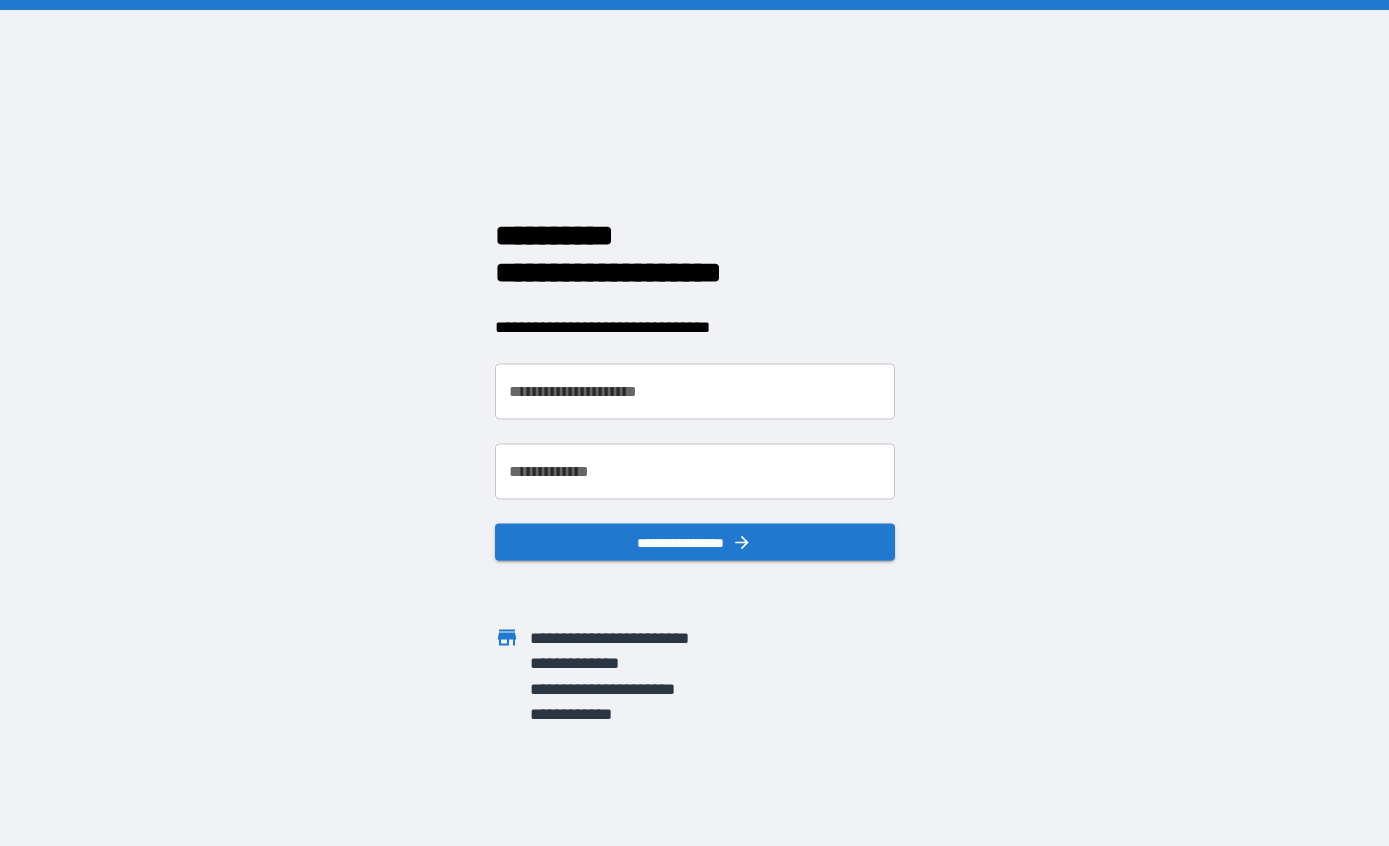 scroll, scrollTop: 0, scrollLeft: 0, axis: both 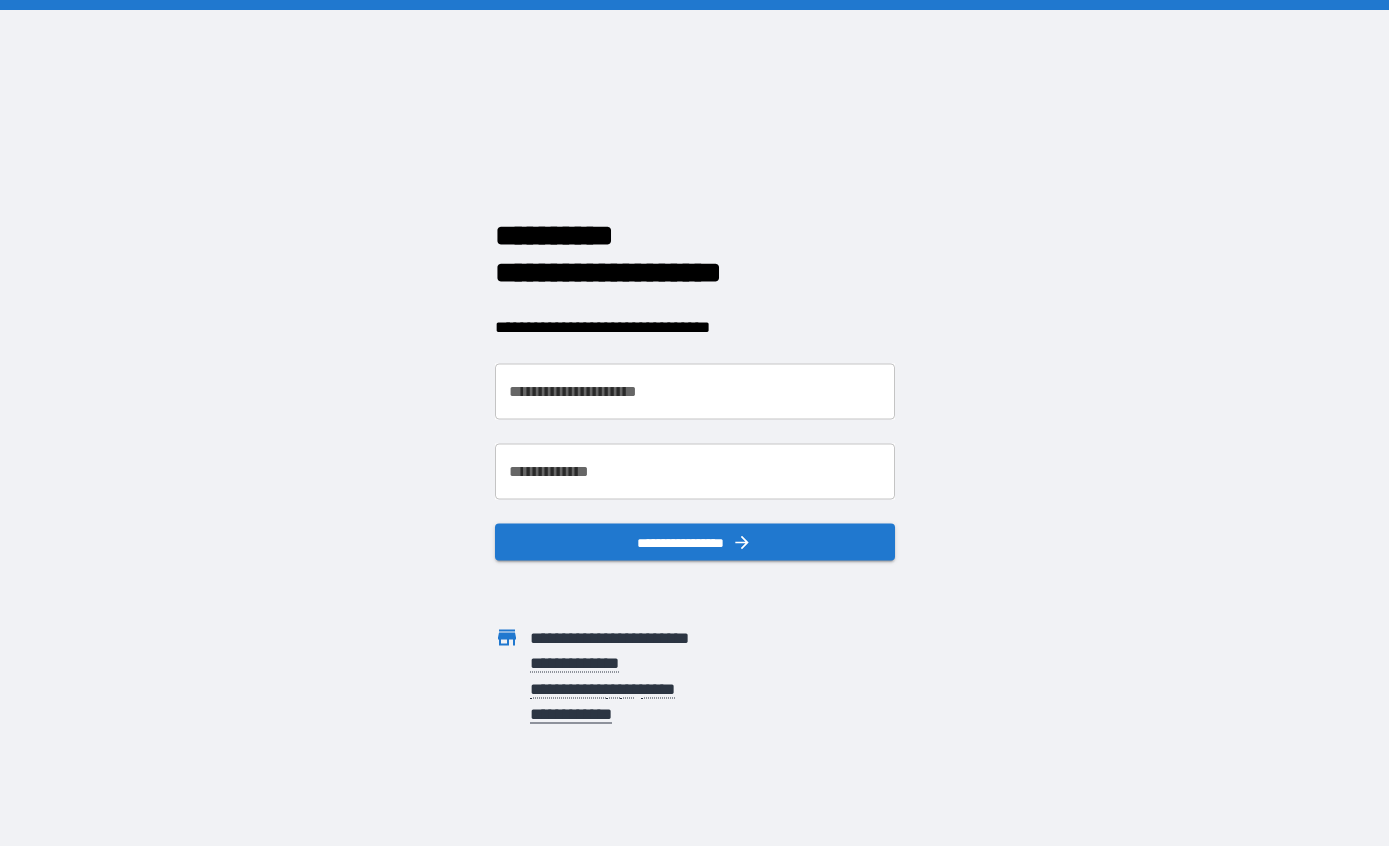 click on "**********" at bounding box center (695, 392) 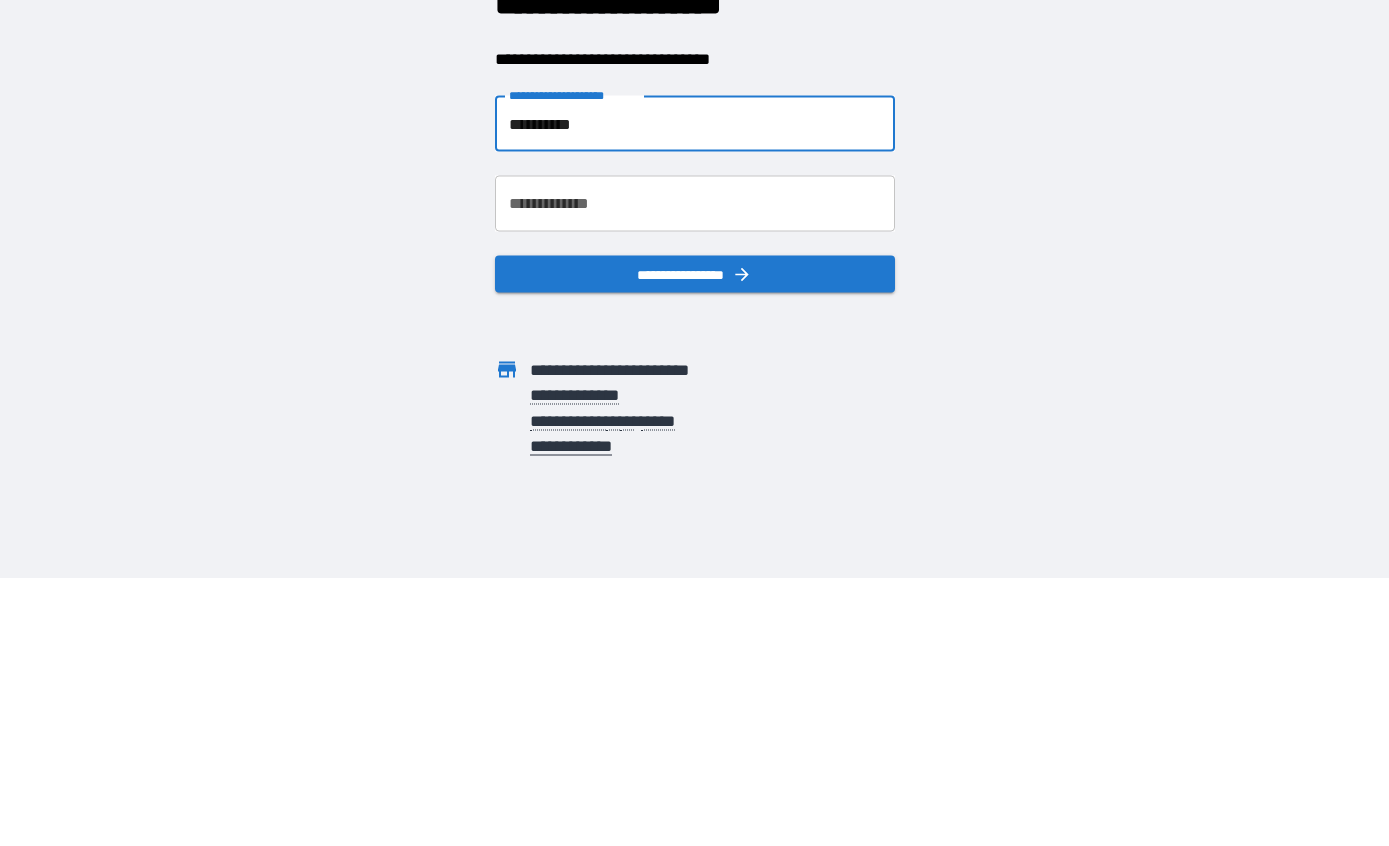 type on "**********" 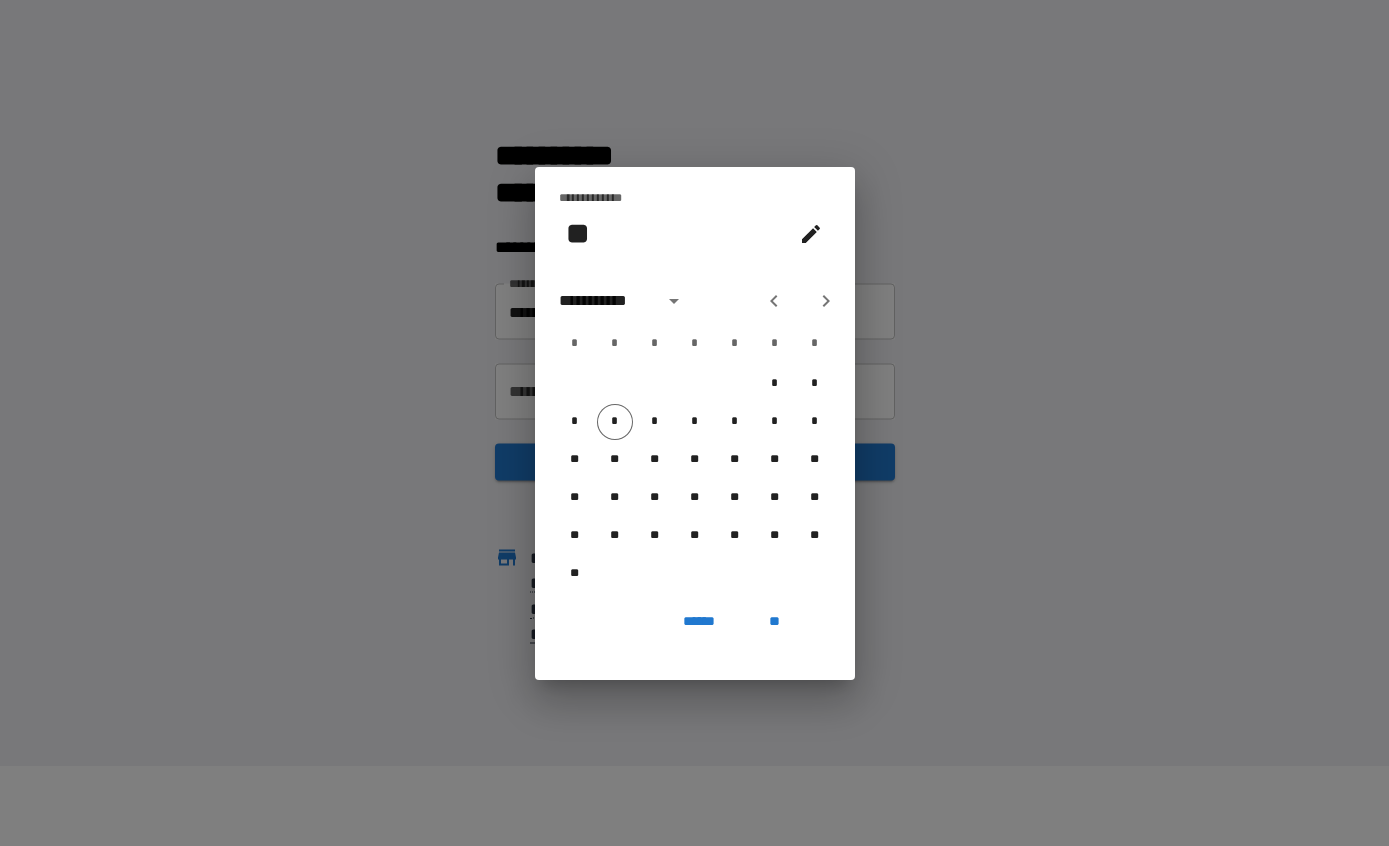 click at bounding box center (826, 301) 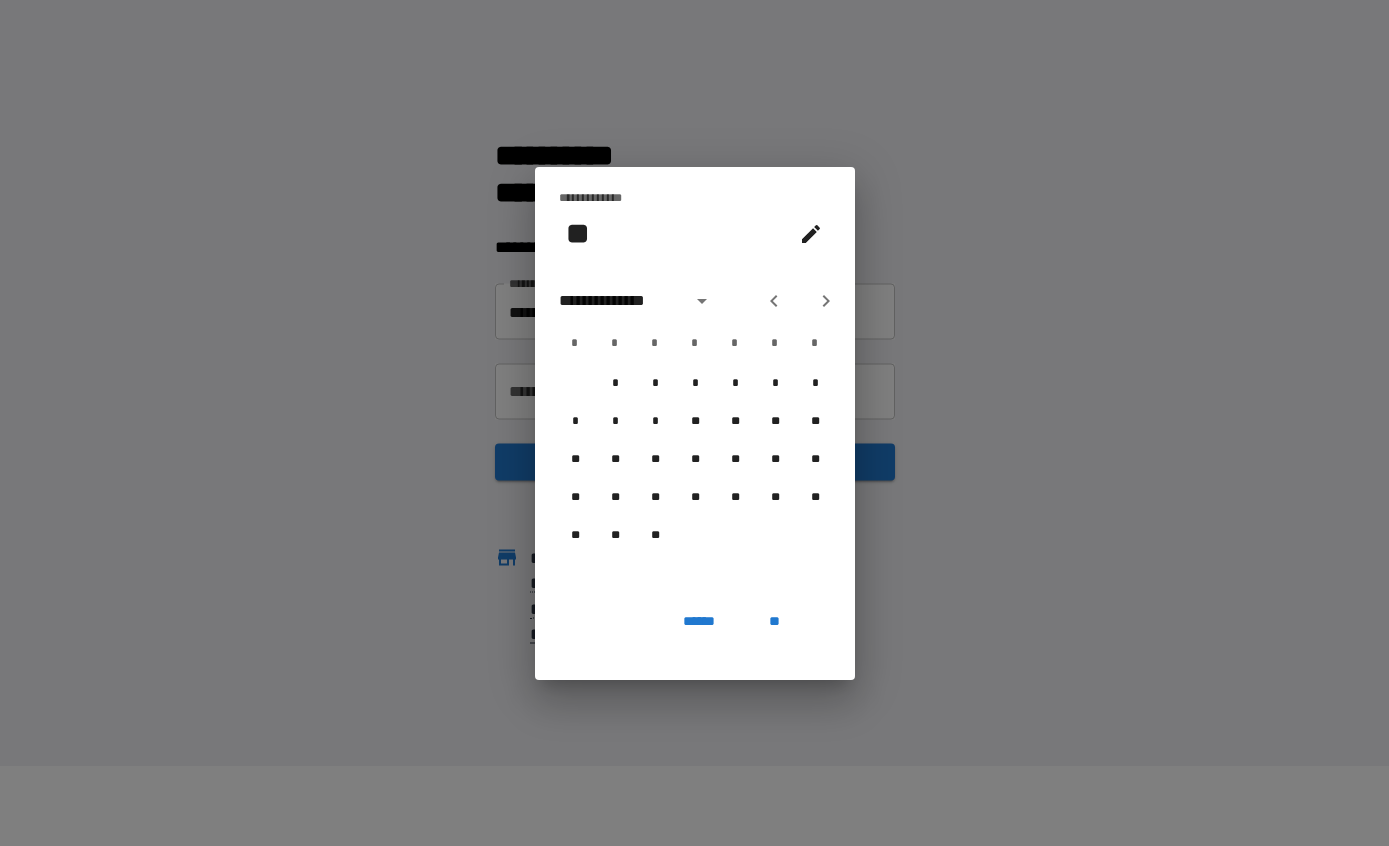click at bounding box center (826, 301) 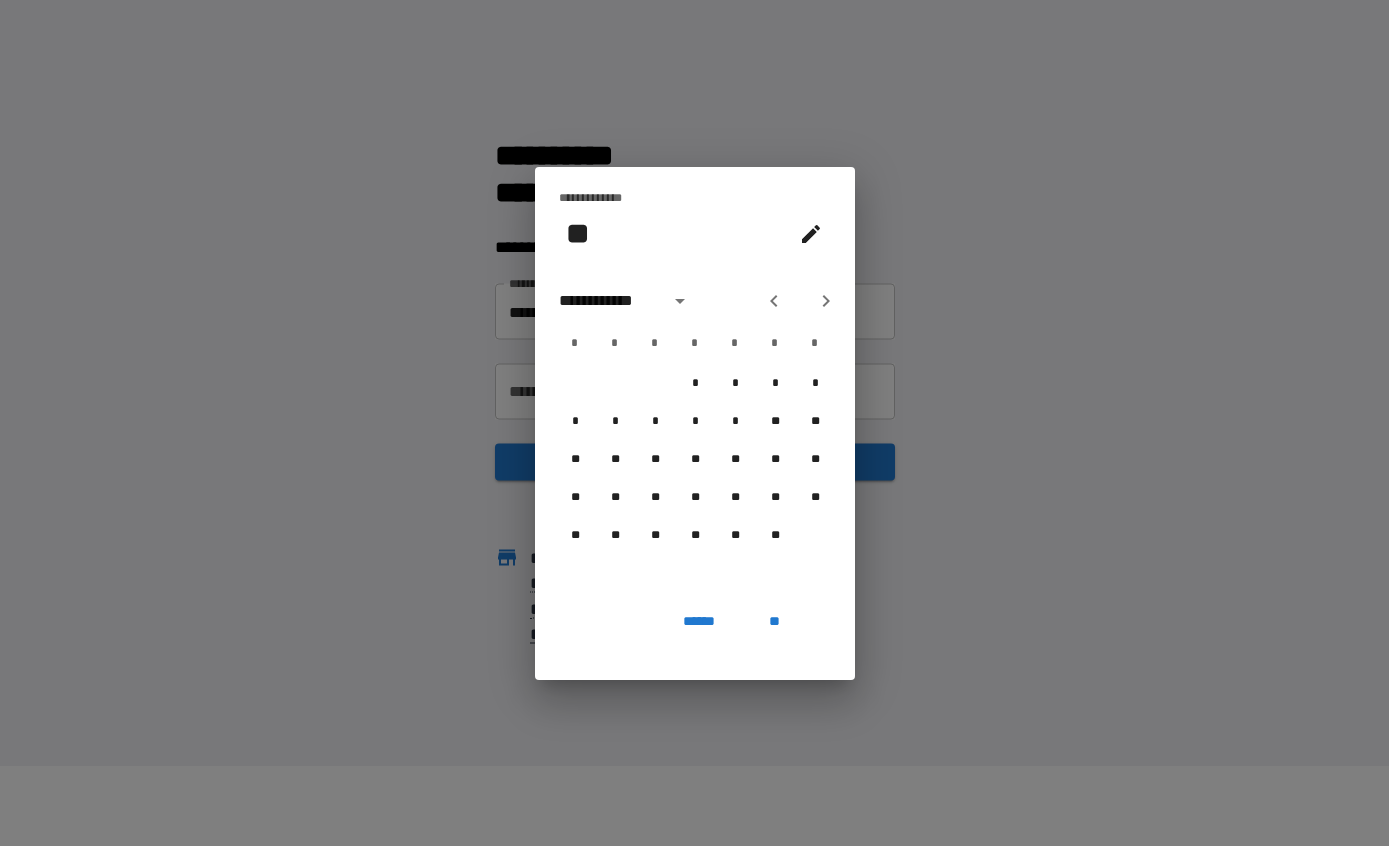 click at bounding box center (826, 301) 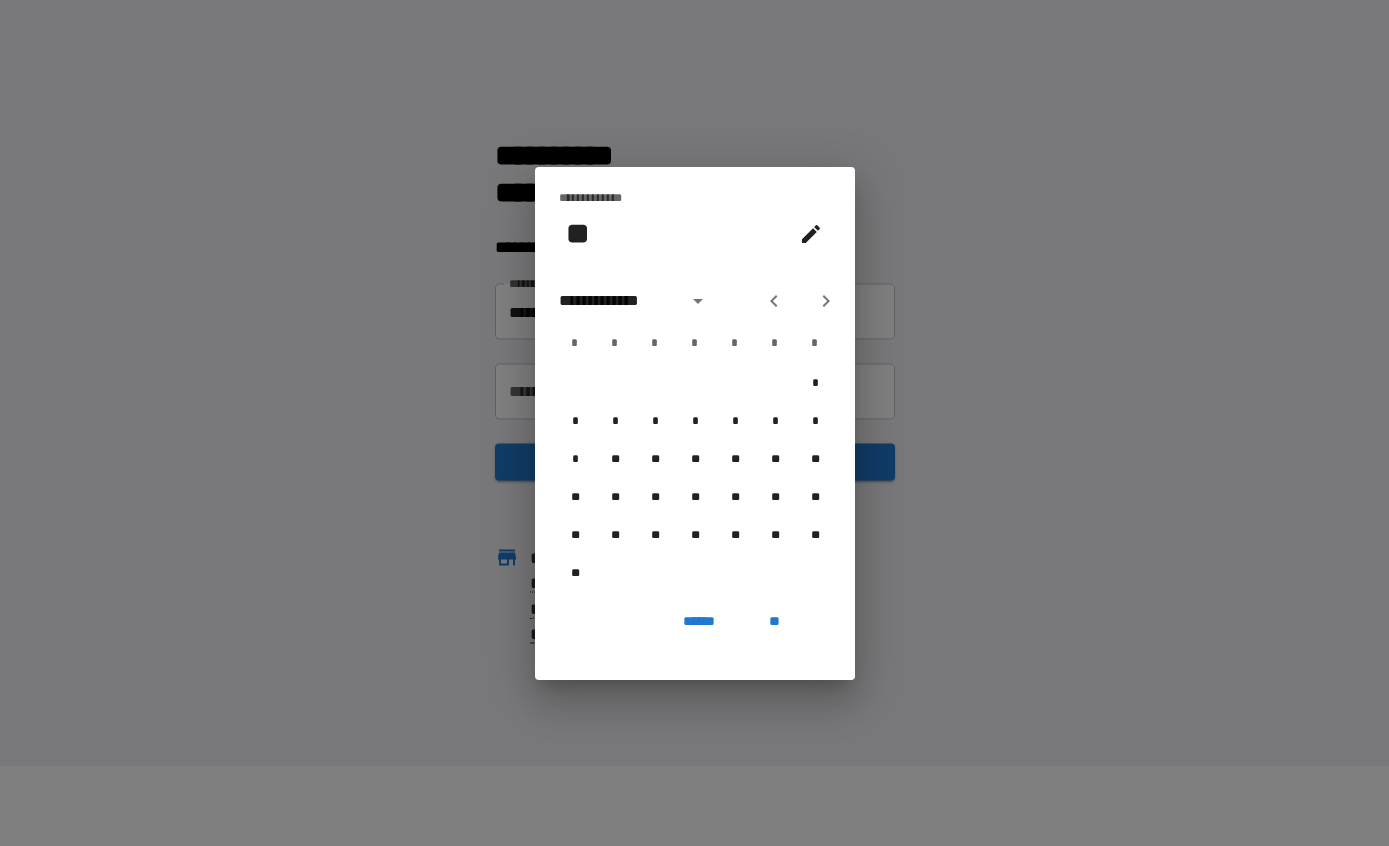 click 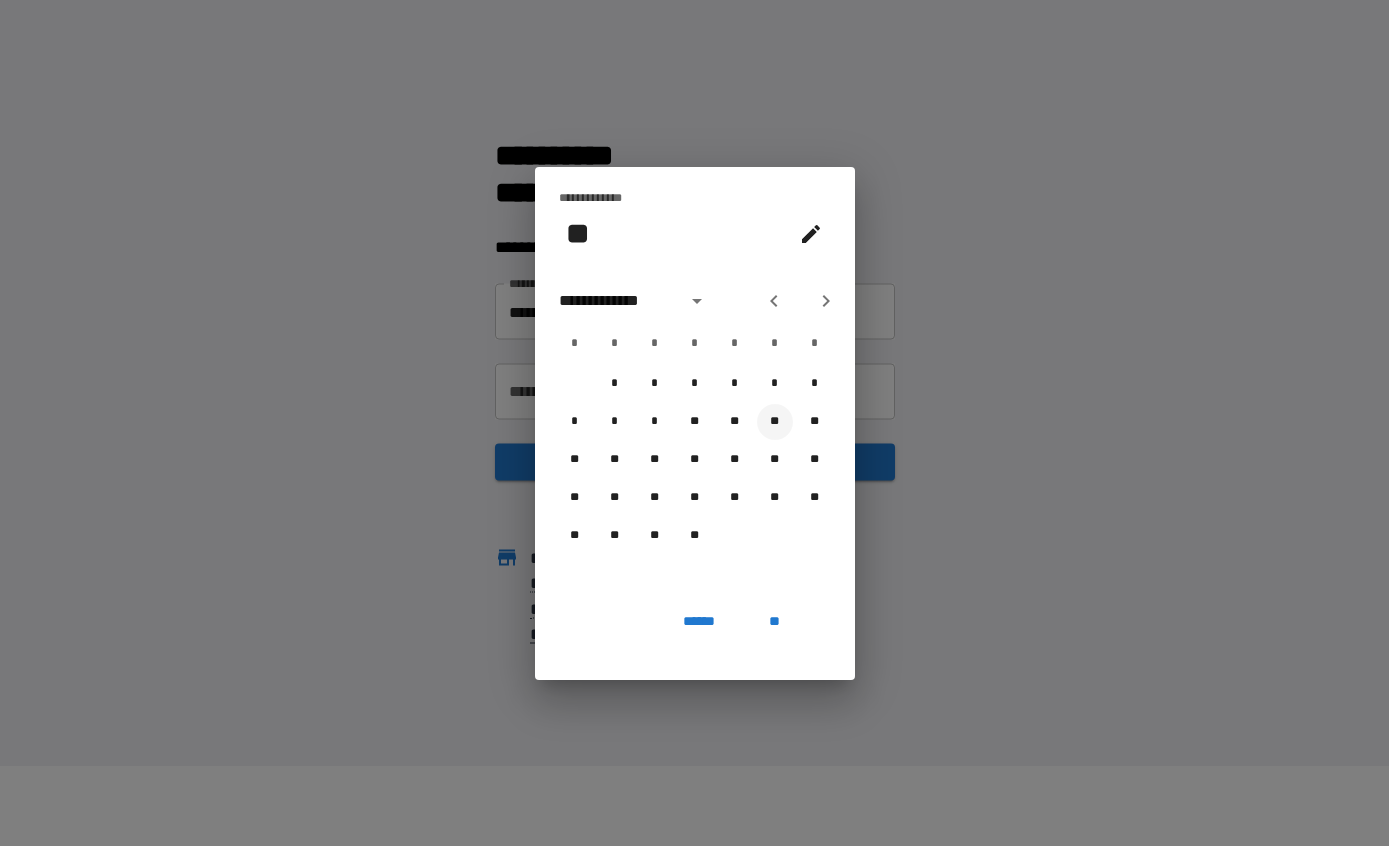 click on "**" at bounding box center [775, 422] 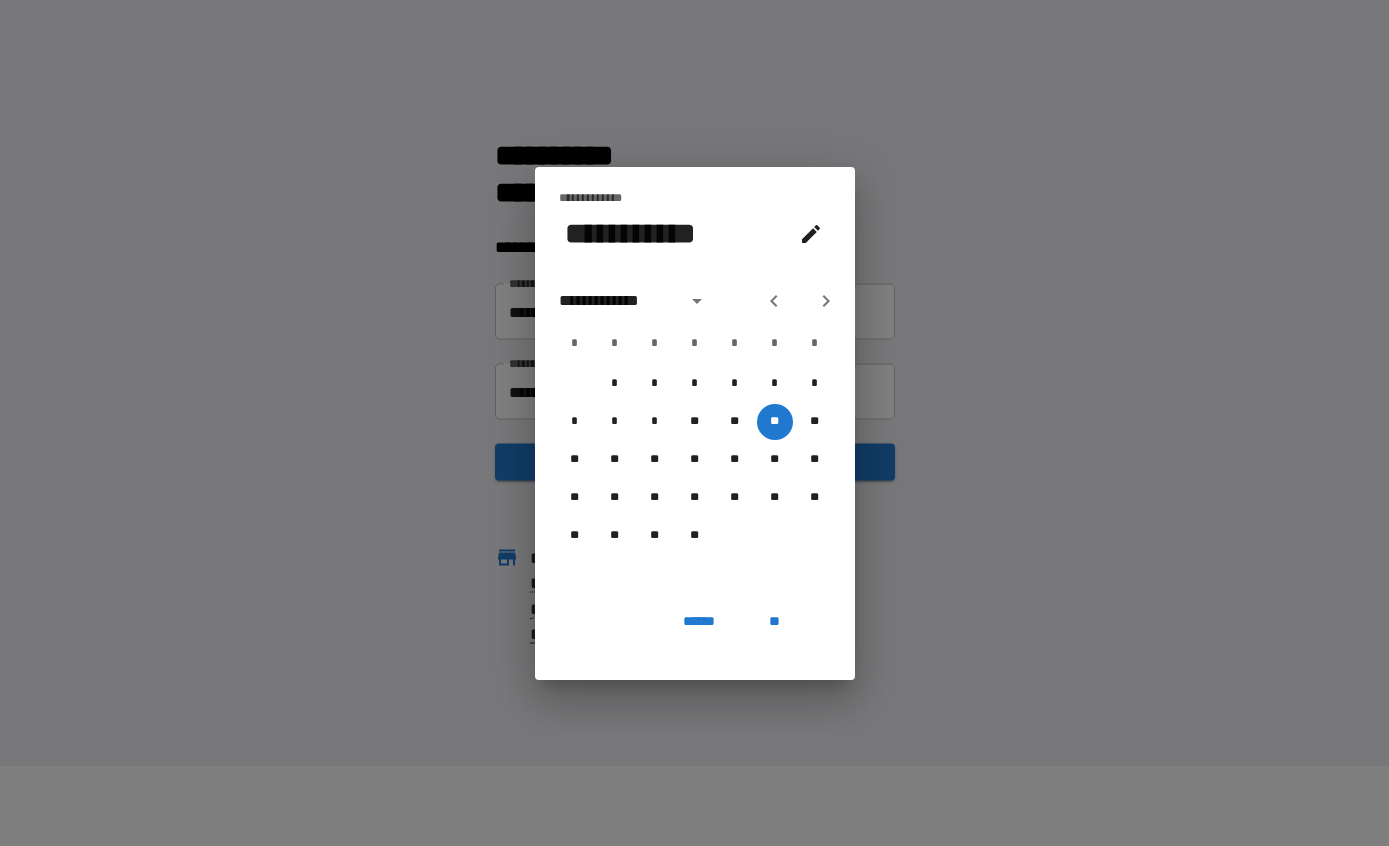 click on "**" at bounding box center (775, 622) 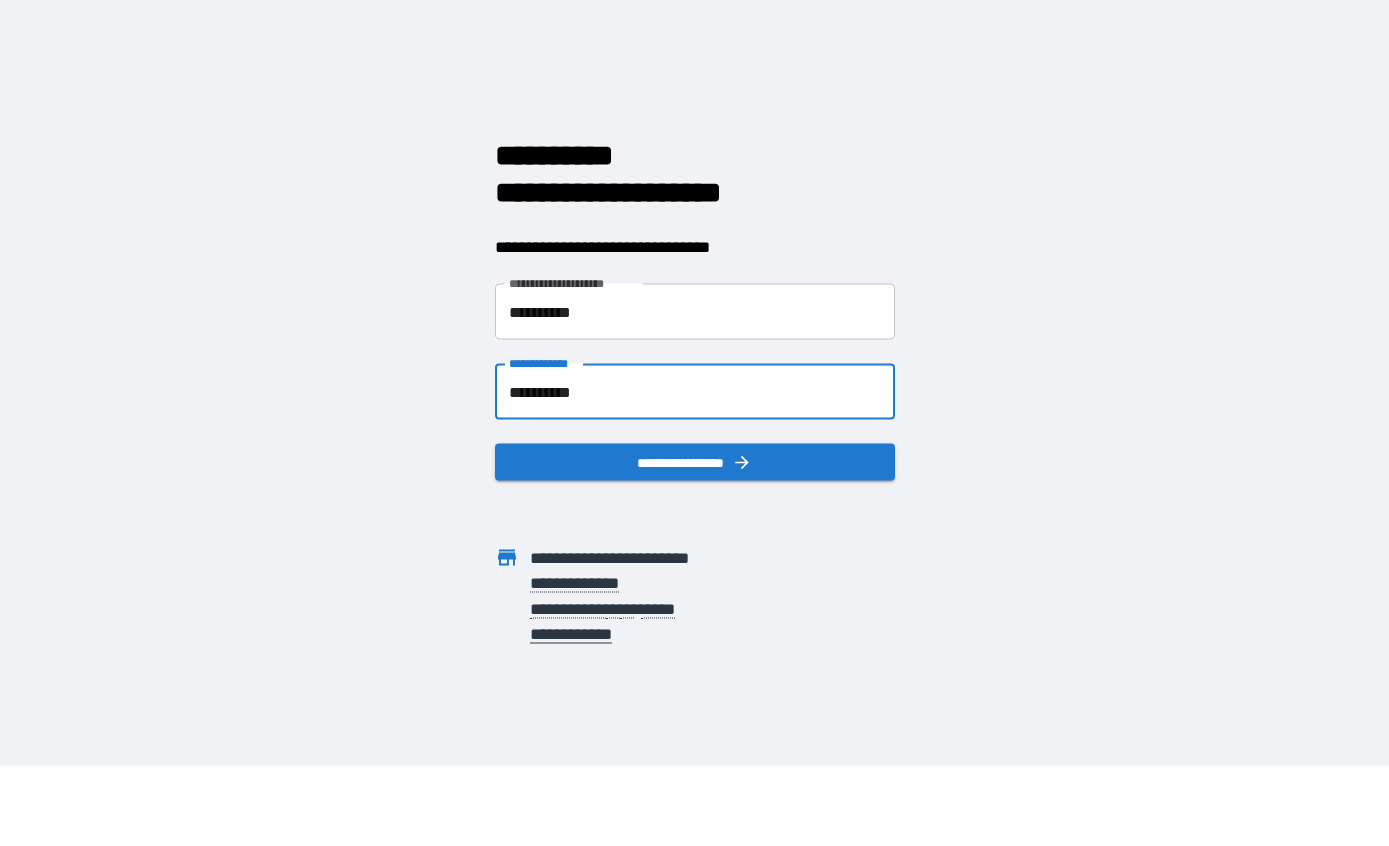 click on "**********" at bounding box center (695, 392) 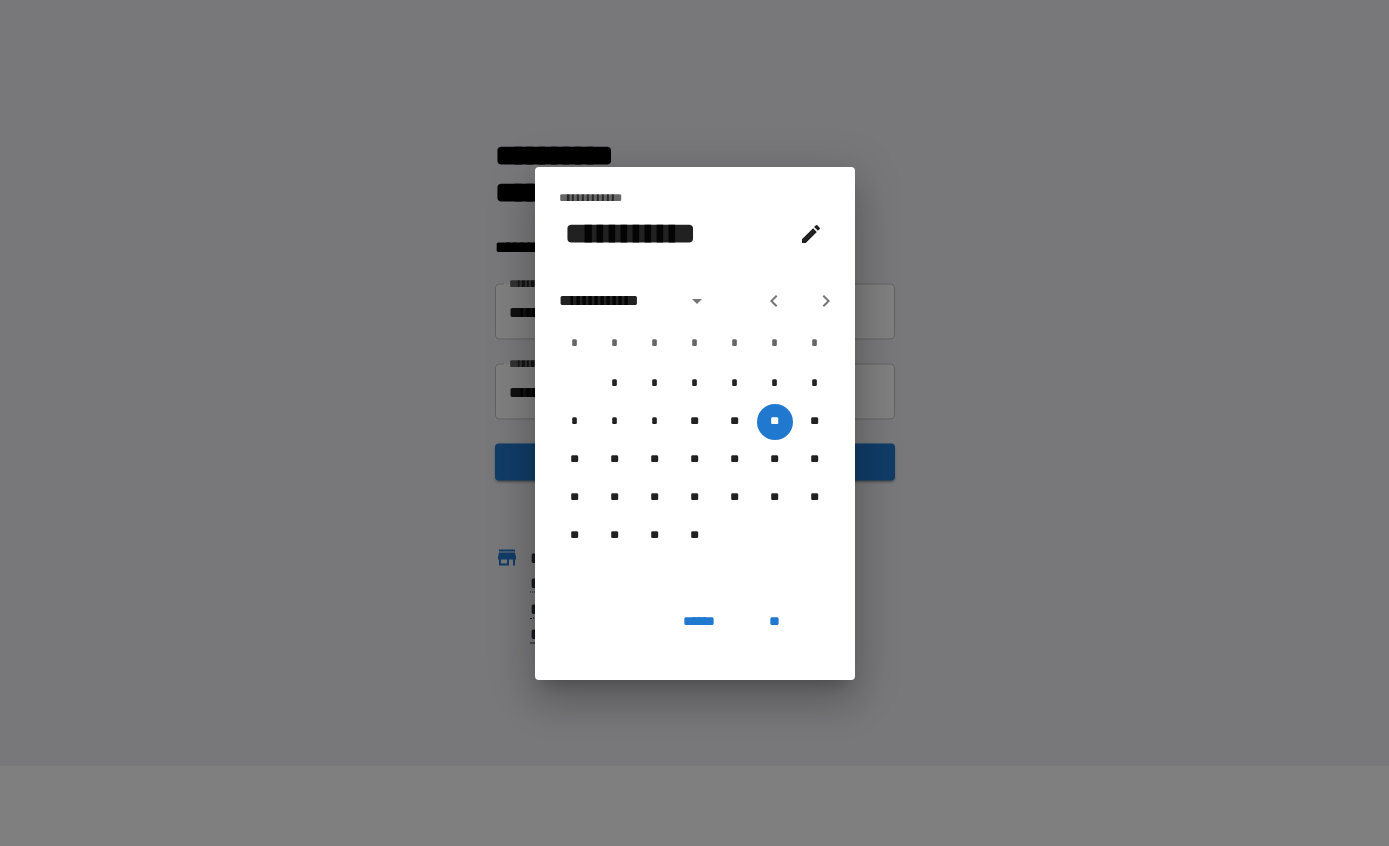 click 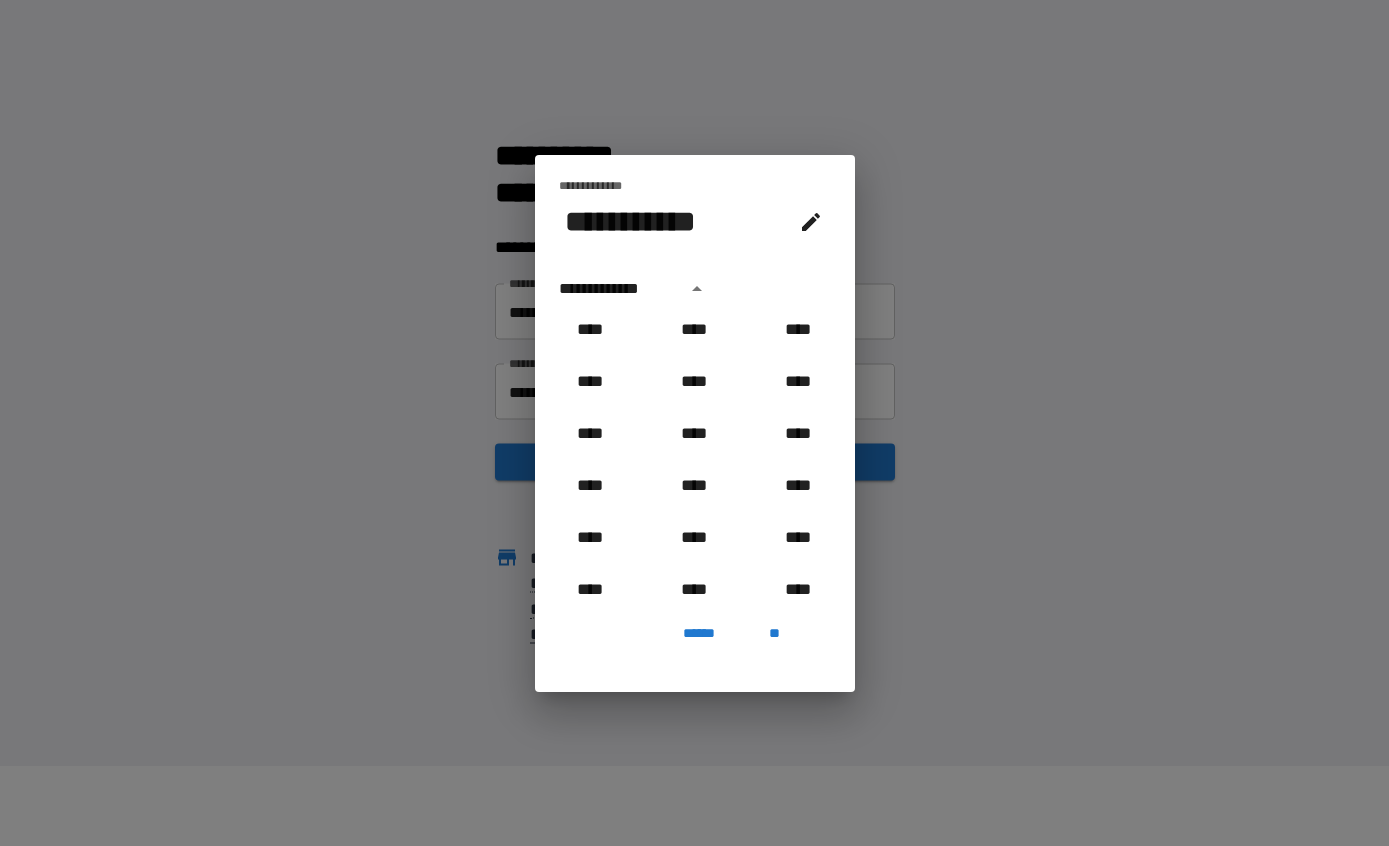 scroll, scrollTop: 829, scrollLeft: 0, axis: vertical 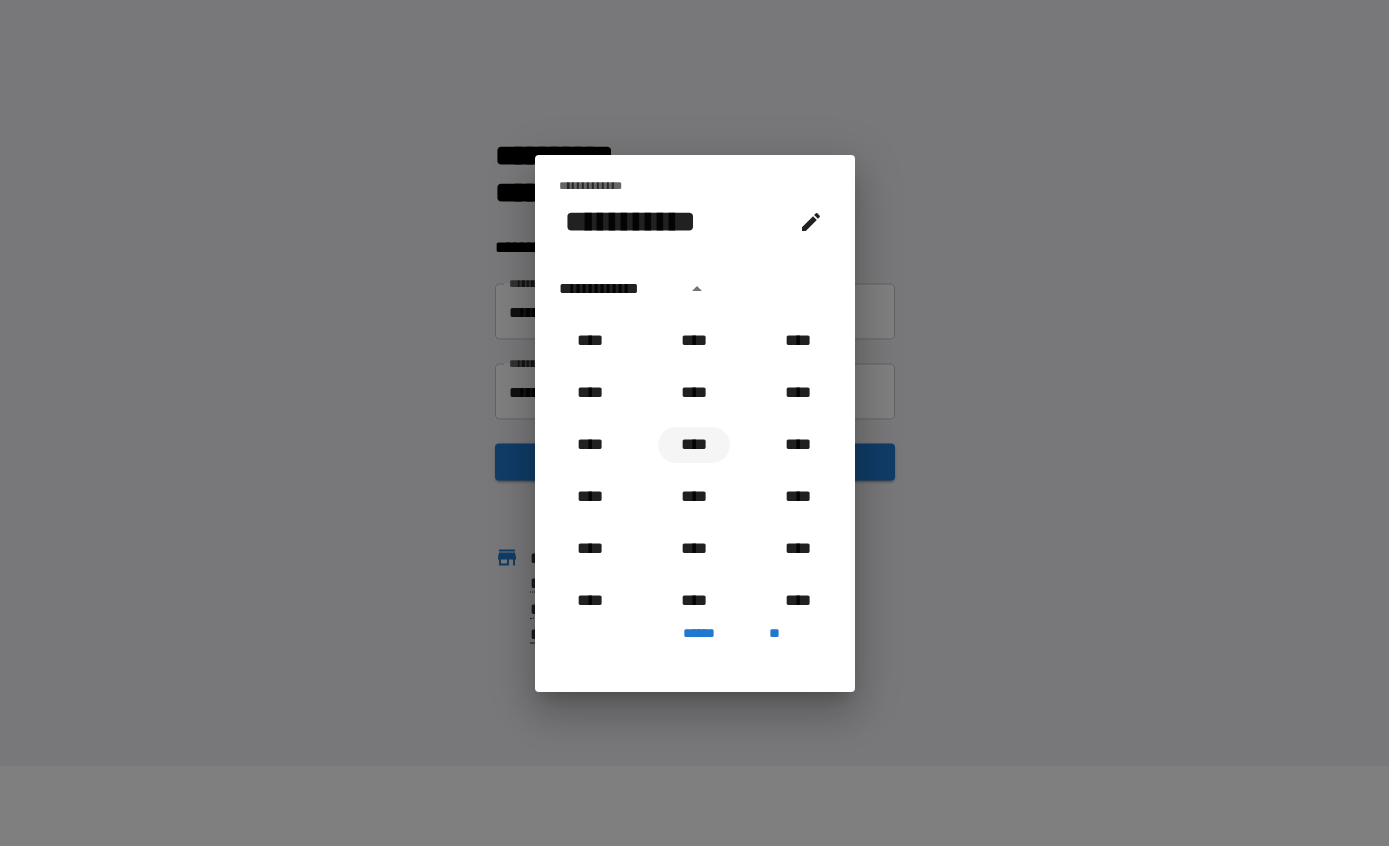 click on "****" at bounding box center (694, 445) 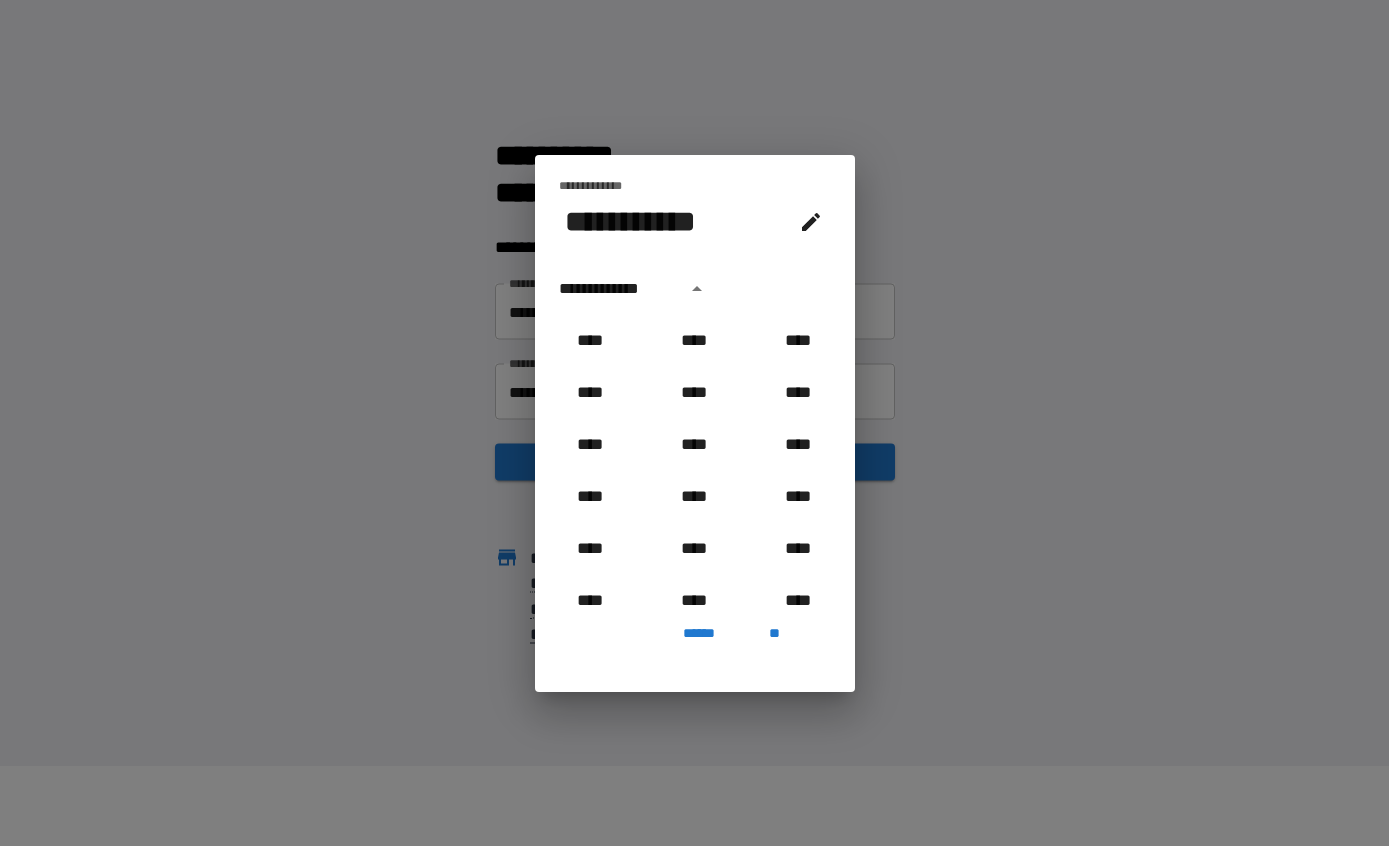 type on "**********" 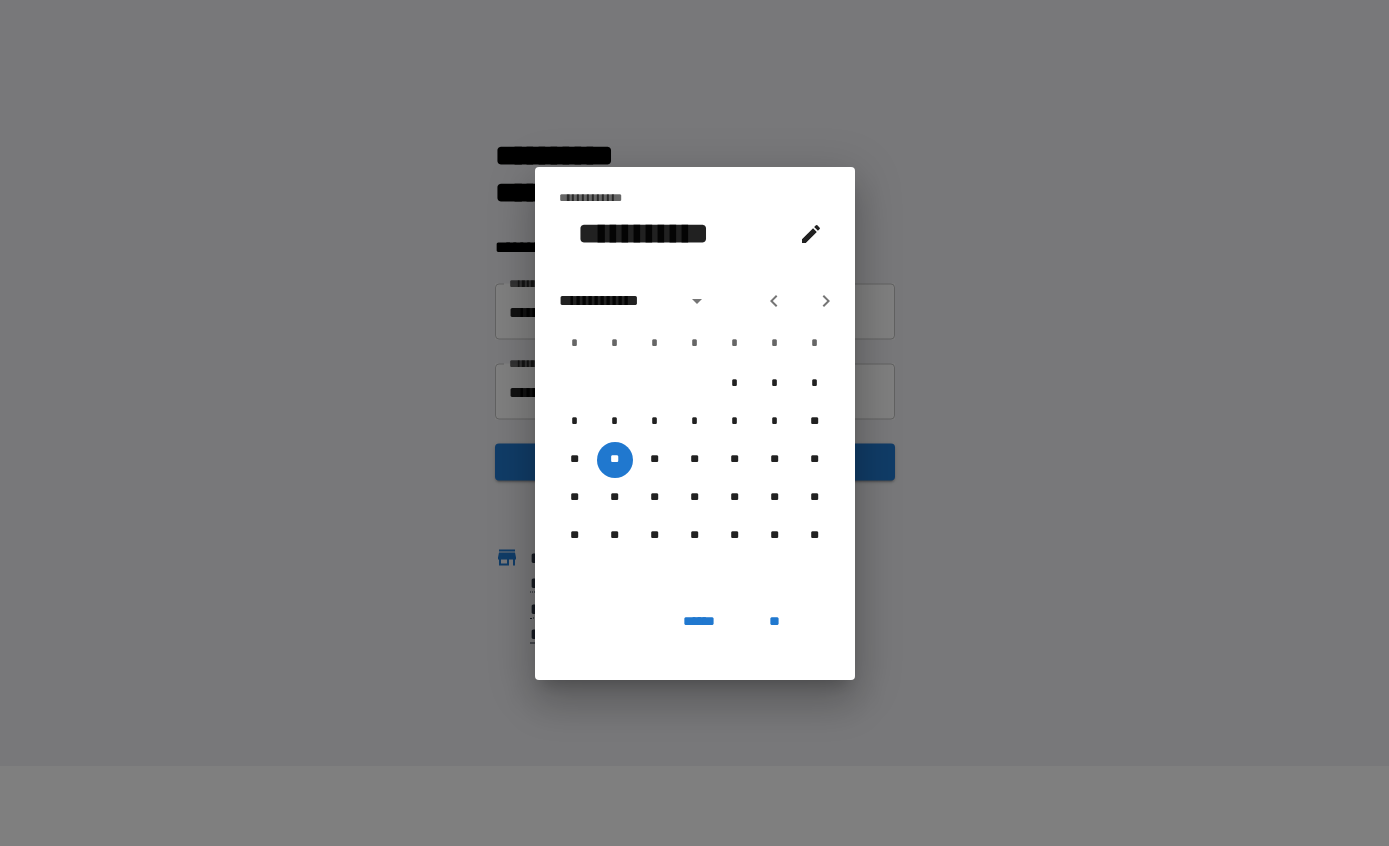 click on "**" at bounding box center (775, 622) 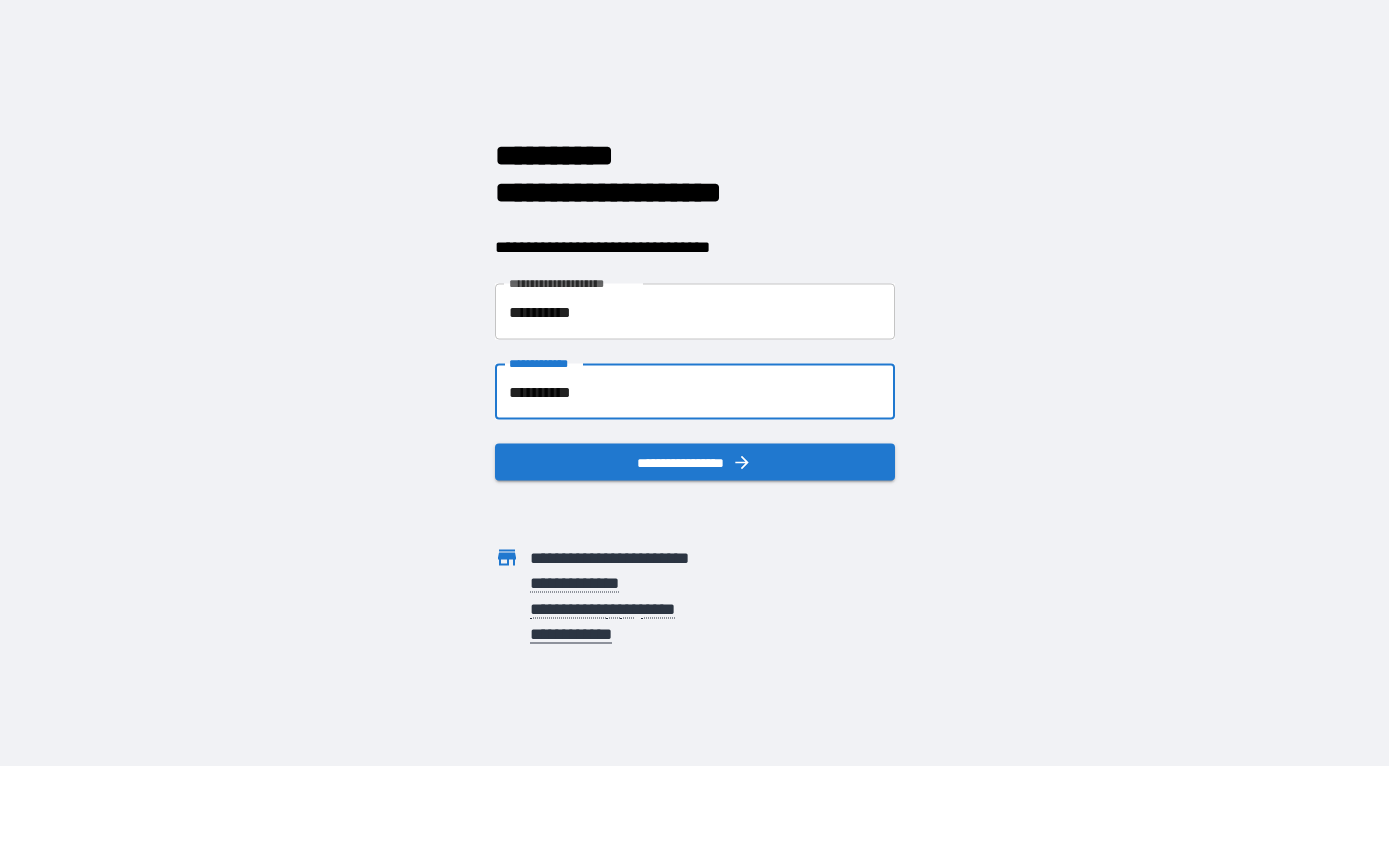click on "**********" at bounding box center [695, 462] 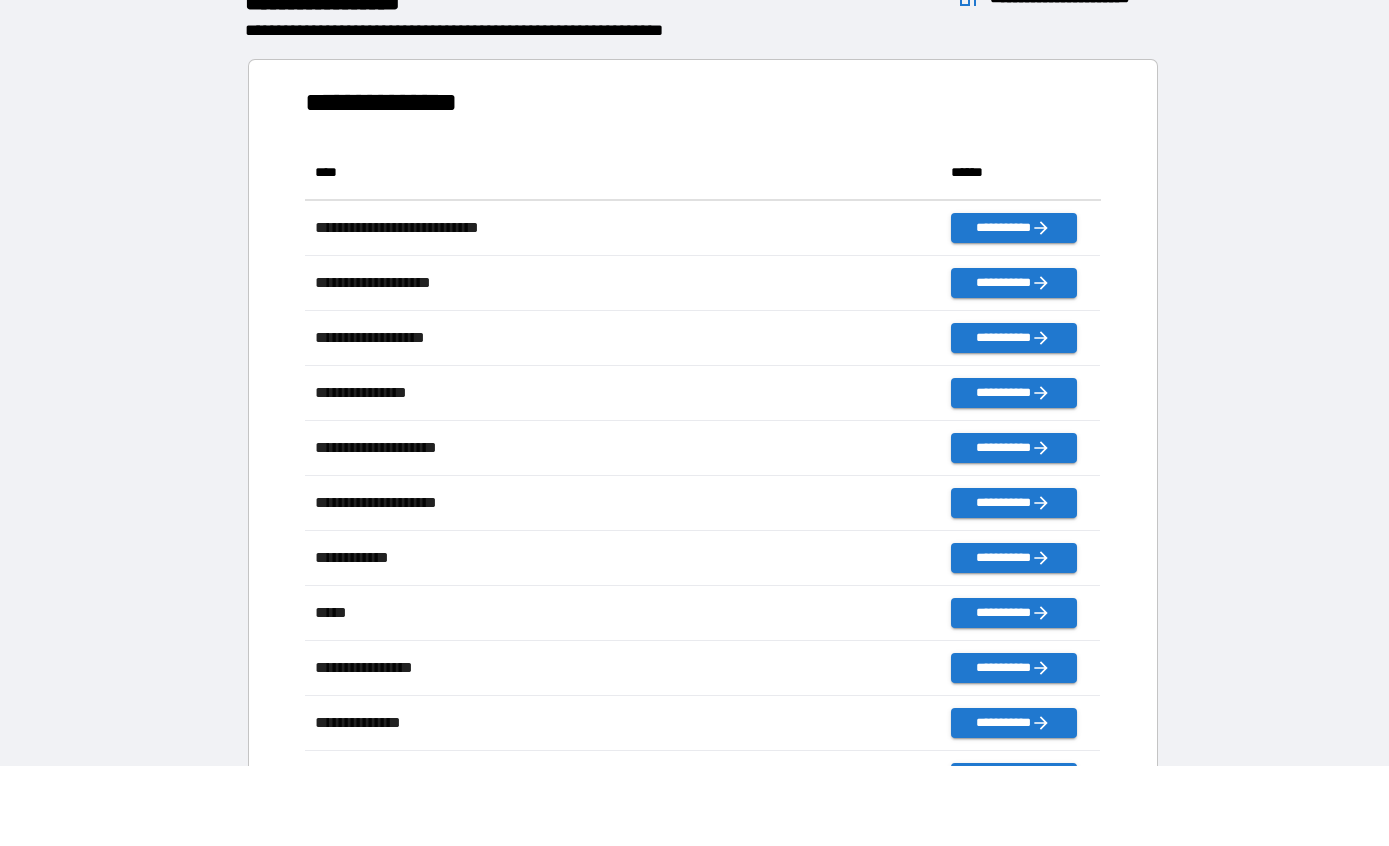 scroll, scrollTop: 1, scrollLeft: 1, axis: both 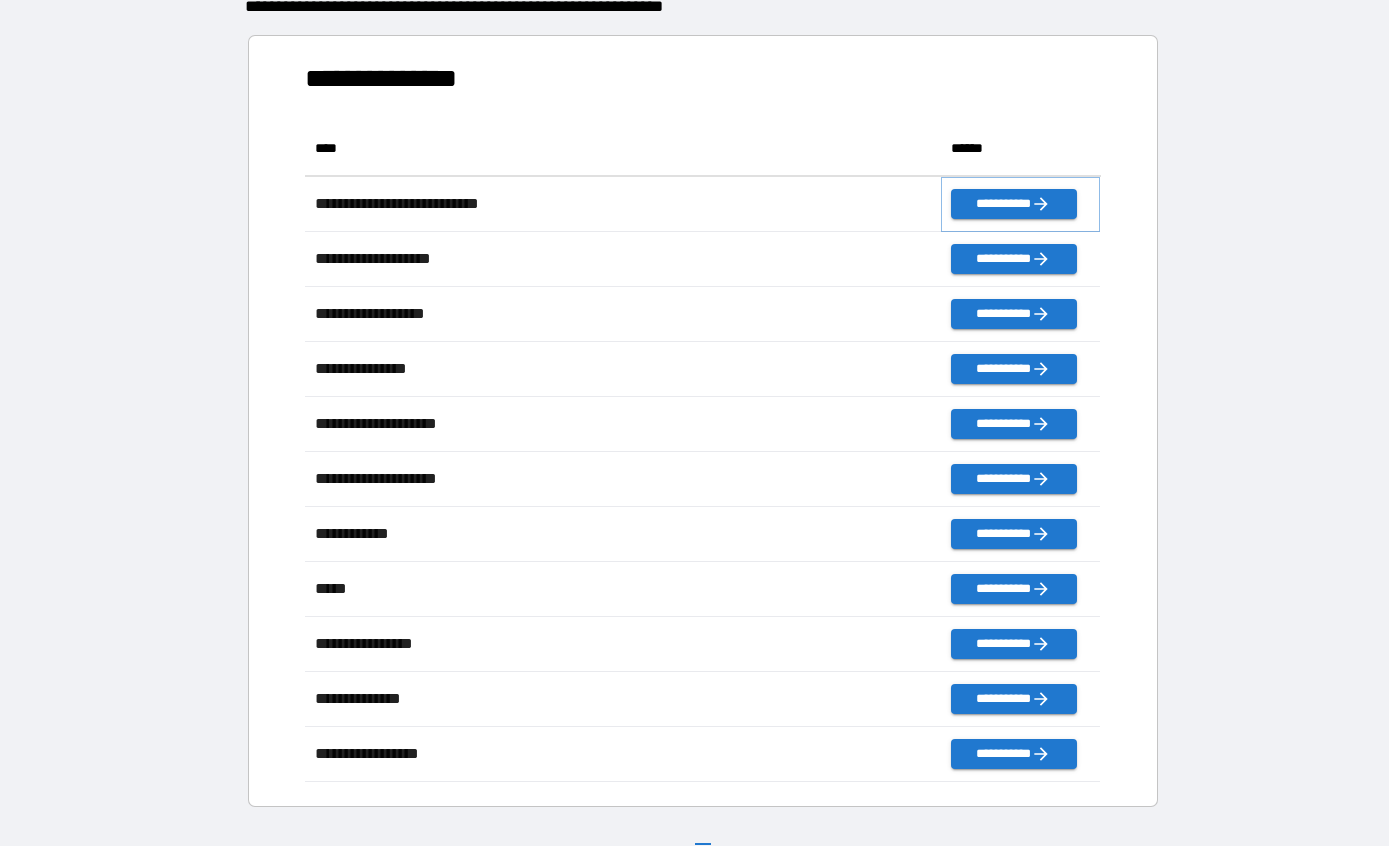 click on "**********" at bounding box center (1013, 204) 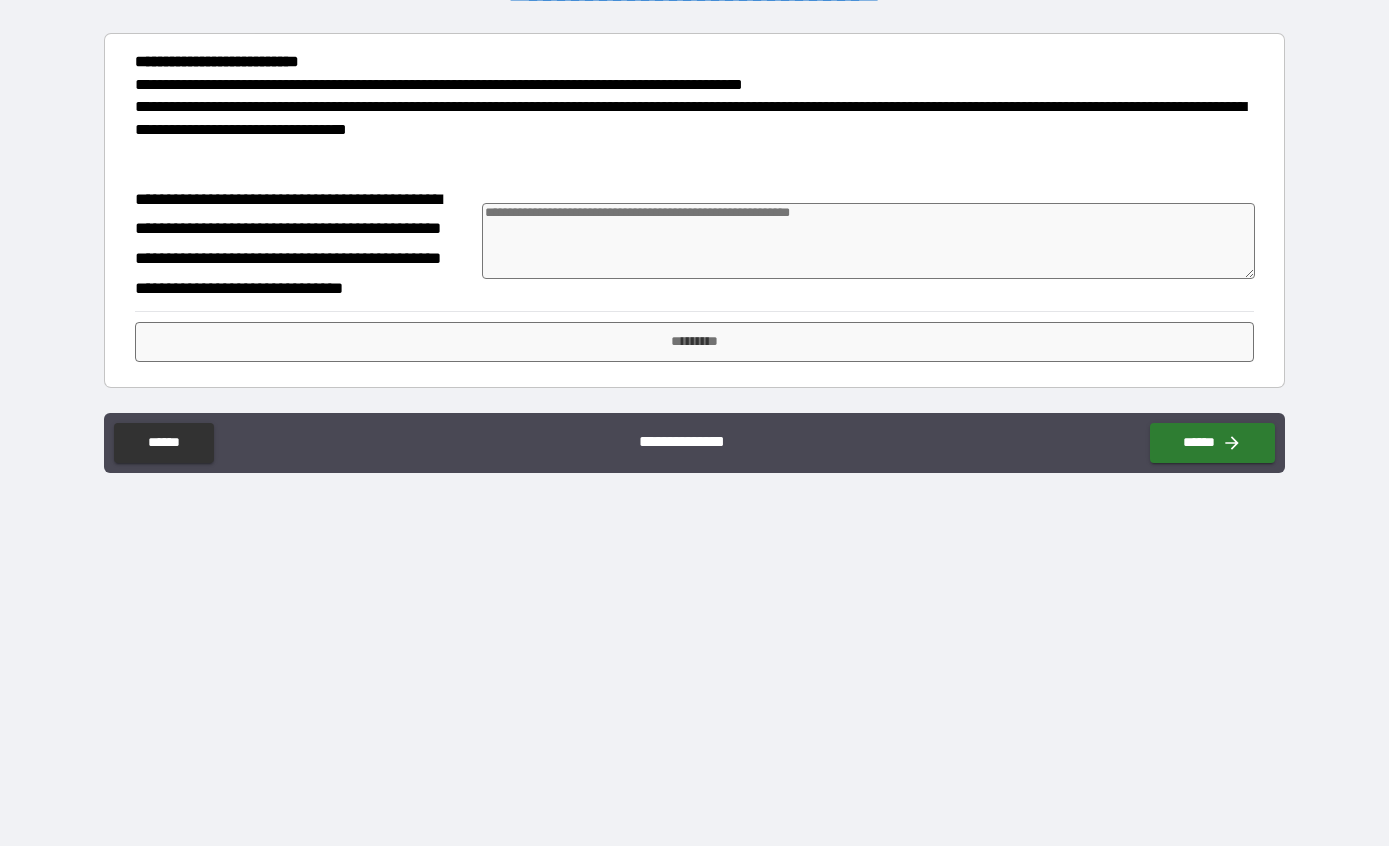 click at bounding box center [869, 241] 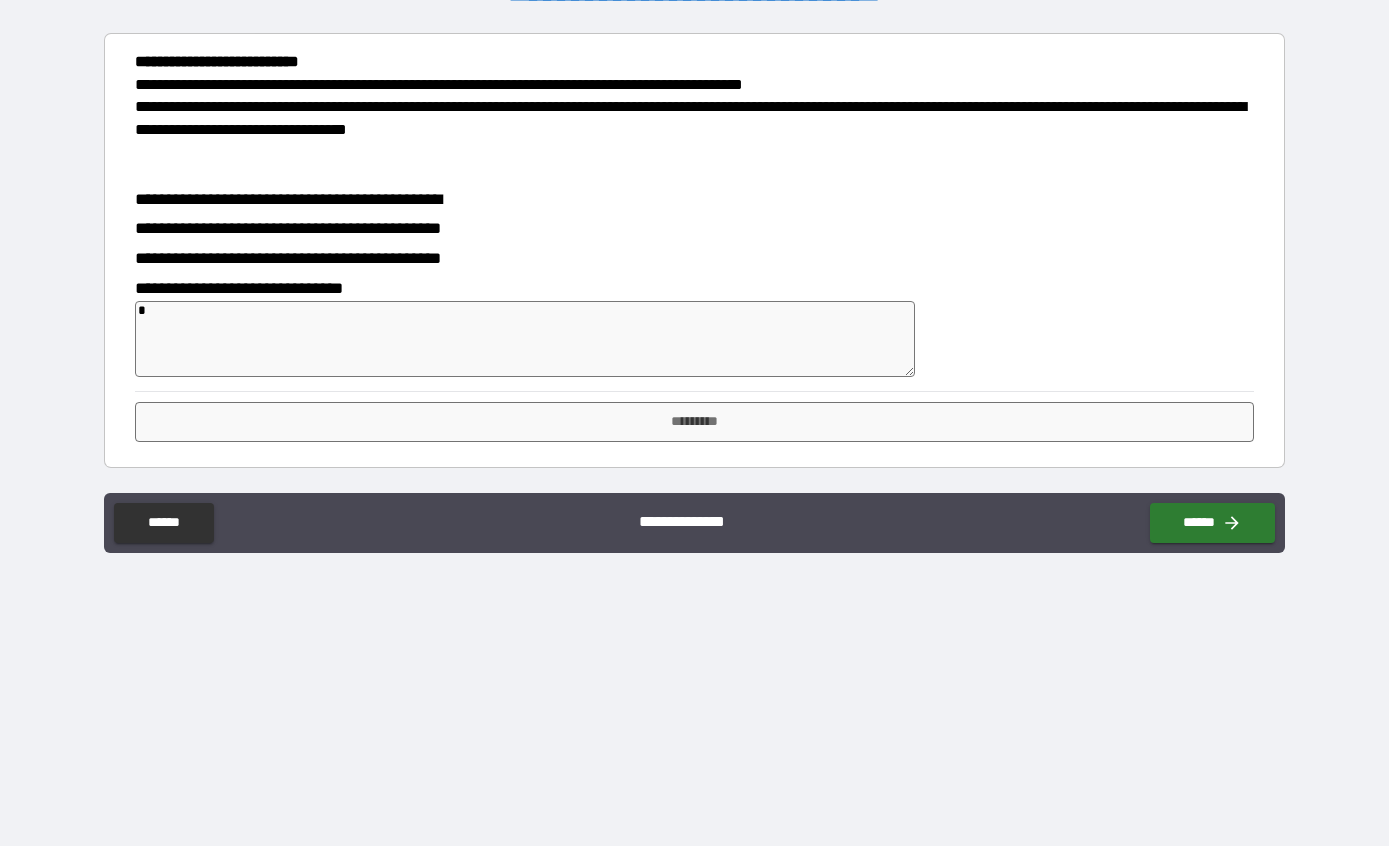 type on "*" 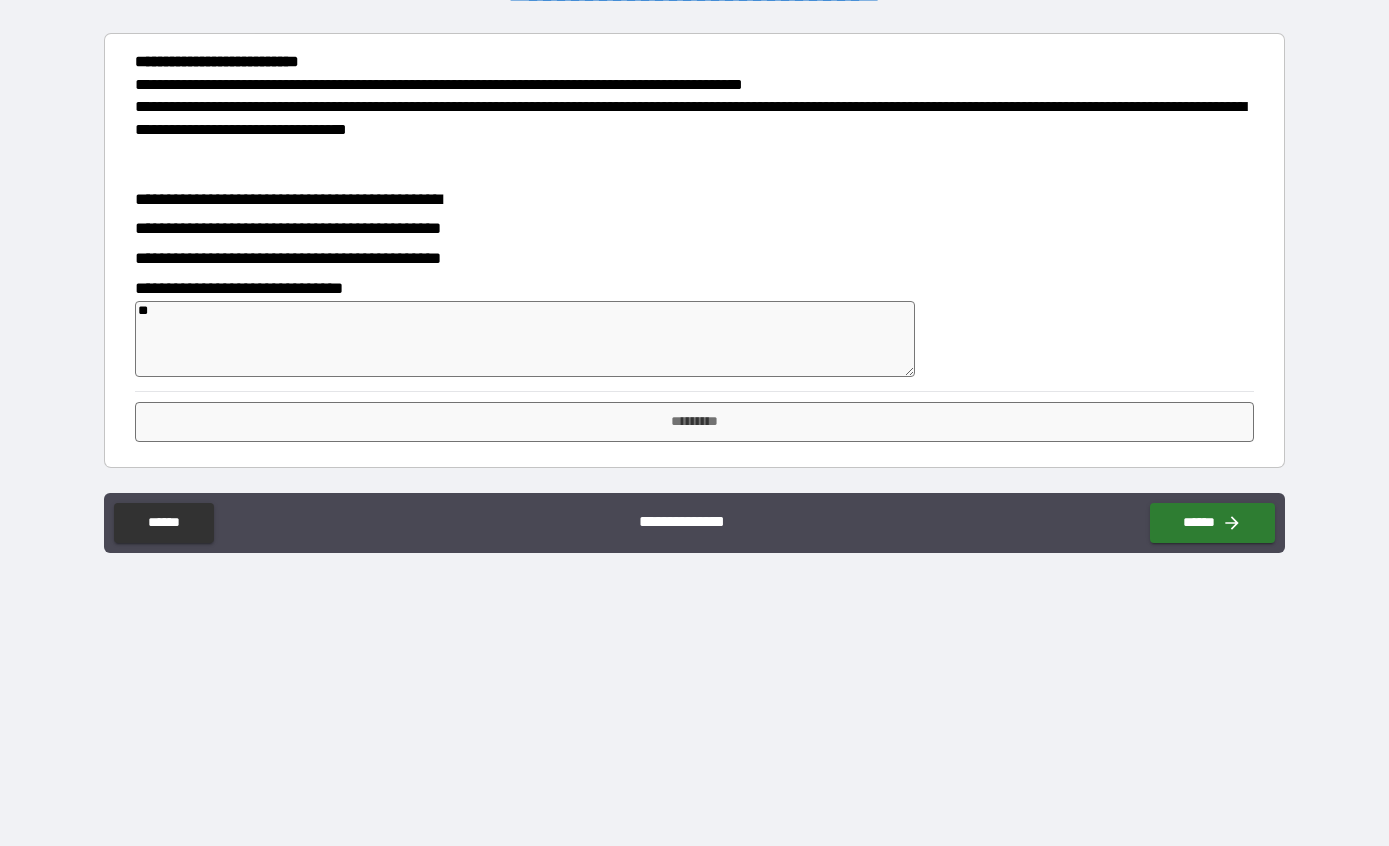 type on "*" 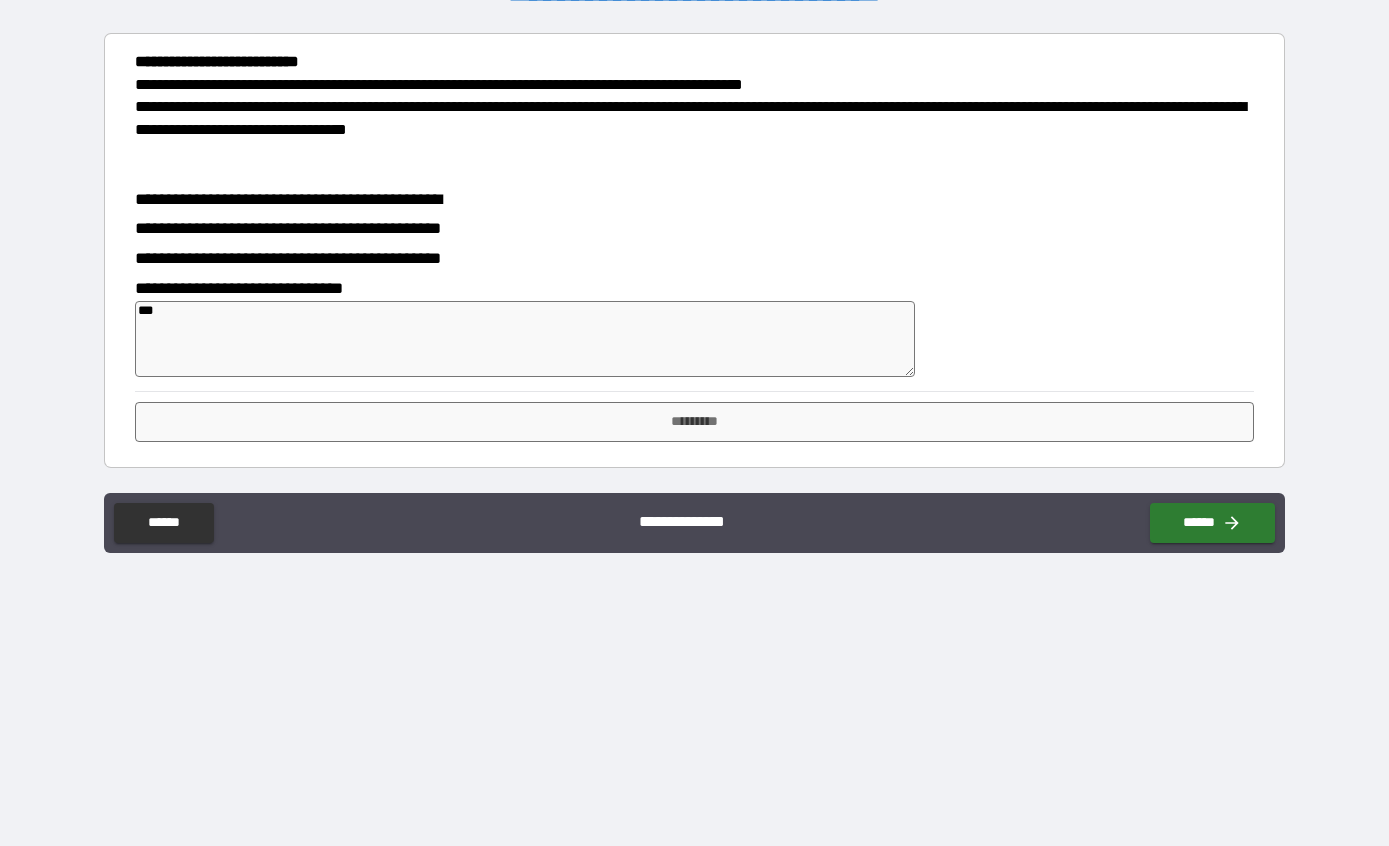 type on "*" 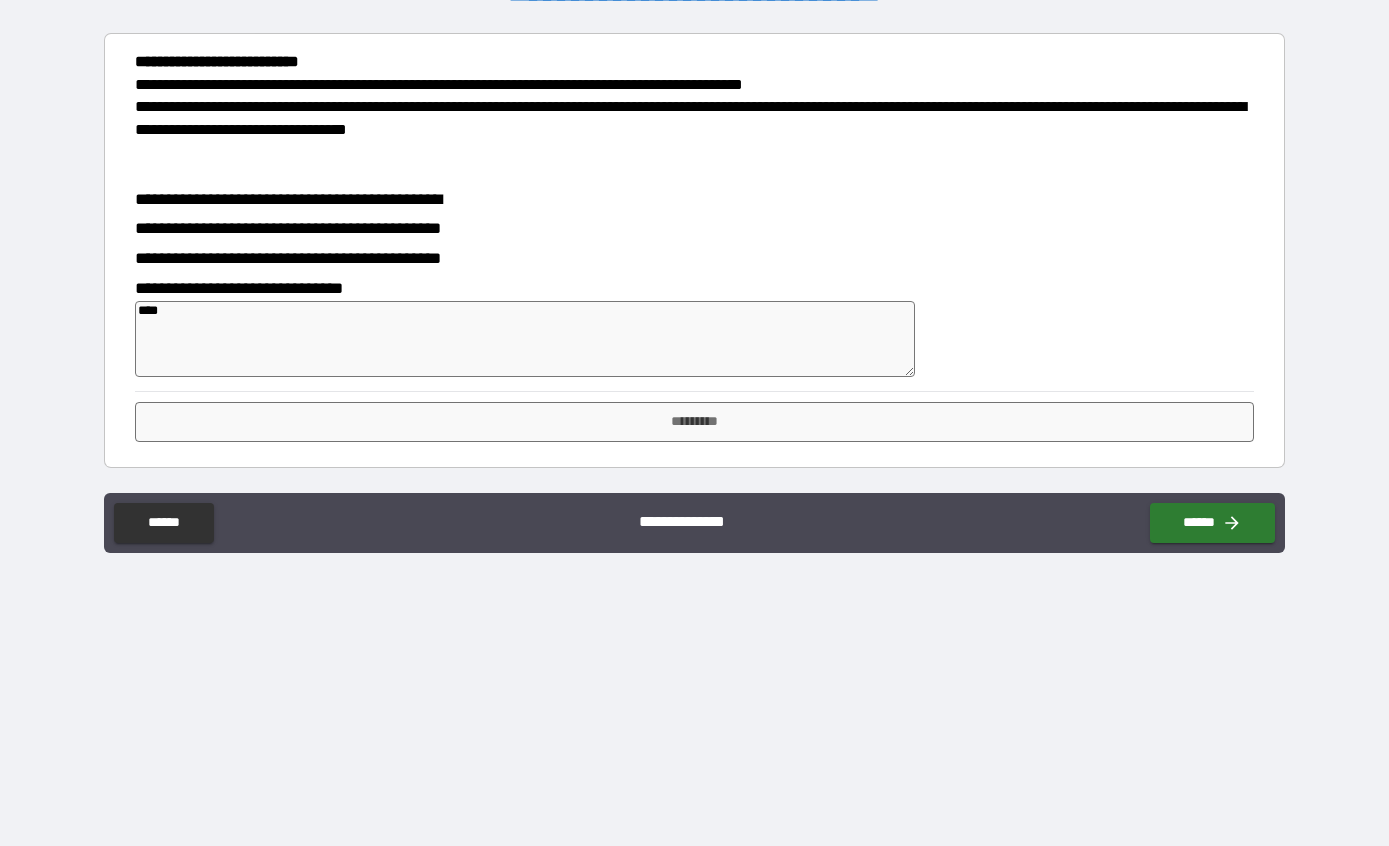 type on "*" 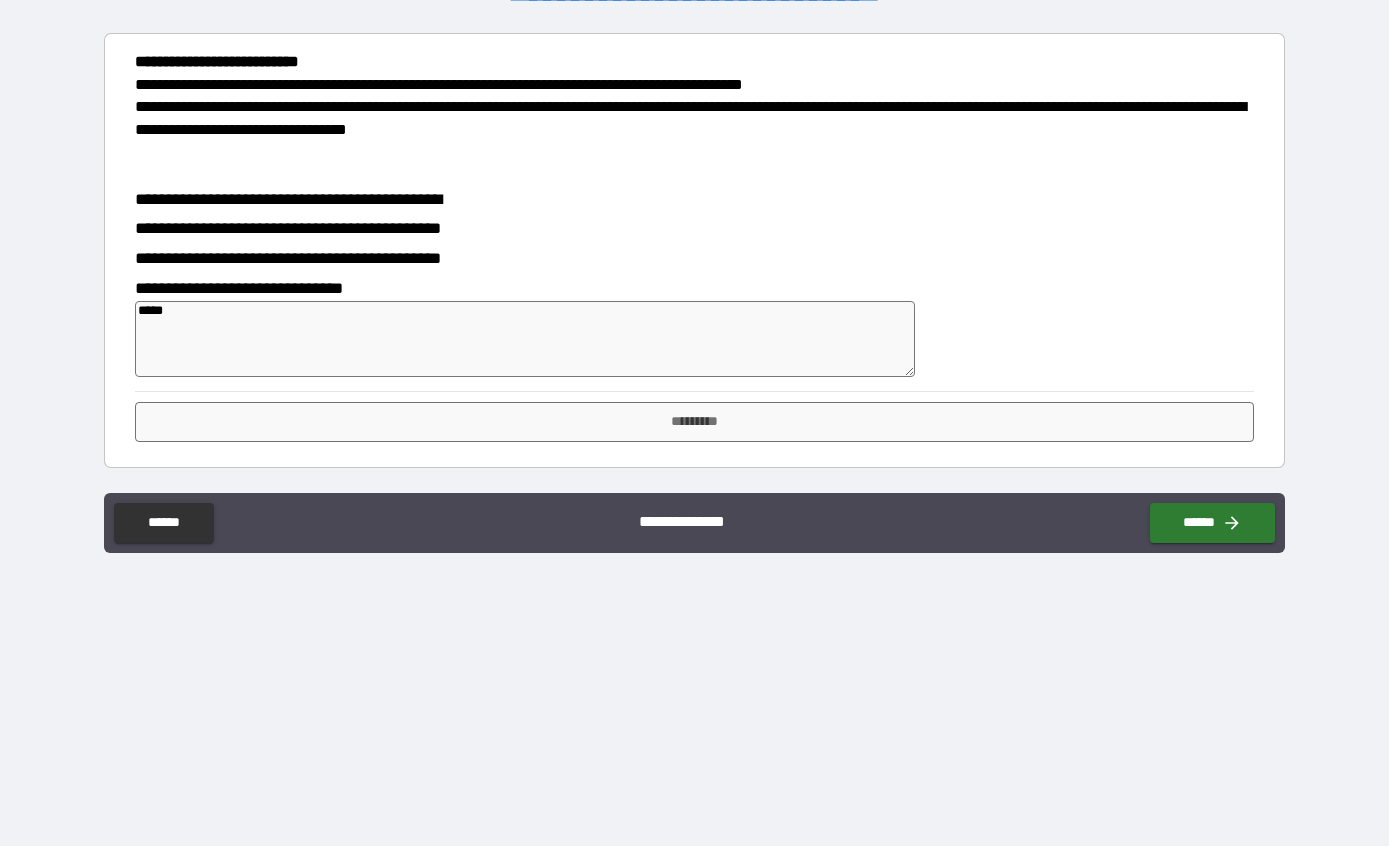 type on "*" 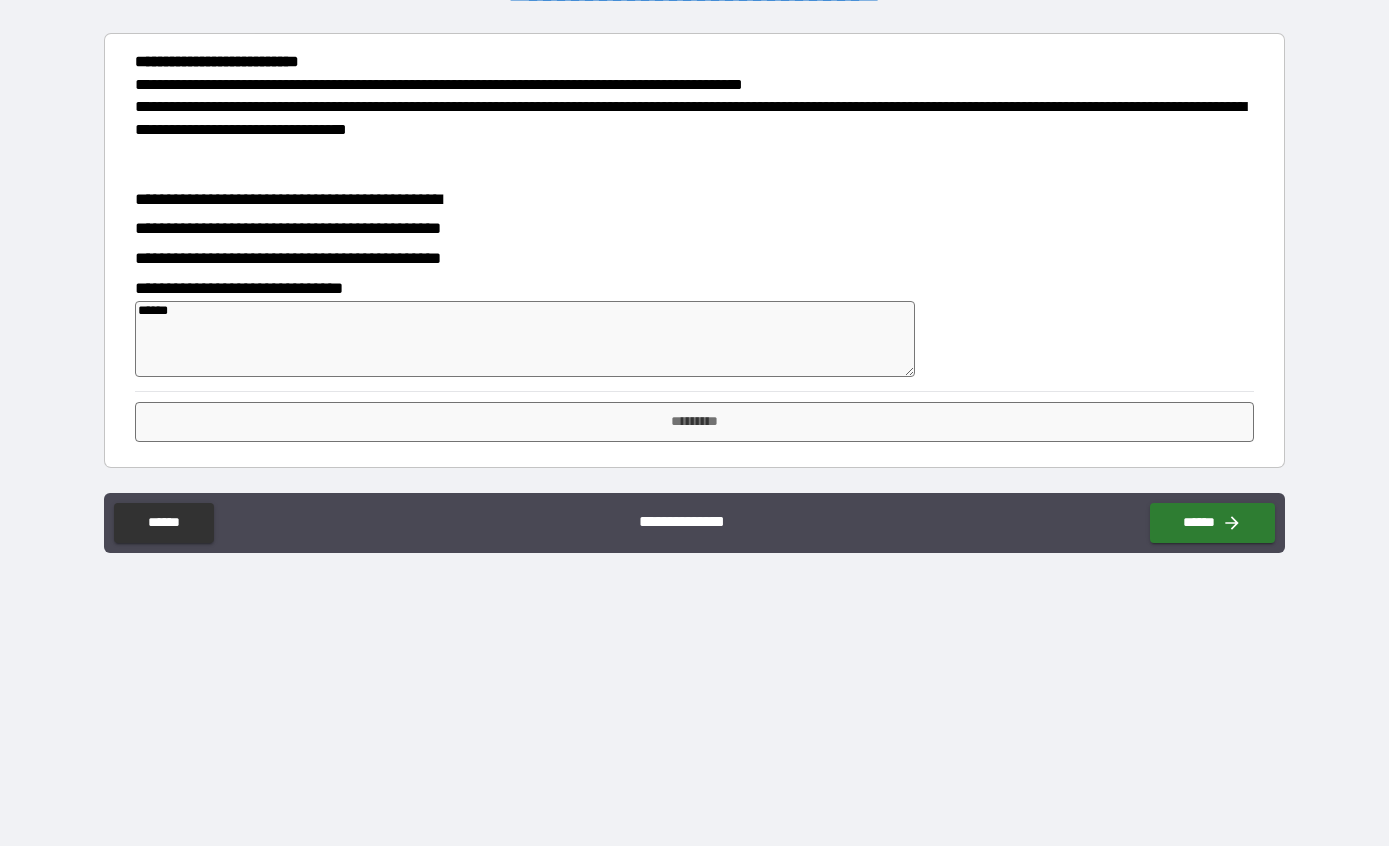 type on "*" 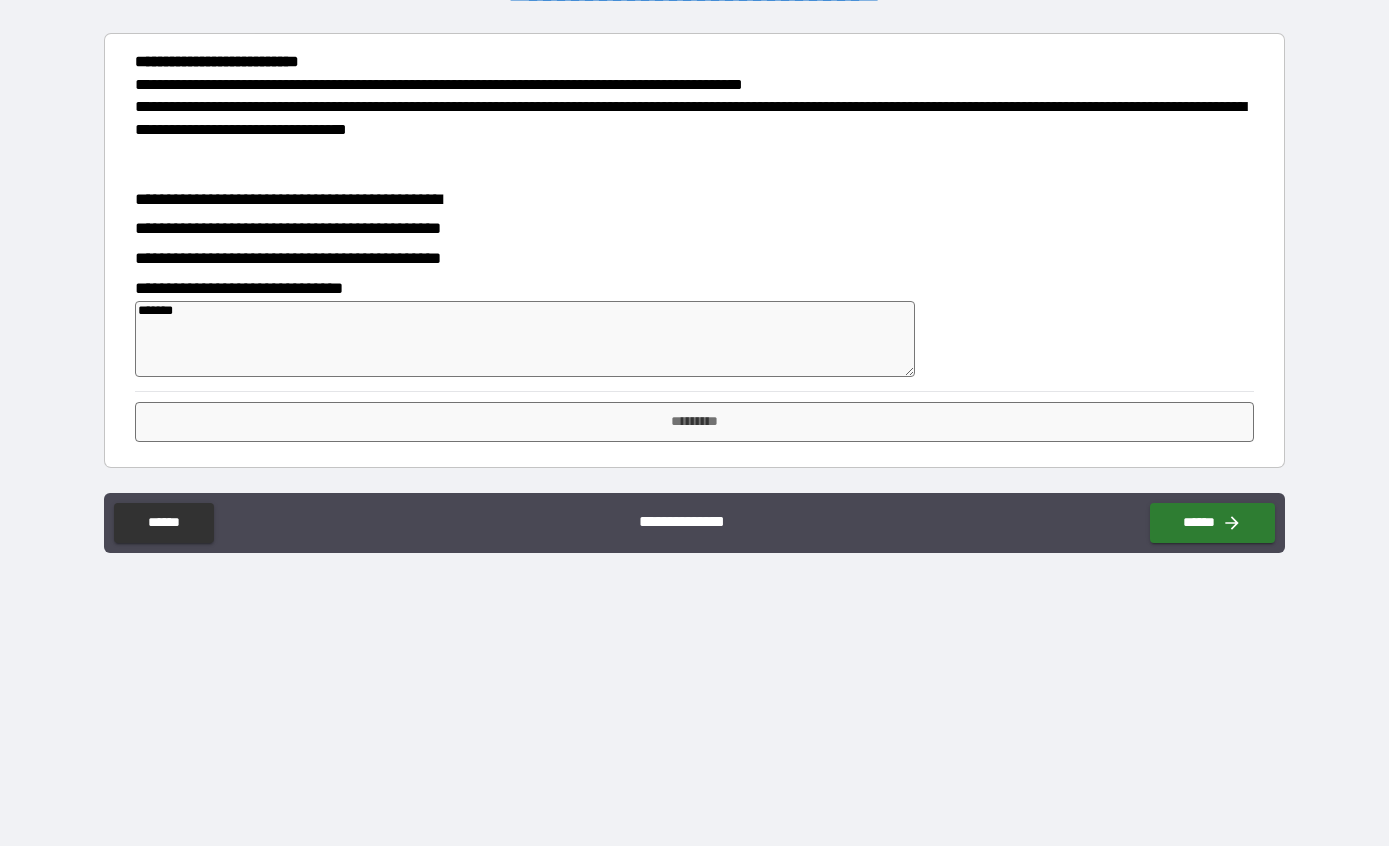 type on "*" 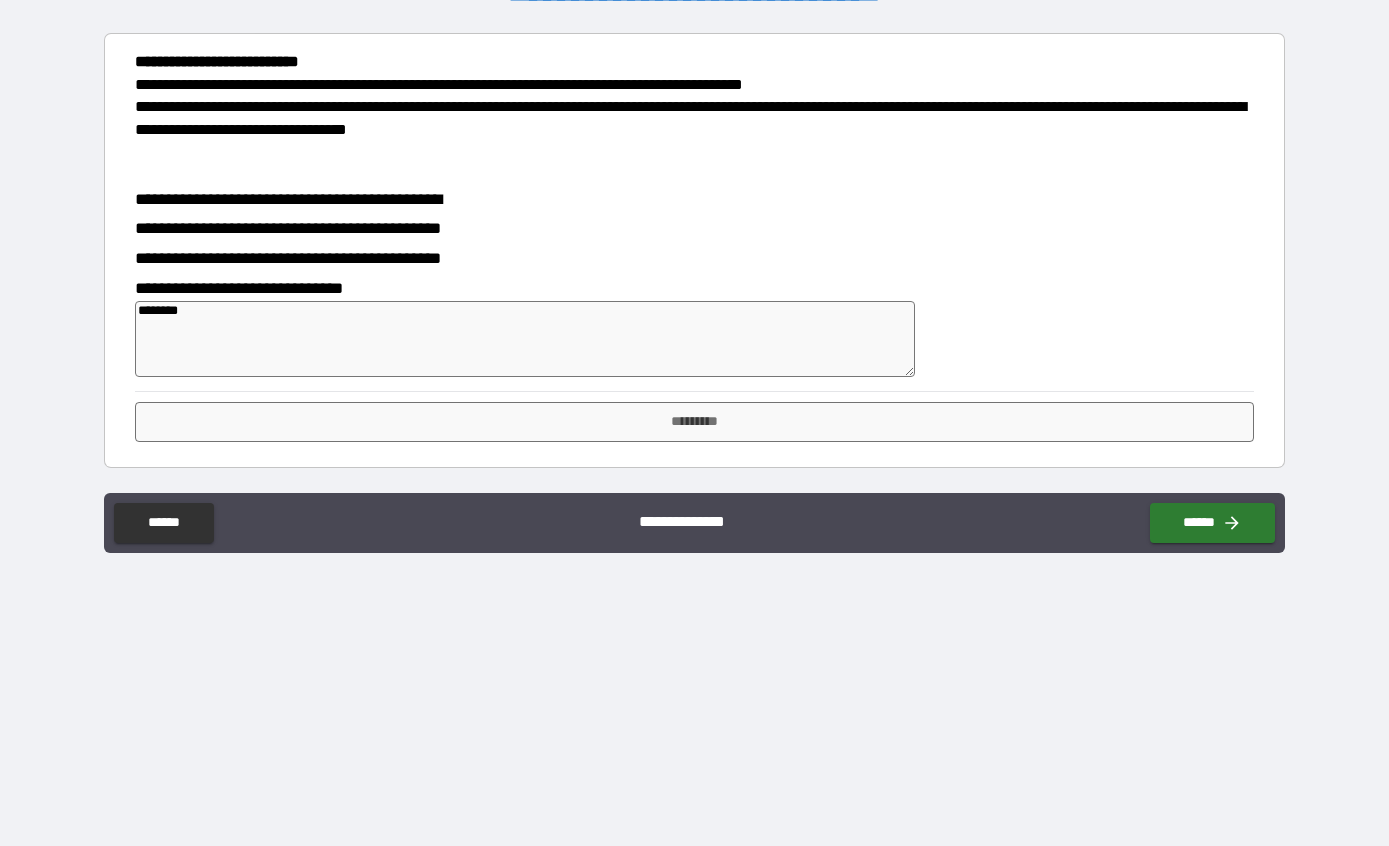 type on "*" 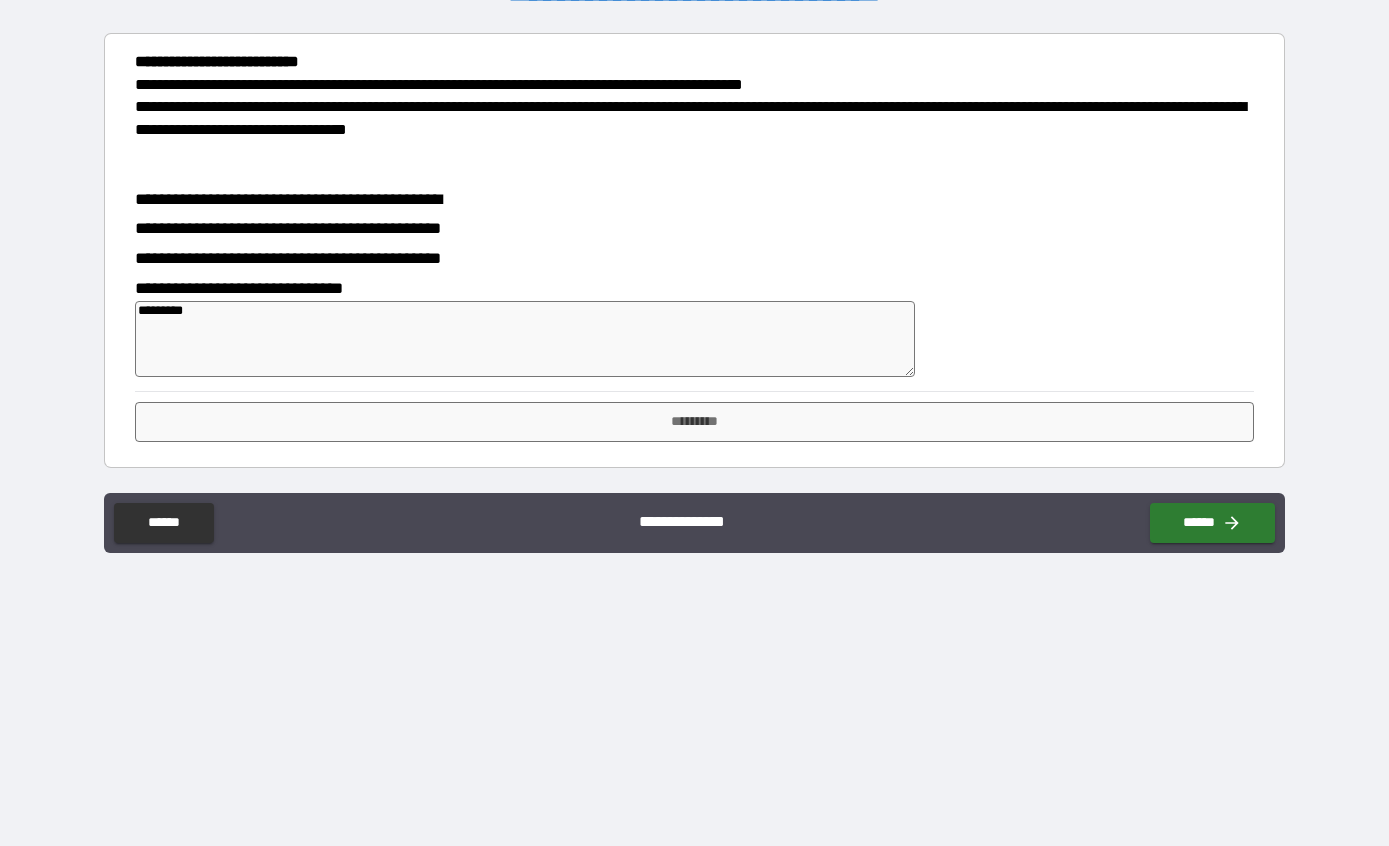 type on "*" 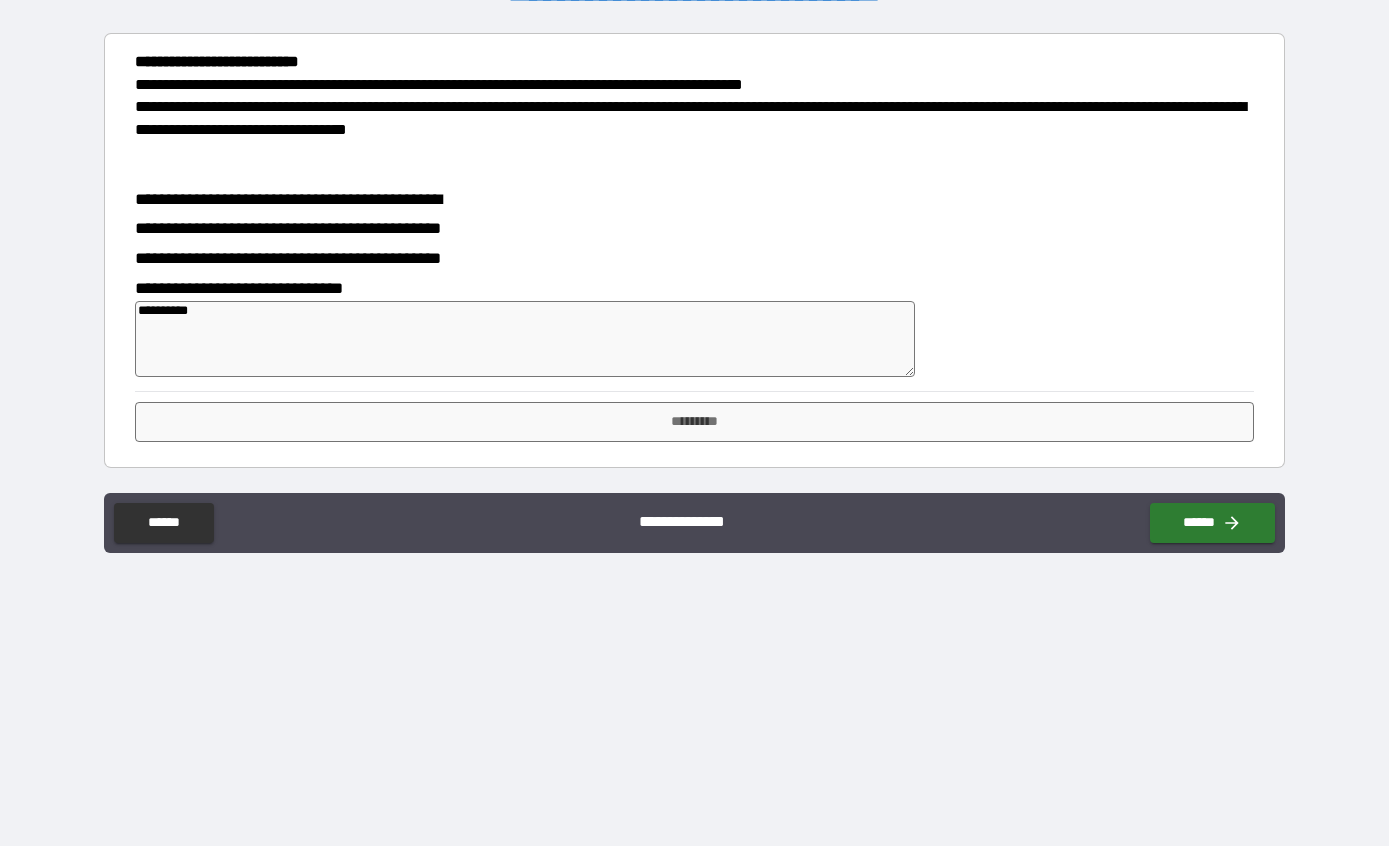 type on "*" 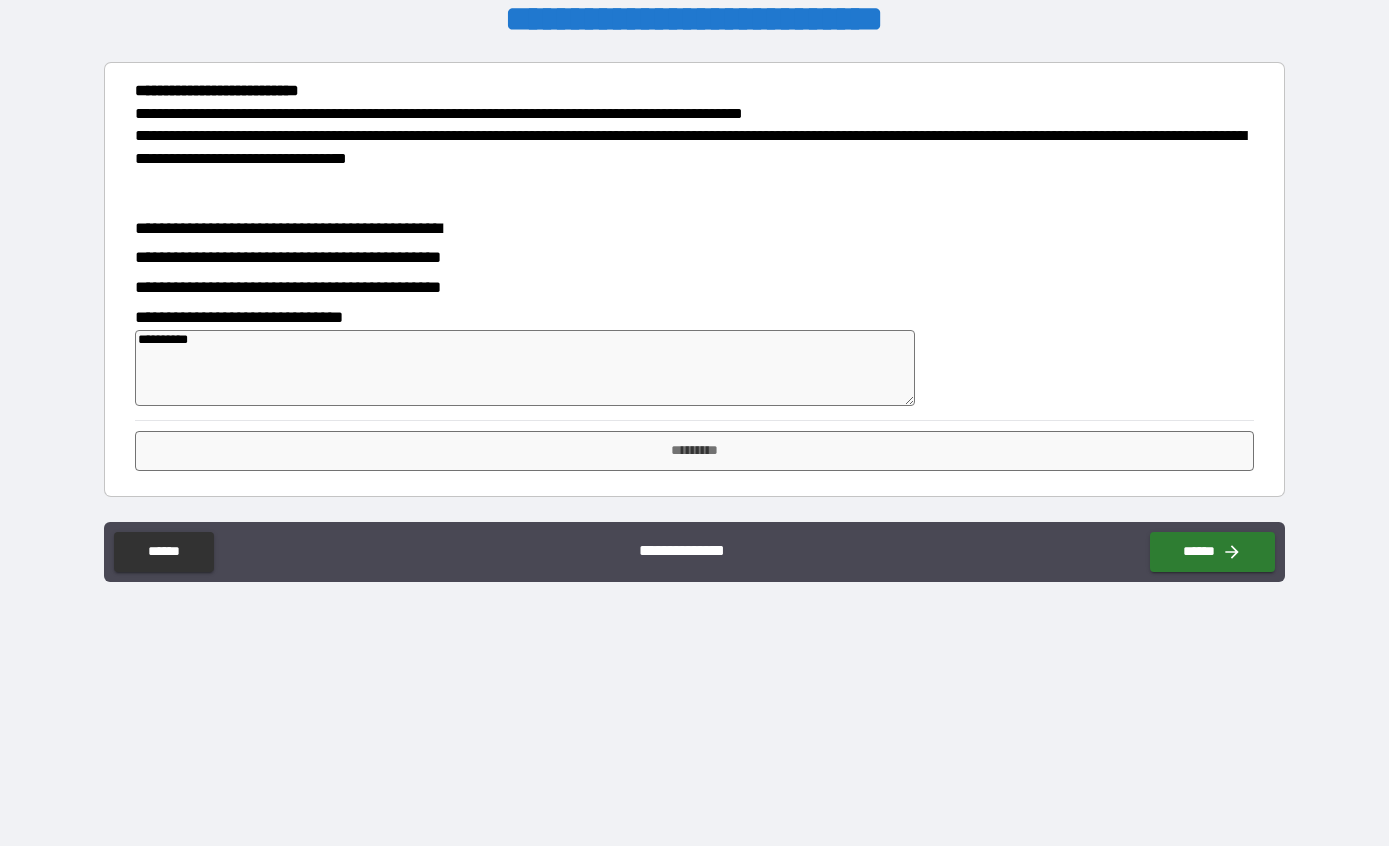 scroll, scrollTop: 0, scrollLeft: 0, axis: both 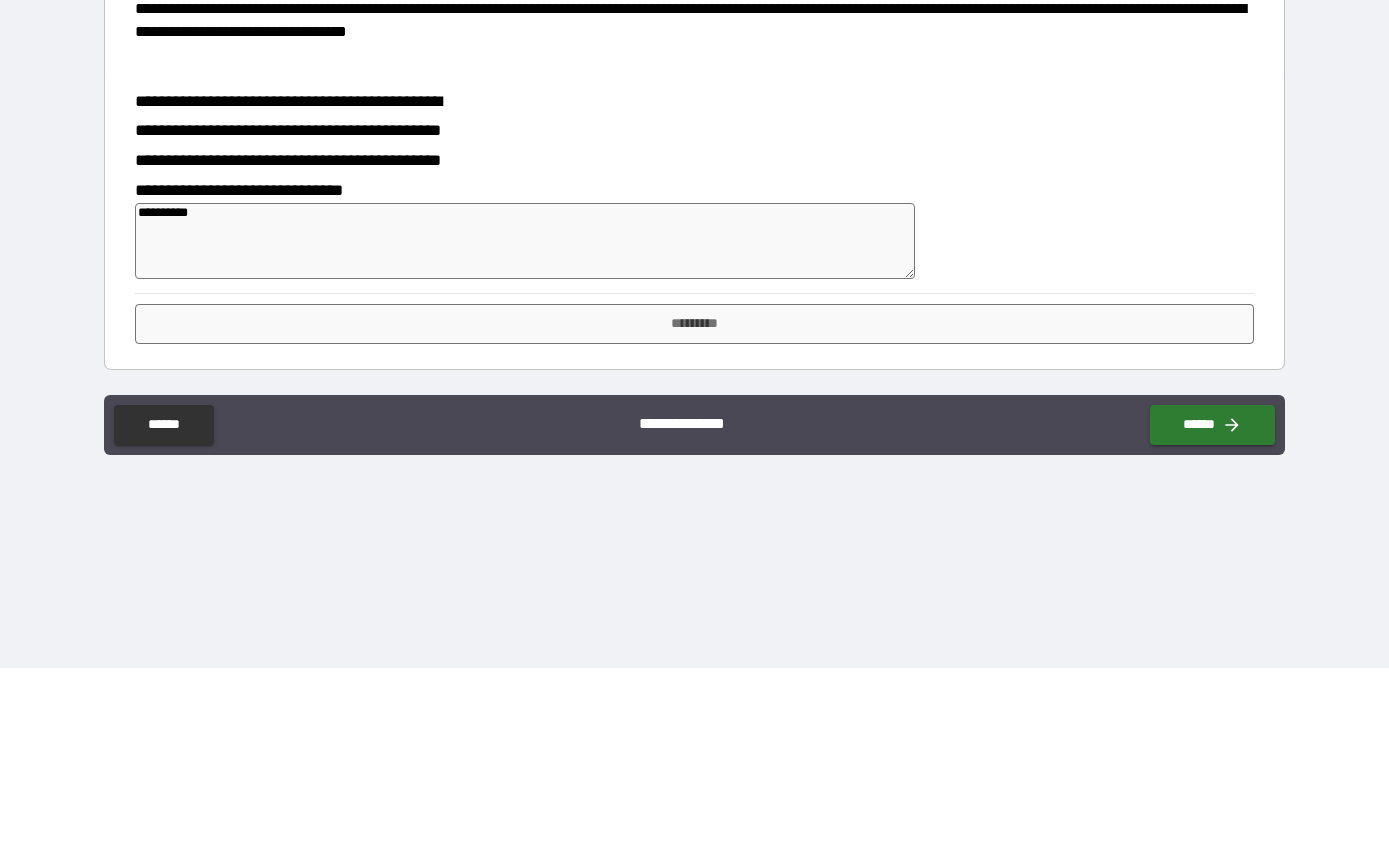 click on "**********" at bounding box center [525, 419] 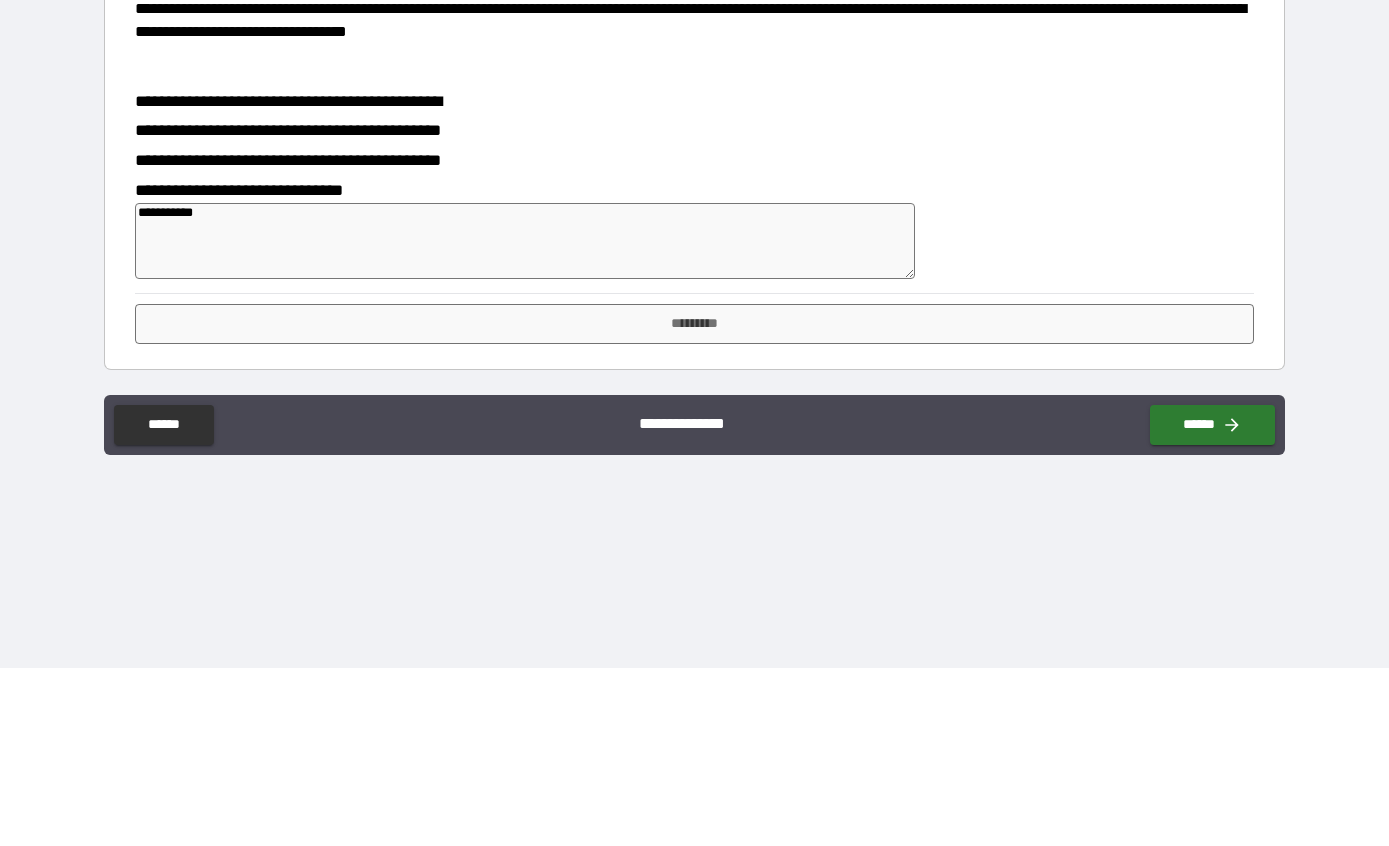 type on "**********" 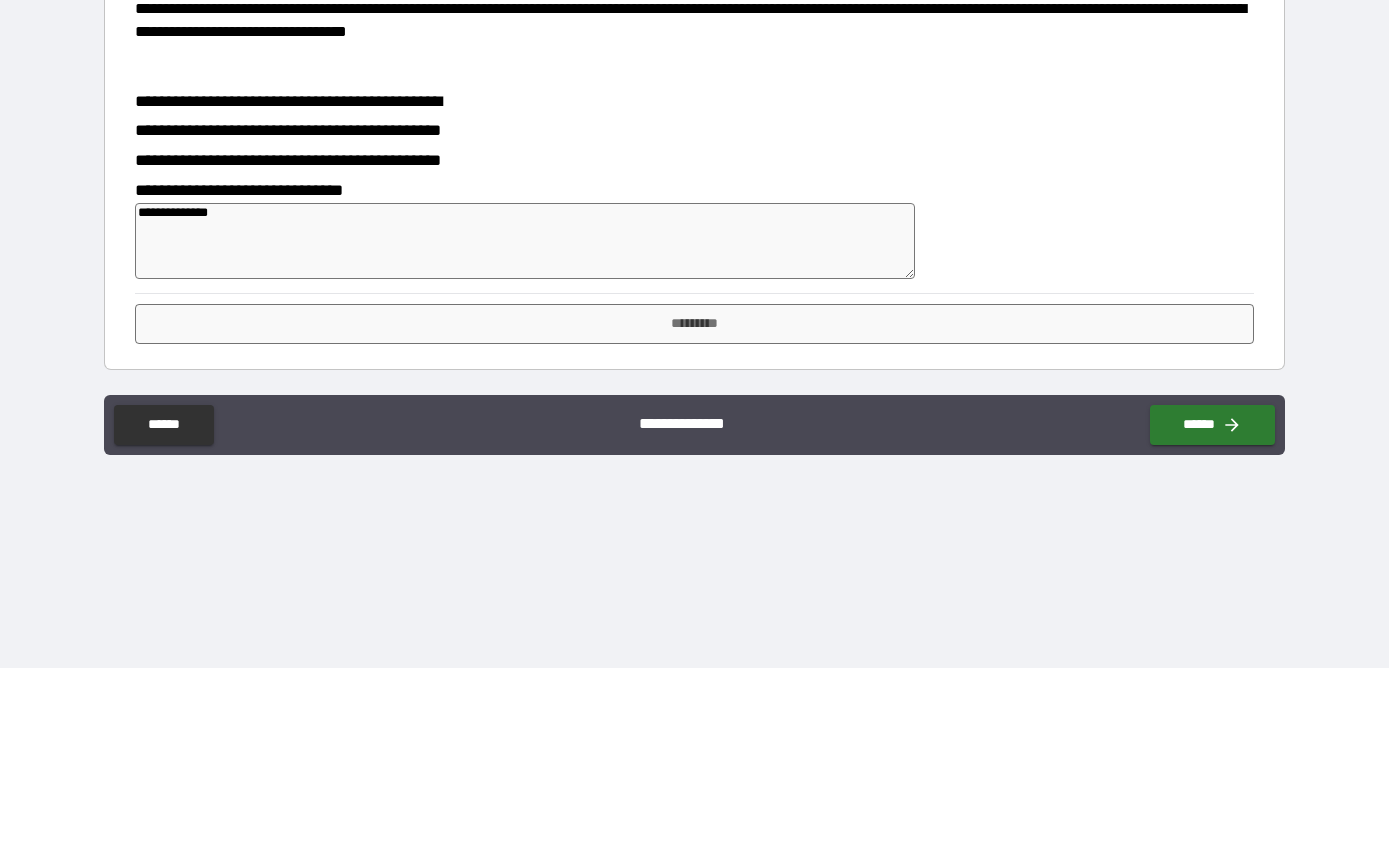 type on "*" 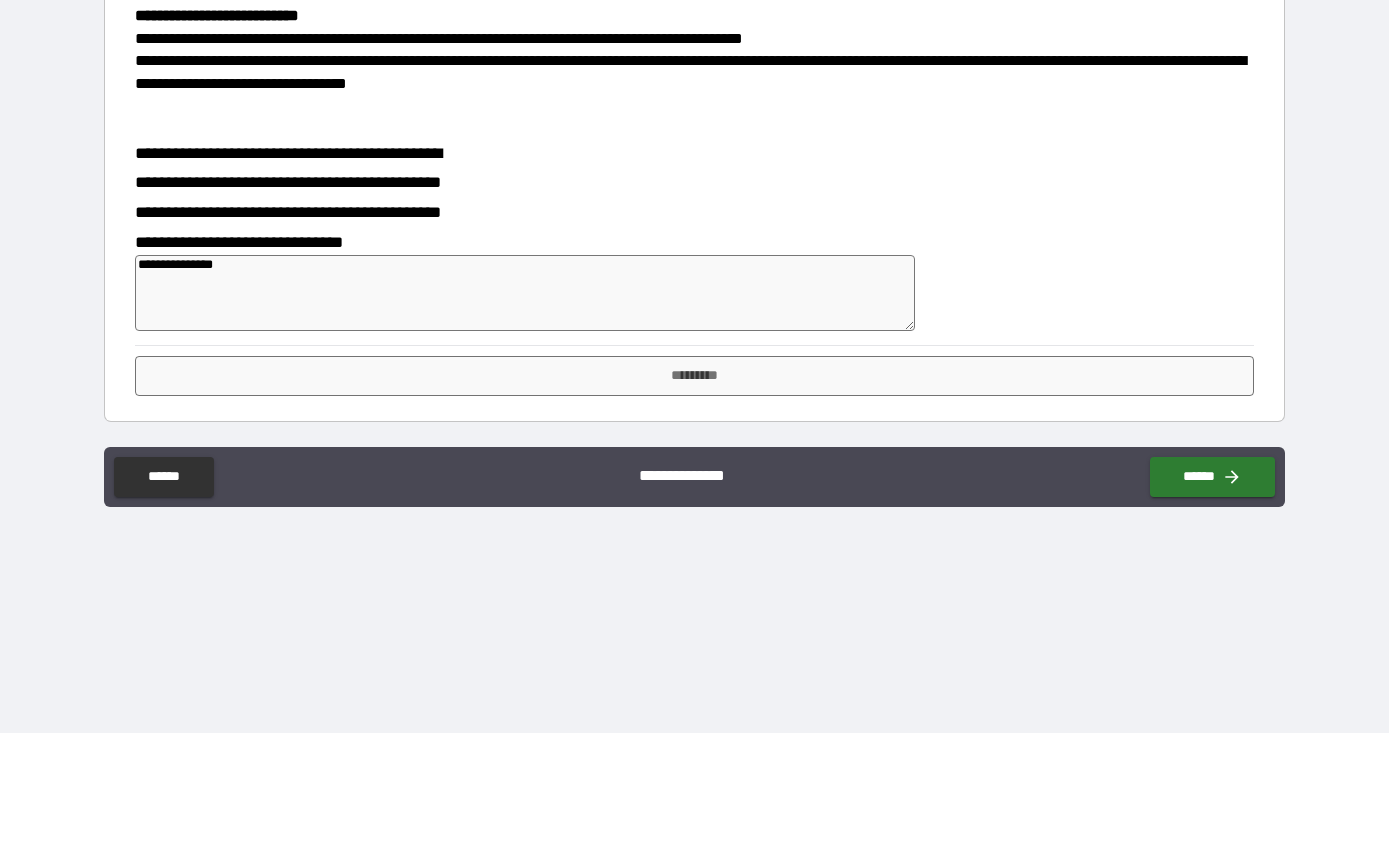 type on "**********" 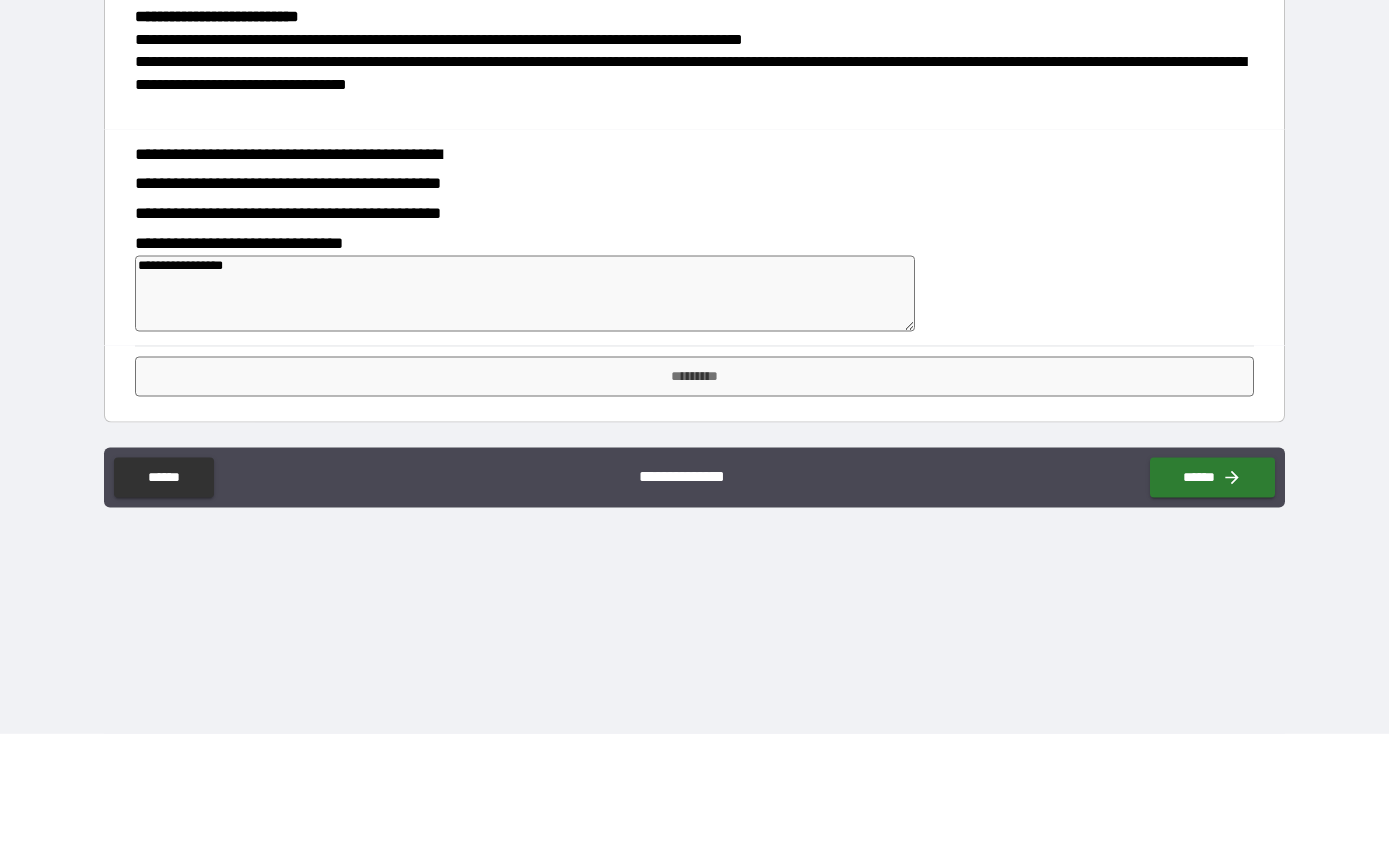 type on "*" 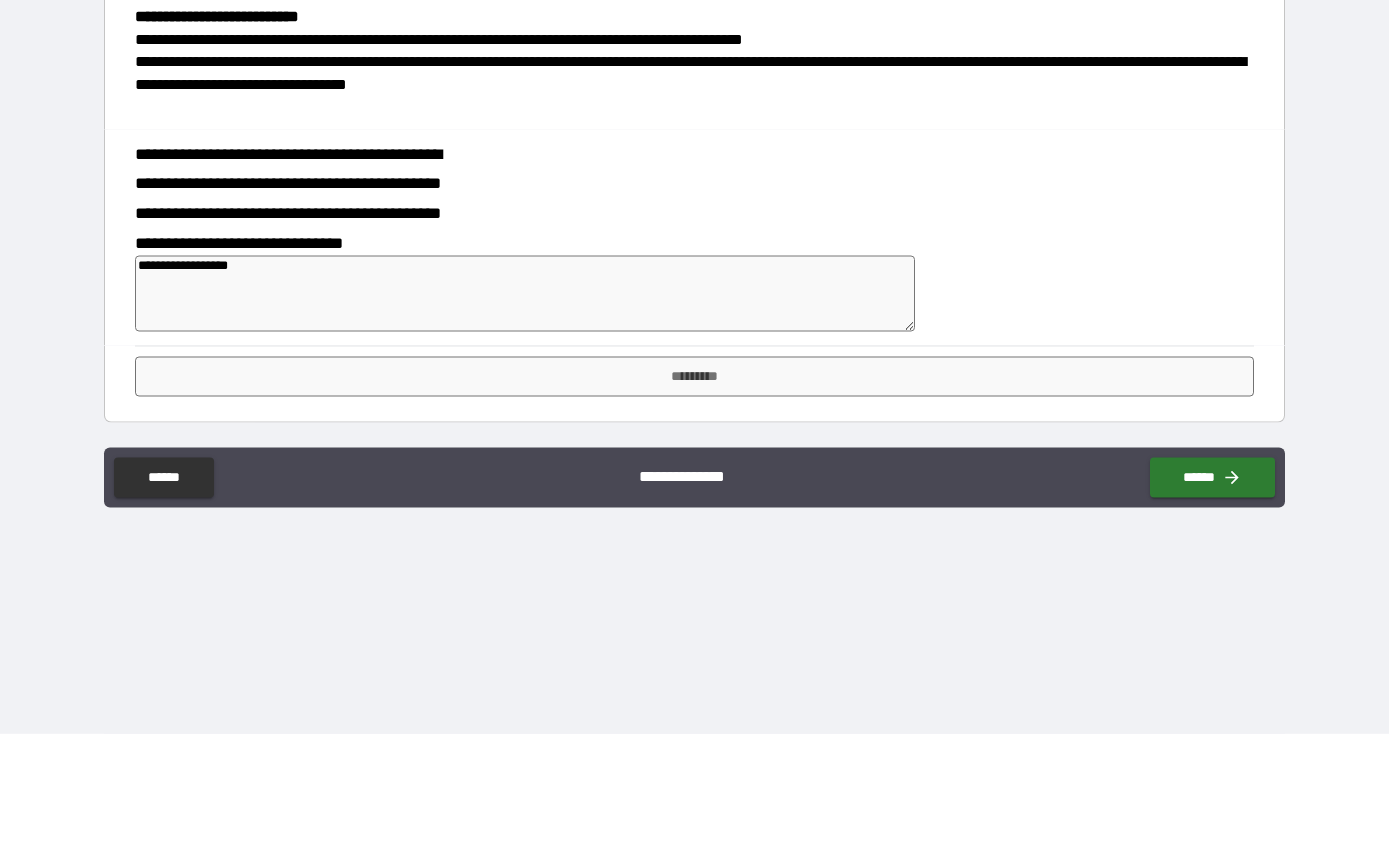 type on "**********" 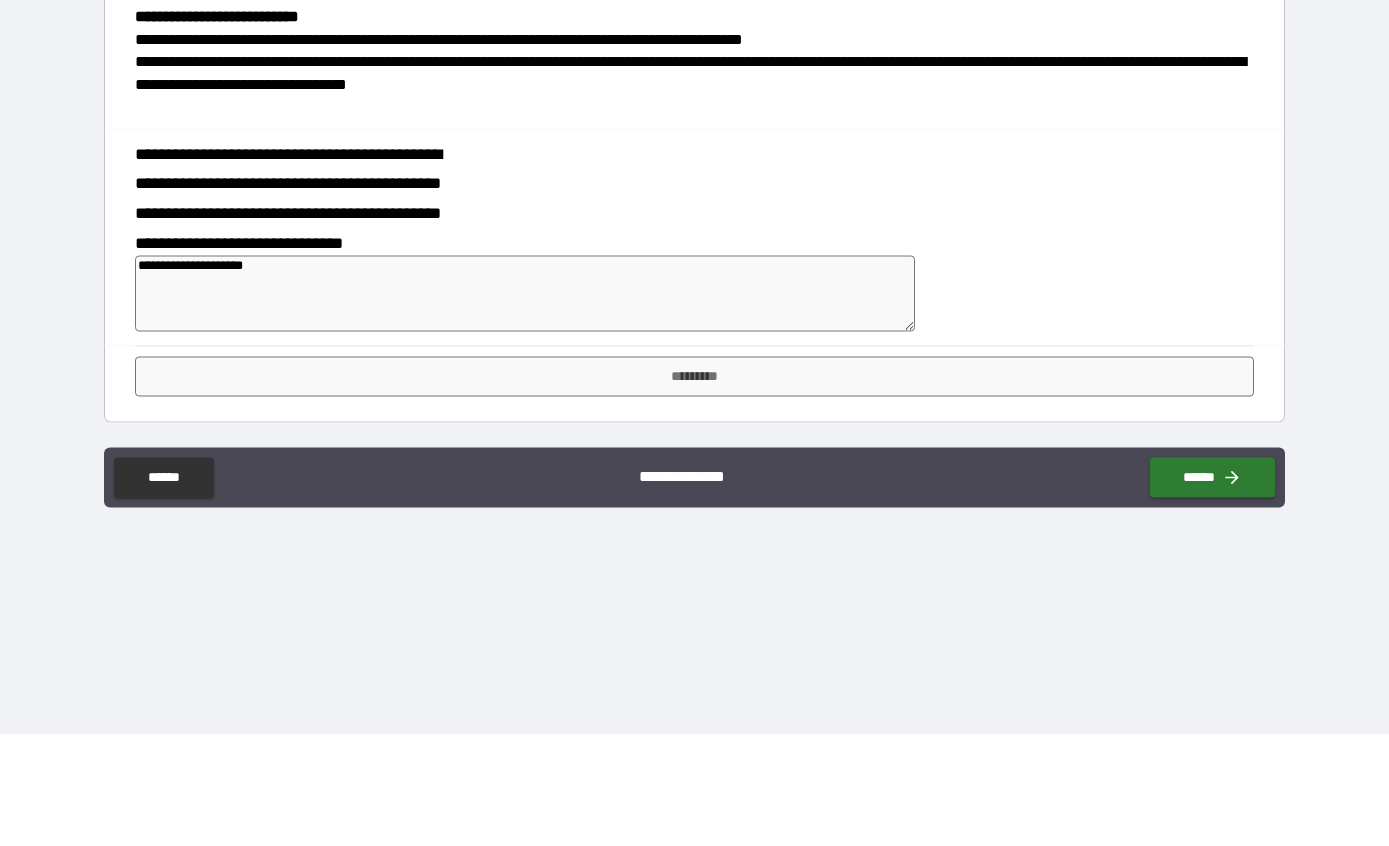 type on "*" 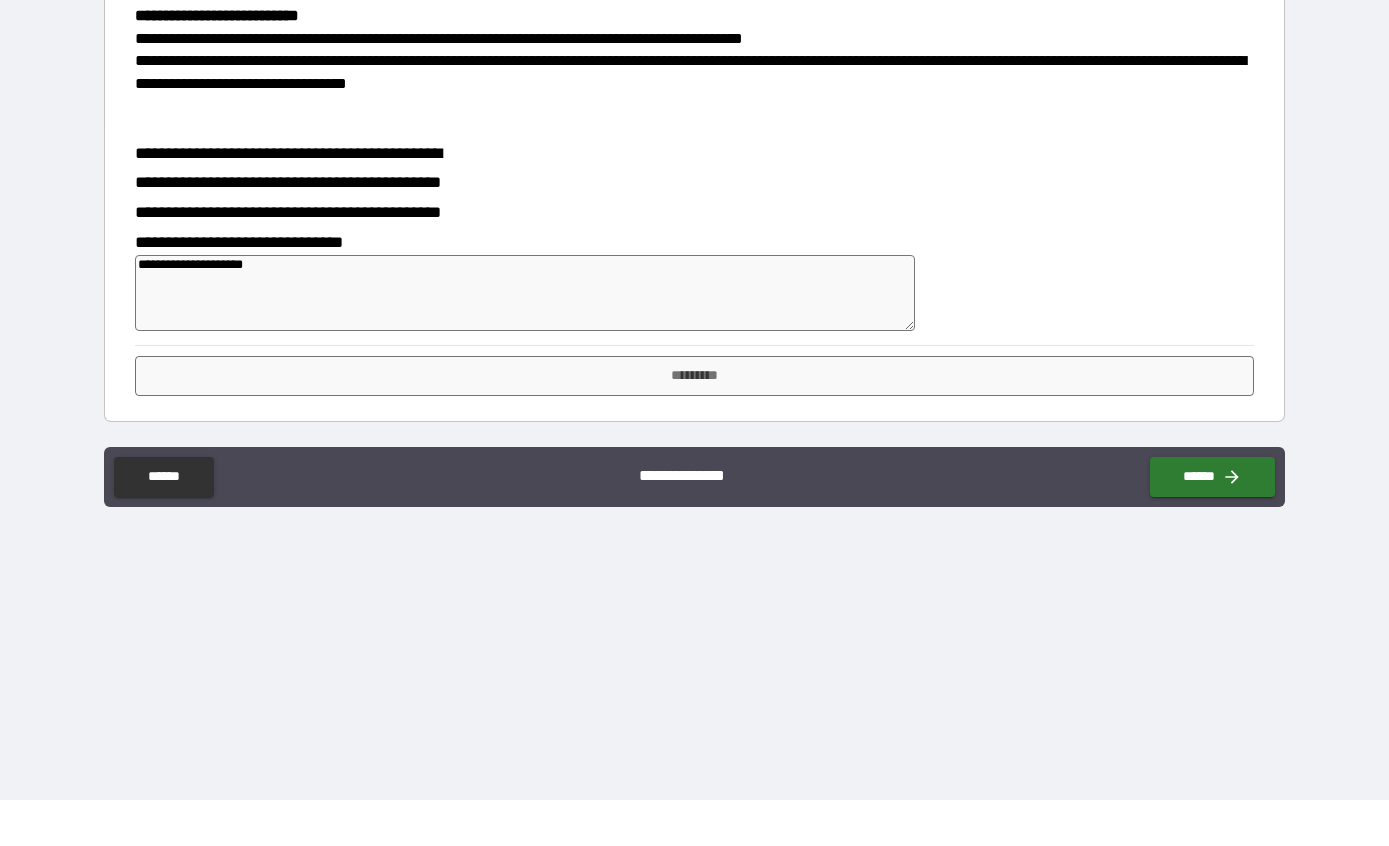 type on "**********" 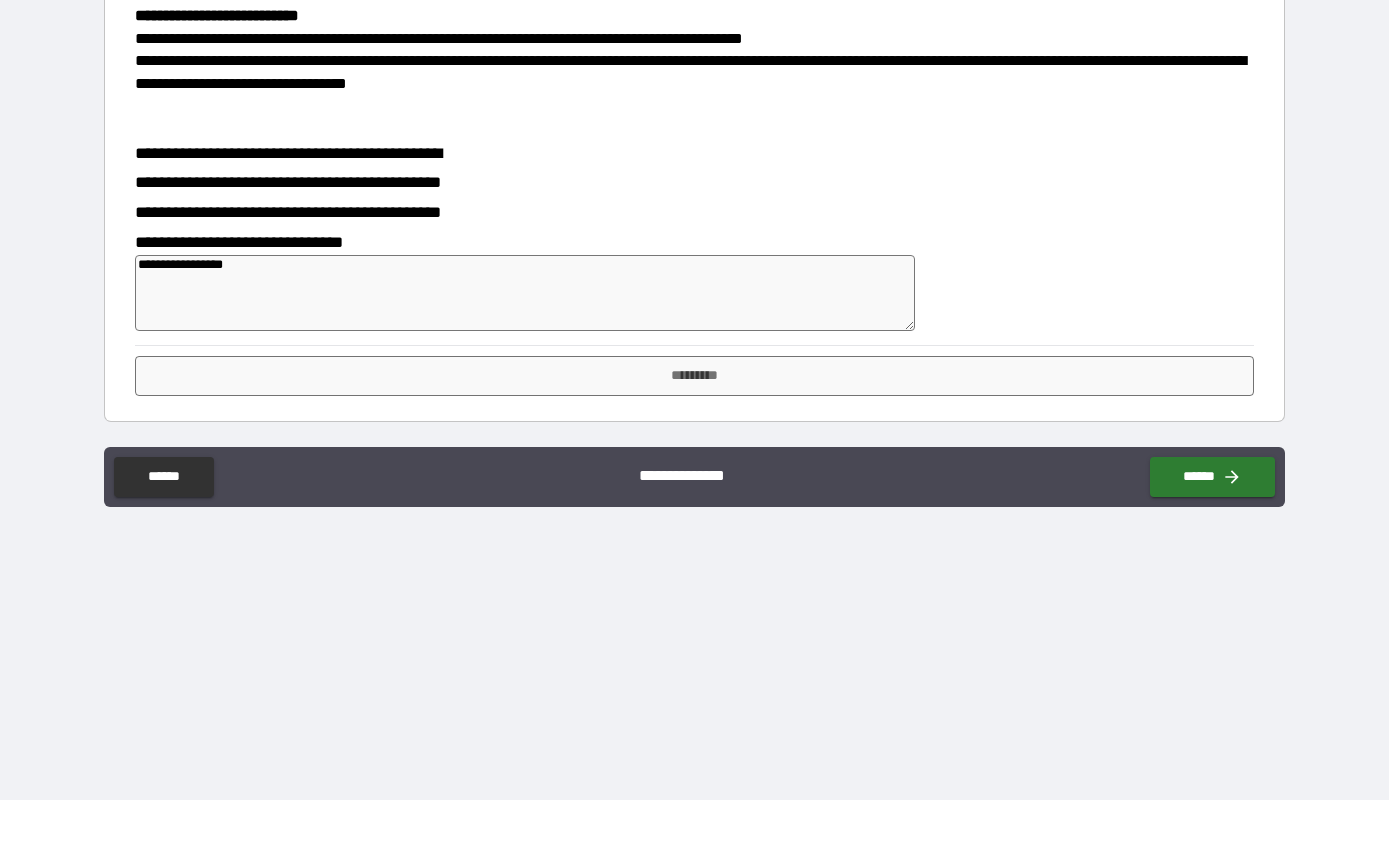 type on "**********" 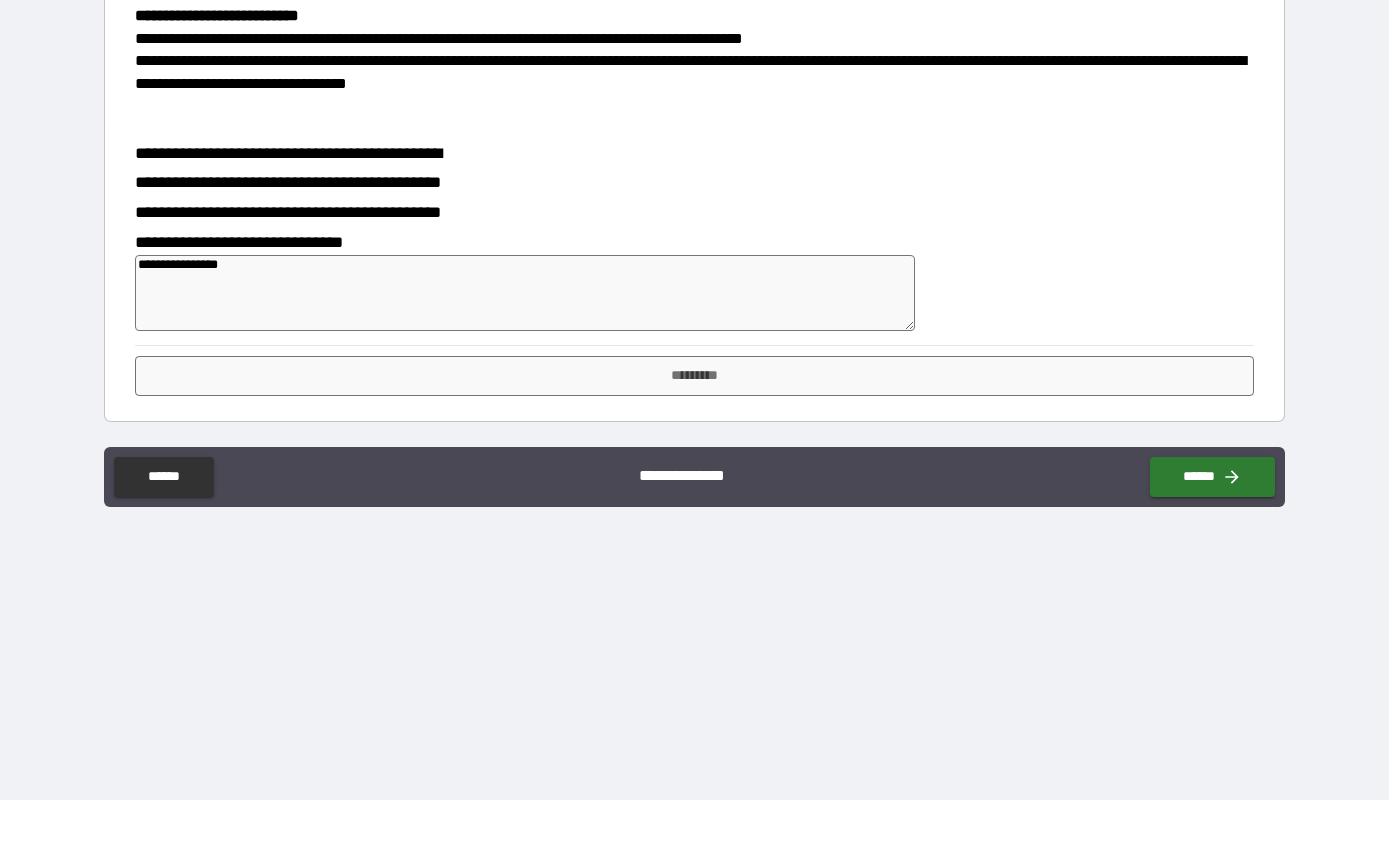 type on "**********" 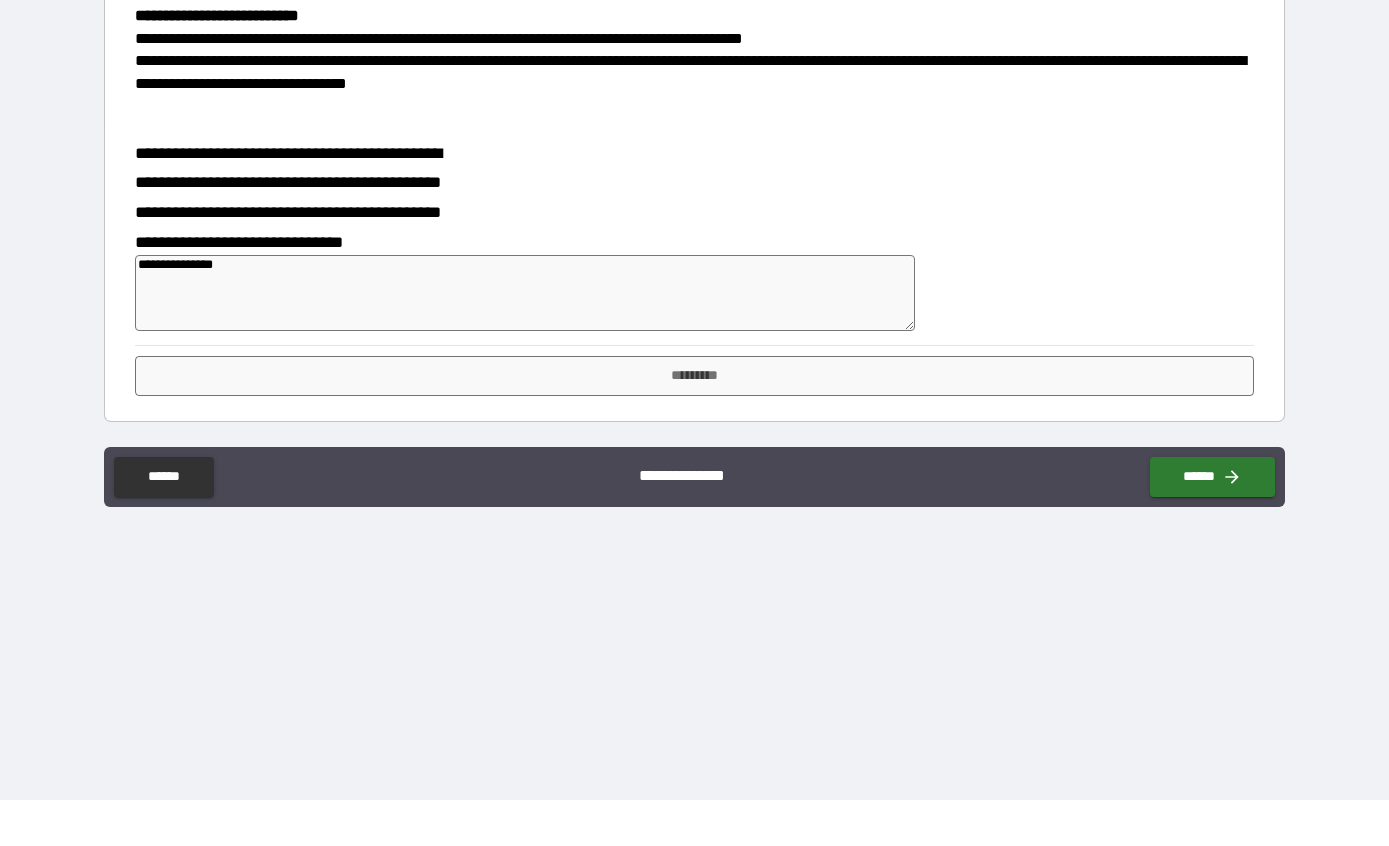 type on "*" 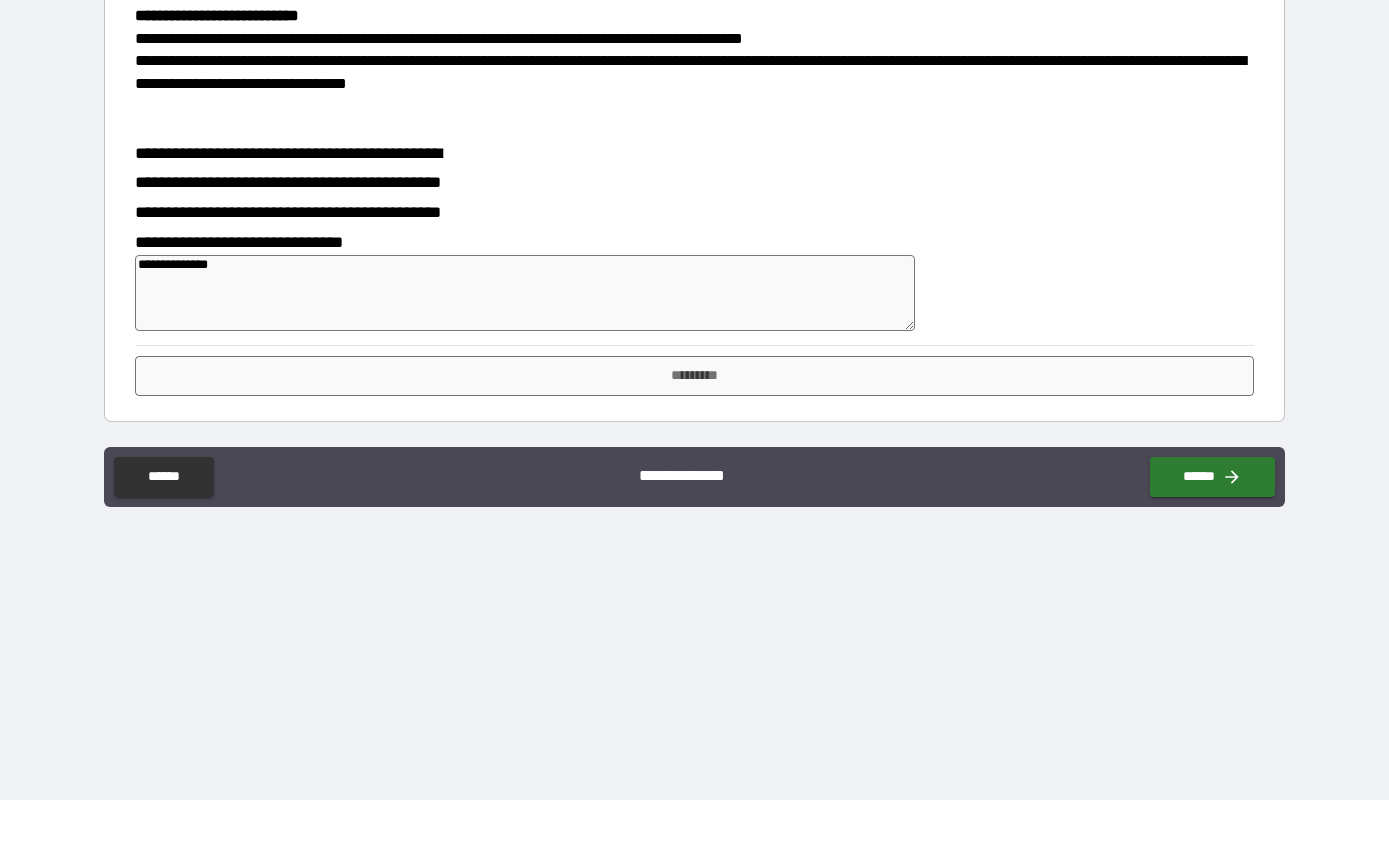 type on "*" 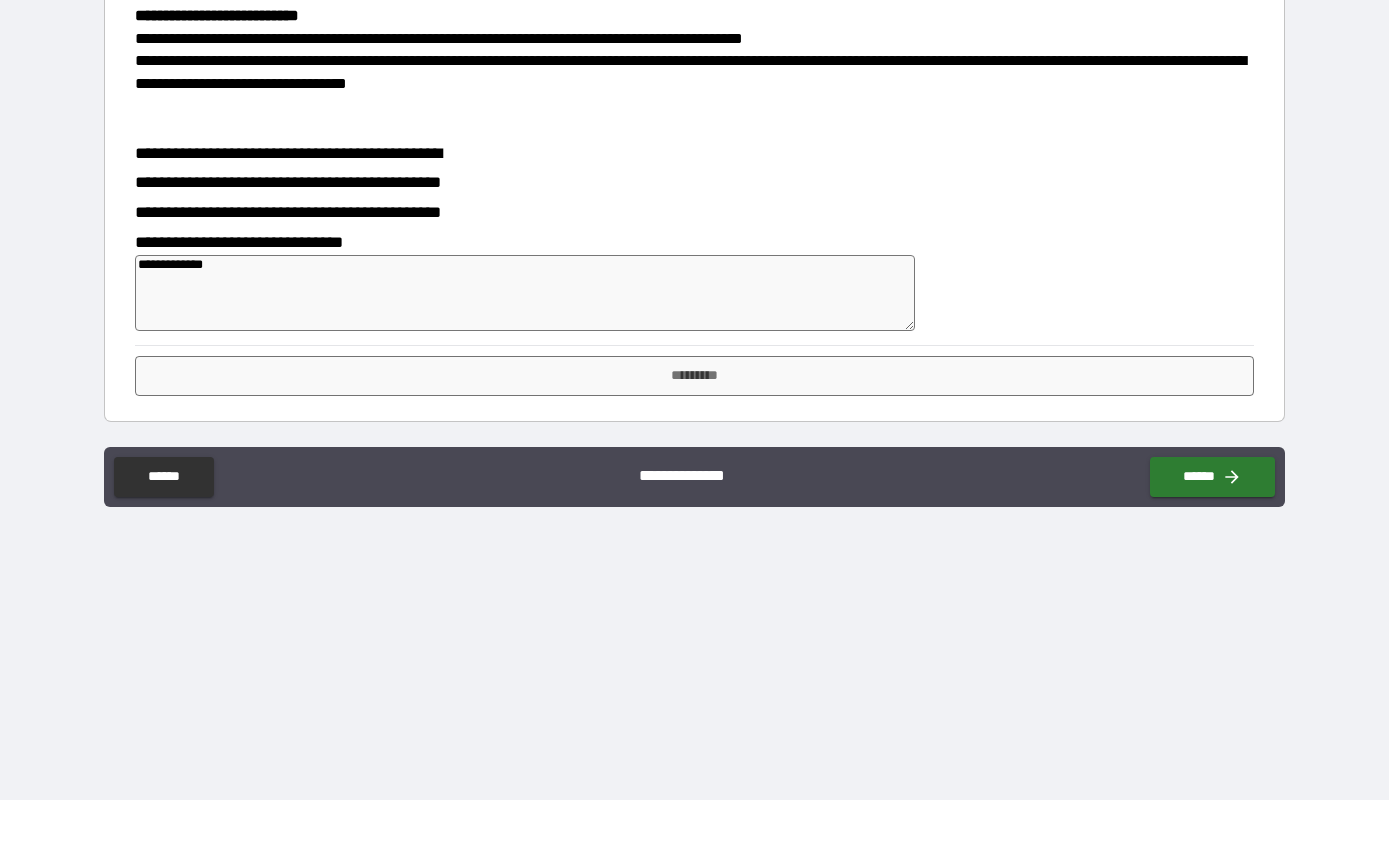 type on "**********" 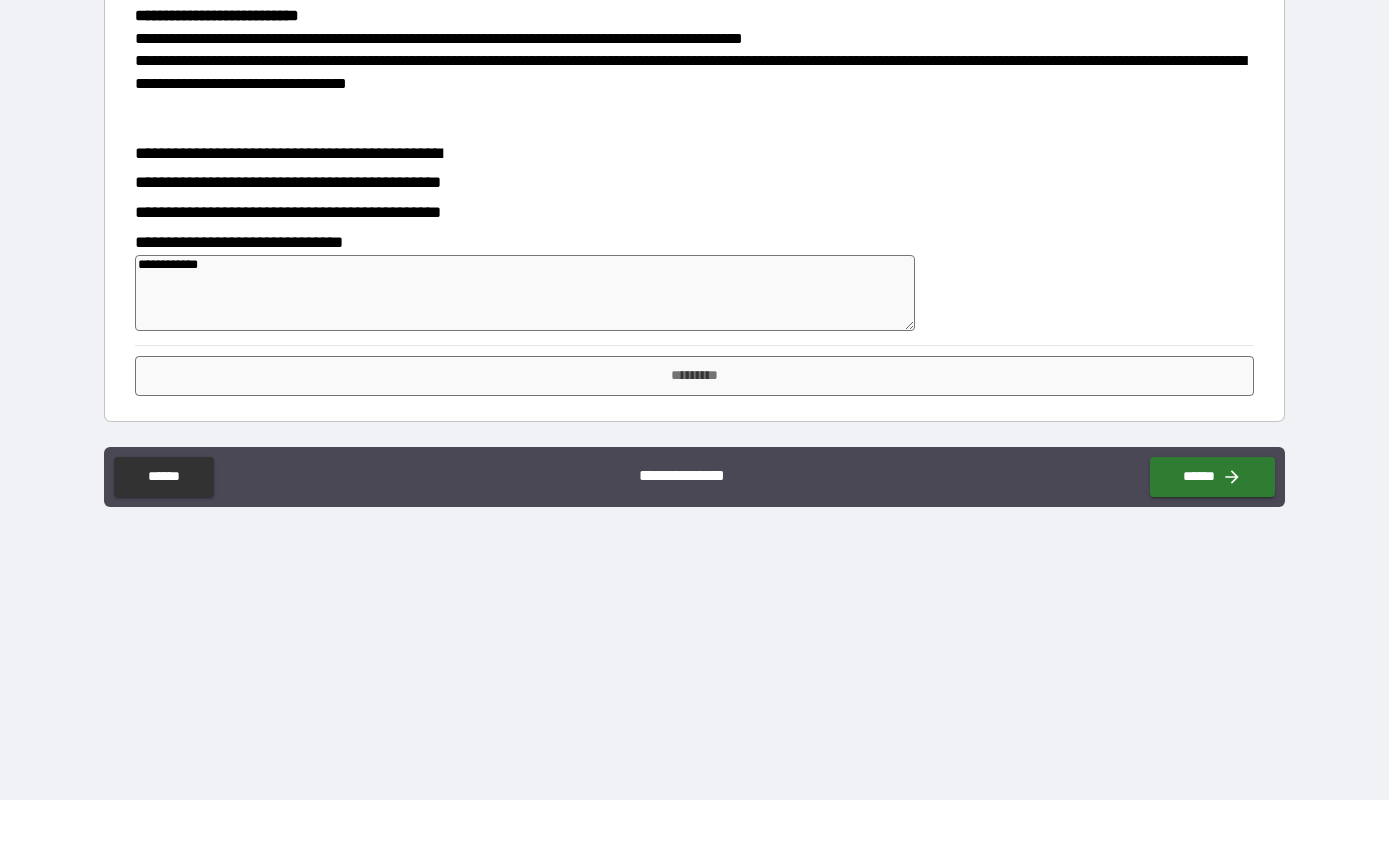 type on "**********" 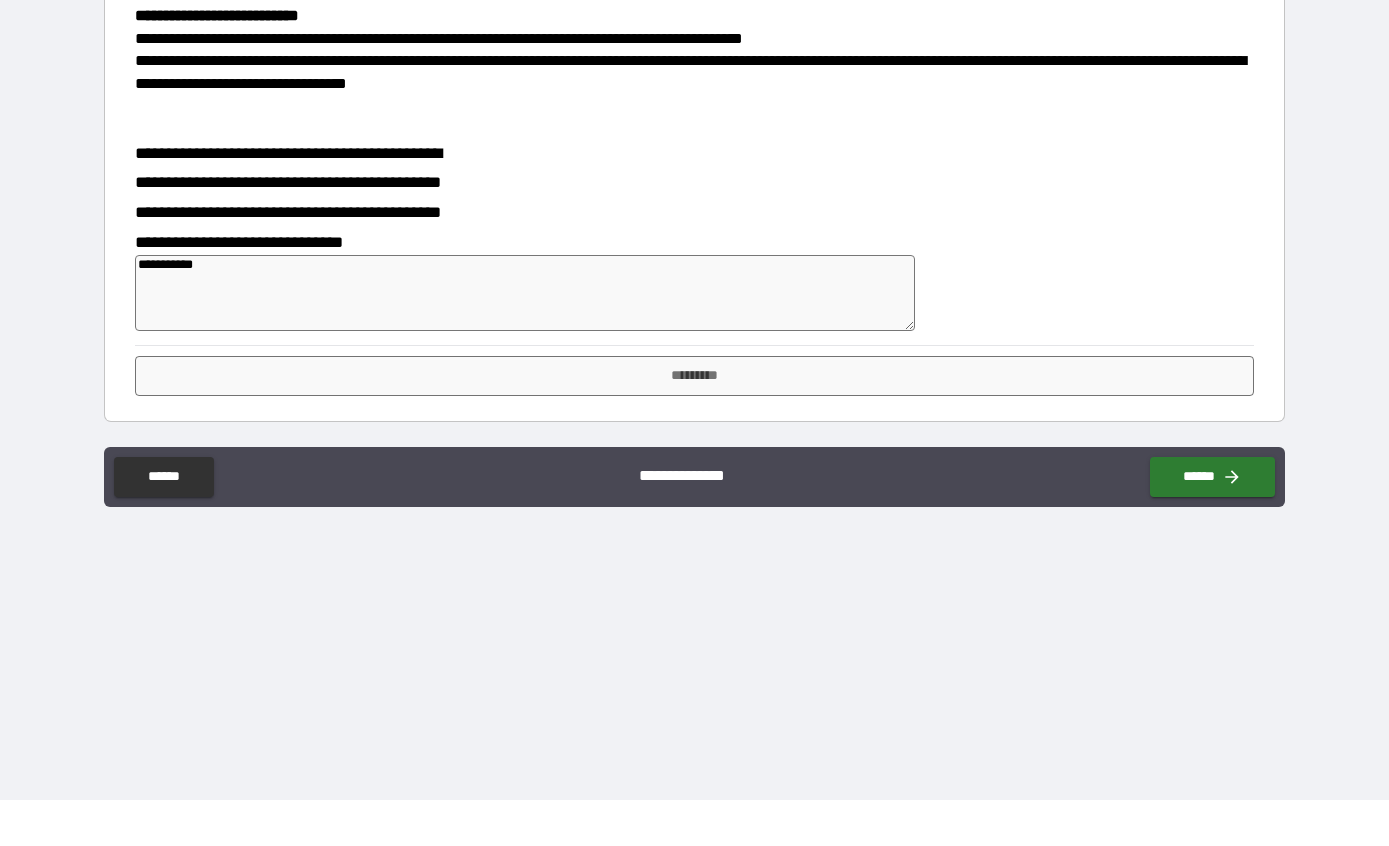 type on "*" 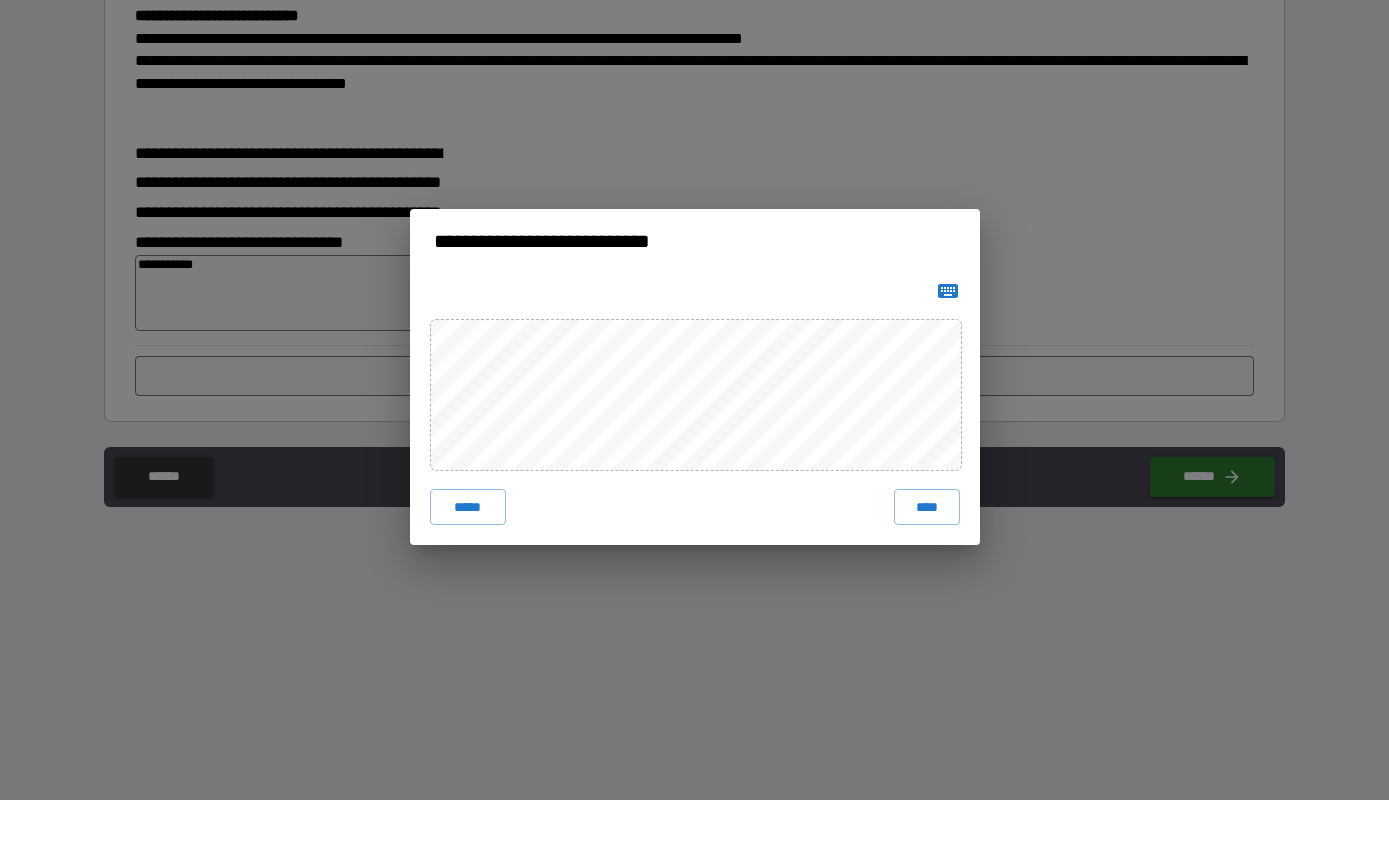 click on "****" at bounding box center [927, 553] 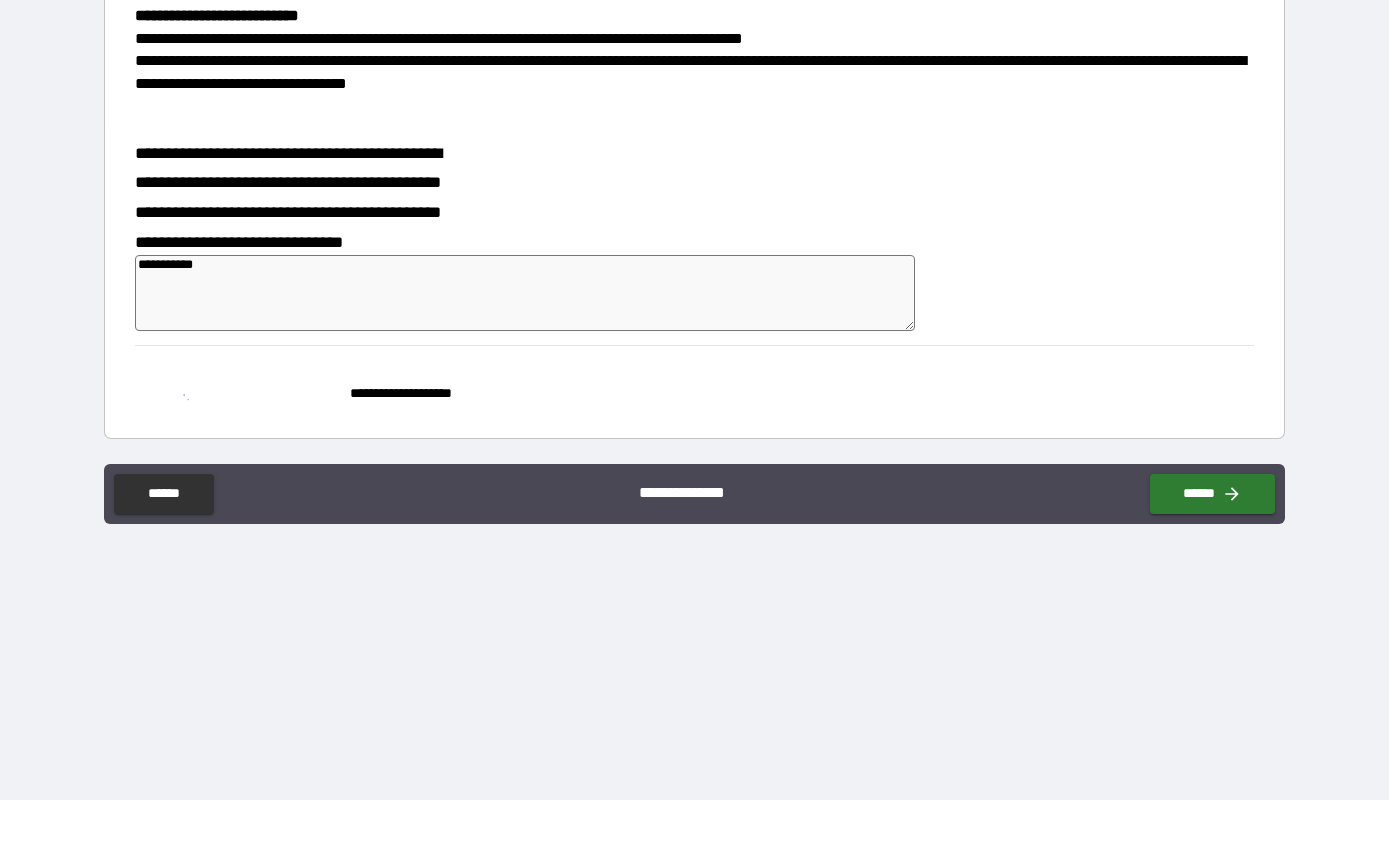 type on "*" 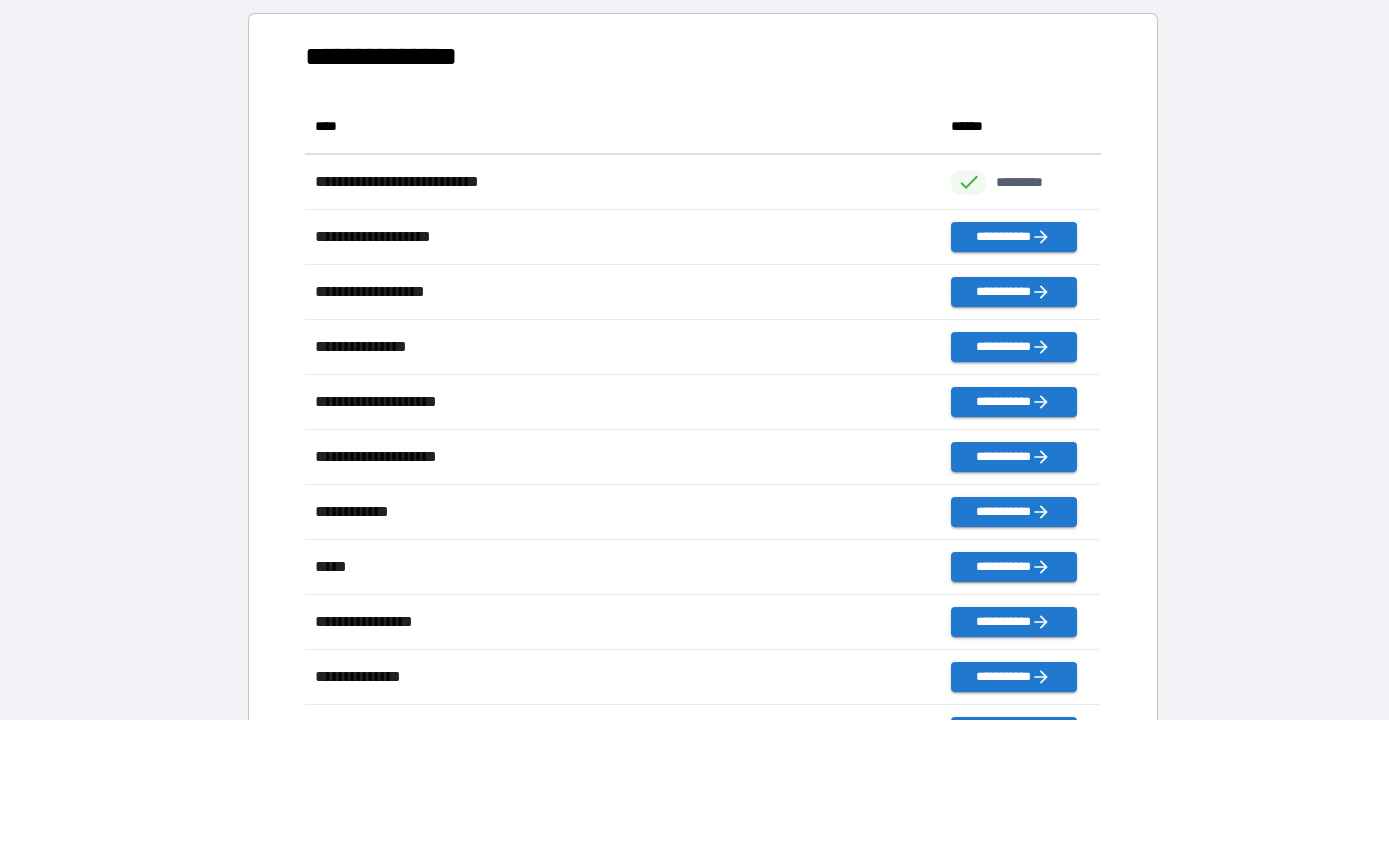 scroll, scrollTop: 1, scrollLeft: 1, axis: both 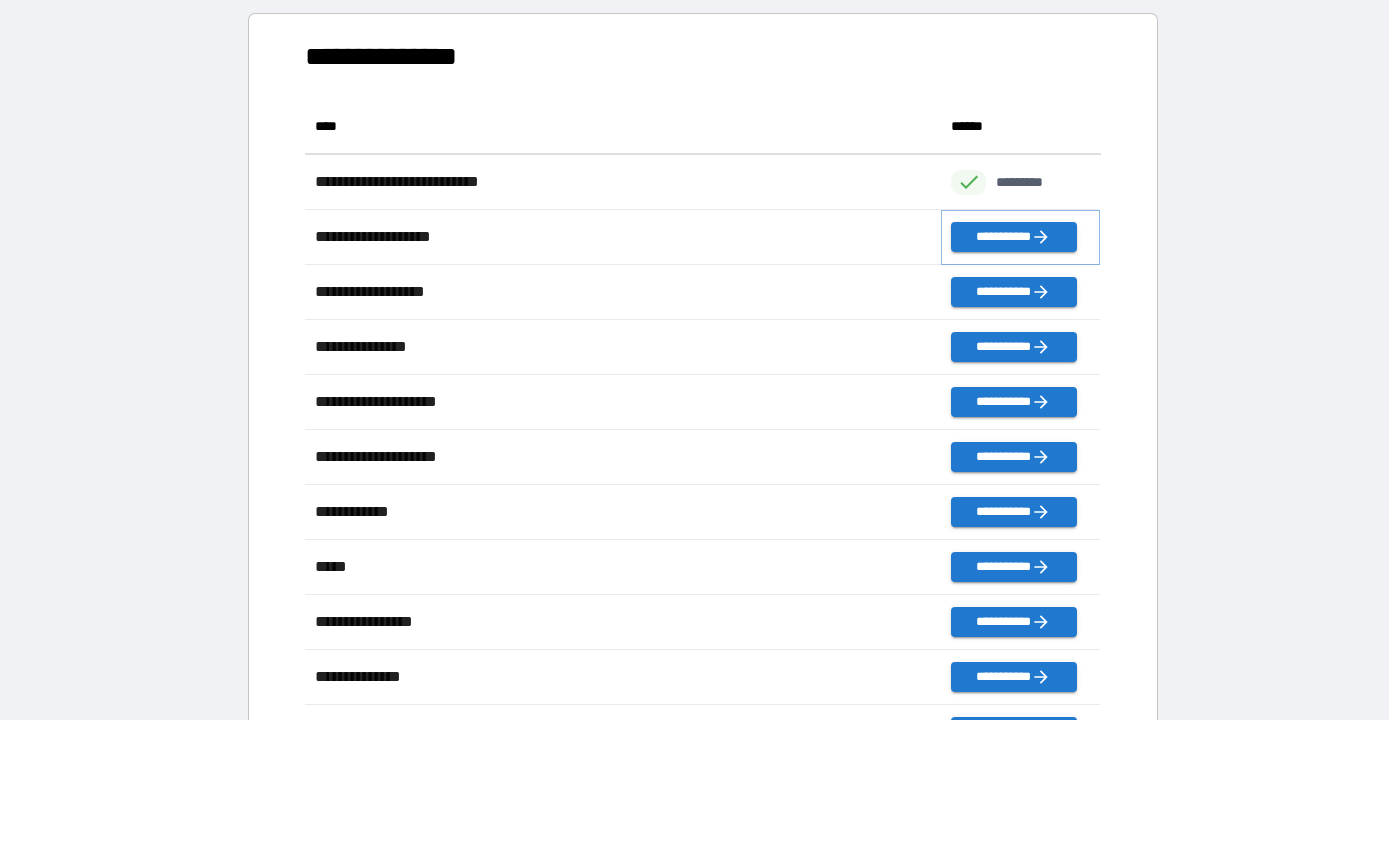 click on "**********" at bounding box center [1013, 283] 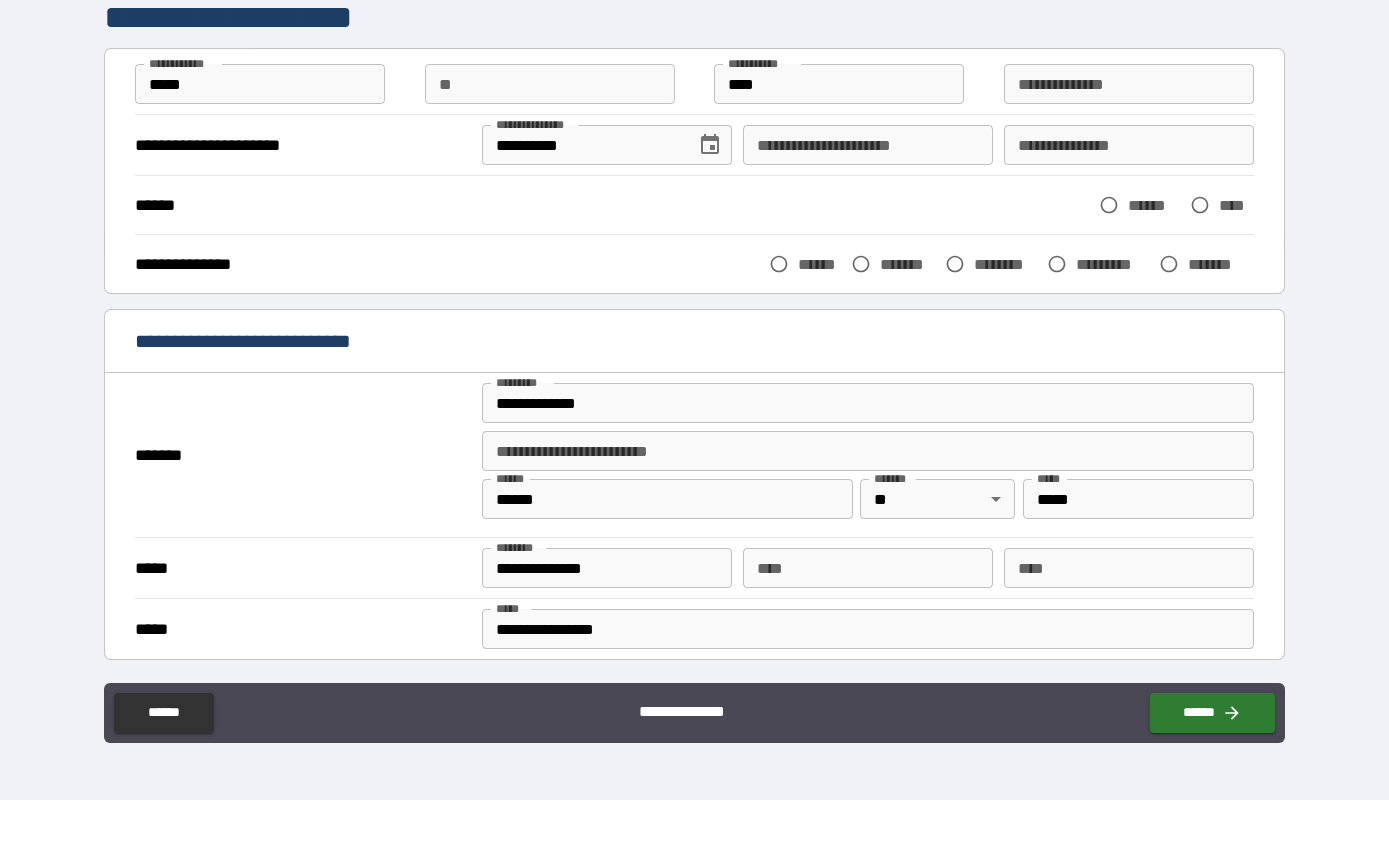 click on "**" at bounding box center [550, 130] 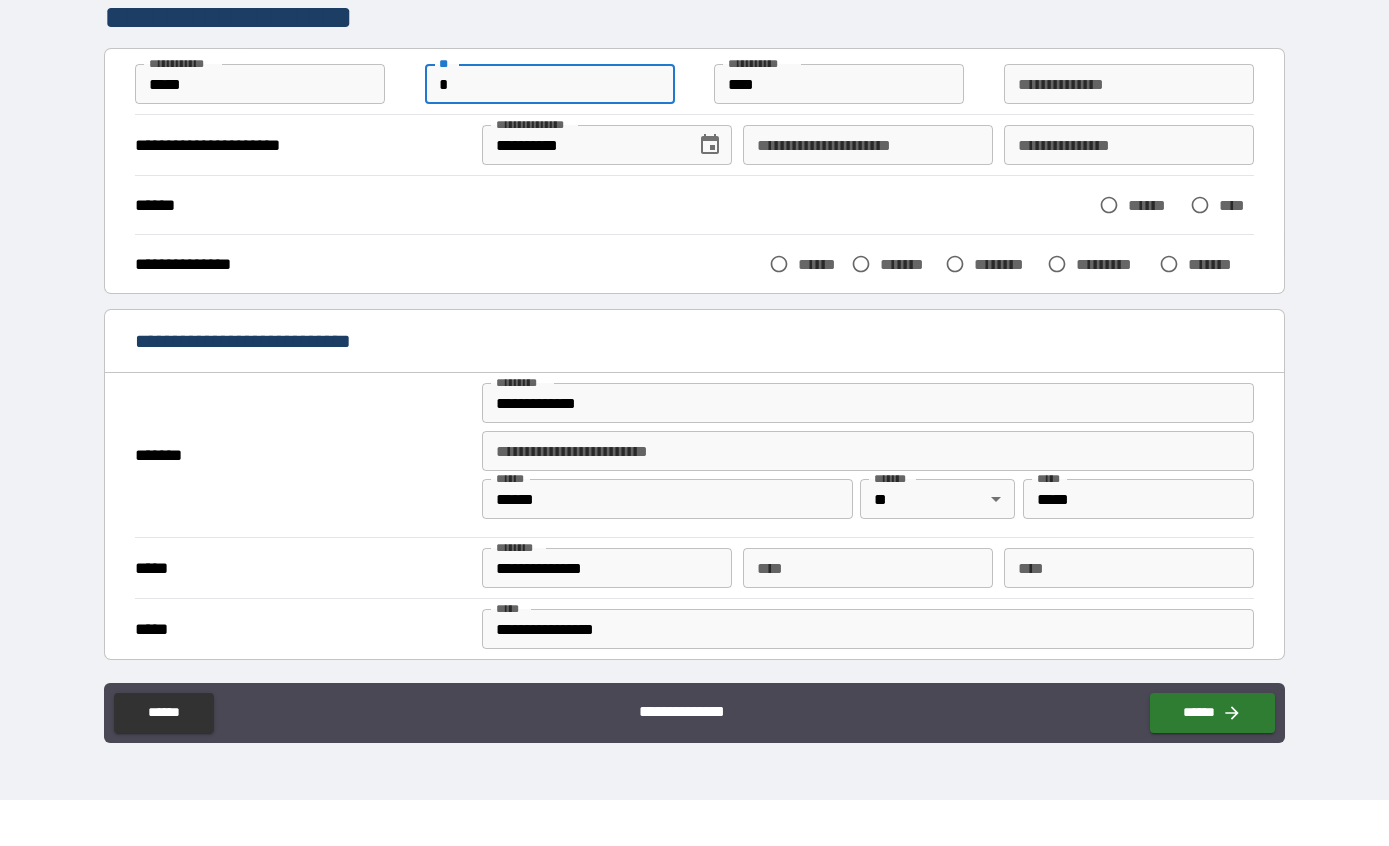 type on "*" 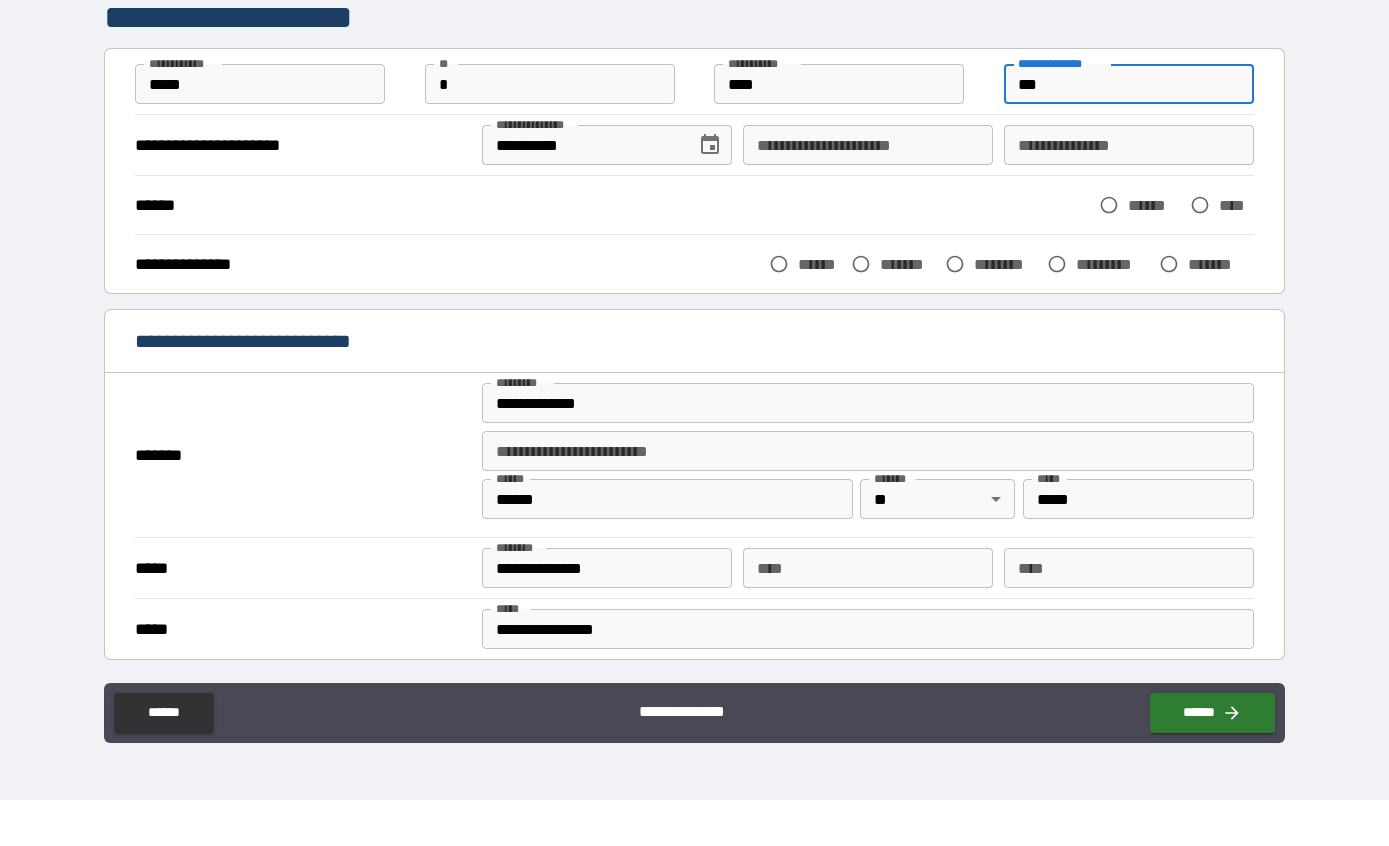 type on "***" 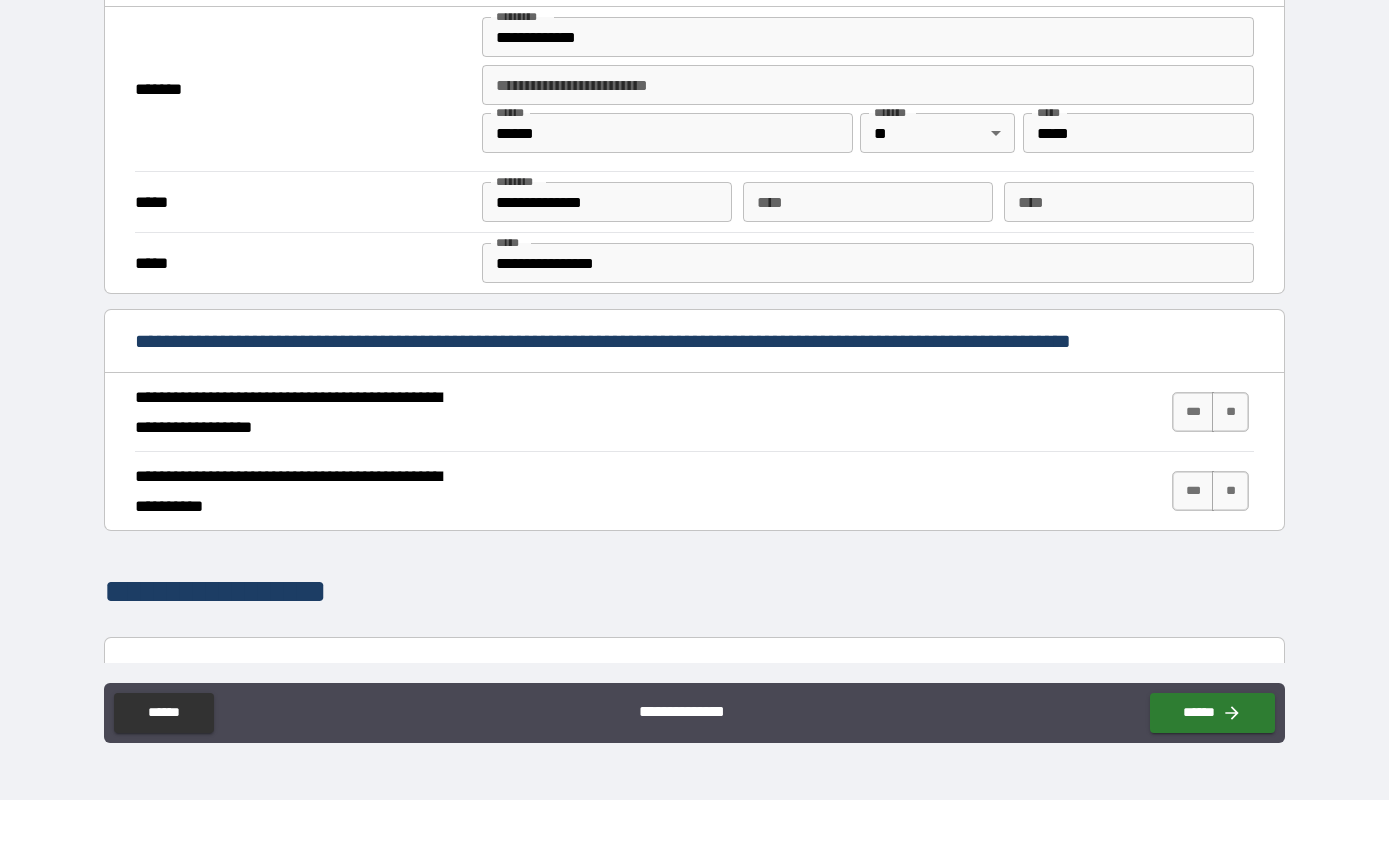 scroll, scrollTop: 366, scrollLeft: 0, axis: vertical 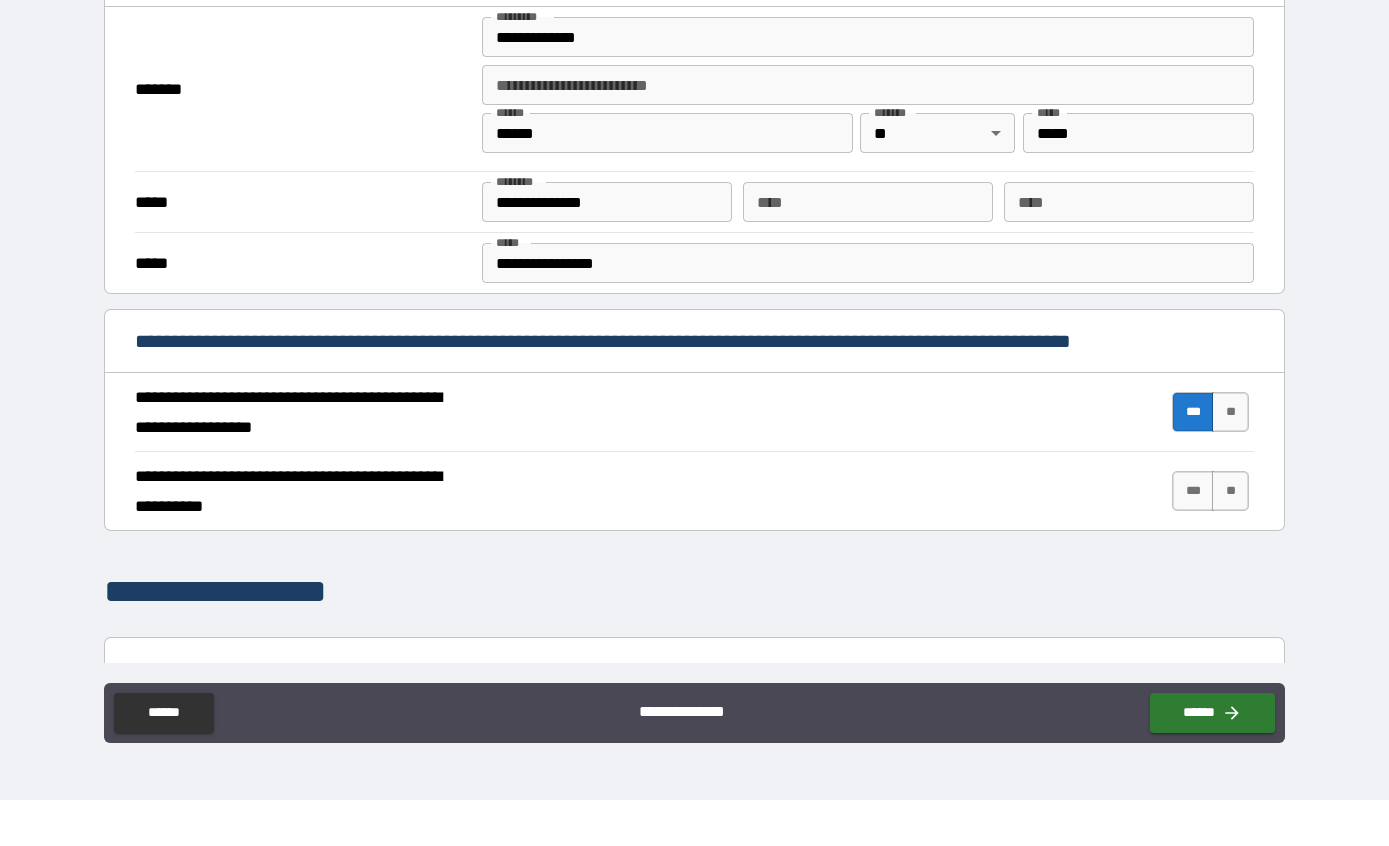 click on "***" at bounding box center (1193, 537) 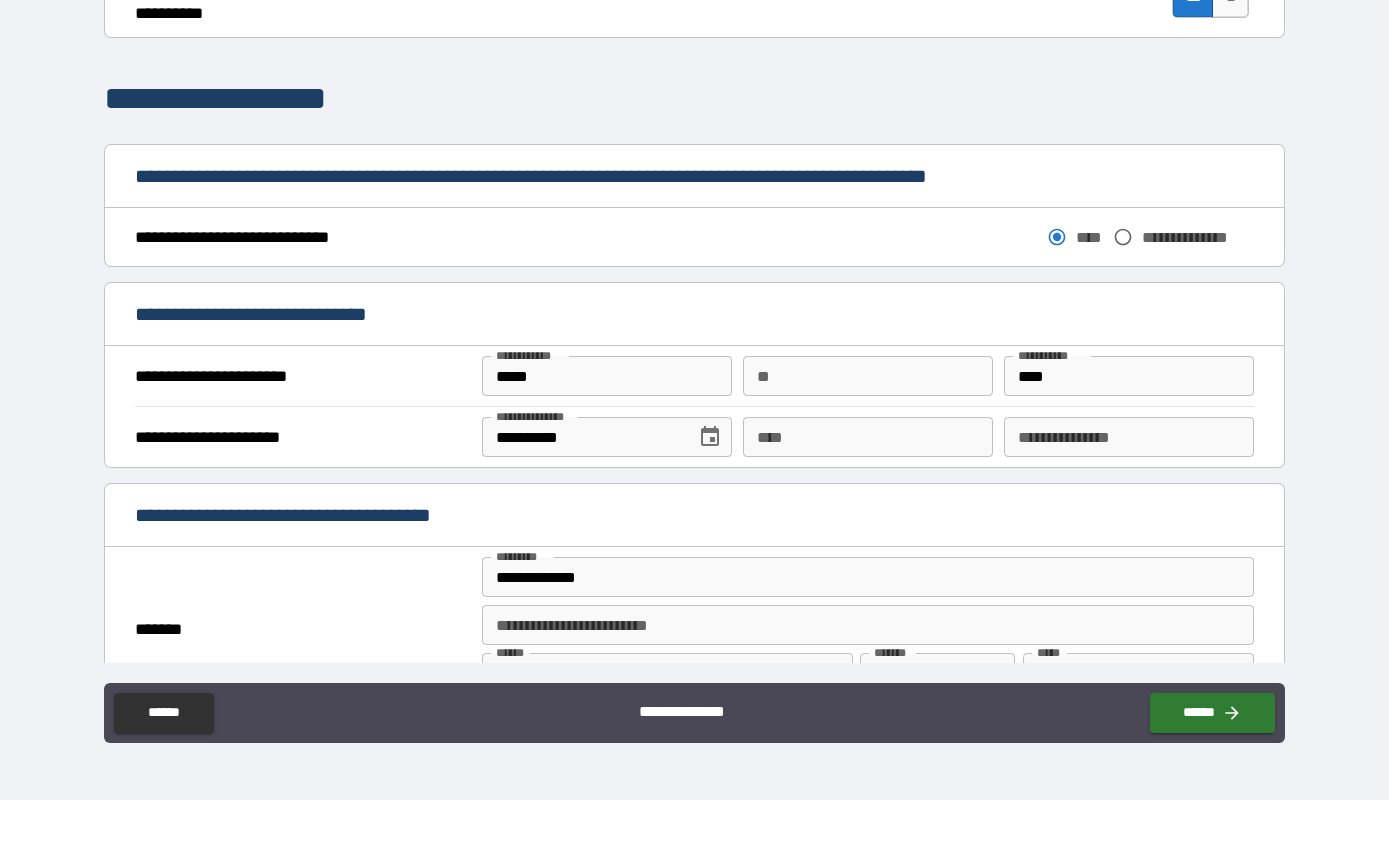 scroll, scrollTop: 861, scrollLeft: 0, axis: vertical 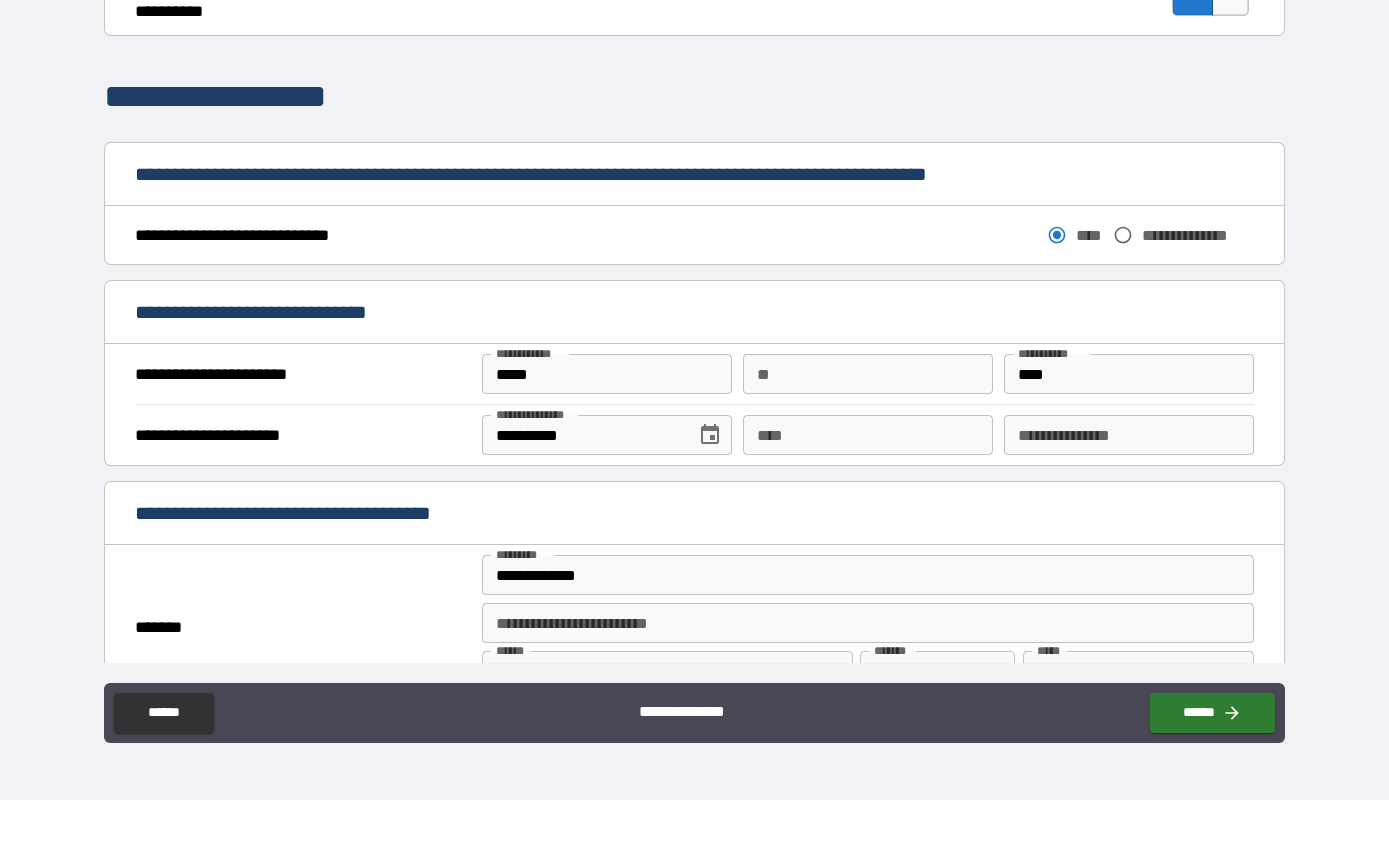 click on "****" at bounding box center [868, 481] 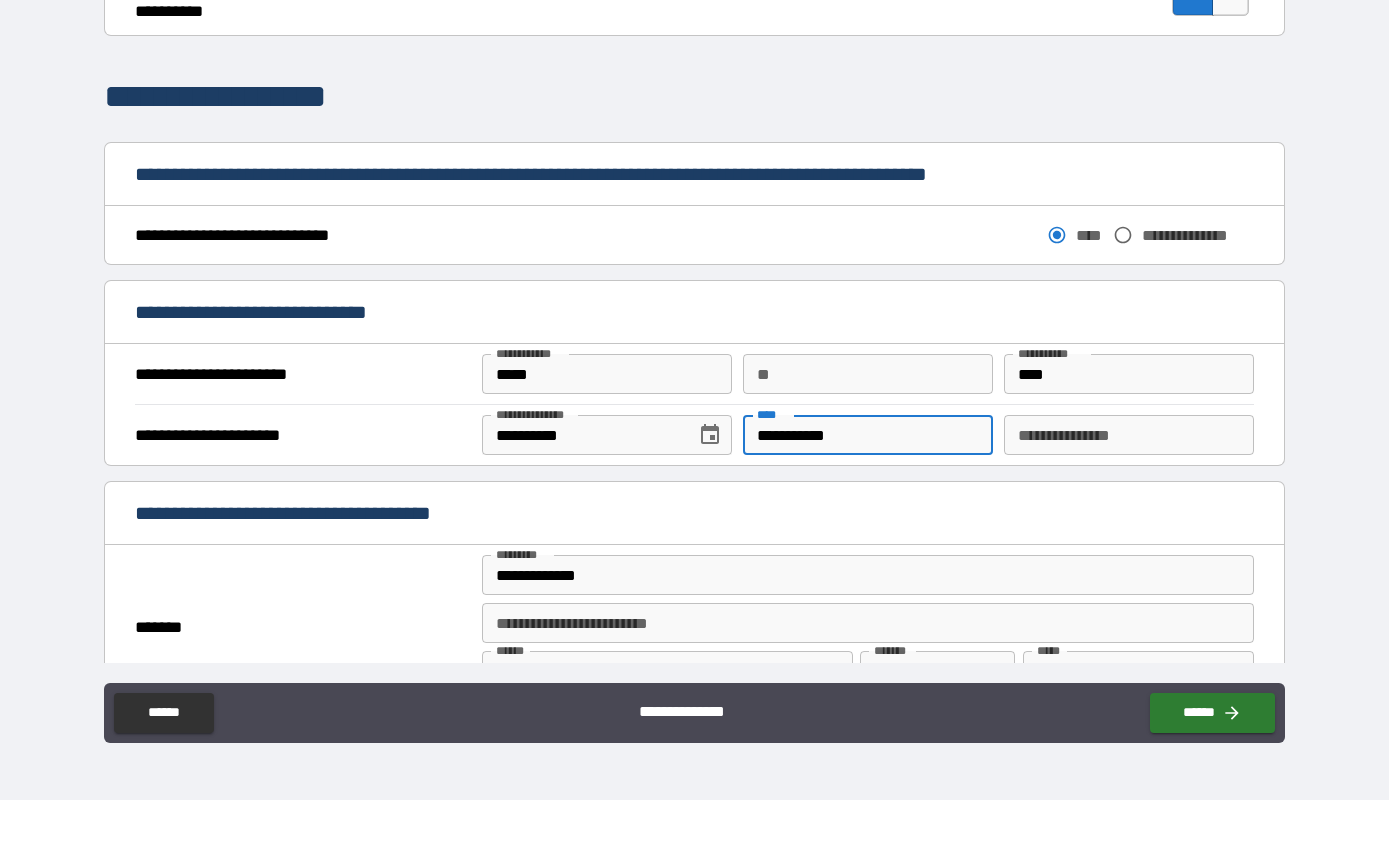 type on "**********" 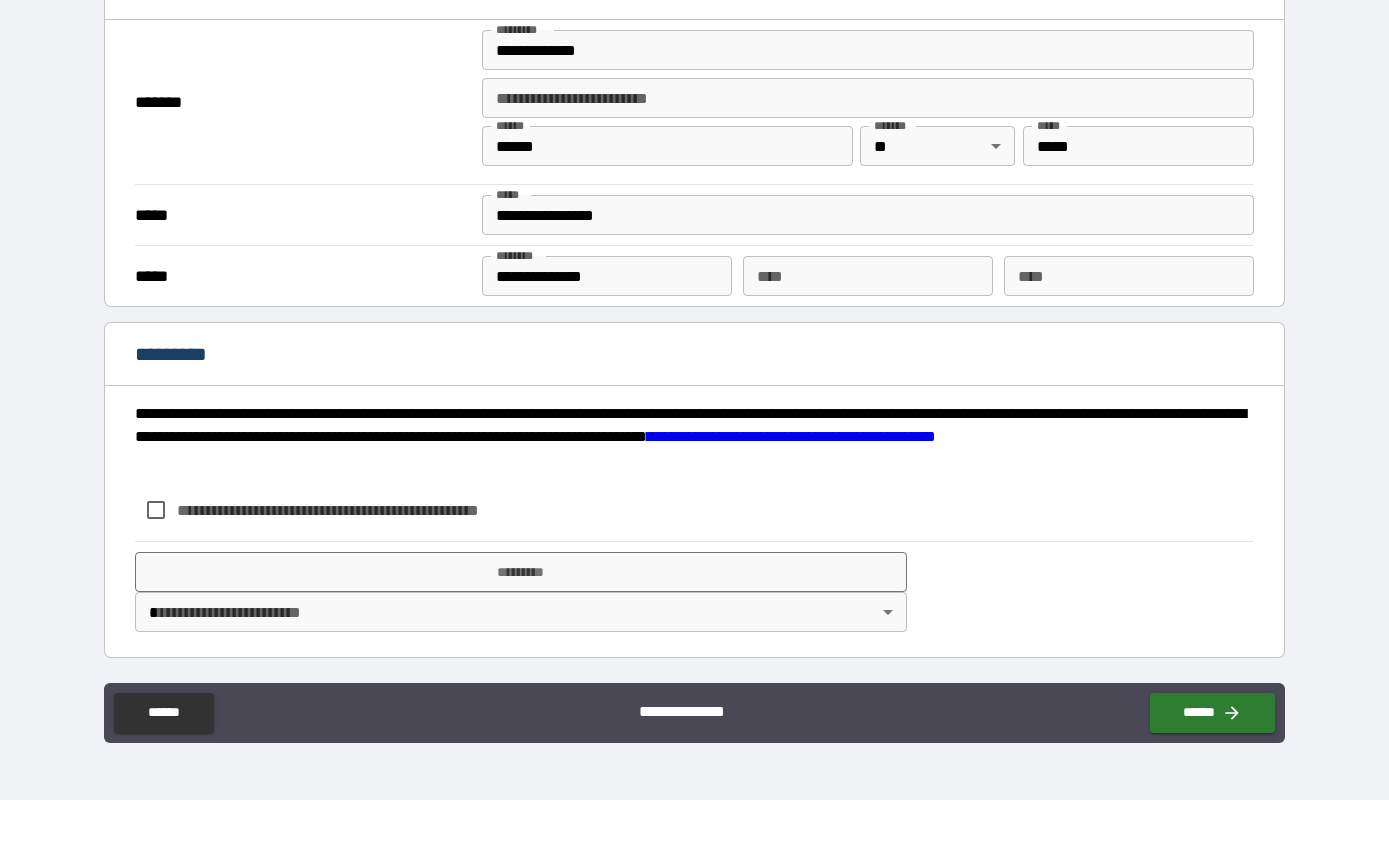 scroll, scrollTop: 1386, scrollLeft: 0, axis: vertical 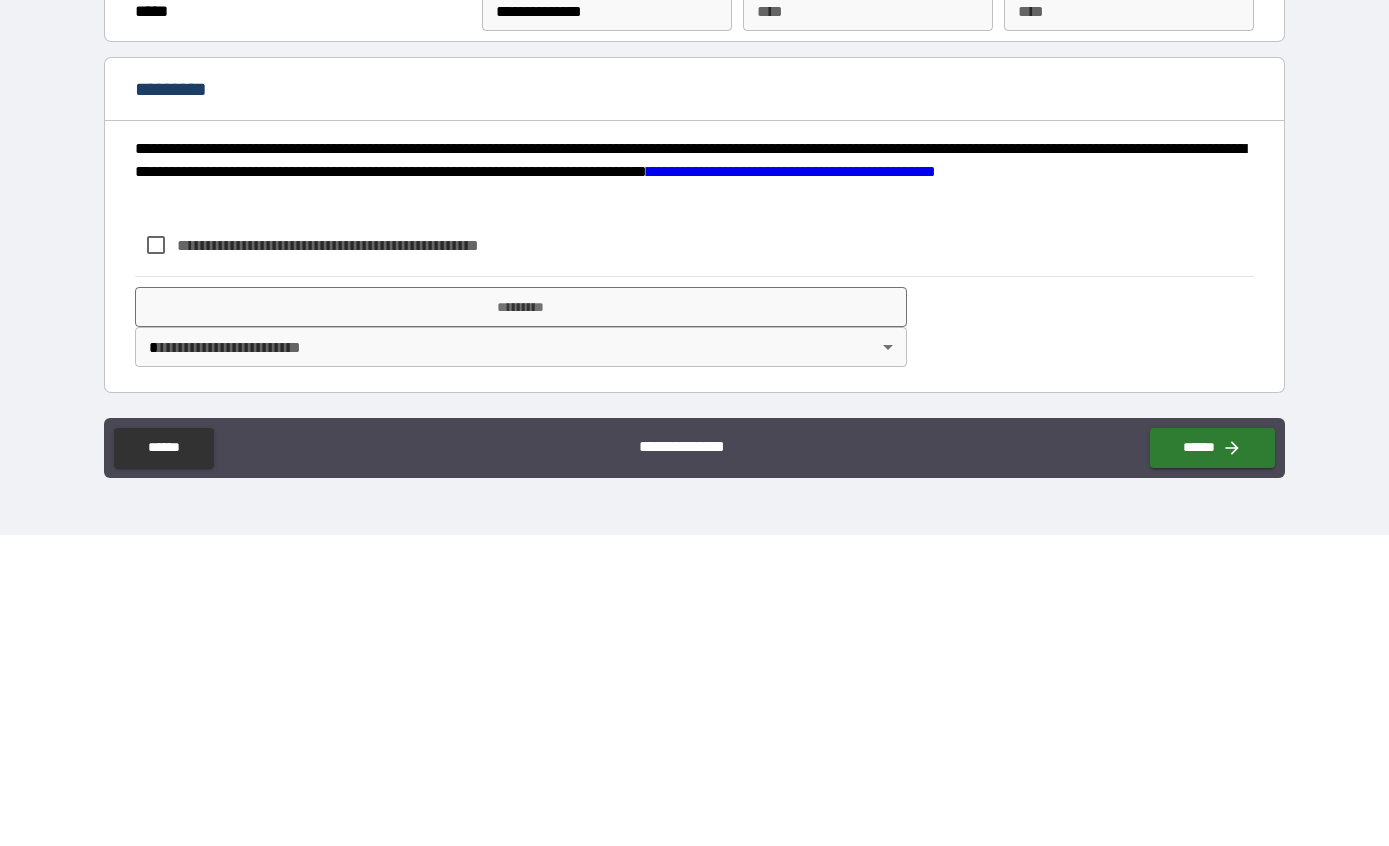 type on "**********" 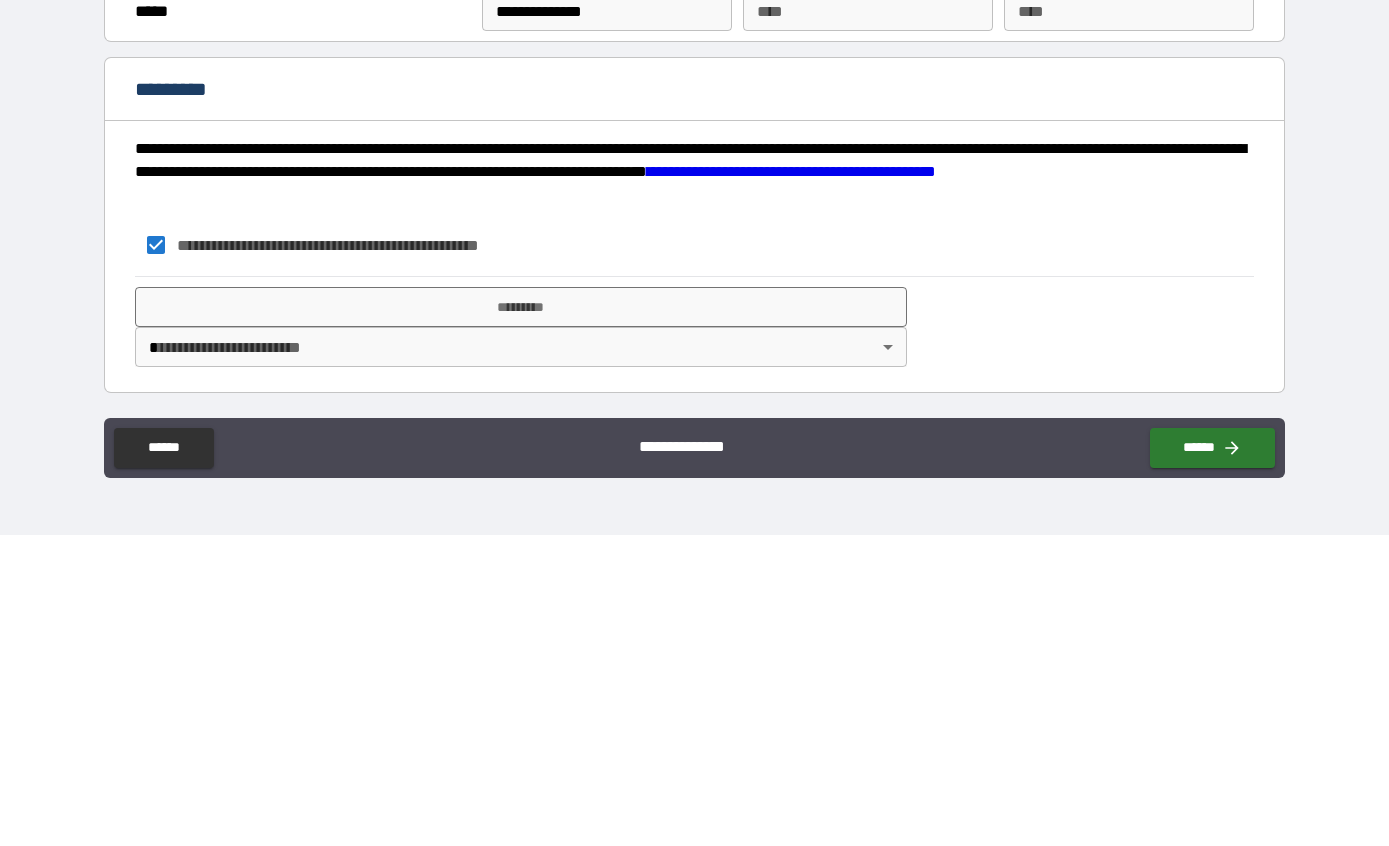 click on "**********" at bounding box center (694, 383) 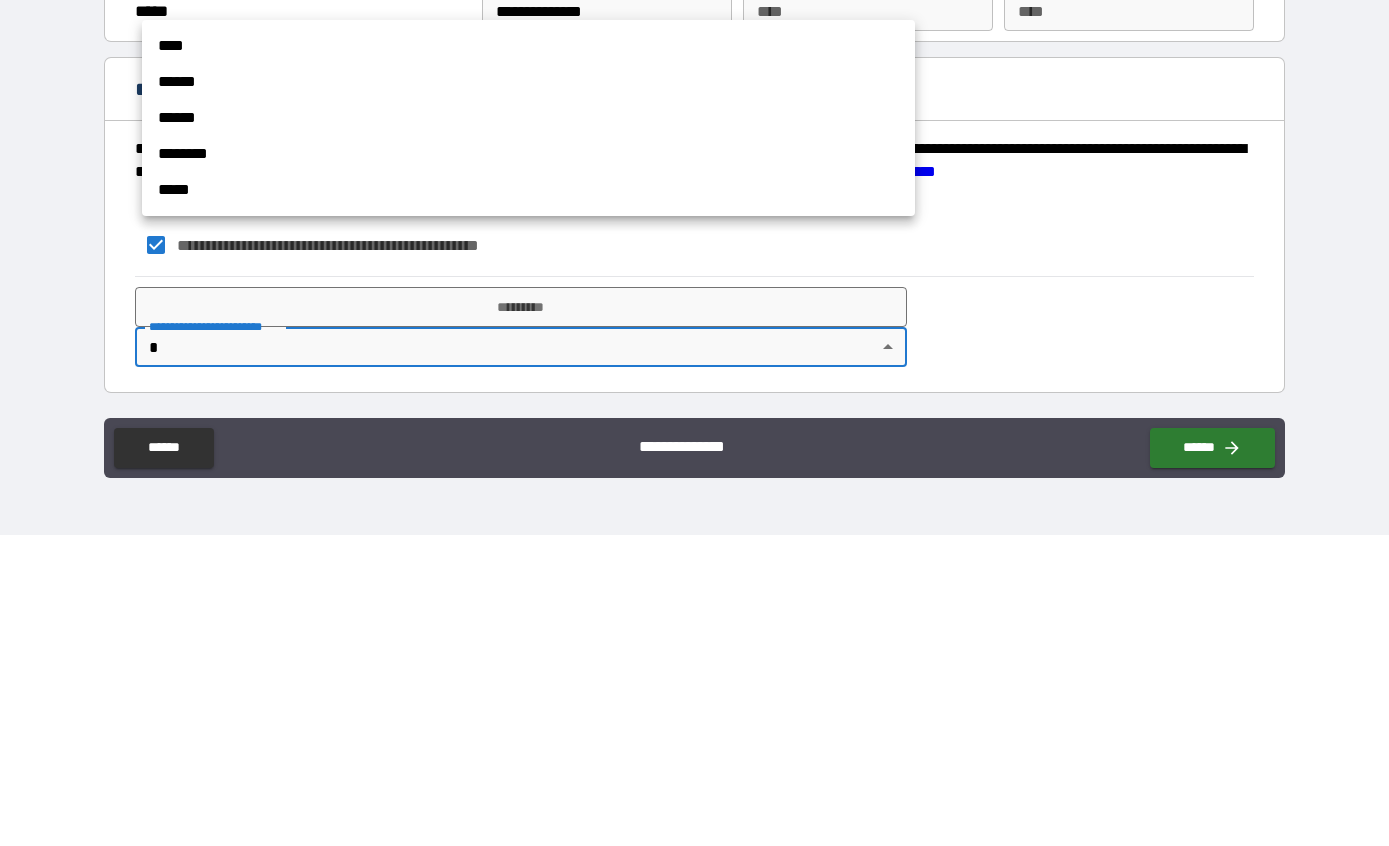 click on "****" at bounding box center [528, 357] 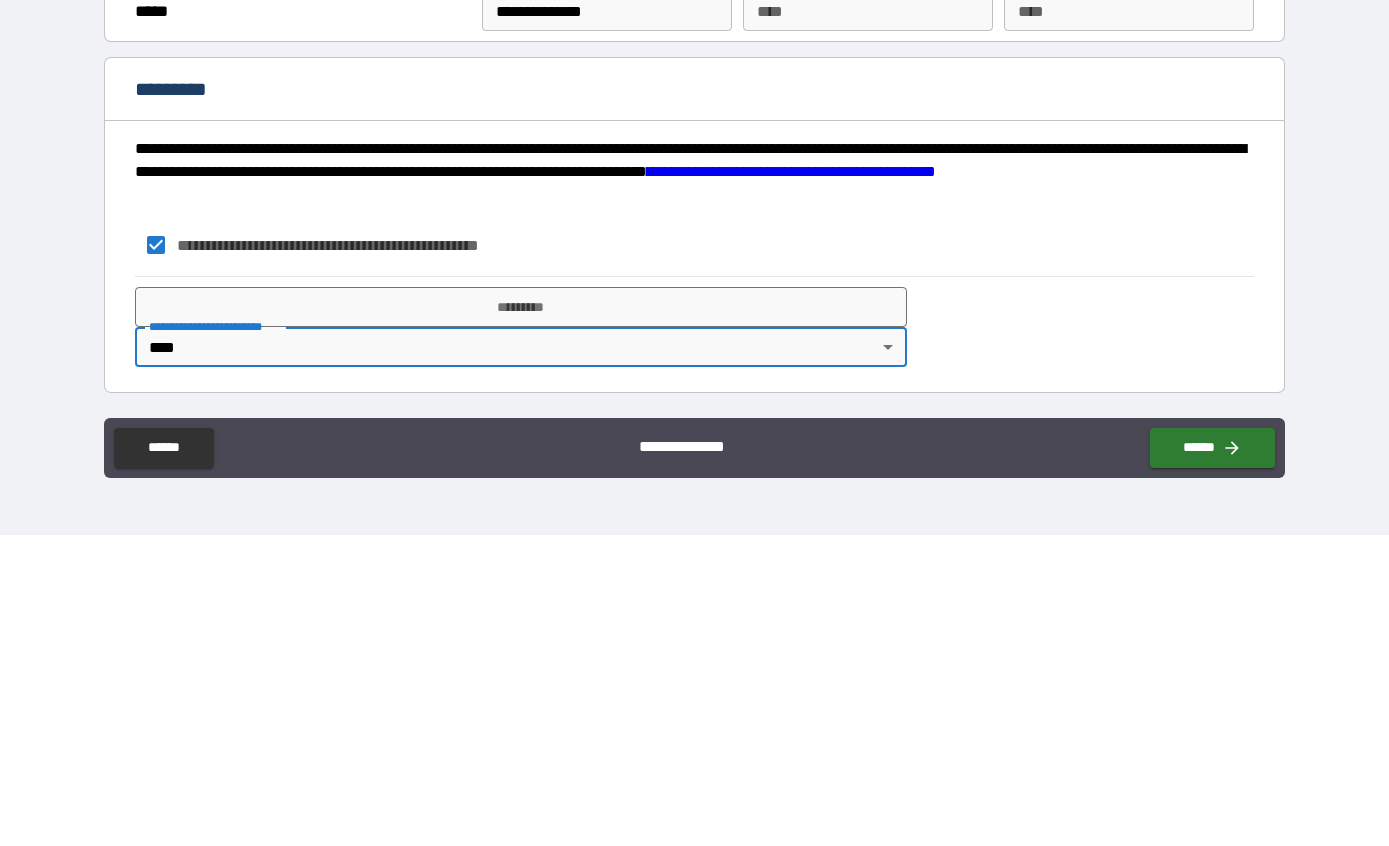 click on "******" at bounding box center [1212, 759] 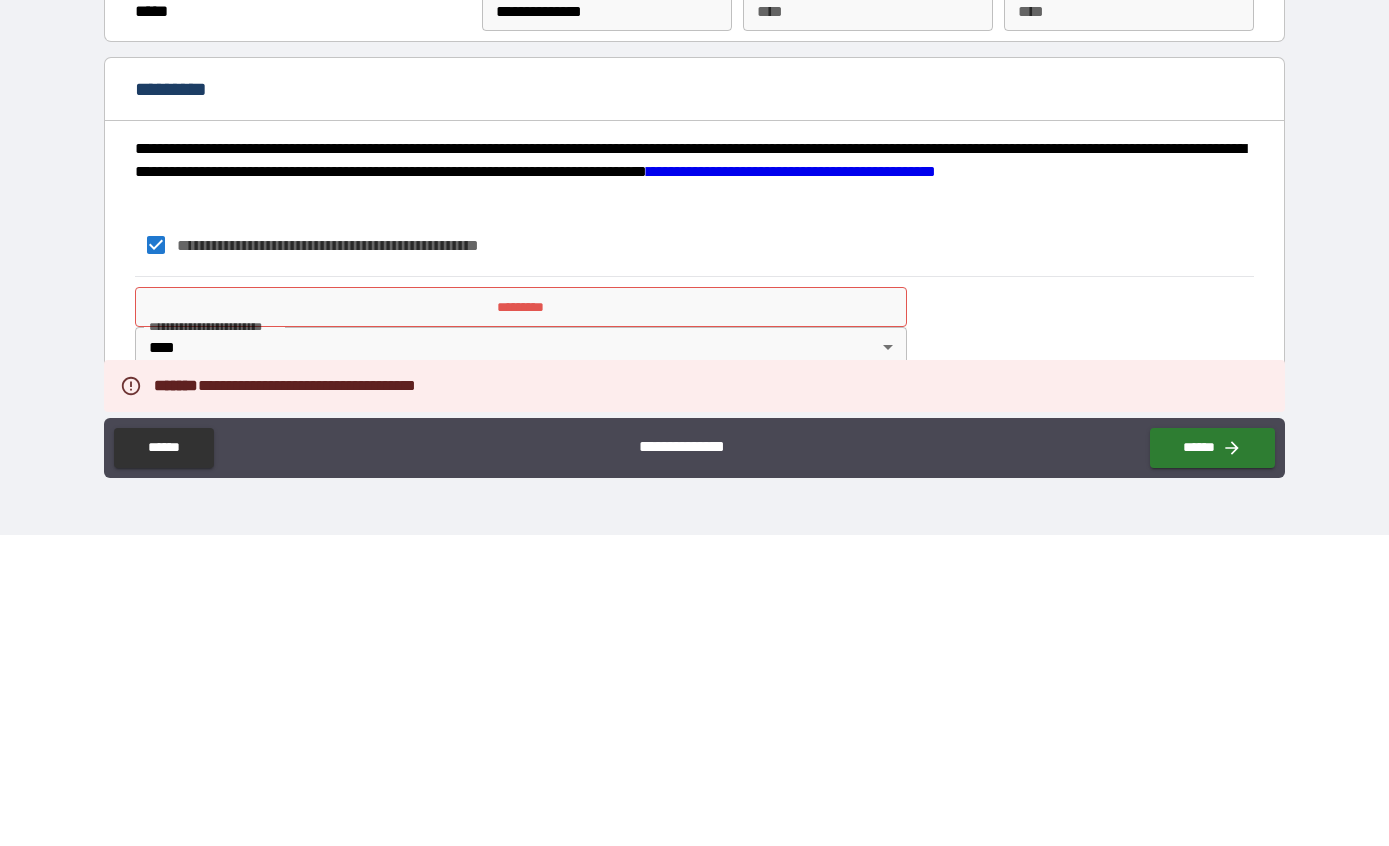 click on "*********" at bounding box center (521, 618) 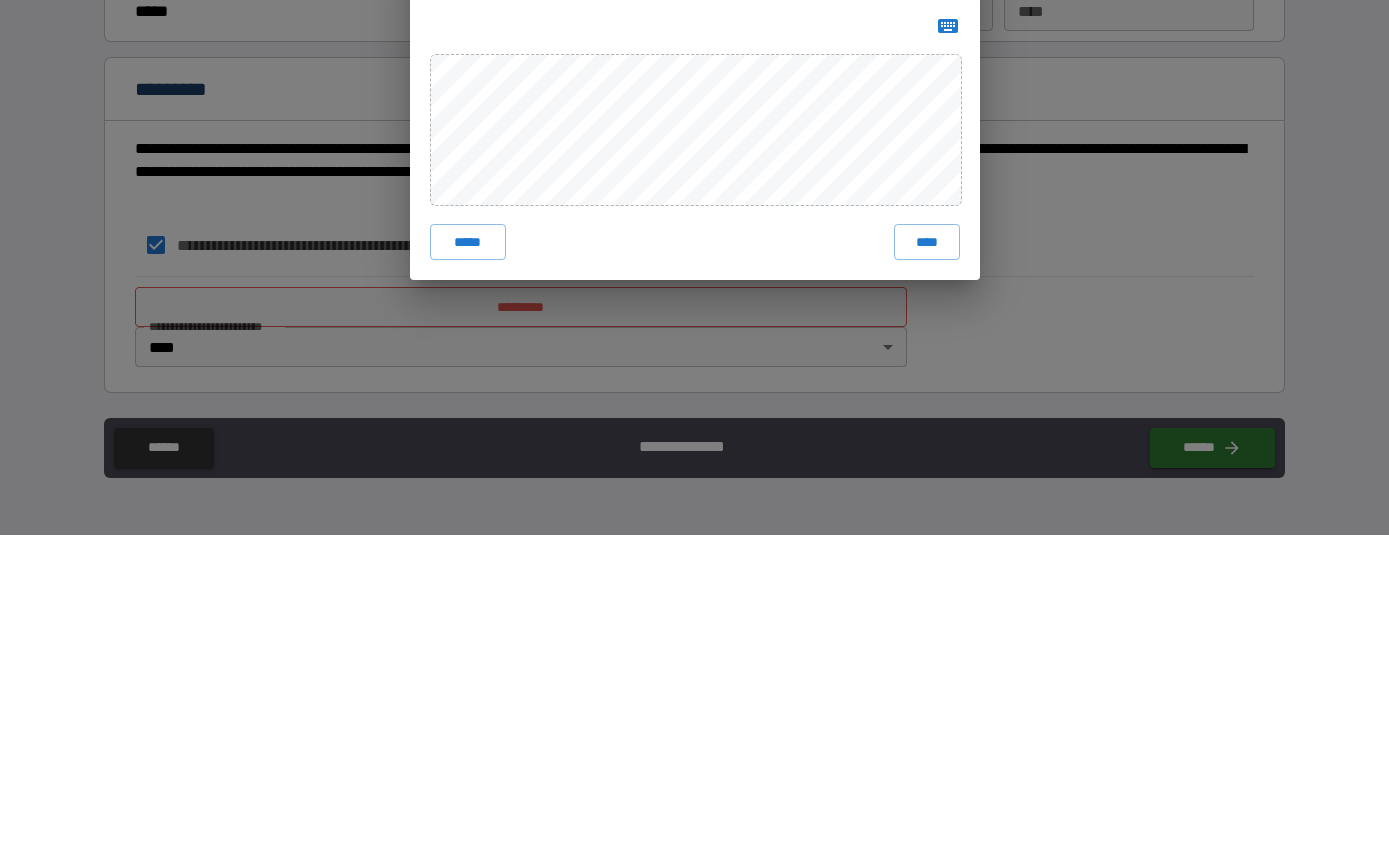 click on "****" at bounding box center (927, 553) 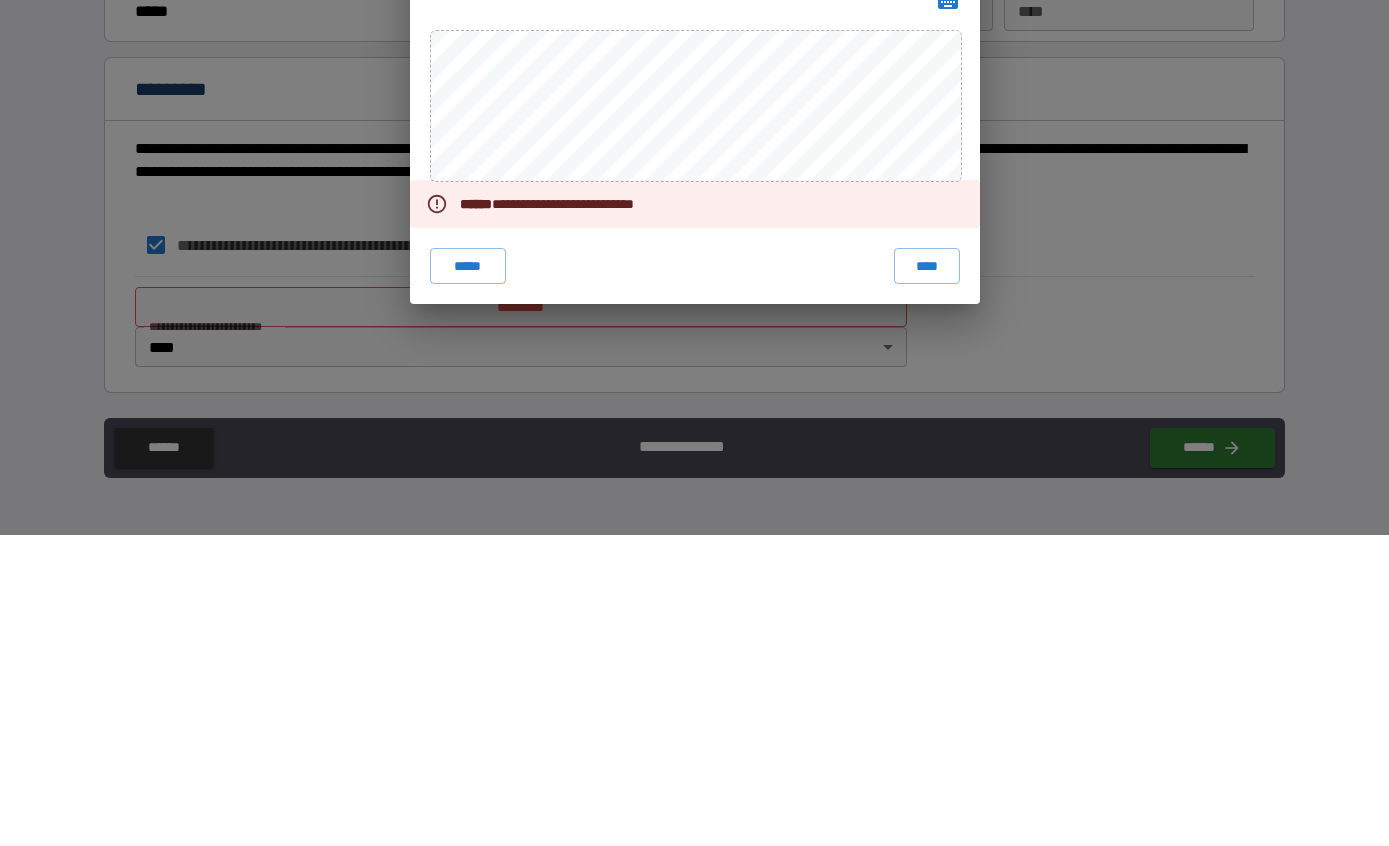 click on "**********" at bounding box center [694, 423] 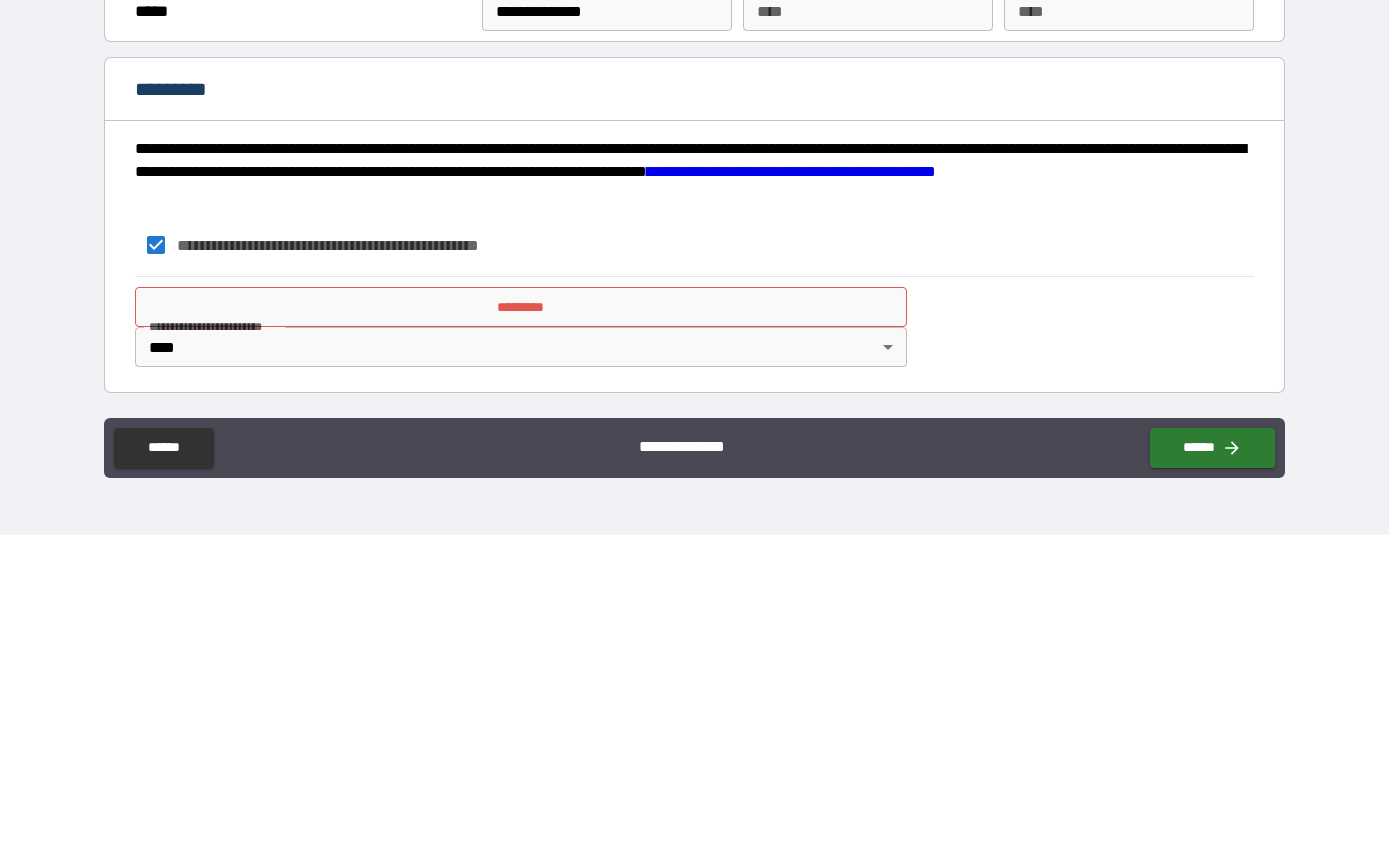 click on "**********" at bounding box center [694, 383] 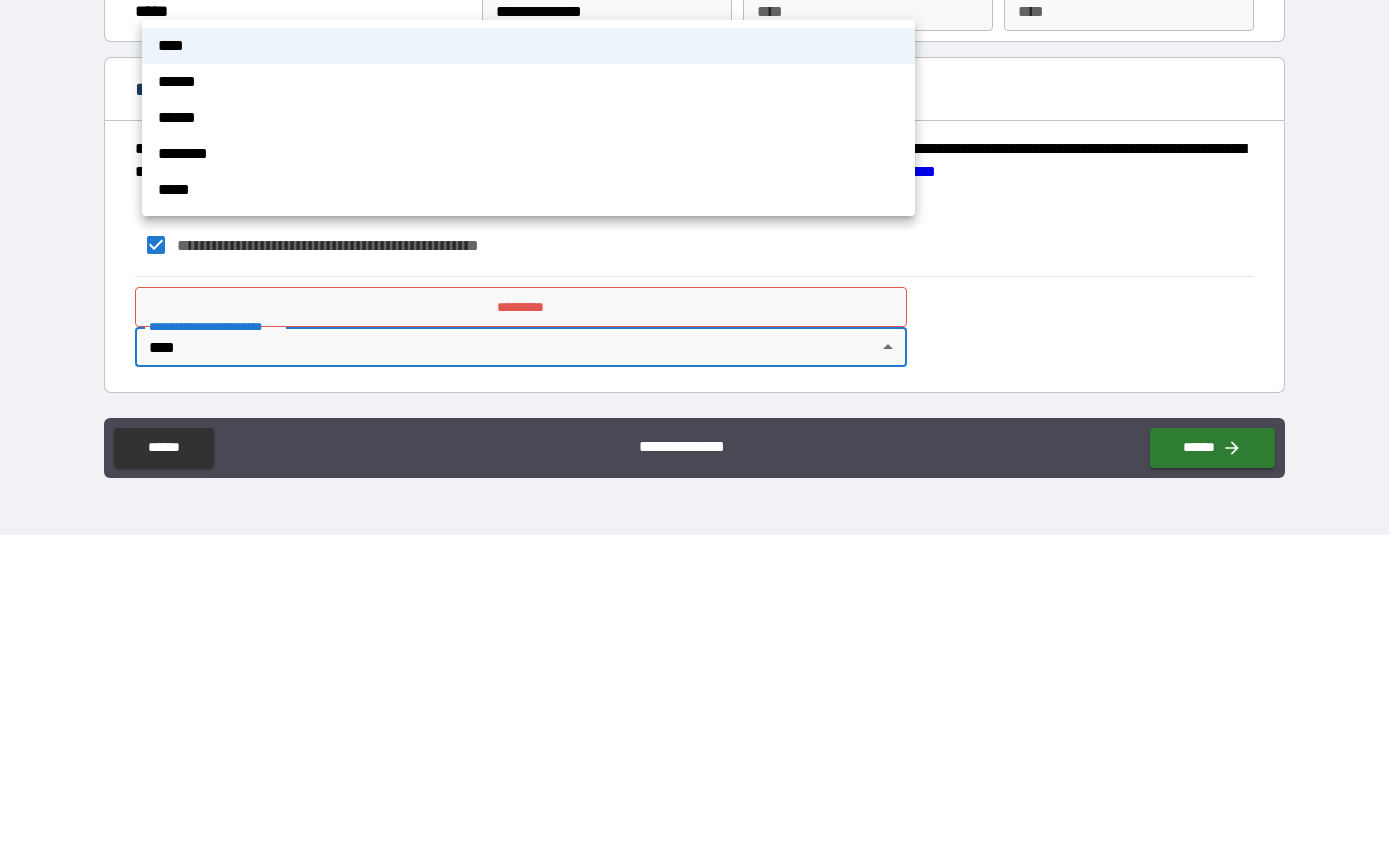click on "******" at bounding box center [528, 429] 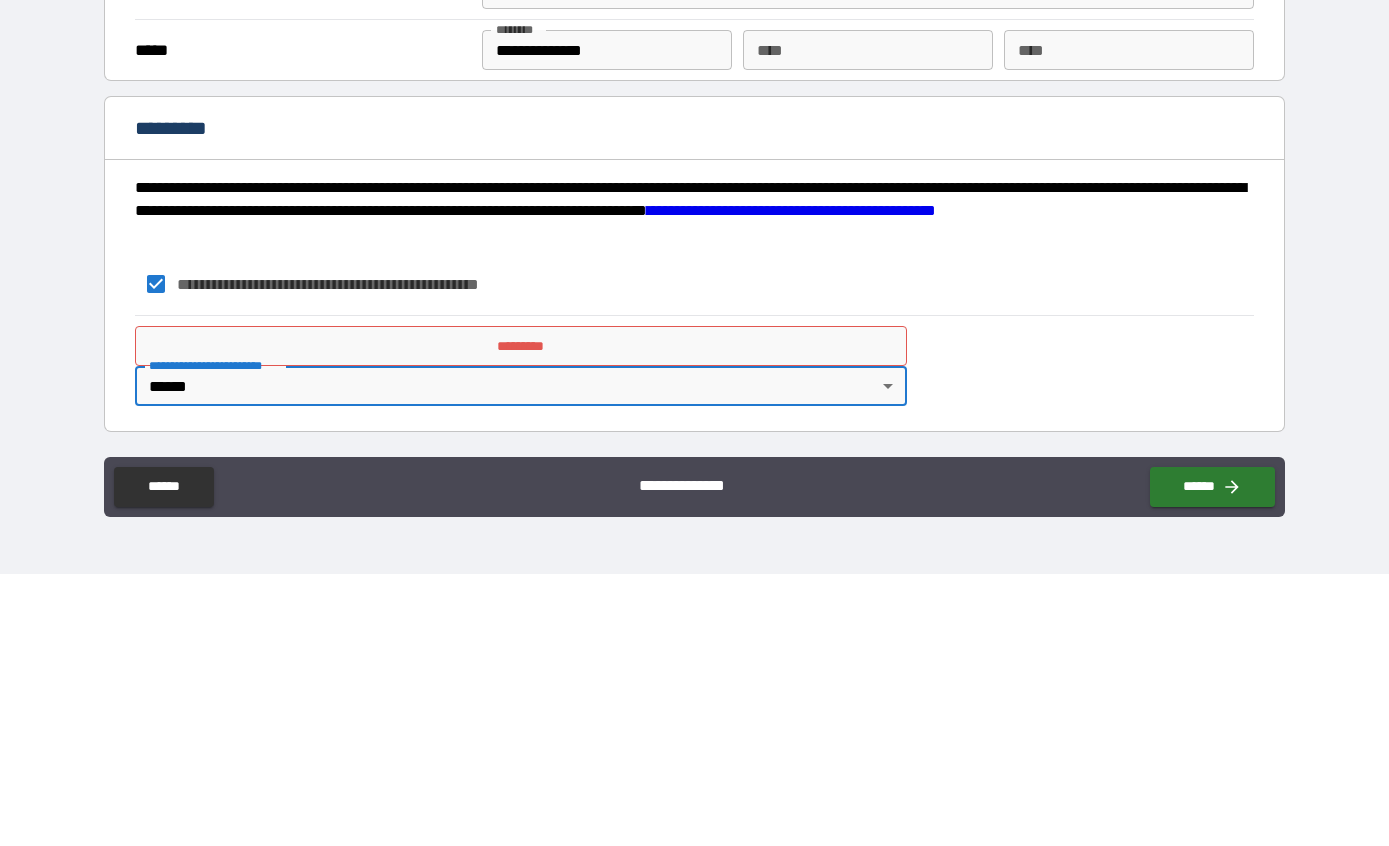 scroll, scrollTop: 1386, scrollLeft: 0, axis: vertical 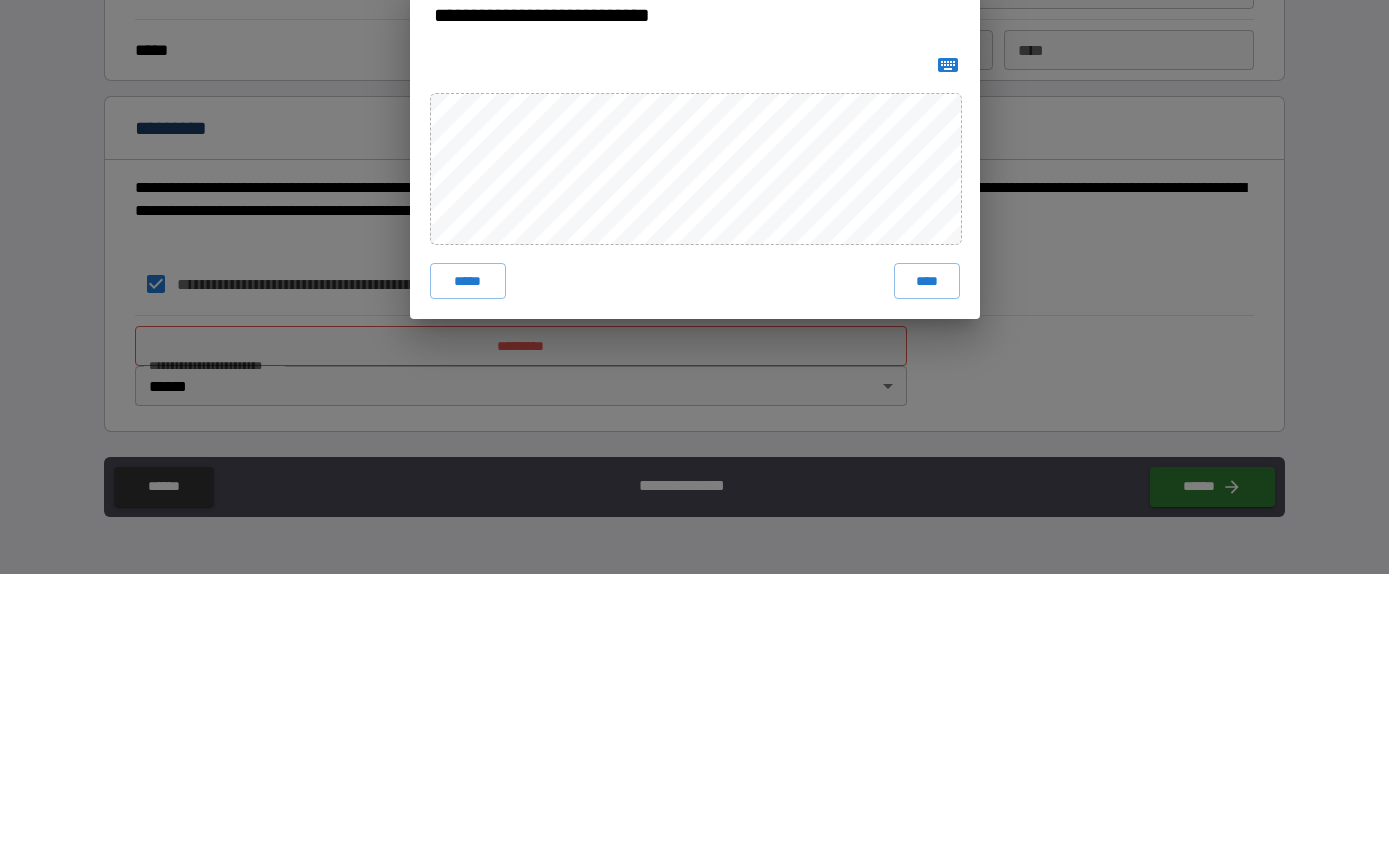 click on "****" at bounding box center (927, 553) 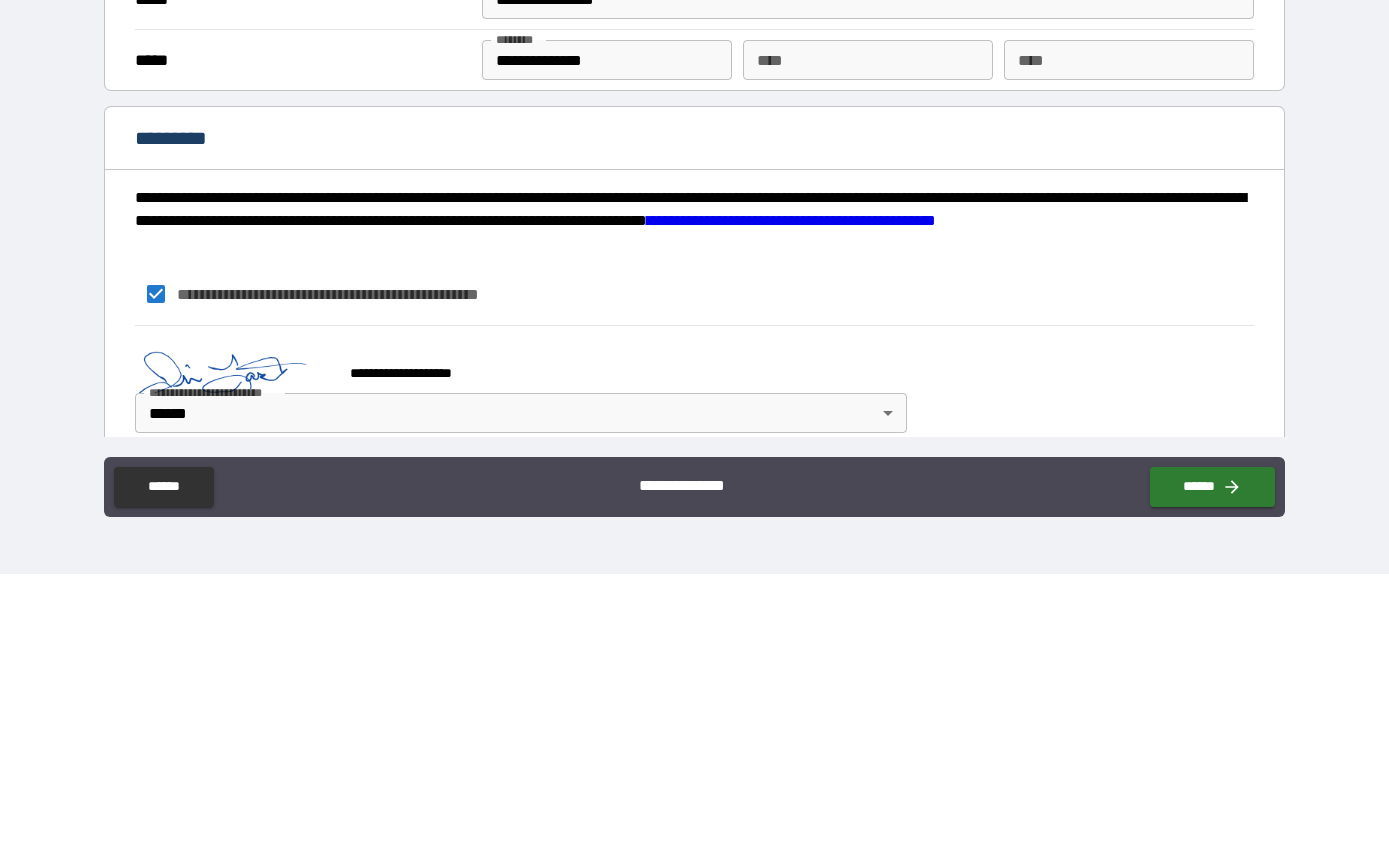 click on "******" at bounding box center (1212, 759) 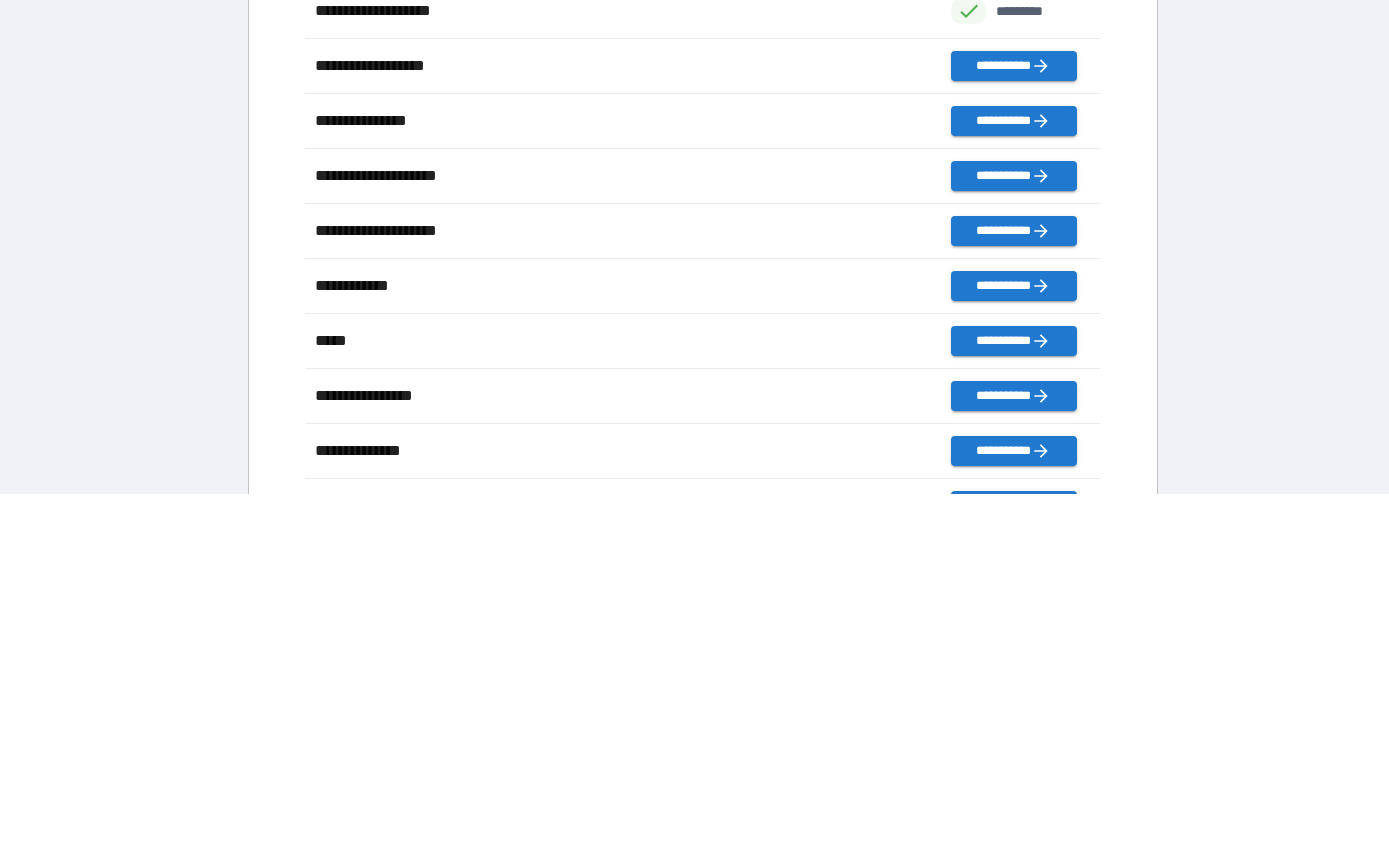 scroll, scrollTop: 1, scrollLeft: 1, axis: both 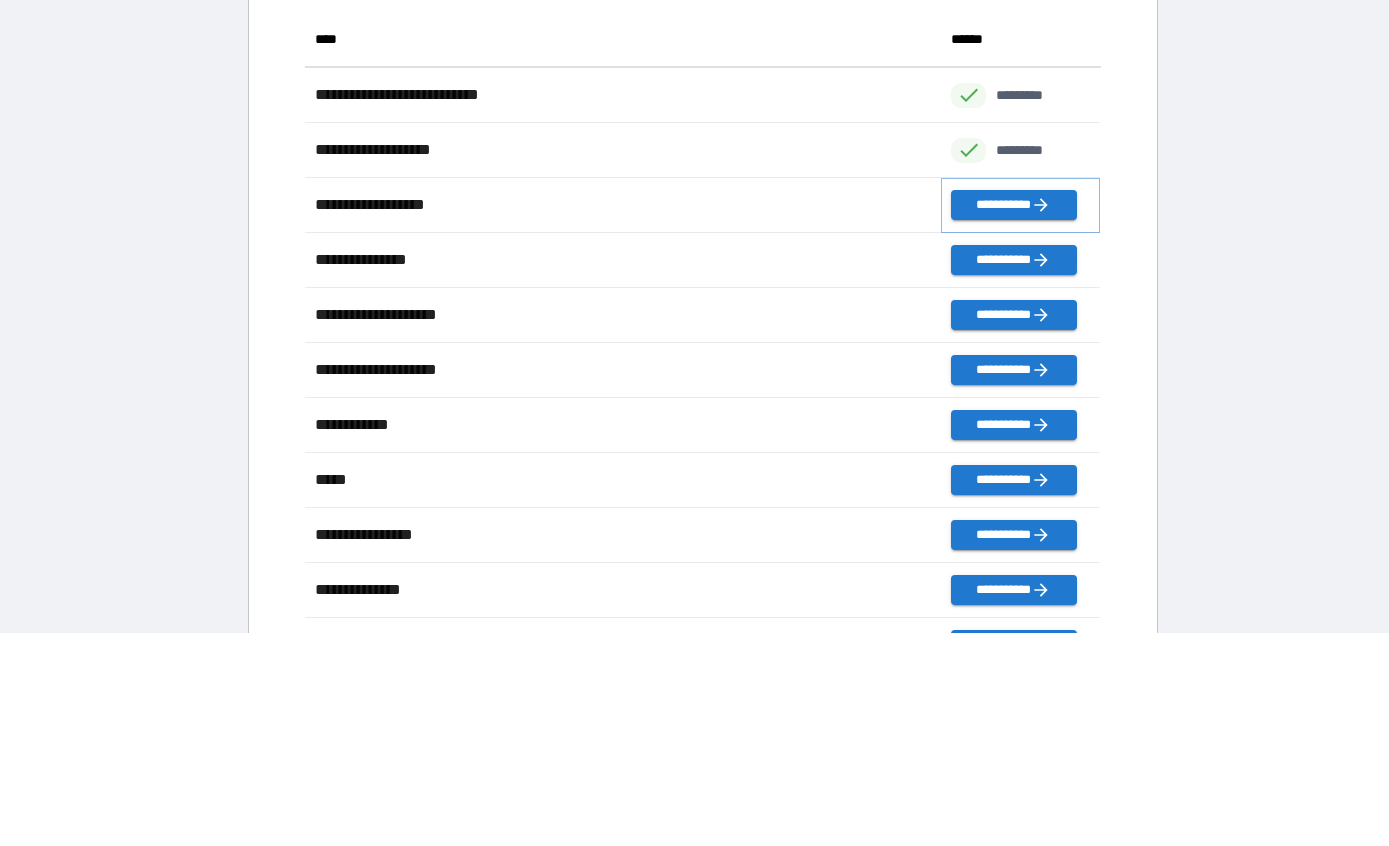 click on "**********" at bounding box center [1013, 338] 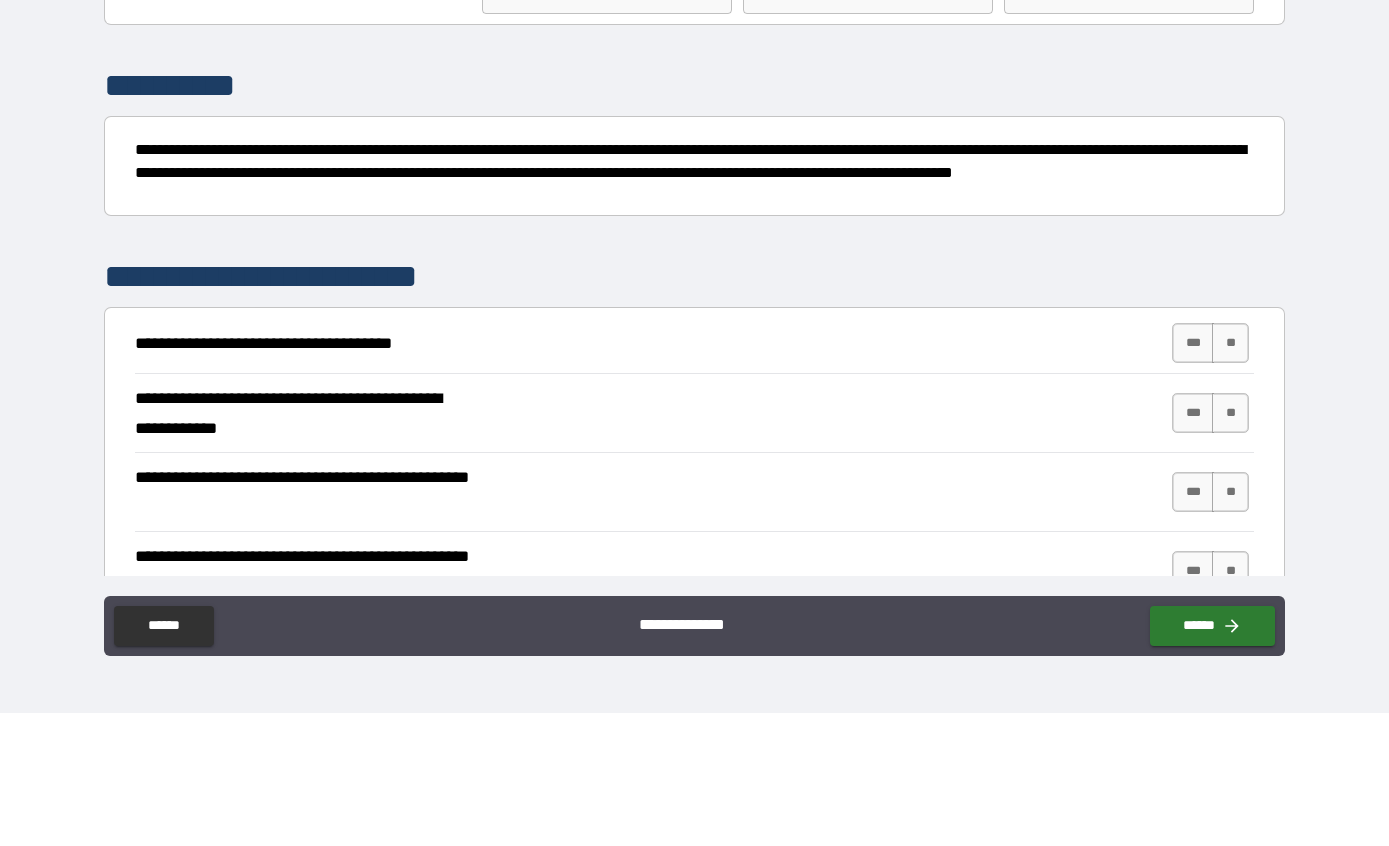 click on "***" at bounding box center (1193, 476) 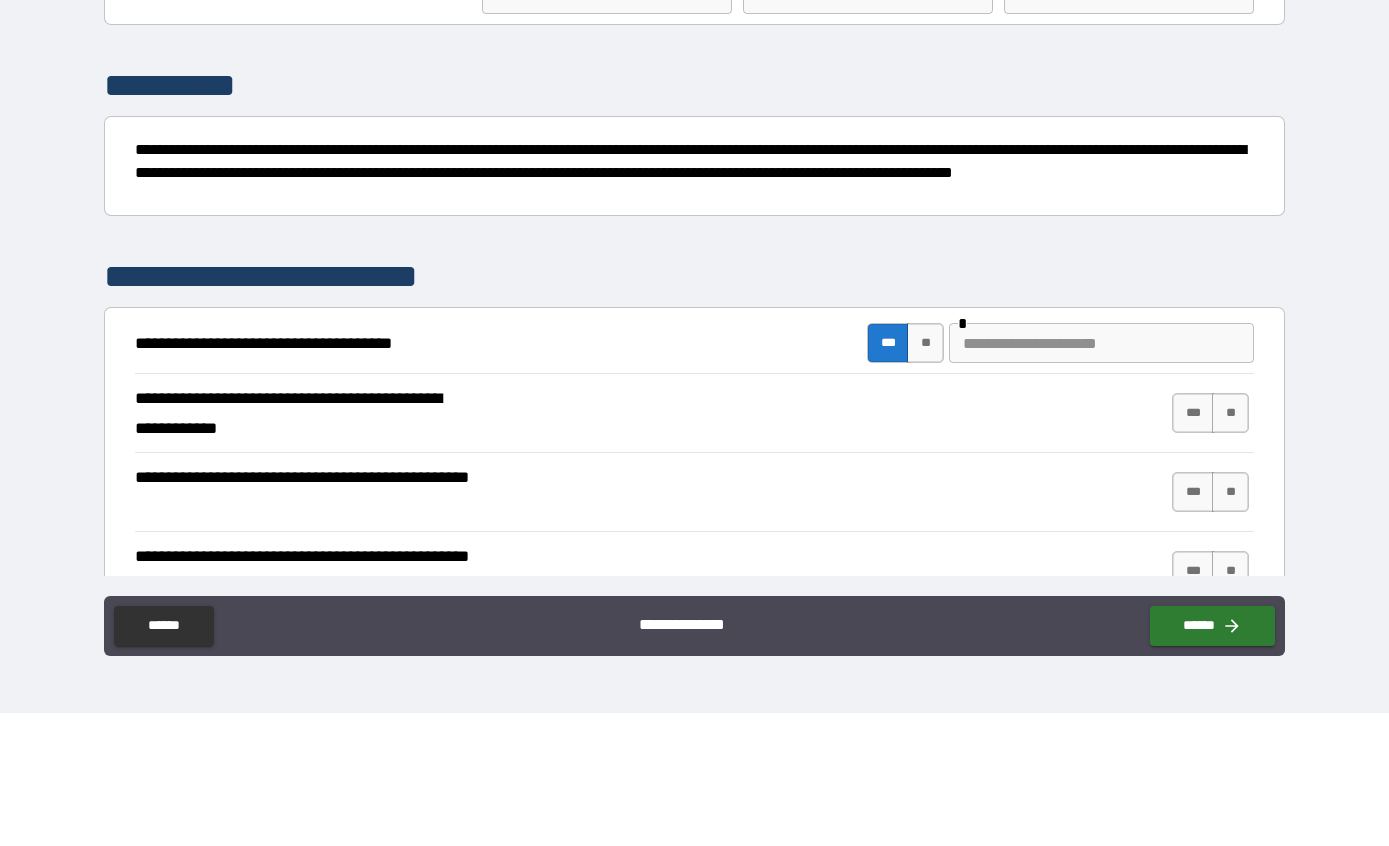click on "***" at bounding box center (888, 476) 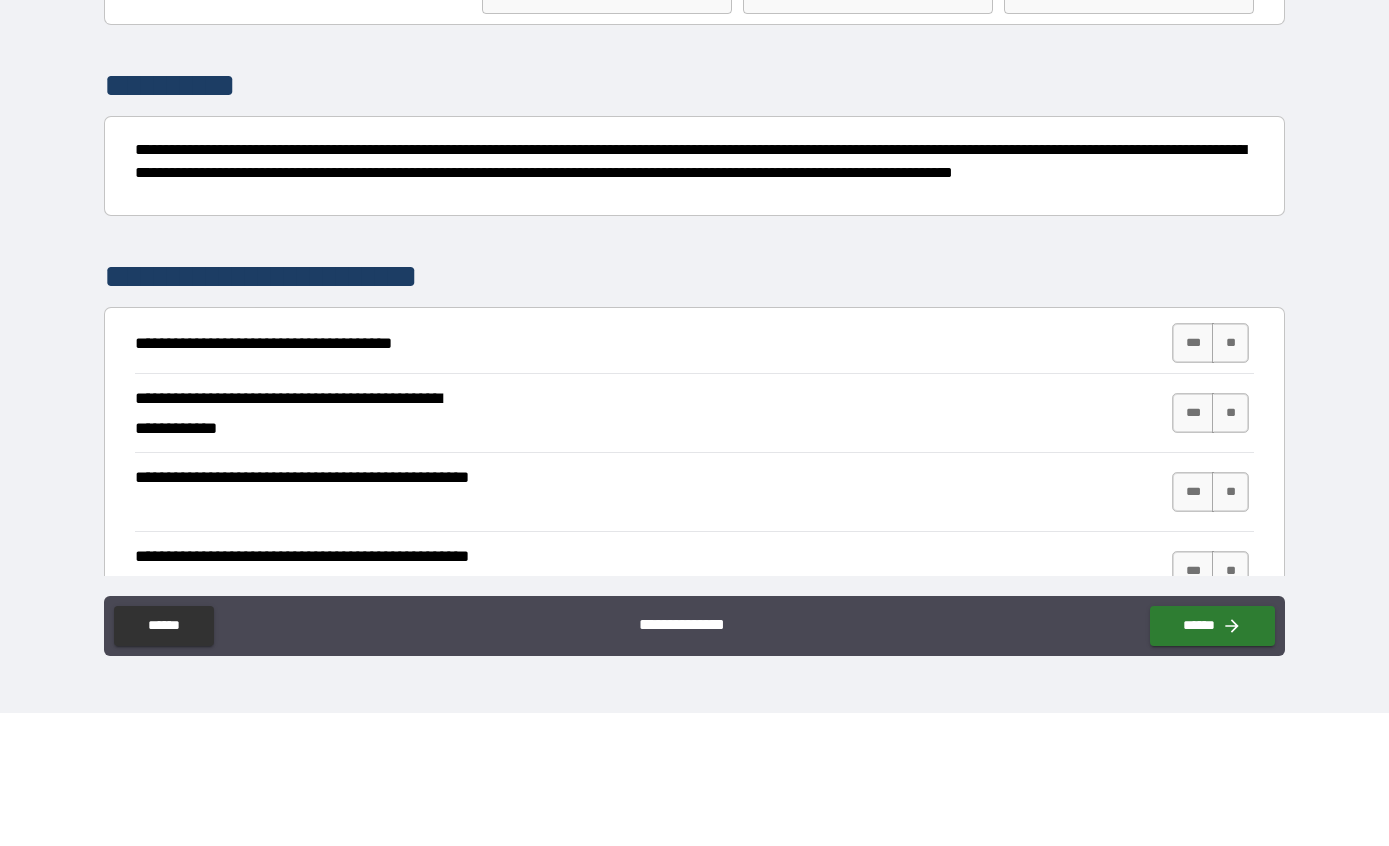 click on "***" at bounding box center [1193, 476] 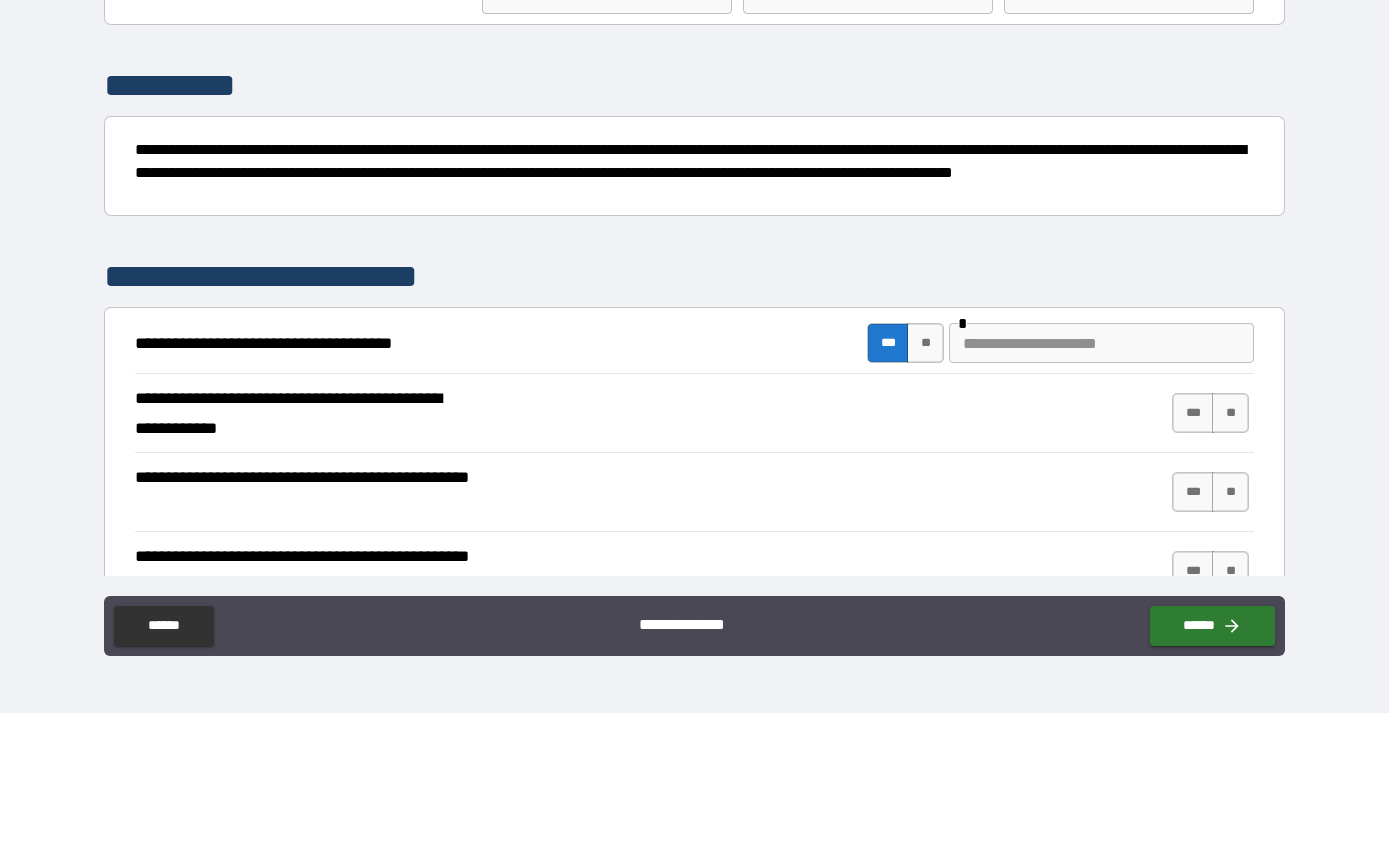 click on "***" at bounding box center (1193, 546) 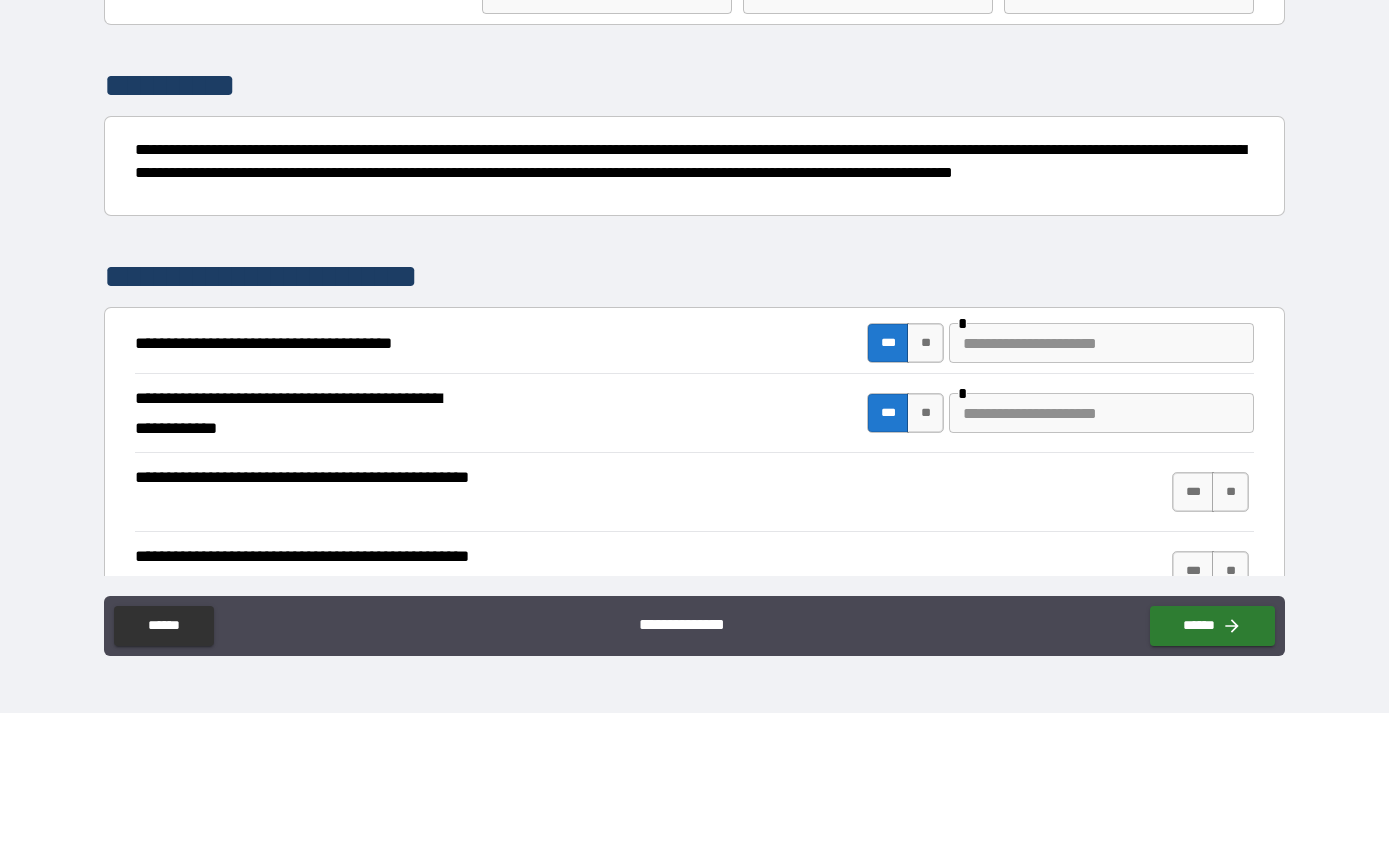 click on "**" at bounding box center [1230, 625] 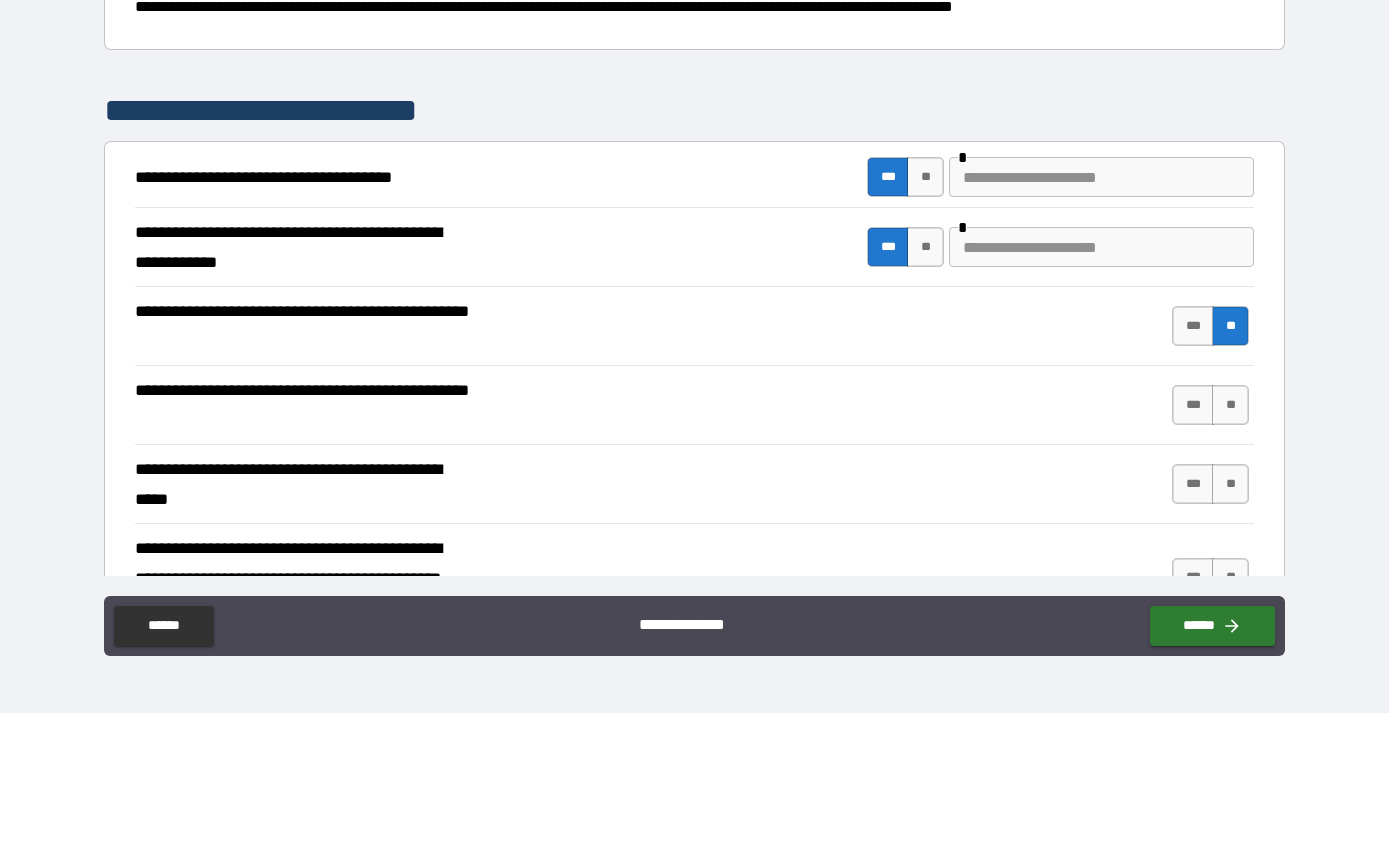 scroll, scrollTop: 185, scrollLeft: 0, axis: vertical 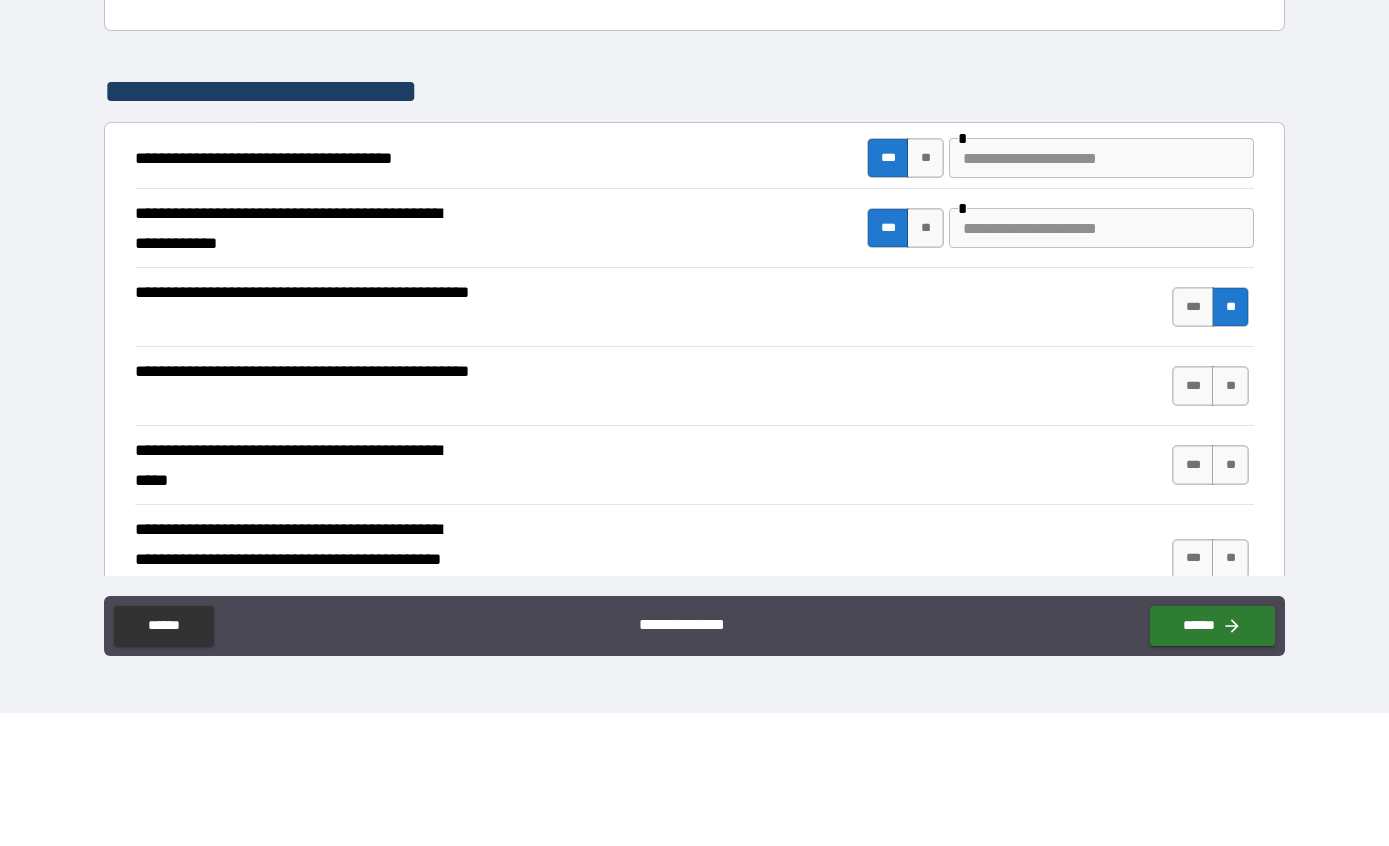 click on "***" at bounding box center (1193, 519) 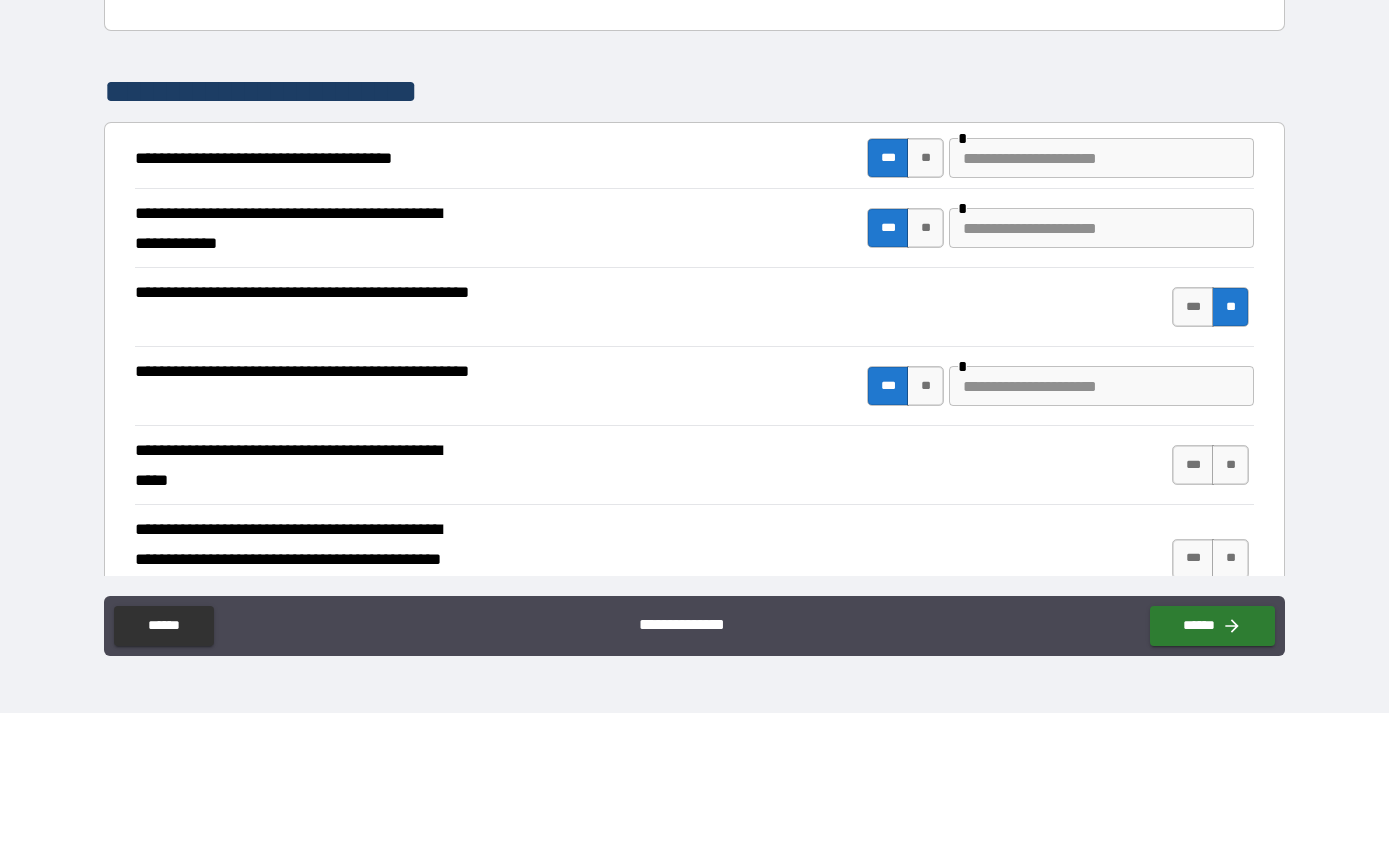 click on "**" at bounding box center [1230, 598] 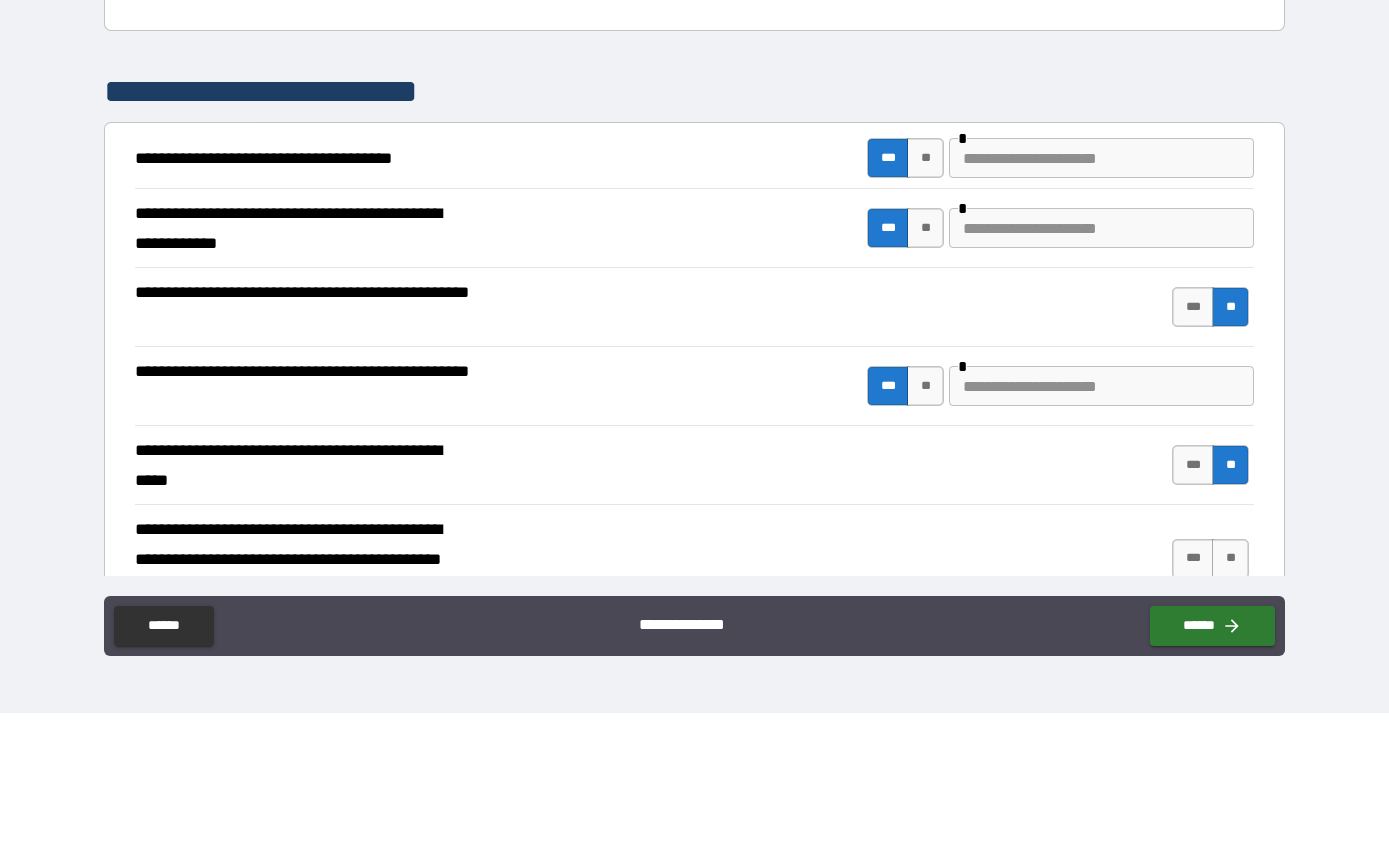 click on "**" at bounding box center [1230, 692] 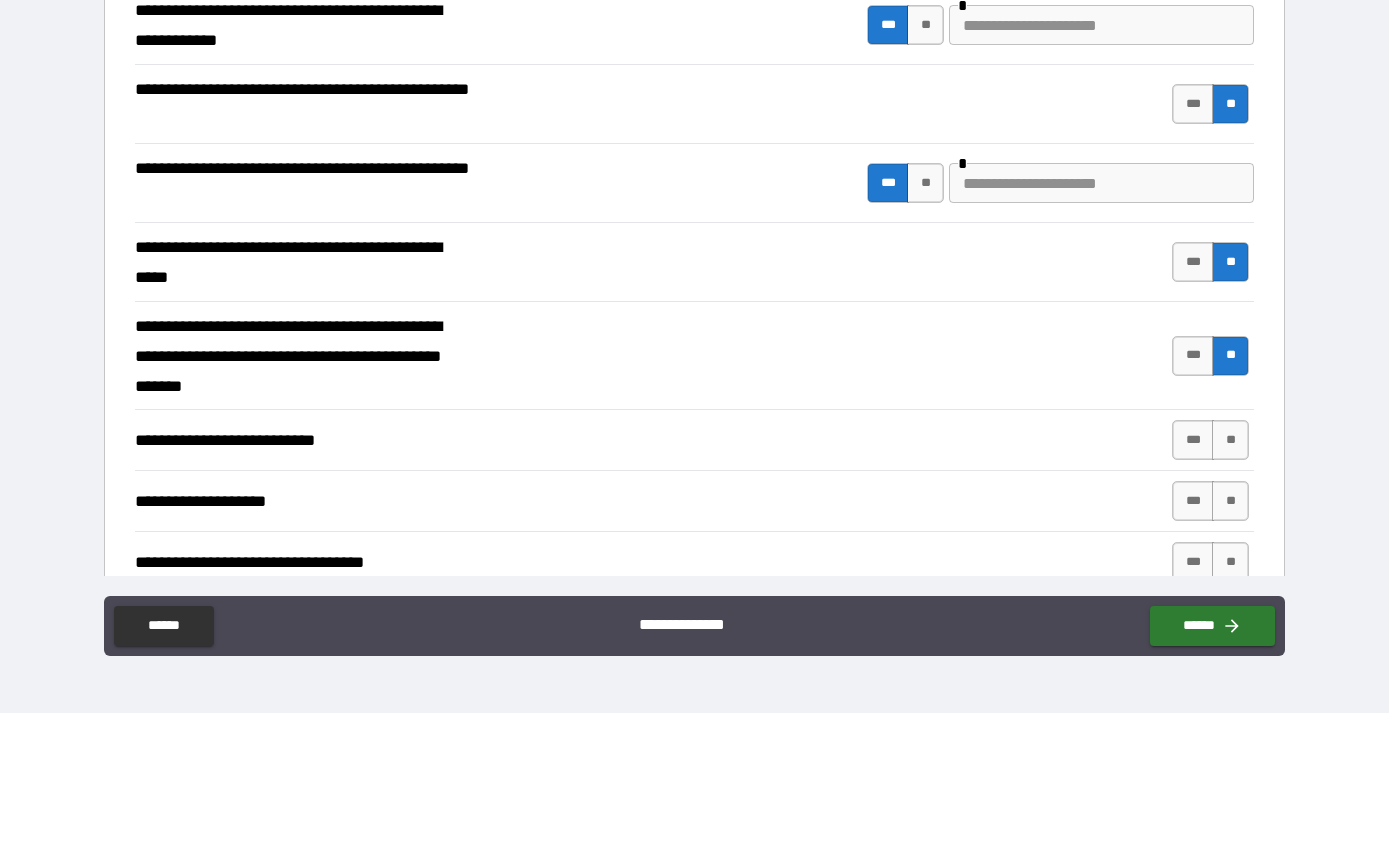 scroll, scrollTop: 393, scrollLeft: 0, axis: vertical 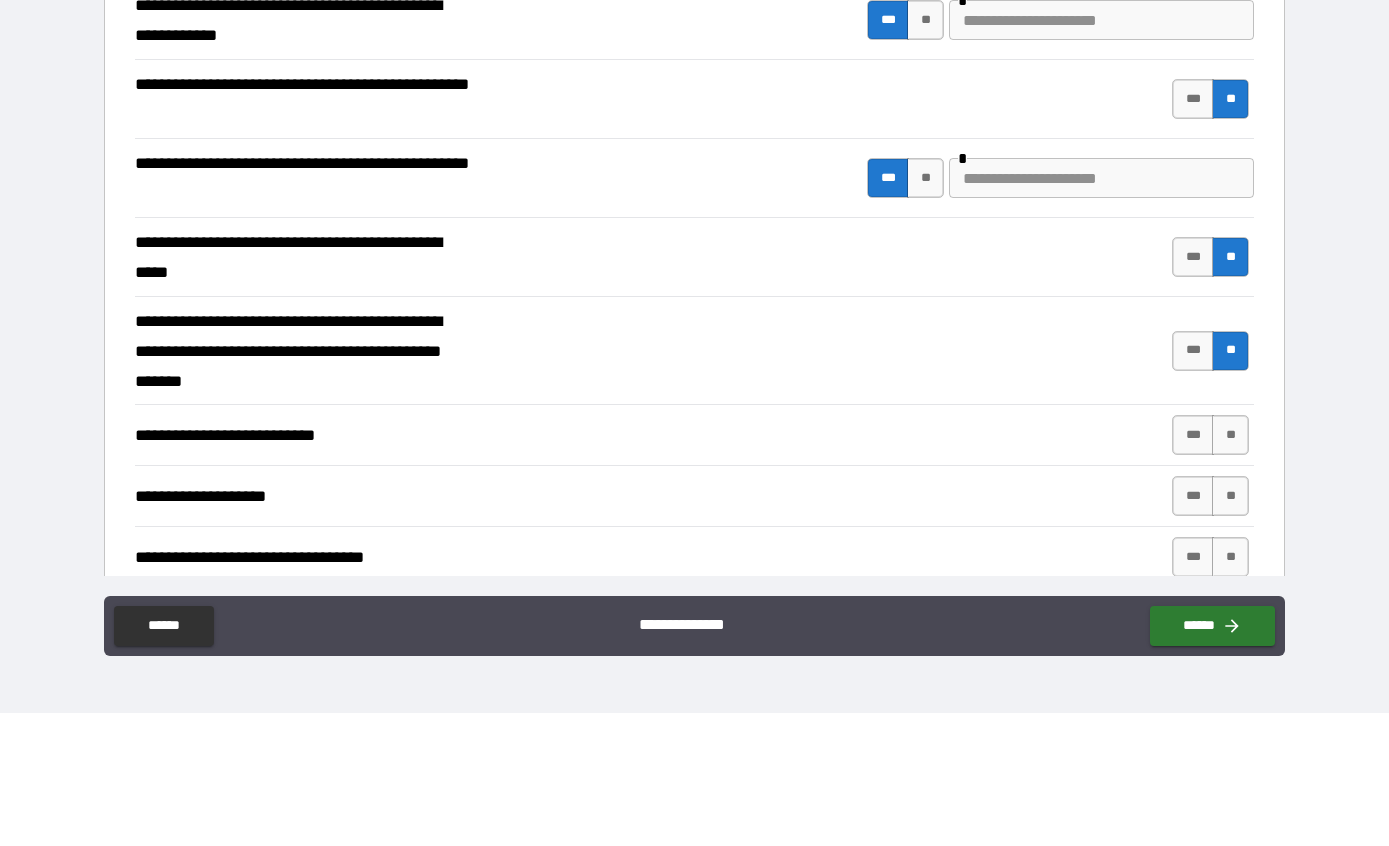 click on "**" at bounding box center [1230, 568] 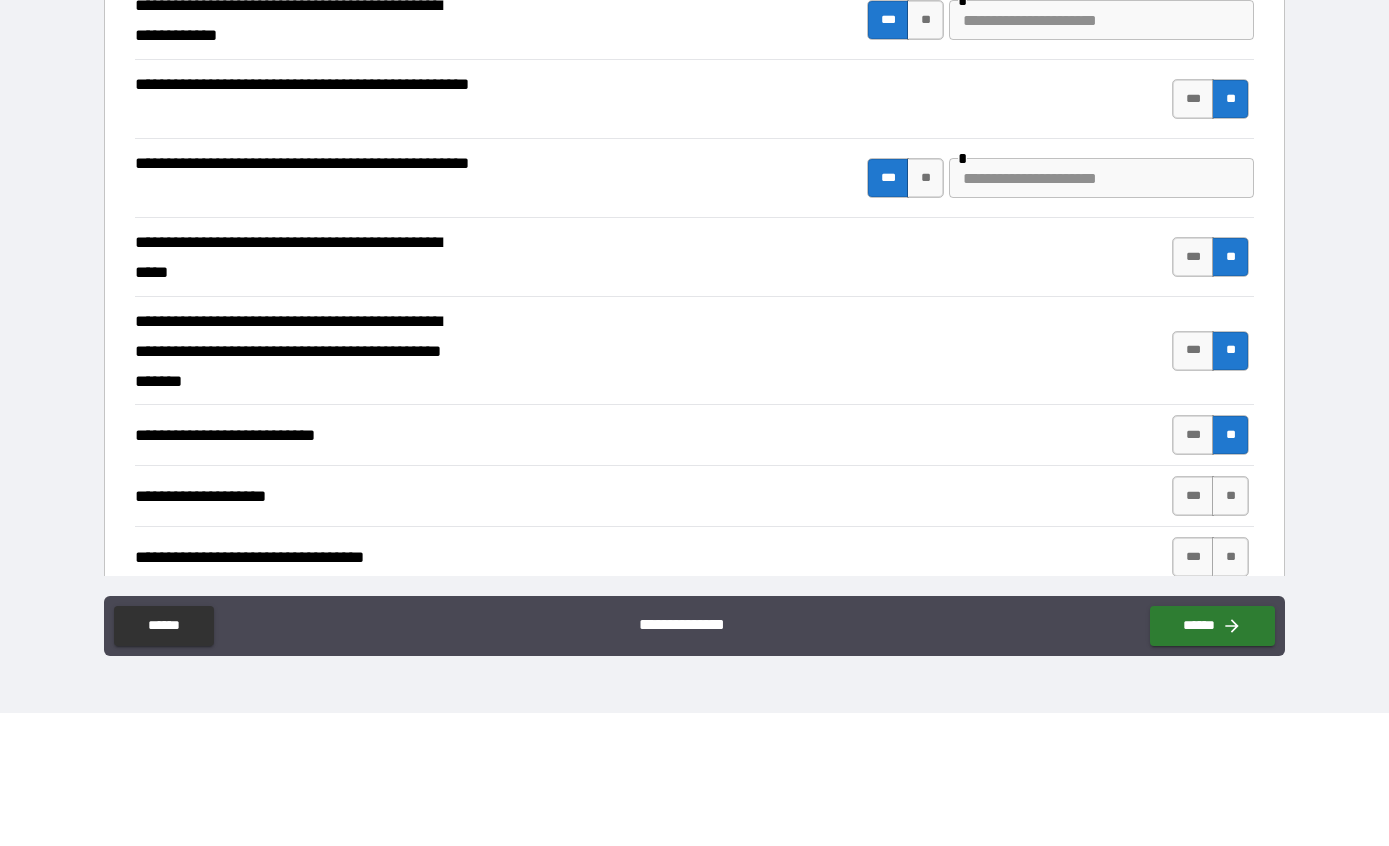 click on "**" at bounding box center [1230, 629] 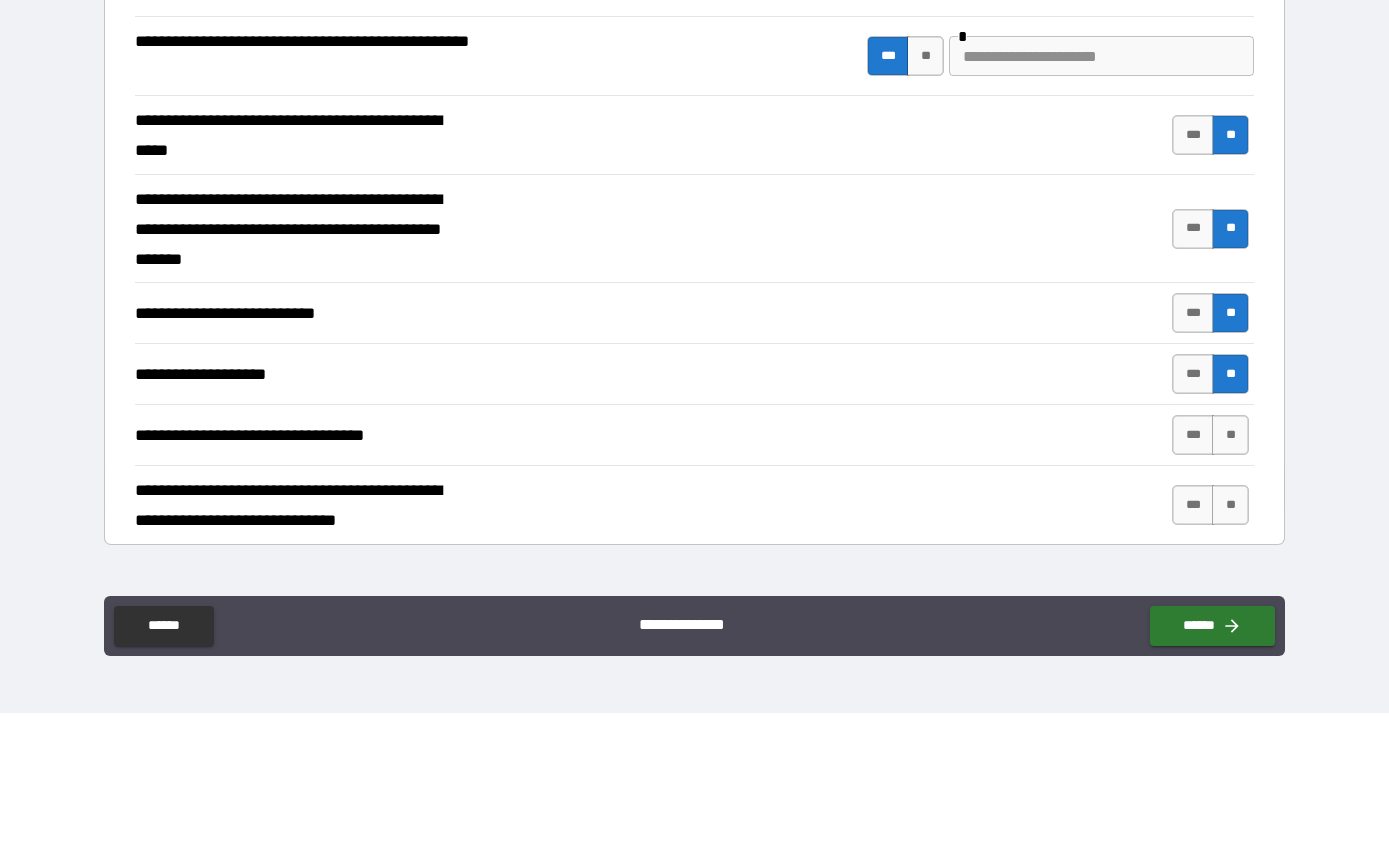 scroll, scrollTop: 521, scrollLeft: 0, axis: vertical 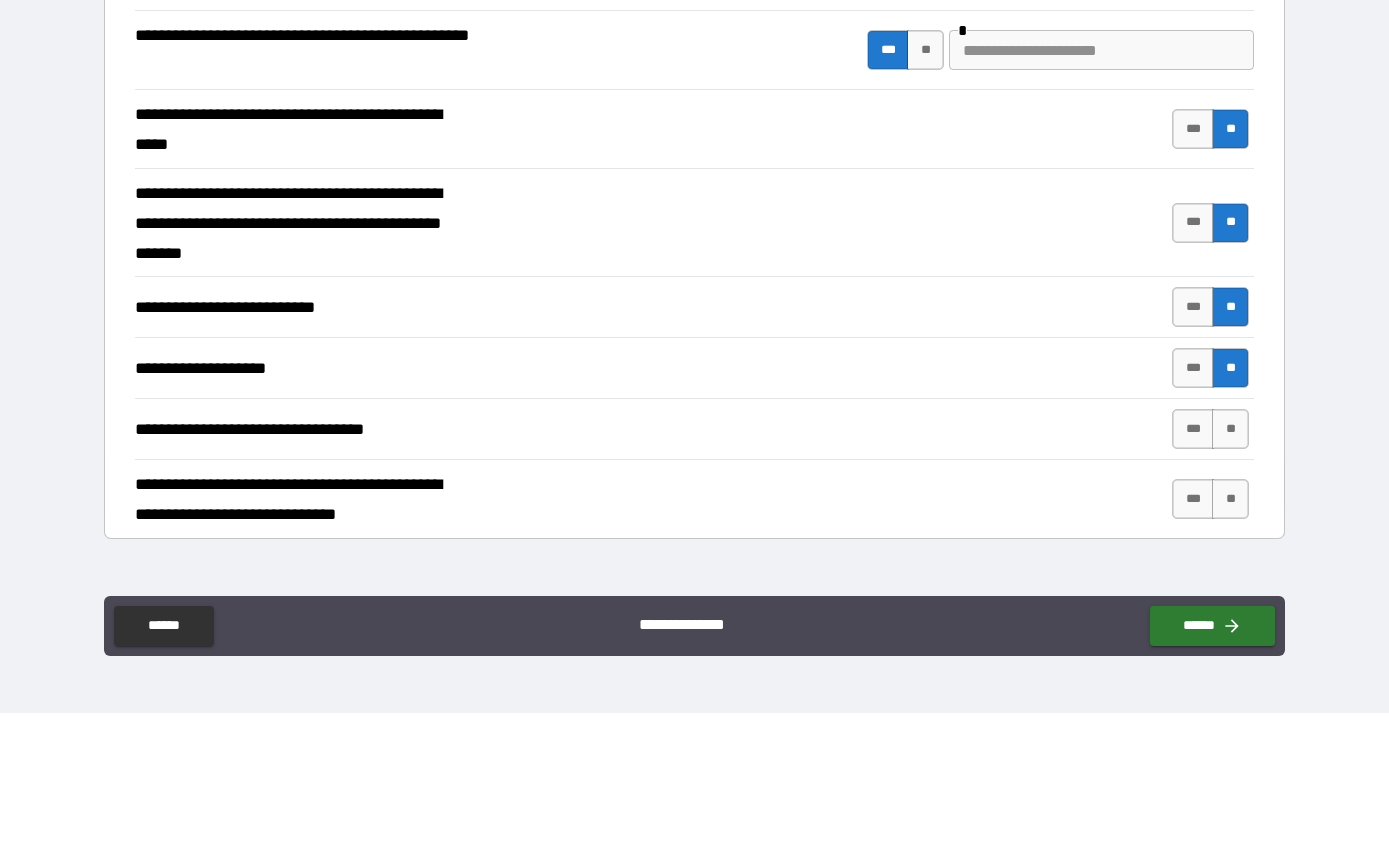 click on "**" at bounding box center [1230, 562] 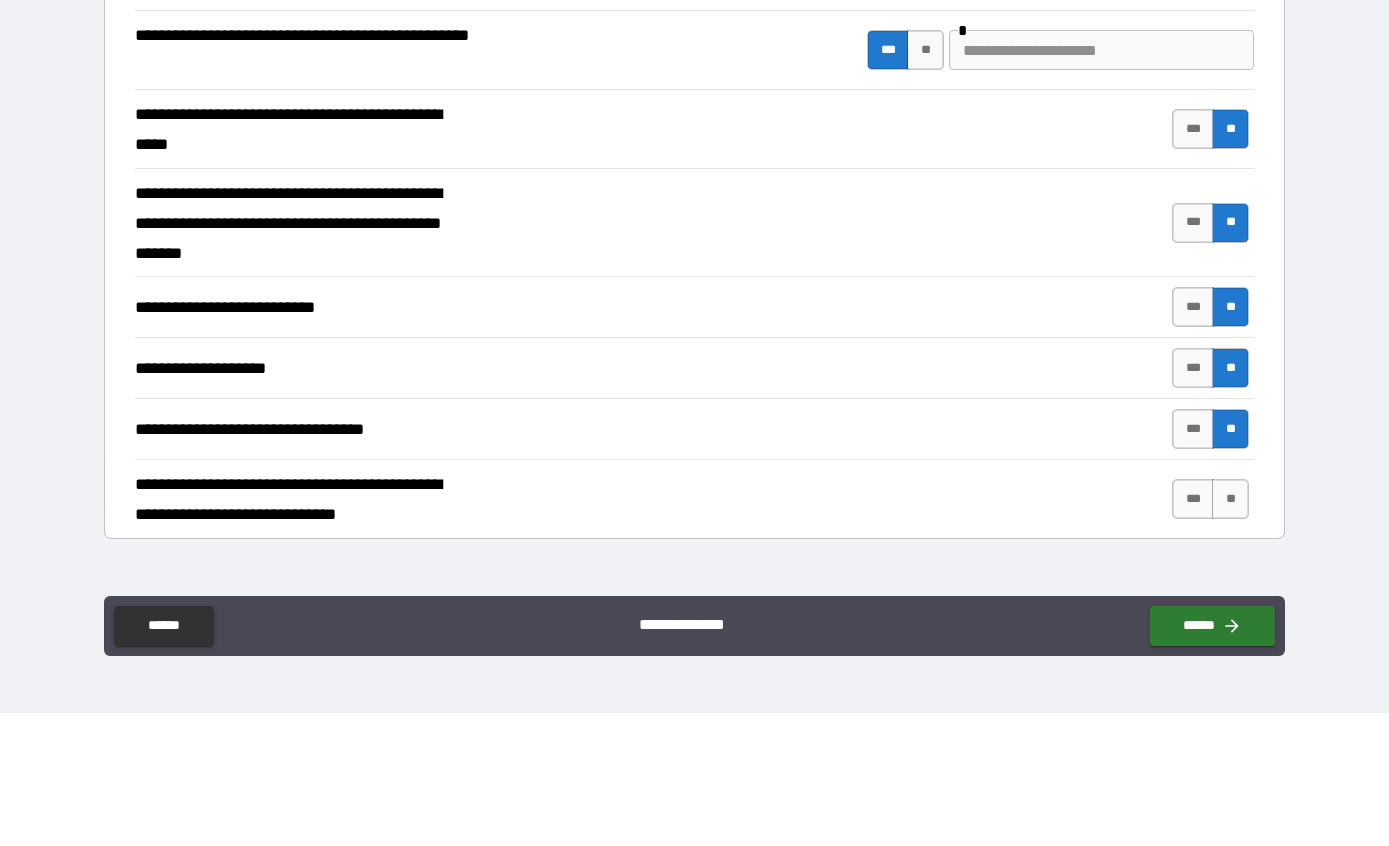 click on "***" at bounding box center (1193, 632) 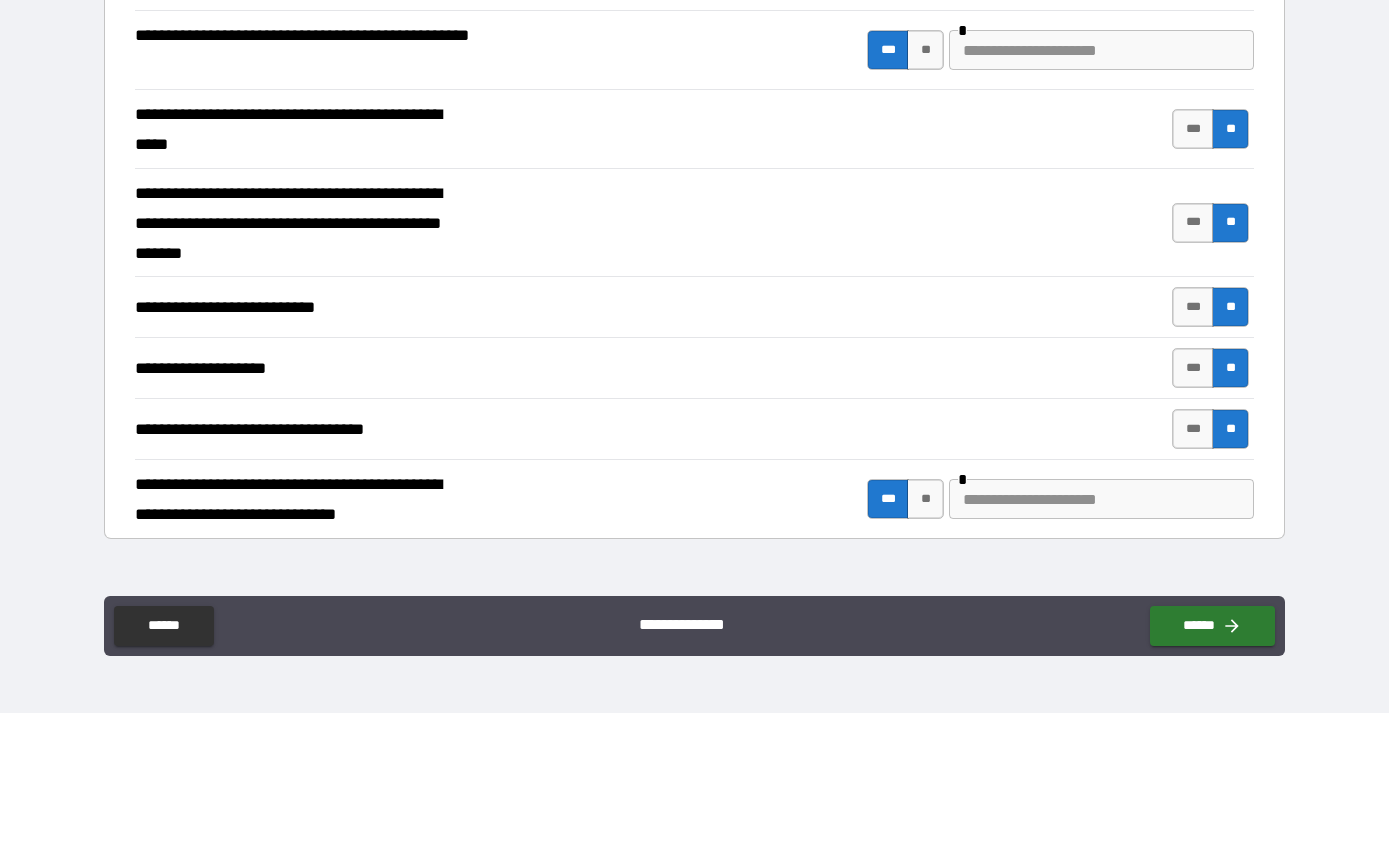 click at bounding box center (1101, 632) 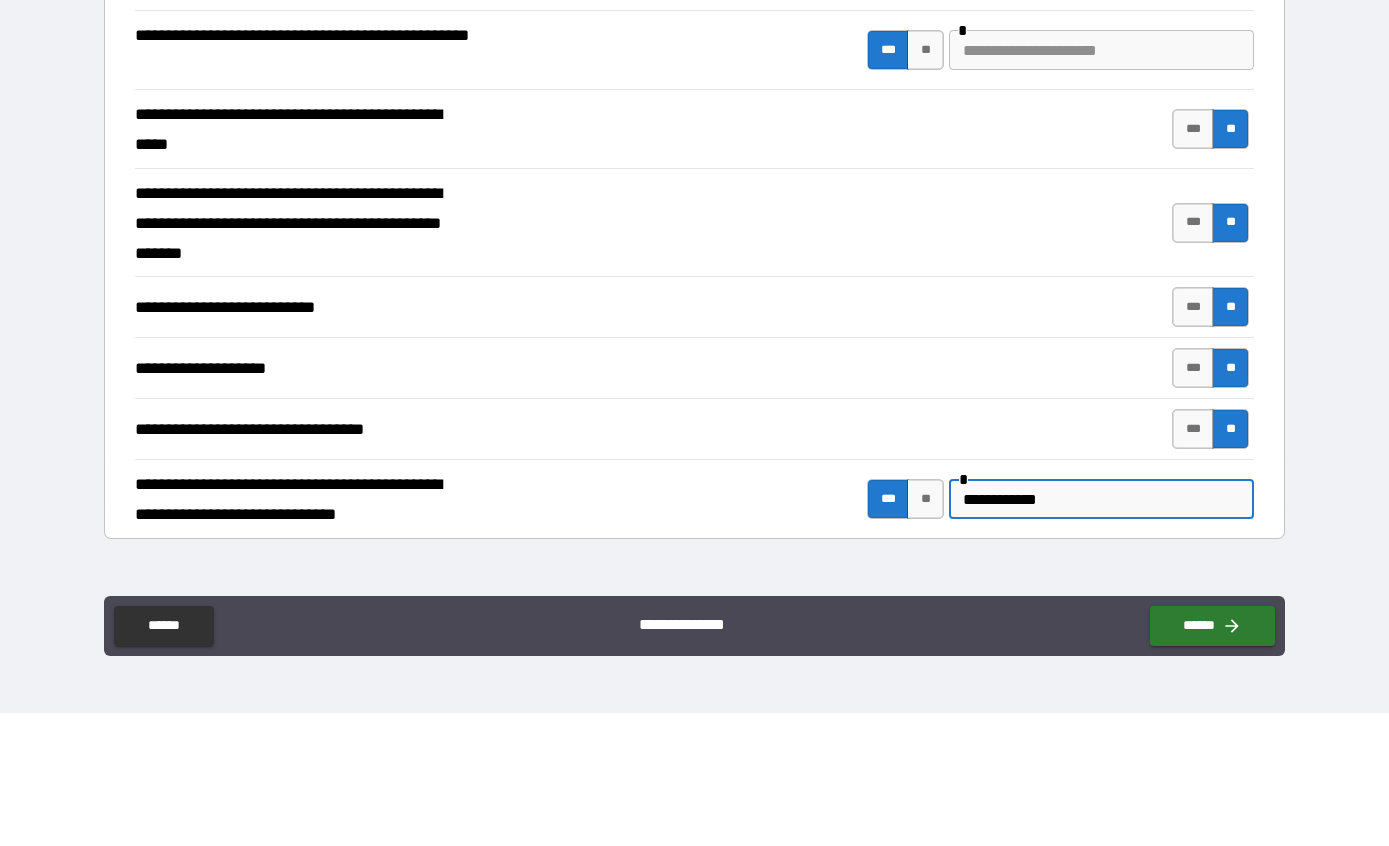 type on "**********" 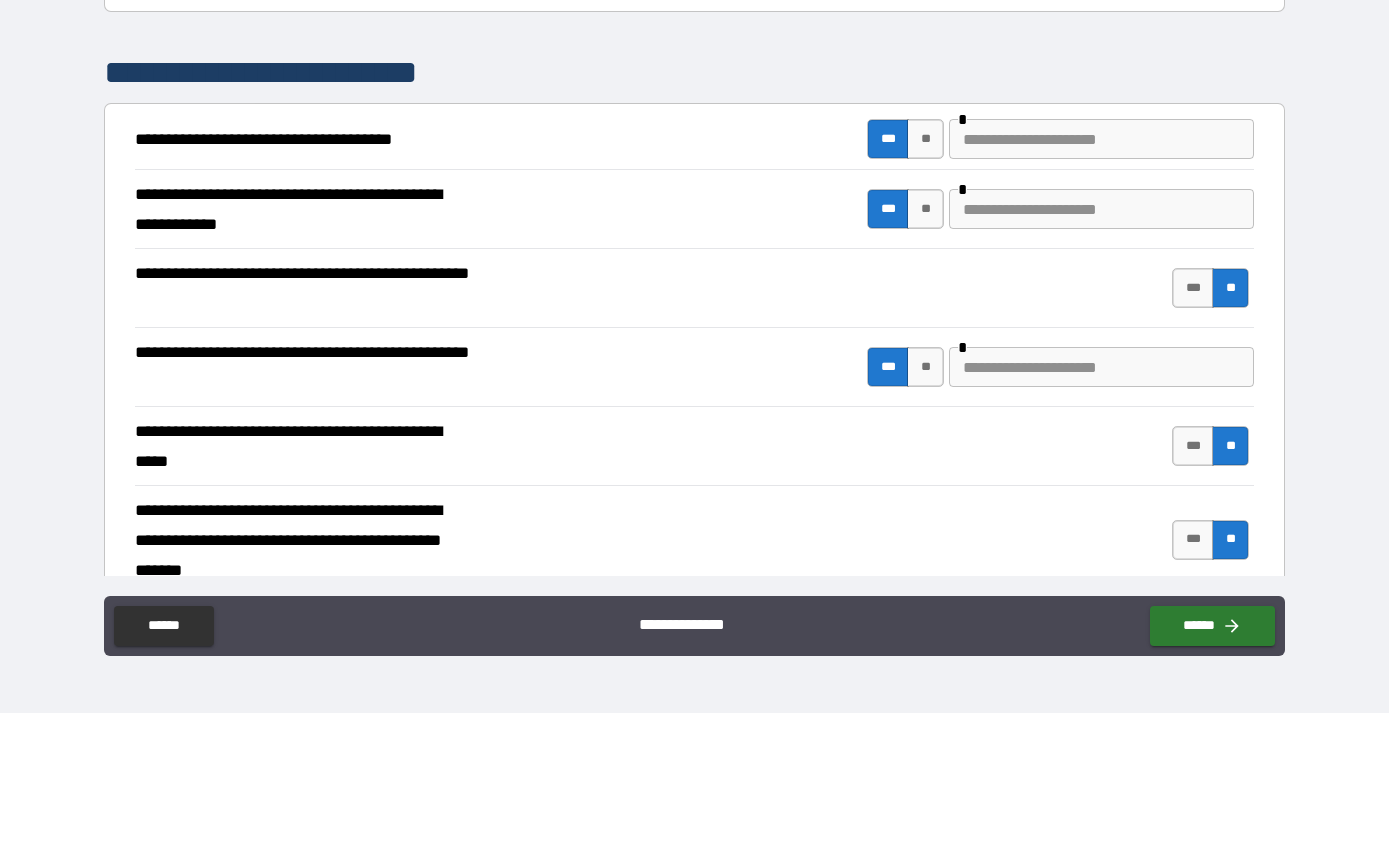 scroll, scrollTop: 203, scrollLeft: 0, axis: vertical 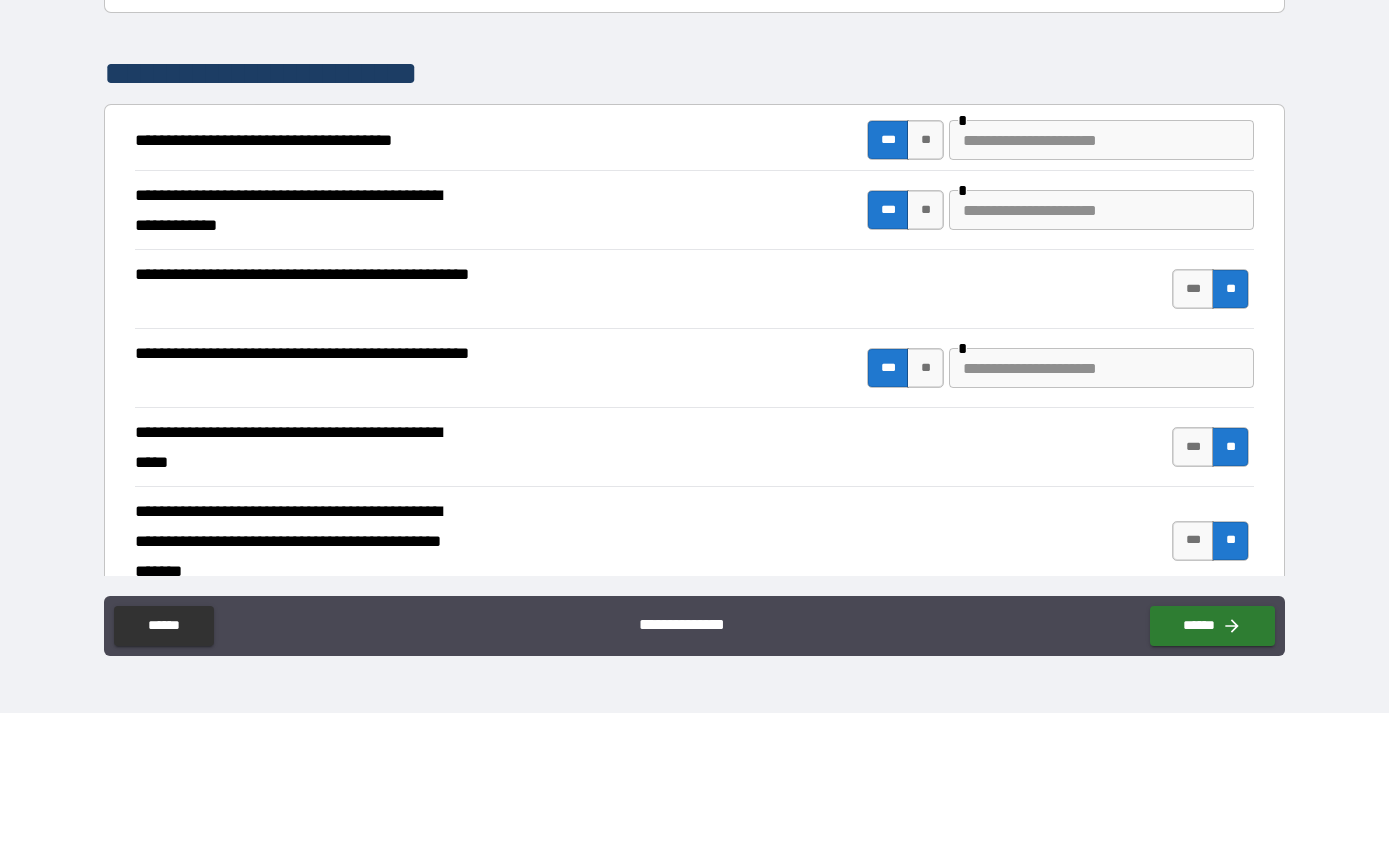 click at bounding box center (1101, 501) 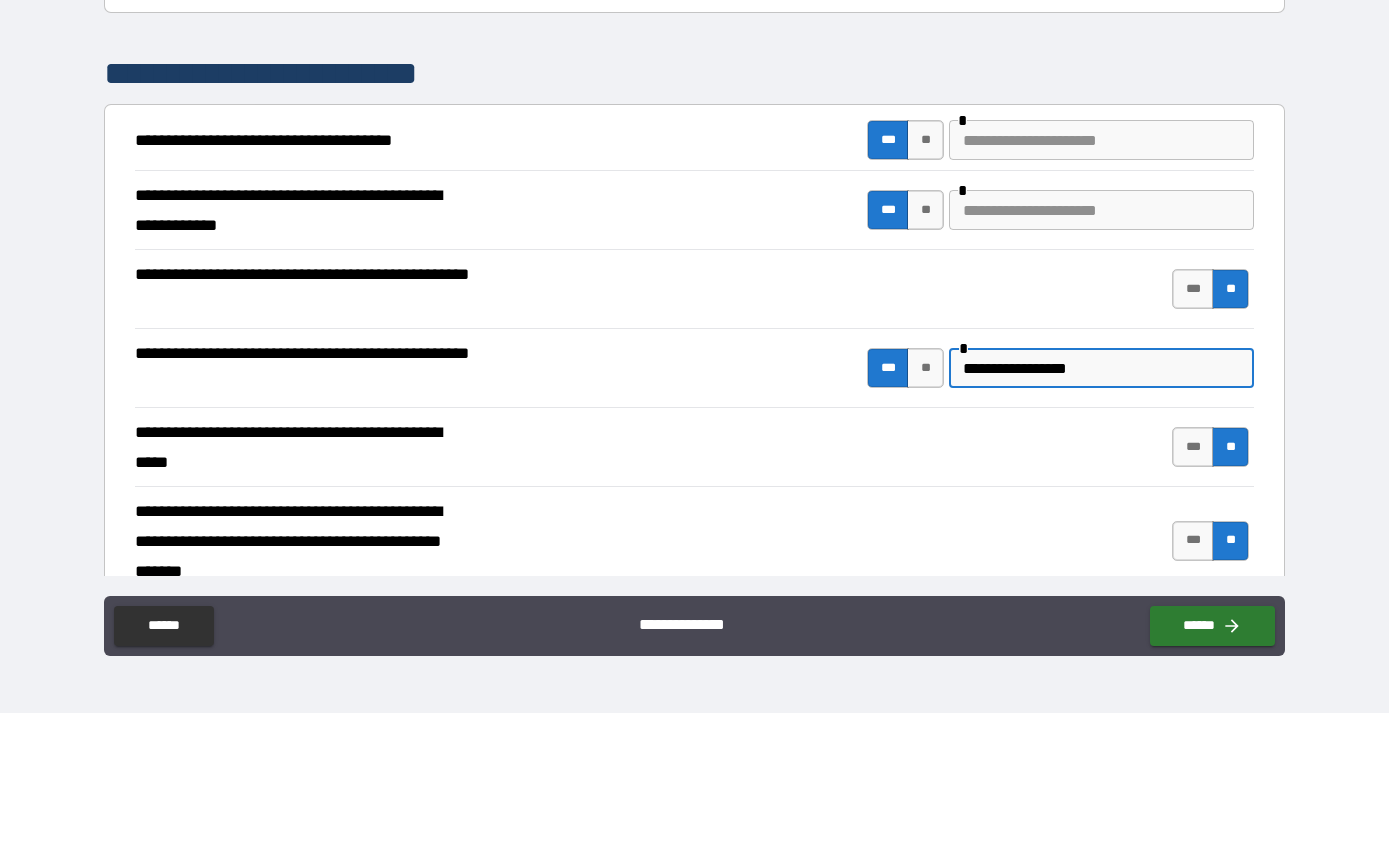 click on "**********" at bounding box center (1101, 501) 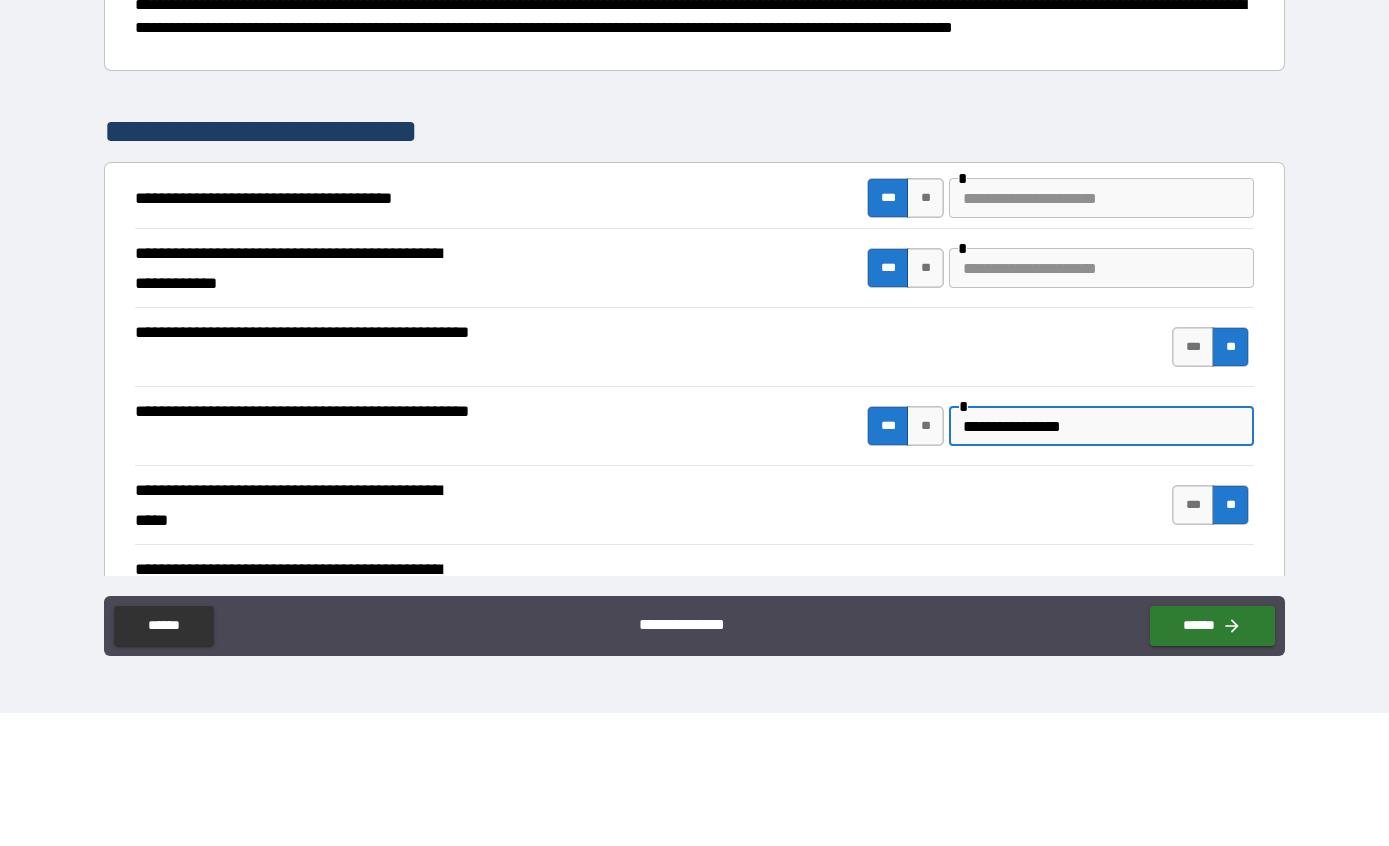 scroll, scrollTop: 113, scrollLeft: 0, axis: vertical 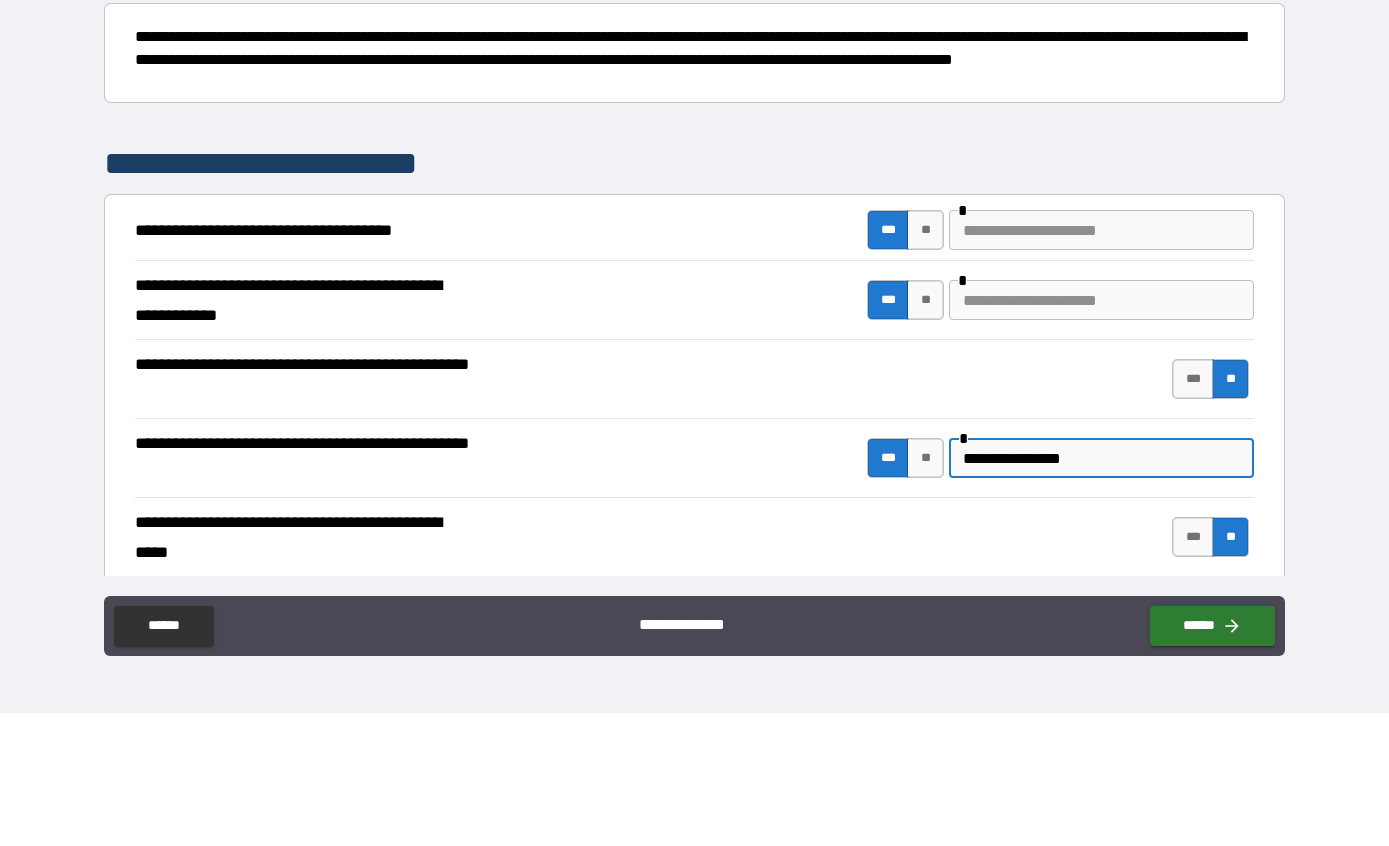 type on "**********" 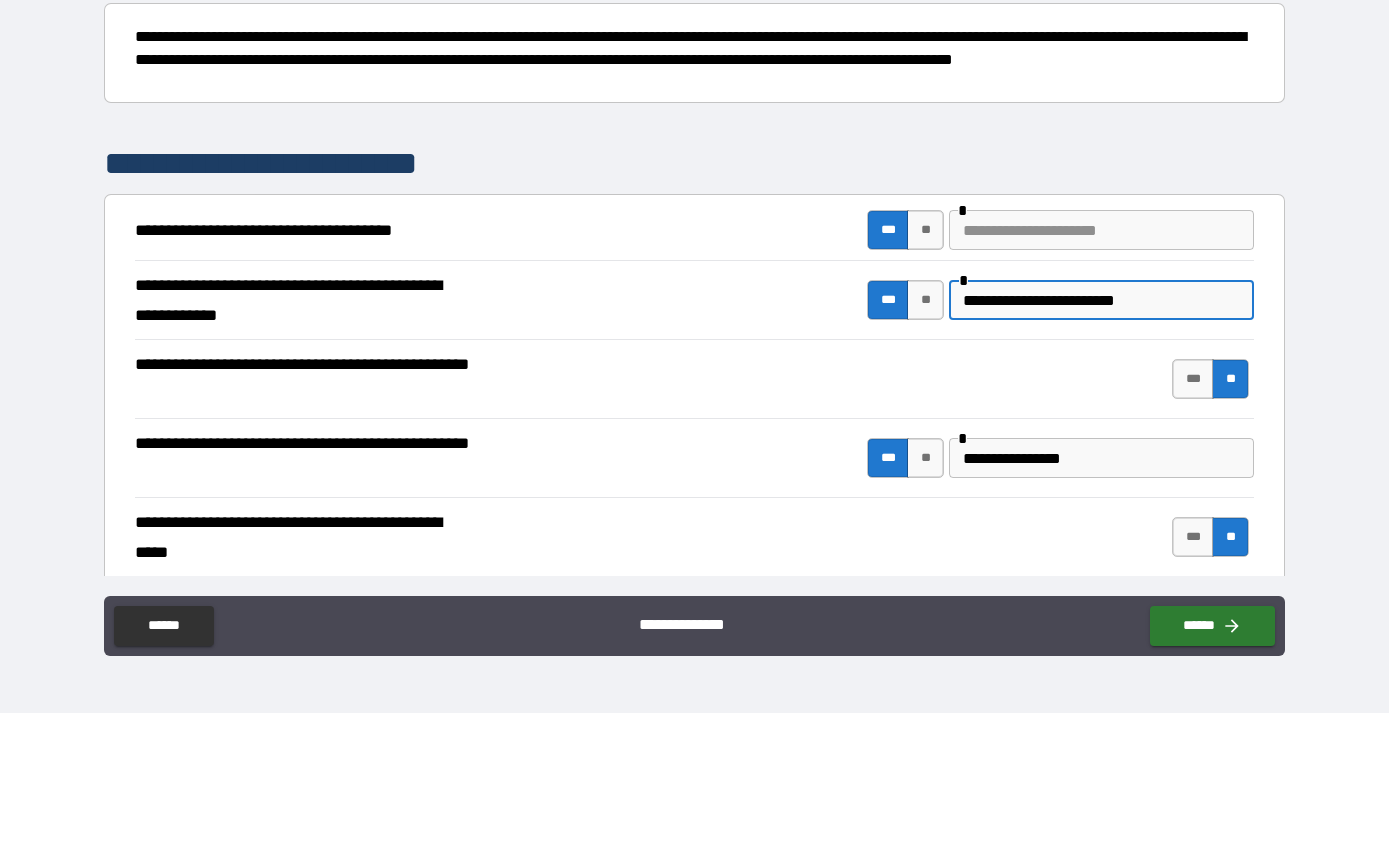 type on "**********" 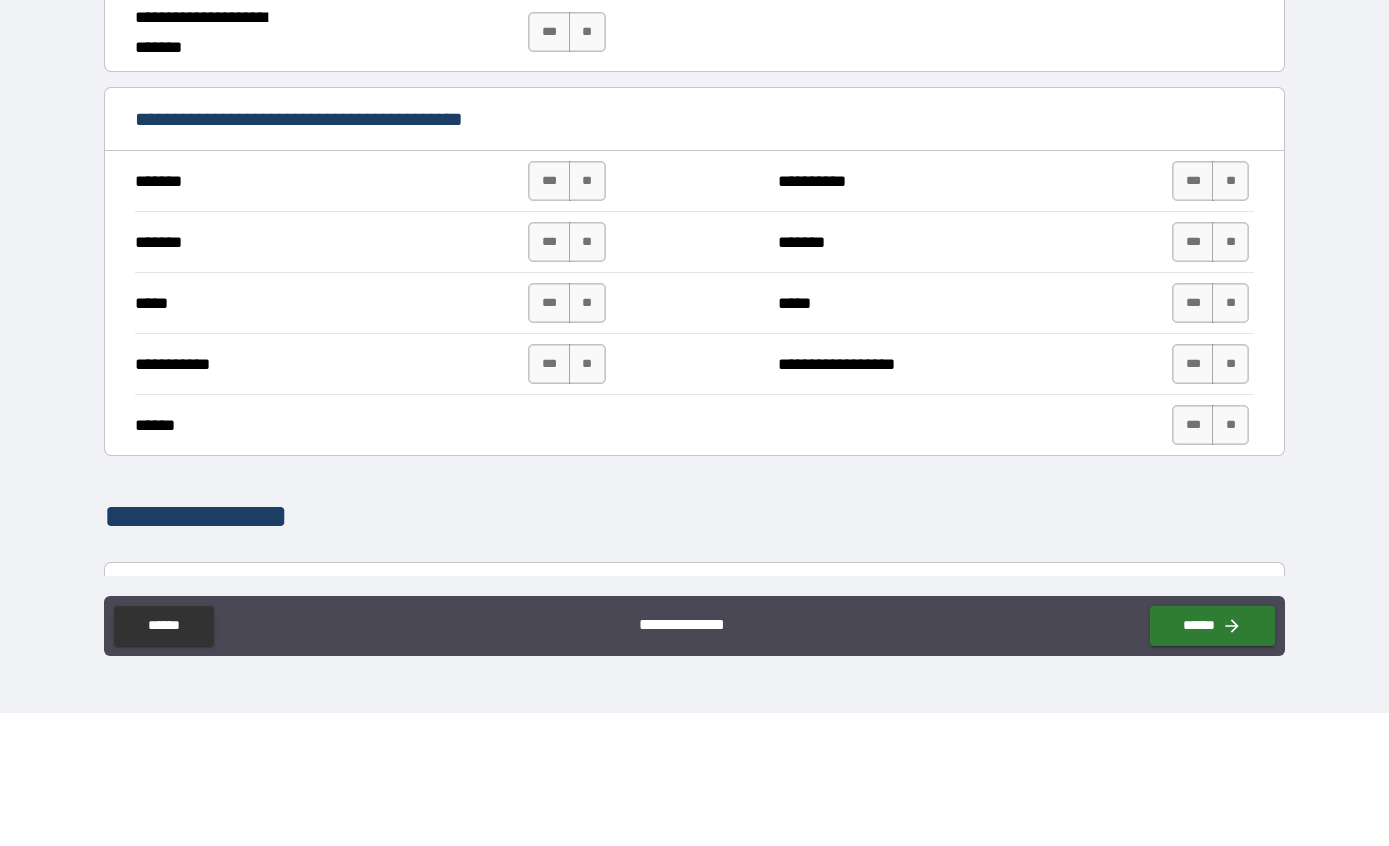 scroll, scrollTop: 1318, scrollLeft: 0, axis: vertical 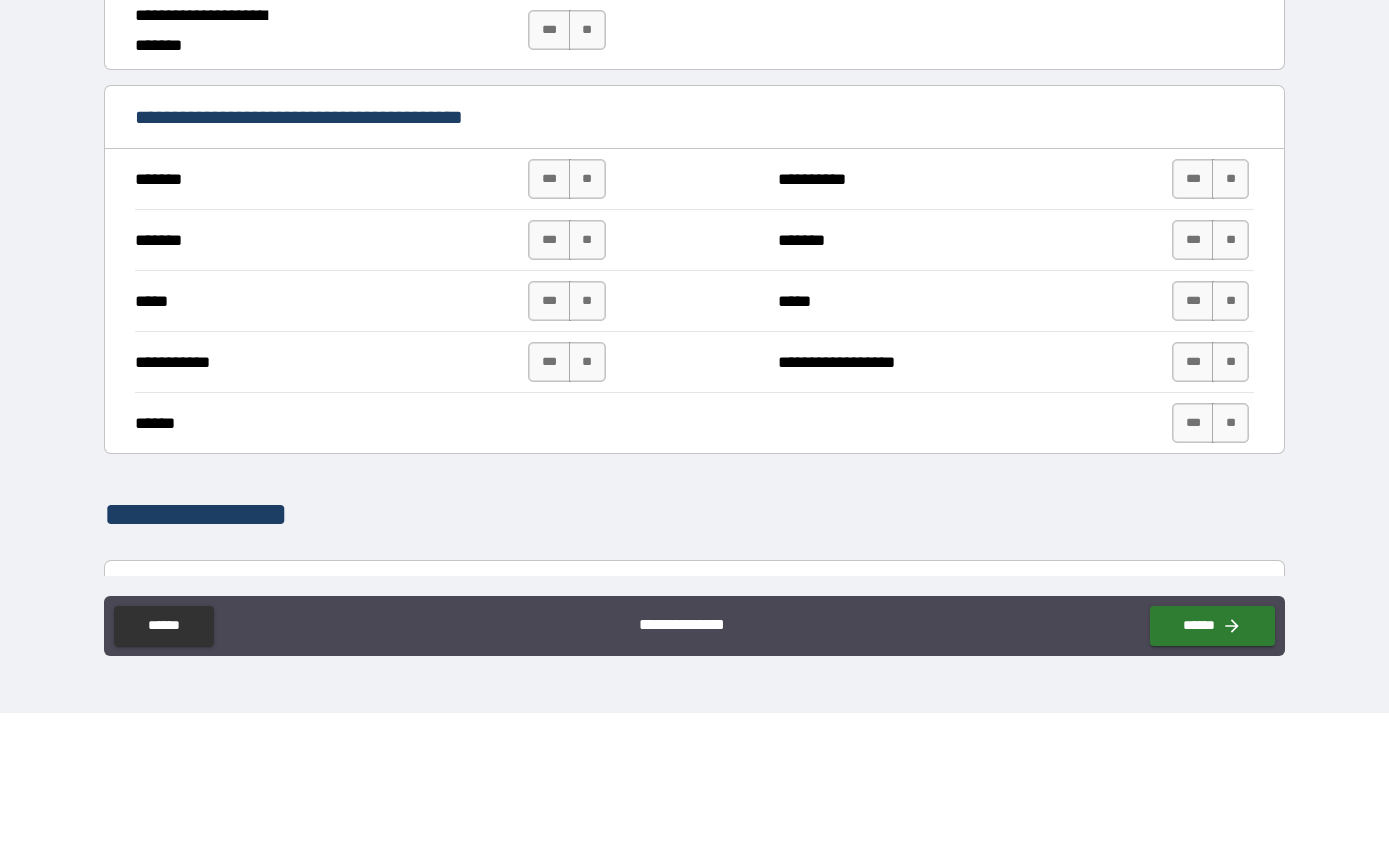 type on "**********" 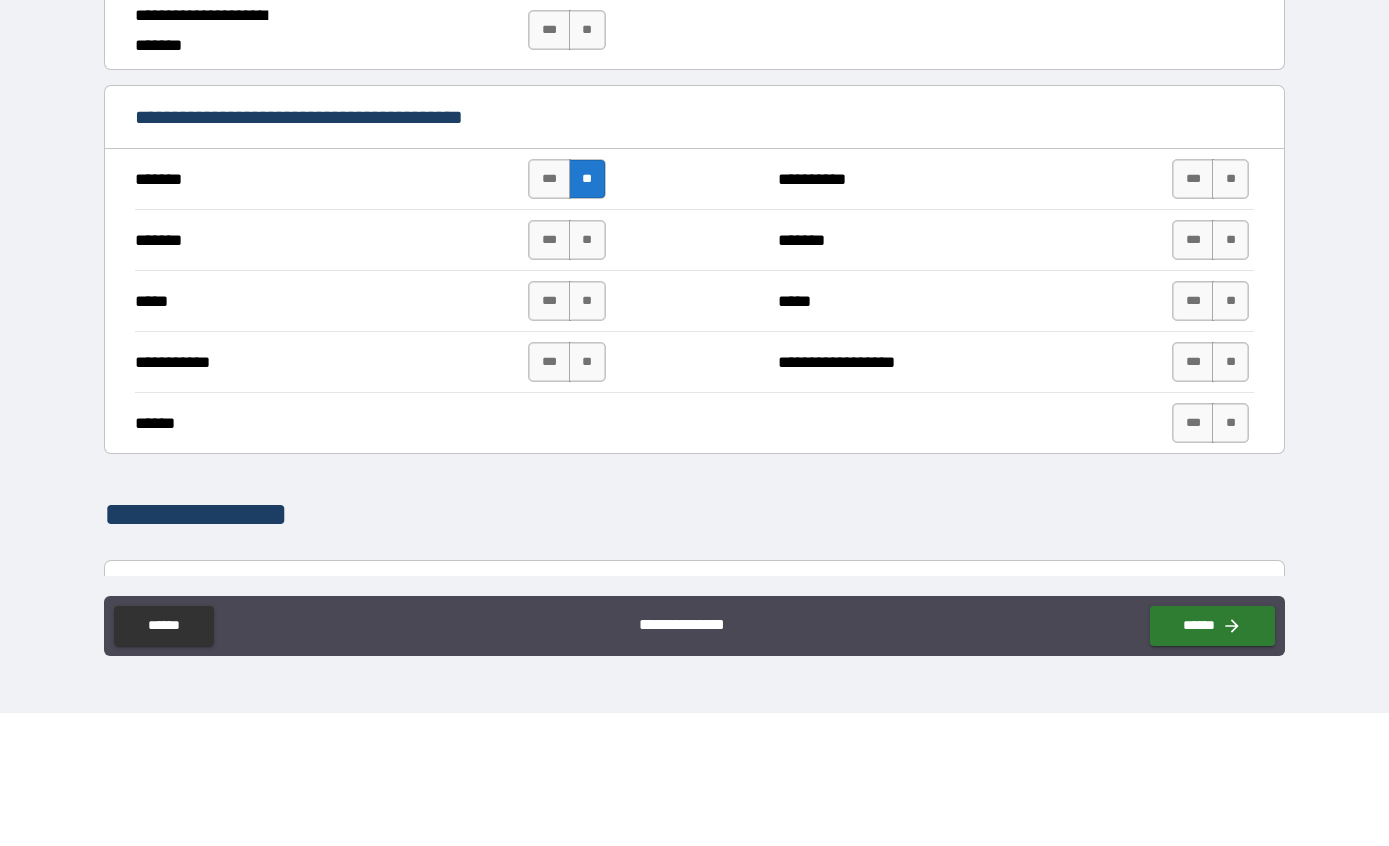 click on "**" at bounding box center [587, 373] 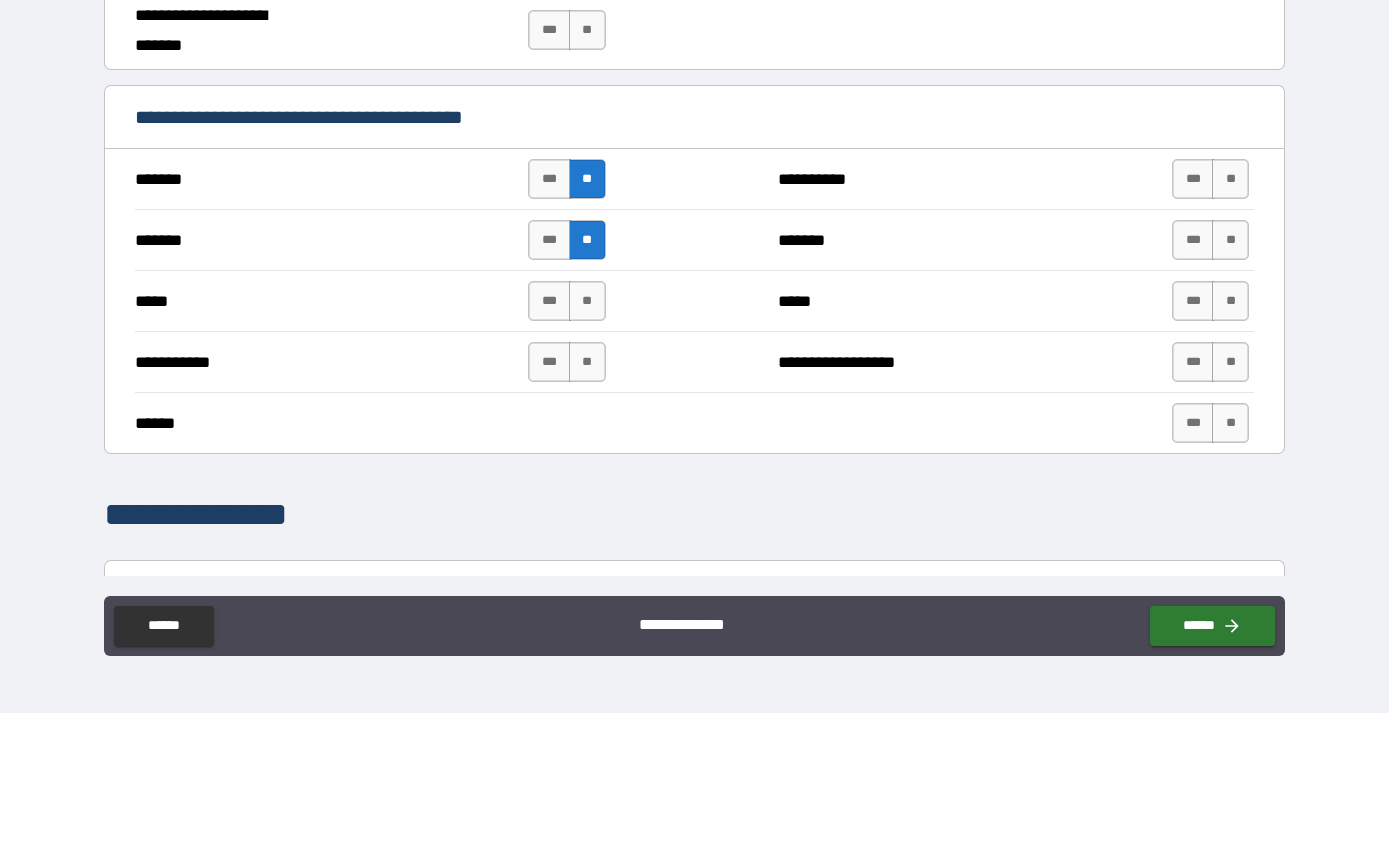 click on "**" at bounding box center (587, 434) 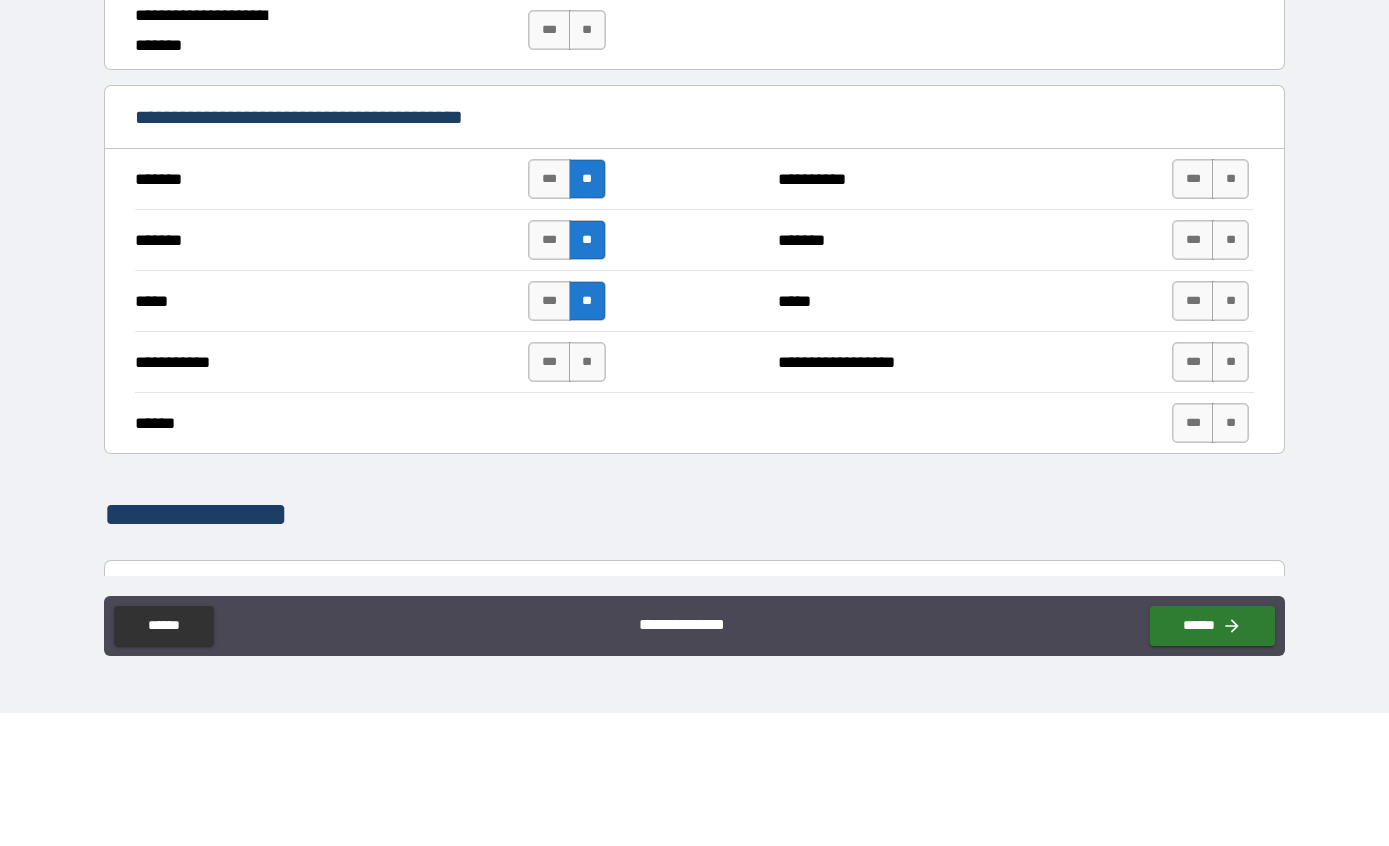 click on "**" at bounding box center [587, 495] 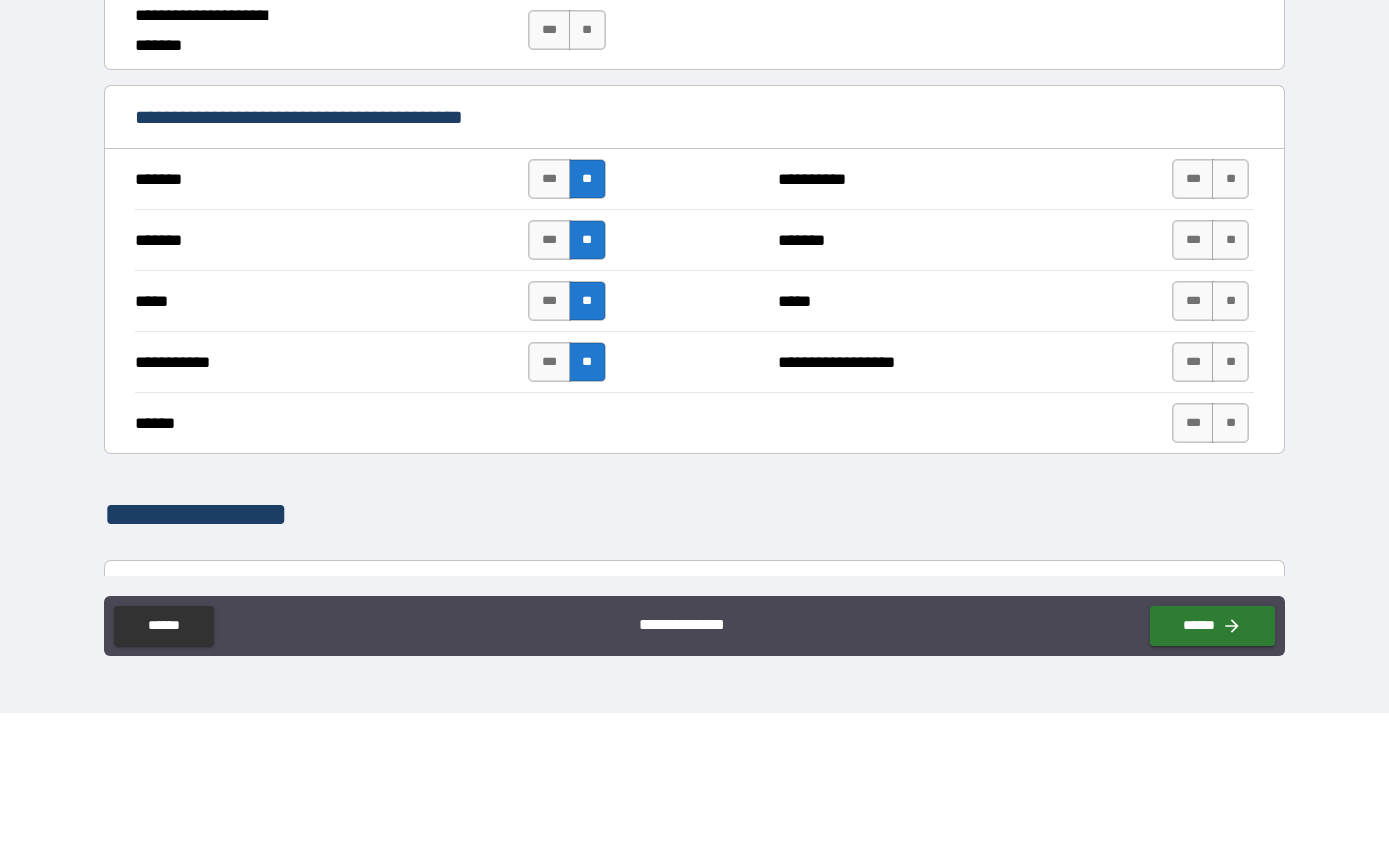 click on "**" at bounding box center [1230, 312] 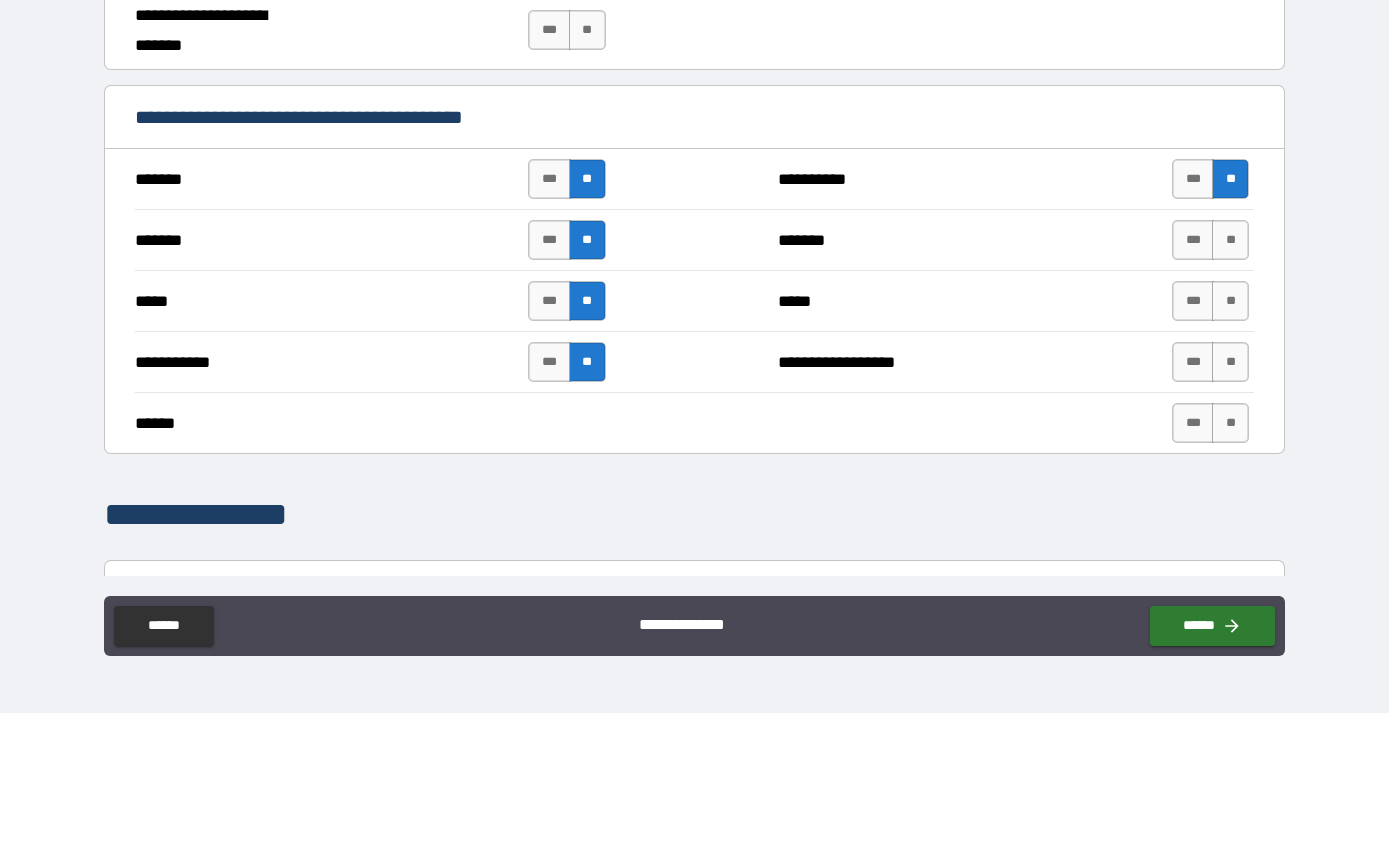 click on "**" at bounding box center (1230, 373) 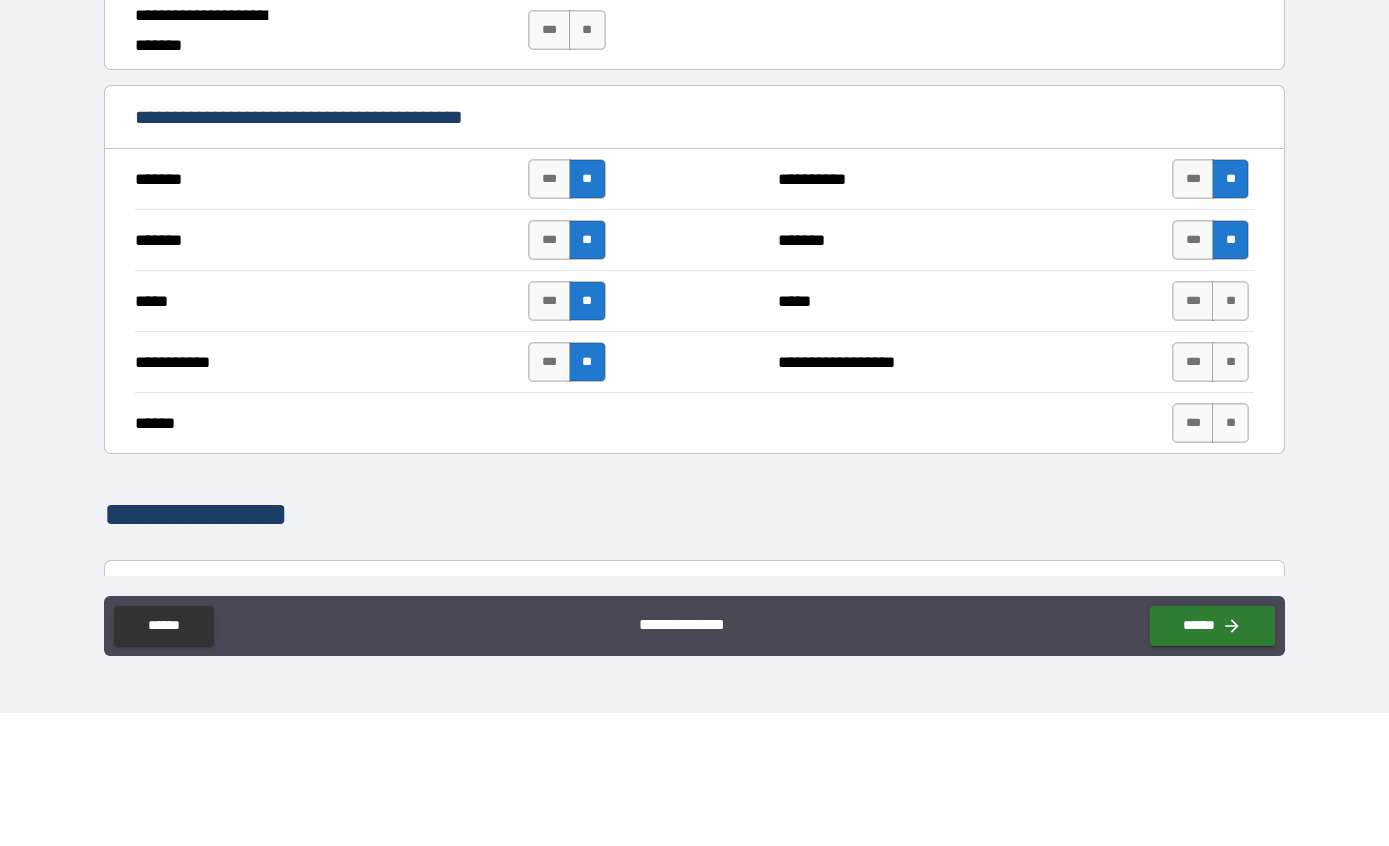 click on "**" at bounding box center (1230, 434) 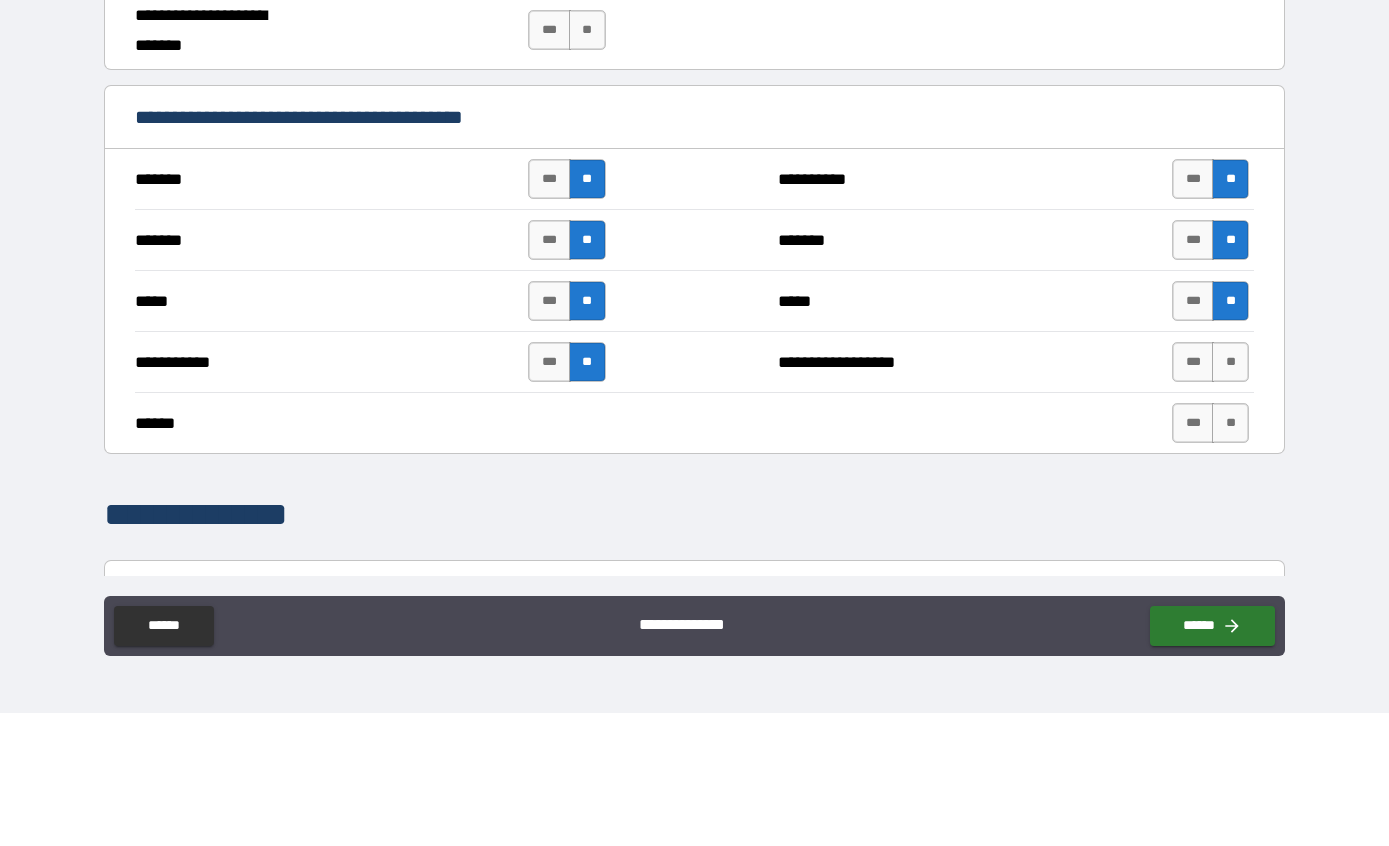 click on "**" at bounding box center (1230, 495) 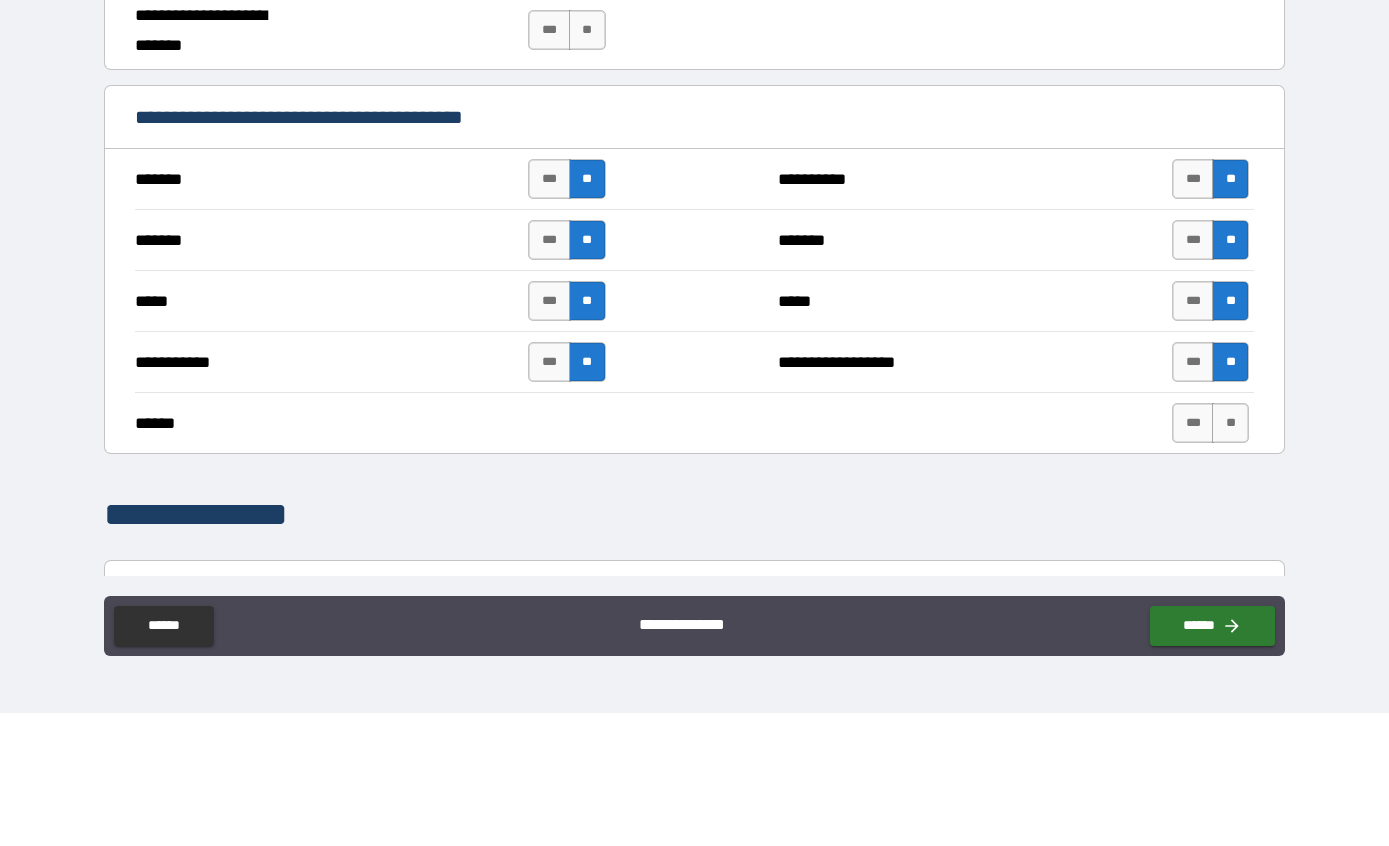 click on "**" at bounding box center (1230, 556) 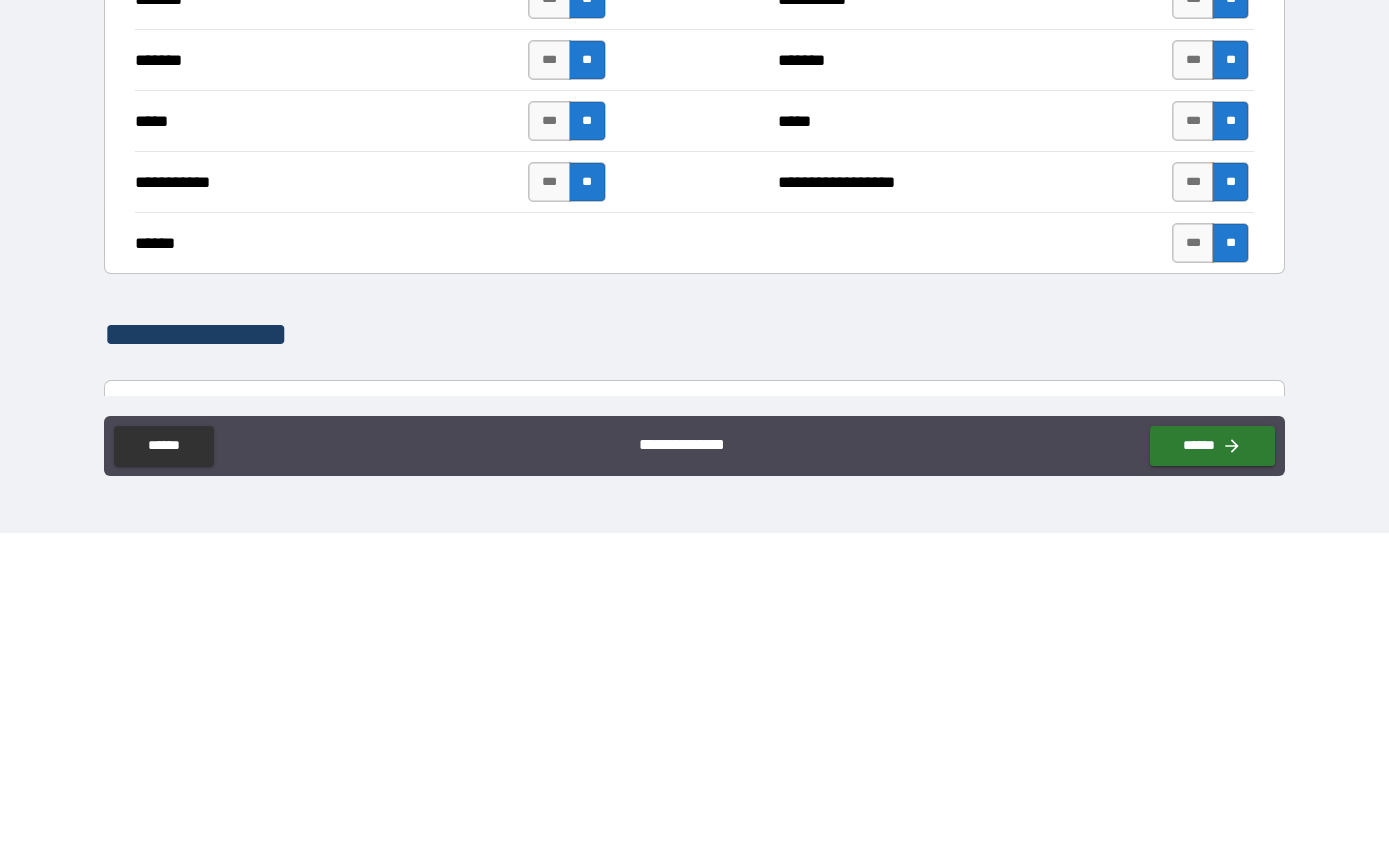click on "******" at bounding box center [1212, 759] 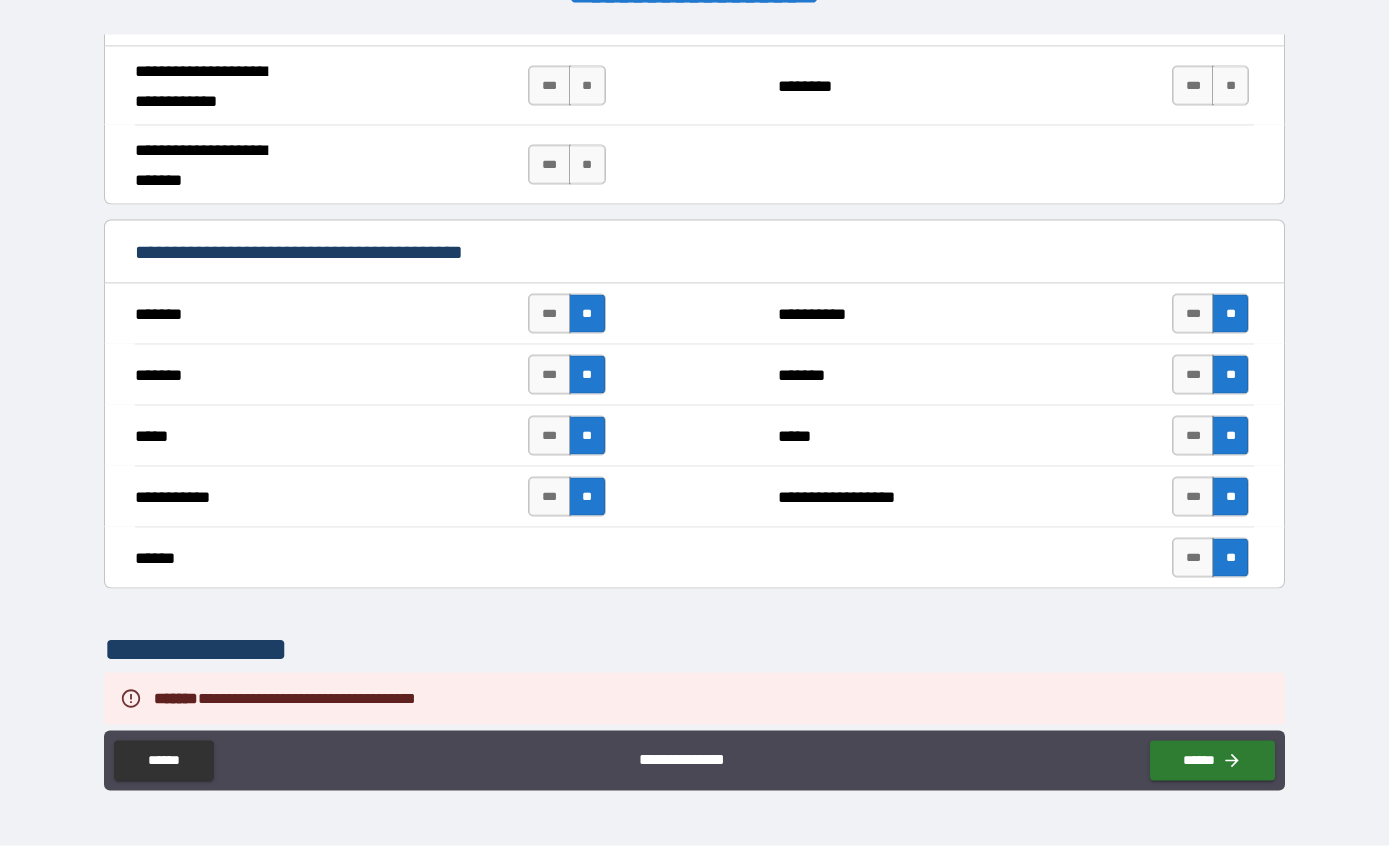 scroll, scrollTop: 0, scrollLeft: 0, axis: both 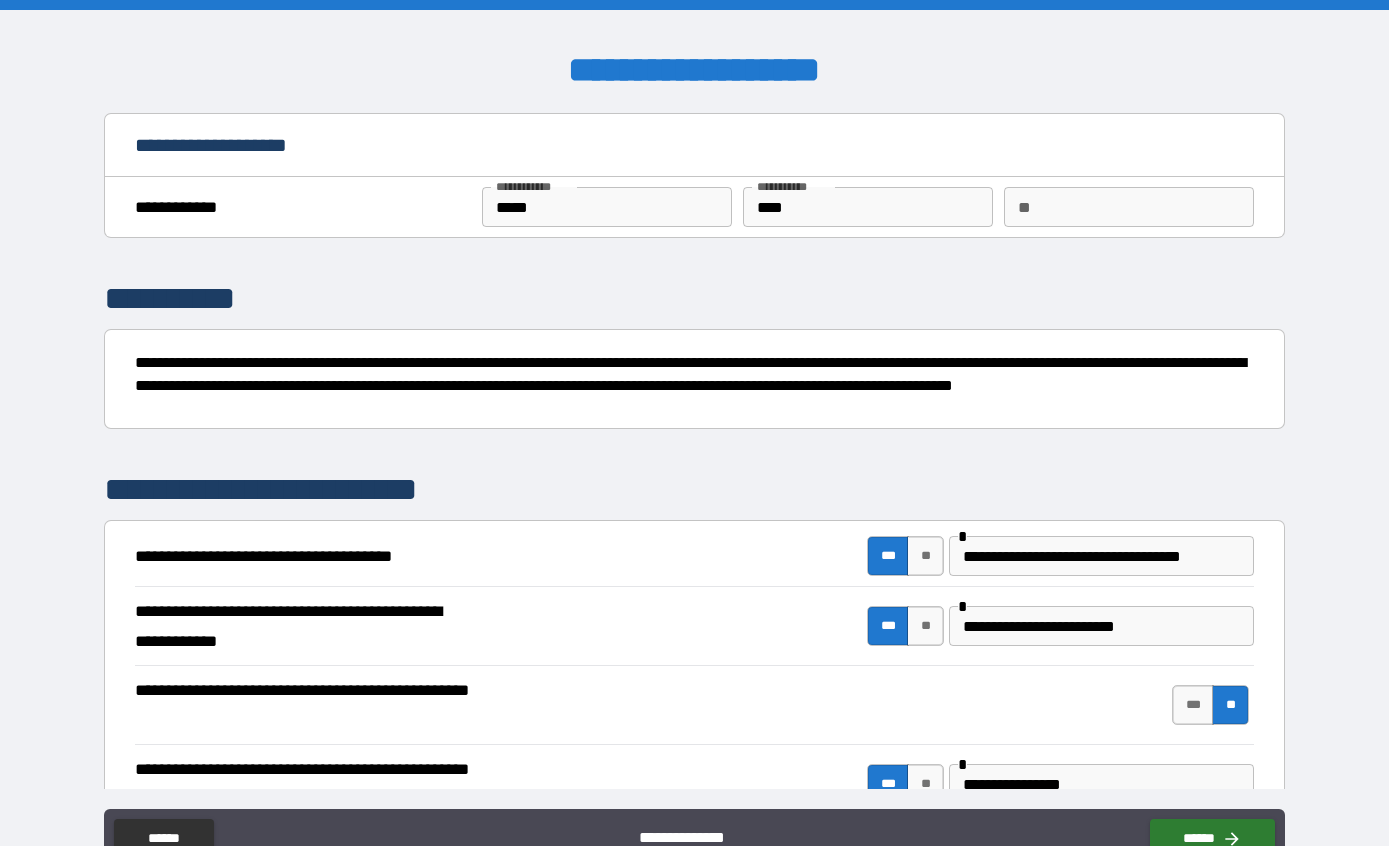click on "**" at bounding box center (1129, 207) 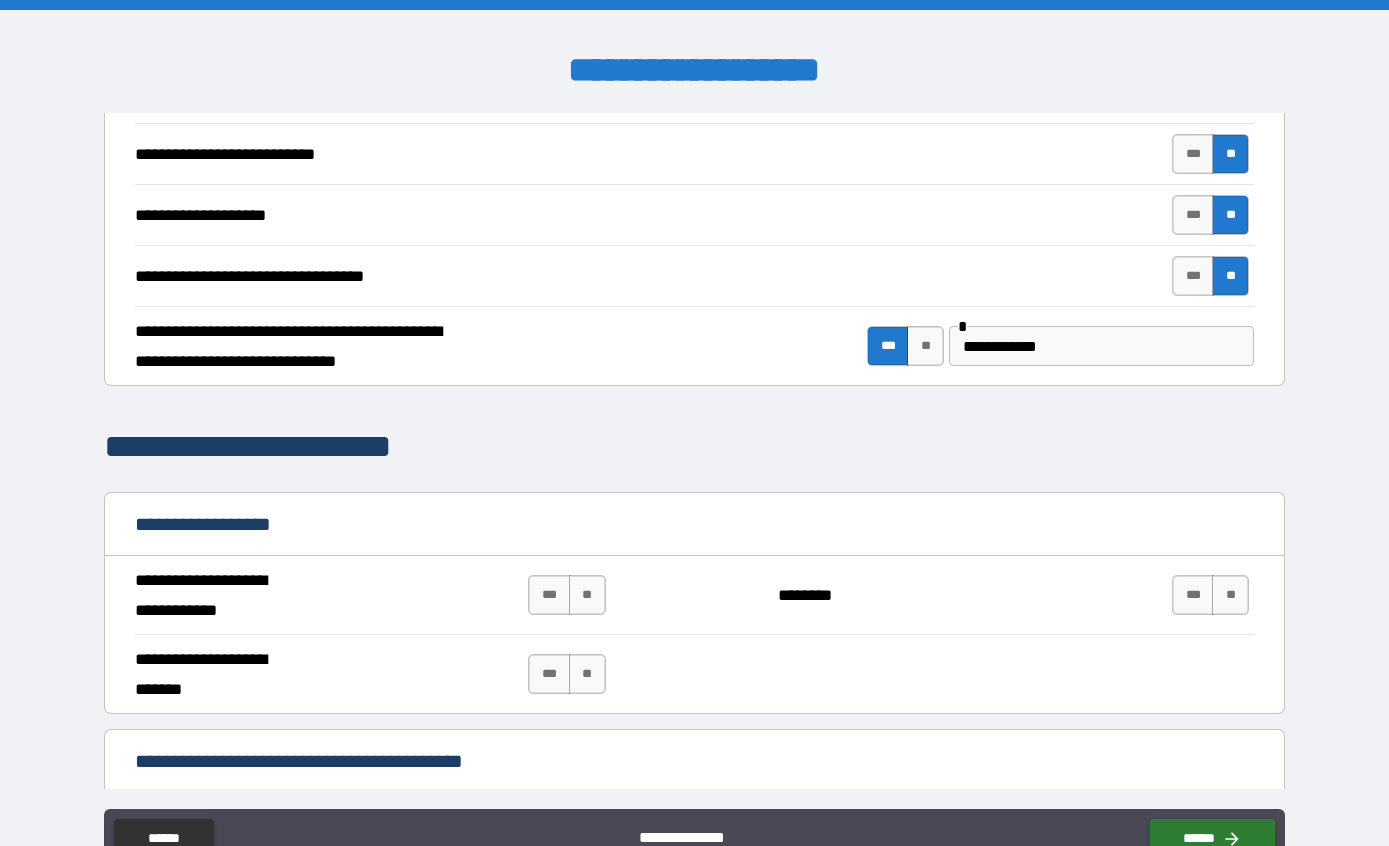 scroll, scrollTop: 891, scrollLeft: 0, axis: vertical 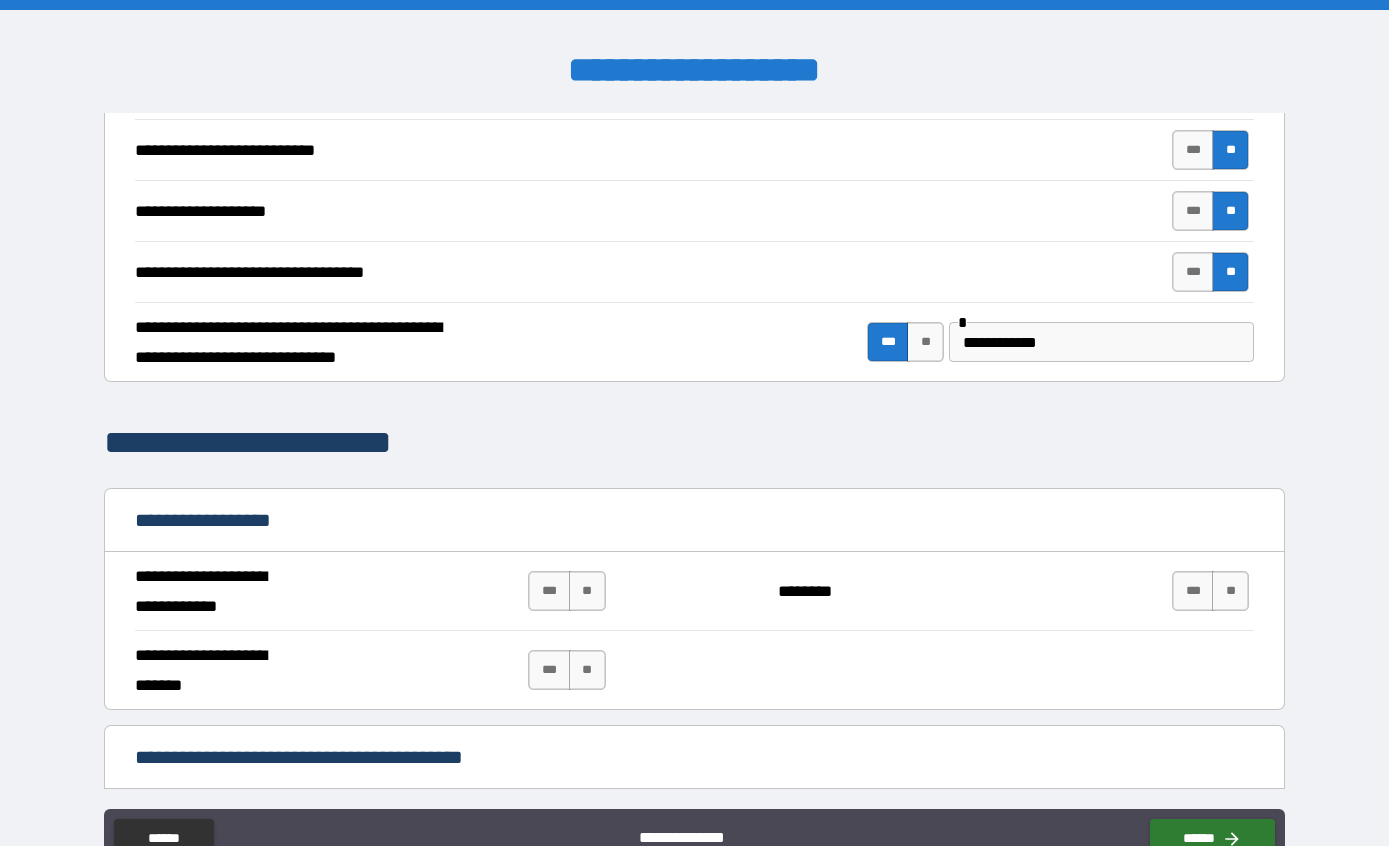 type on "*" 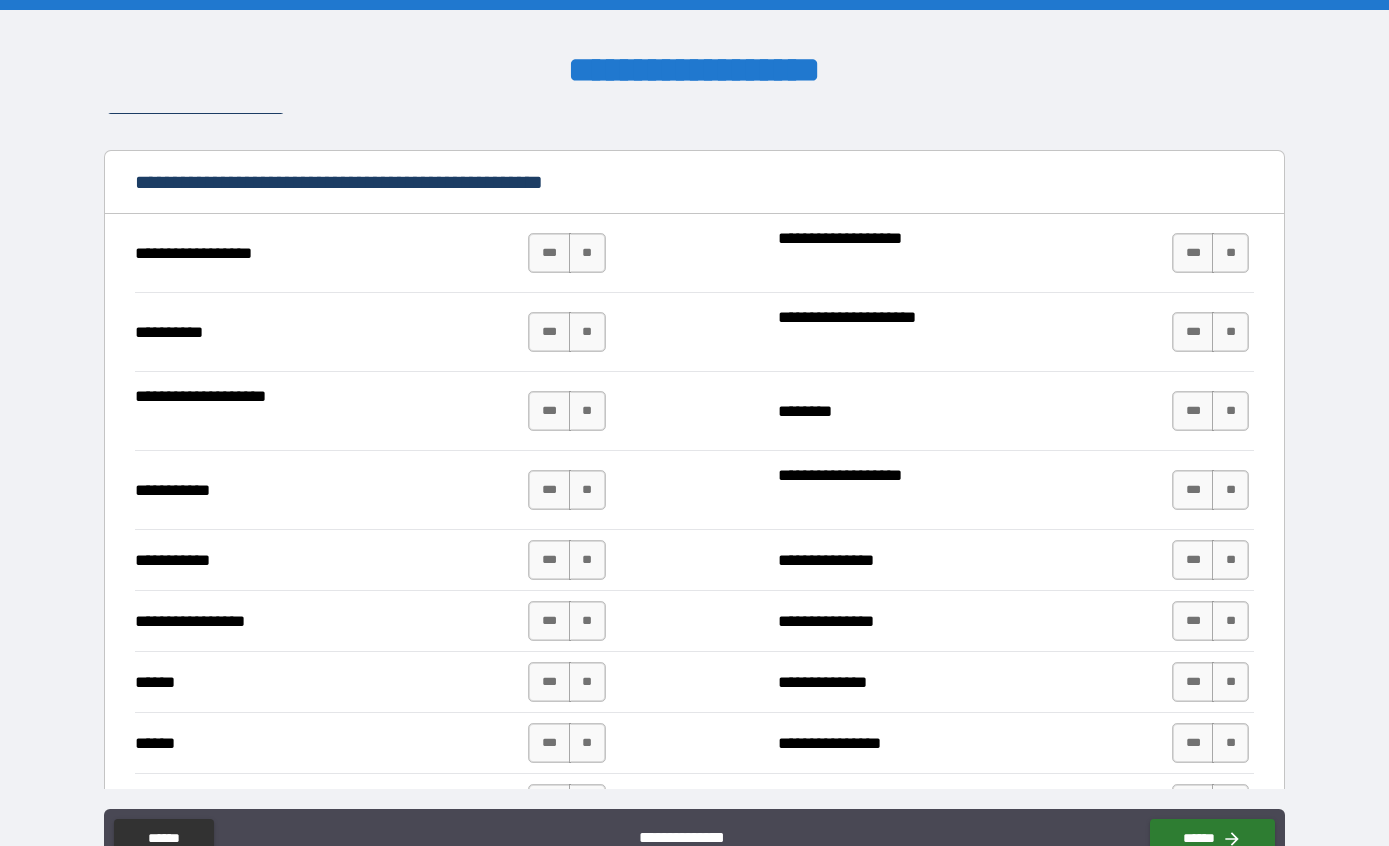 scroll, scrollTop: 1943, scrollLeft: 0, axis: vertical 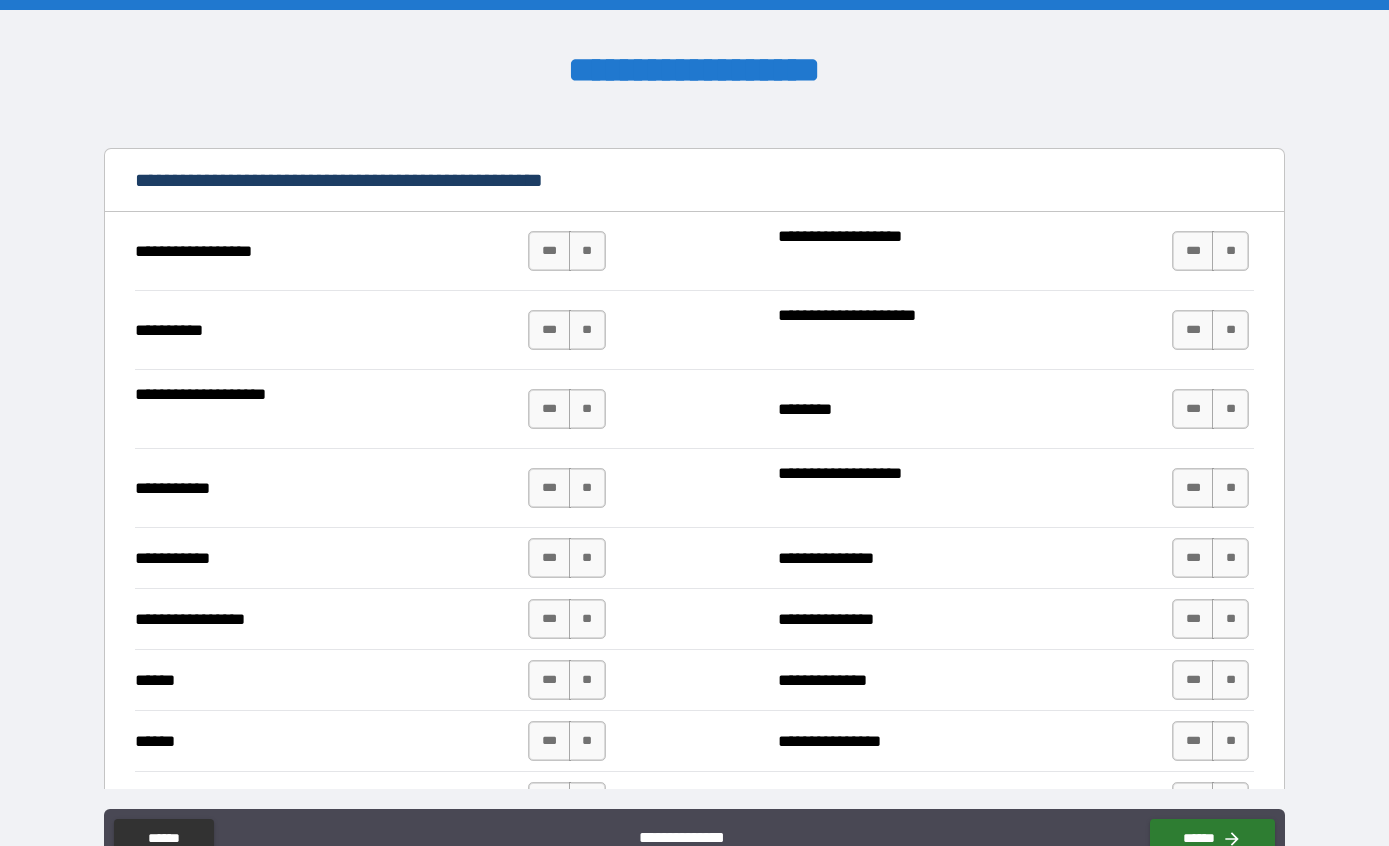 click on "**" at bounding box center [587, 251] 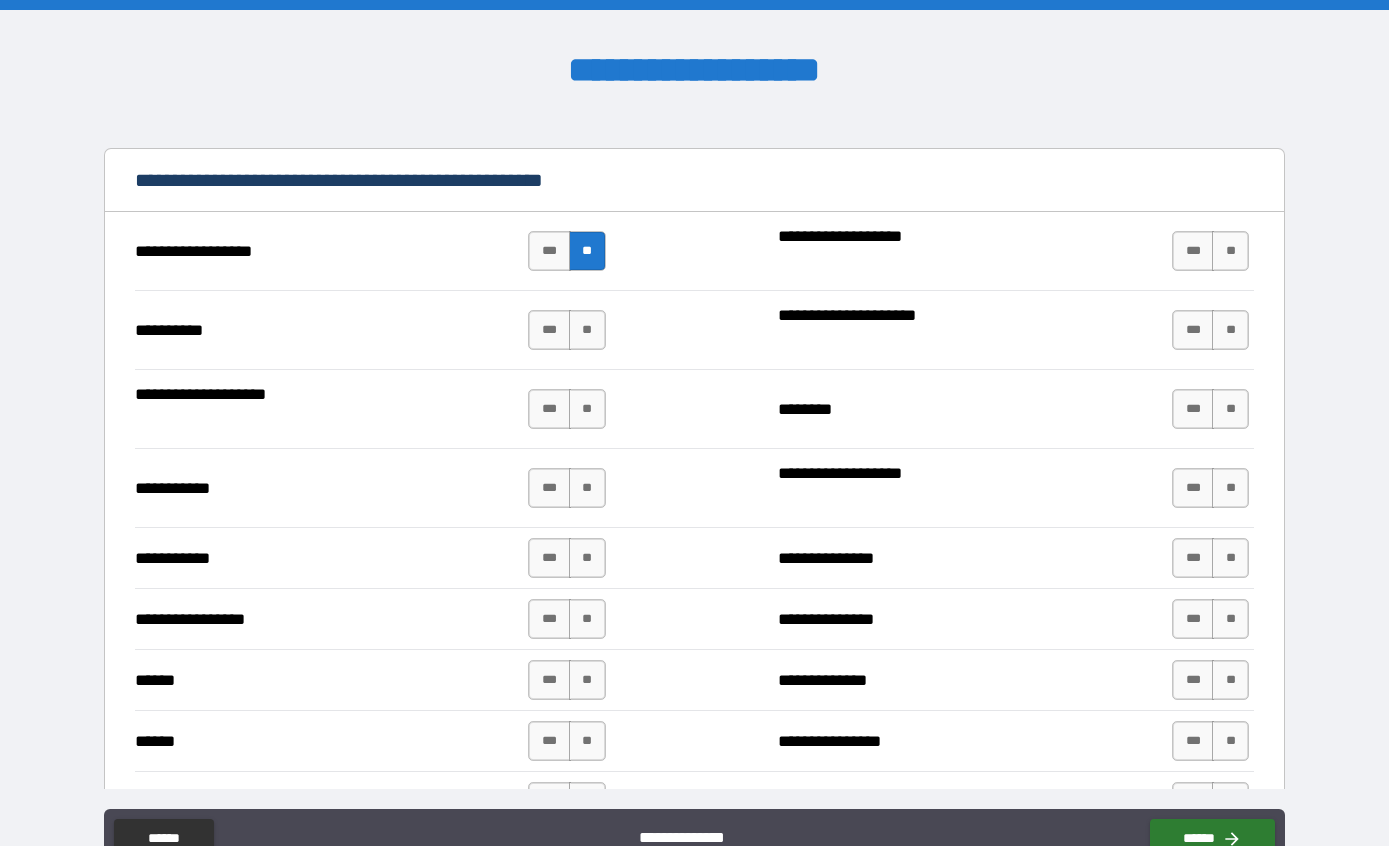 click on "**" at bounding box center (587, 330) 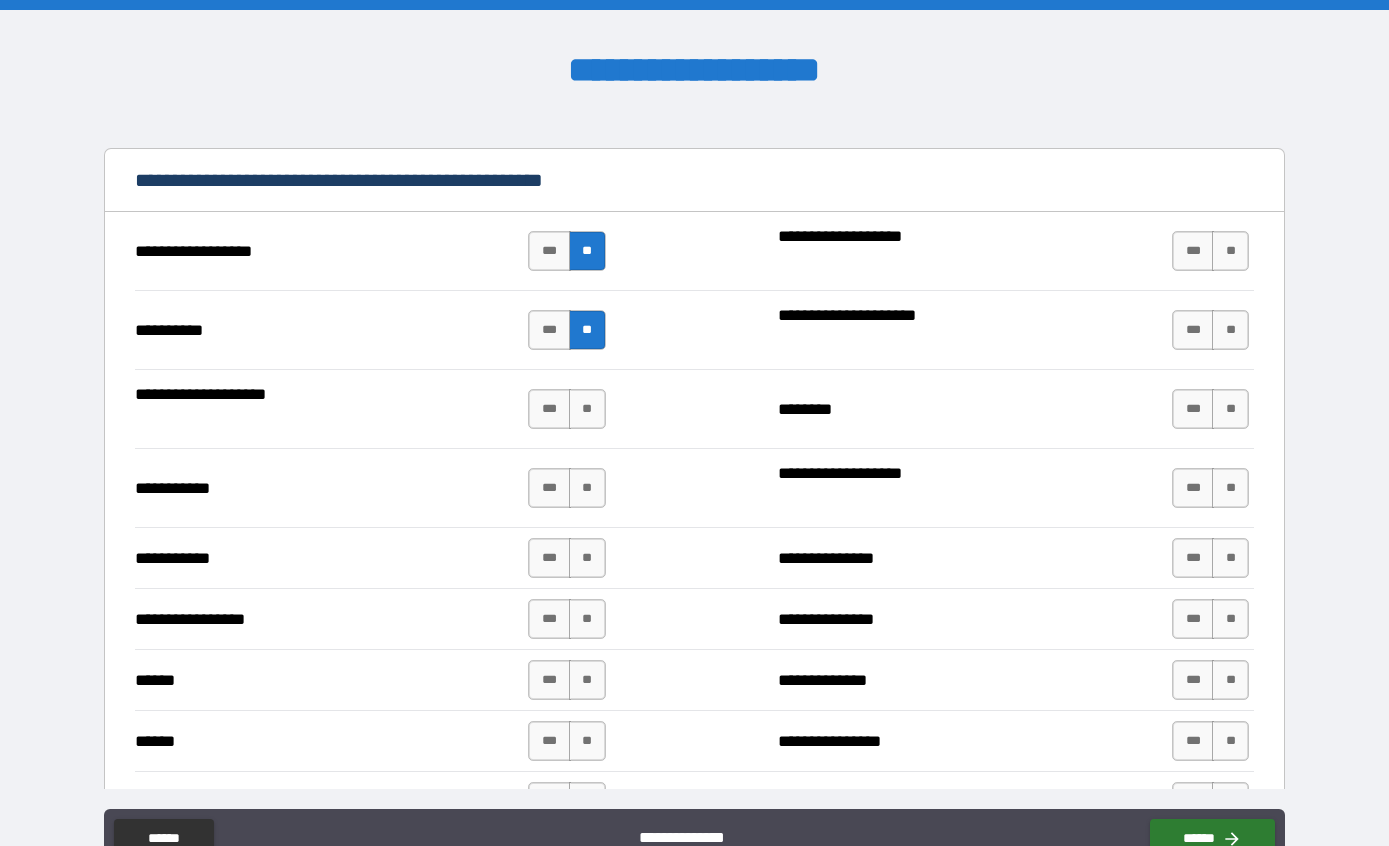 click on "**" at bounding box center (587, 409) 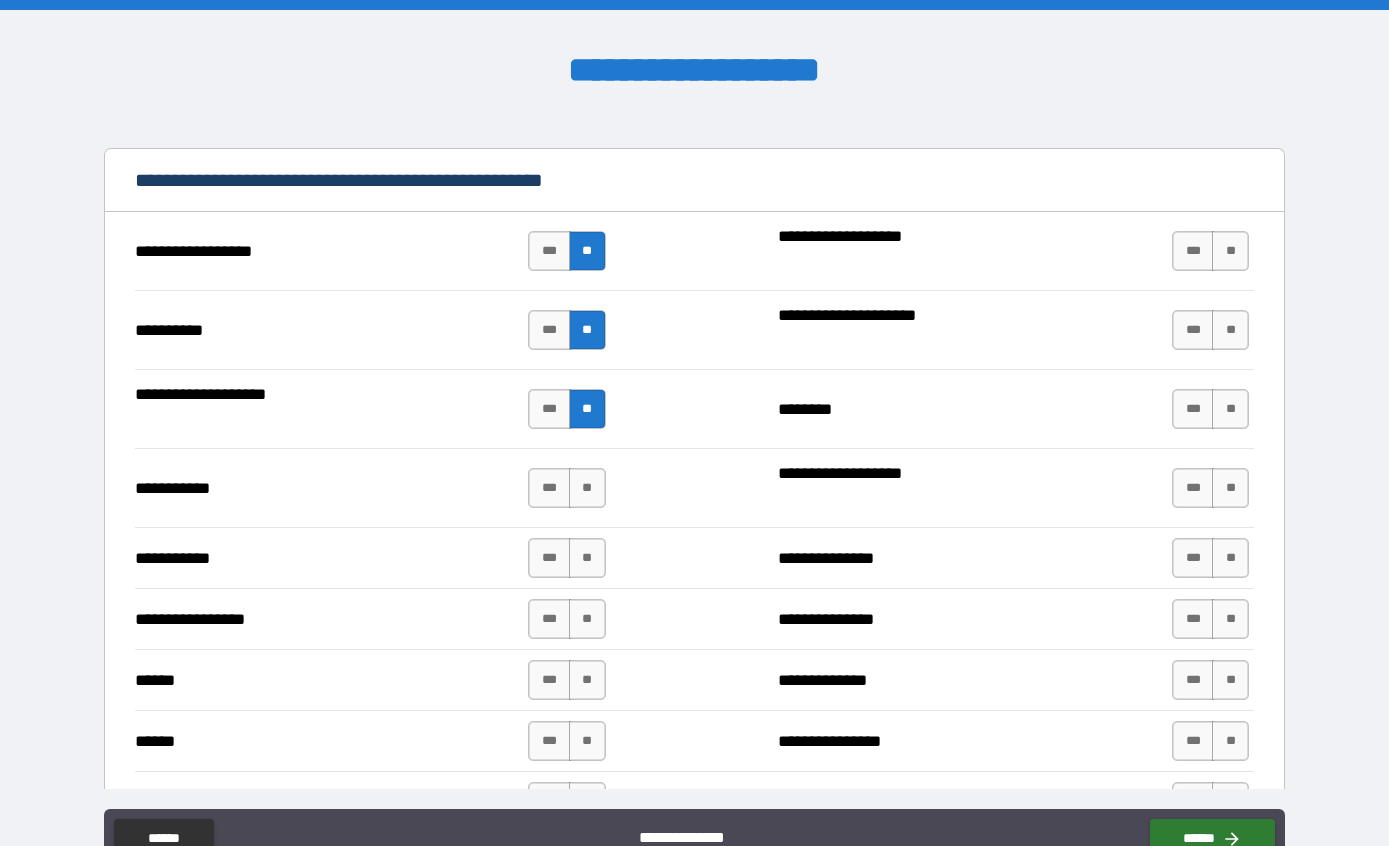 click on "**" at bounding box center [587, 488] 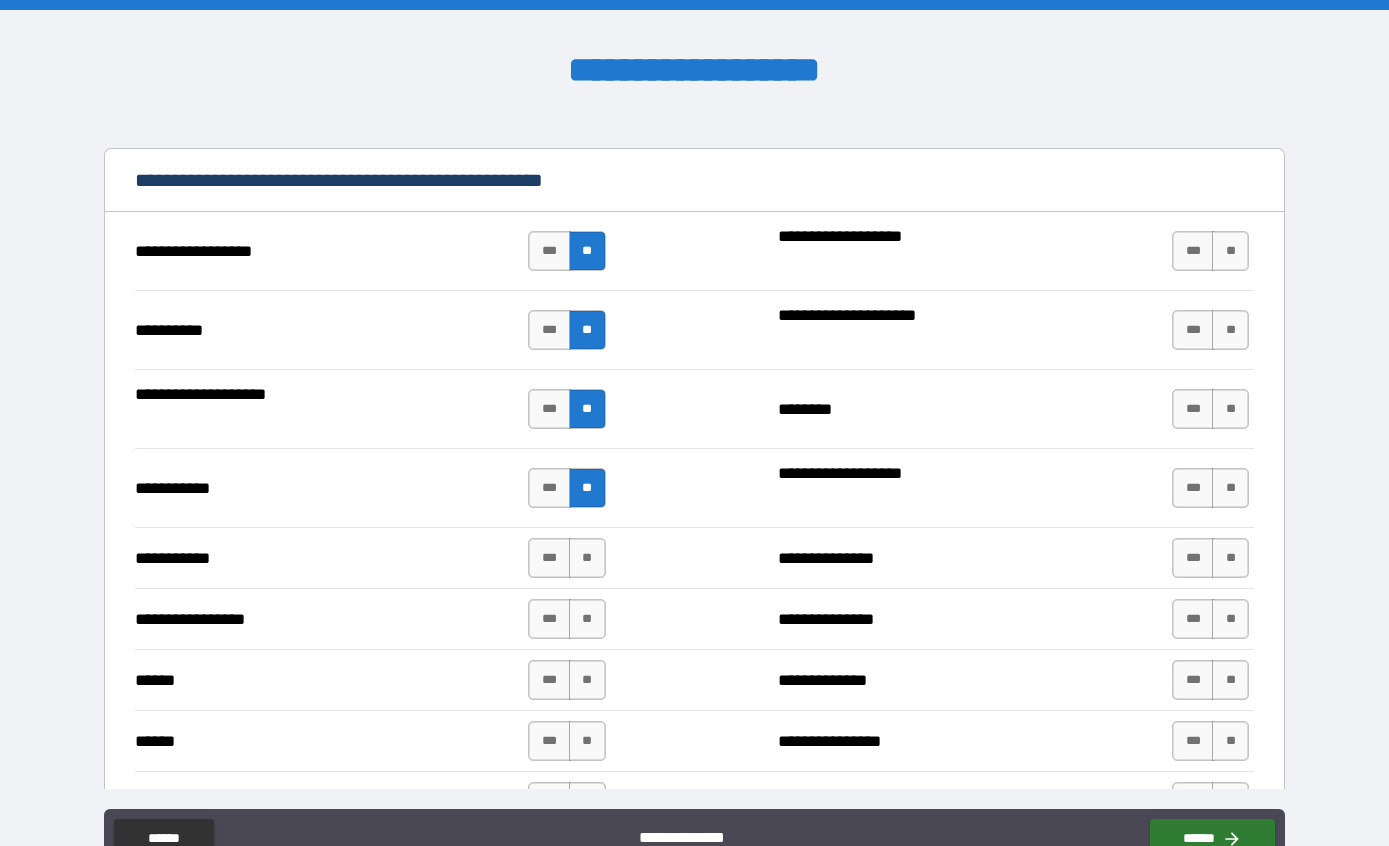 click on "**" at bounding box center (587, 558) 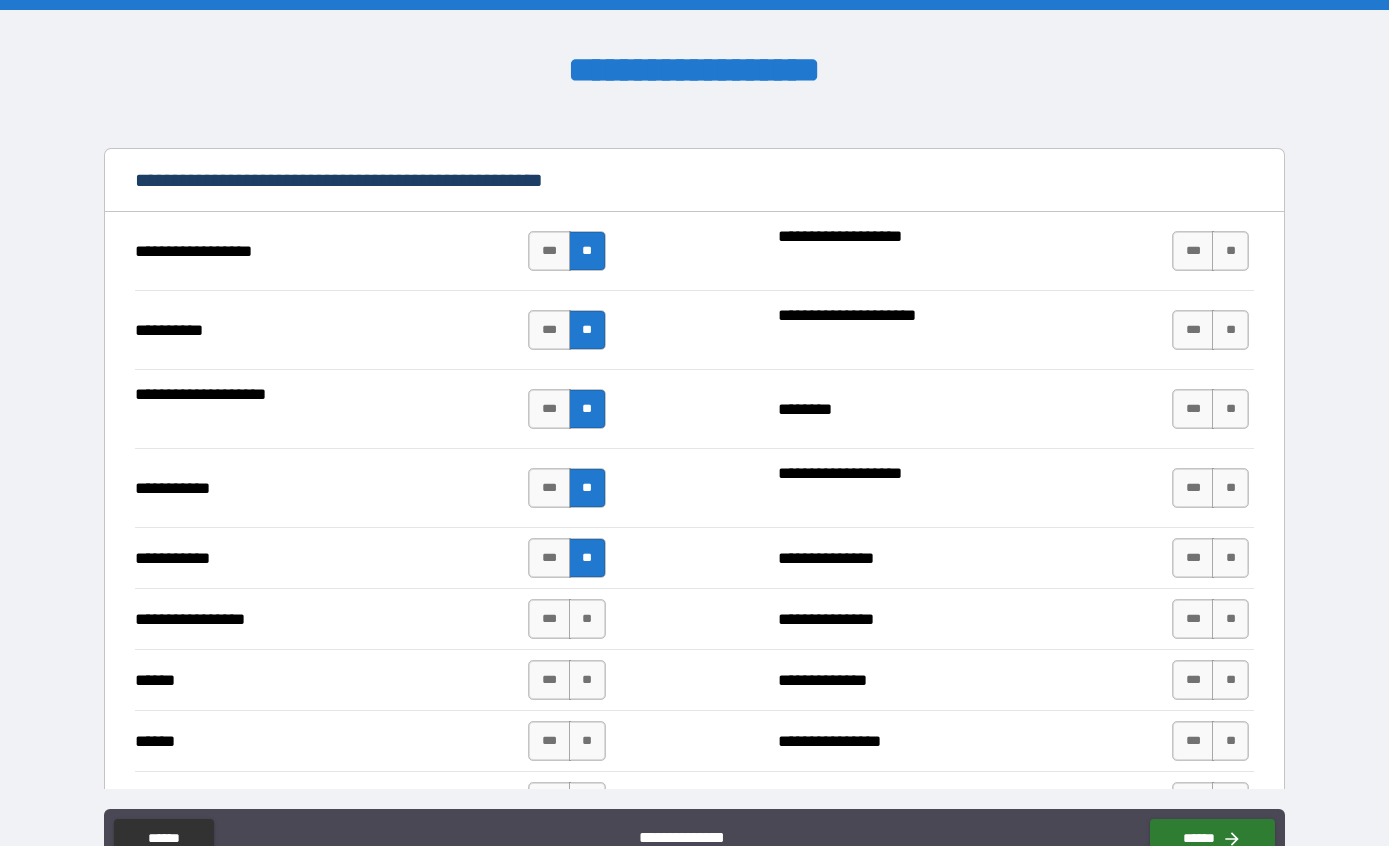 click on "**" at bounding box center (587, 619) 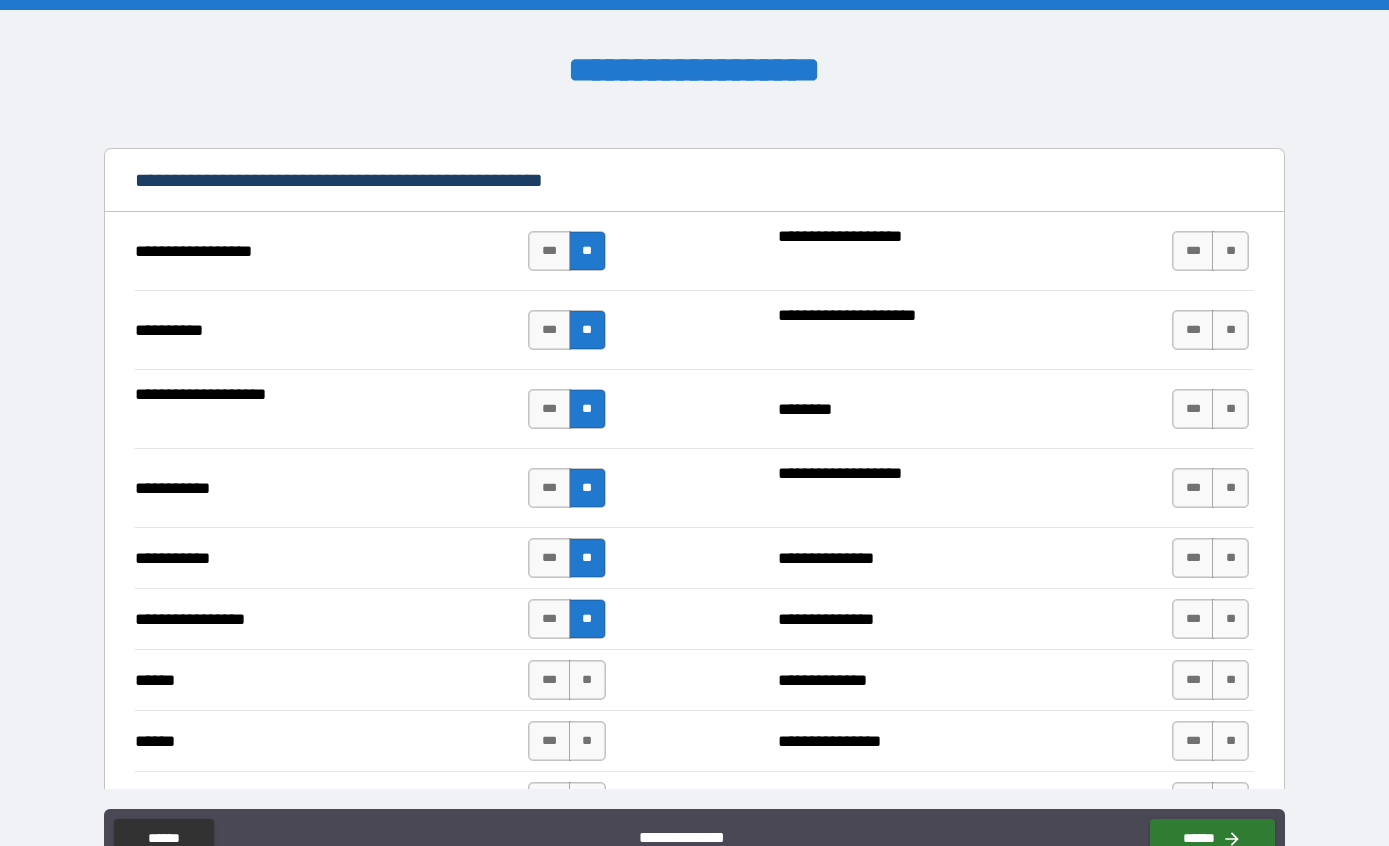 click on "**" at bounding box center [587, 680] 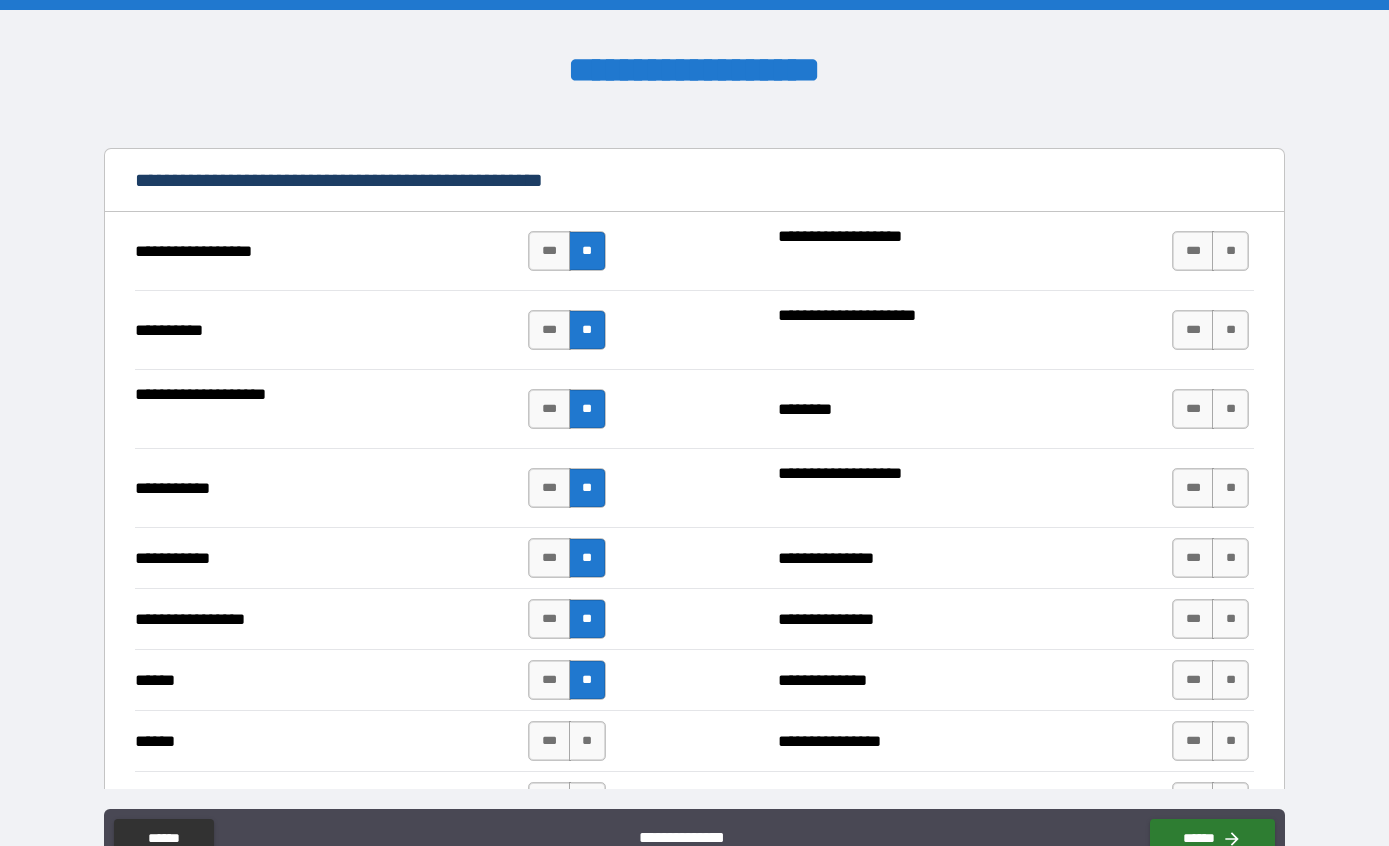 click on "**" at bounding box center (587, 741) 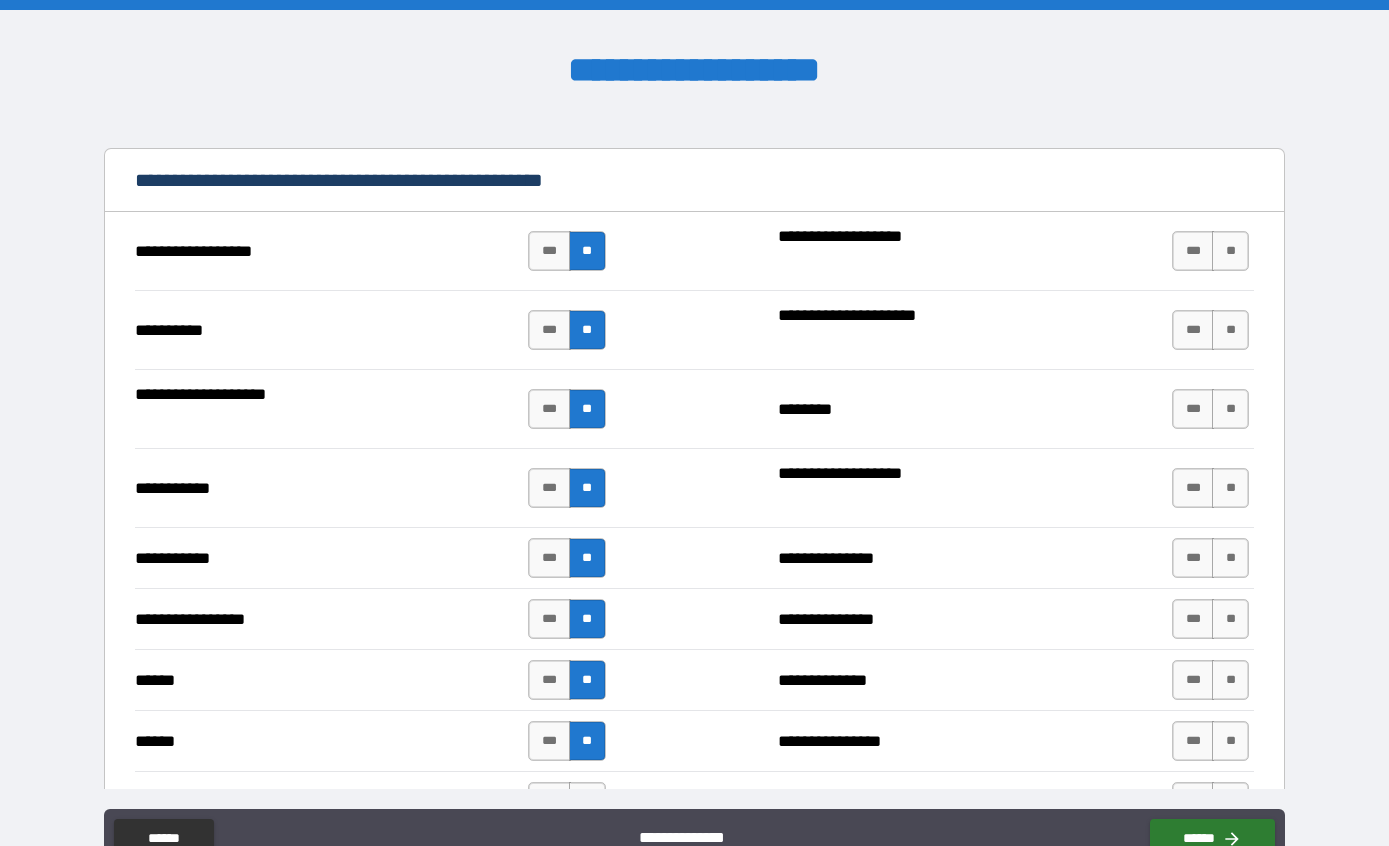 click on "**" at bounding box center (1230, 251) 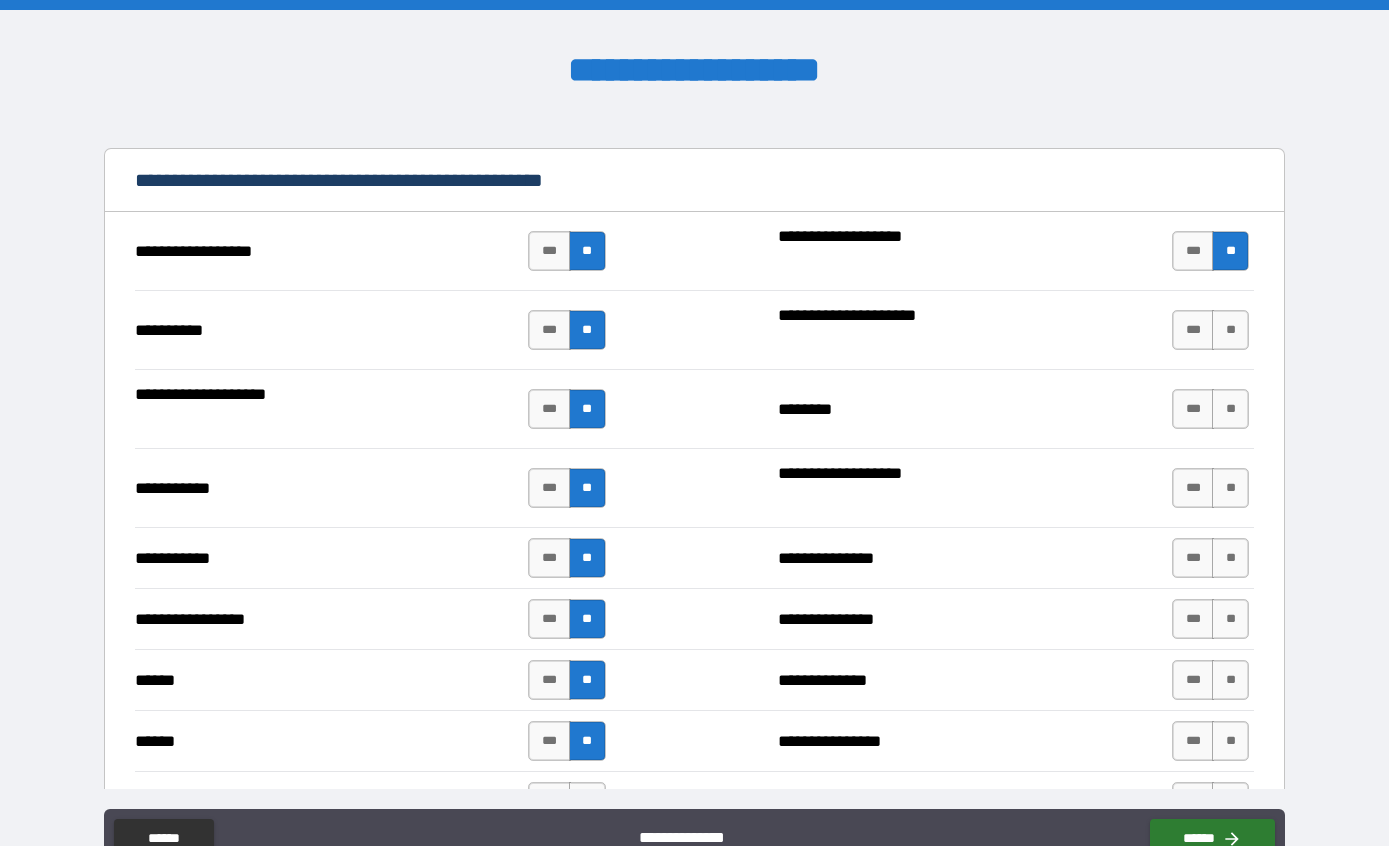 click on "**" at bounding box center (1230, 330) 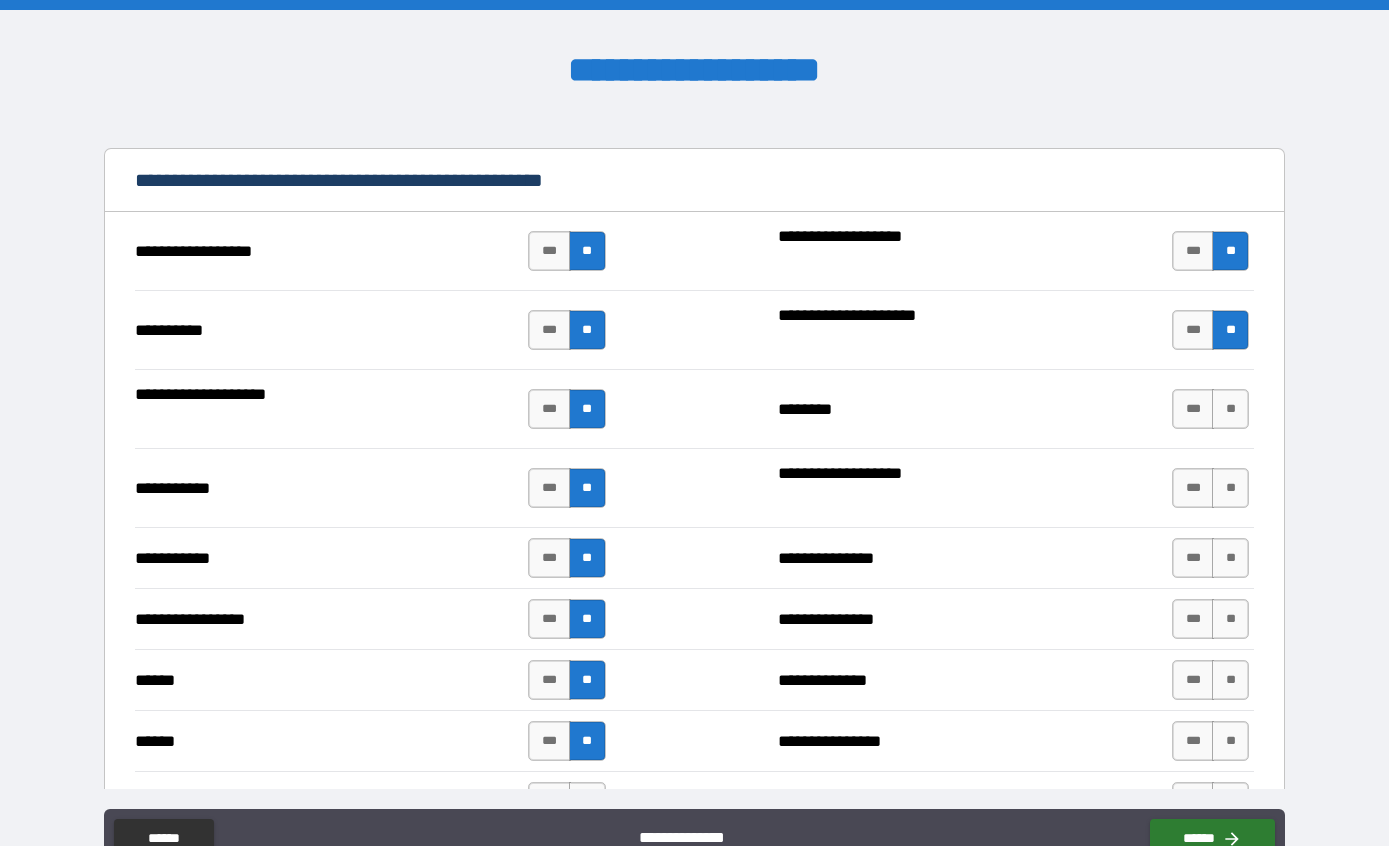 click on "**" at bounding box center (1230, 409) 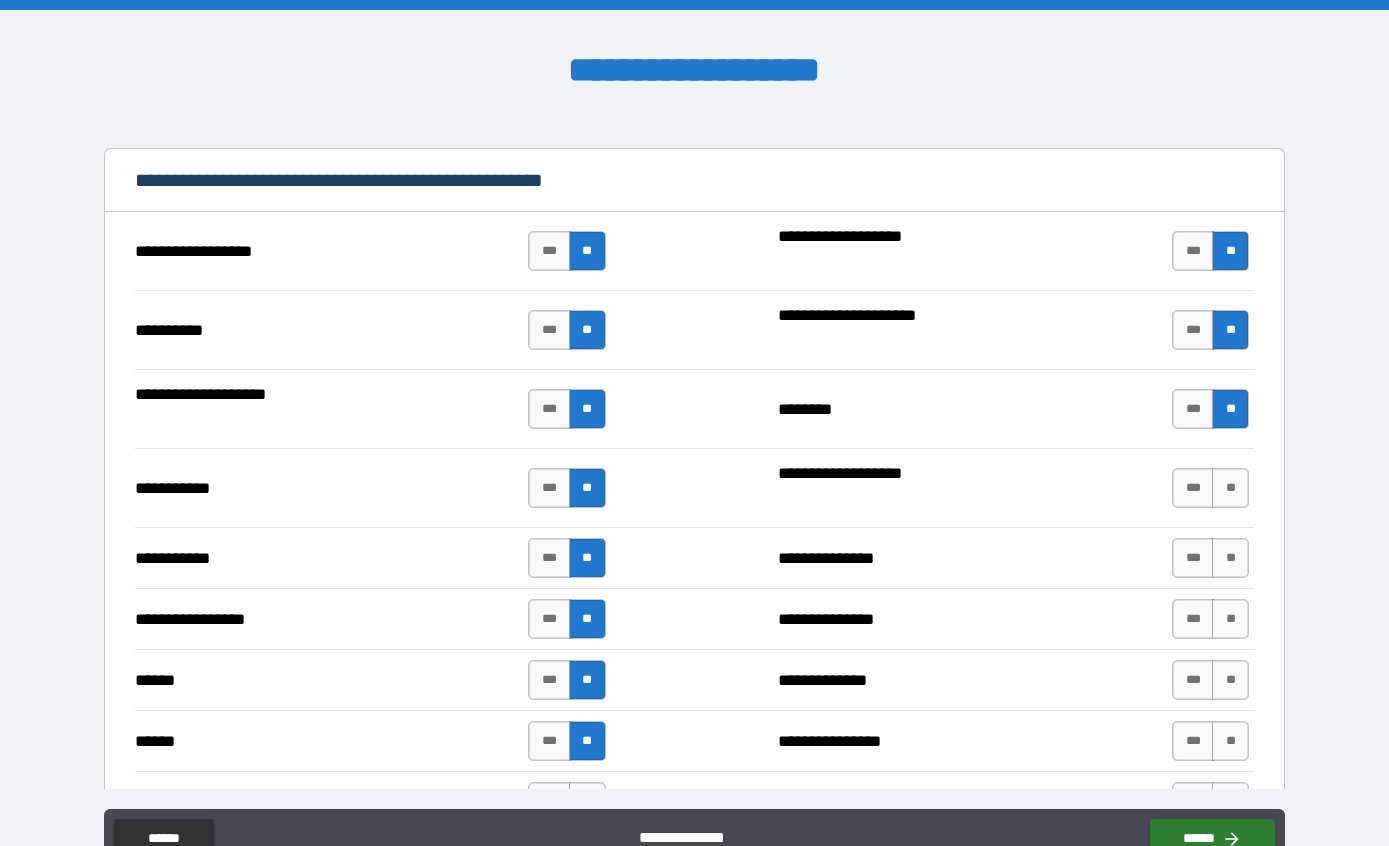 click on "**" at bounding box center [1230, 488] 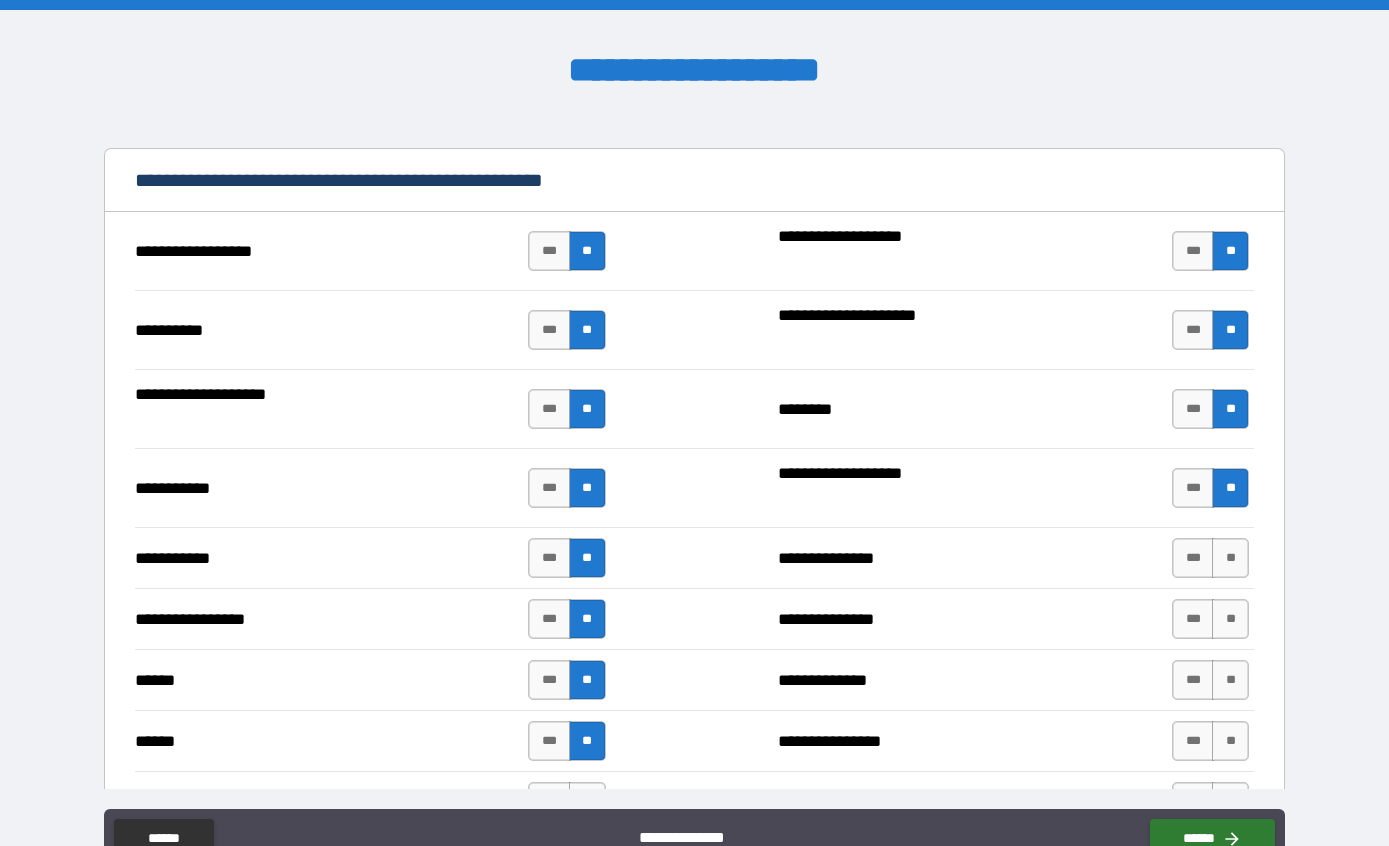 click on "**" at bounding box center (1230, 558) 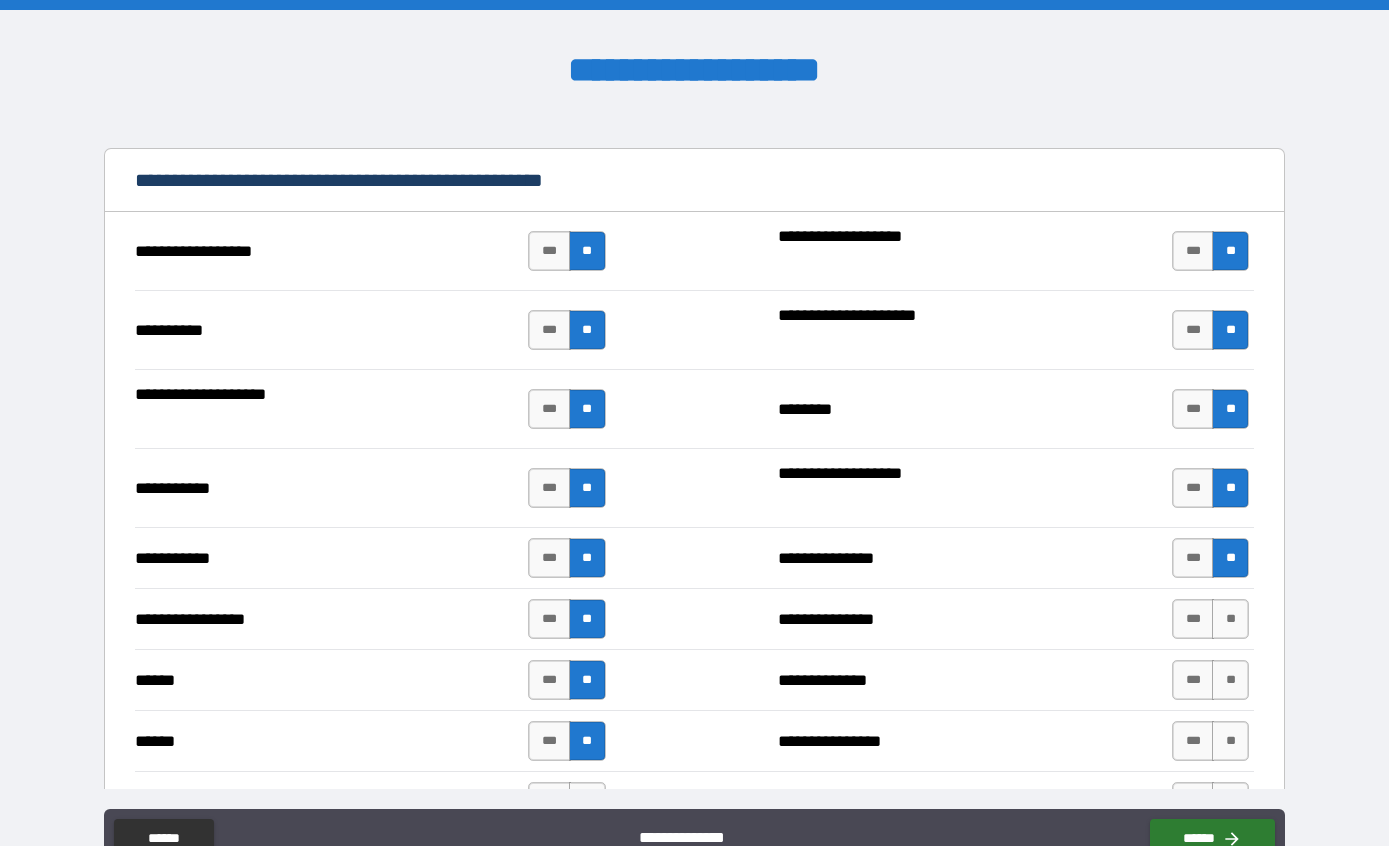 click on "**" at bounding box center (1230, 619) 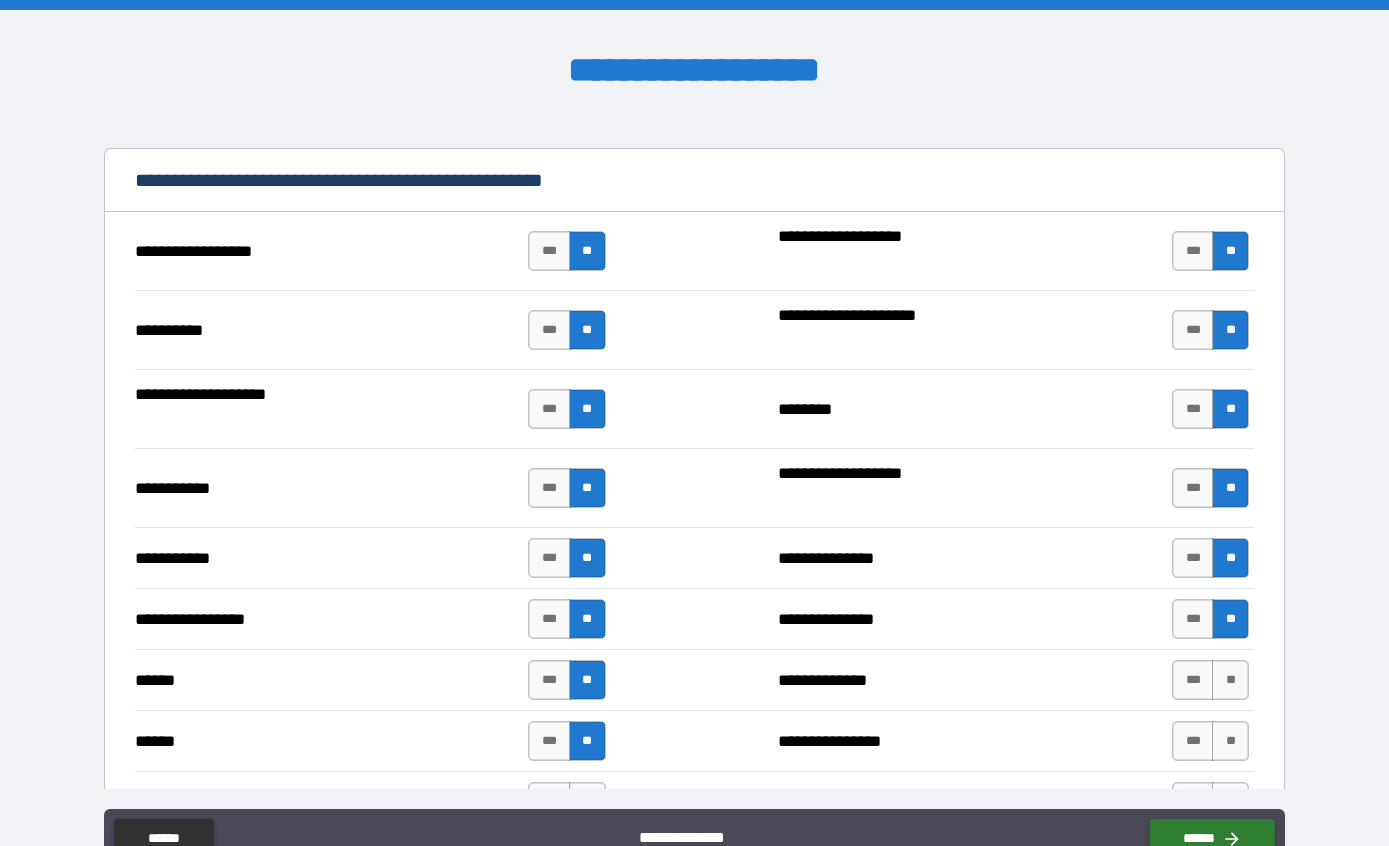 click on "**" at bounding box center [1230, 680] 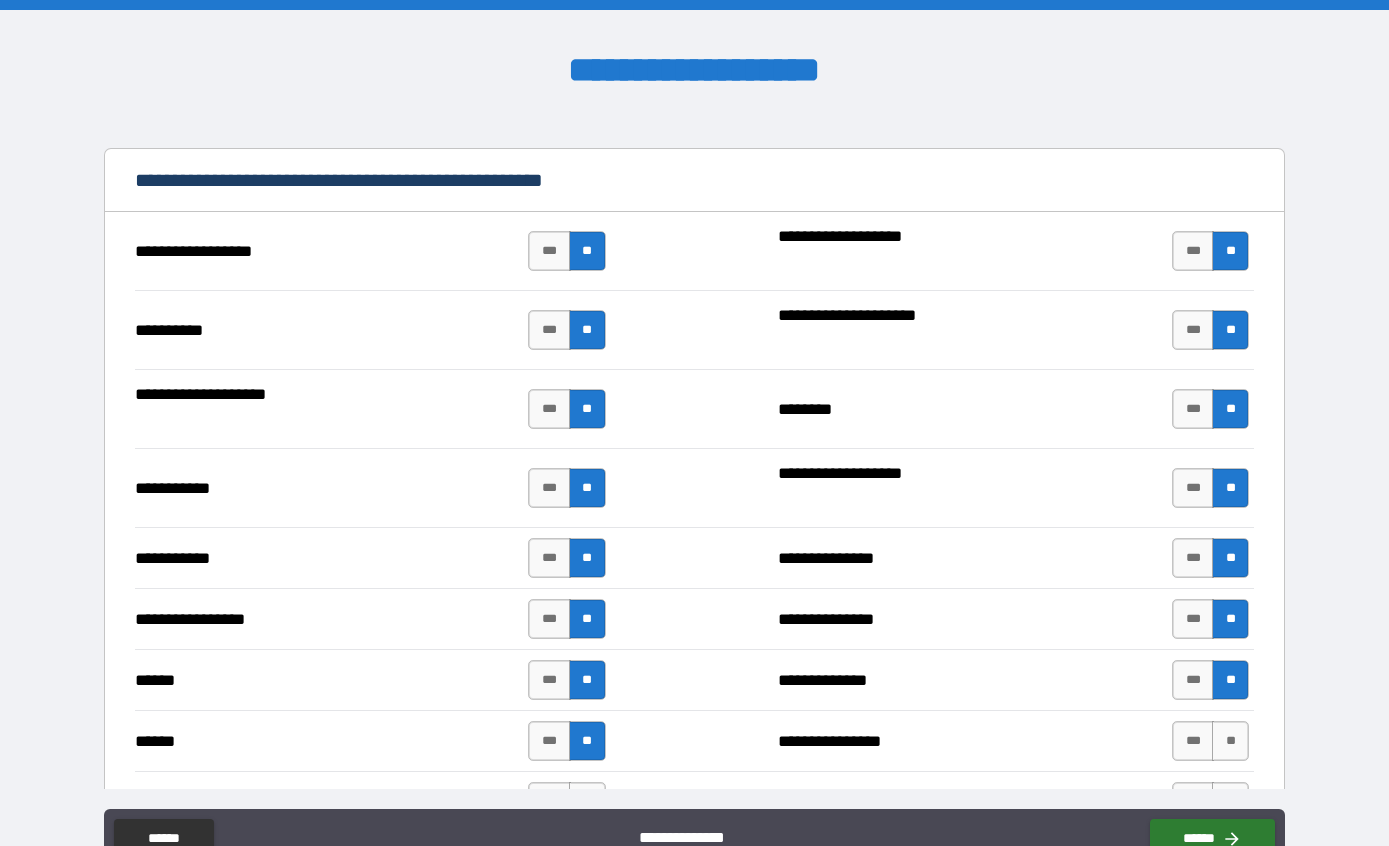 click on "**" at bounding box center (1230, 741) 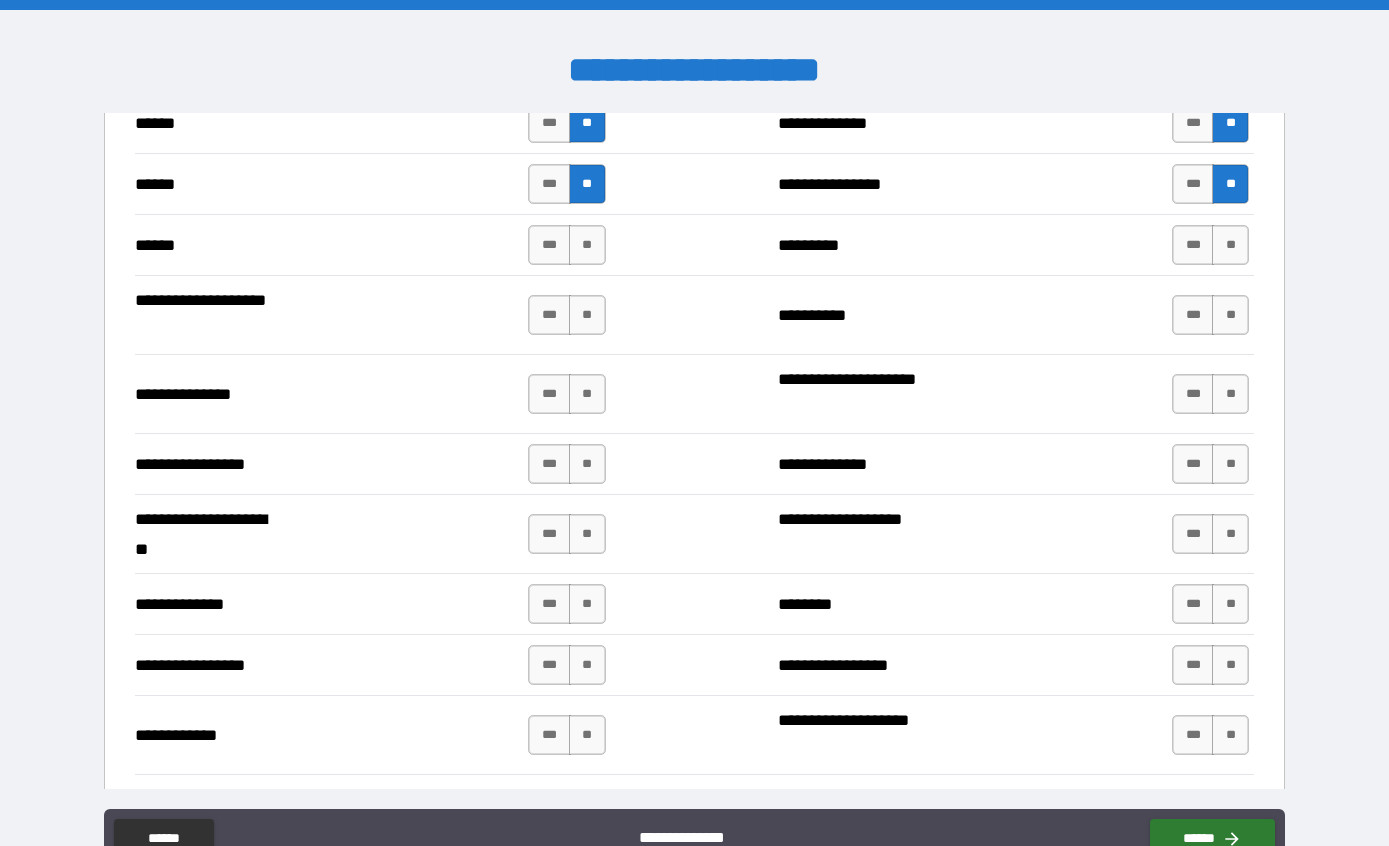 scroll, scrollTop: 2502, scrollLeft: 0, axis: vertical 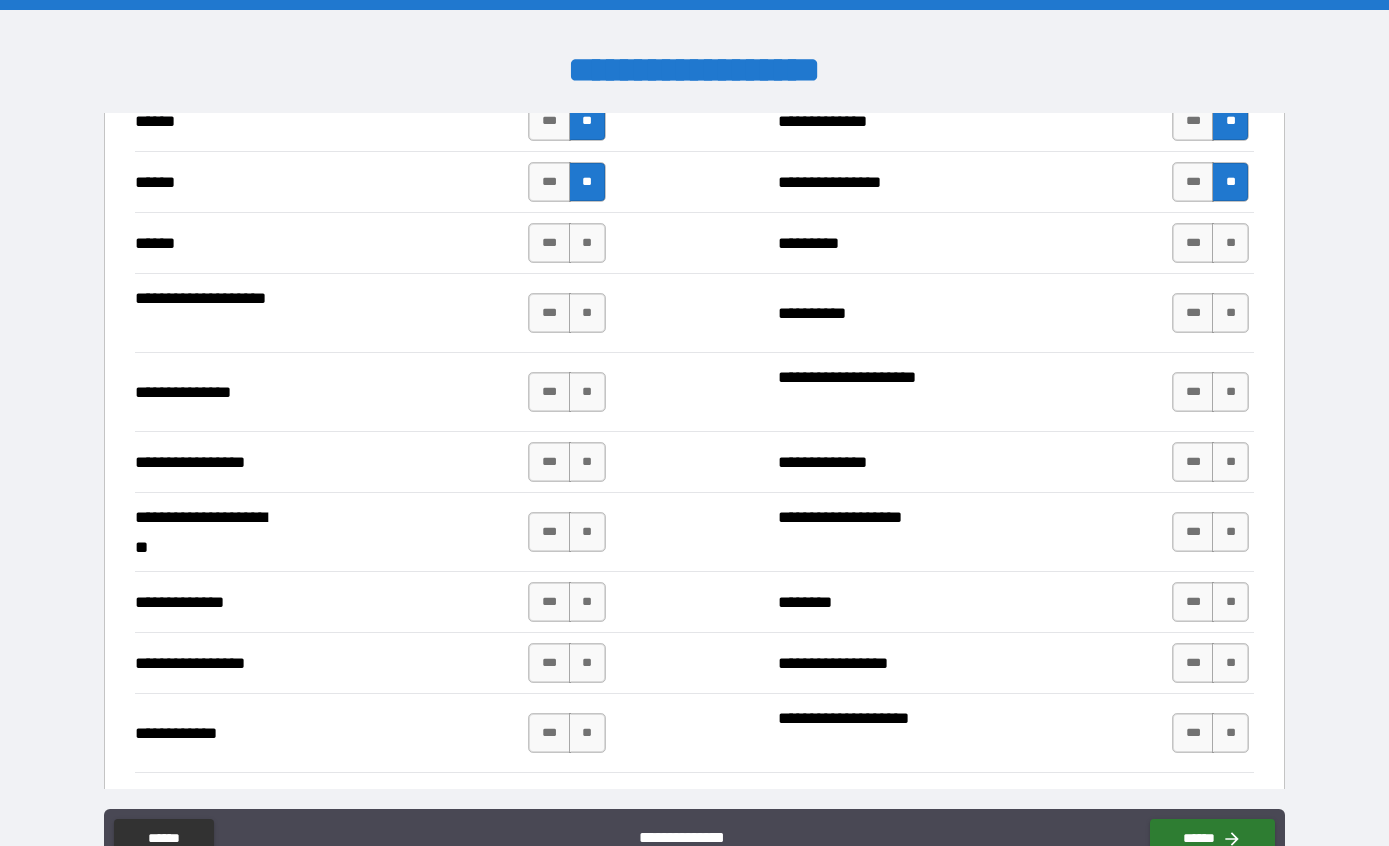 click on "**" at bounding box center [587, 243] 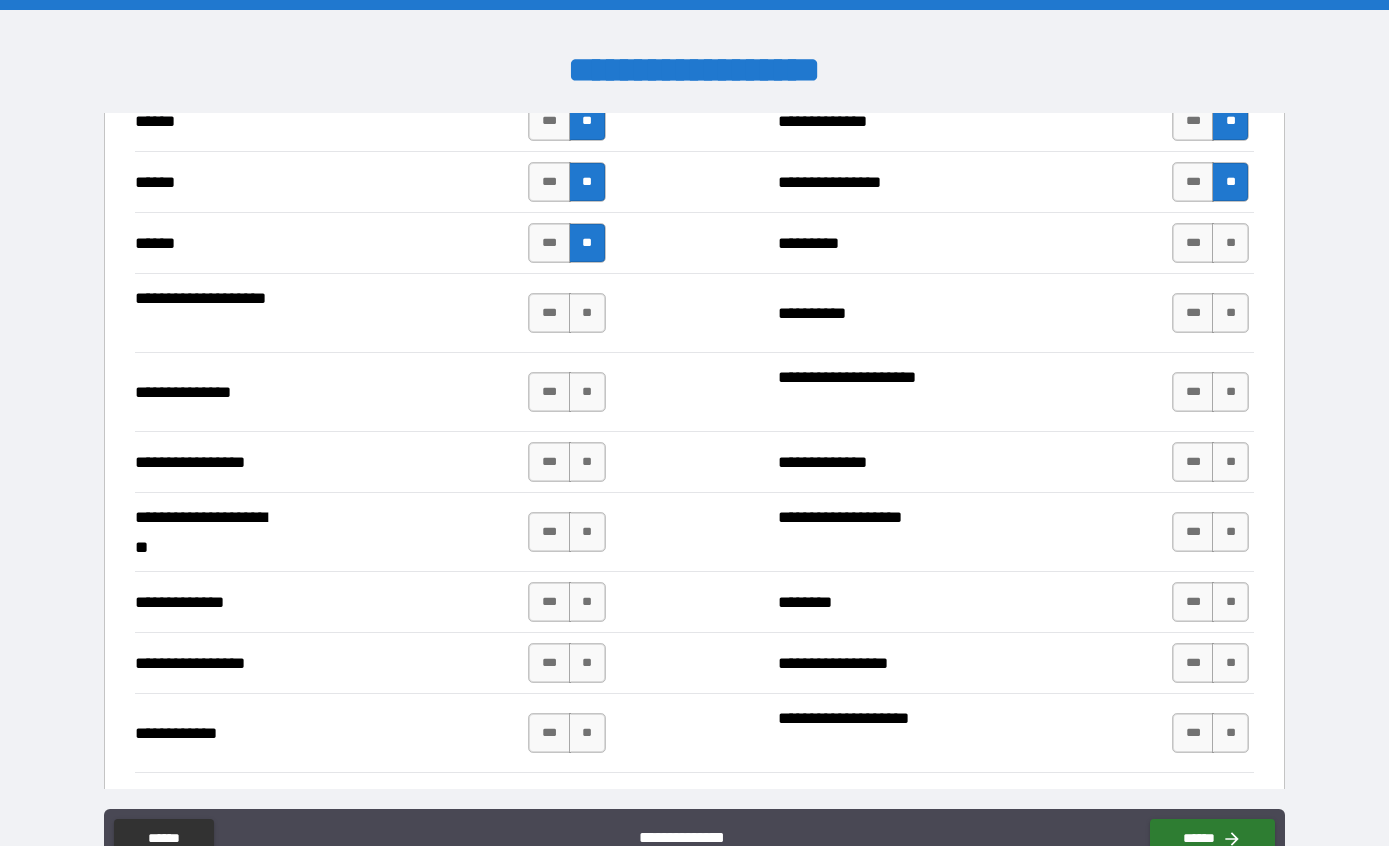 click on "***" at bounding box center (549, 313) 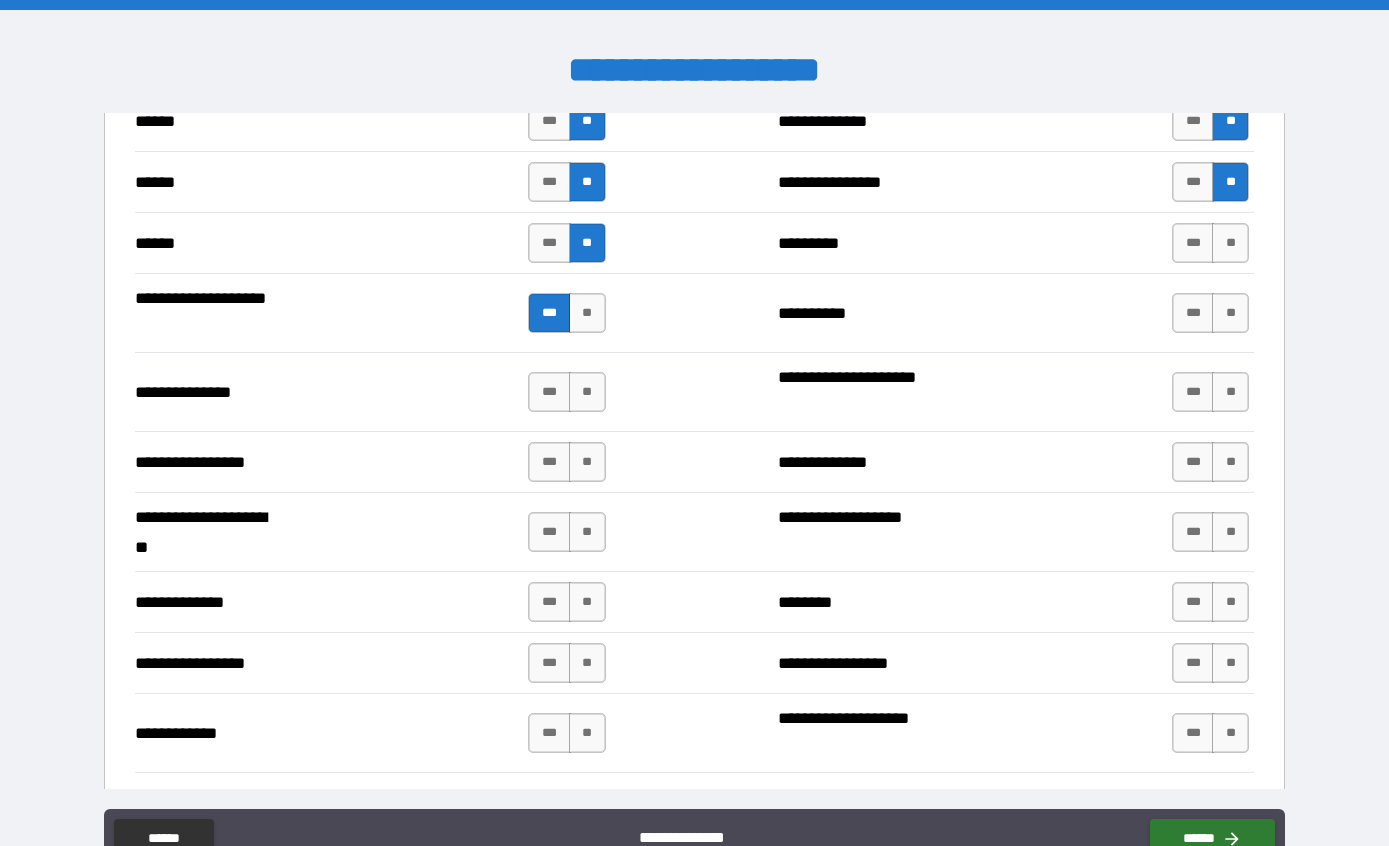 click on "**" at bounding box center (587, 392) 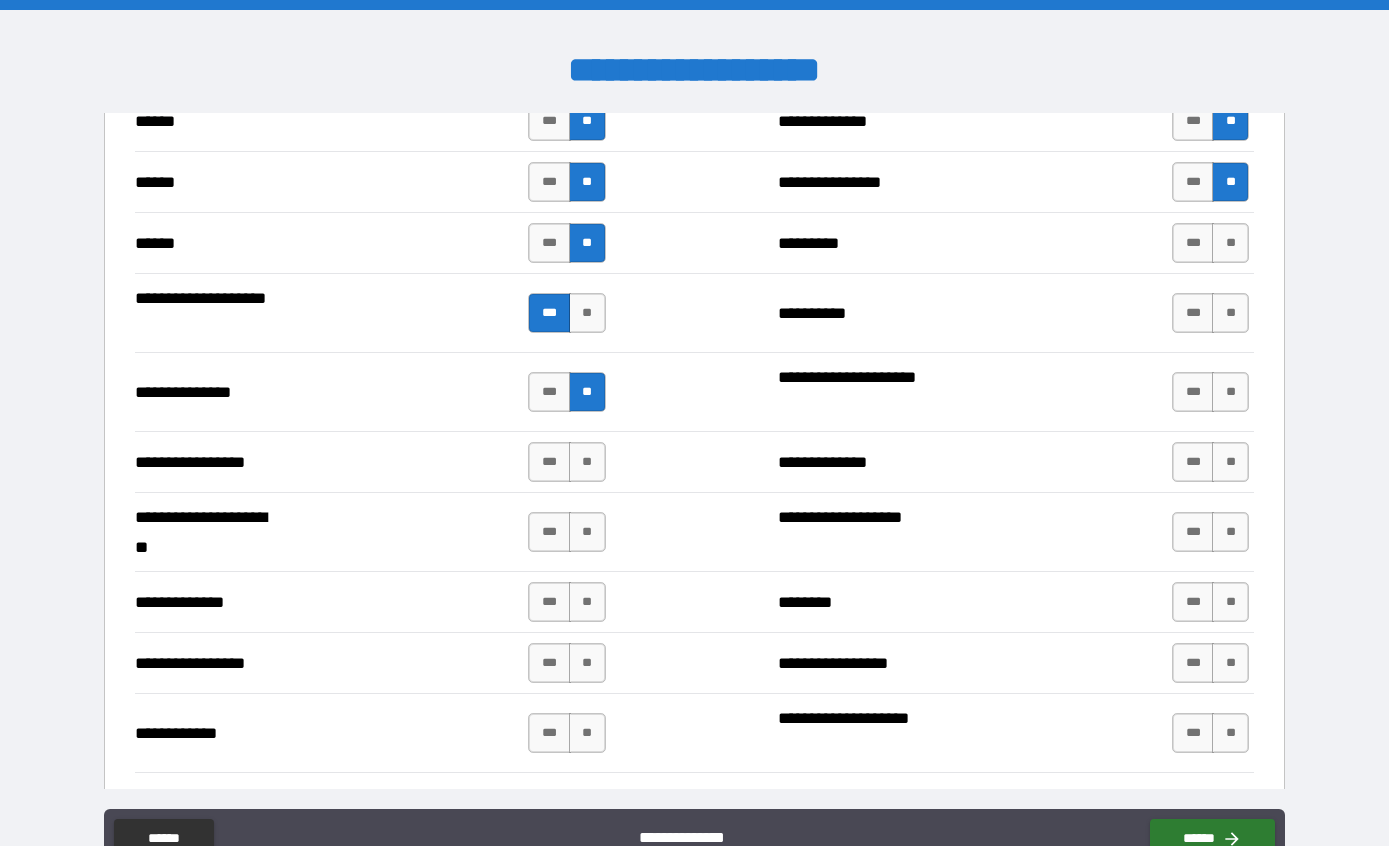 click on "***" at bounding box center [549, 392] 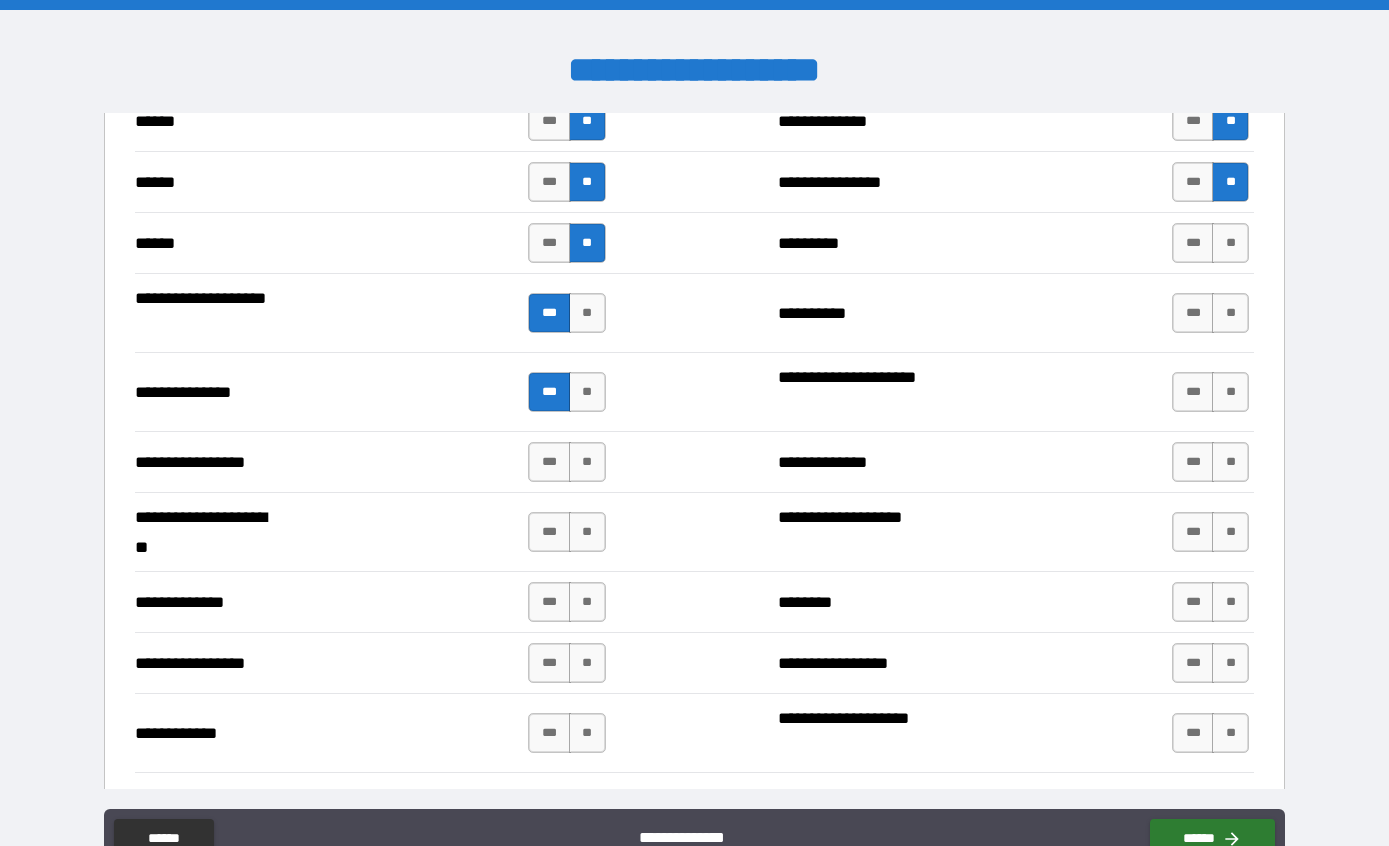 click on "**" at bounding box center (587, 462) 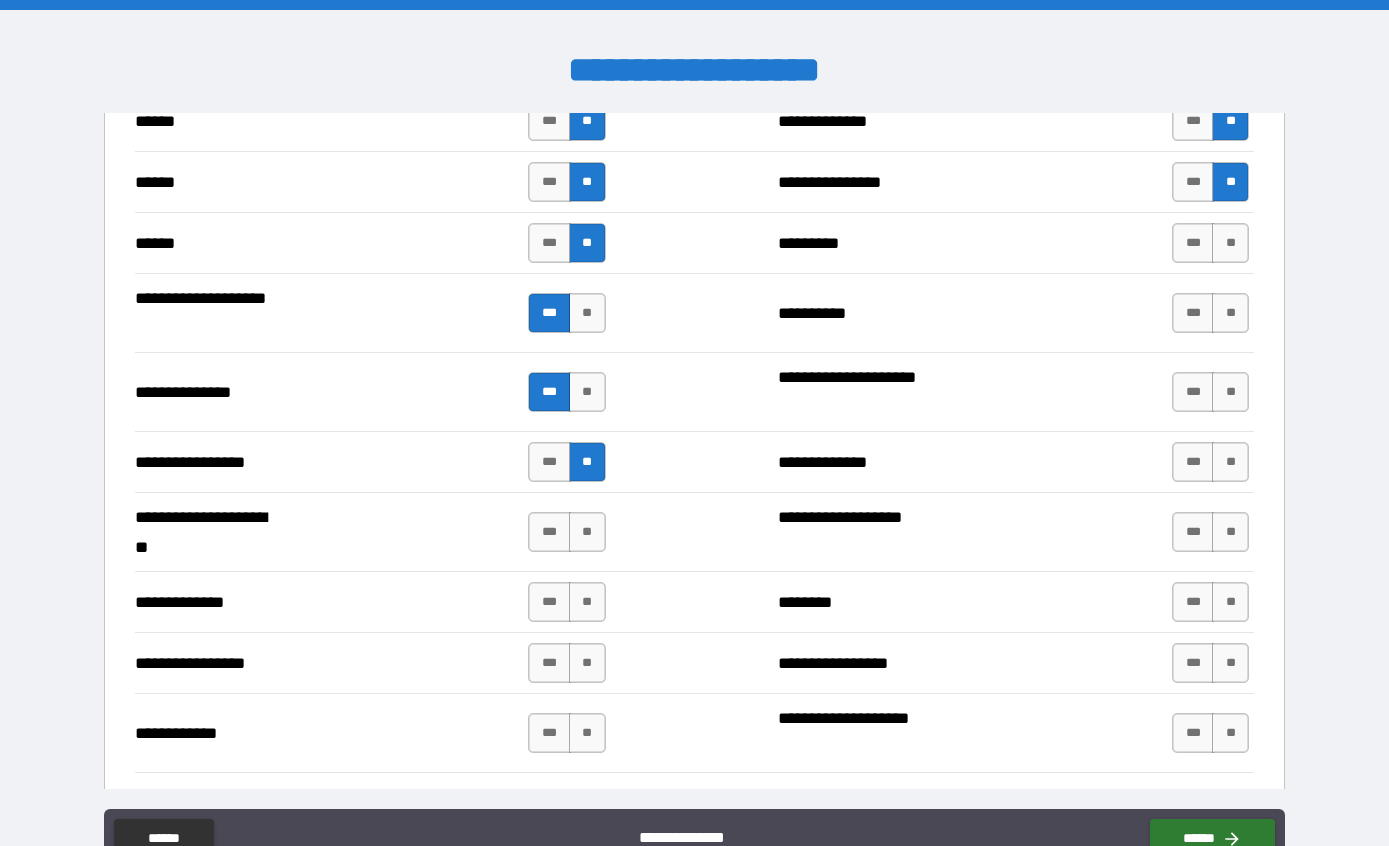 click on "**" at bounding box center [587, 532] 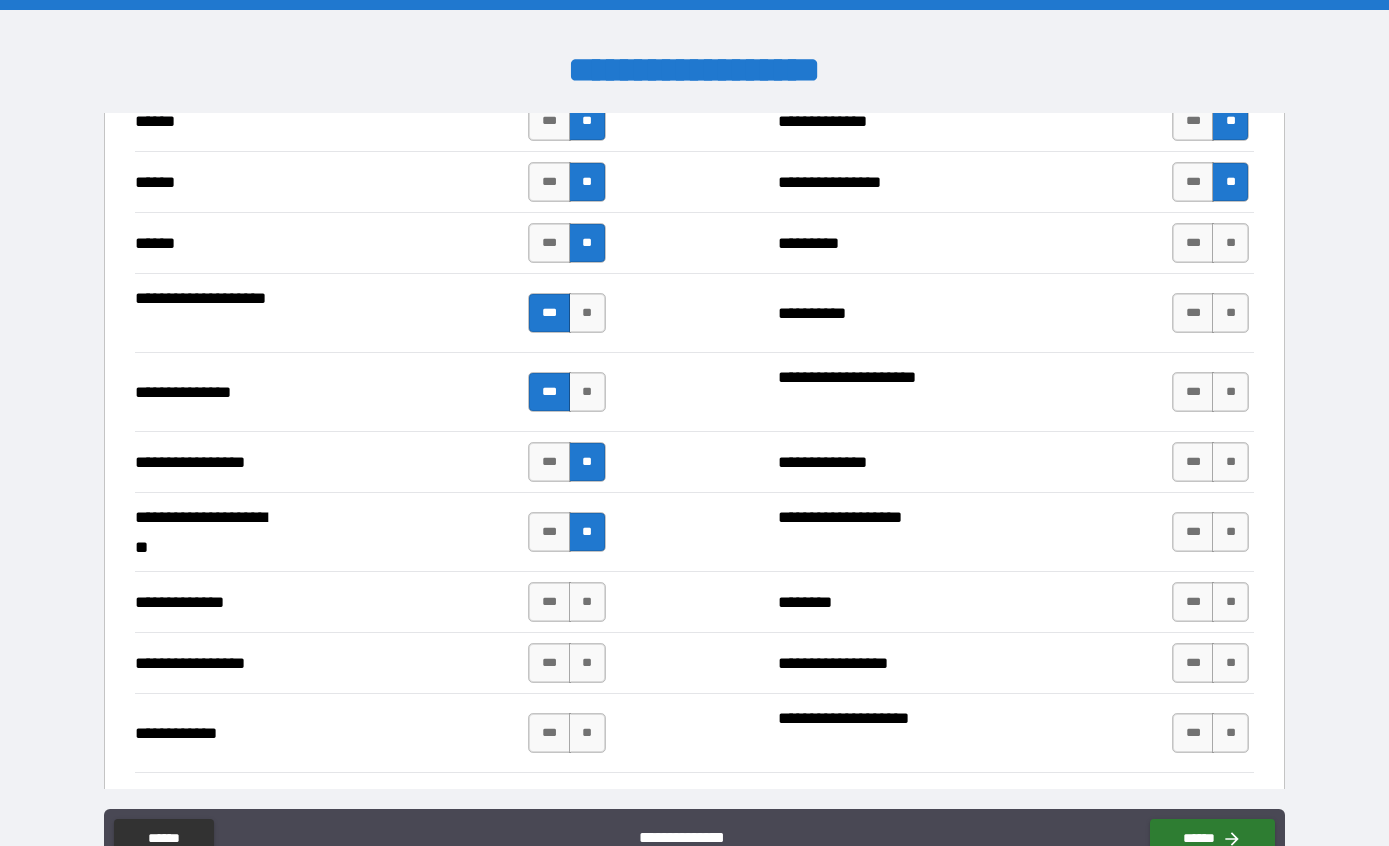 click on "**" at bounding box center (587, 602) 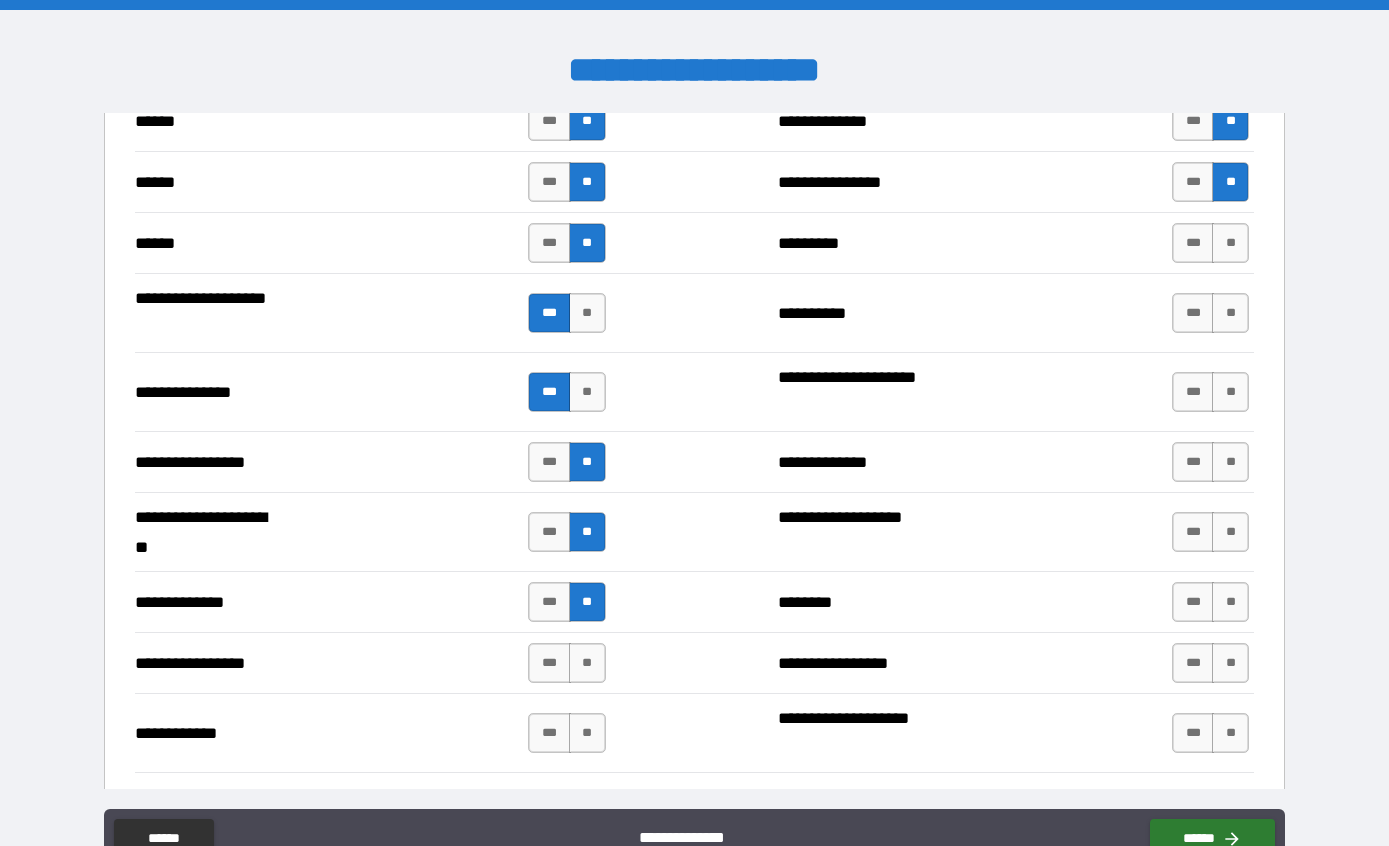 click on "**" at bounding box center (587, 663) 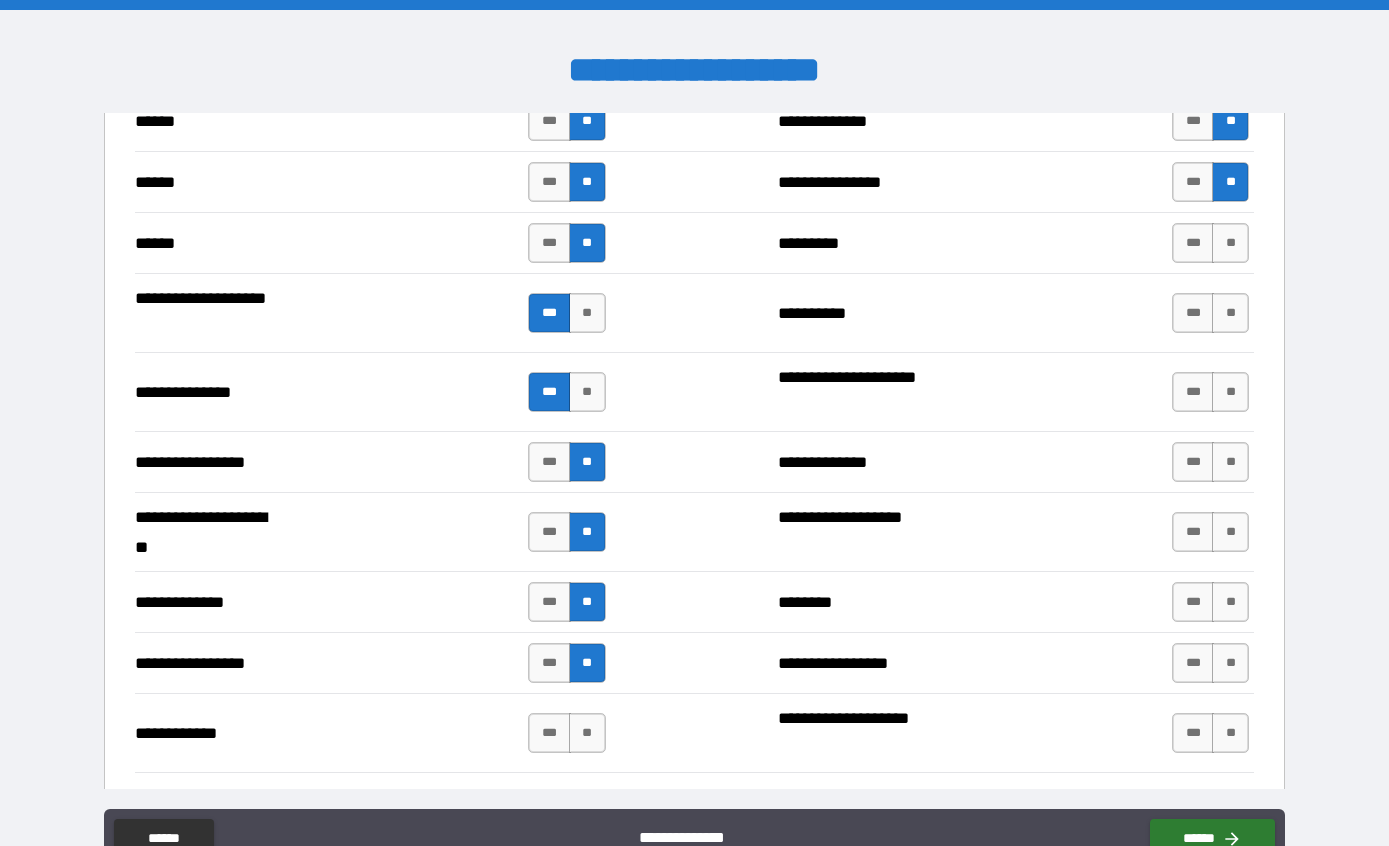 click on "**" at bounding box center (587, 733) 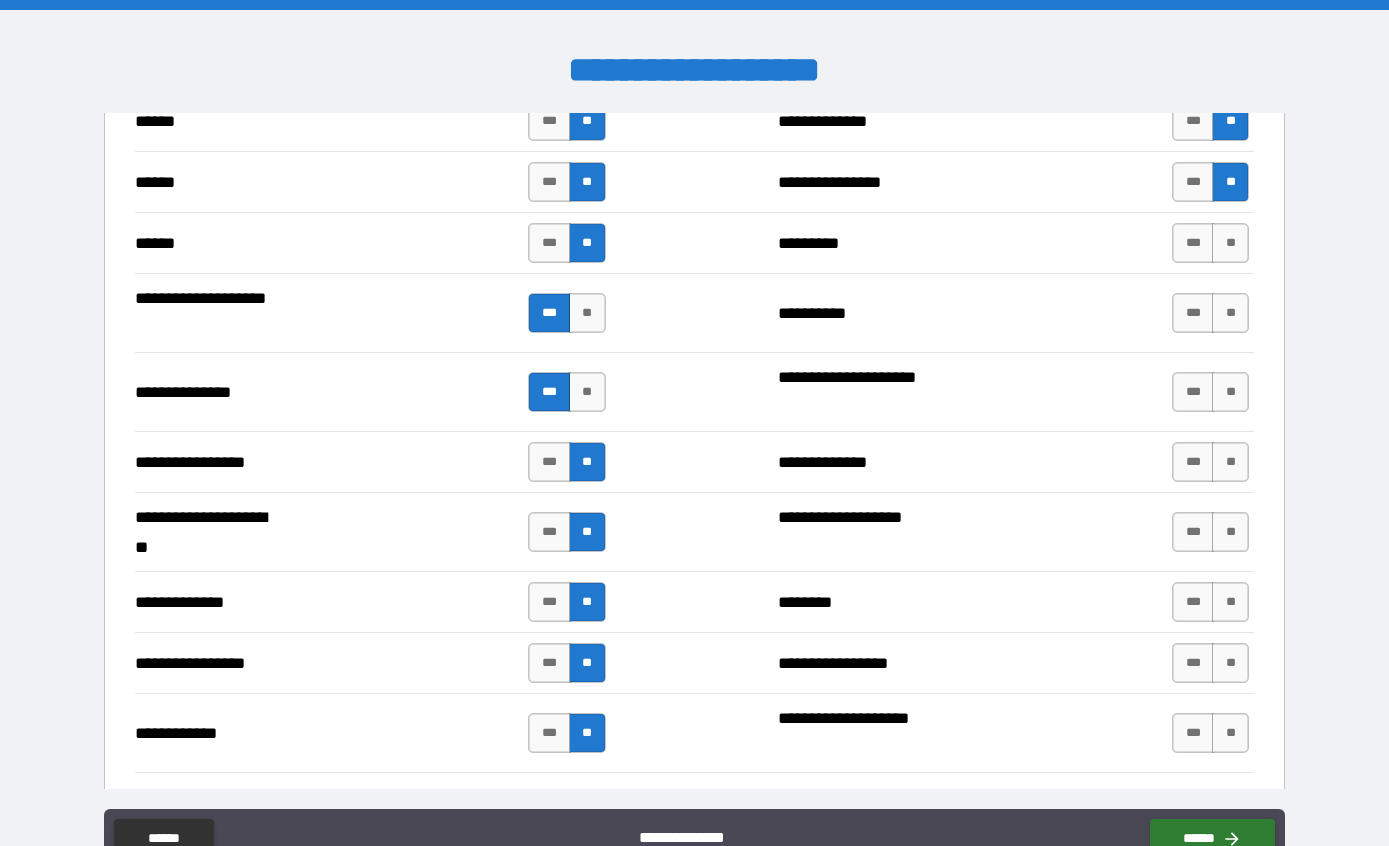 click on "**" at bounding box center [1230, 243] 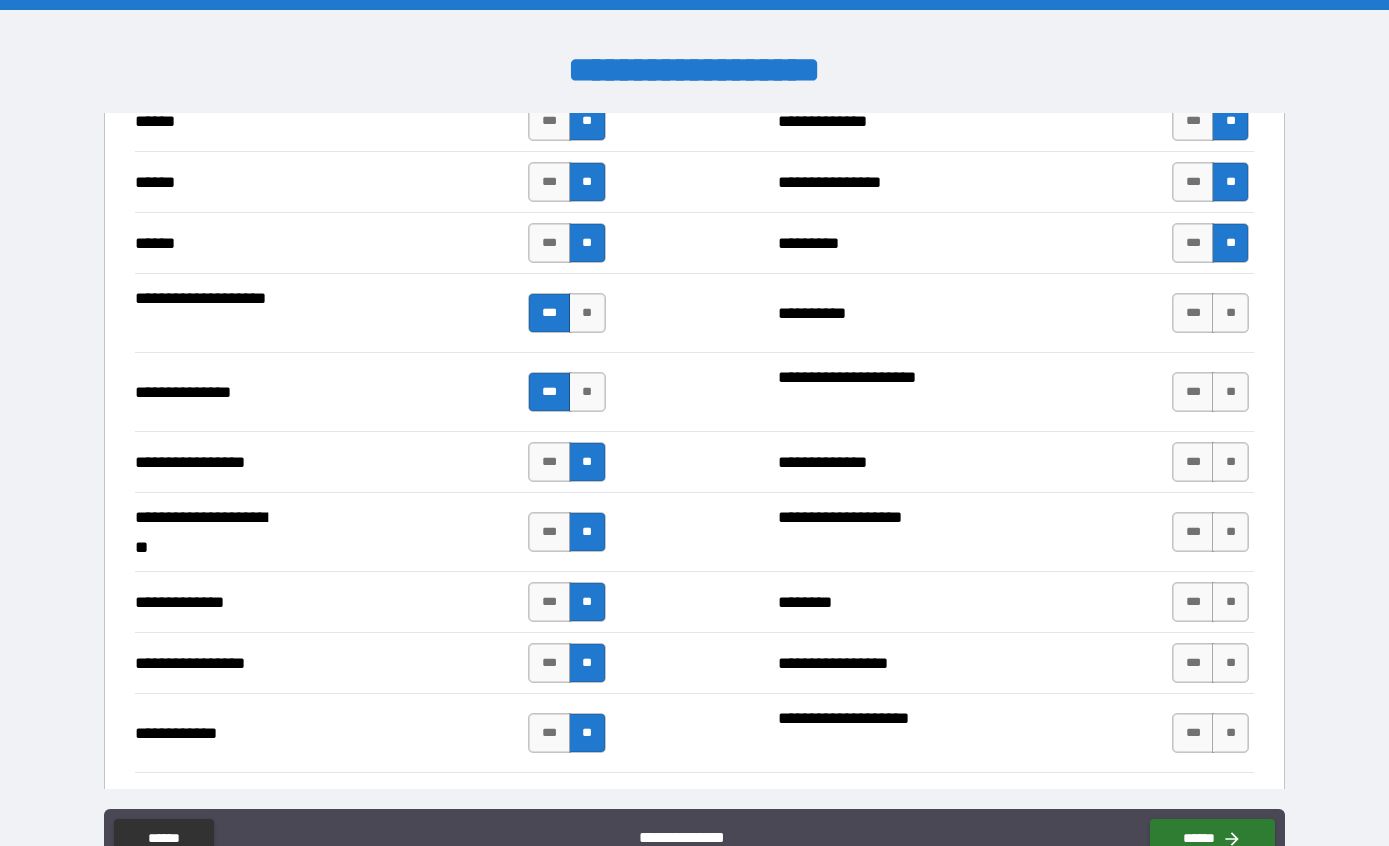 click on "**" at bounding box center (1230, 313) 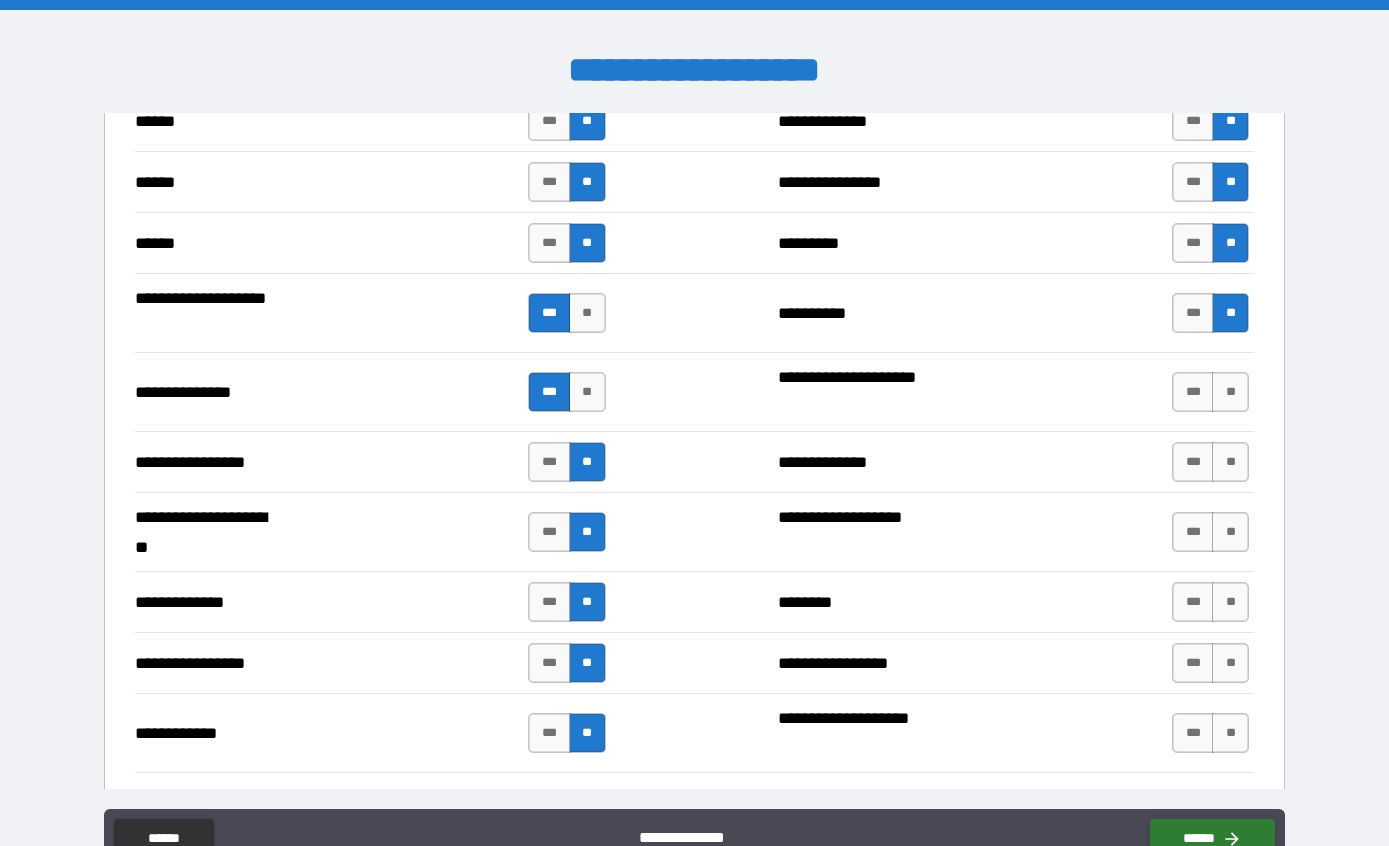 click on "**" at bounding box center [1230, 392] 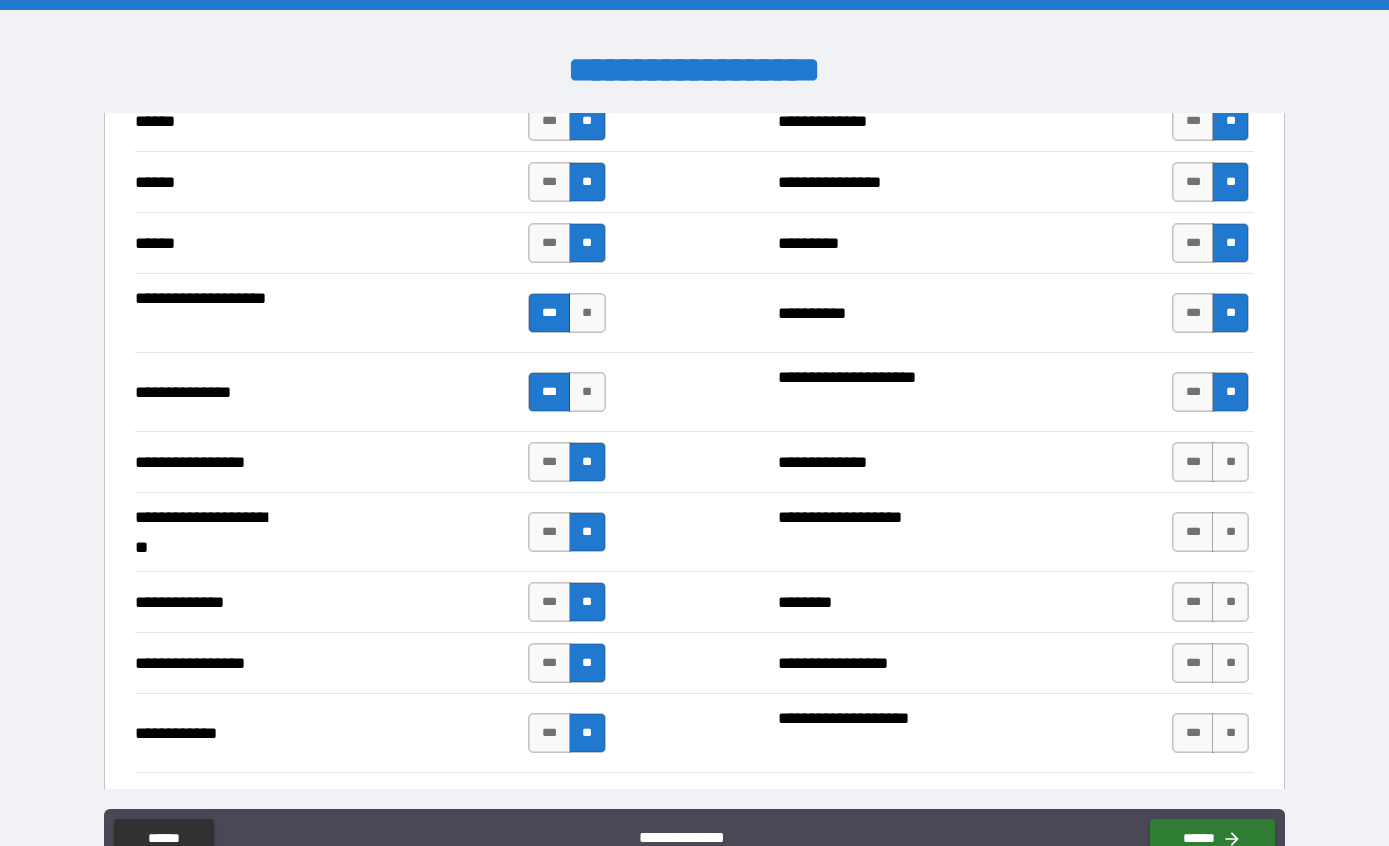 click on "**" at bounding box center (1230, 462) 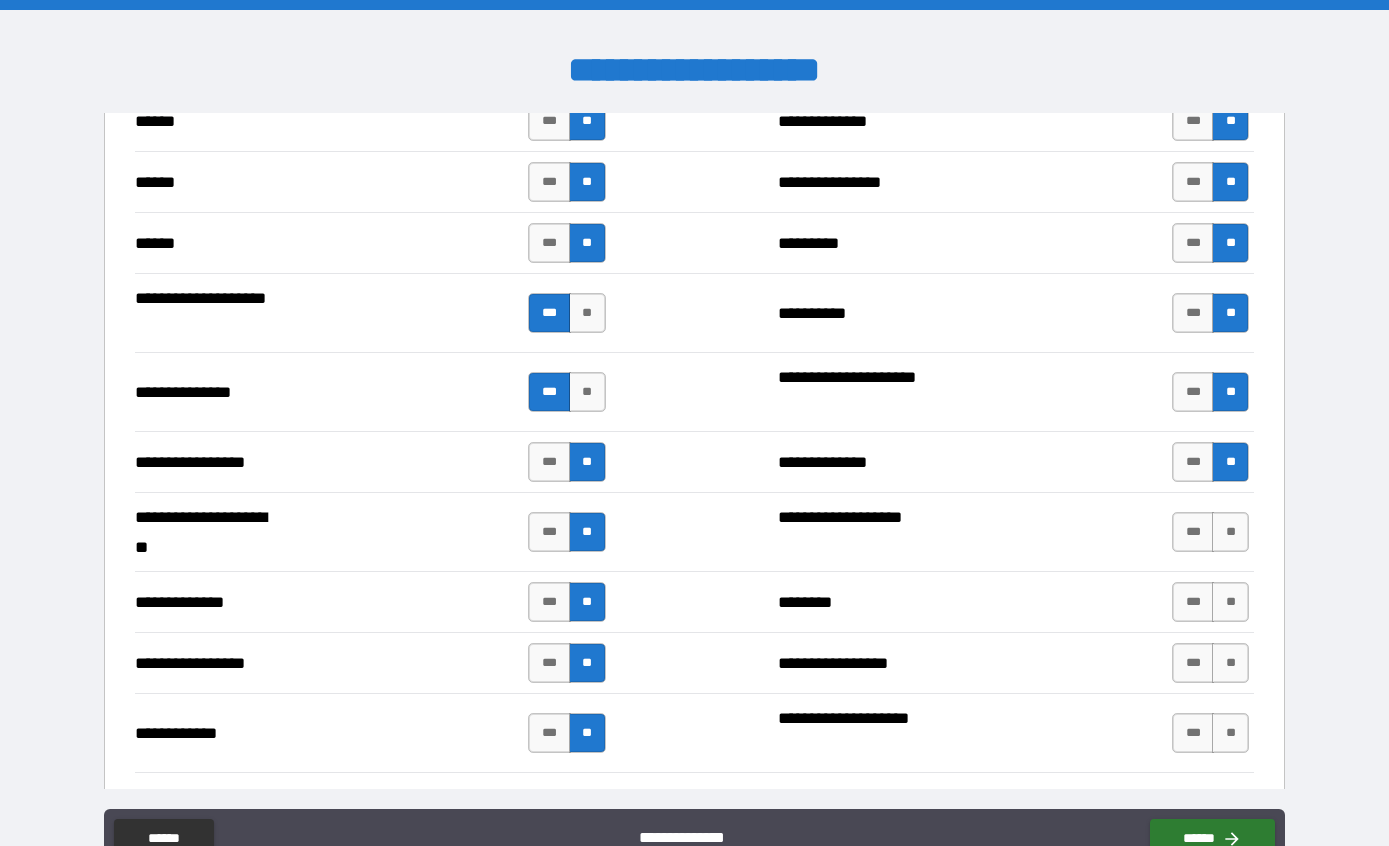 click on "**" at bounding box center (1230, 532) 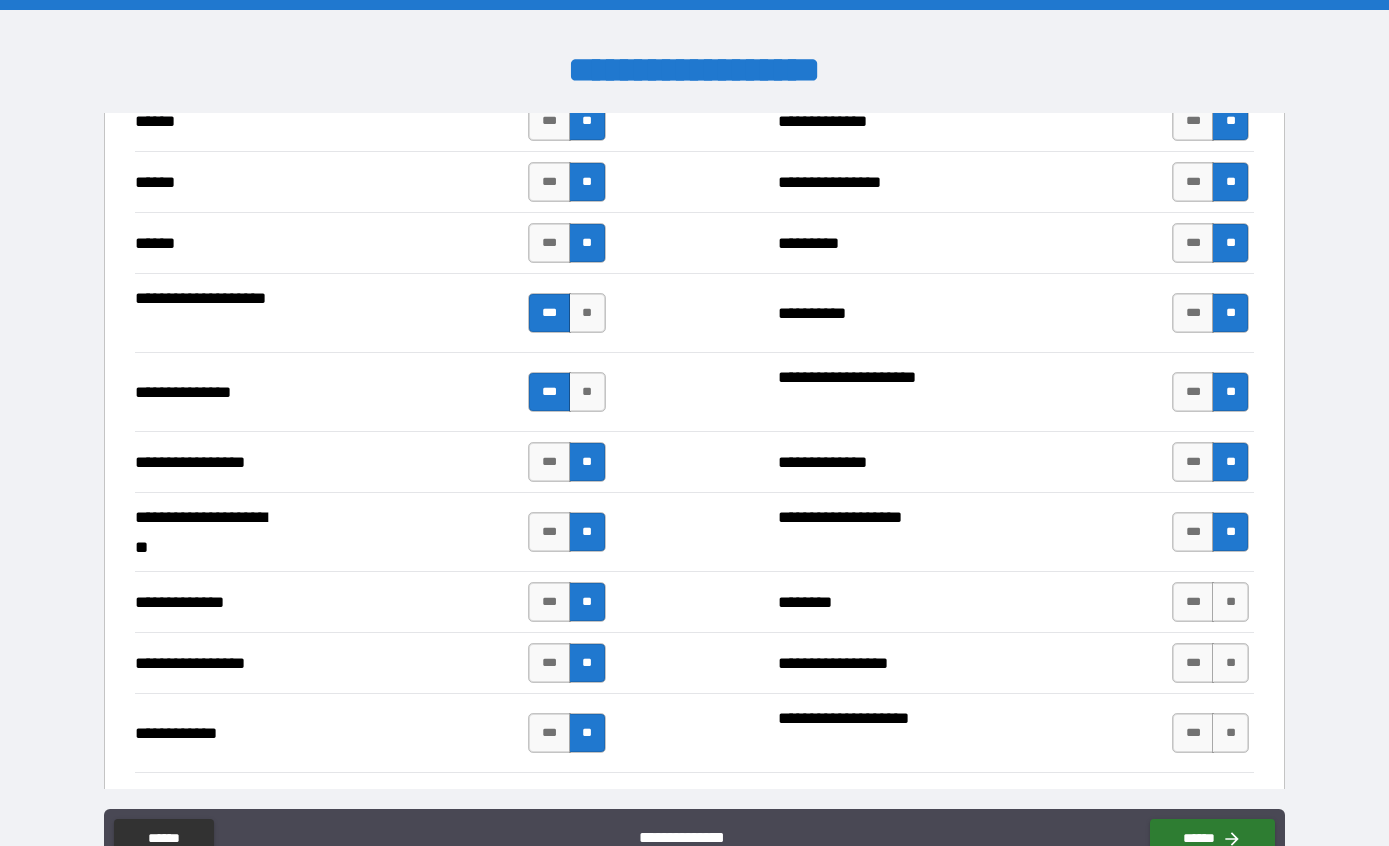click on "***" at bounding box center [1193, 532] 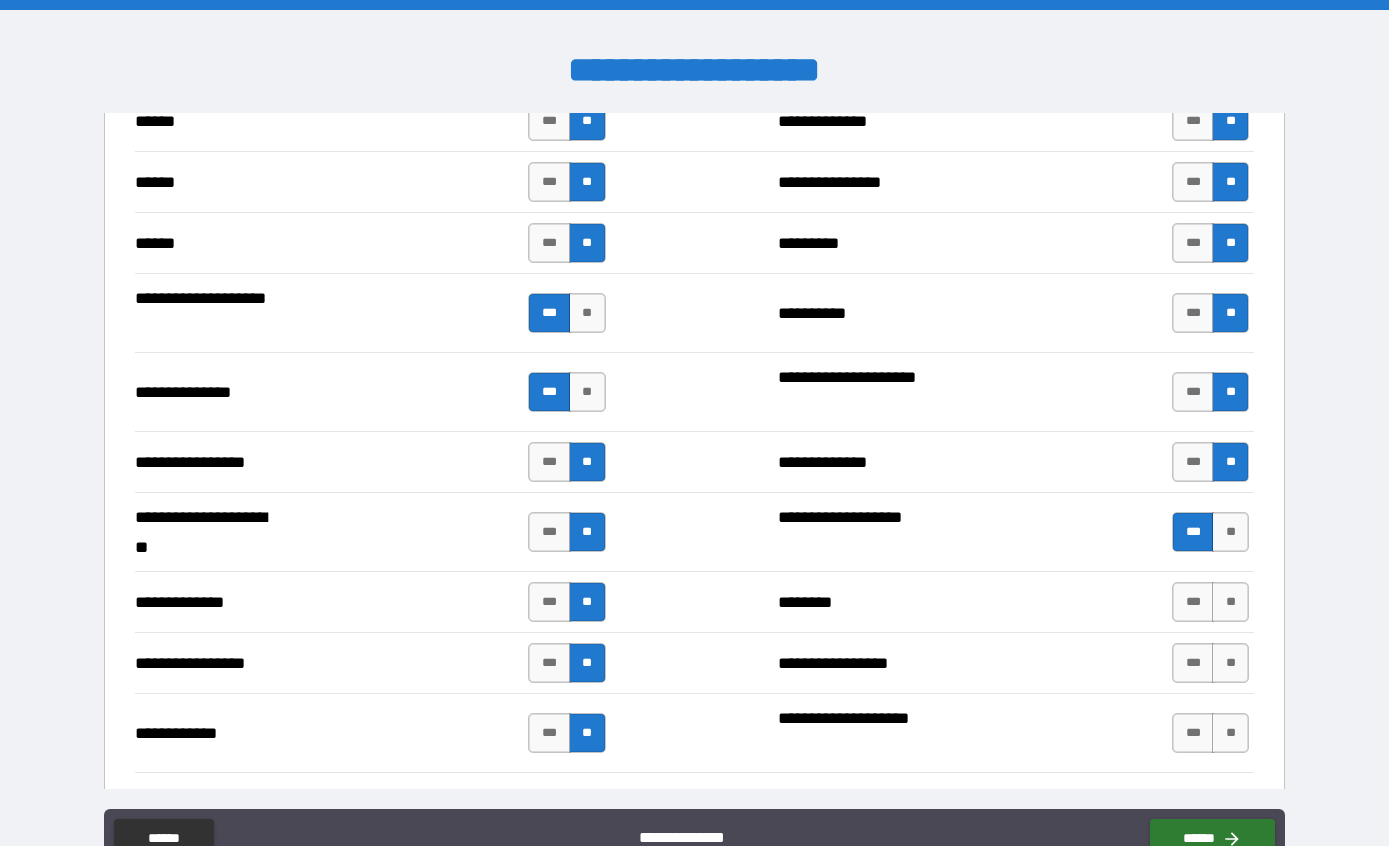 click on "**" at bounding box center [1230, 602] 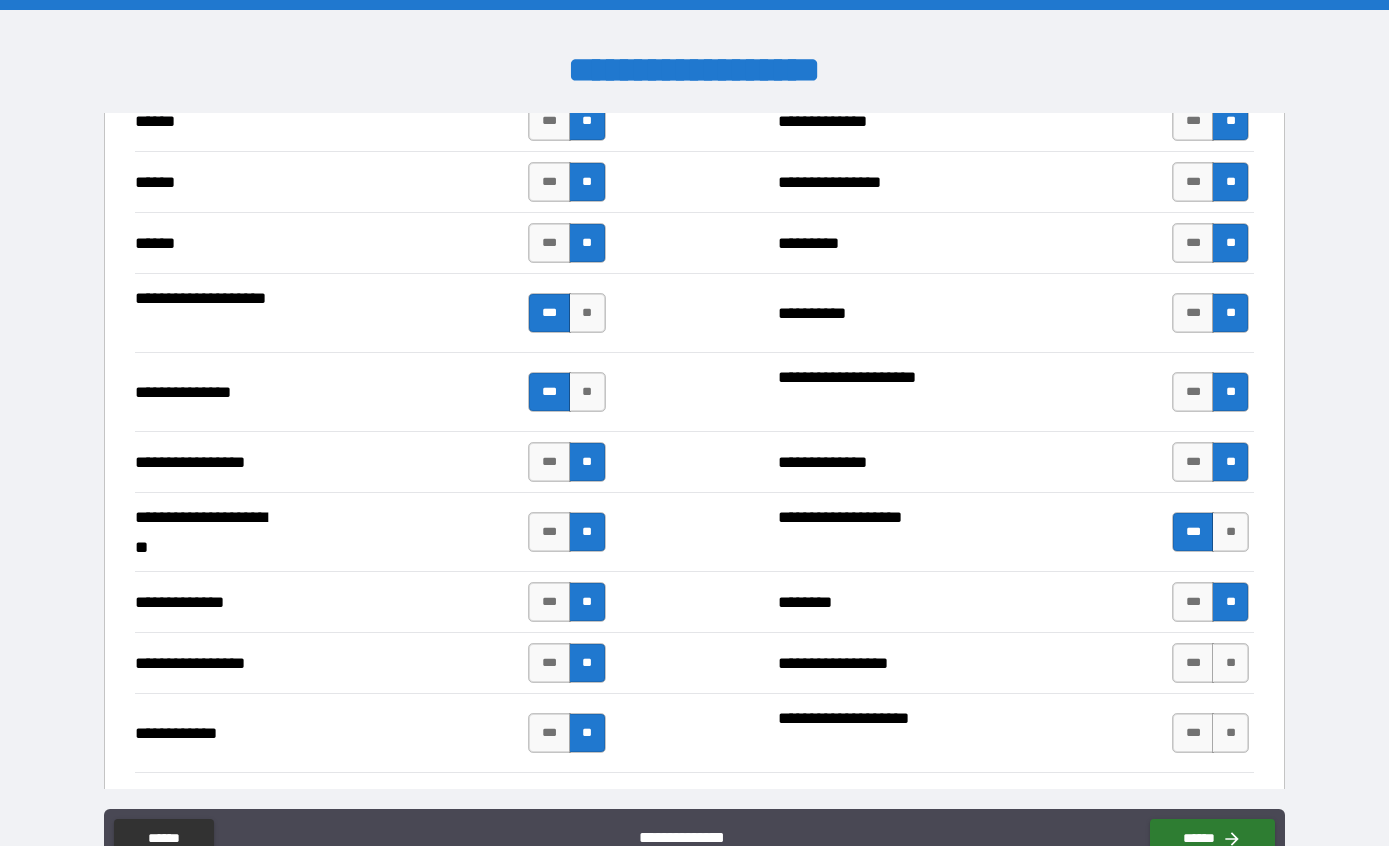 click on "**" at bounding box center (1230, 663) 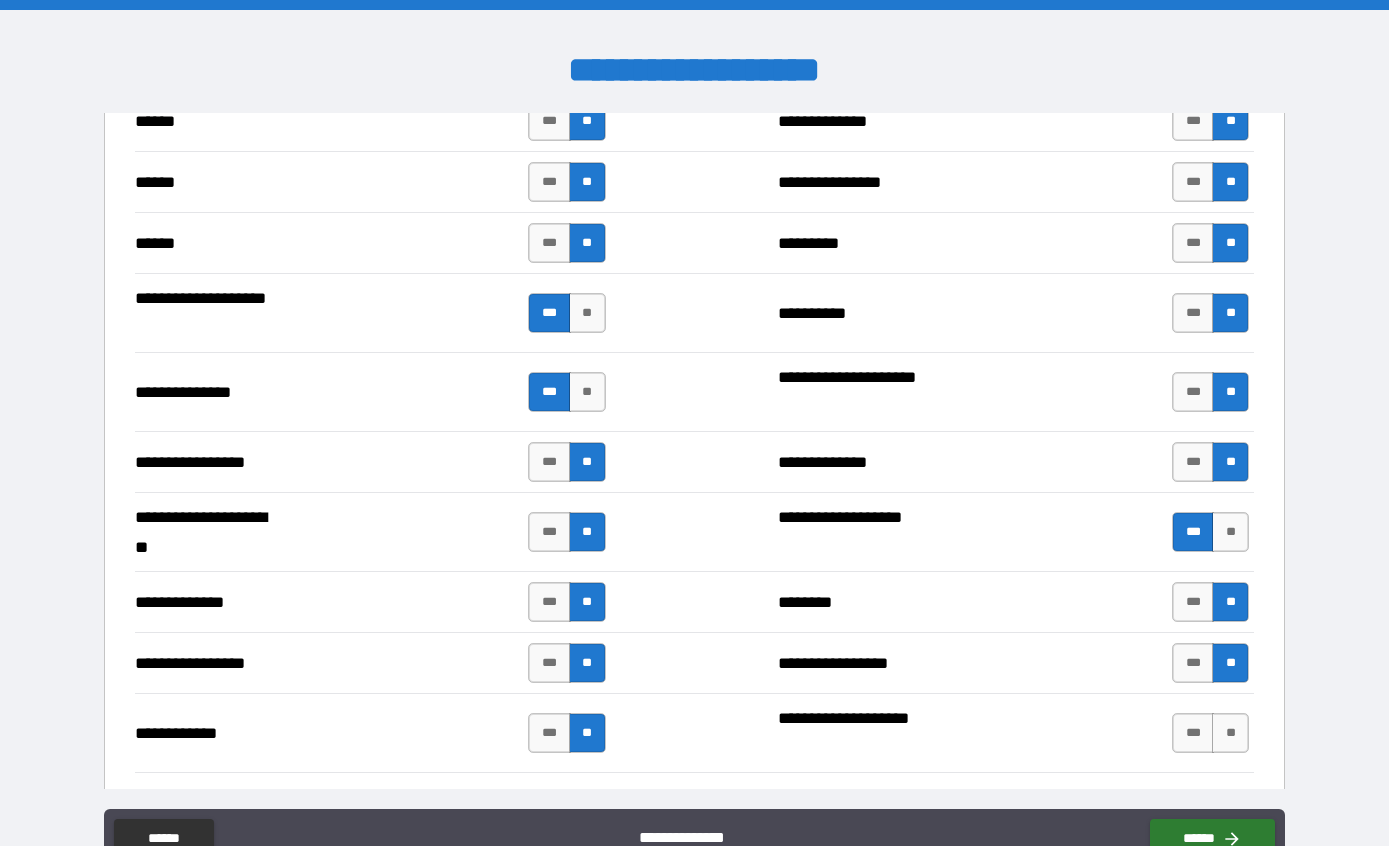click on "**" at bounding box center (1230, 733) 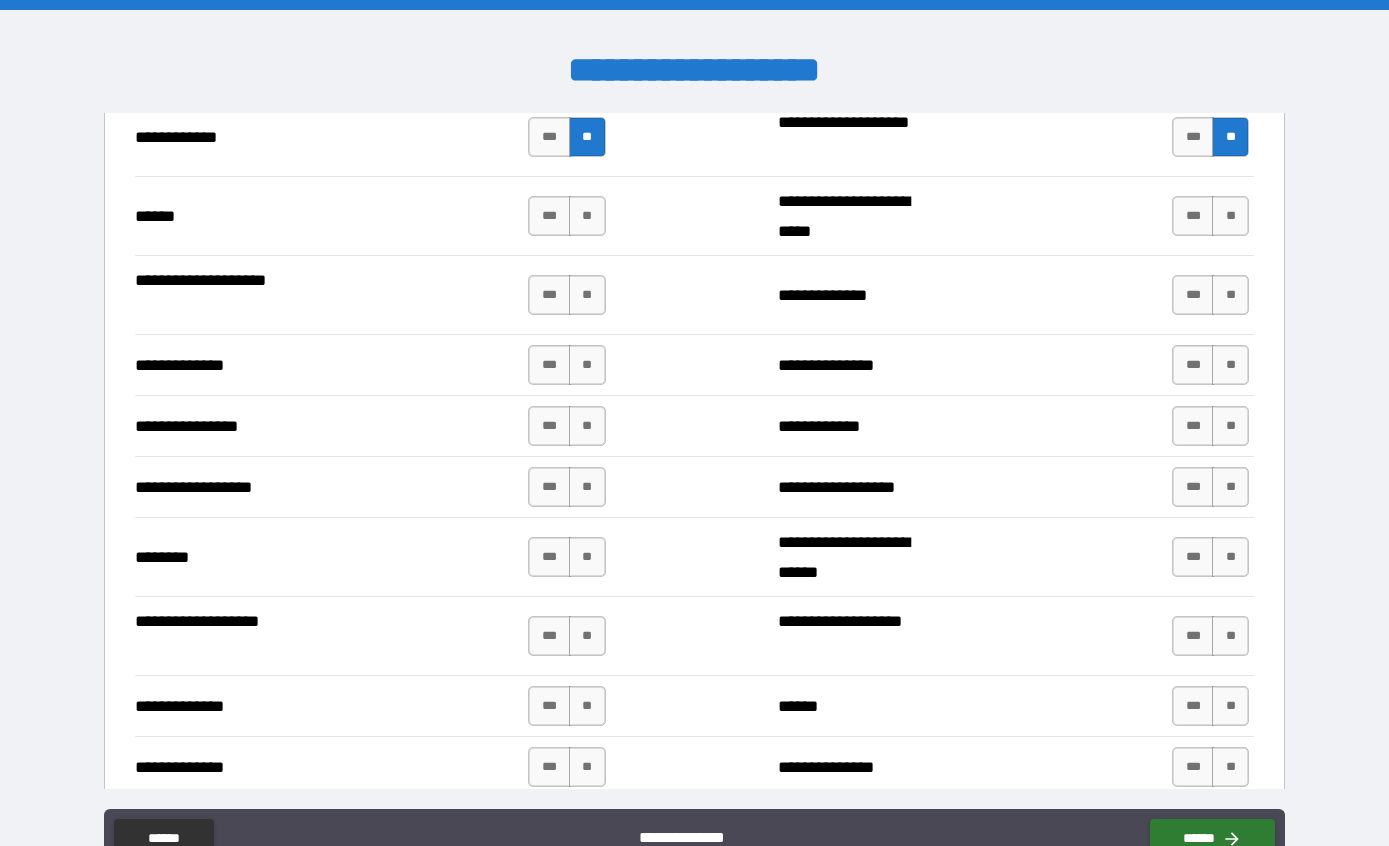 scroll, scrollTop: 3099, scrollLeft: 0, axis: vertical 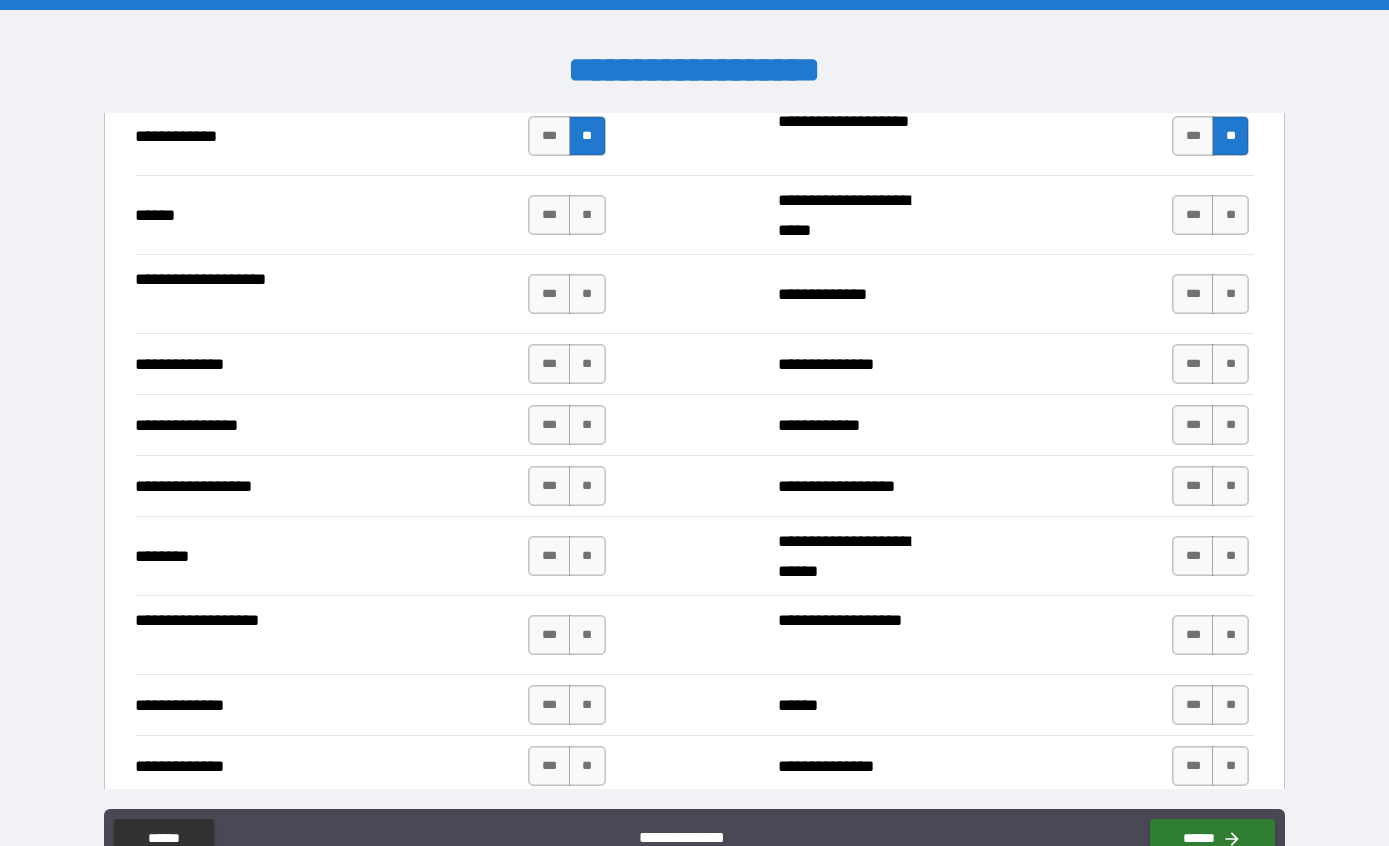 click on "**" at bounding box center [587, 215] 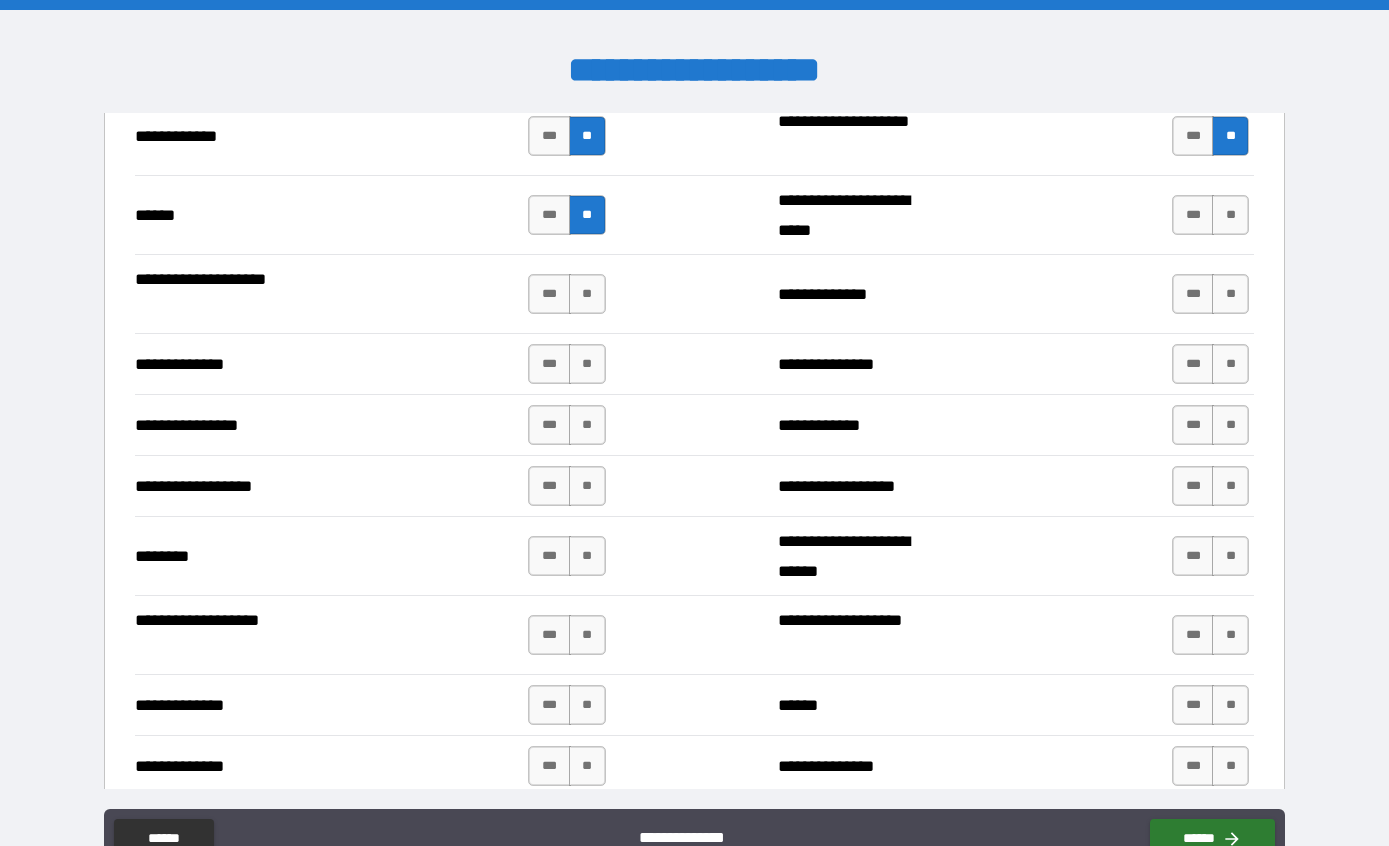 click on "**" at bounding box center (587, 294) 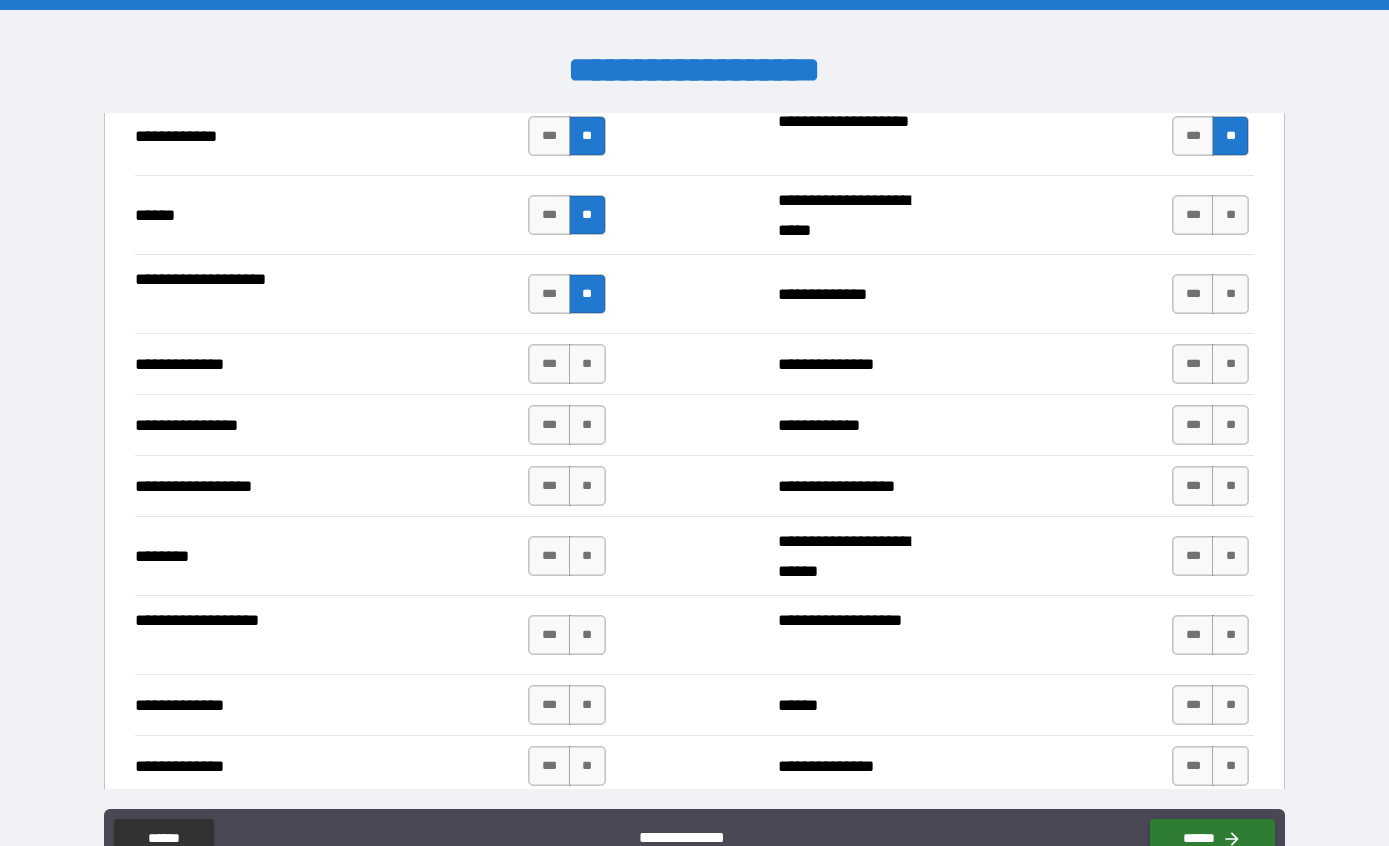 click on "**" at bounding box center [587, 364] 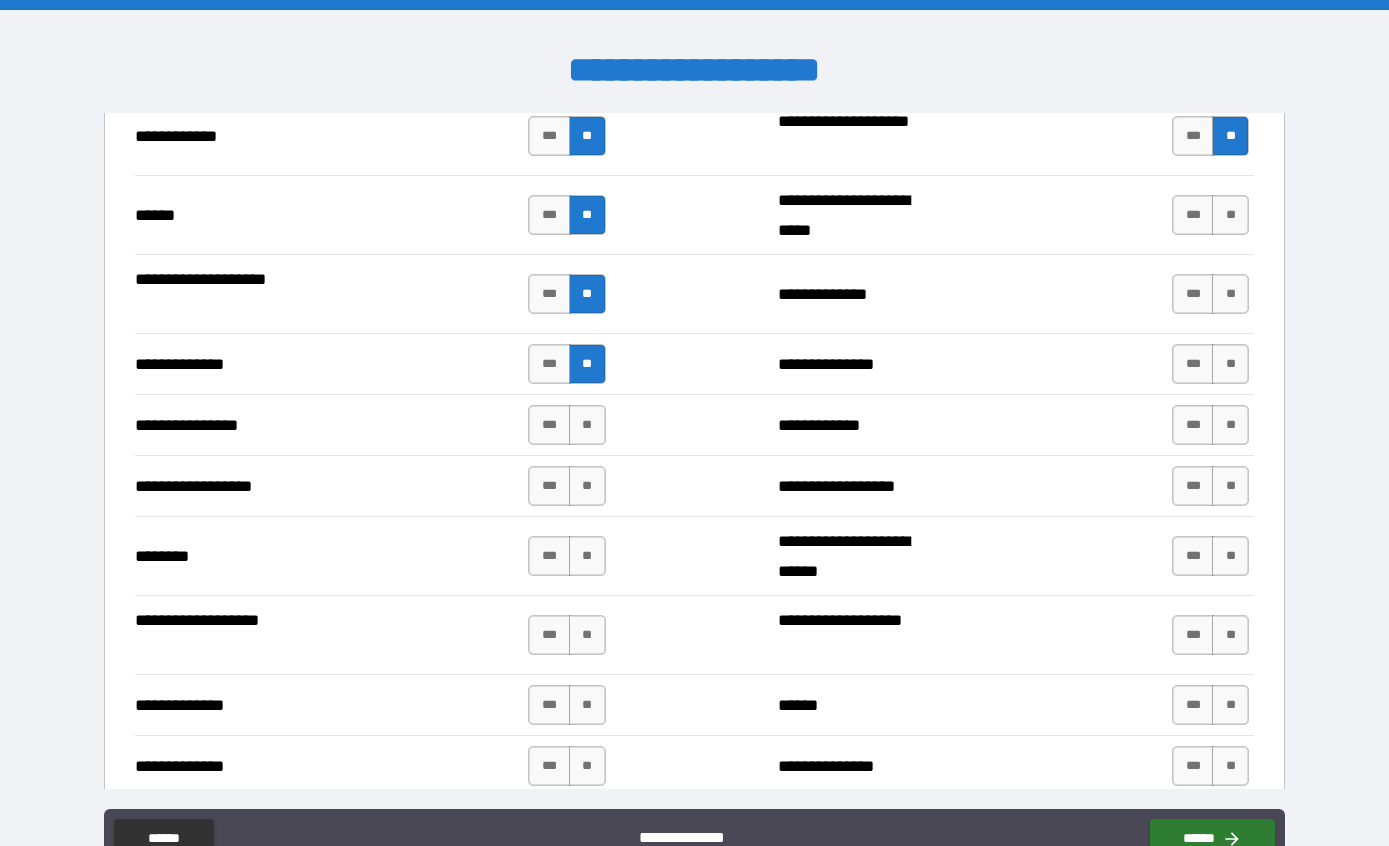 click on "**" at bounding box center [587, 425] 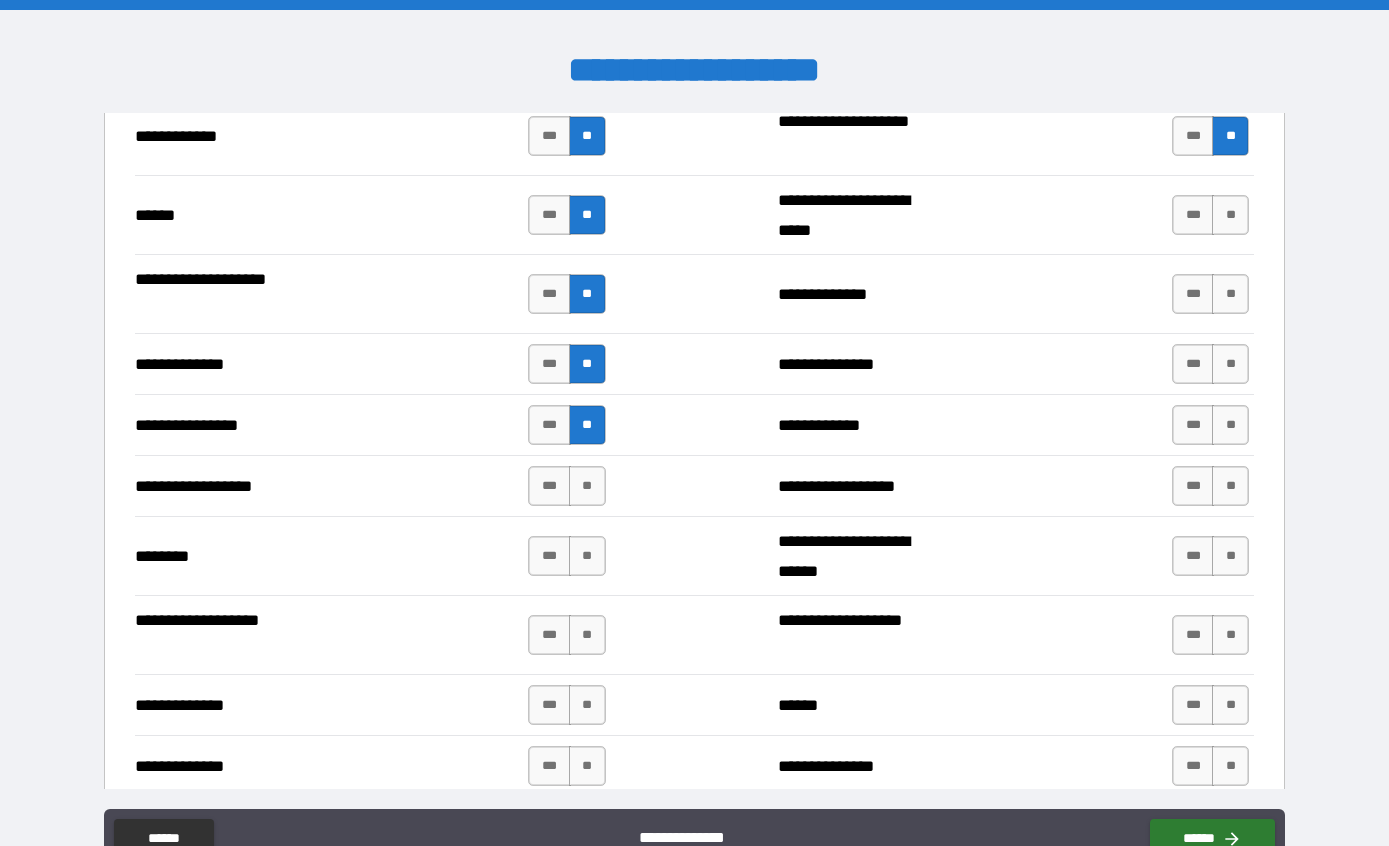 click on "**" at bounding box center (587, 486) 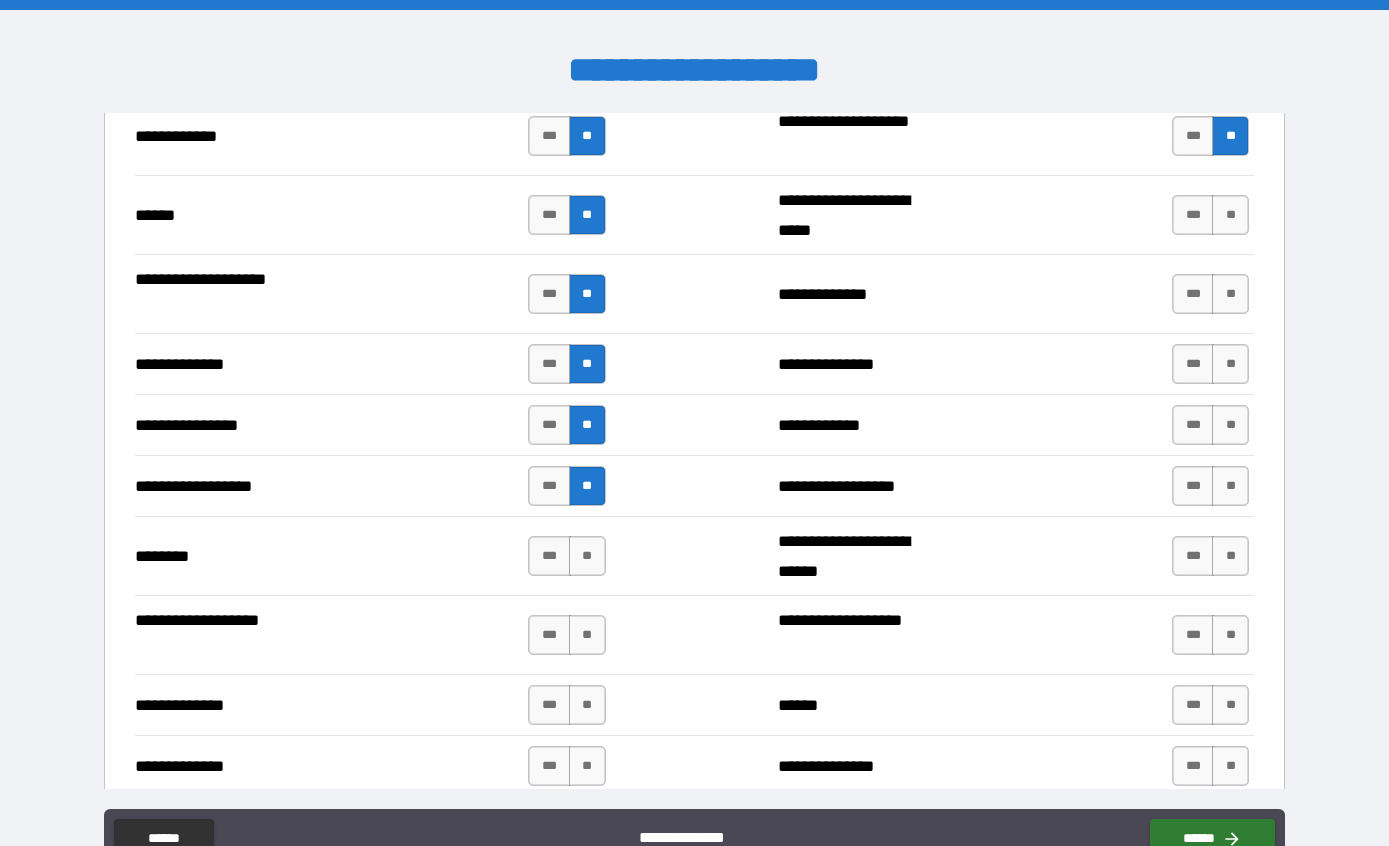 click on "**" at bounding box center (587, 556) 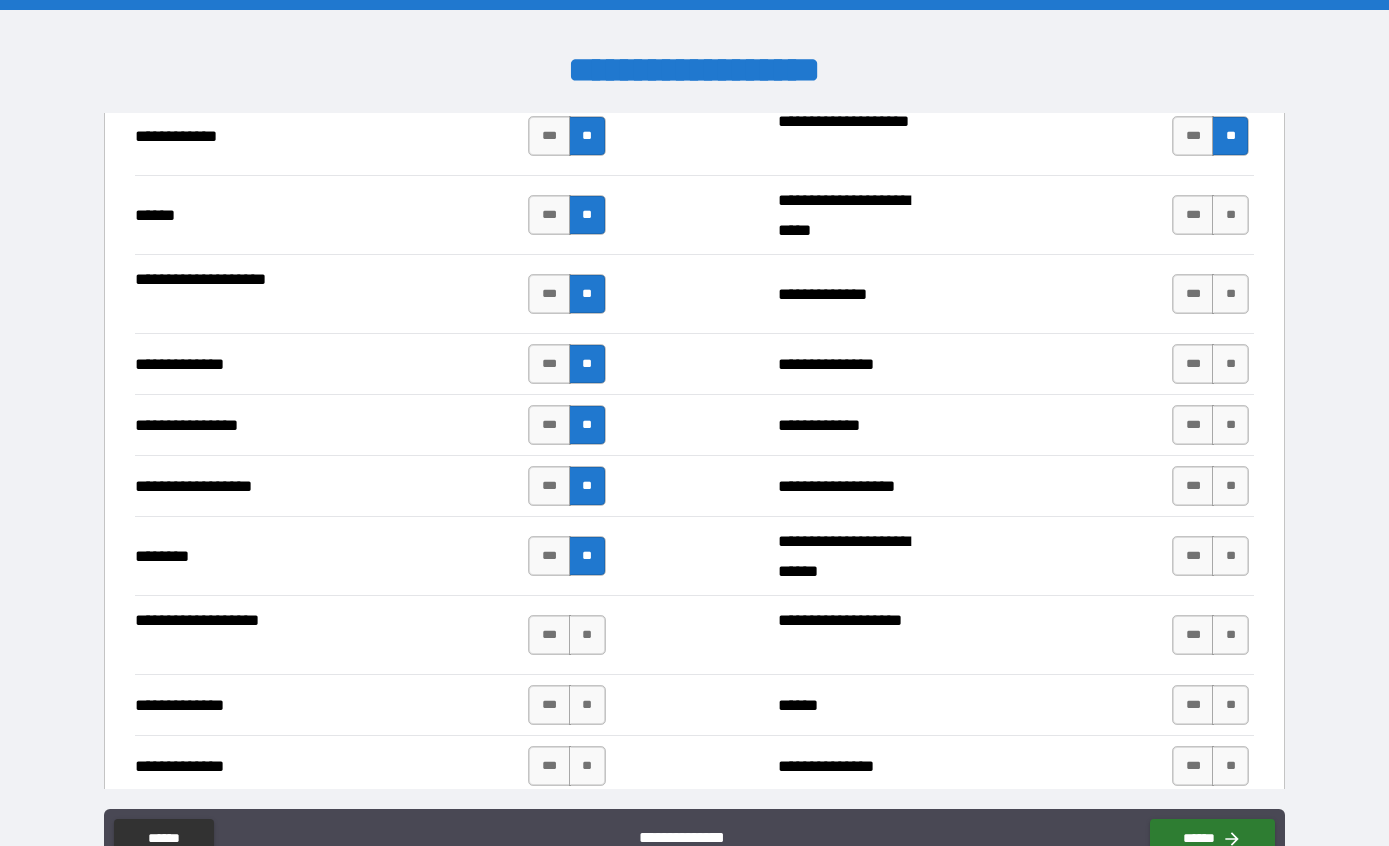 click on "**" at bounding box center (587, 635) 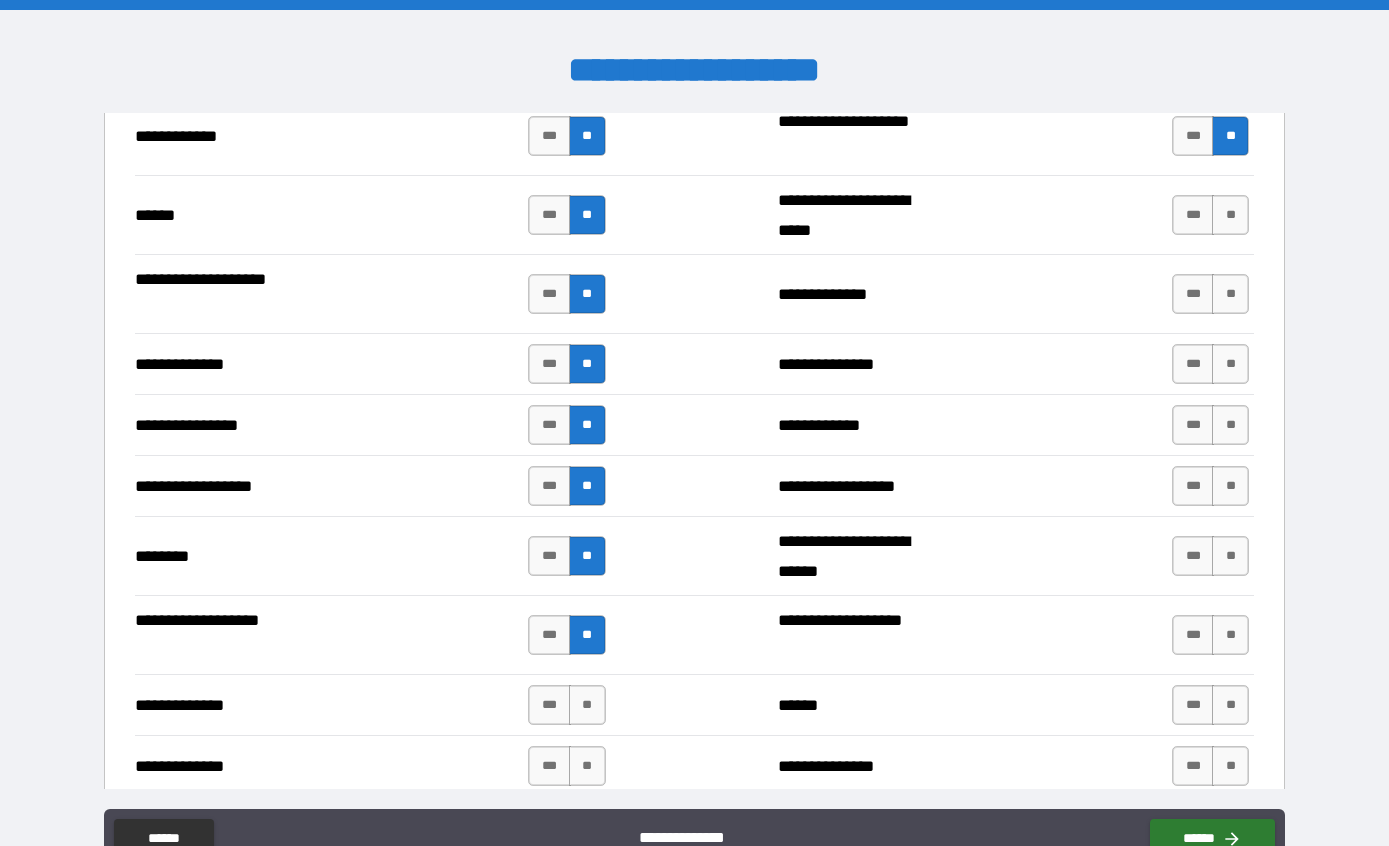 click on "**" at bounding box center [587, 705] 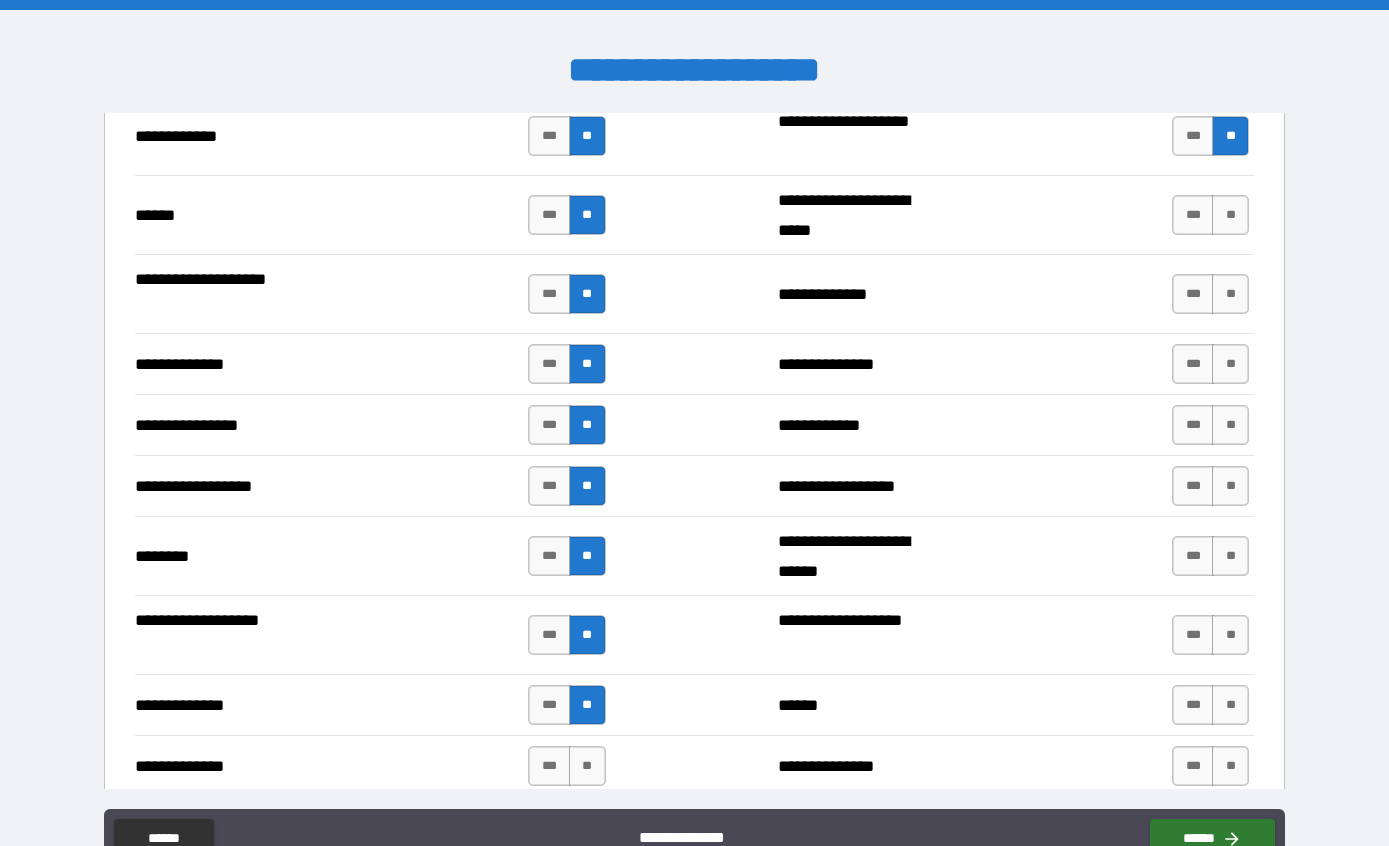click on "***" at bounding box center (549, 766) 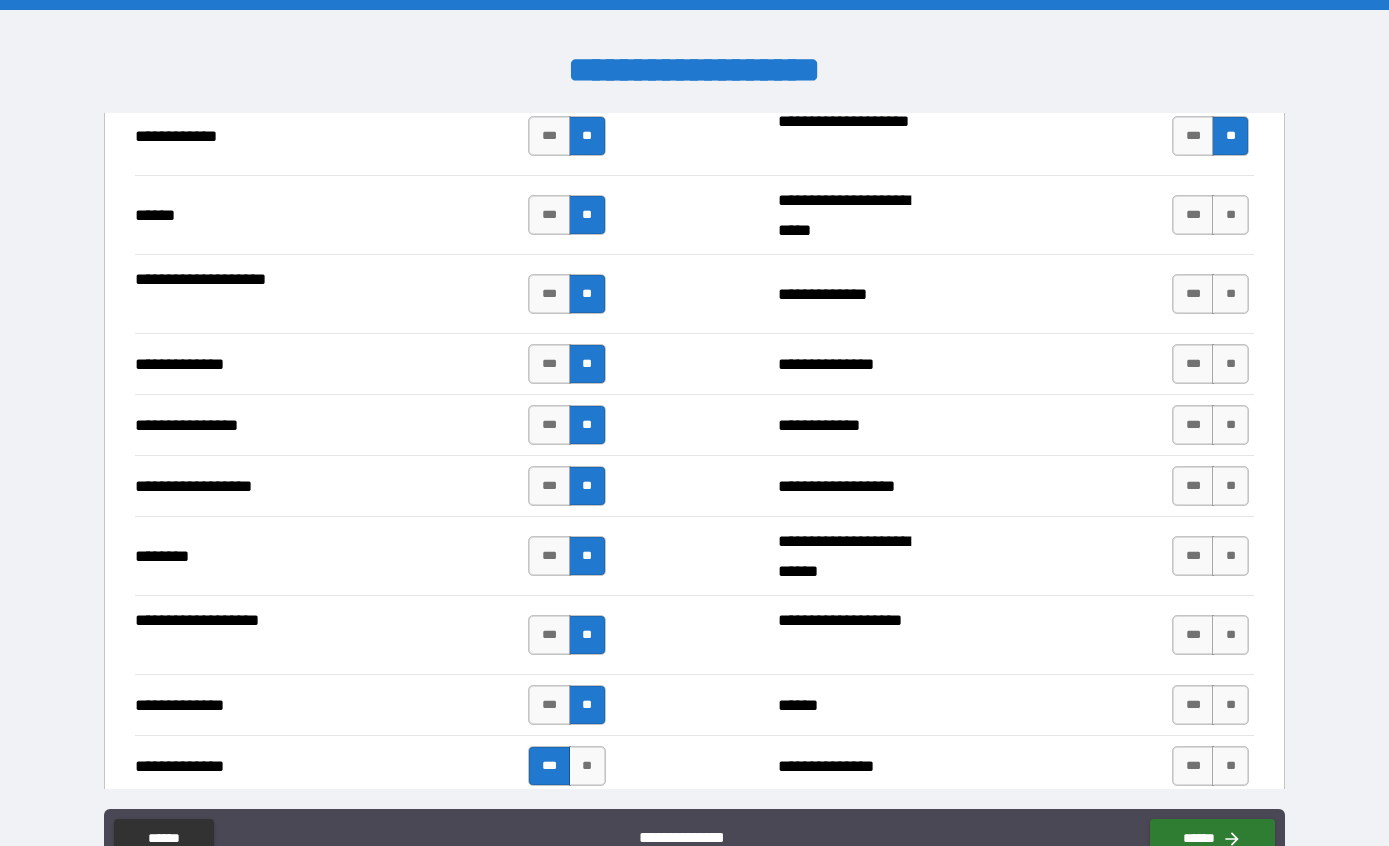 click on "**" at bounding box center [1230, 215] 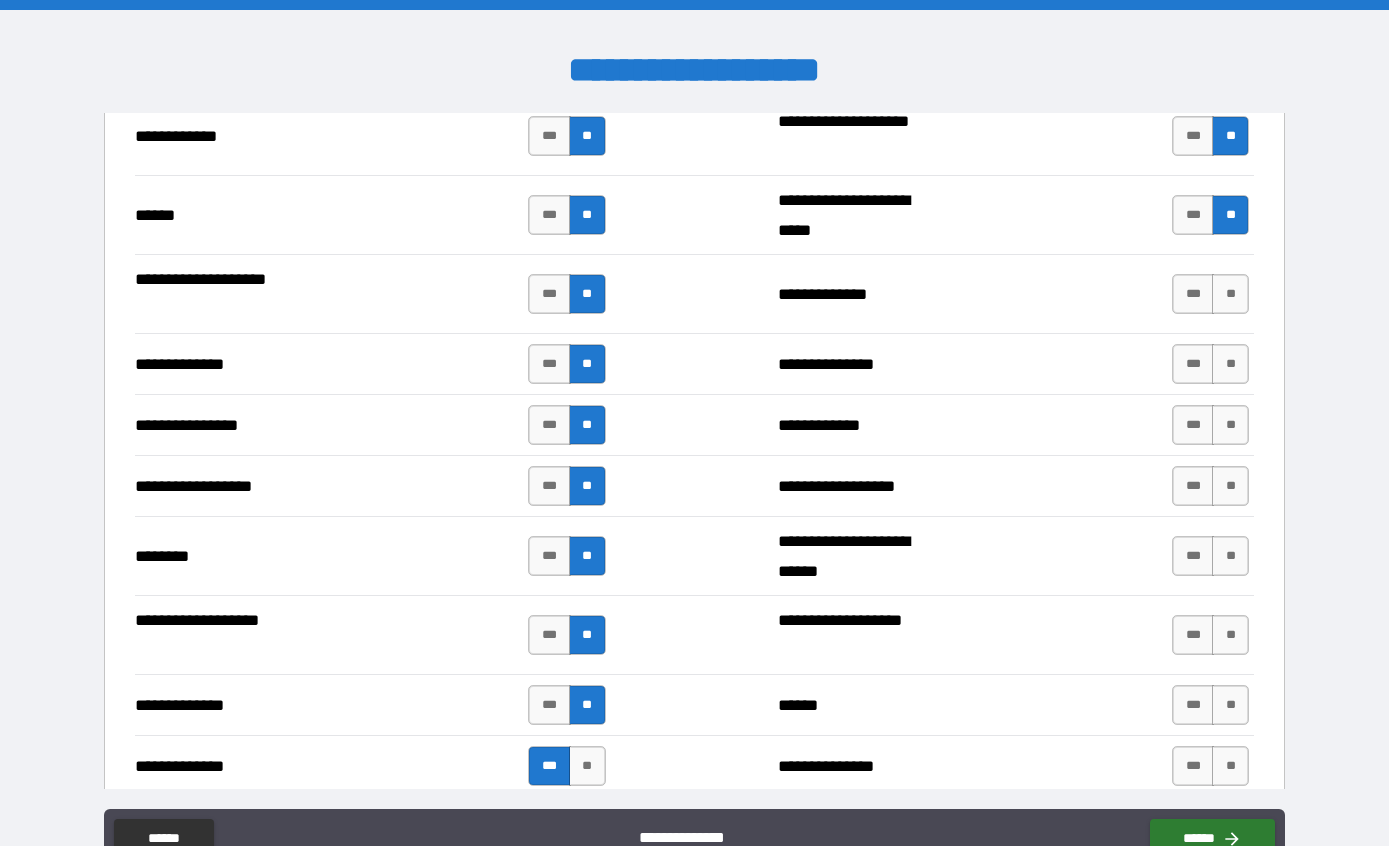 click on "**" at bounding box center (1230, 294) 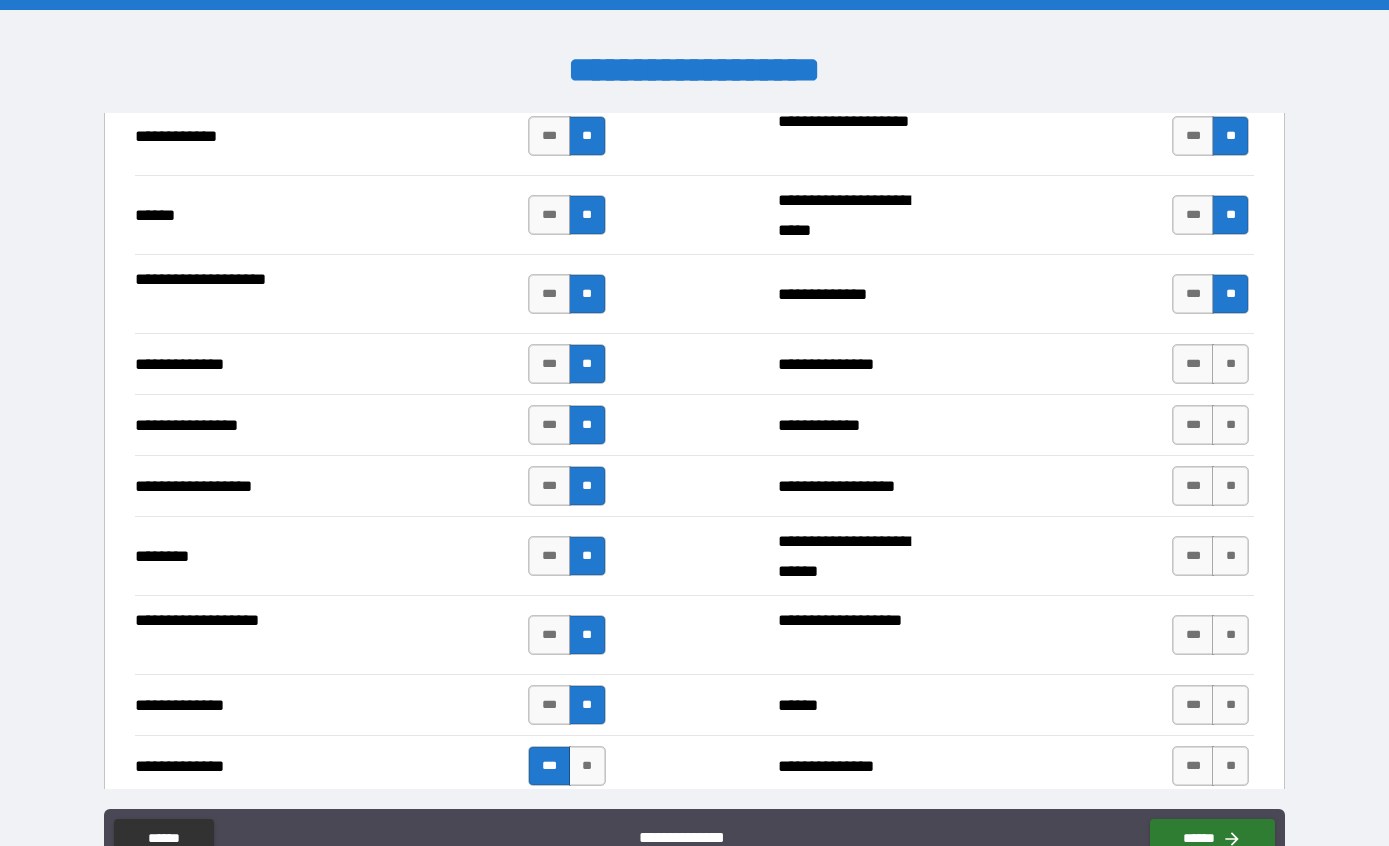 click on "**" at bounding box center (1230, 364) 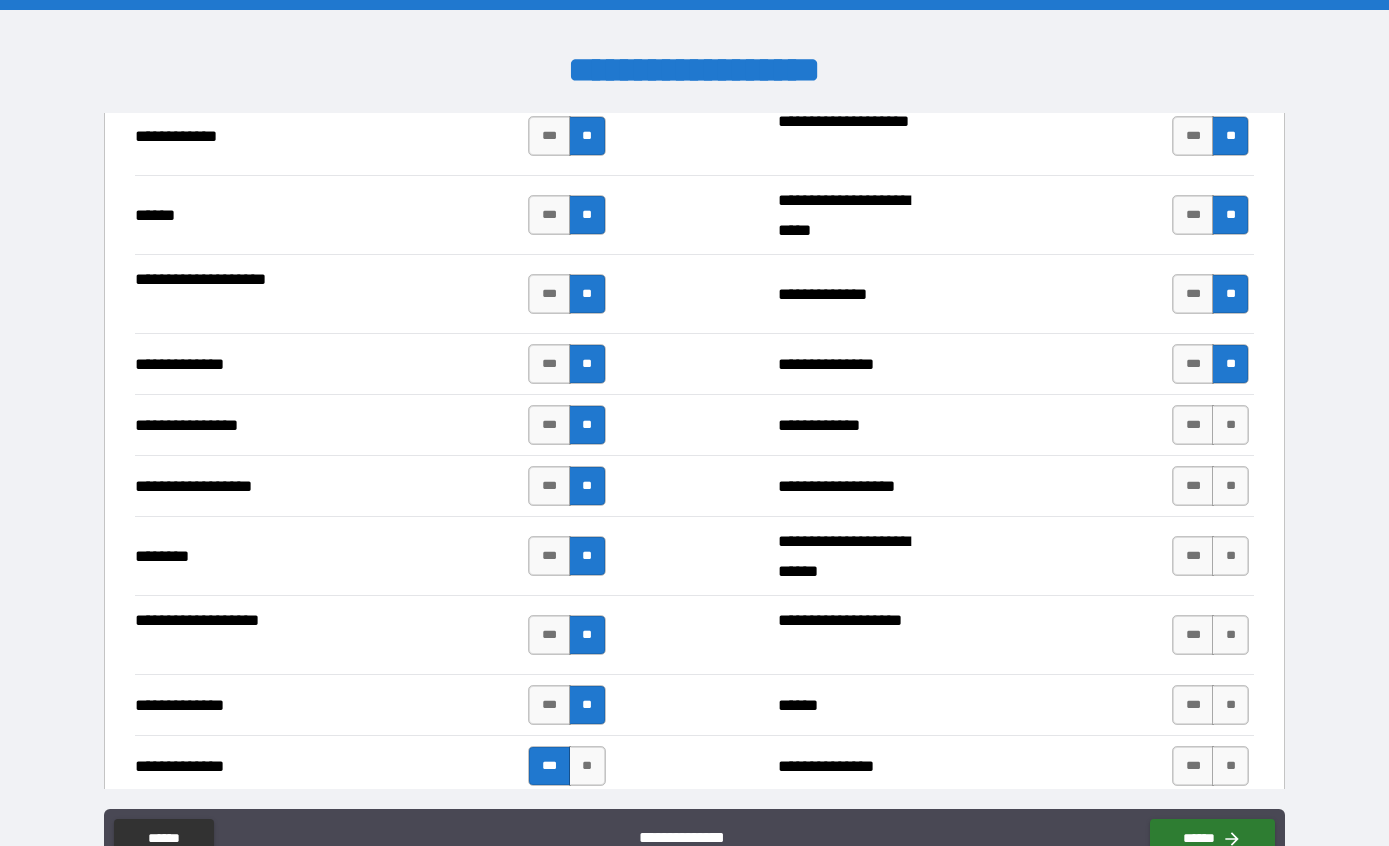 scroll, scrollTop: 3096, scrollLeft: 0, axis: vertical 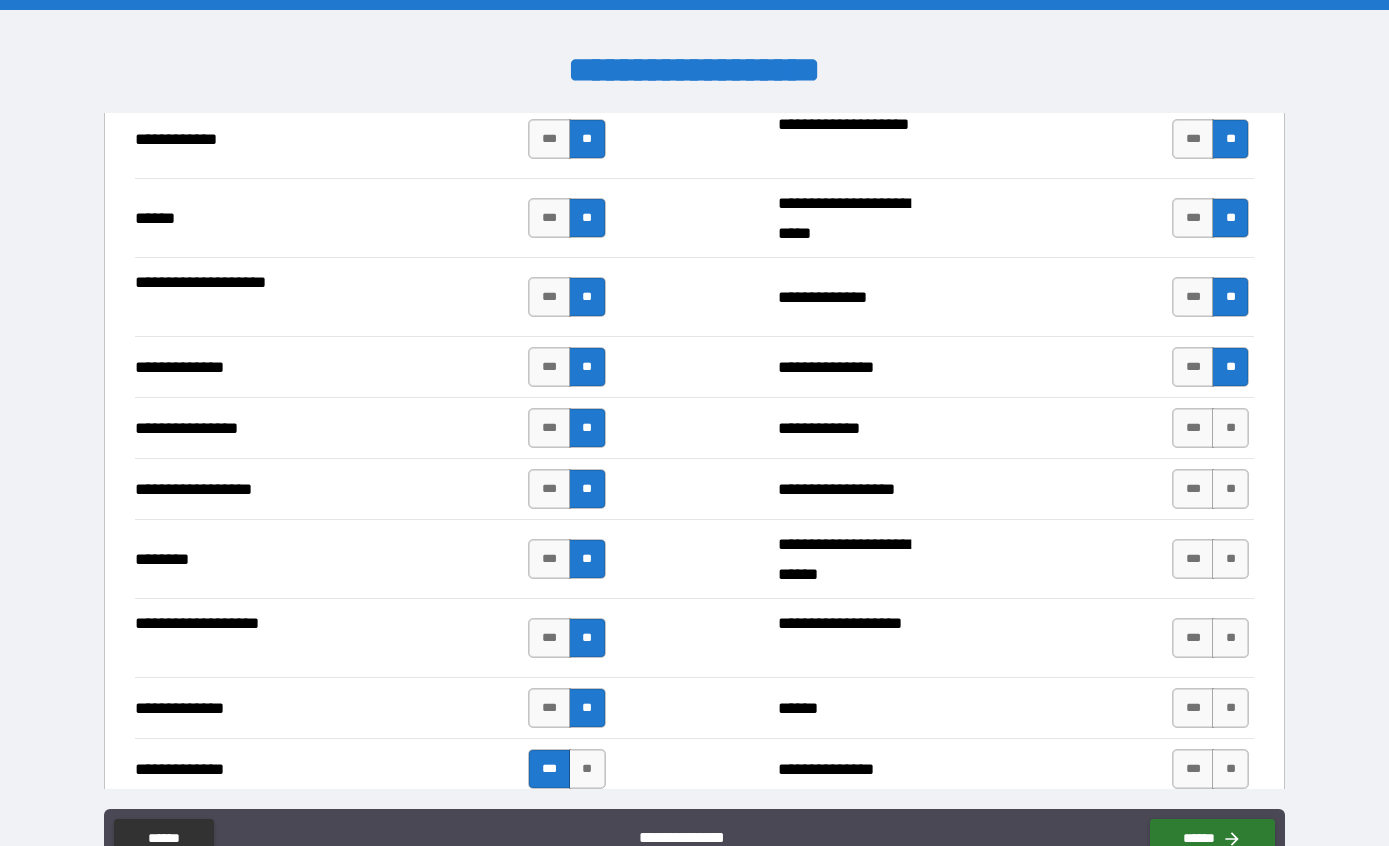 click on "**" at bounding box center (1230, 428) 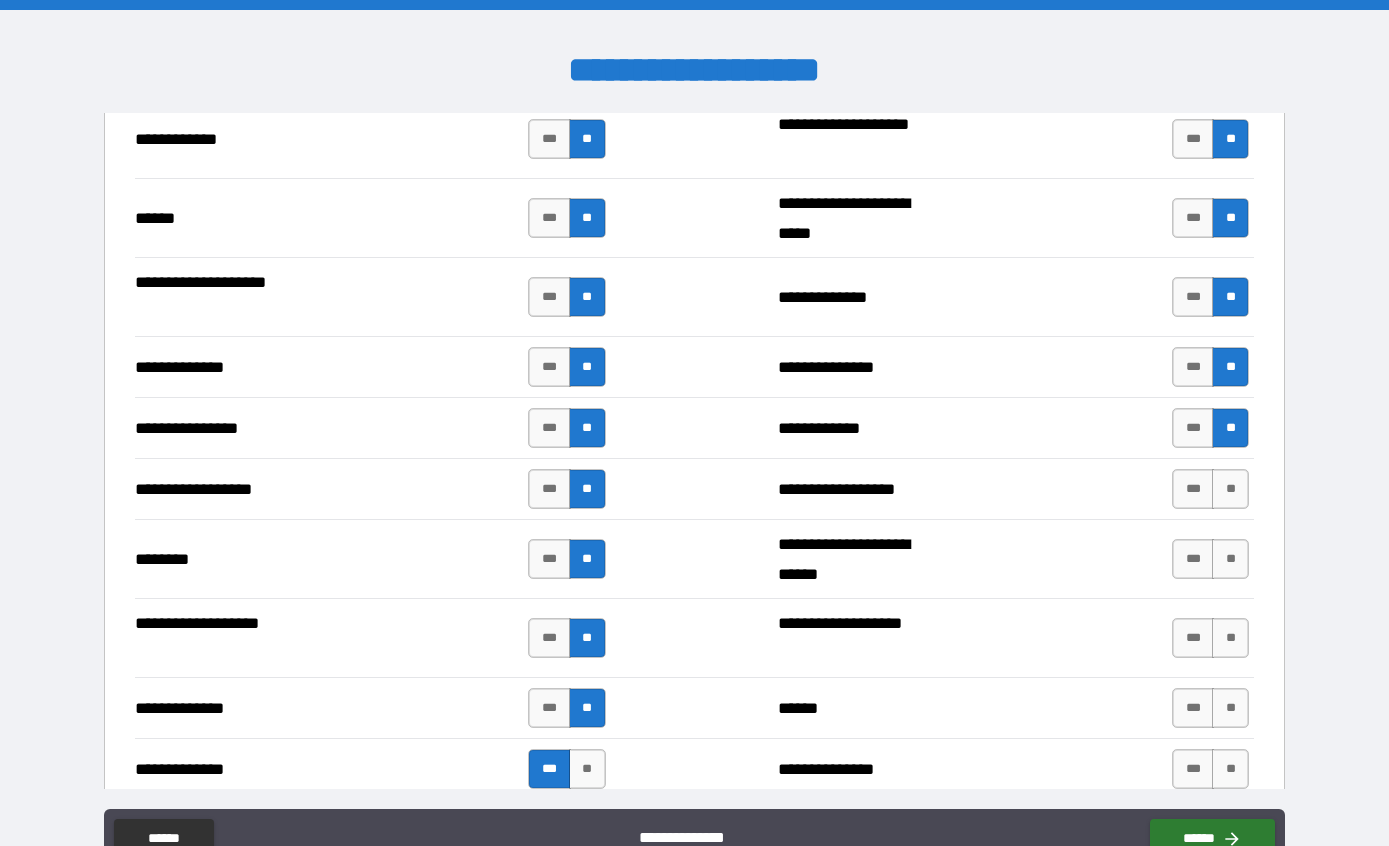 click on "**" at bounding box center (1230, 489) 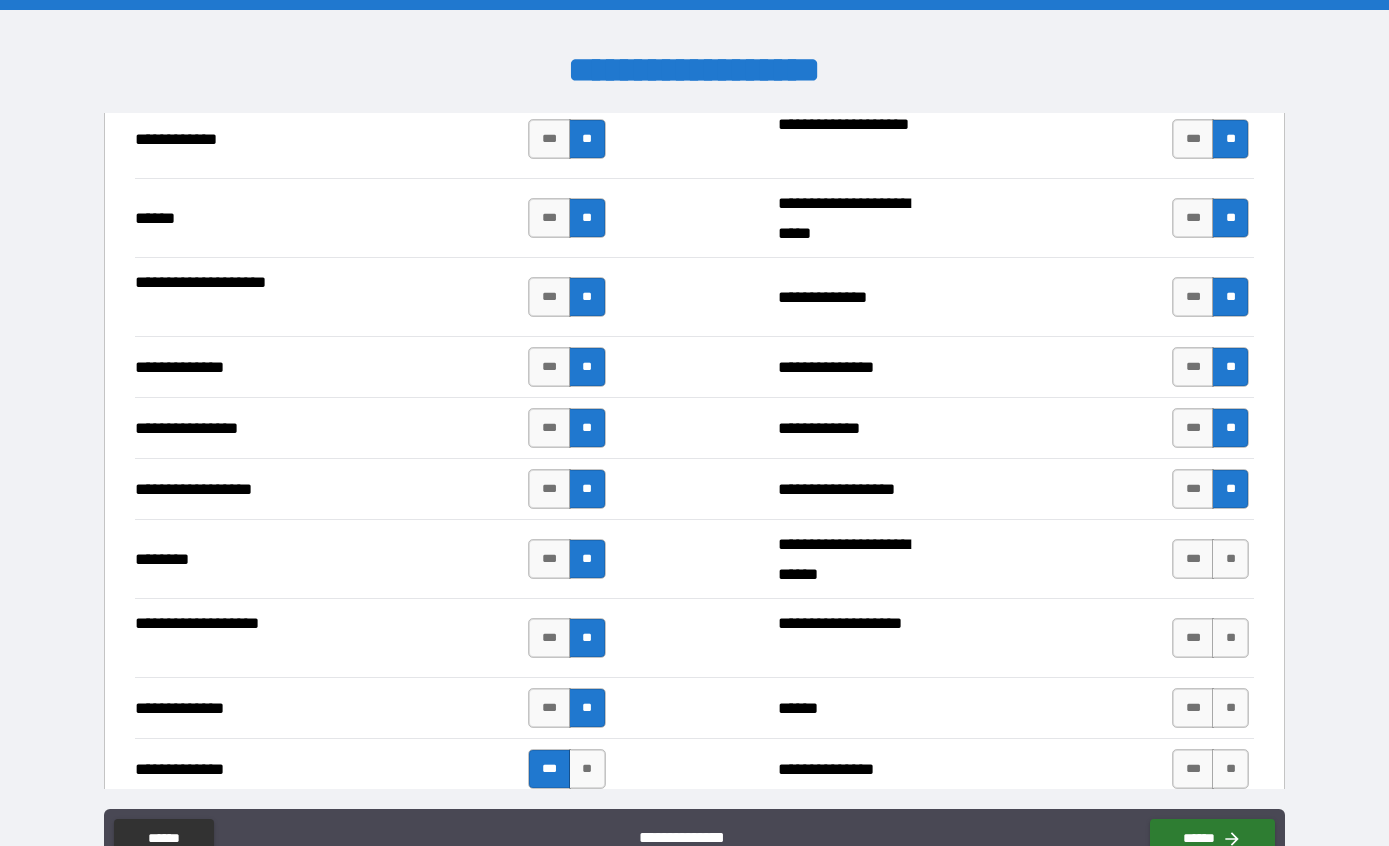 click on "**" at bounding box center [1230, 559] 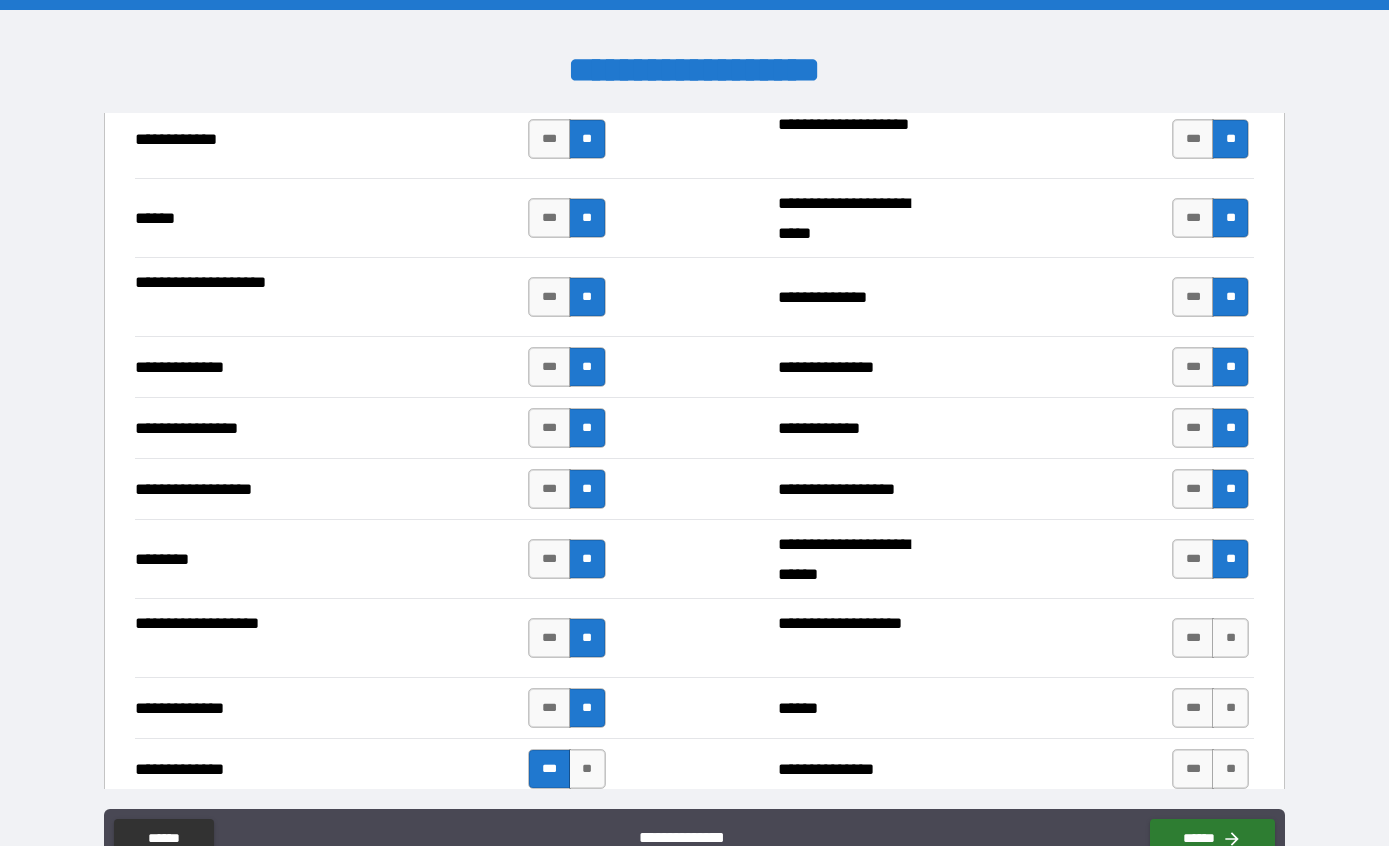 click on "**" at bounding box center [1230, 638] 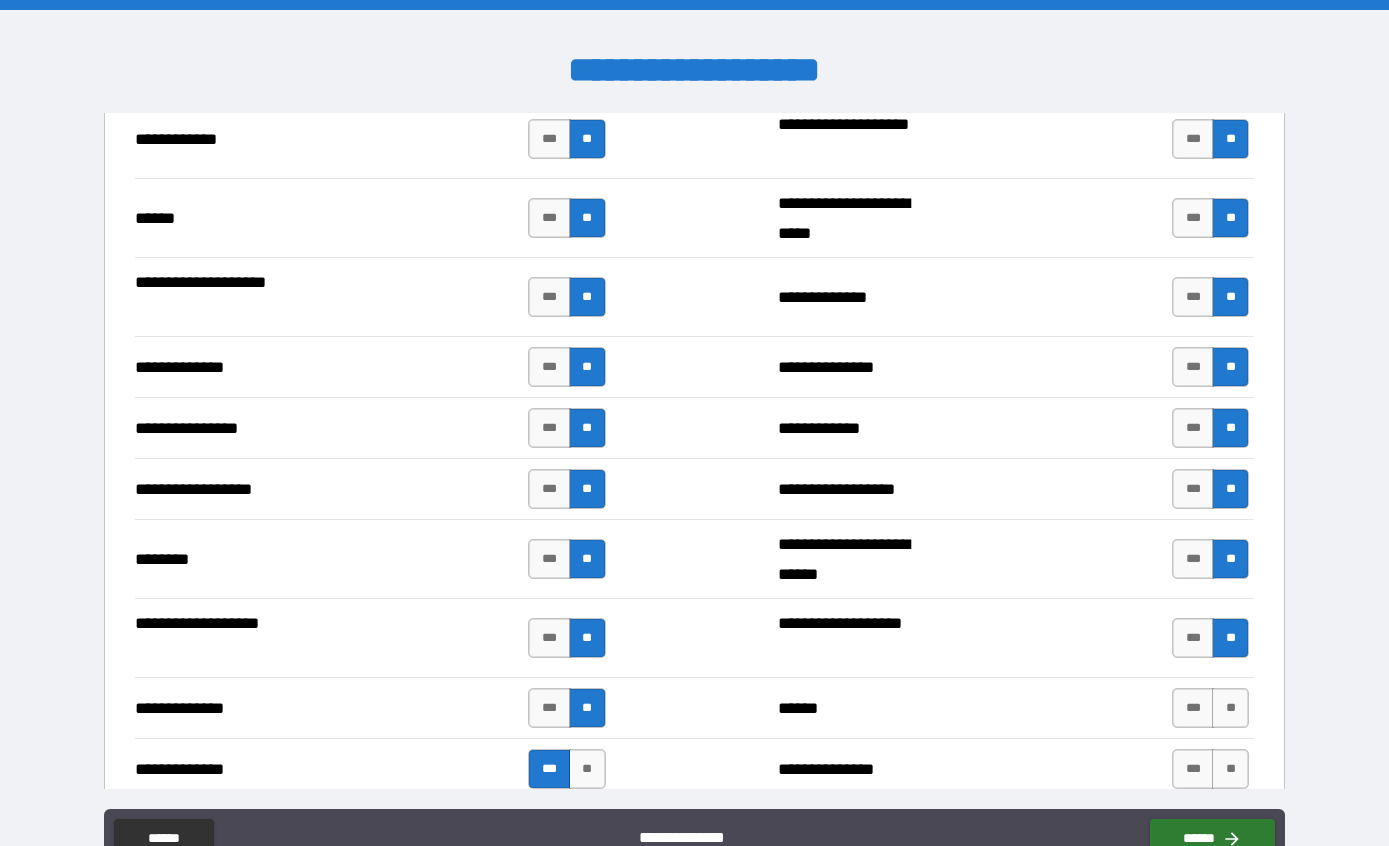 click on "**" at bounding box center [1230, 708] 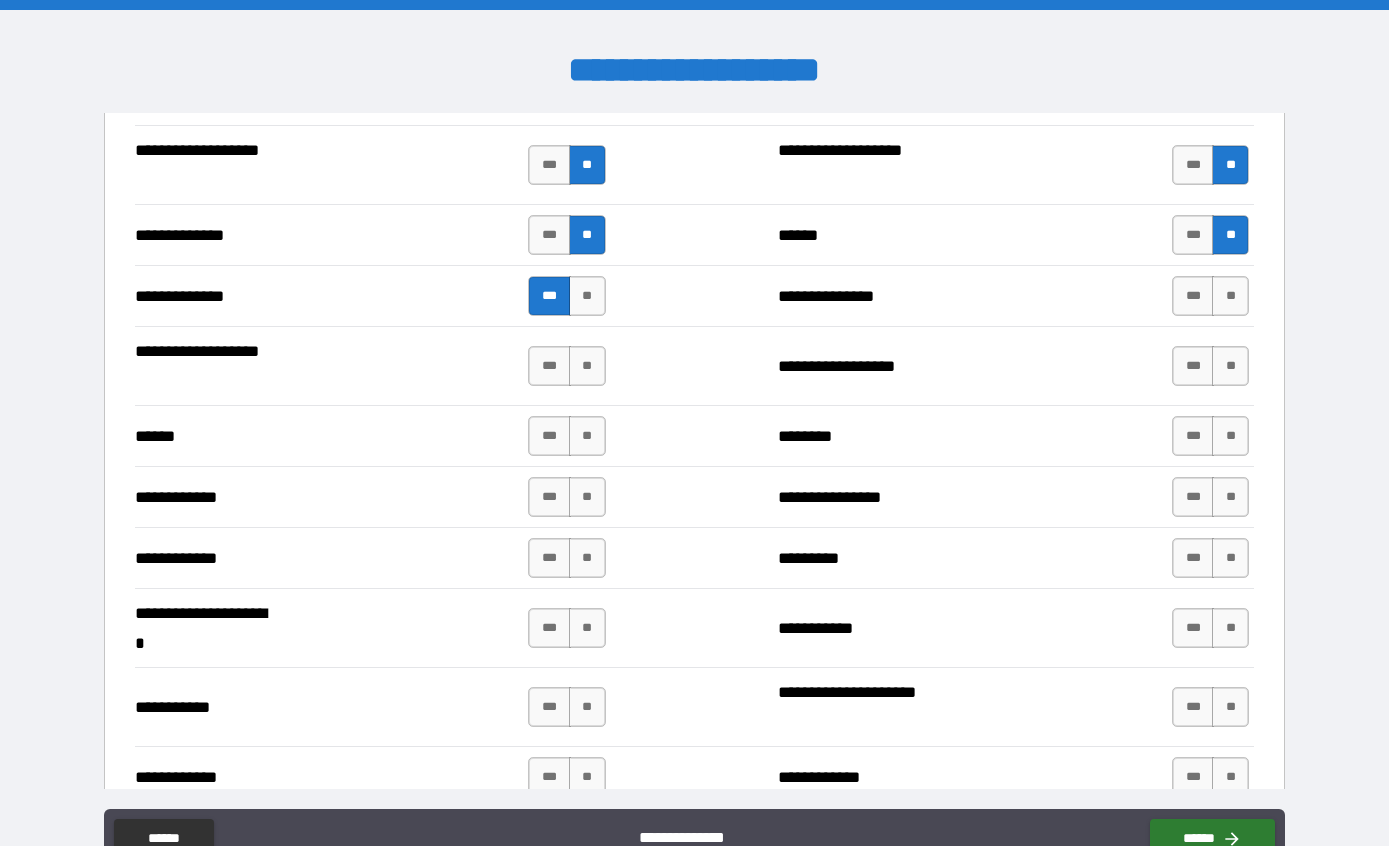 scroll, scrollTop: 3606, scrollLeft: 0, axis: vertical 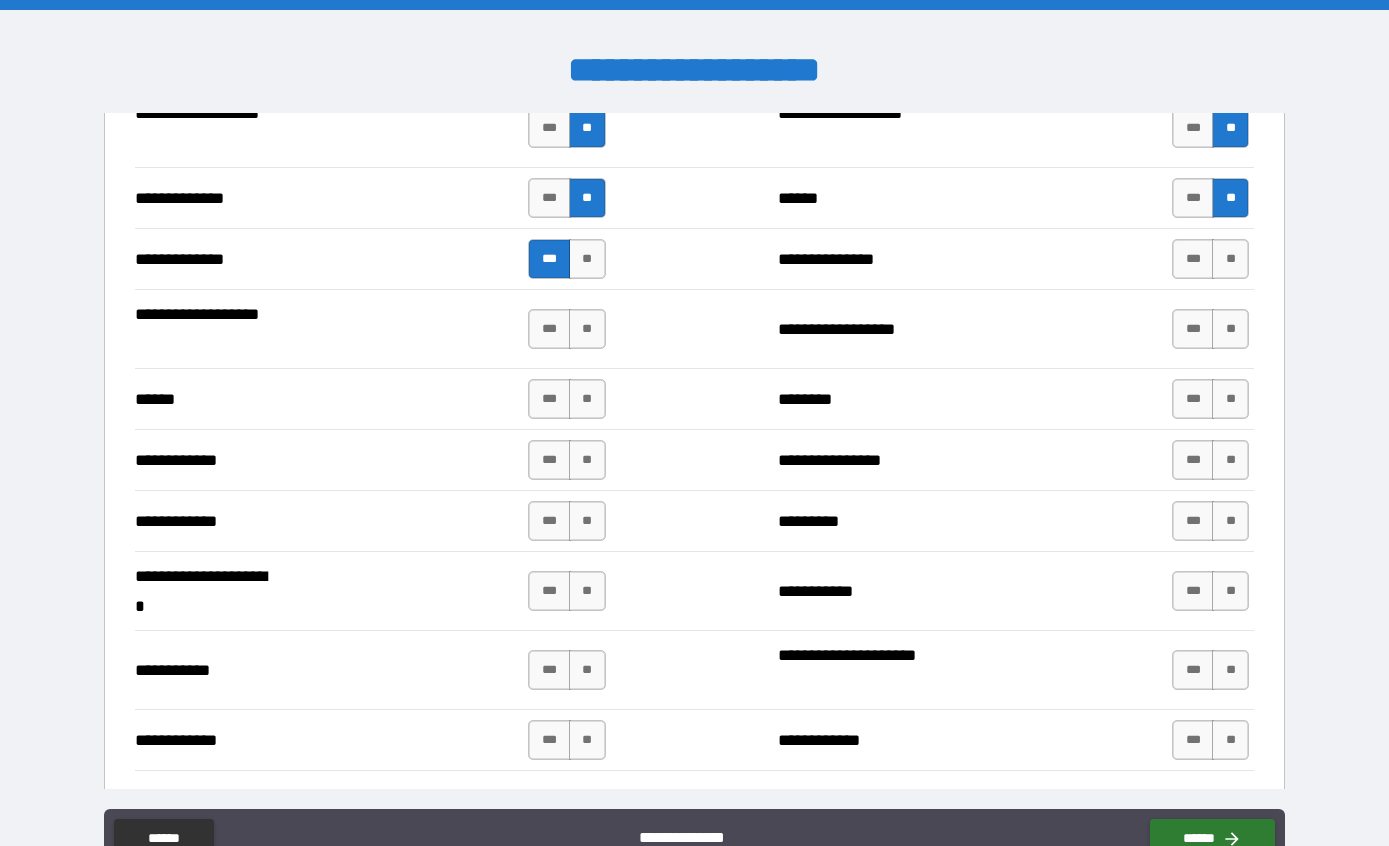 click on "**" at bounding box center (1230, 259) 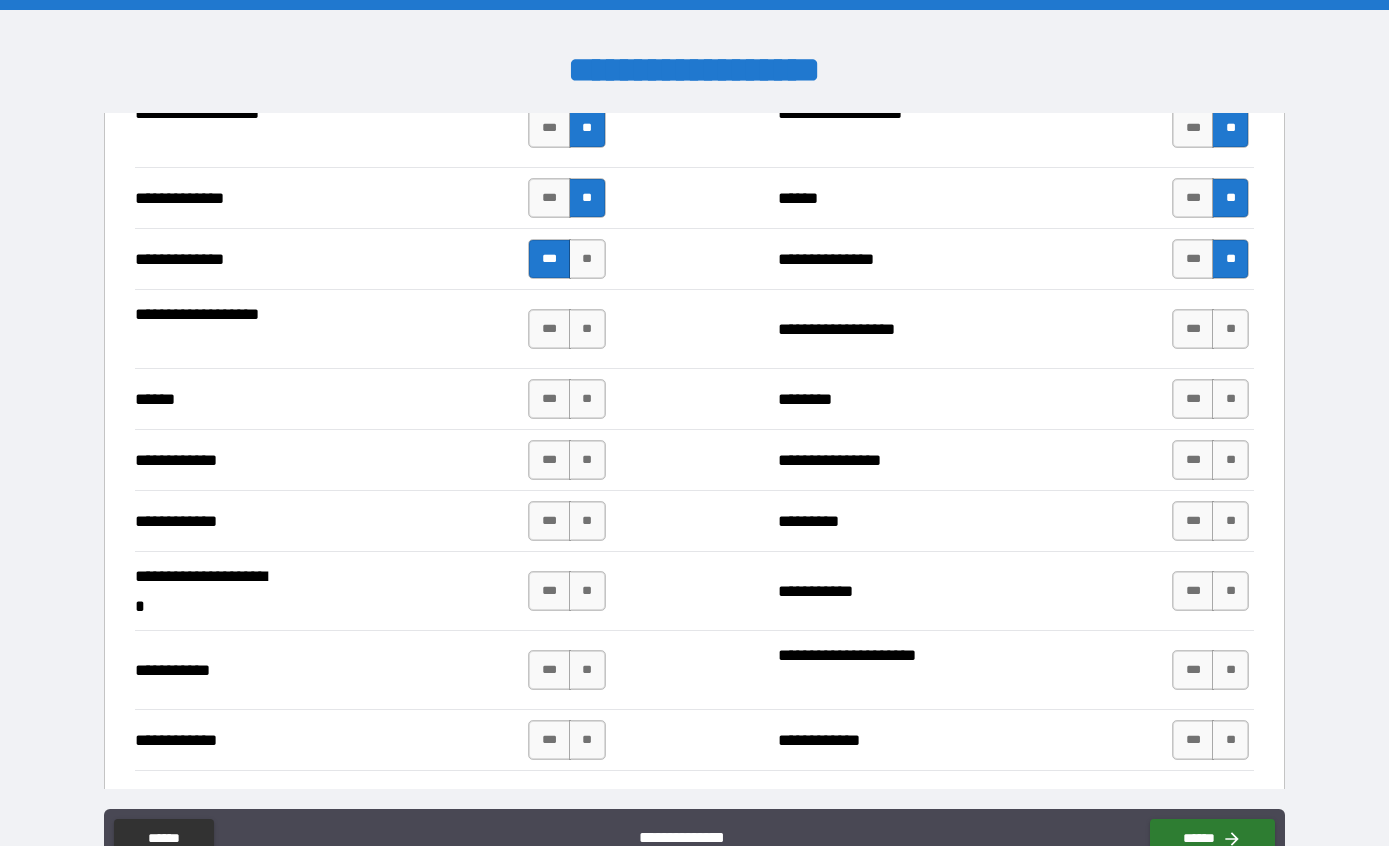 click on "**" at bounding box center (1230, 329) 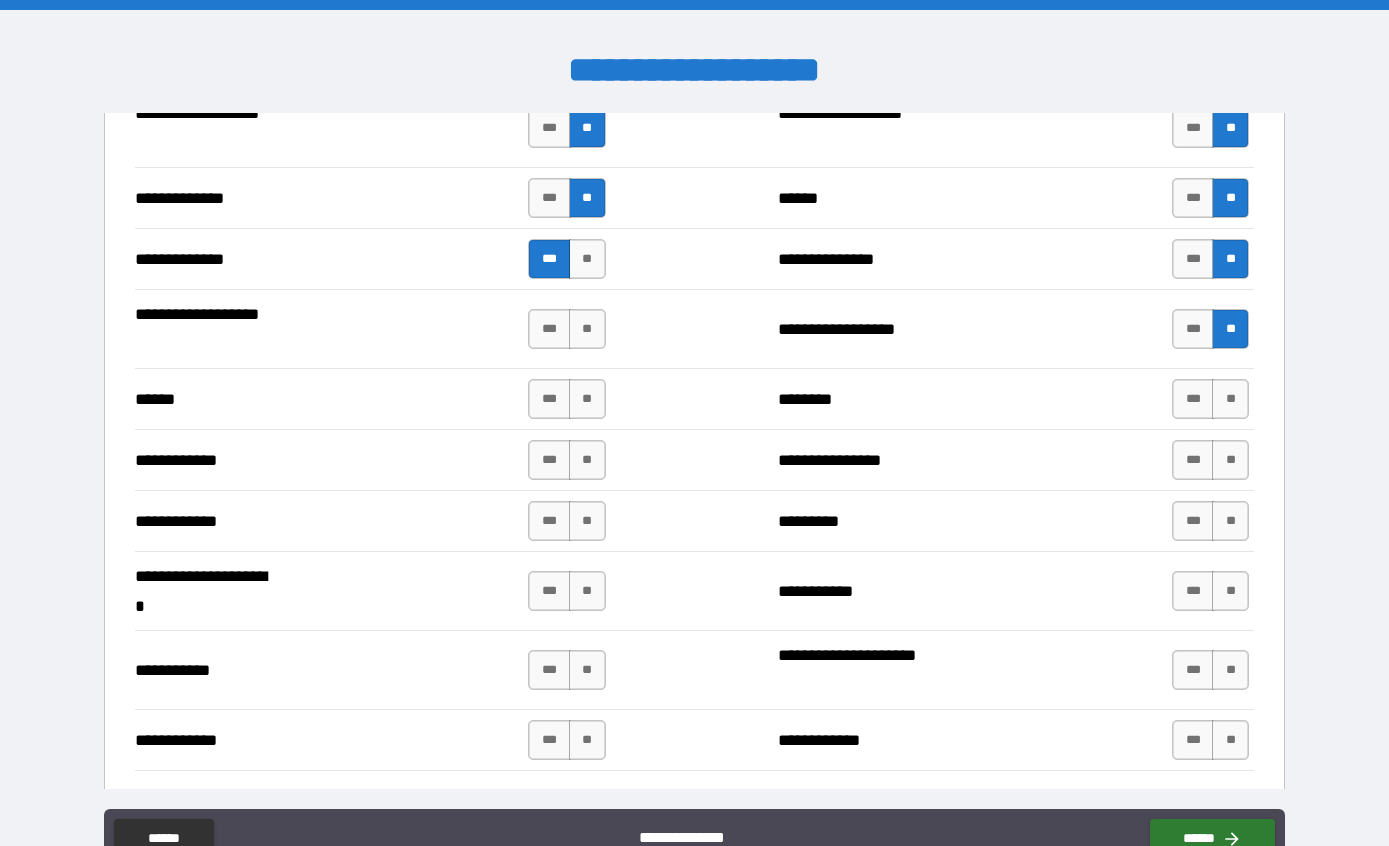 click on "**" at bounding box center (1230, 399) 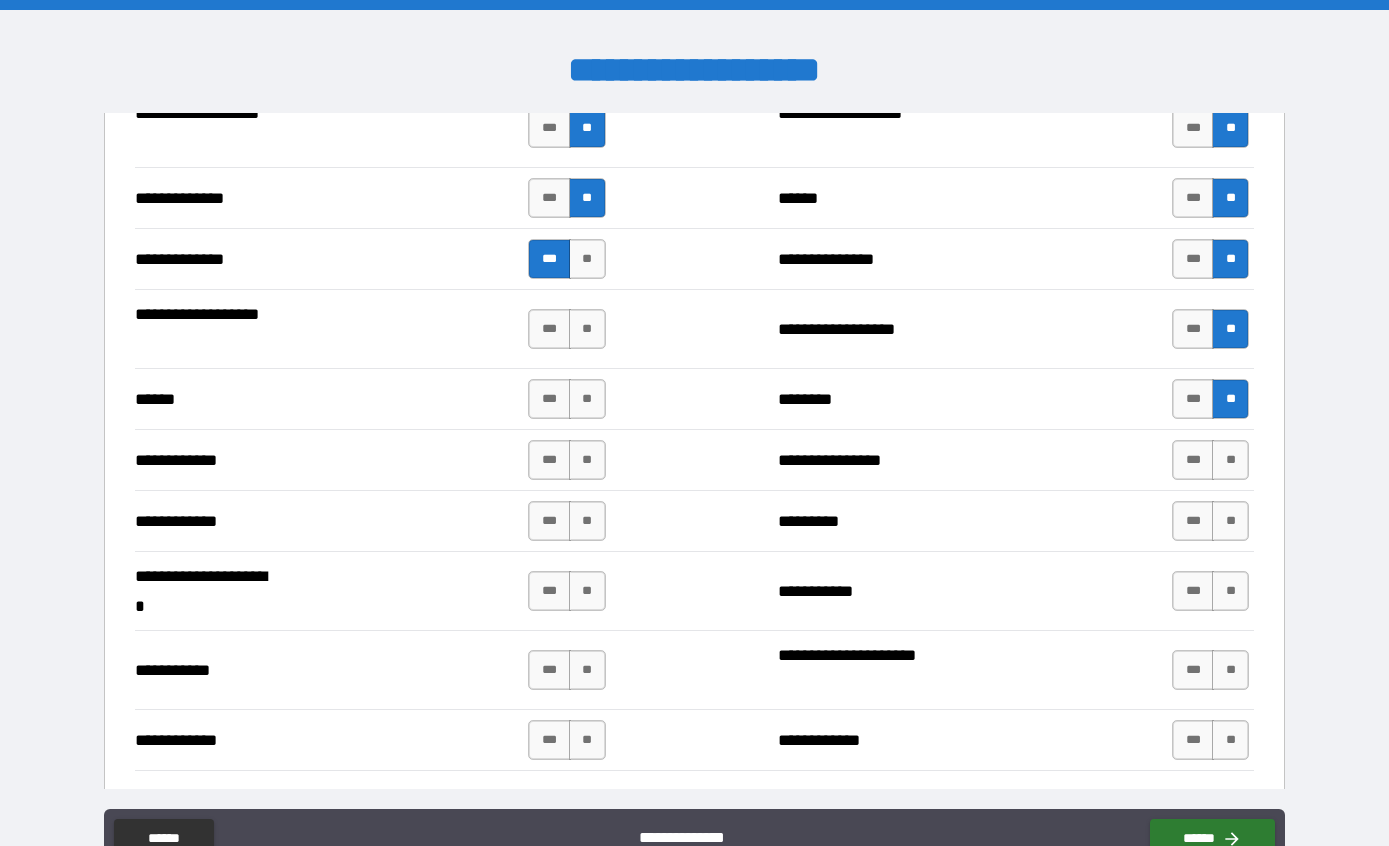 click on "**" at bounding box center [1230, 460] 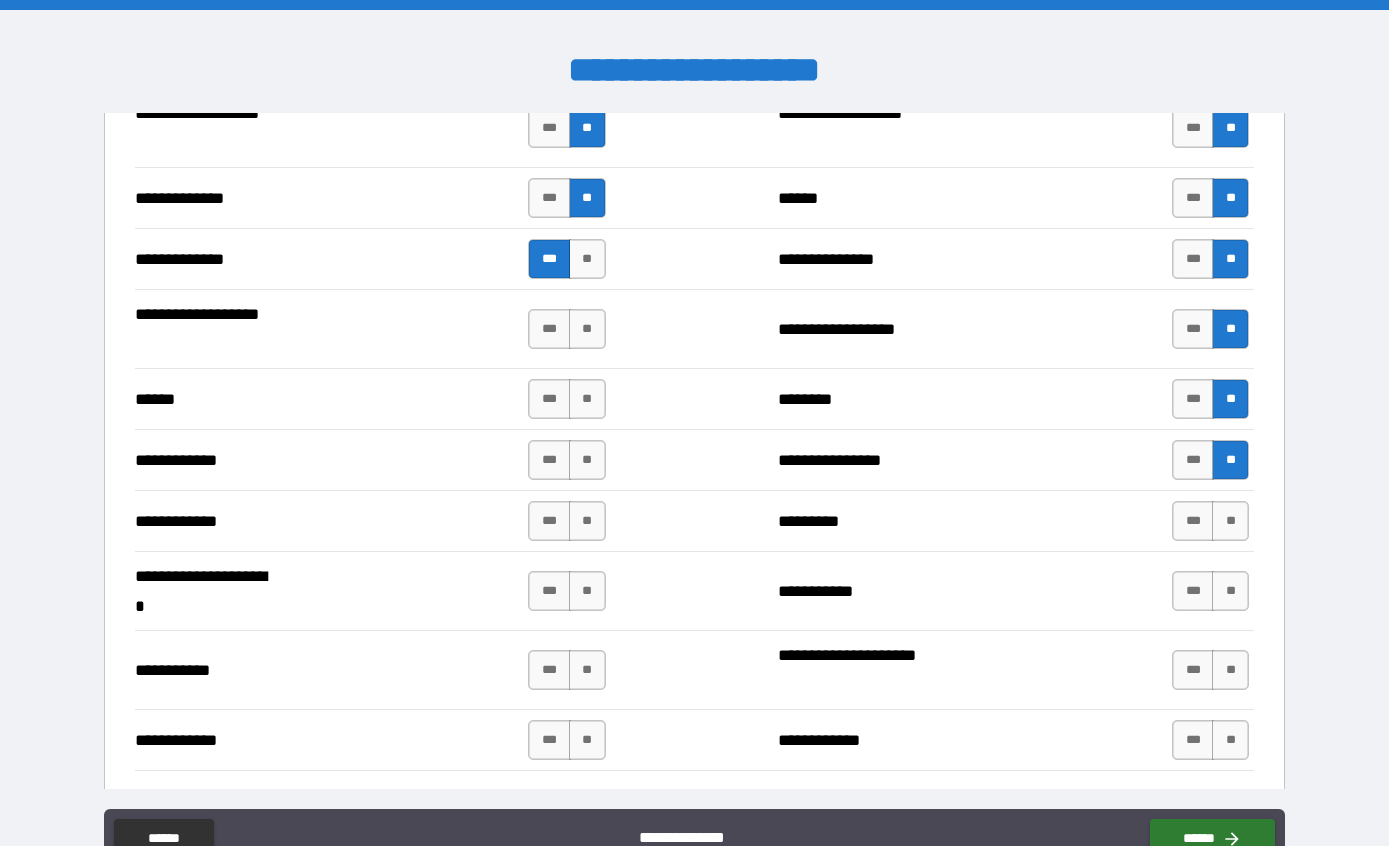 click on "**" at bounding box center [1230, 521] 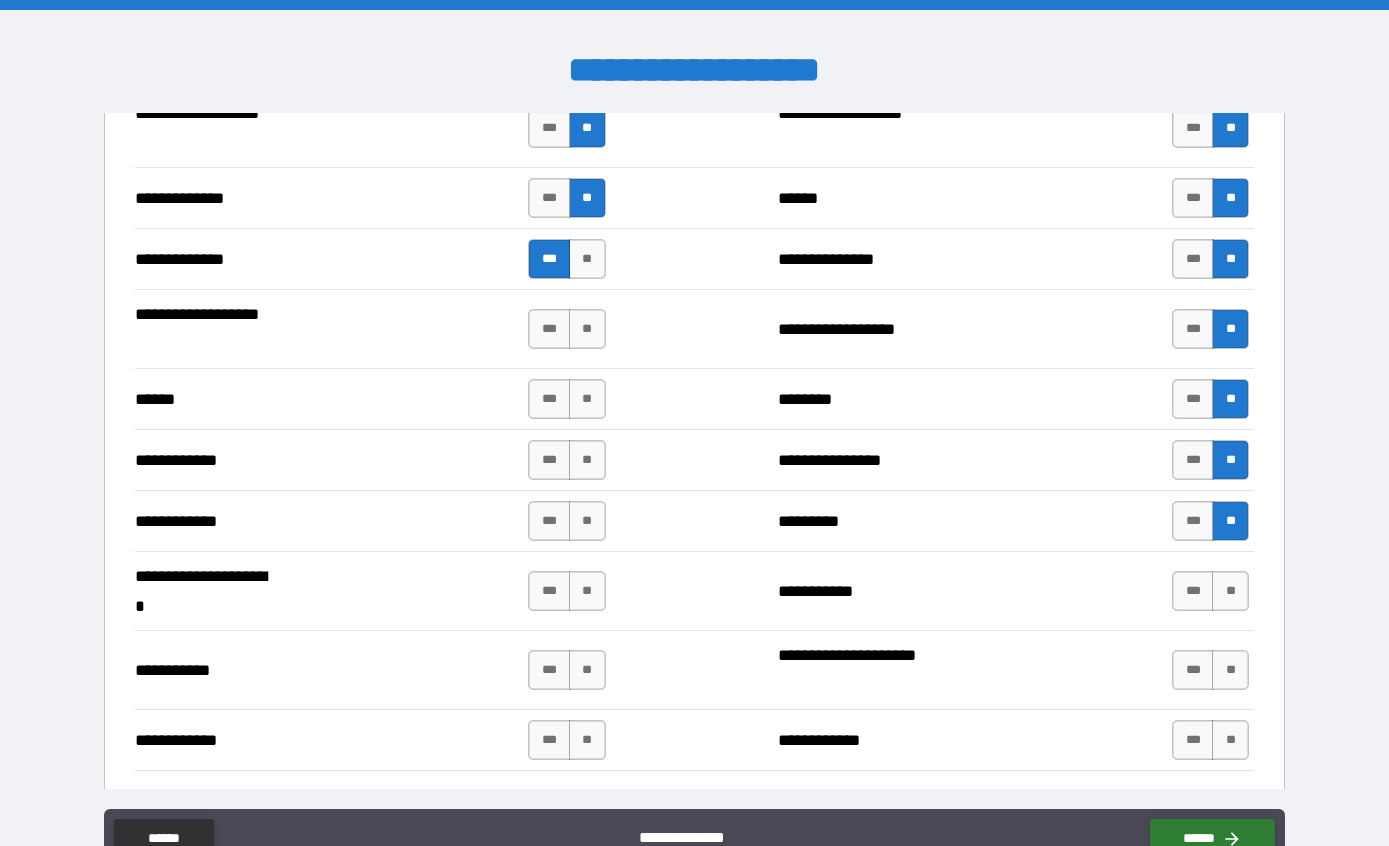click on "**" at bounding box center [1230, 591] 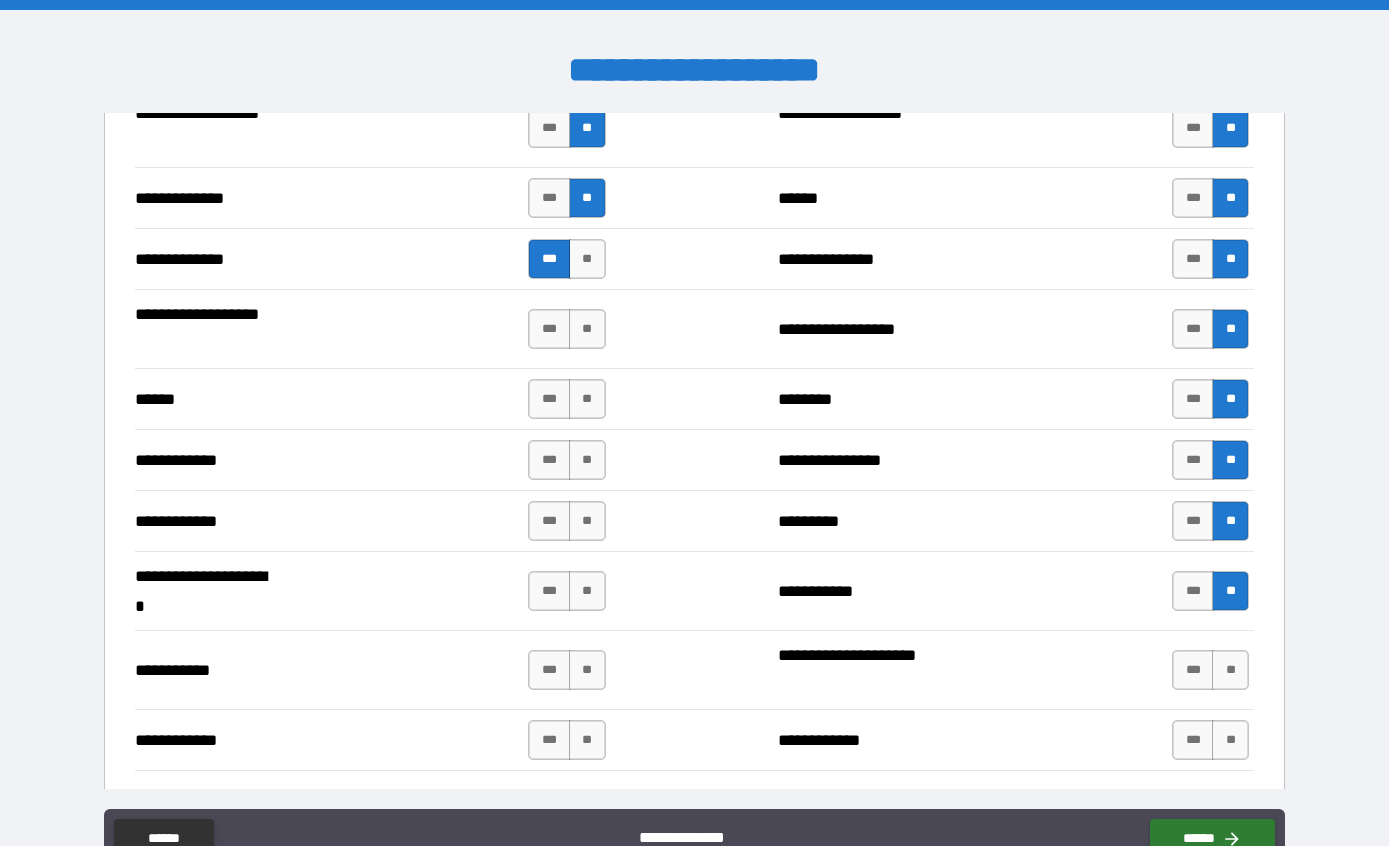 click on "**" at bounding box center (1230, 670) 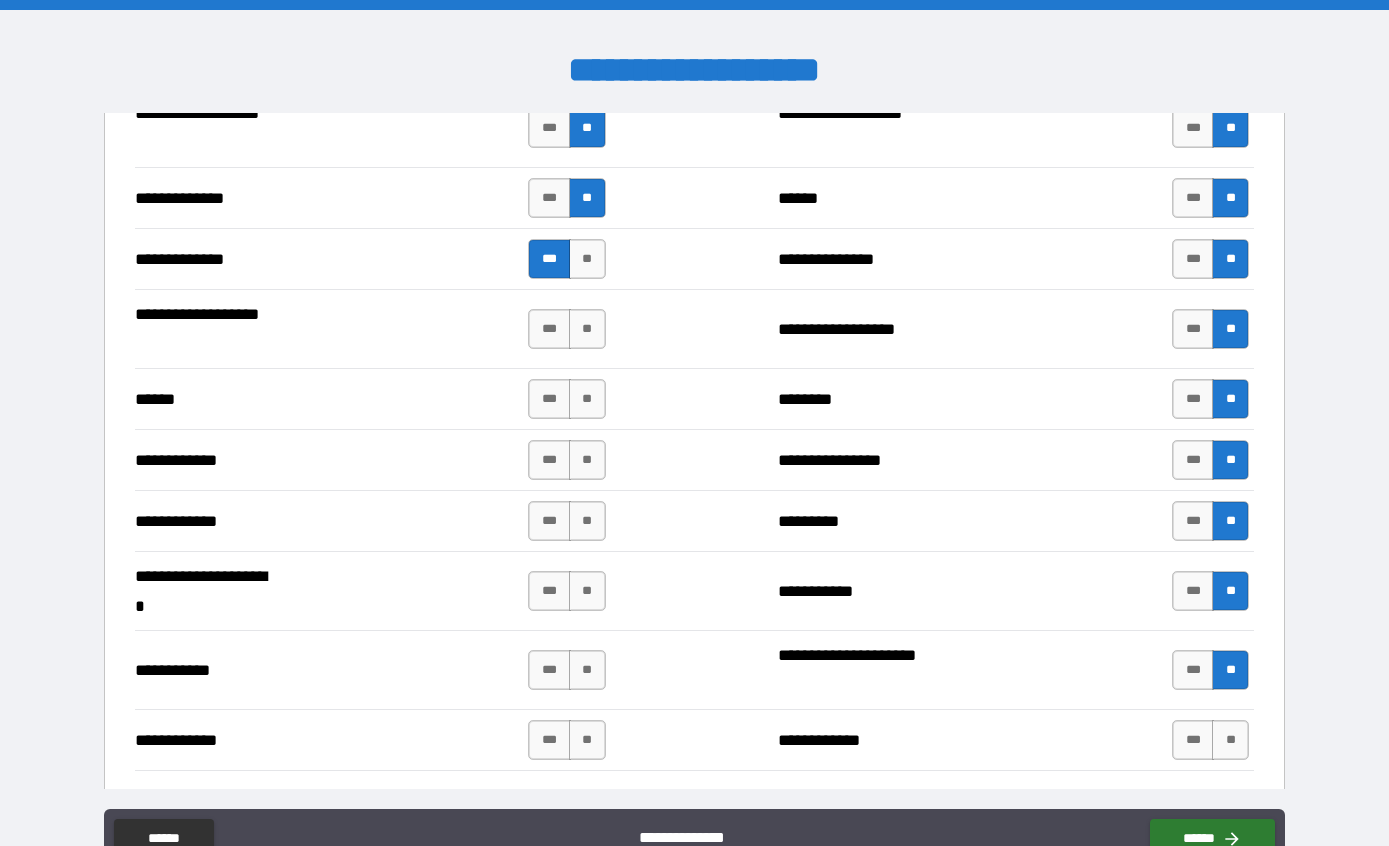click on "**" at bounding box center [1230, 740] 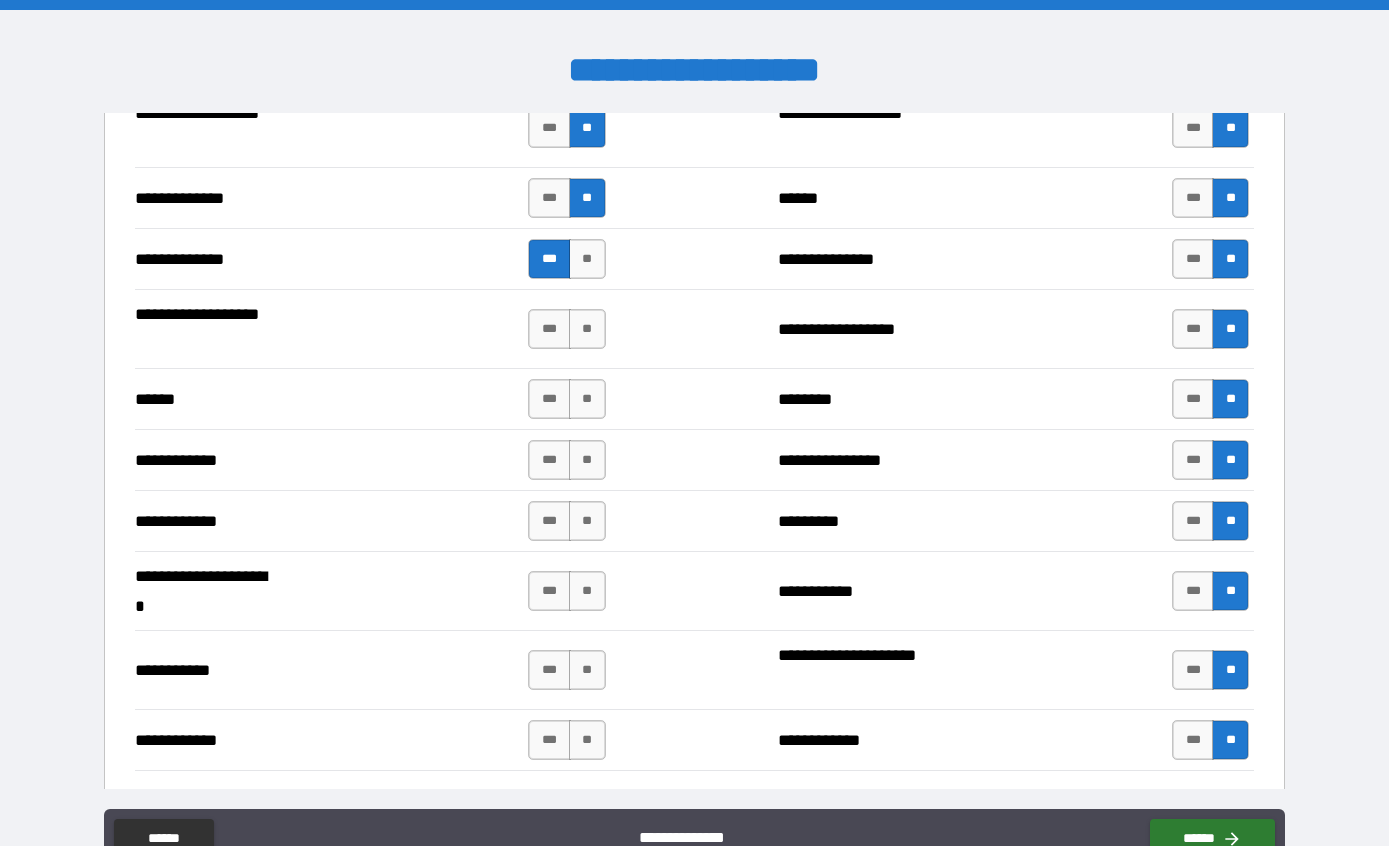 click on "**" at bounding box center (587, 329) 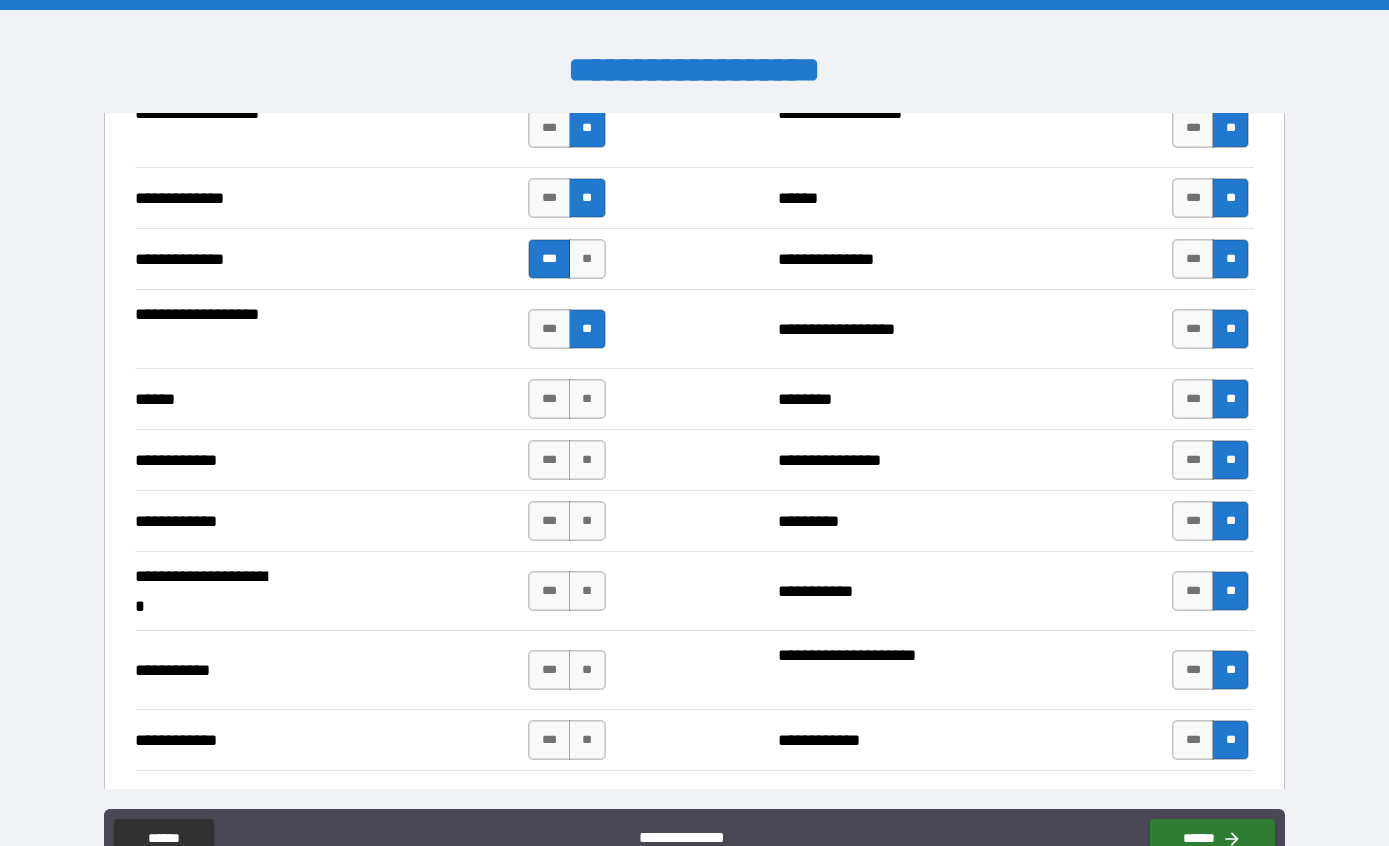 click on "**" at bounding box center [587, 399] 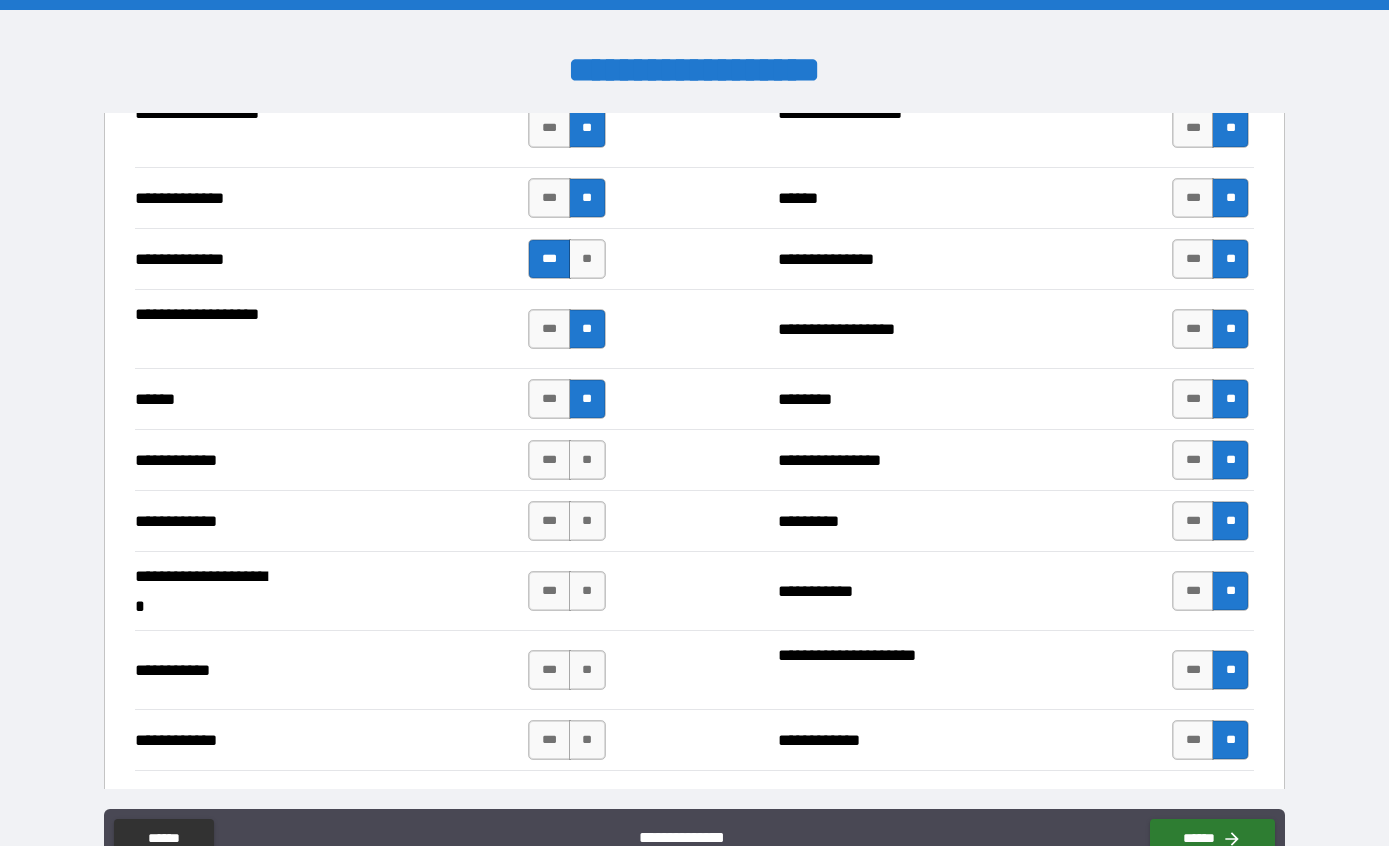 click on "**" at bounding box center [587, 460] 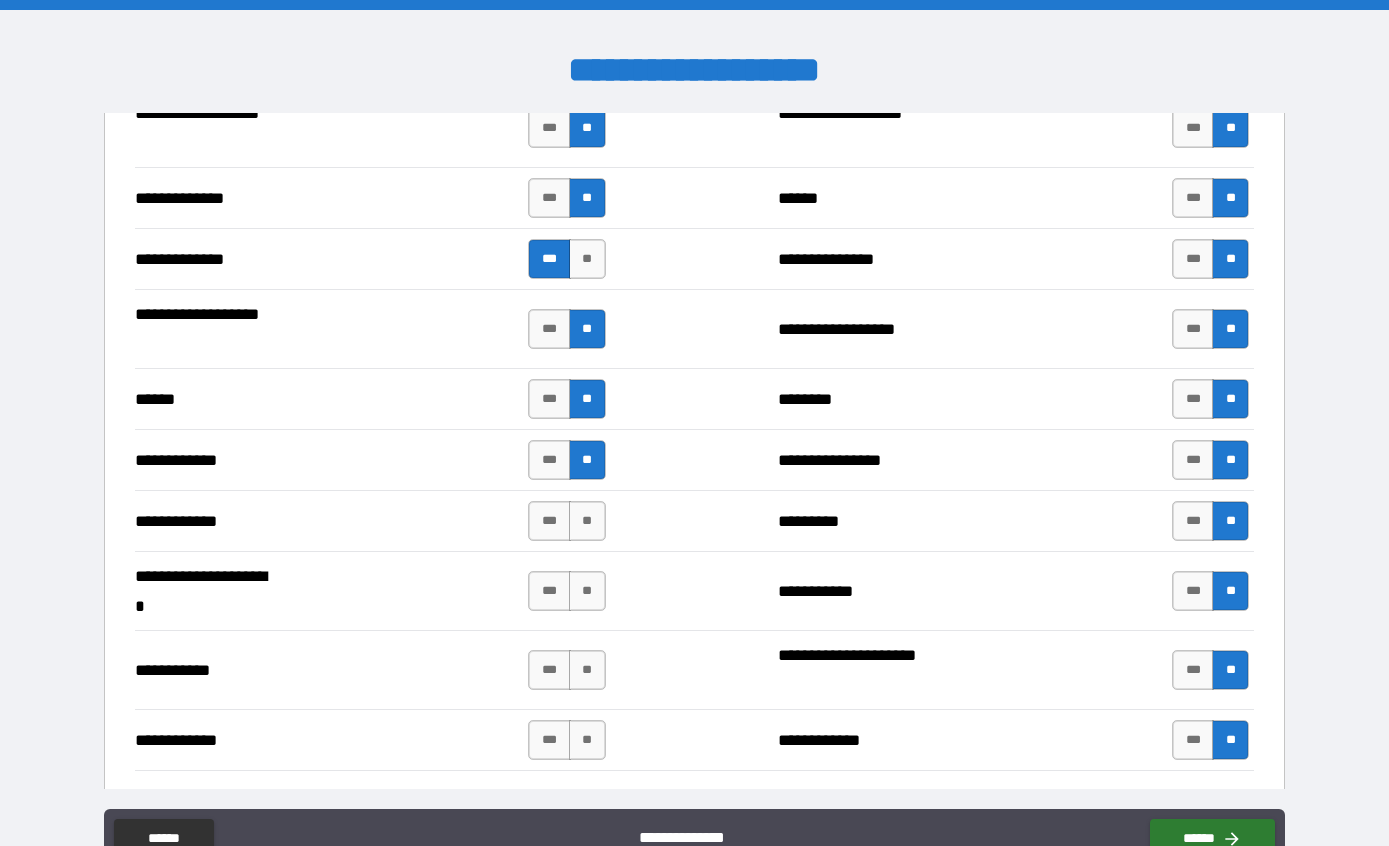 click on "**" at bounding box center [587, 521] 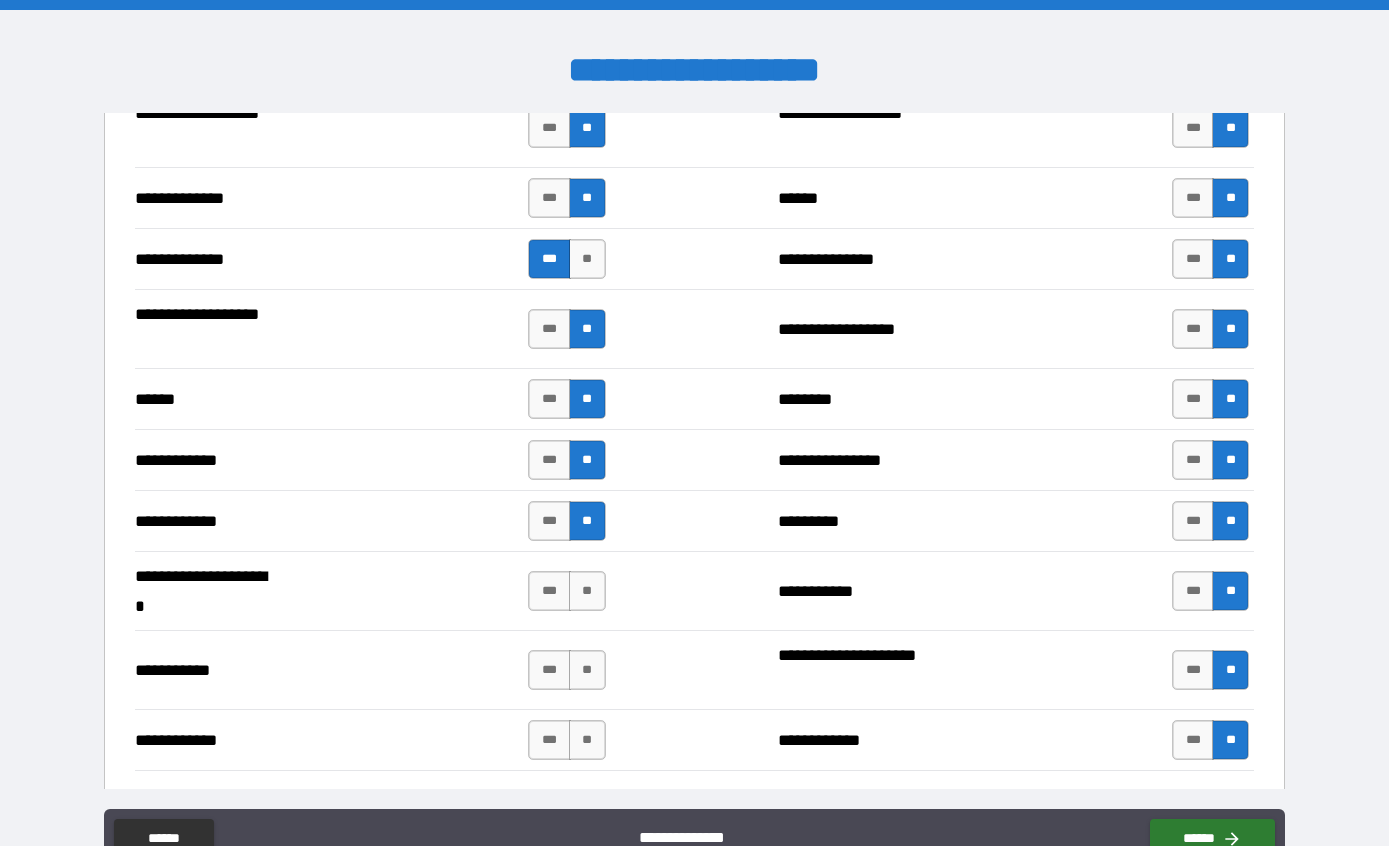 click on "**" at bounding box center (587, 591) 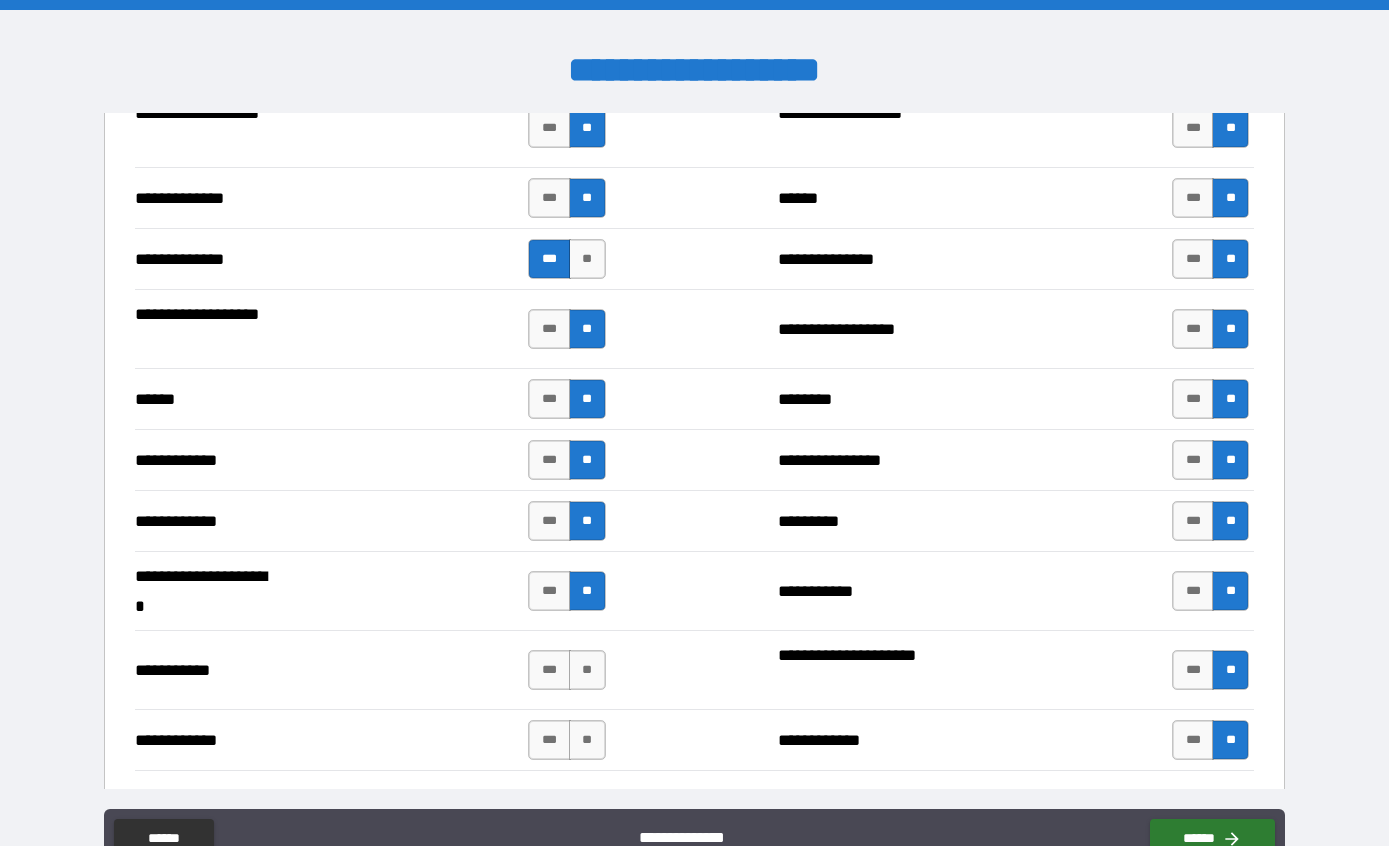 click on "**" at bounding box center (587, 670) 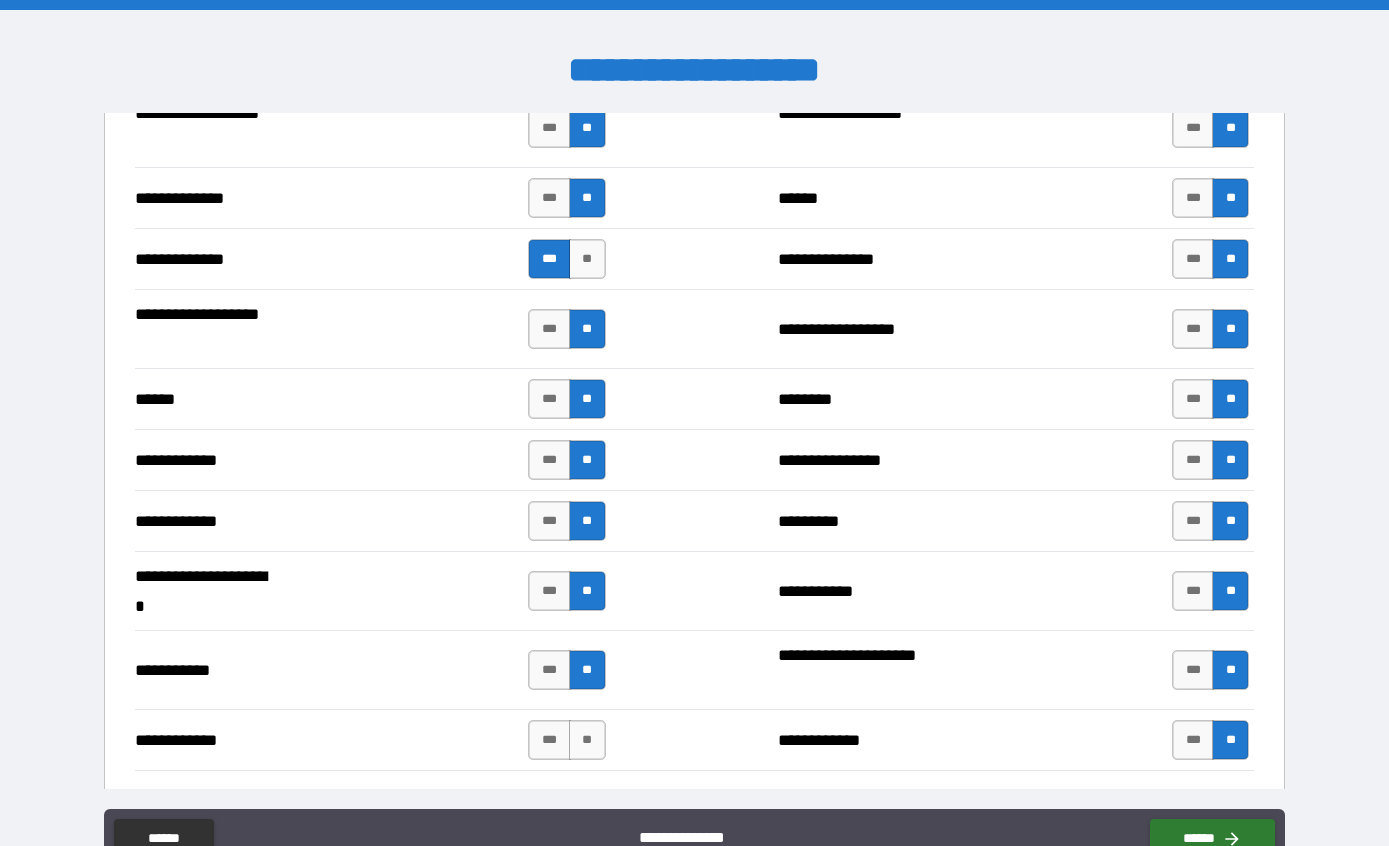 click on "**" at bounding box center [587, 740] 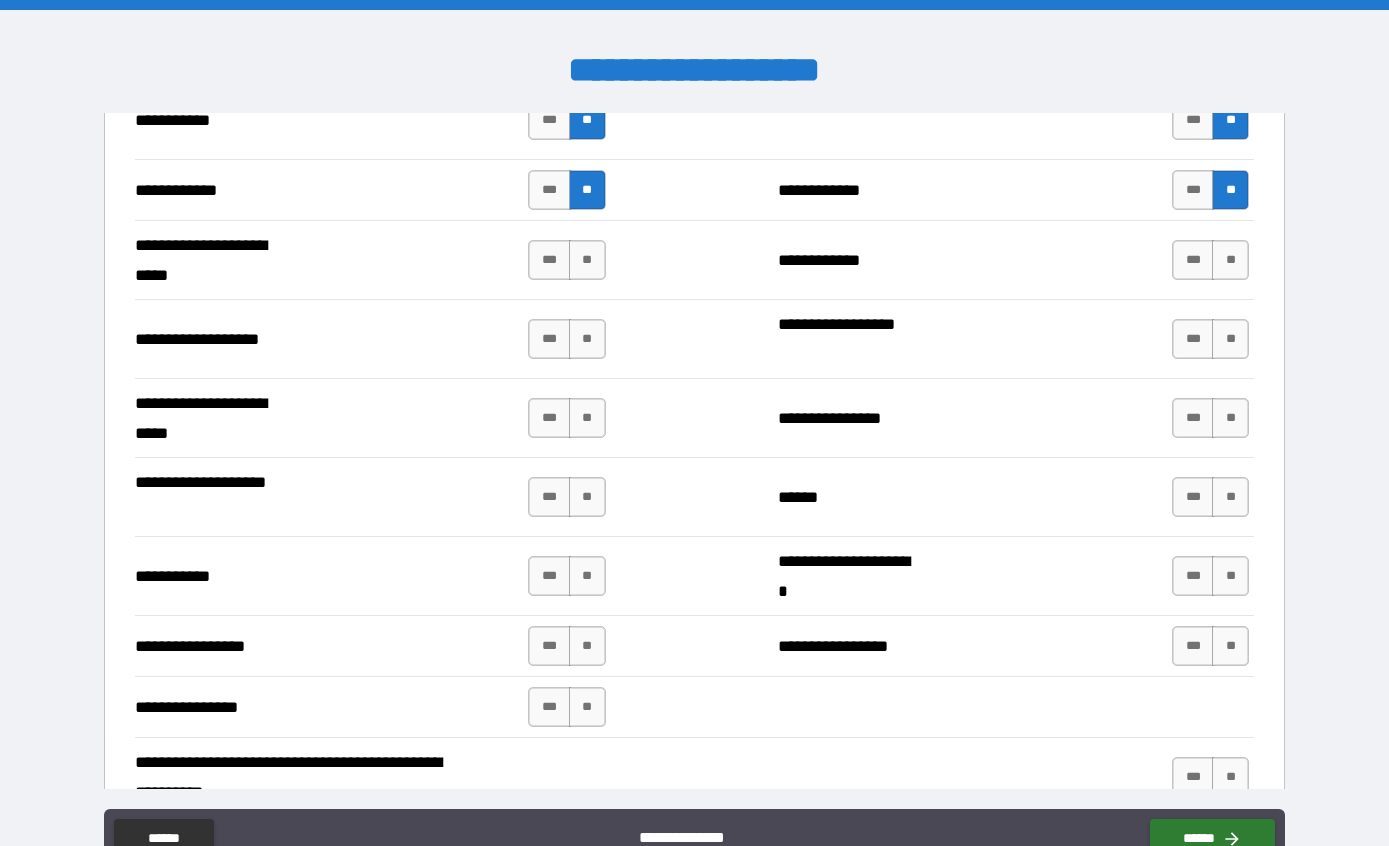 scroll, scrollTop: 4172, scrollLeft: 0, axis: vertical 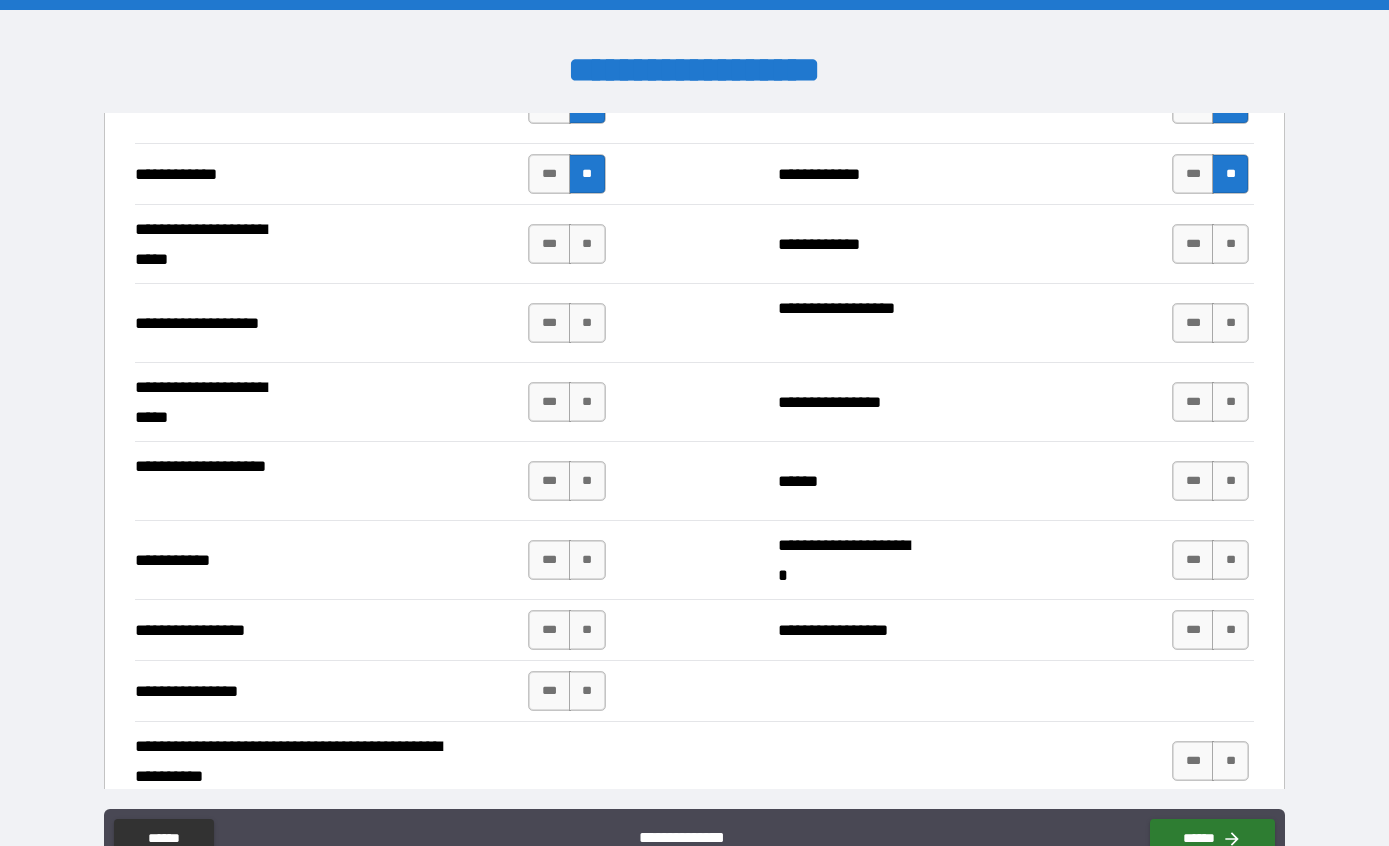 click on "**" at bounding box center [587, 244] 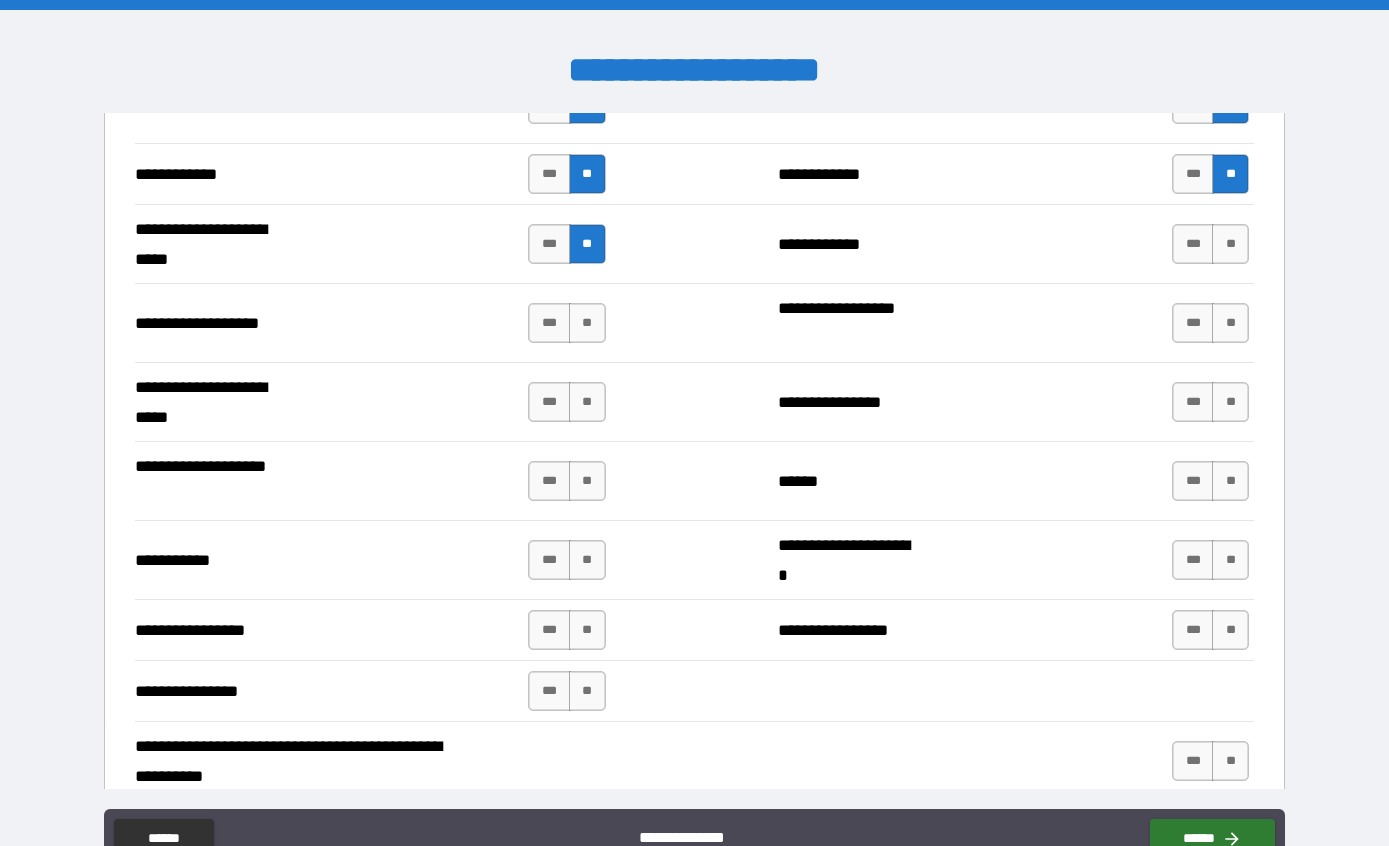 click on "**" at bounding box center (587, 323) 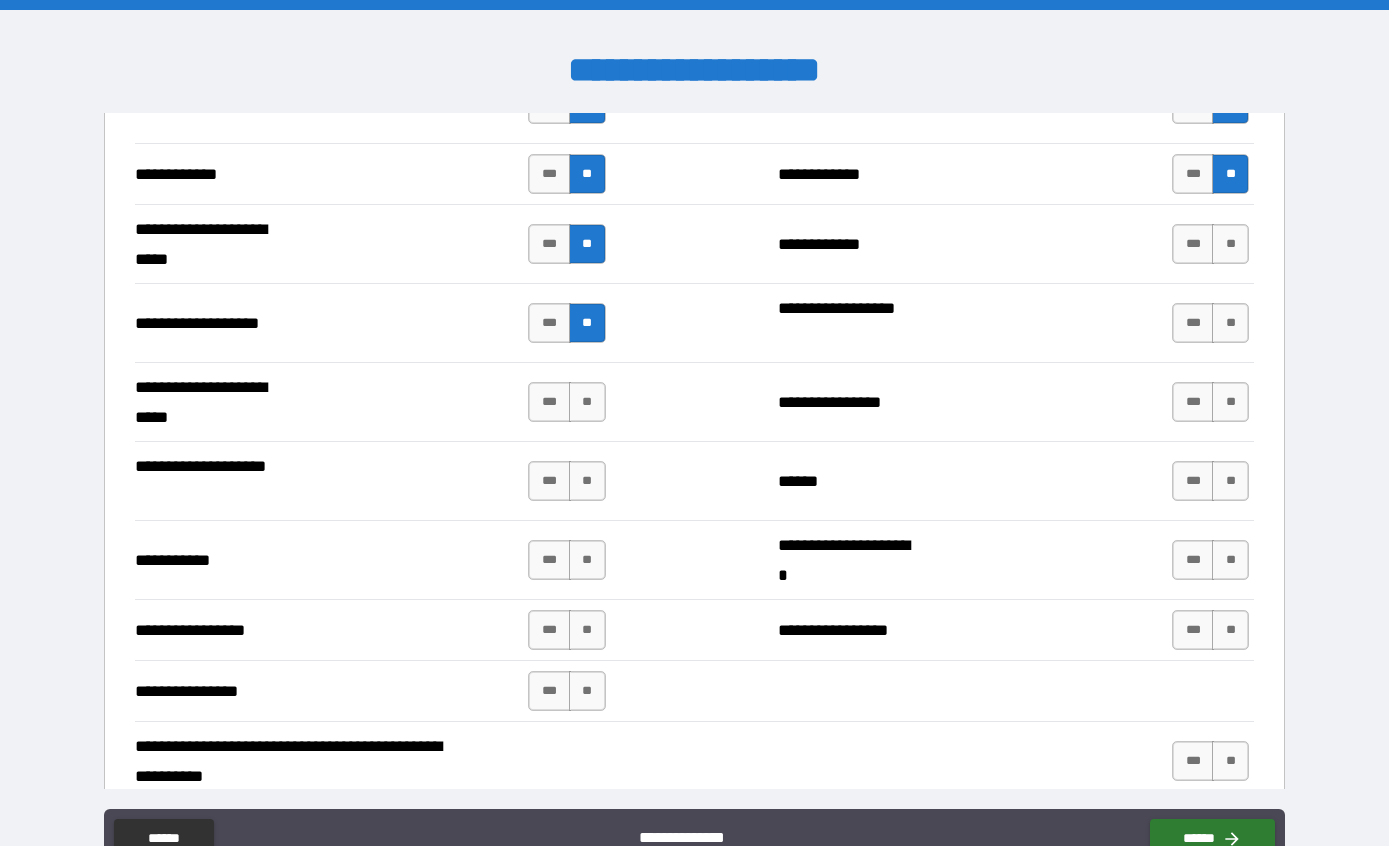 click on "**" at bounding box center [587, 402] 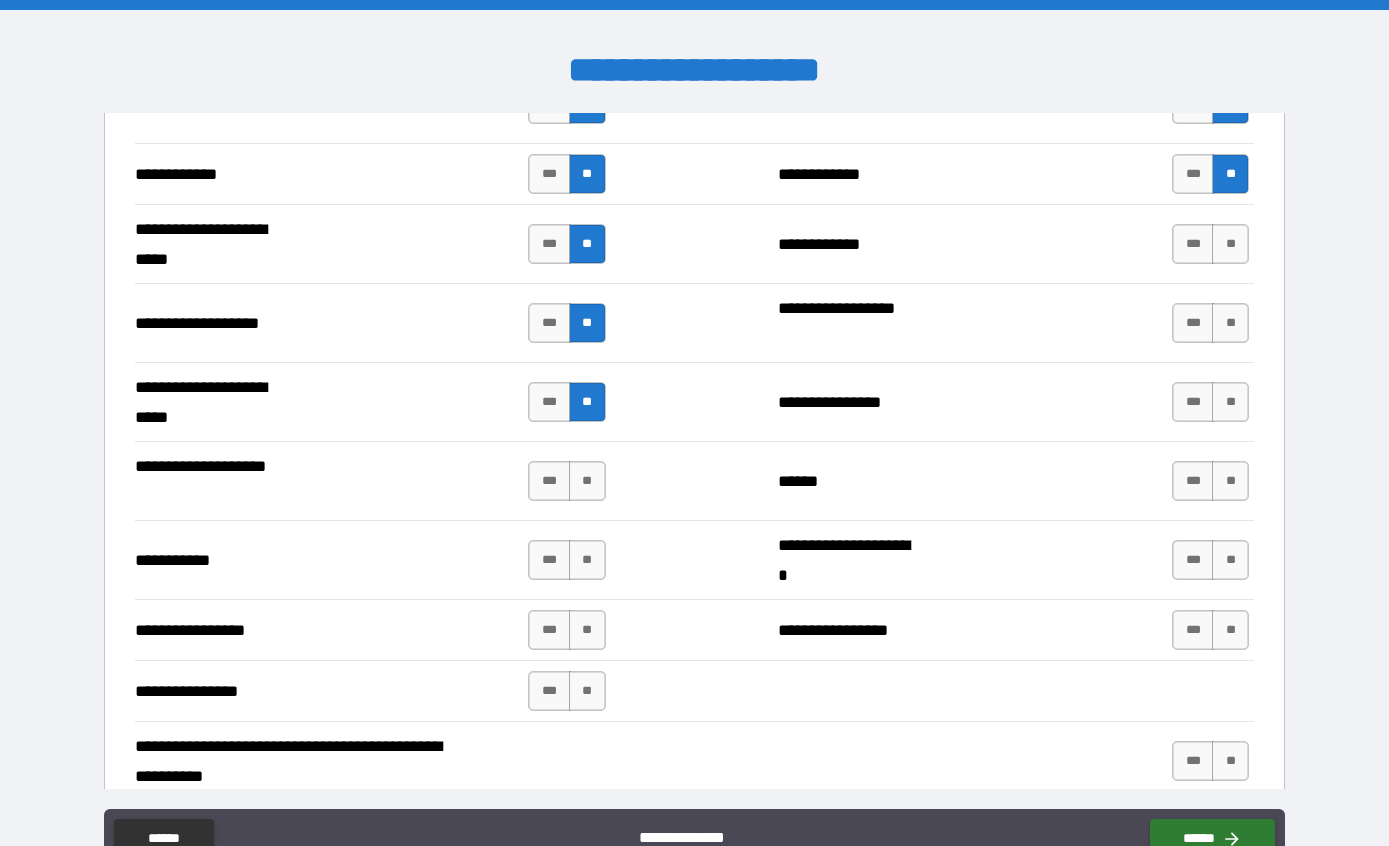 click on "**" at bounding box center [587, 481] 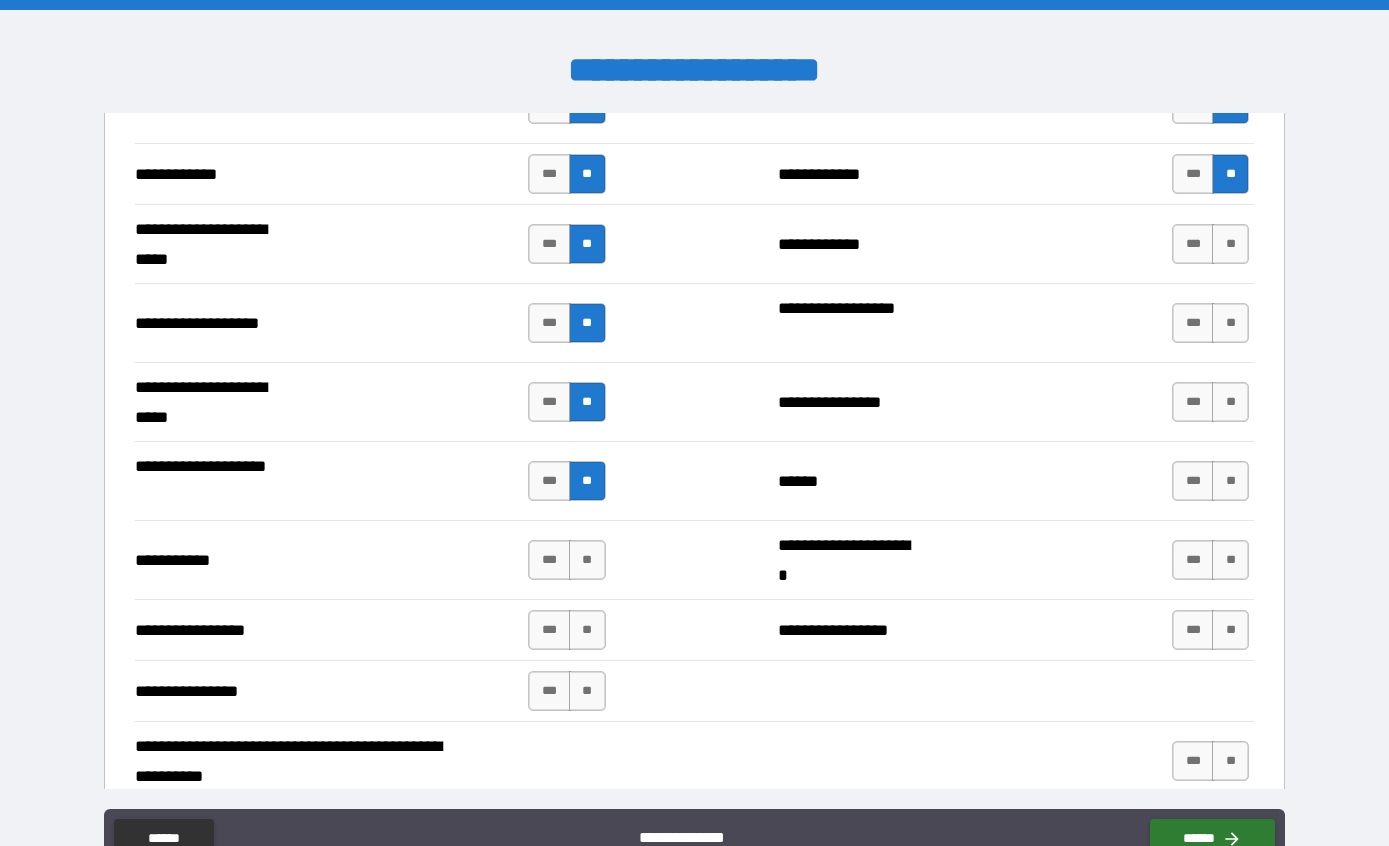 click on "**" at bounding box center [587, 560] 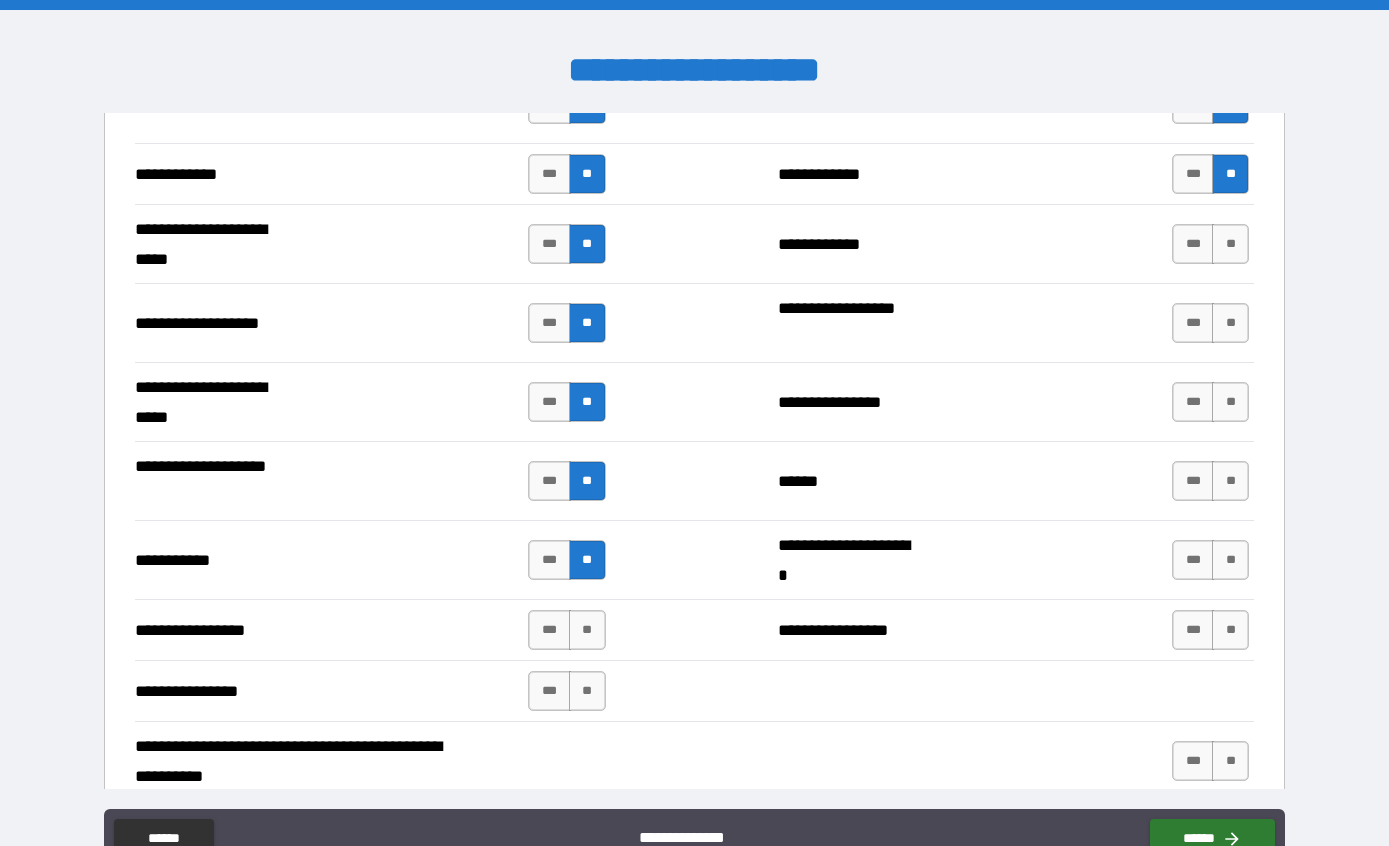 click on "**" at bounding box center (587, 630) 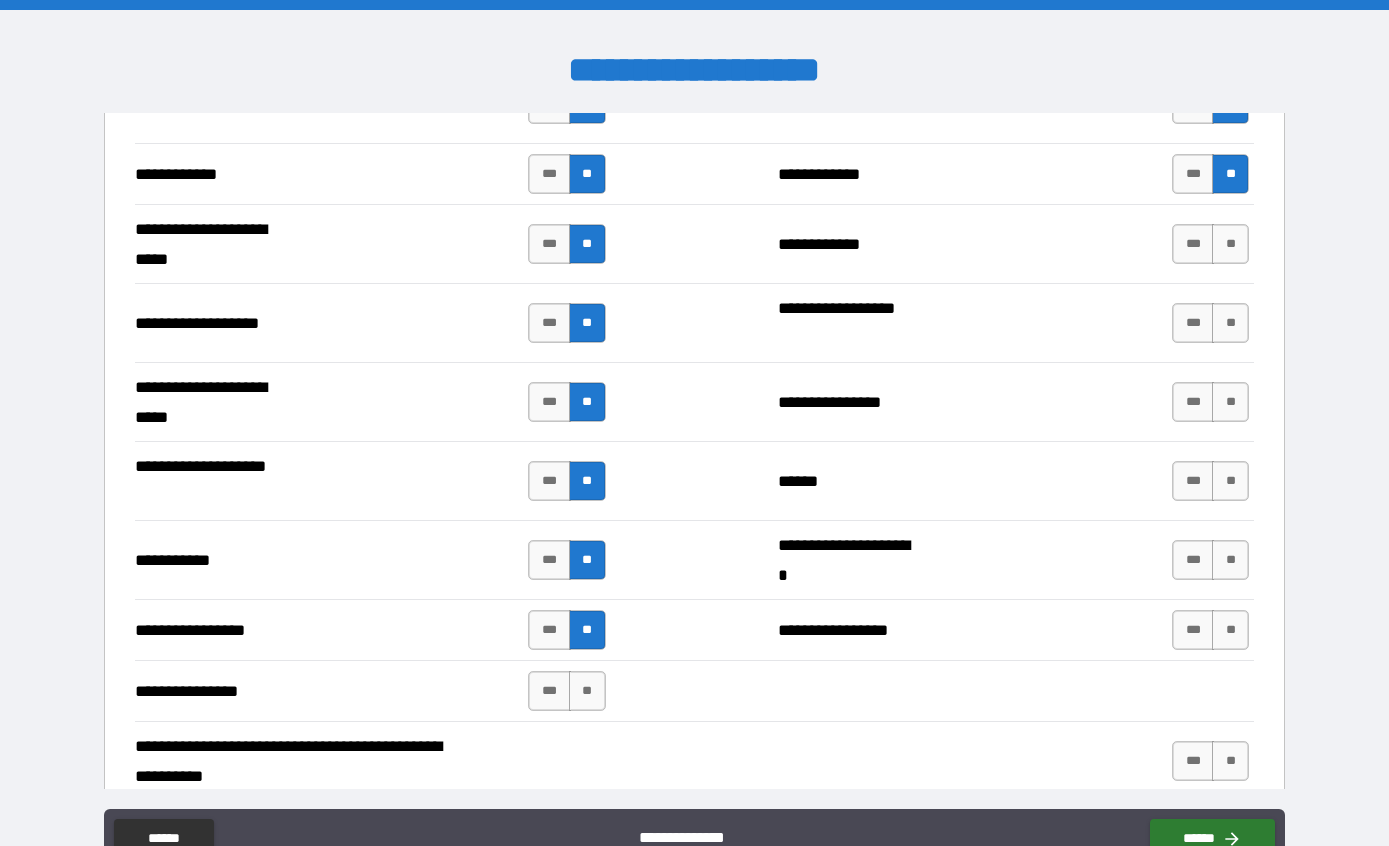 click on "**" at bounding box center (587, 691) 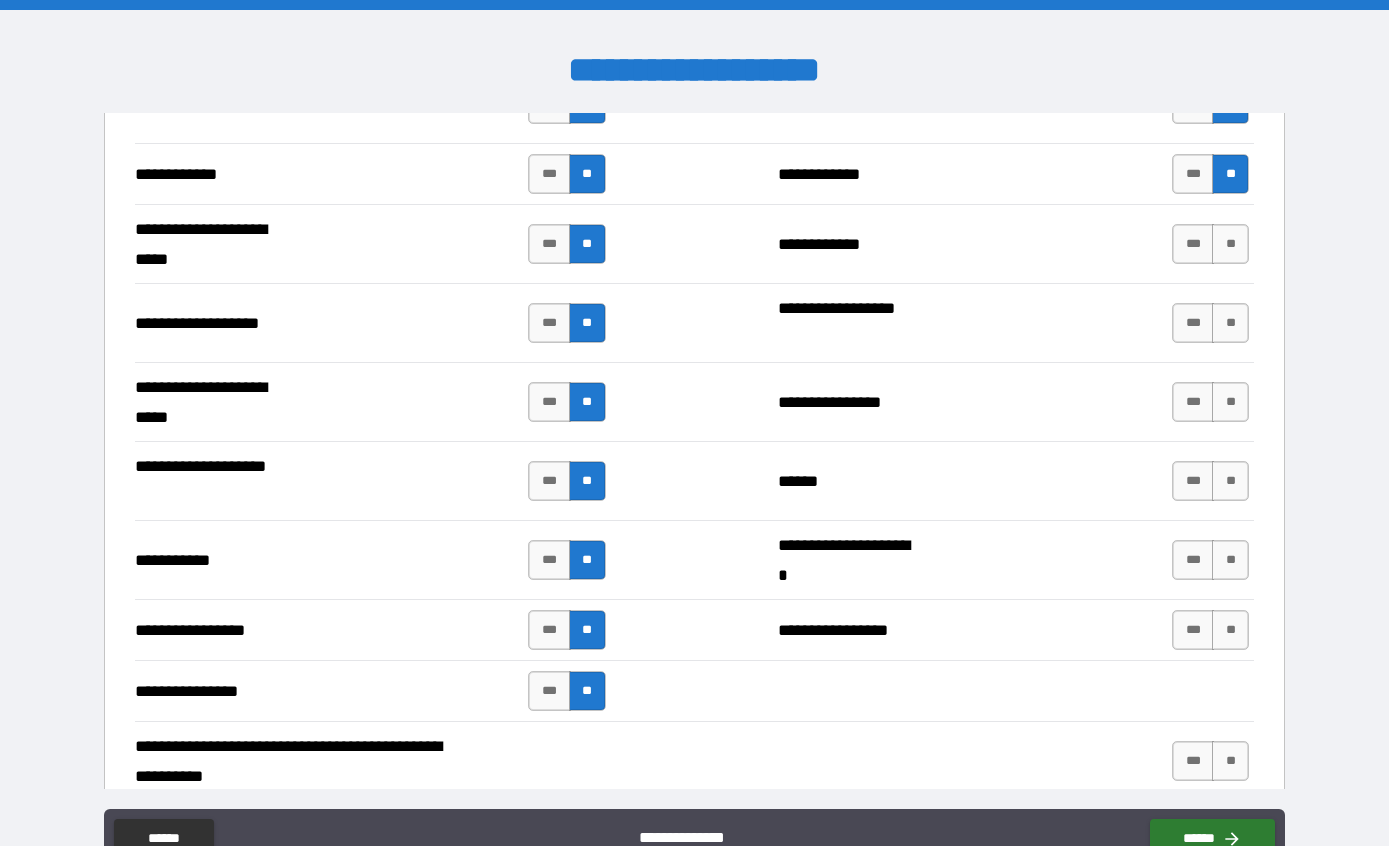 click on "**" at bounding box center [1230, 244] 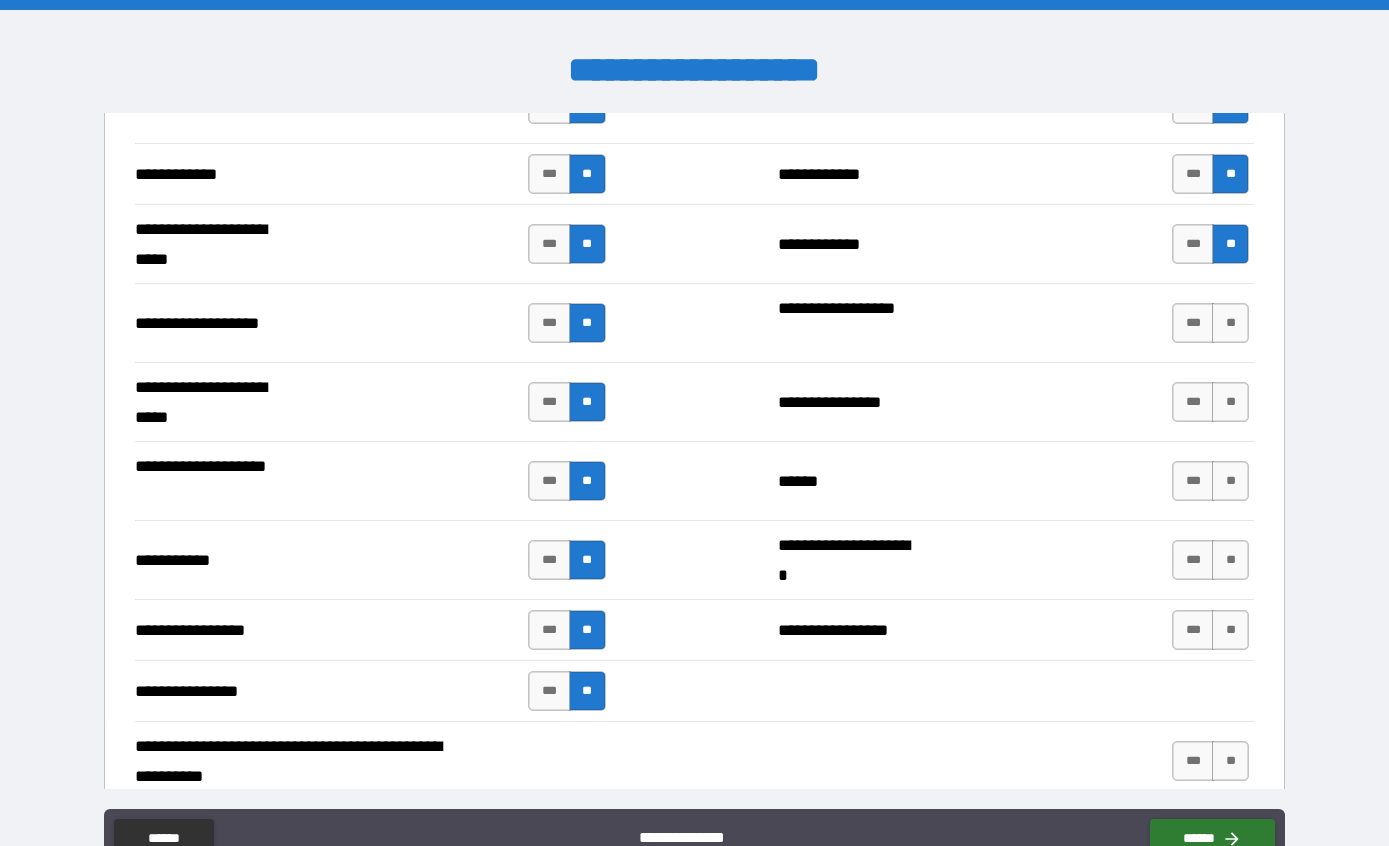 click on "**" at bounding box center [1230, 323] 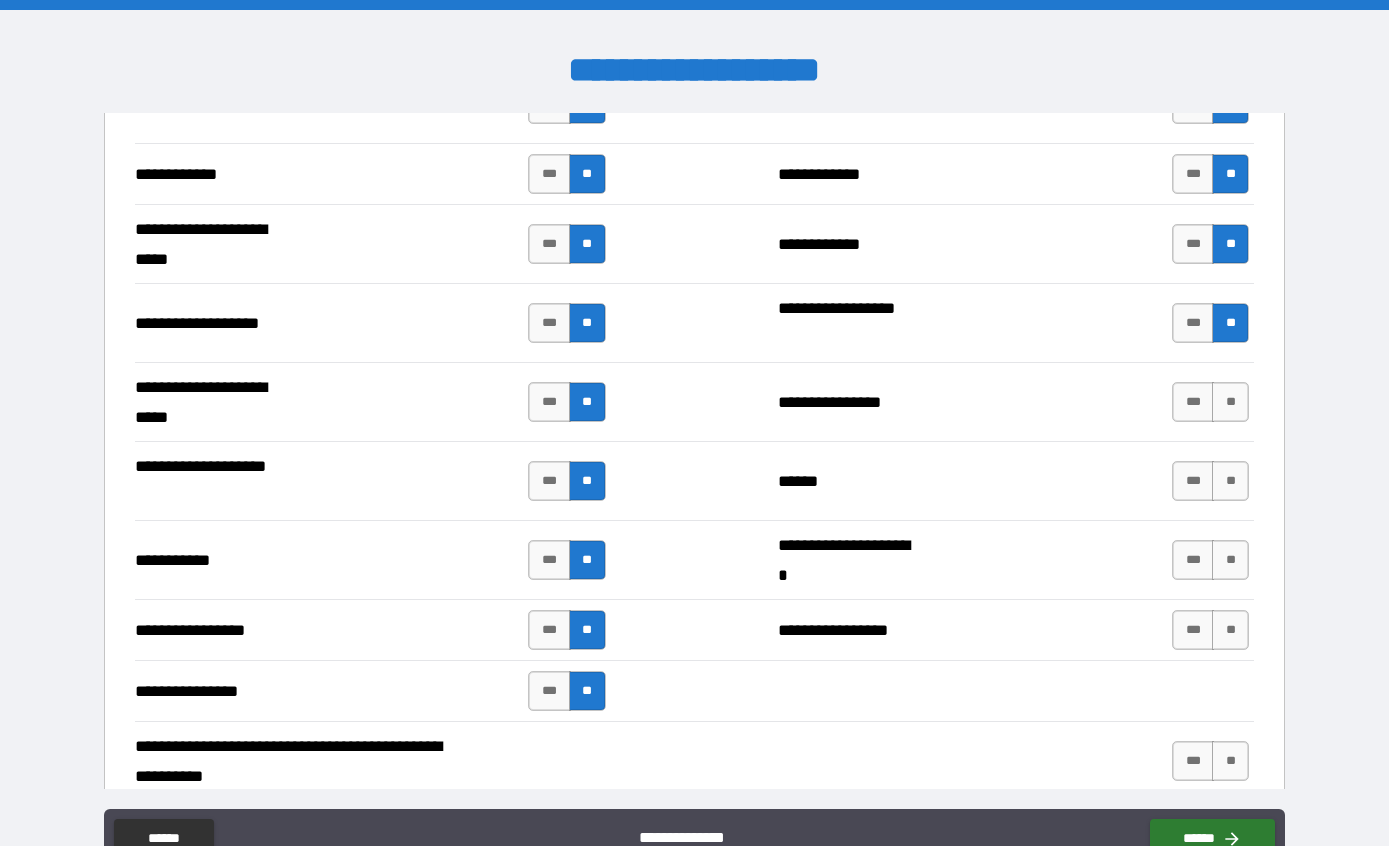 click on "**" at bounding box center (1230, 402) 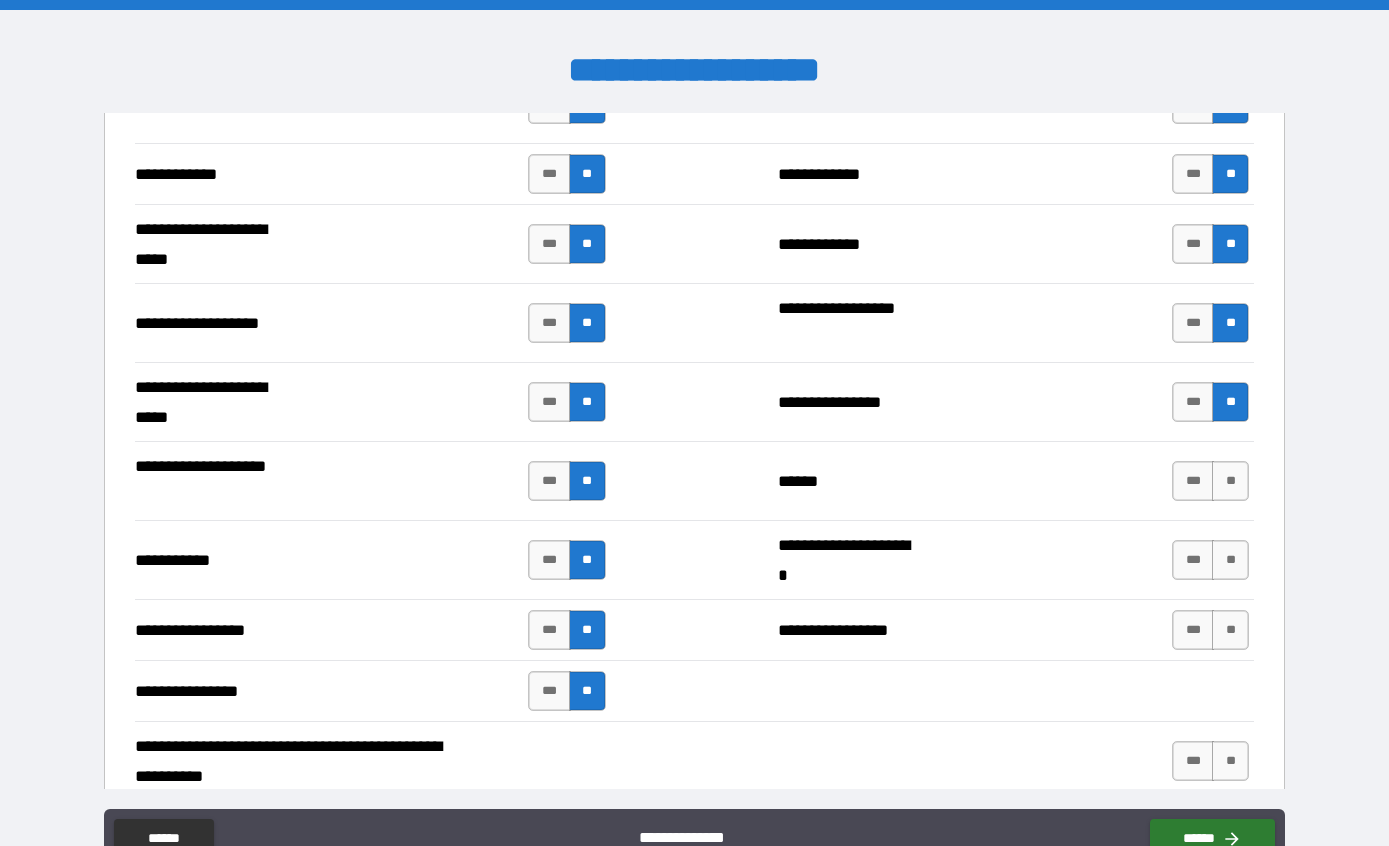 click on "**" at bounding box center (1230, 481) 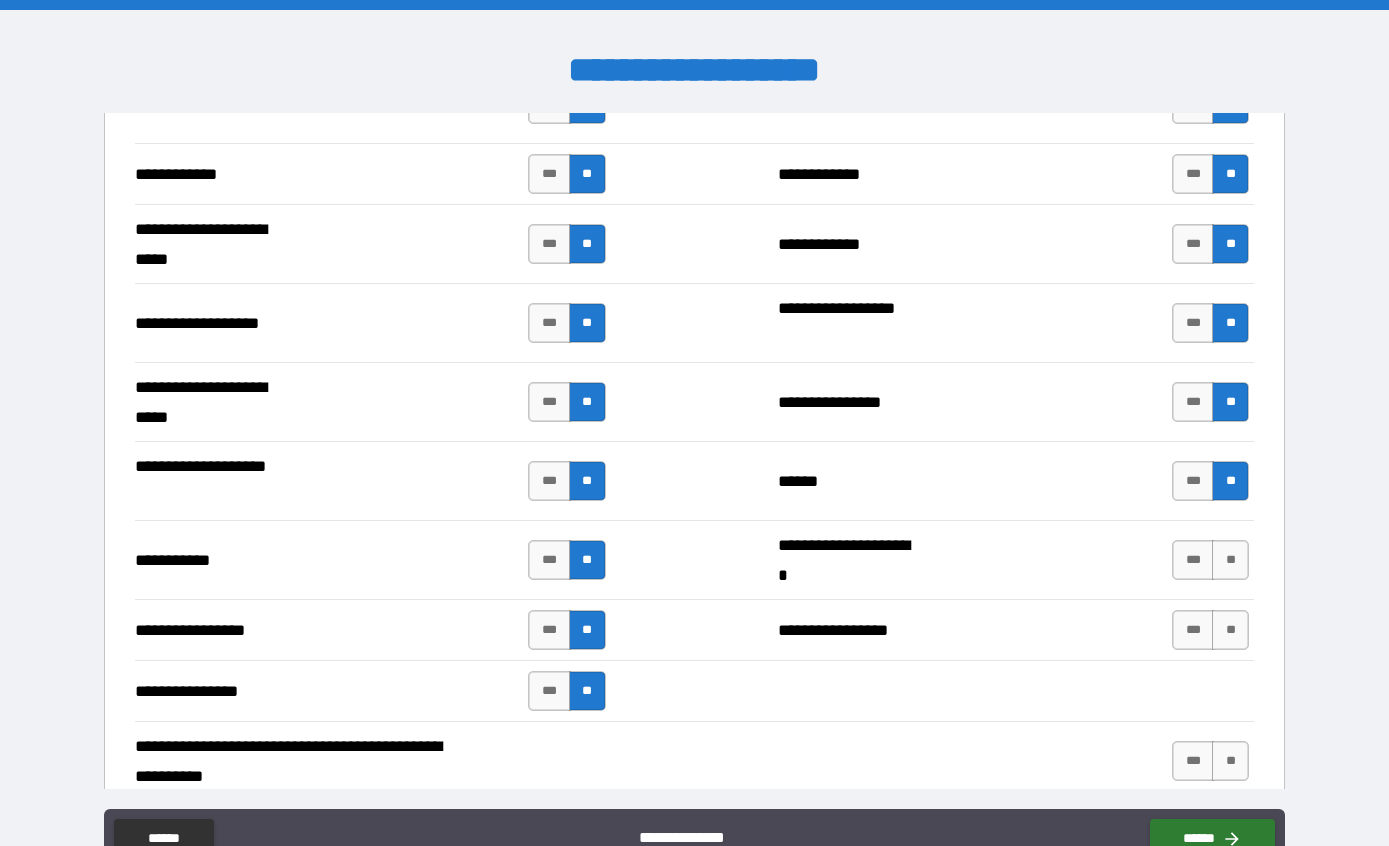 click on "**" at bounding box center (1230, 560) 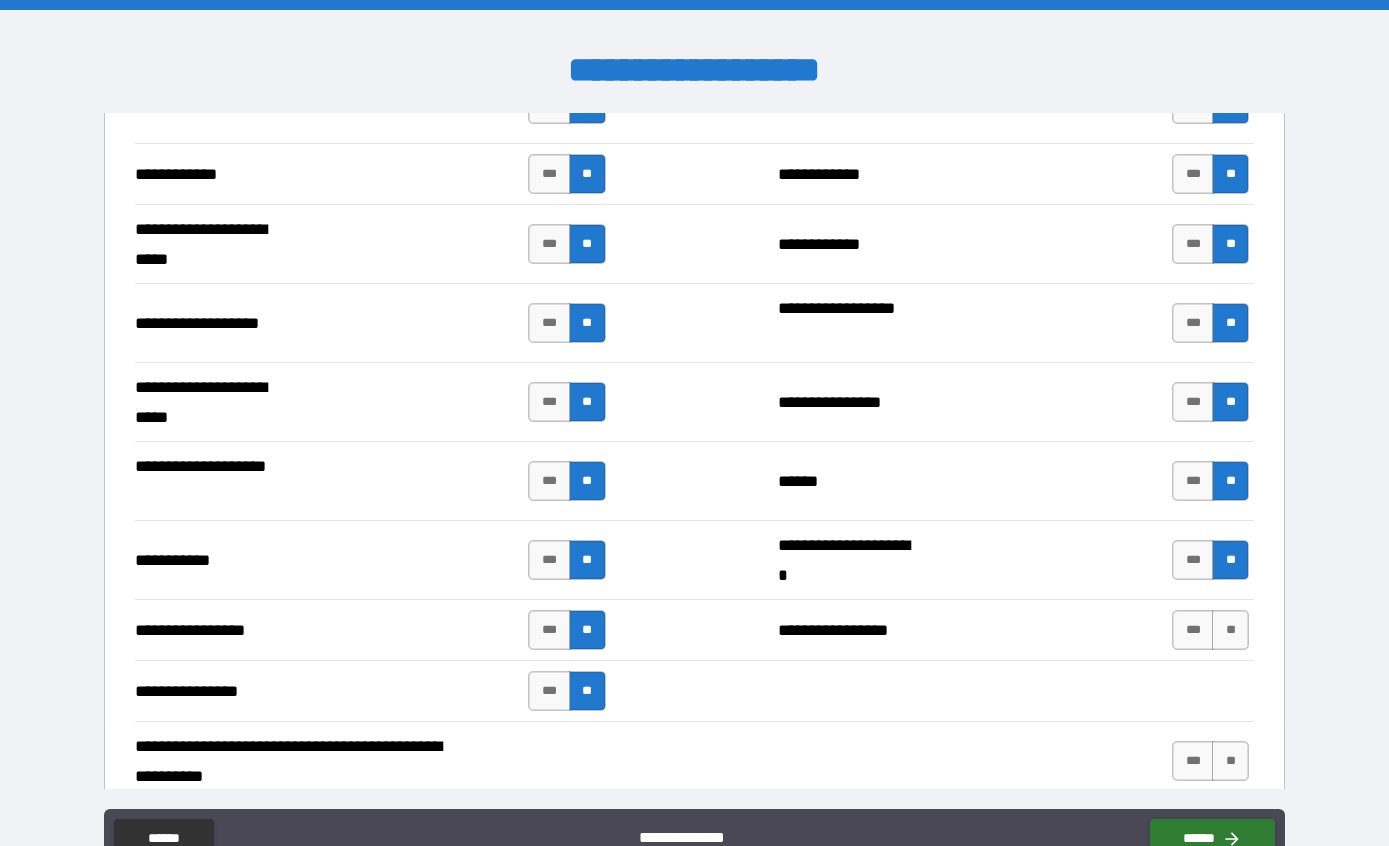 click on "**" at bounding box center [1230, 630] 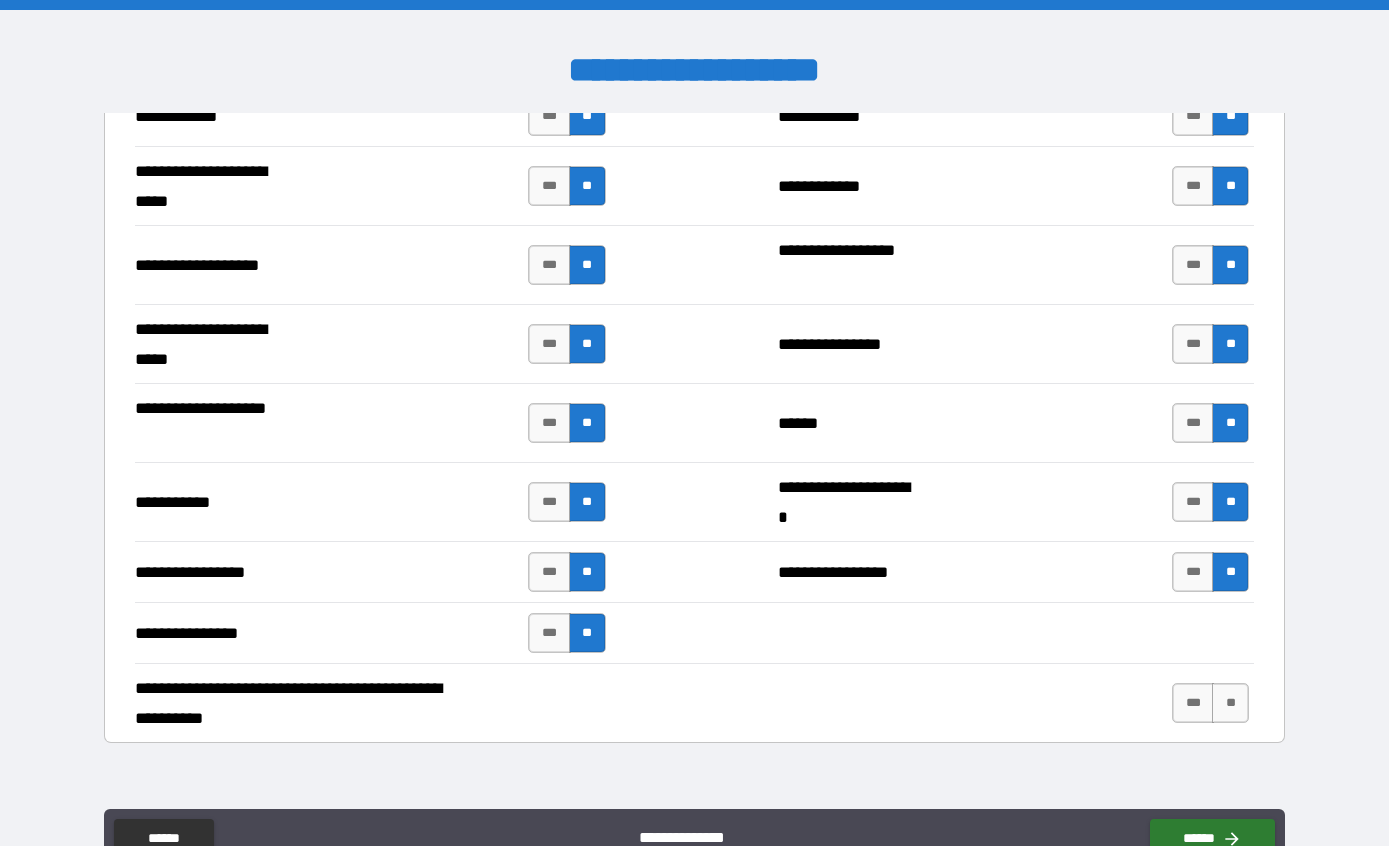 scroll, scrollTop: 4236, scrollLeft: 0, axis: vertical 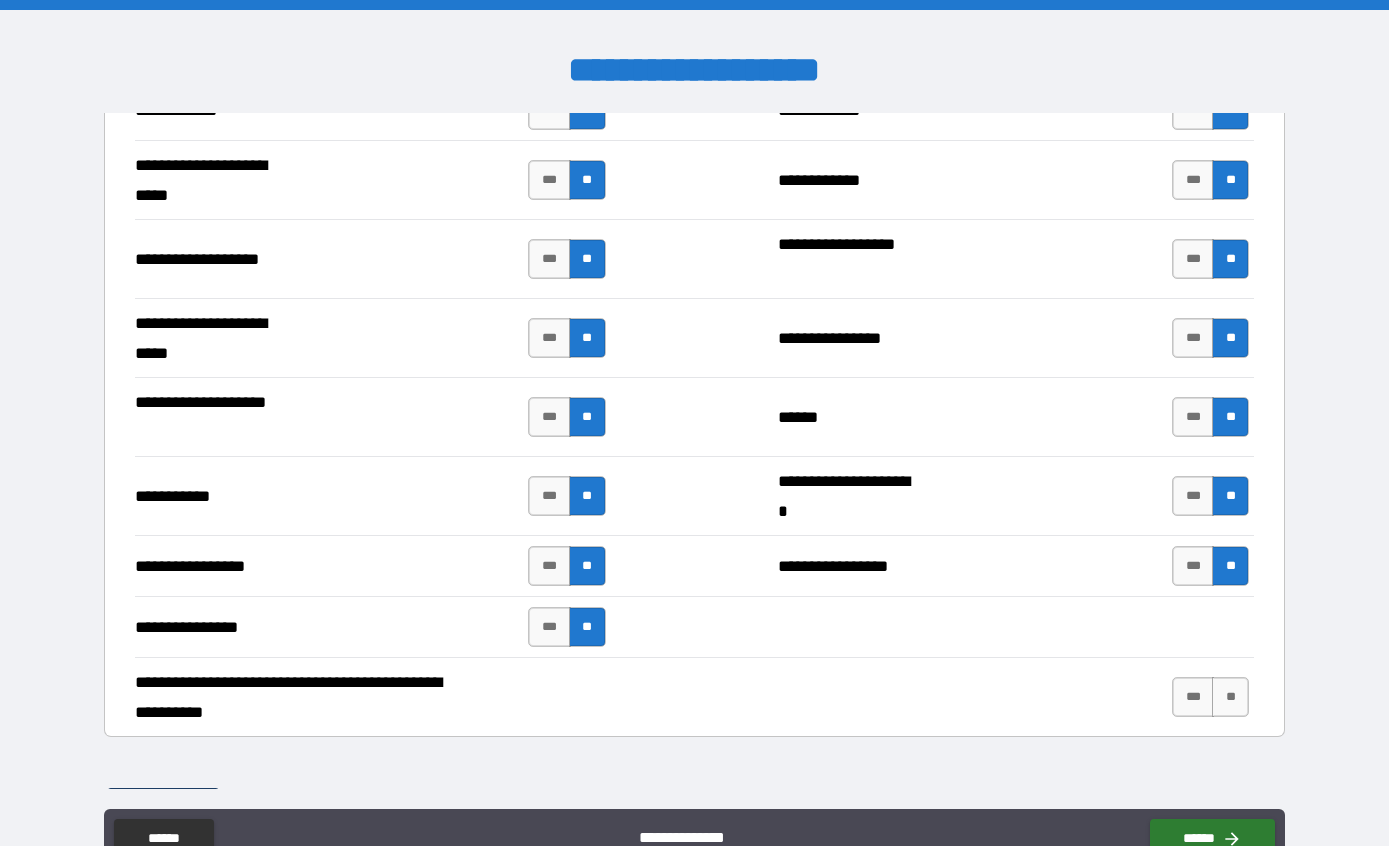 click on "**********" at bounding box center [1016, 566] 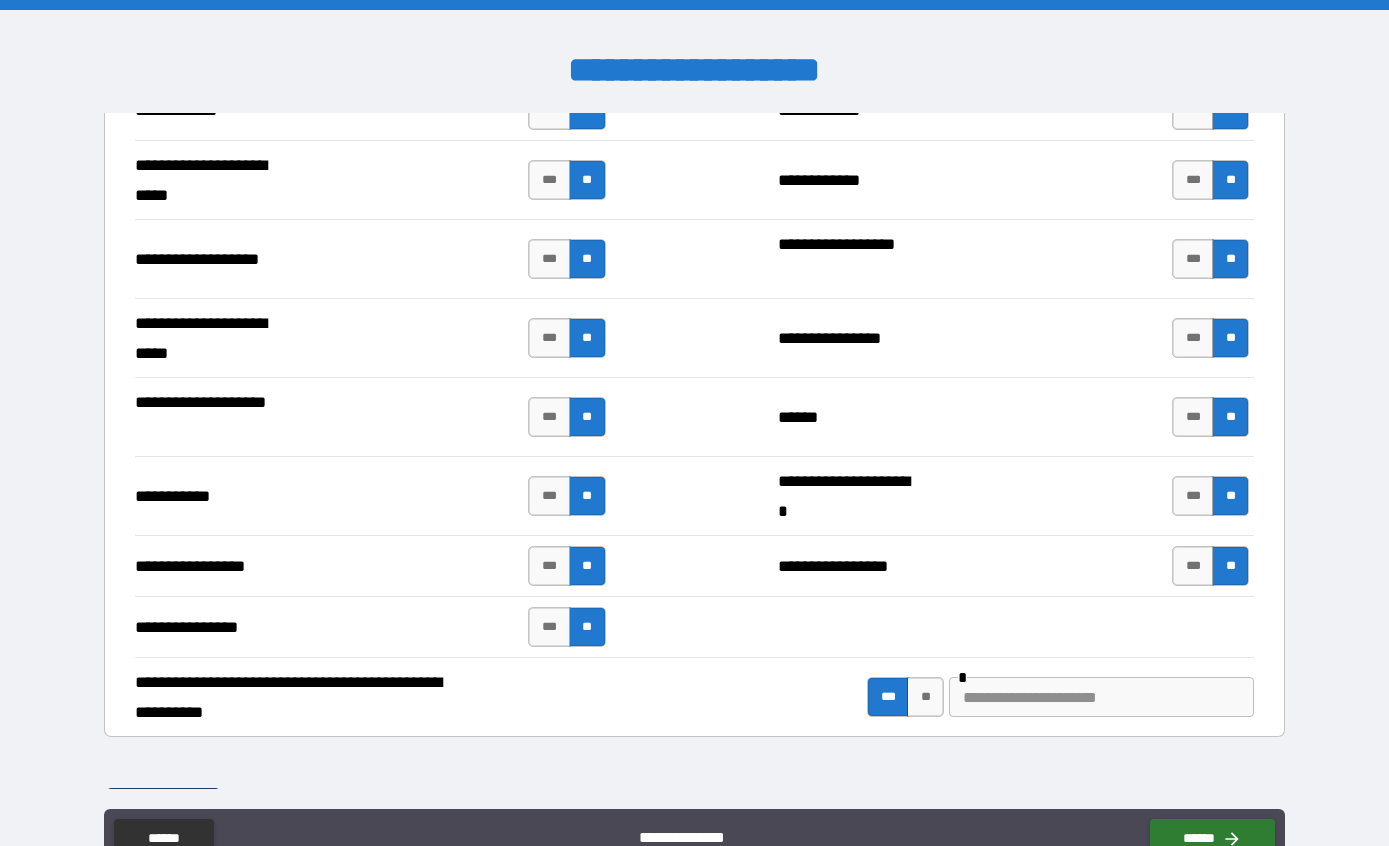 click at bounding box center [1101, 697] 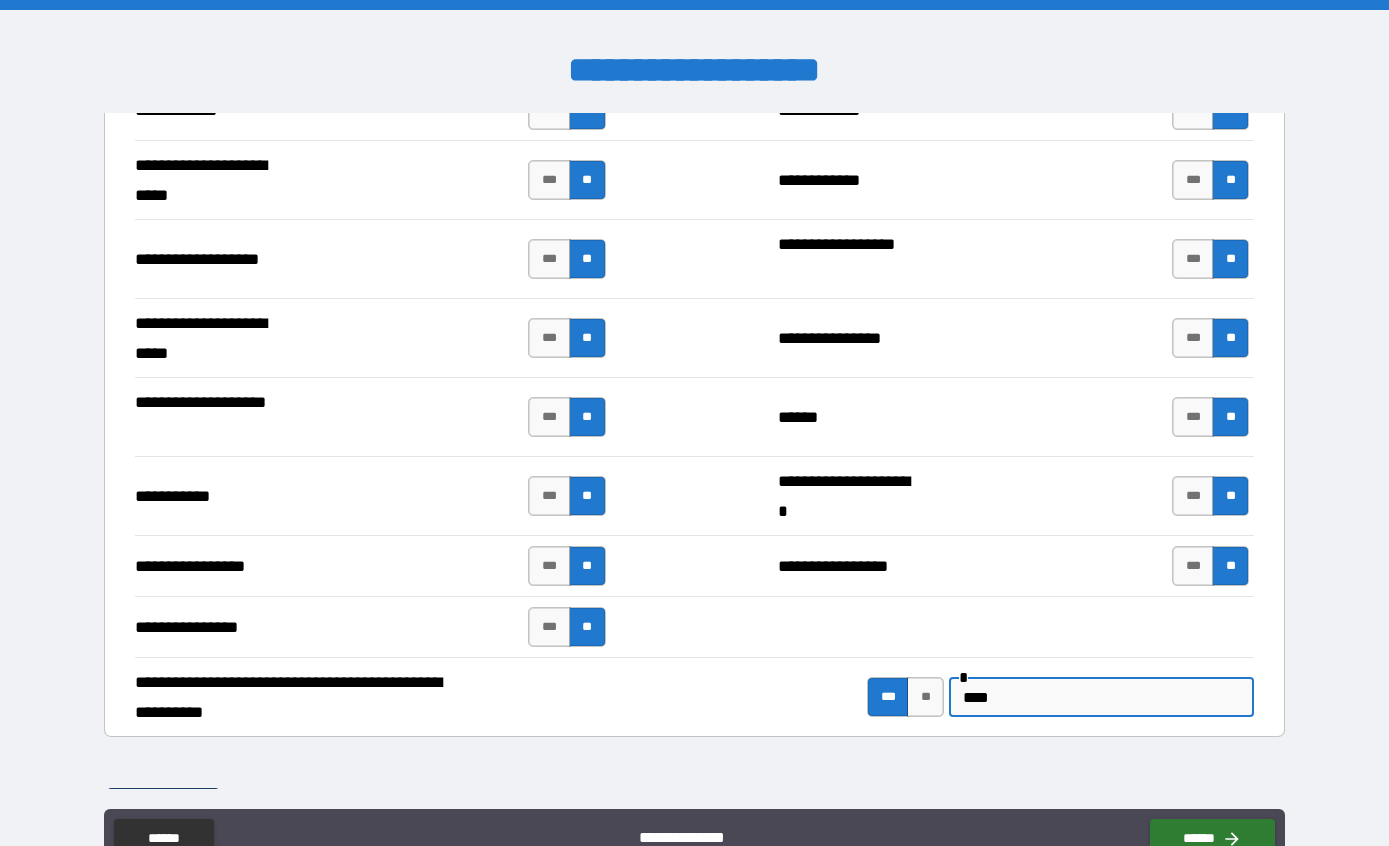 type on "****" 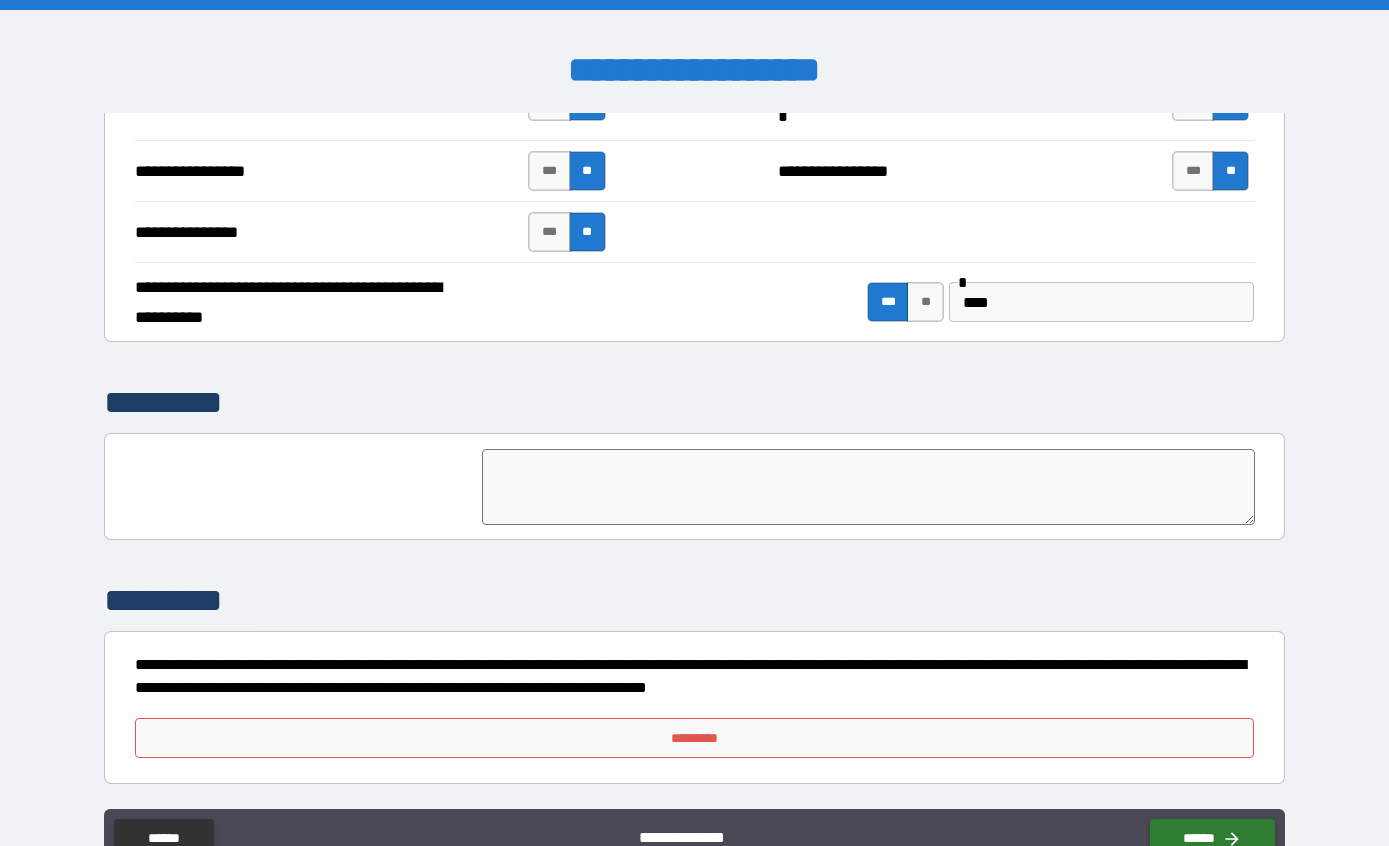 scroll, scrollTop: 4631, scrollLeft: 0, axis: vertical 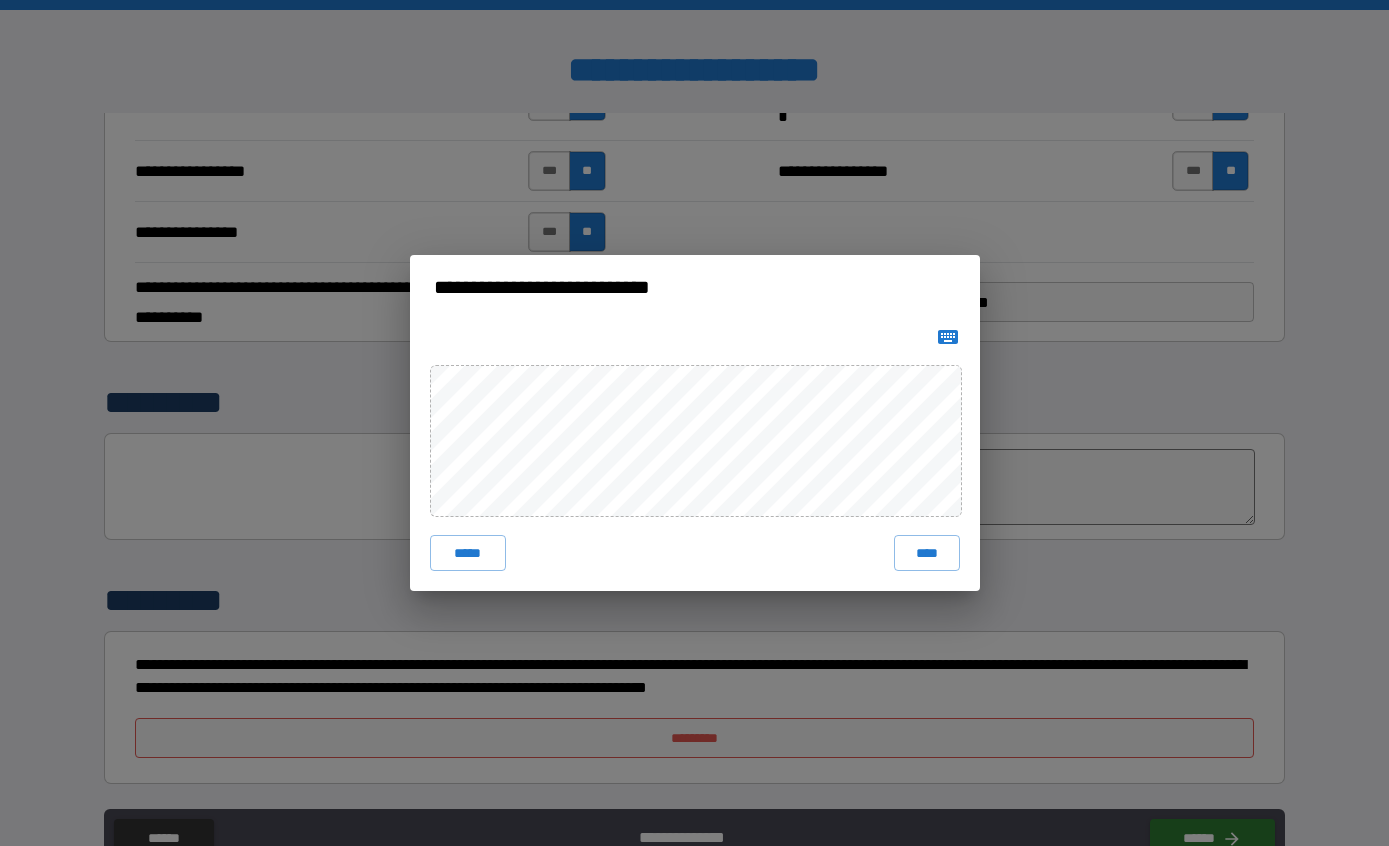 click on "****" at bounding box center (927, 553) 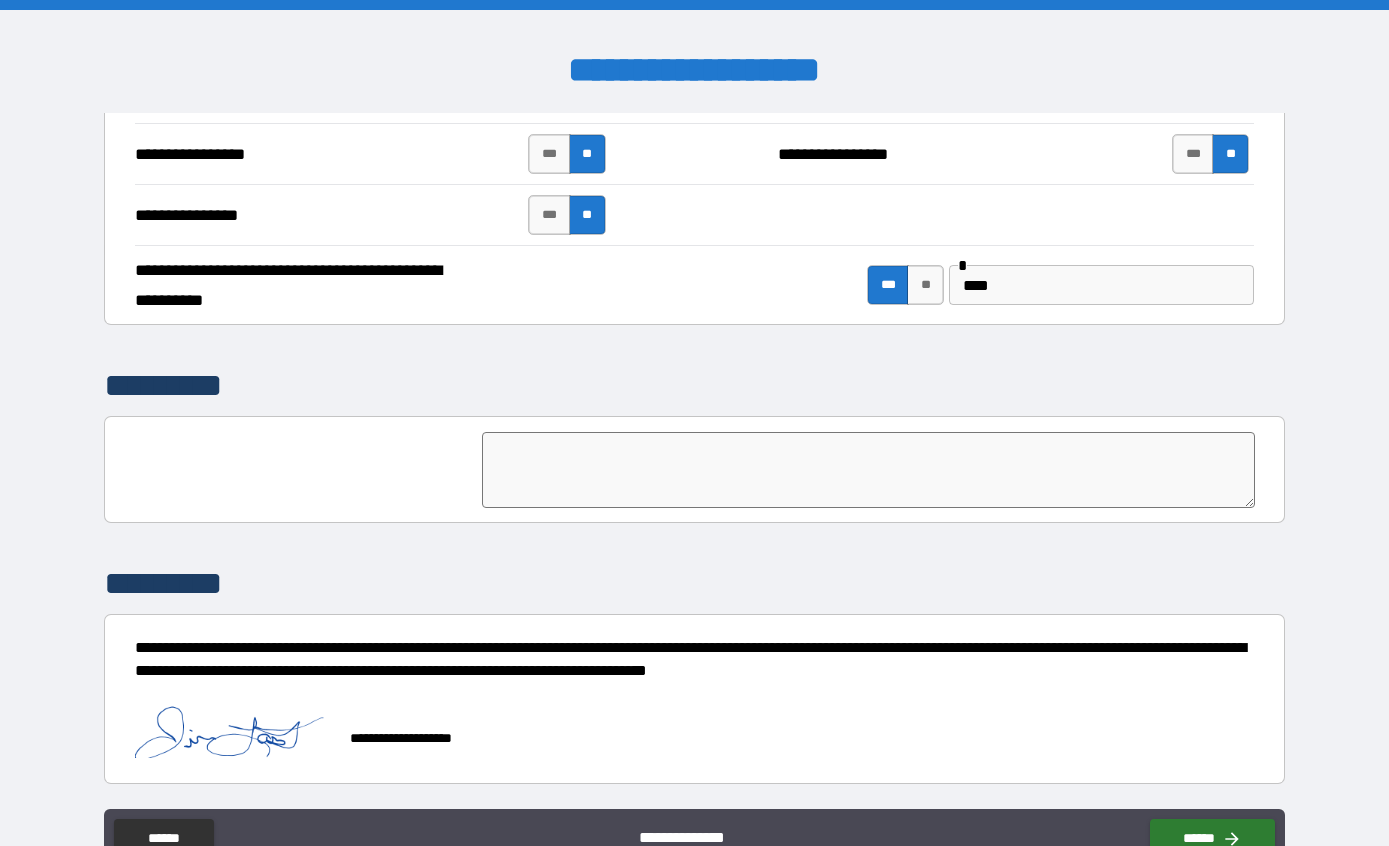 scroll, scrollTop: 4648, scrollLeft: 0, axis: vertical 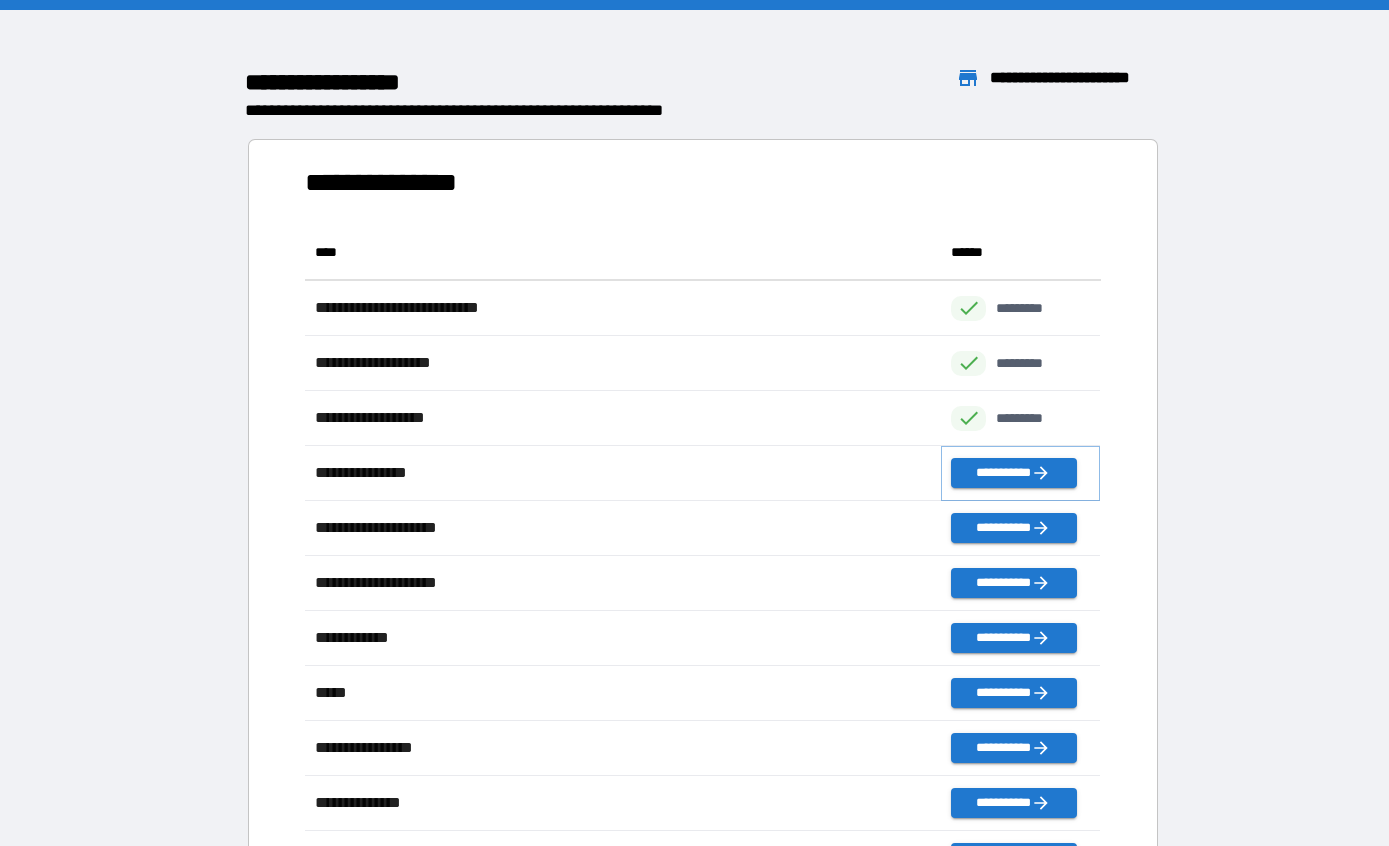 click on "**********" at bounding box center [1013, 473] 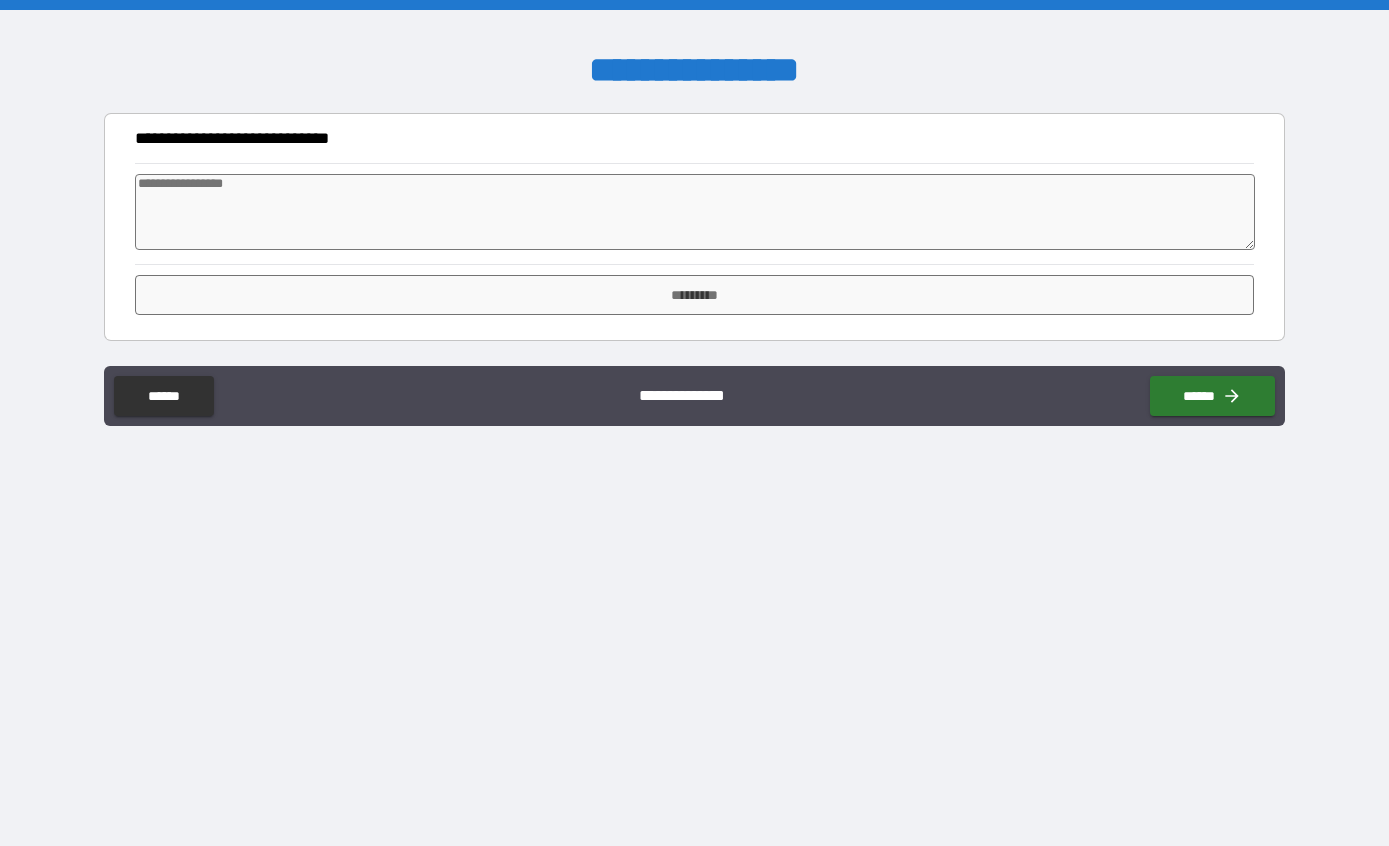type on "*" 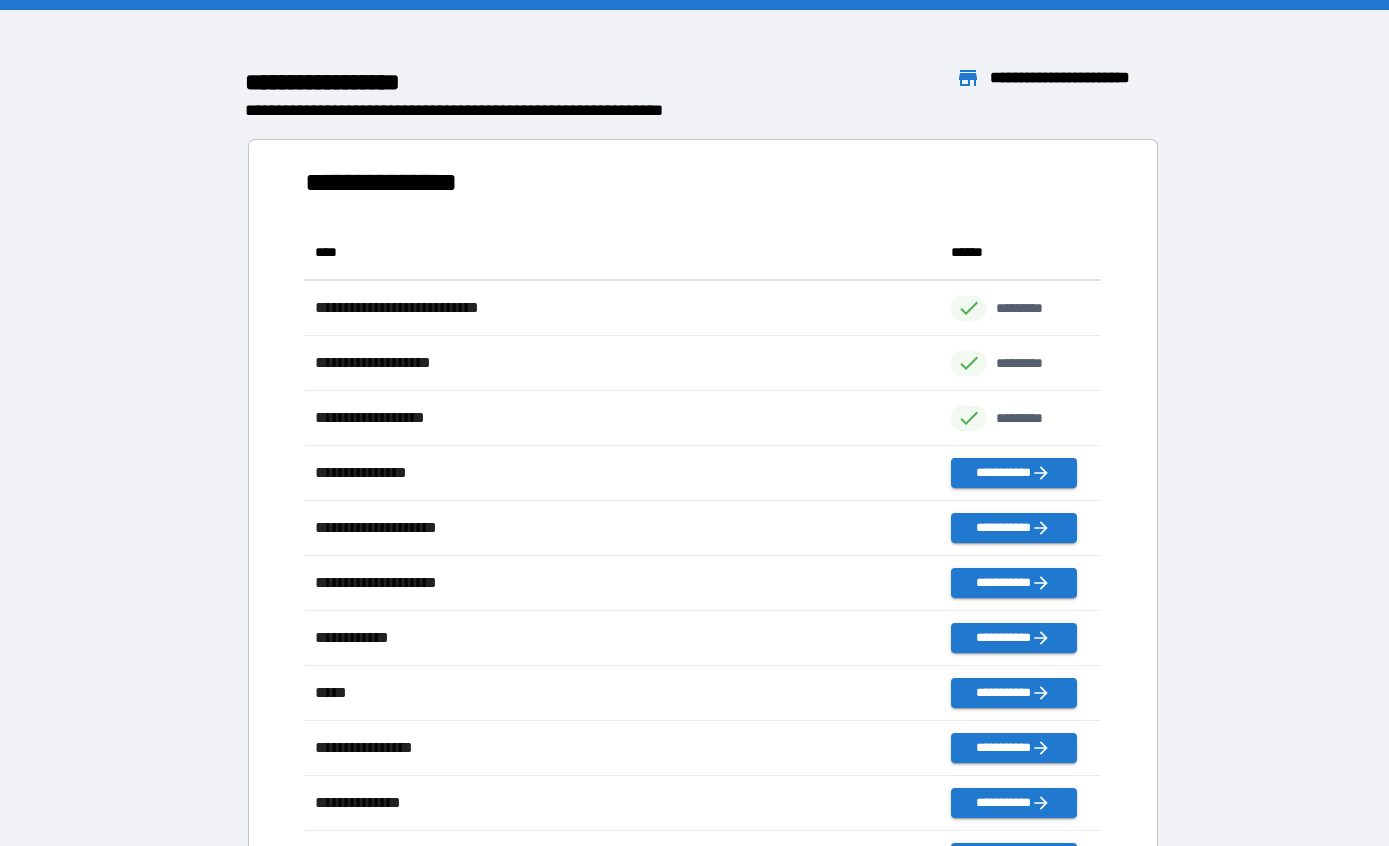 scroll, scrollTop: 1, scrollLeft: 1, axis: both 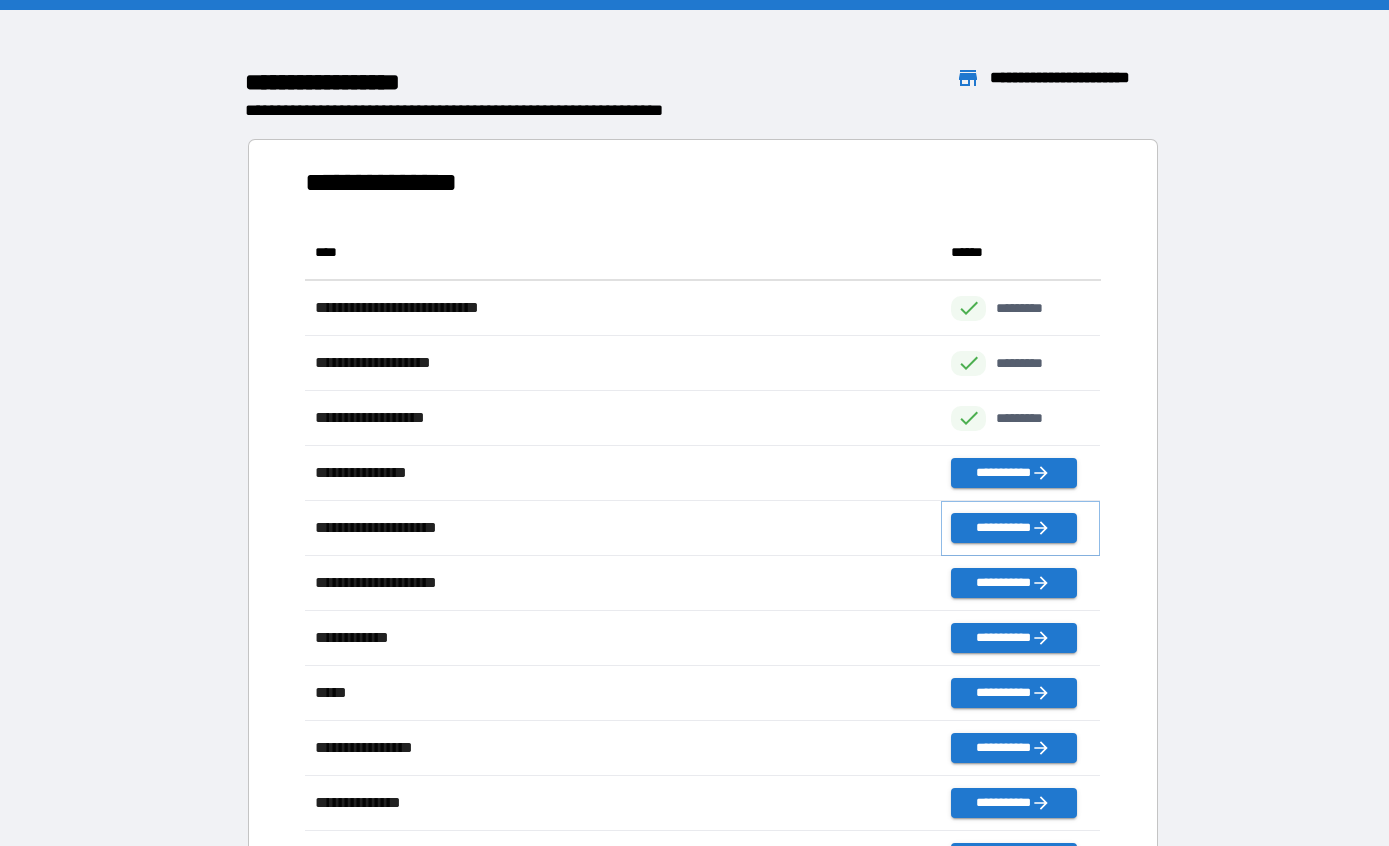 click on "**********" at bounding box center [1013, 528] 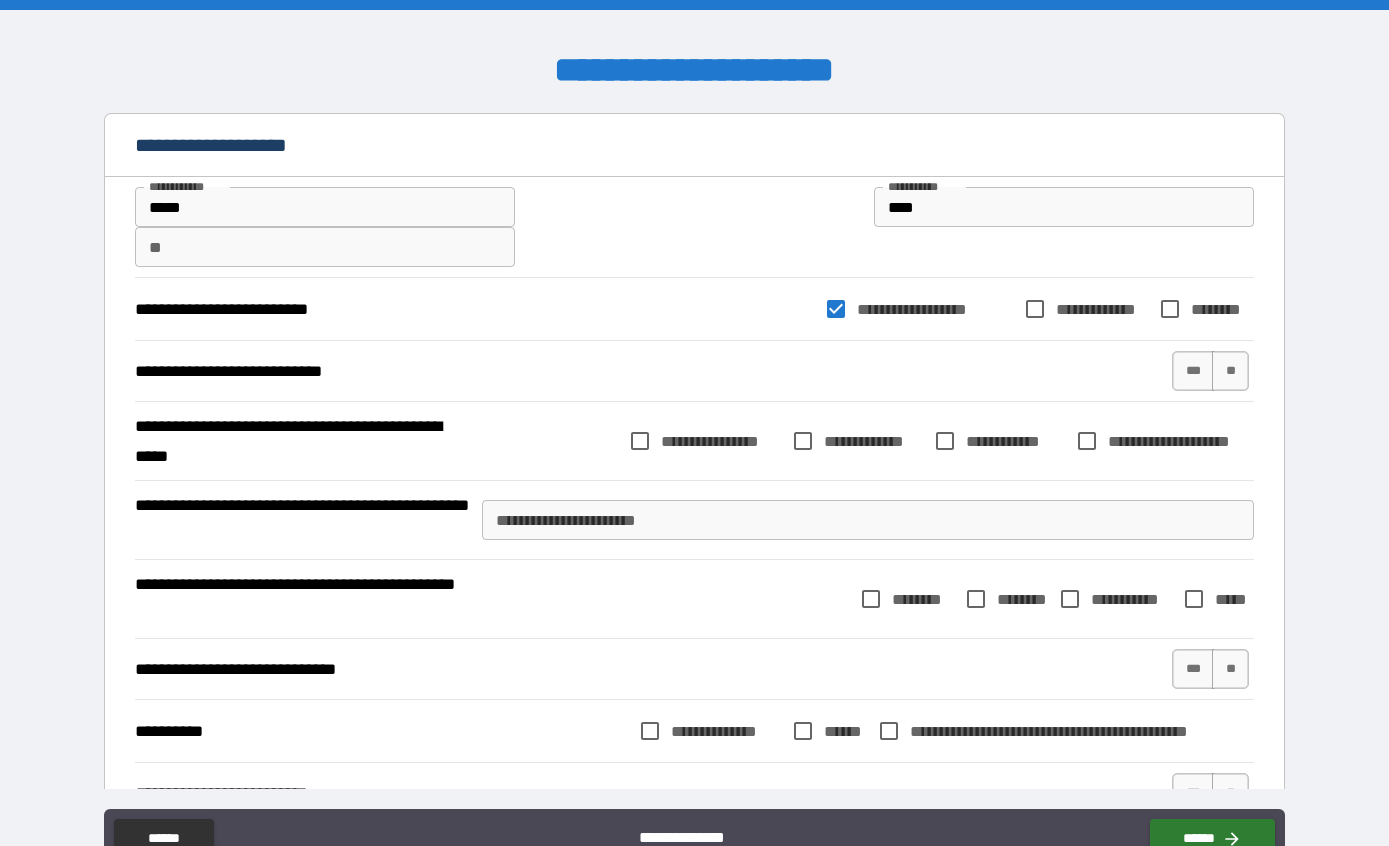 click on "***" at bounding box center (1193, 371) 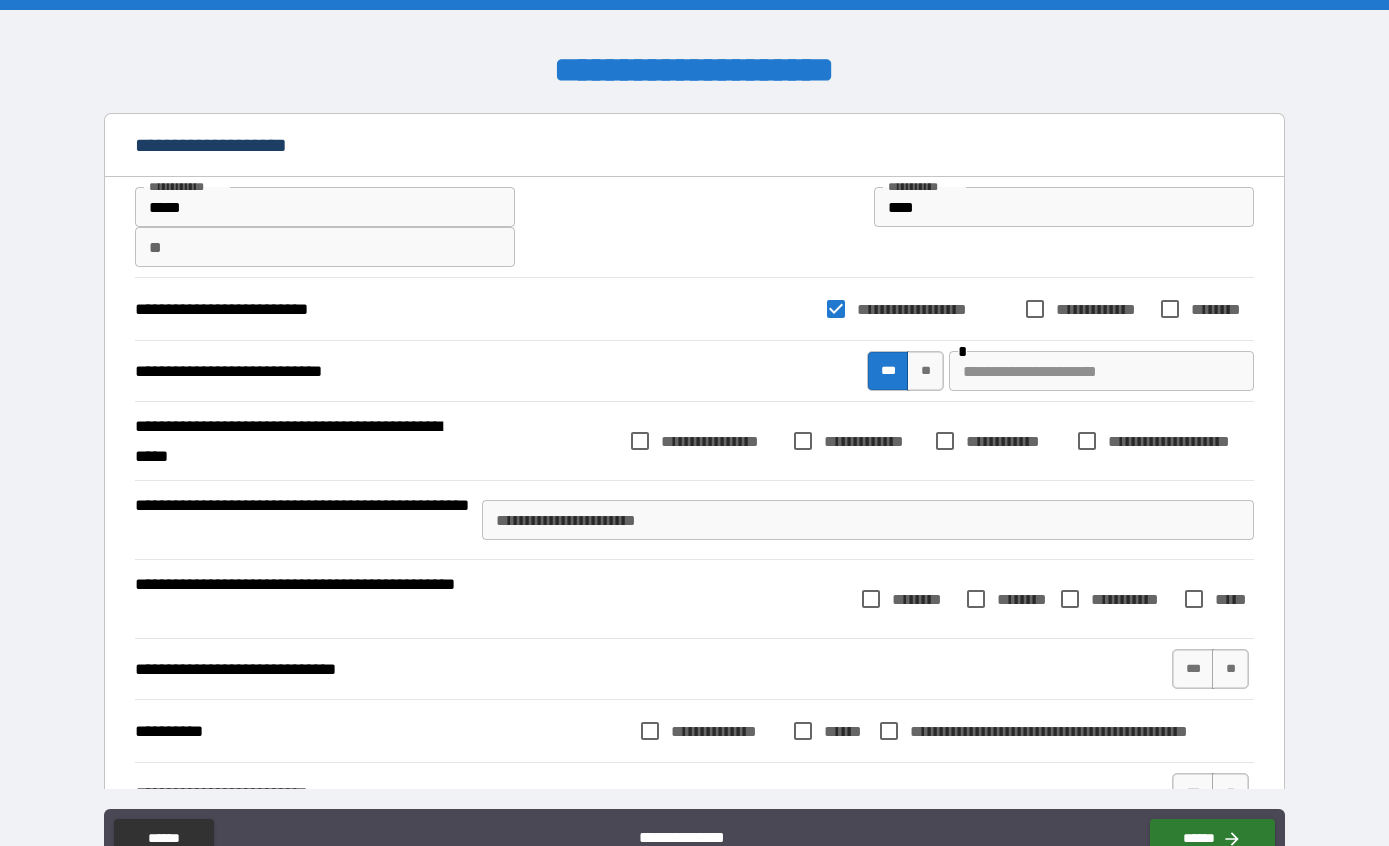 type on "*" 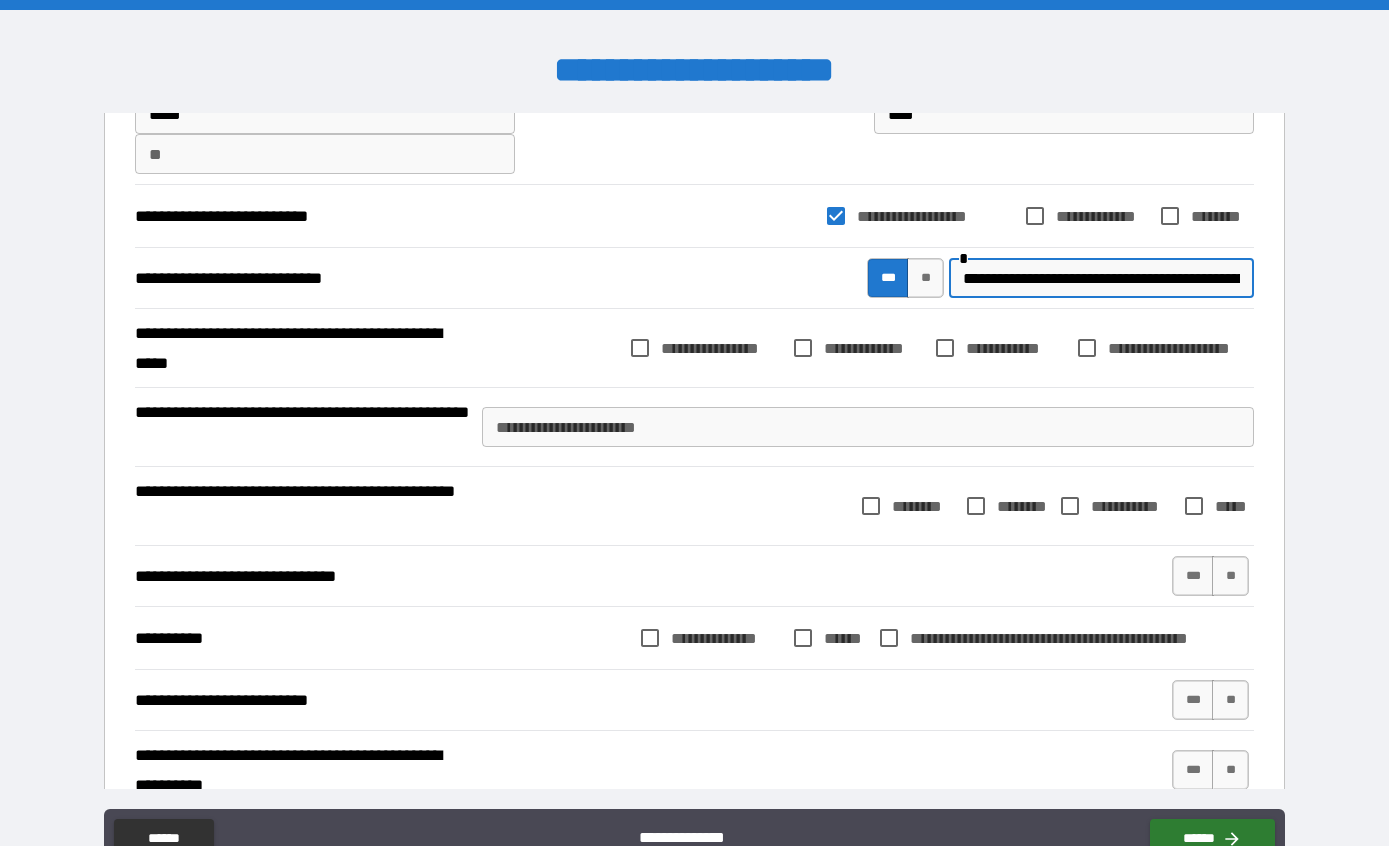 scroll, scrollTop: 97, scrollLeft: 0, axis: vertical 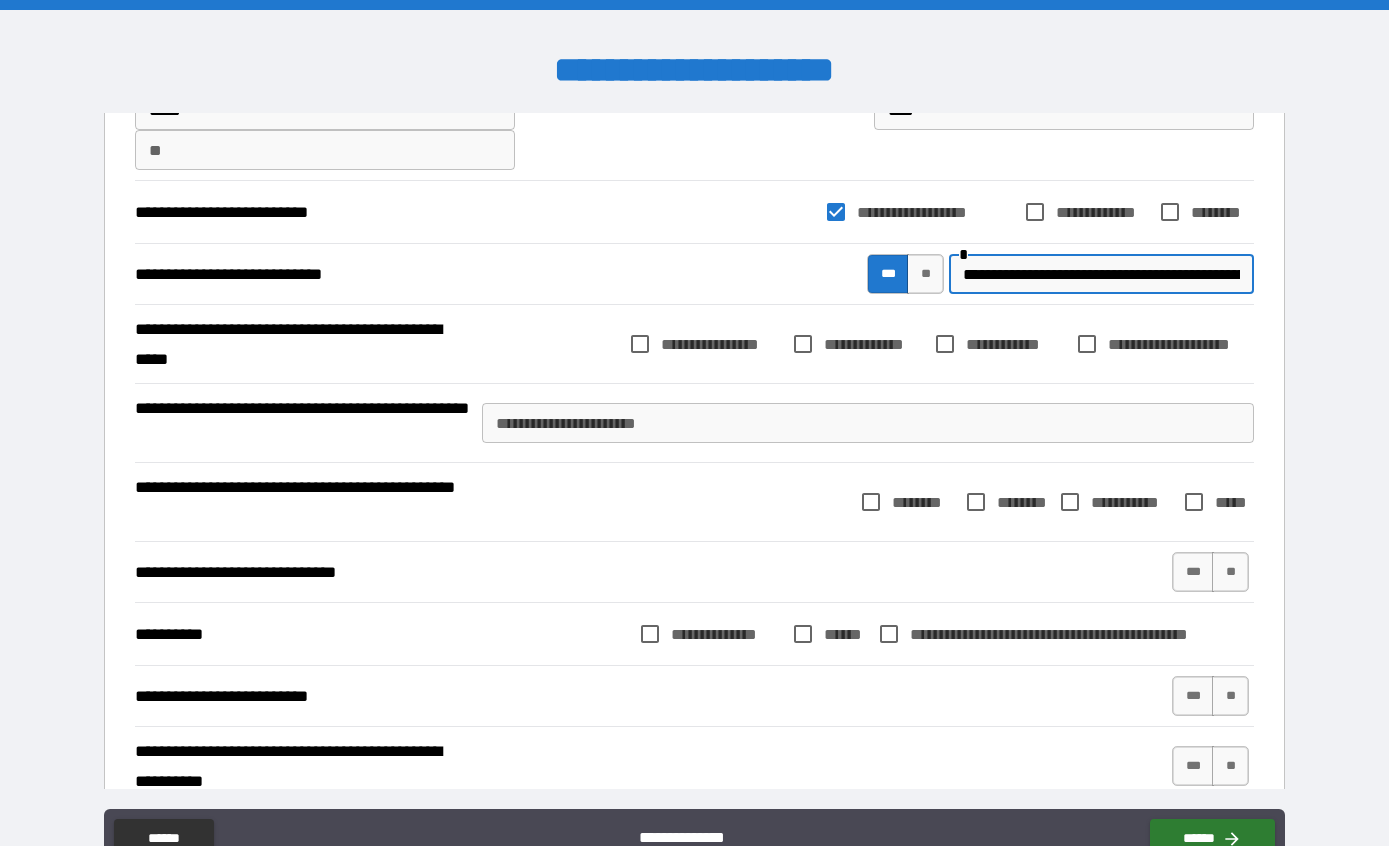 type on "**********" 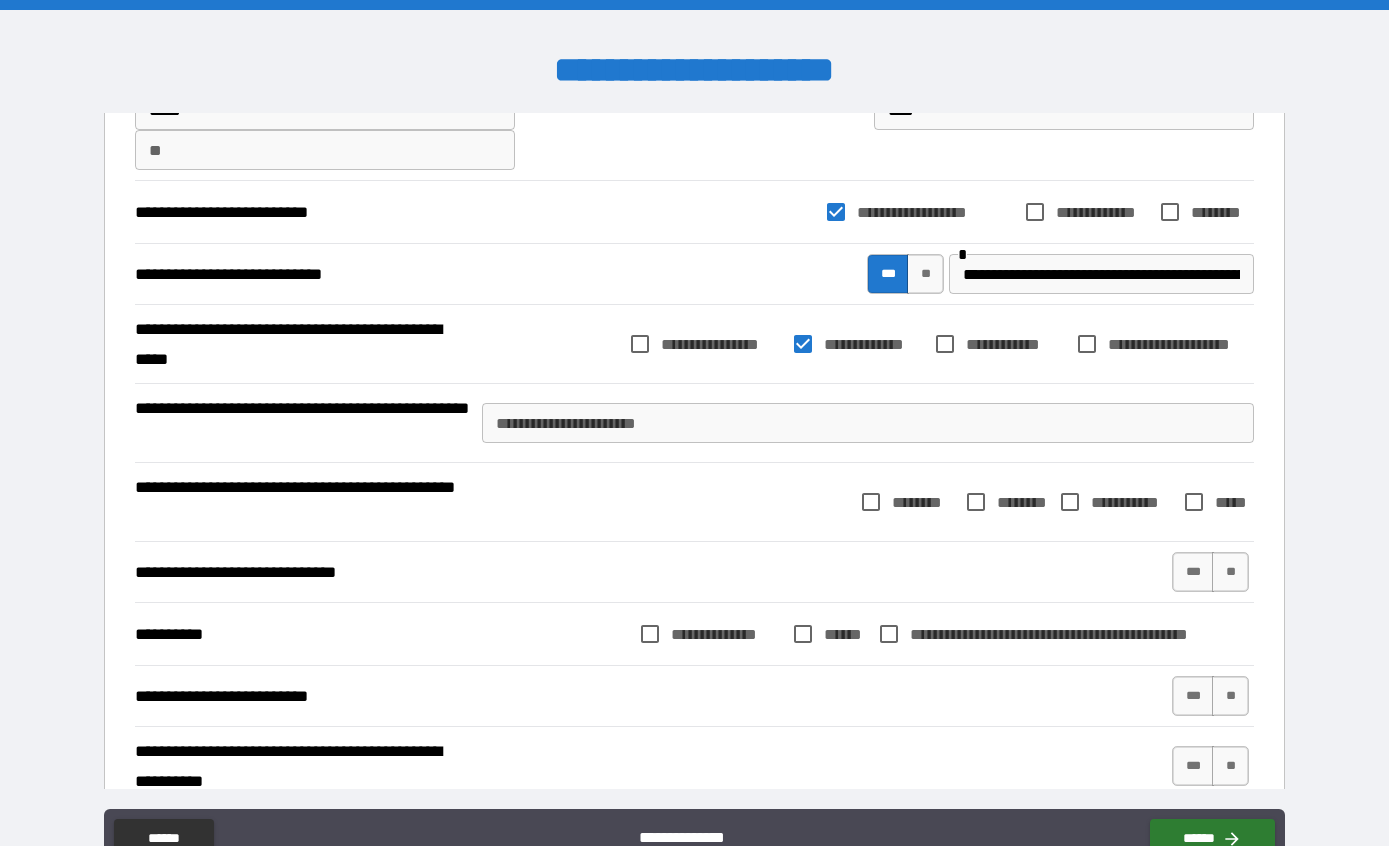 type on "*" 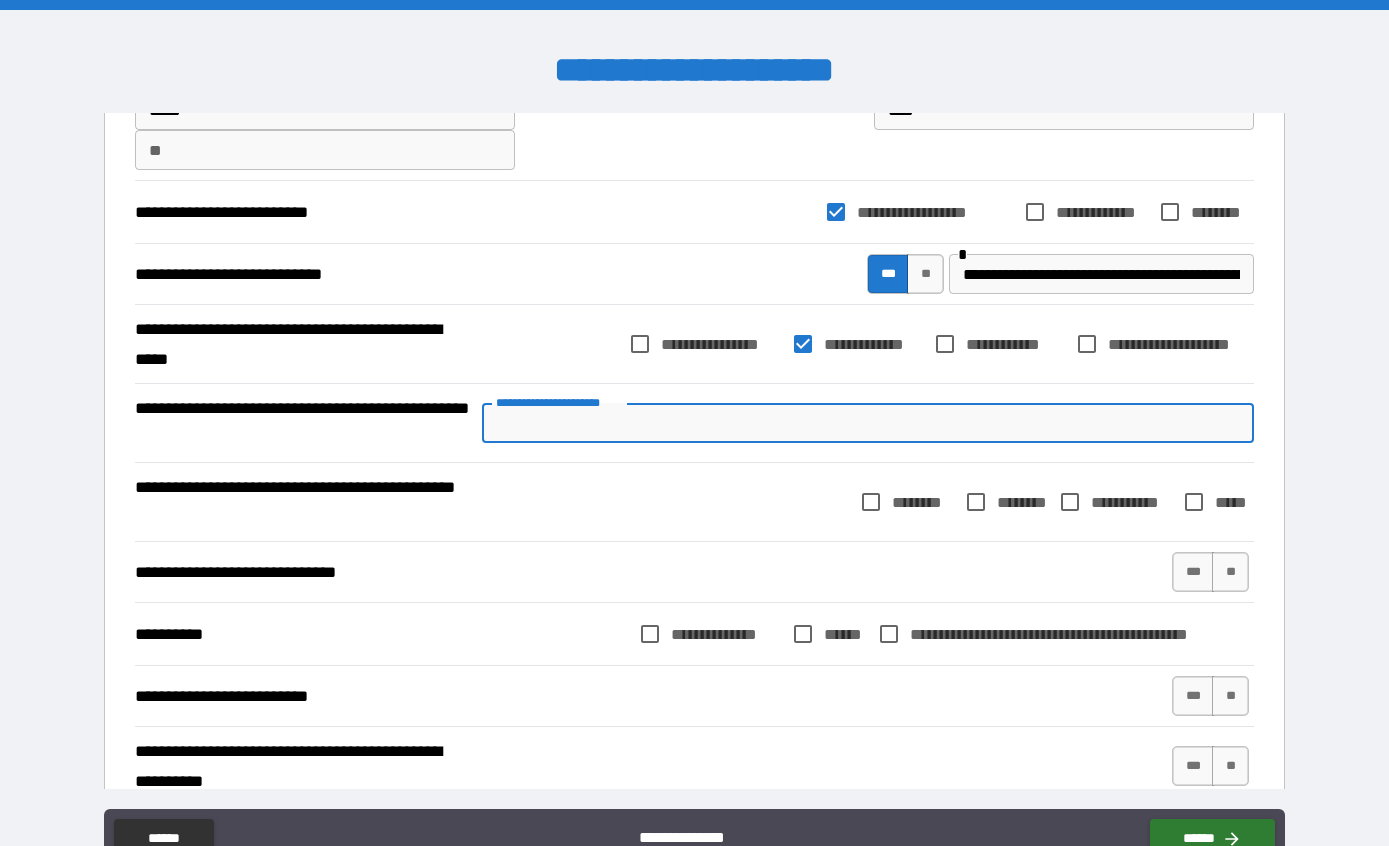 type on "*" 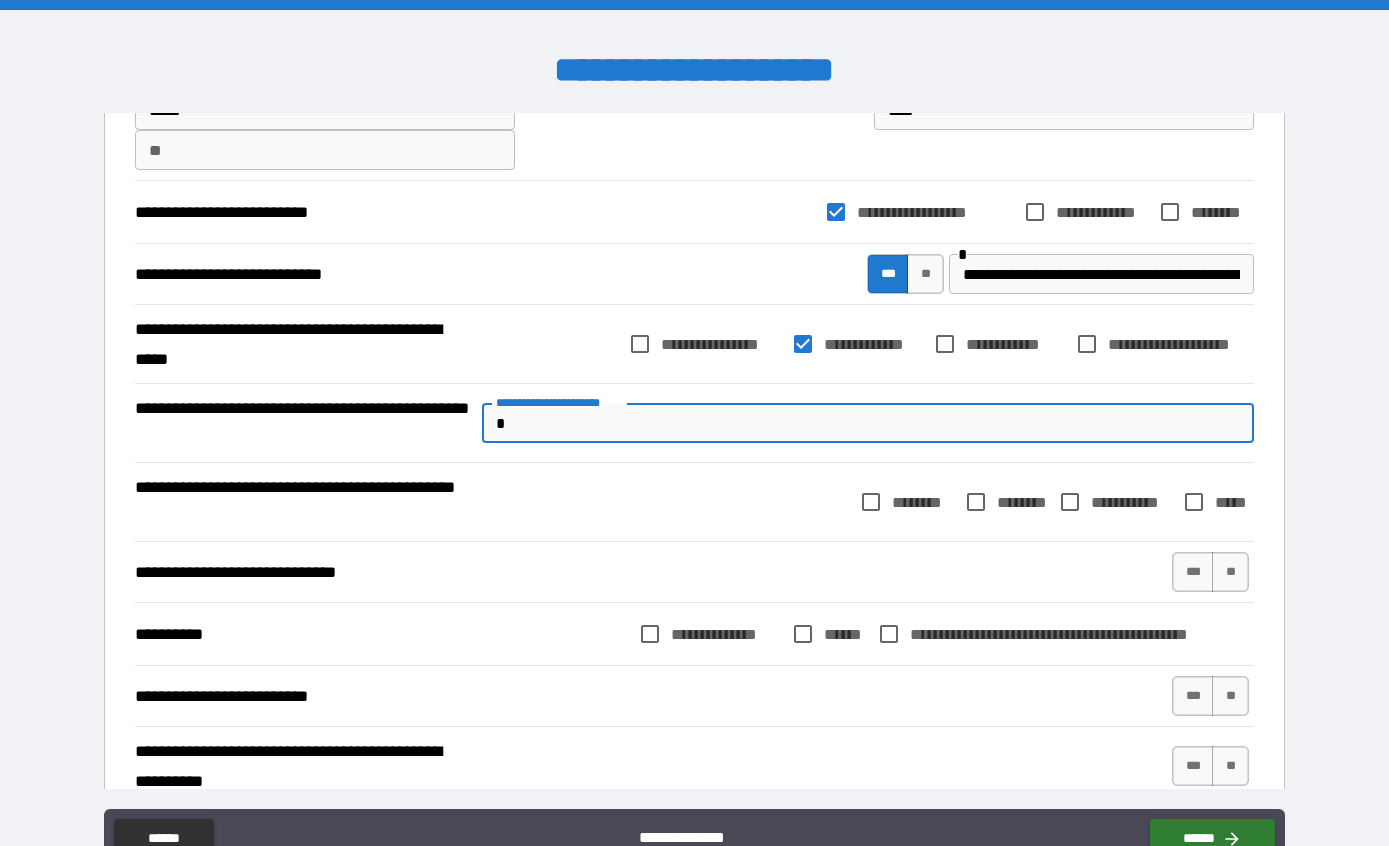 type on "*" 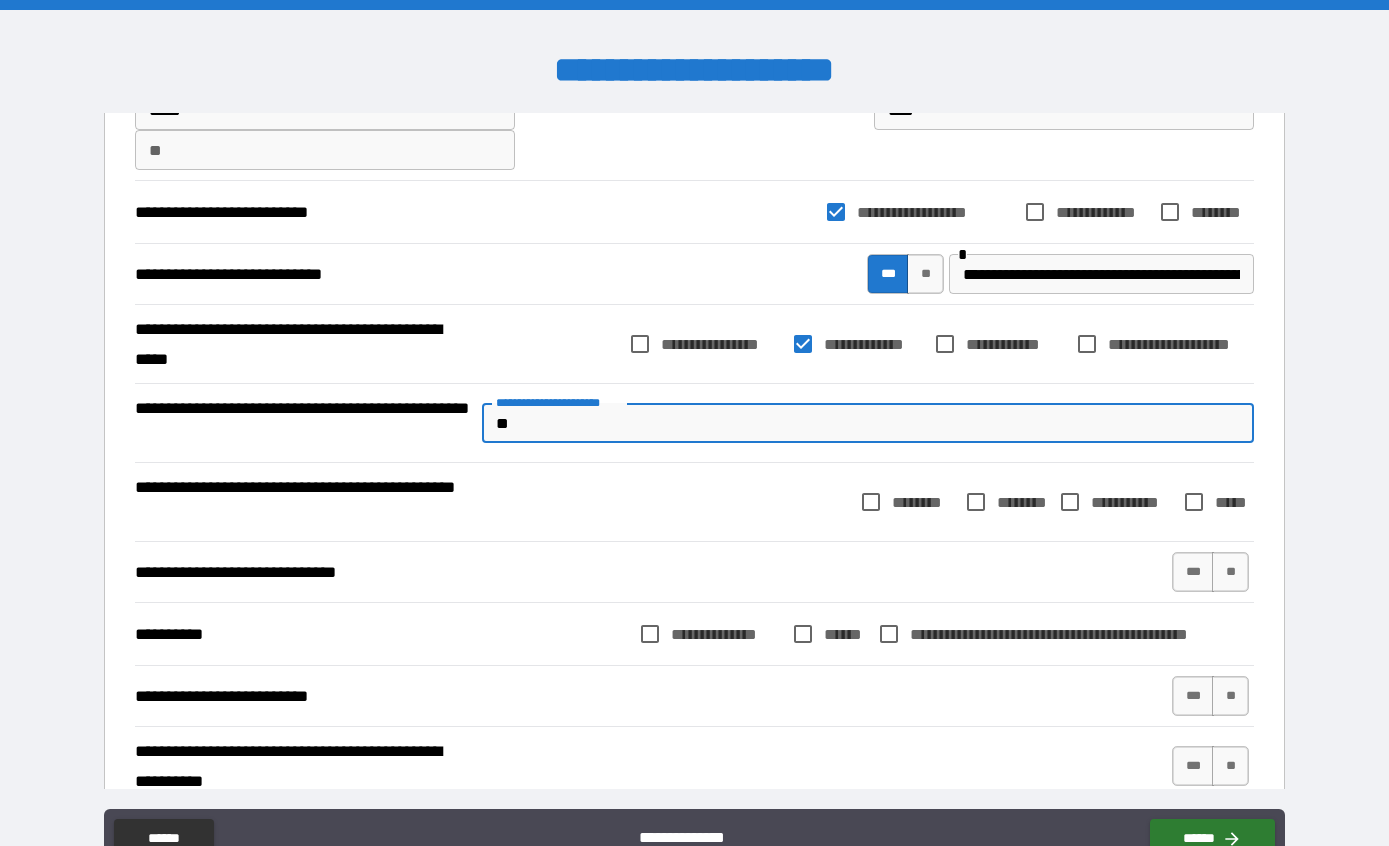 type on "*" 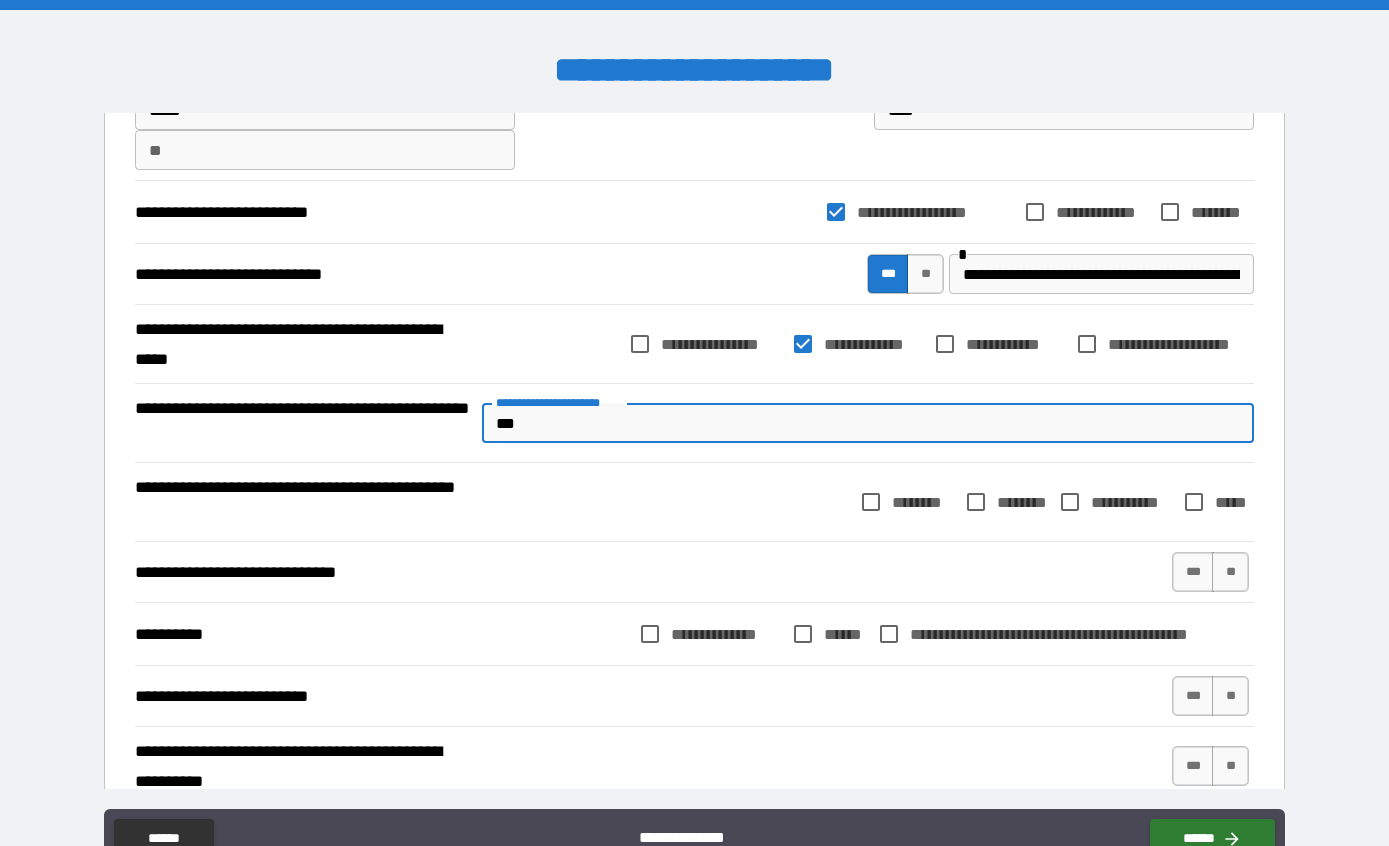 type on "*" 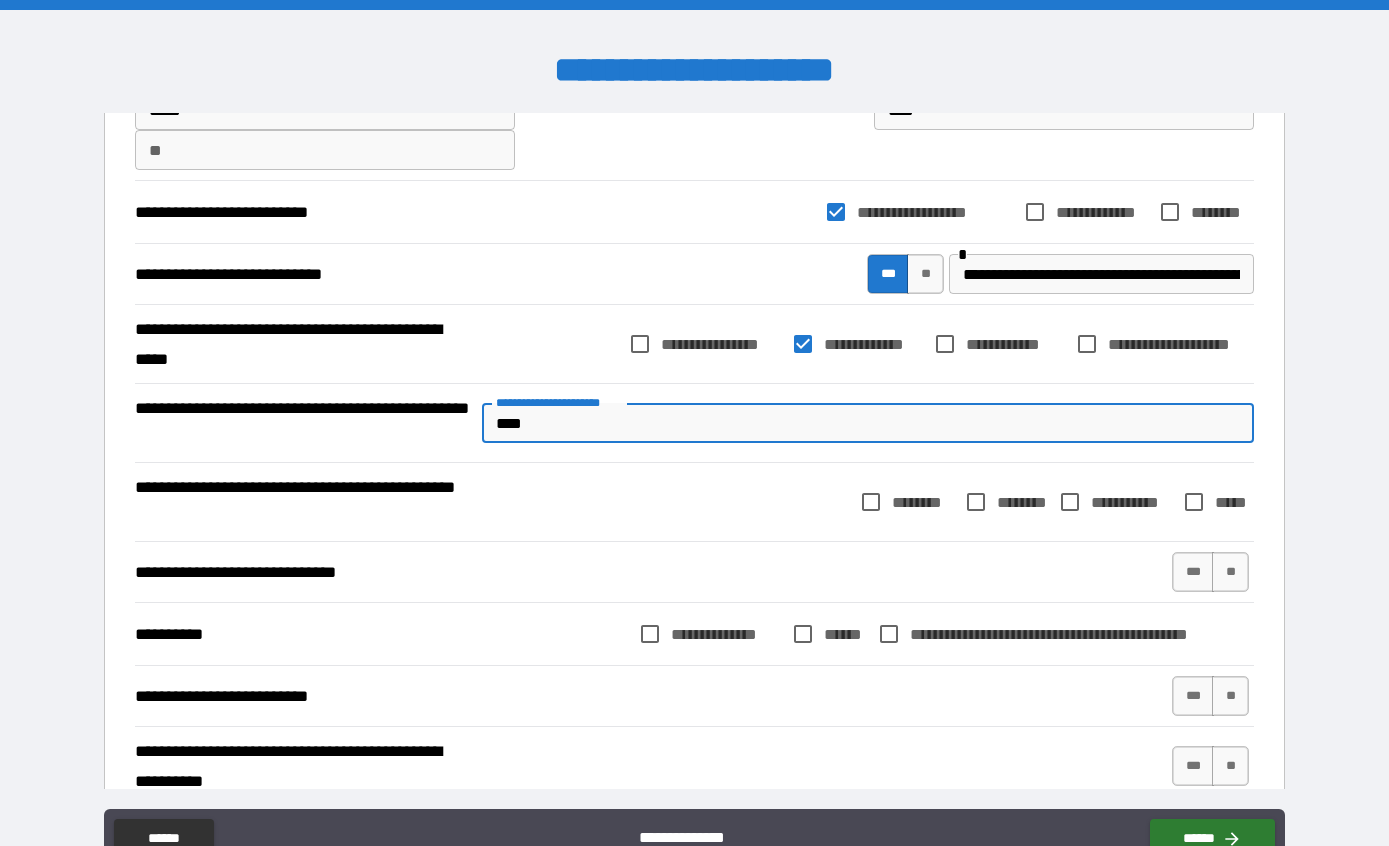 type on "*" 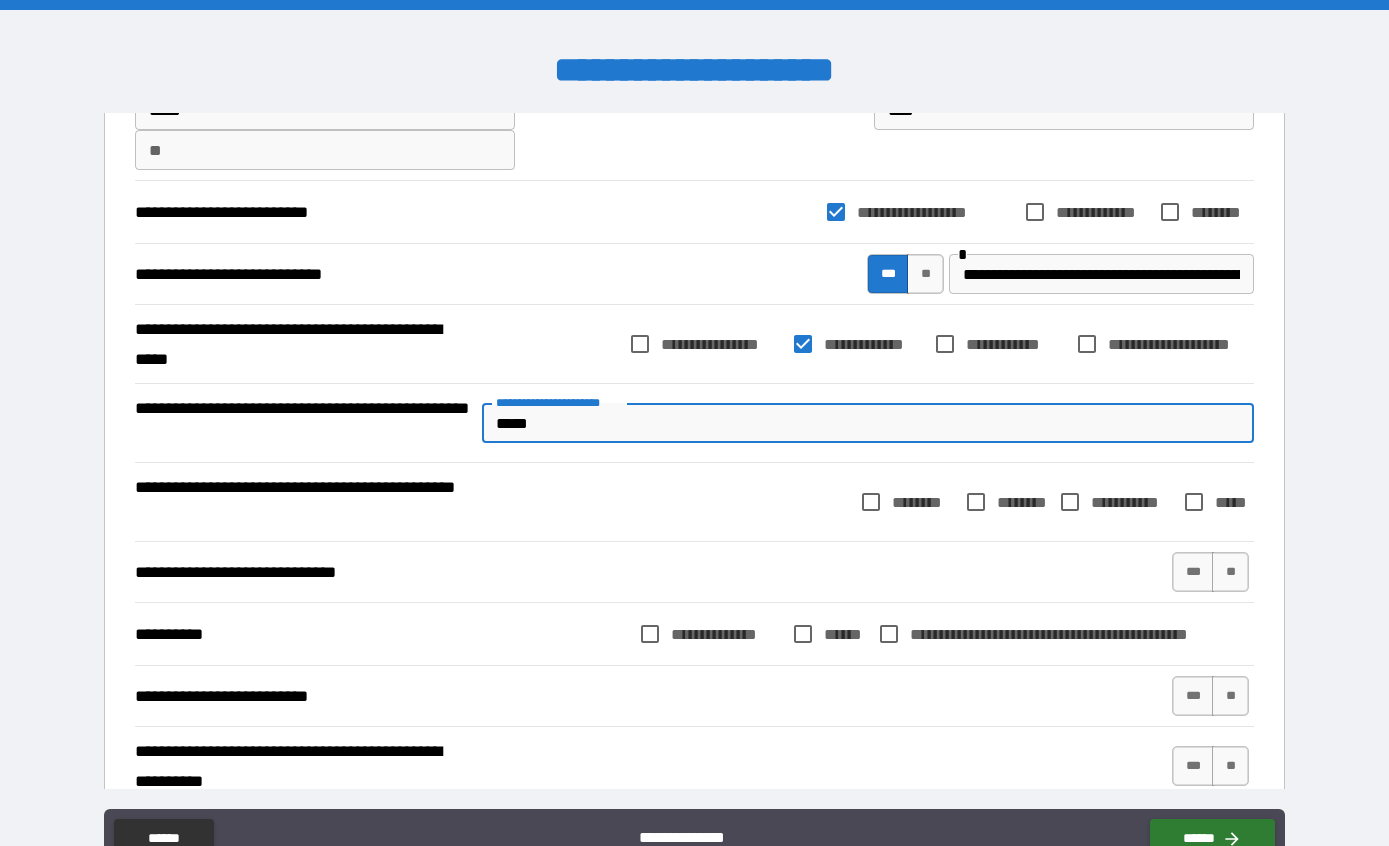 type on "*" 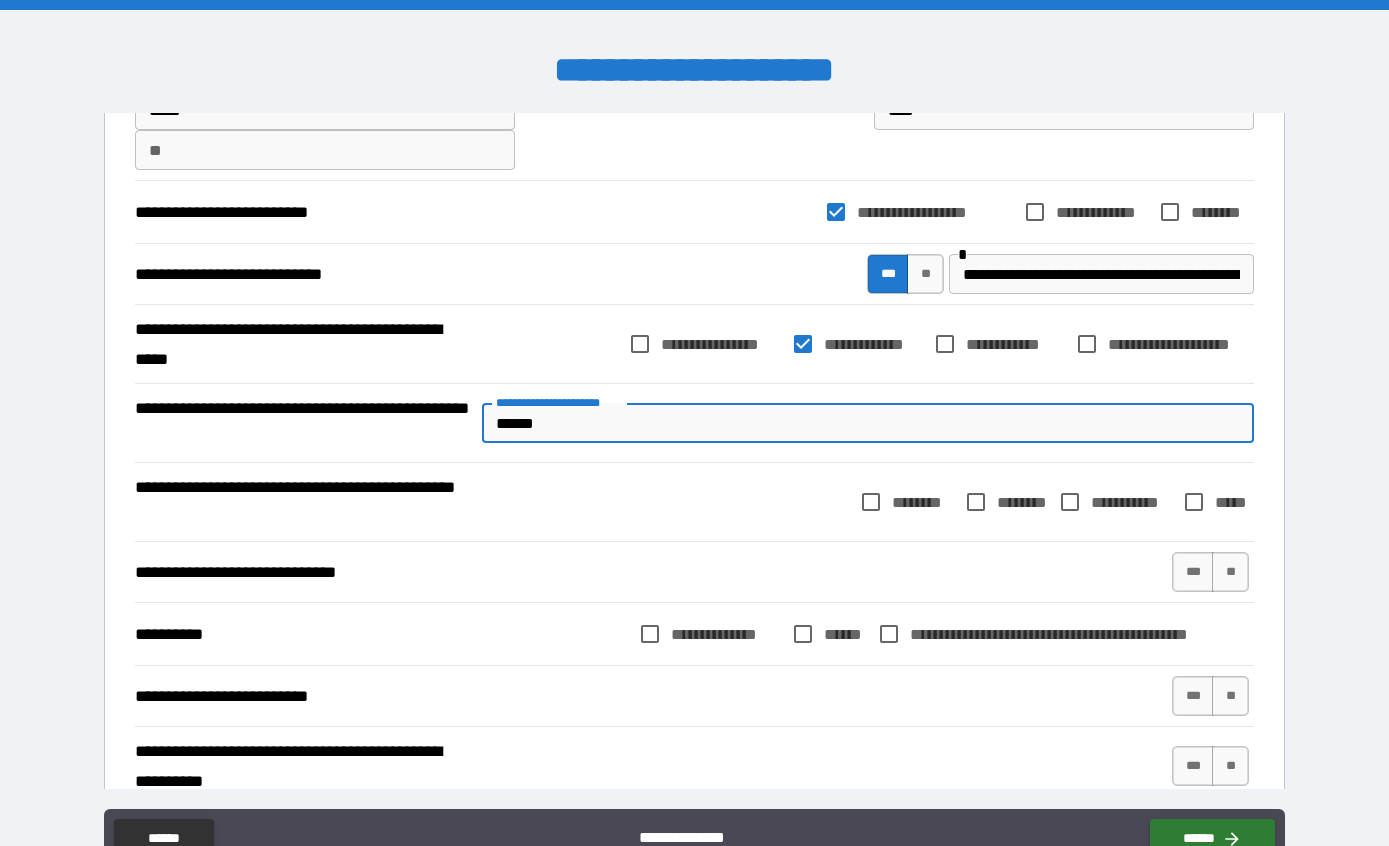 type on "*" 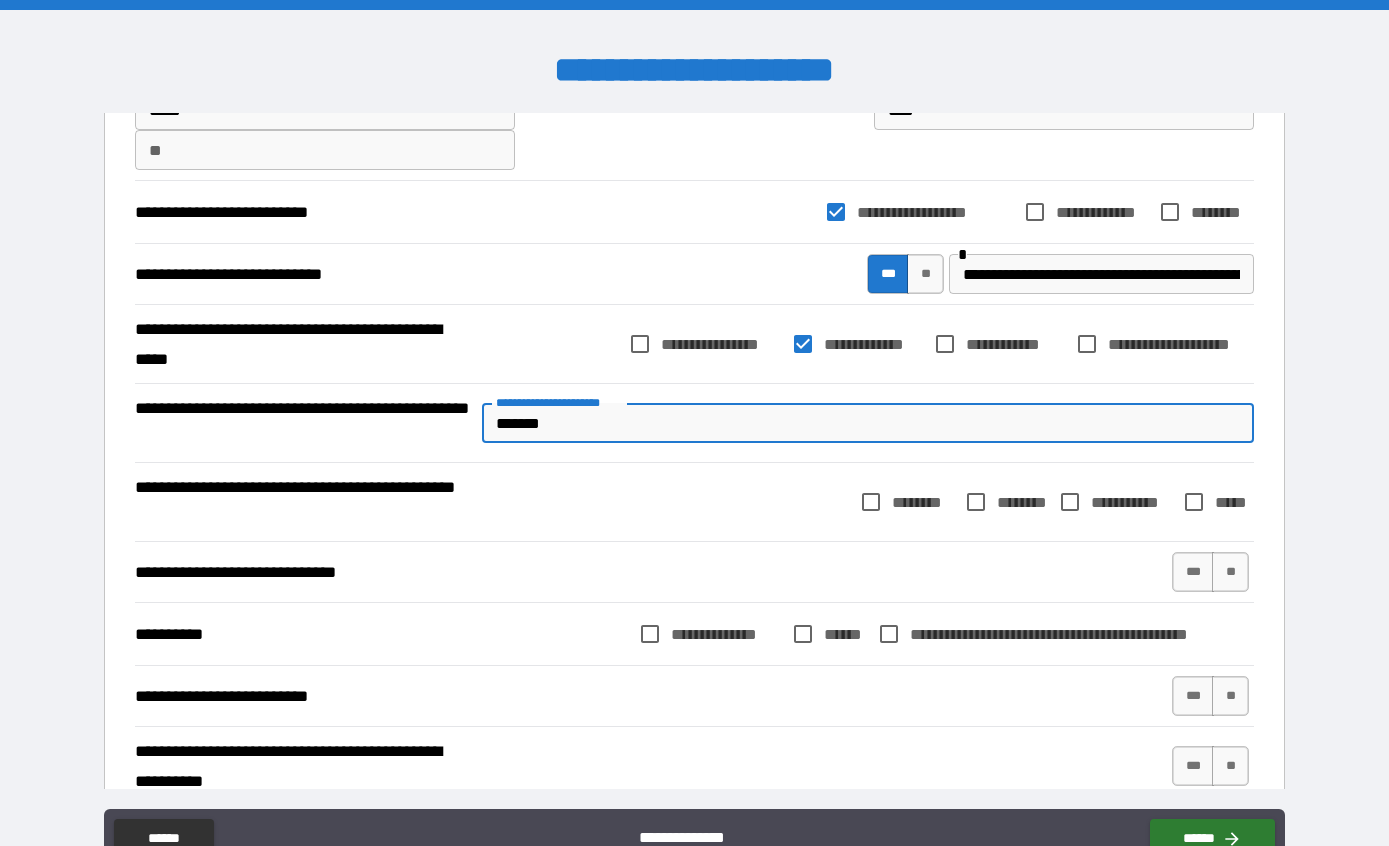 type on "*" 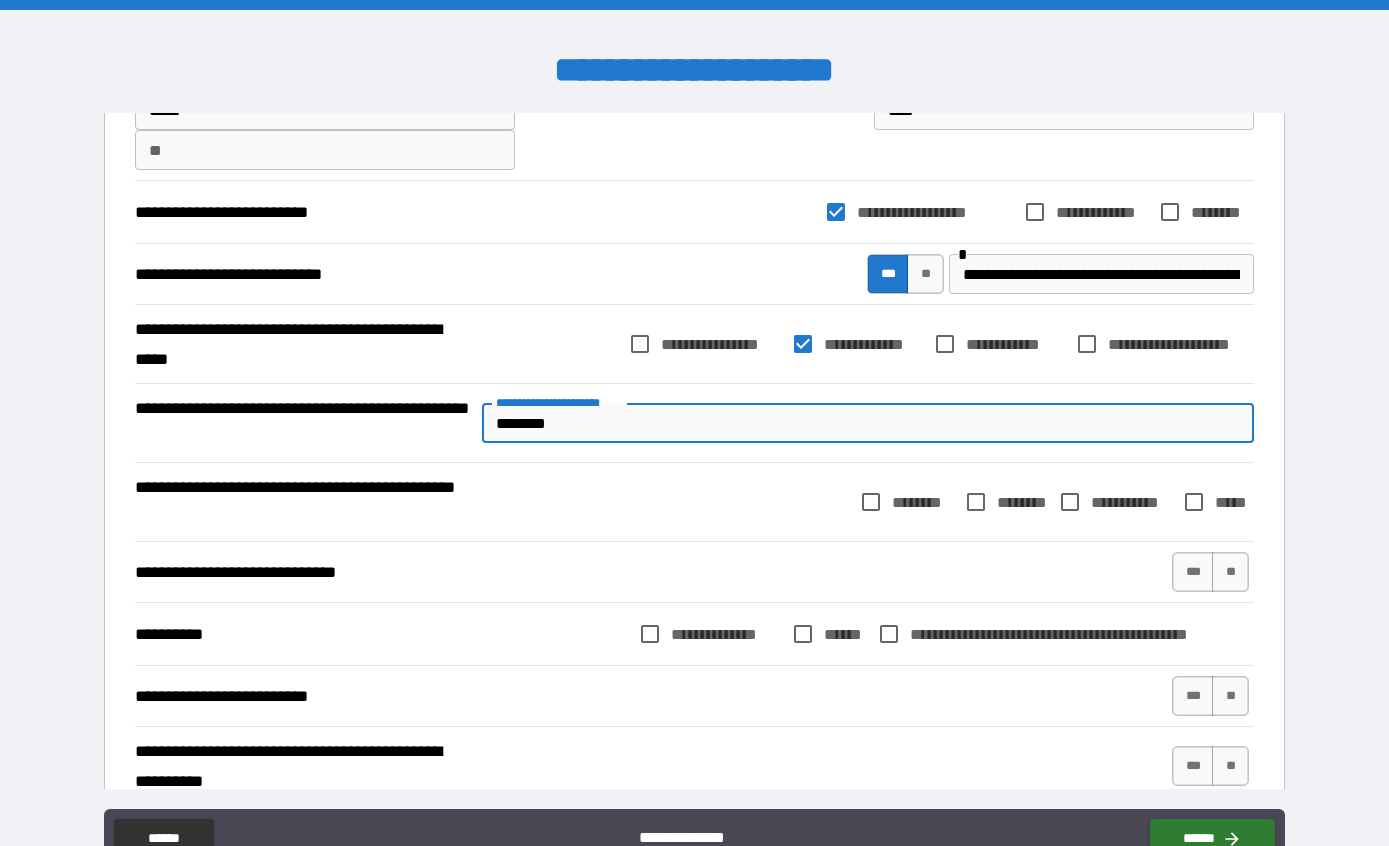 type on "*" 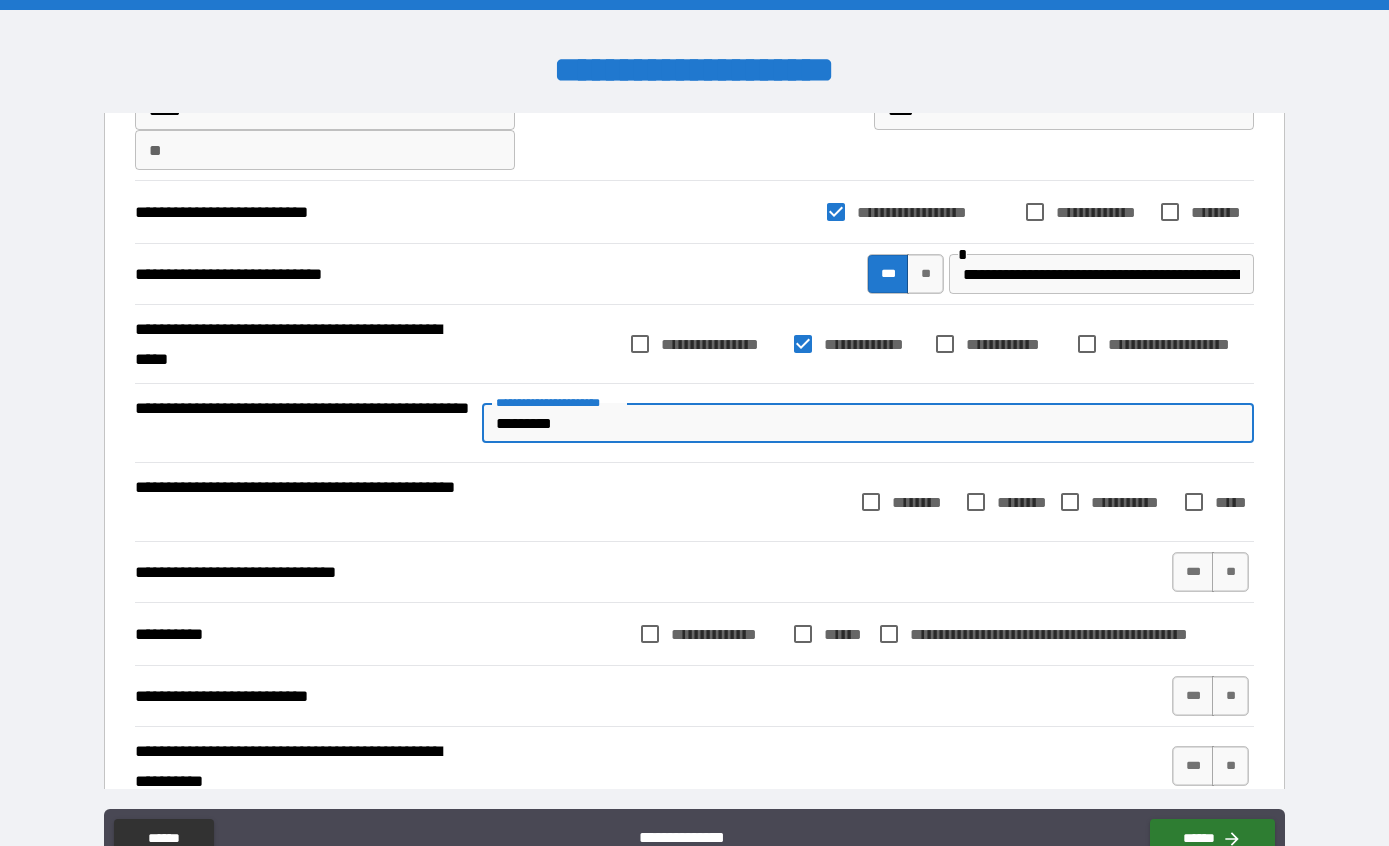 type on "*" 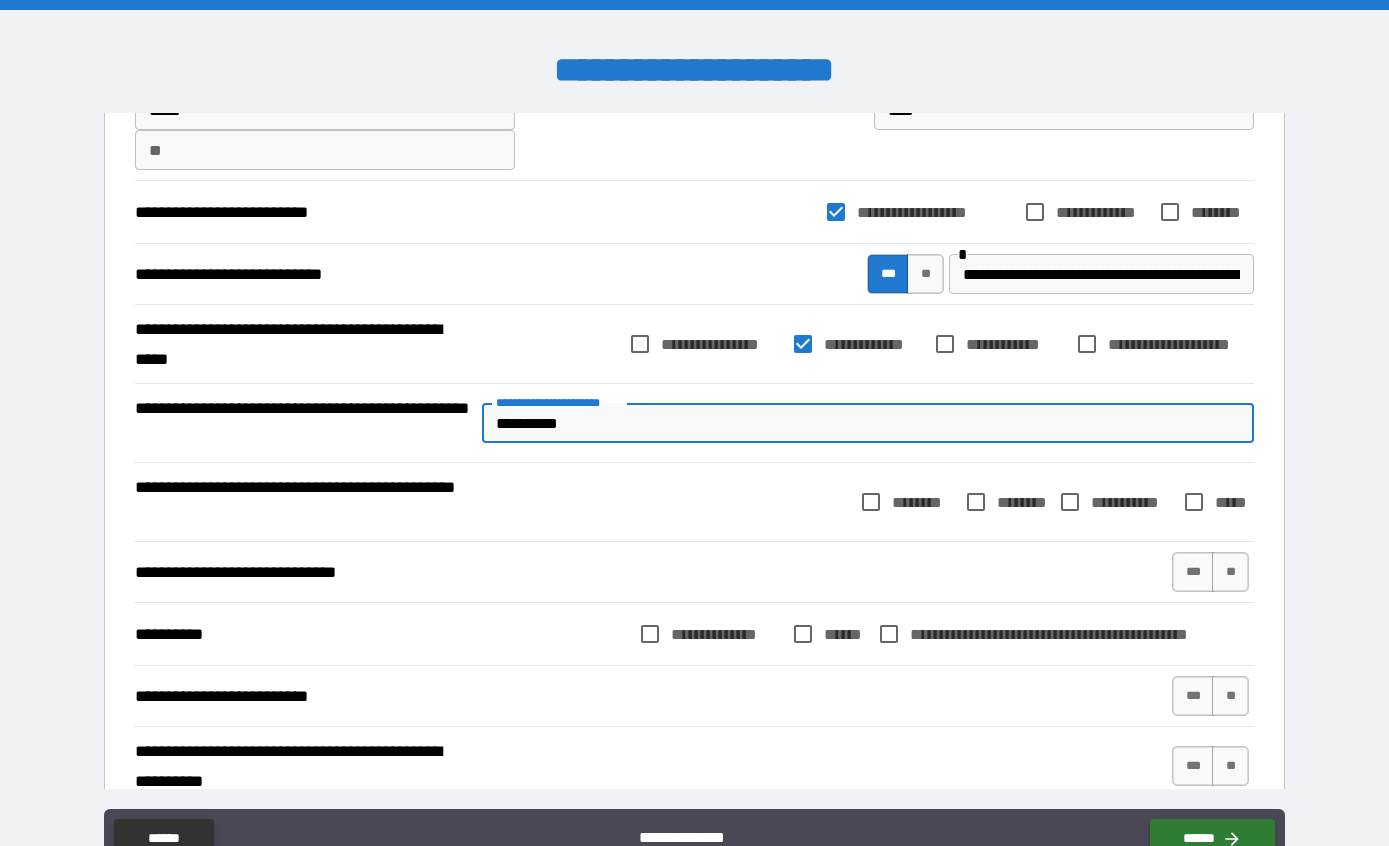 type on "*" 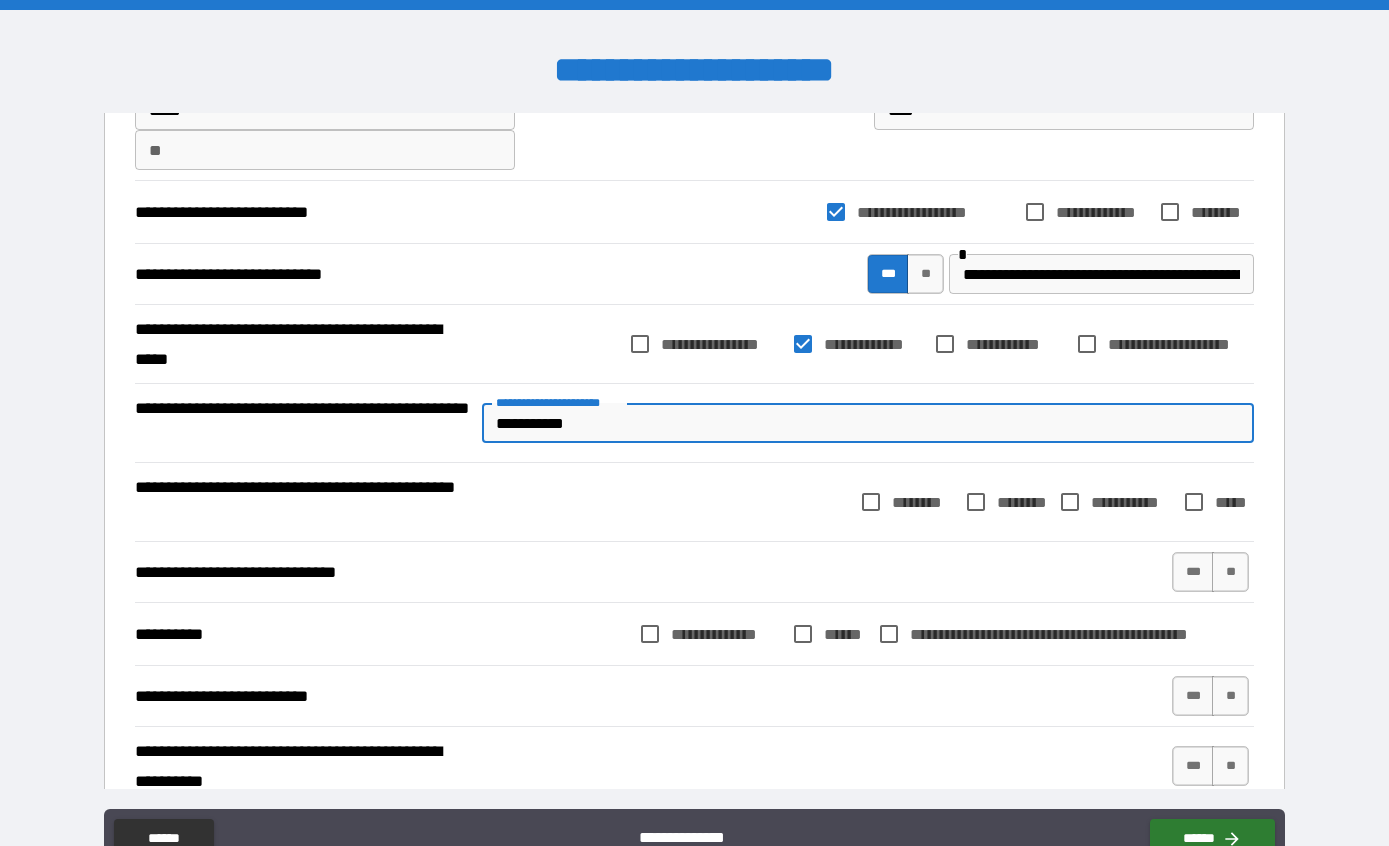 type on "*" 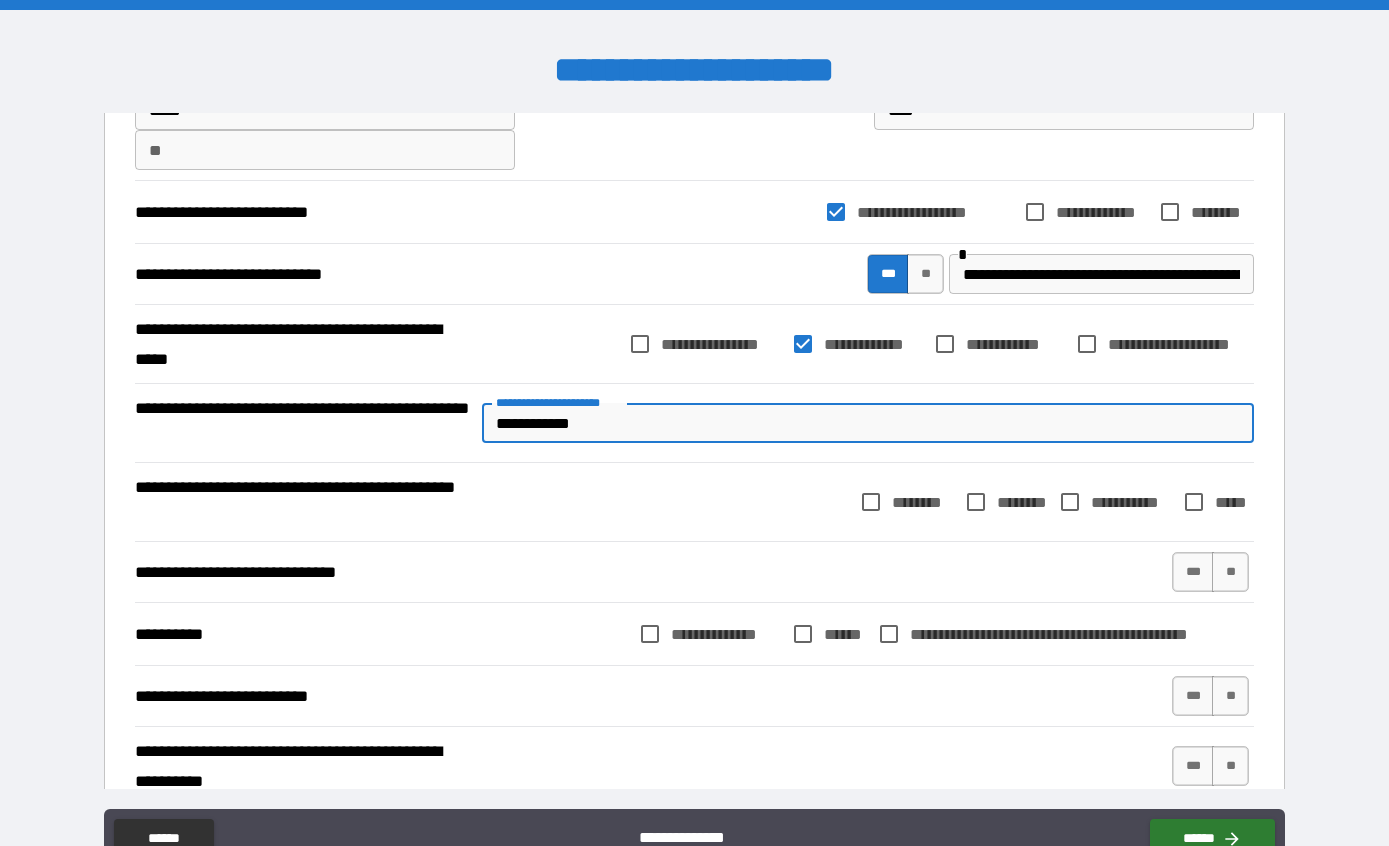type on "*" 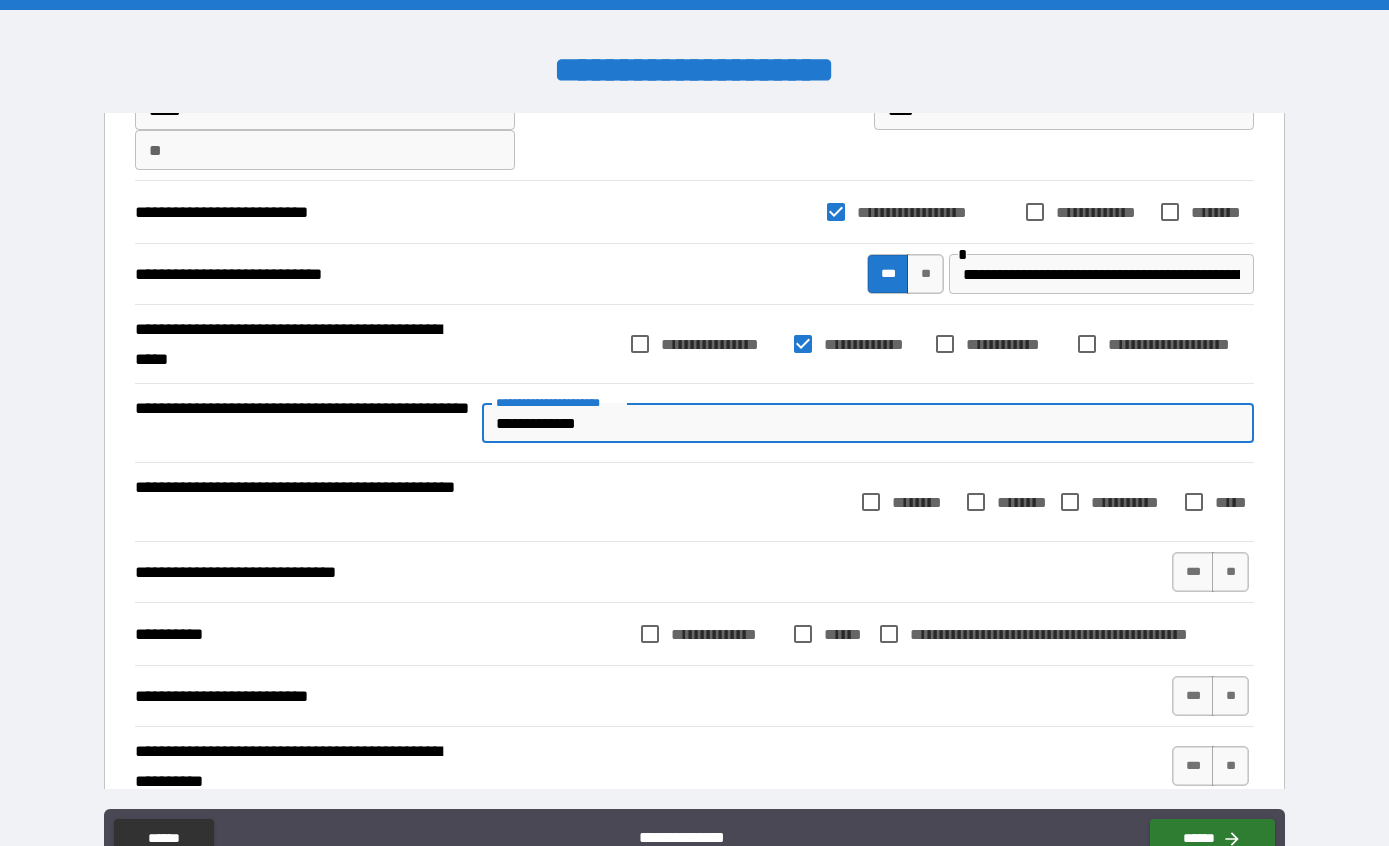 type on "*" 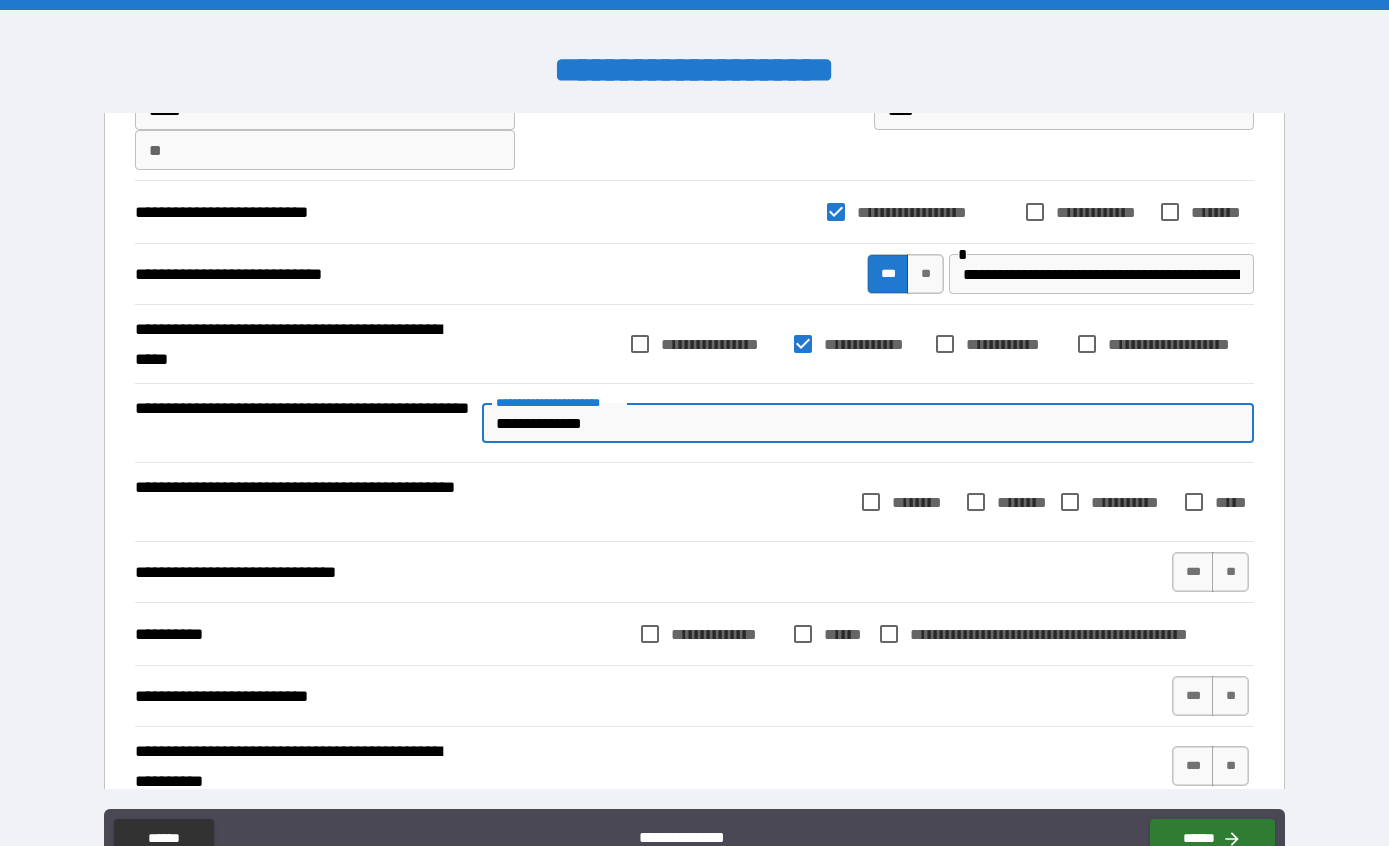 type on "*" 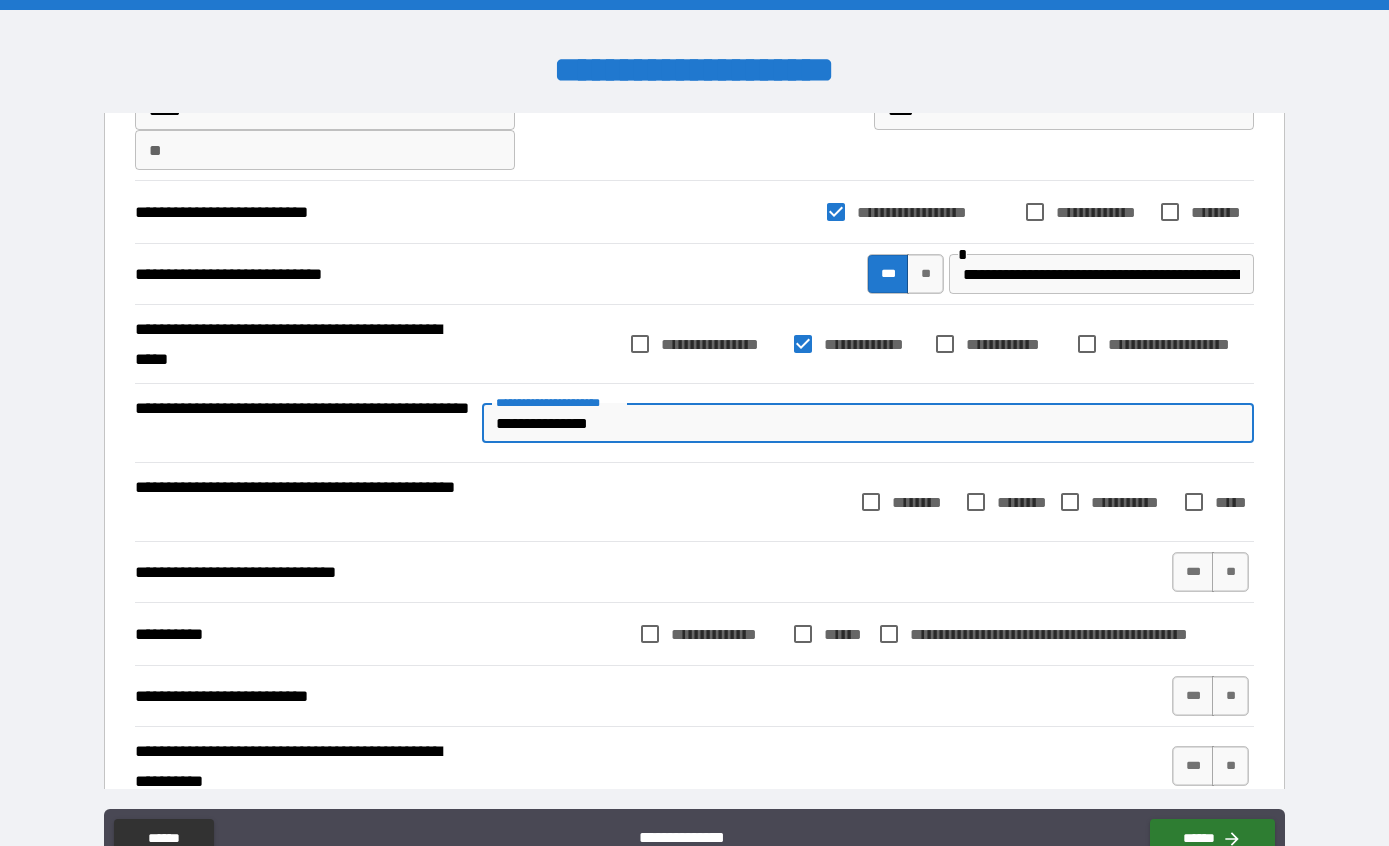 type on "*" 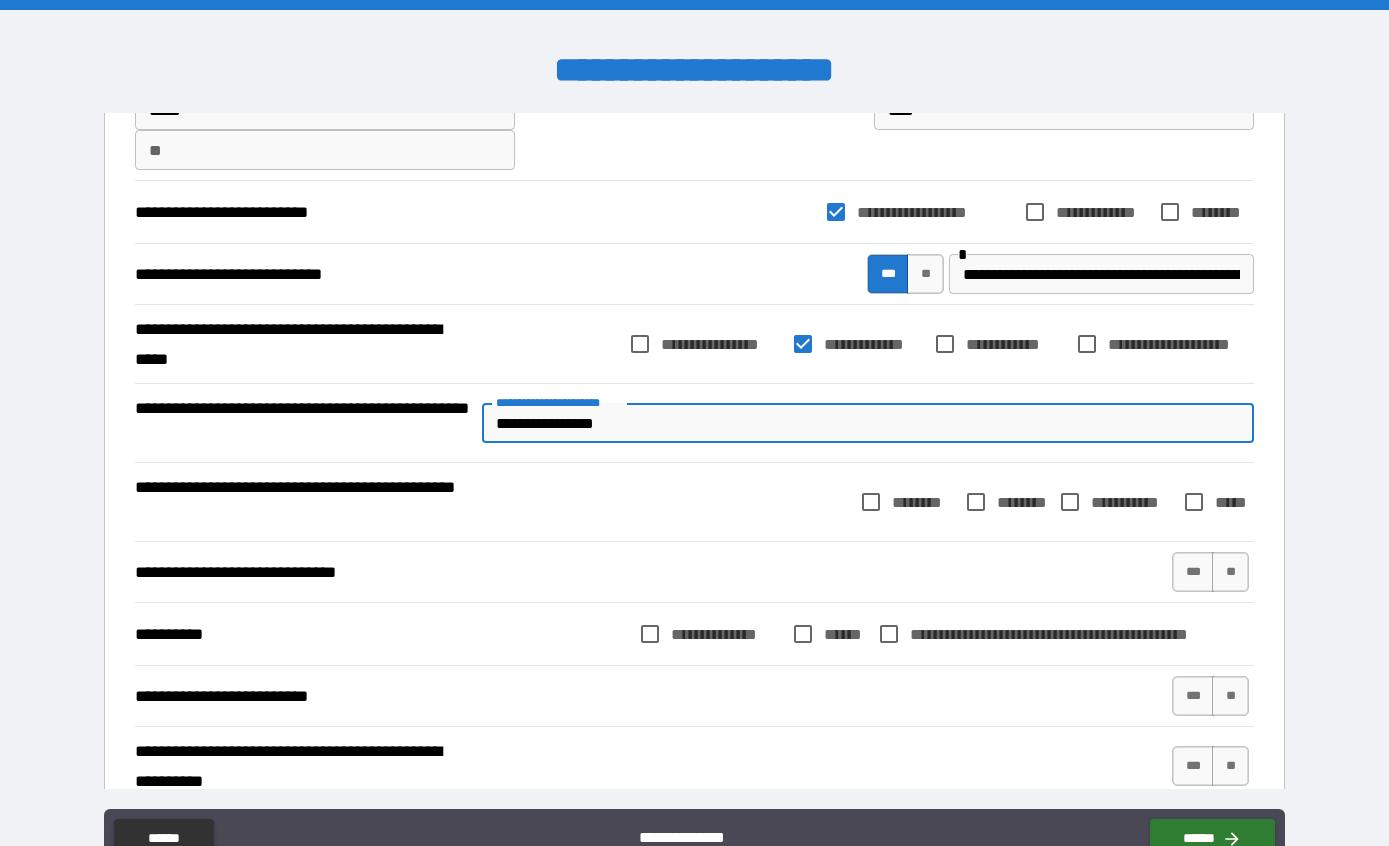 type on "*" 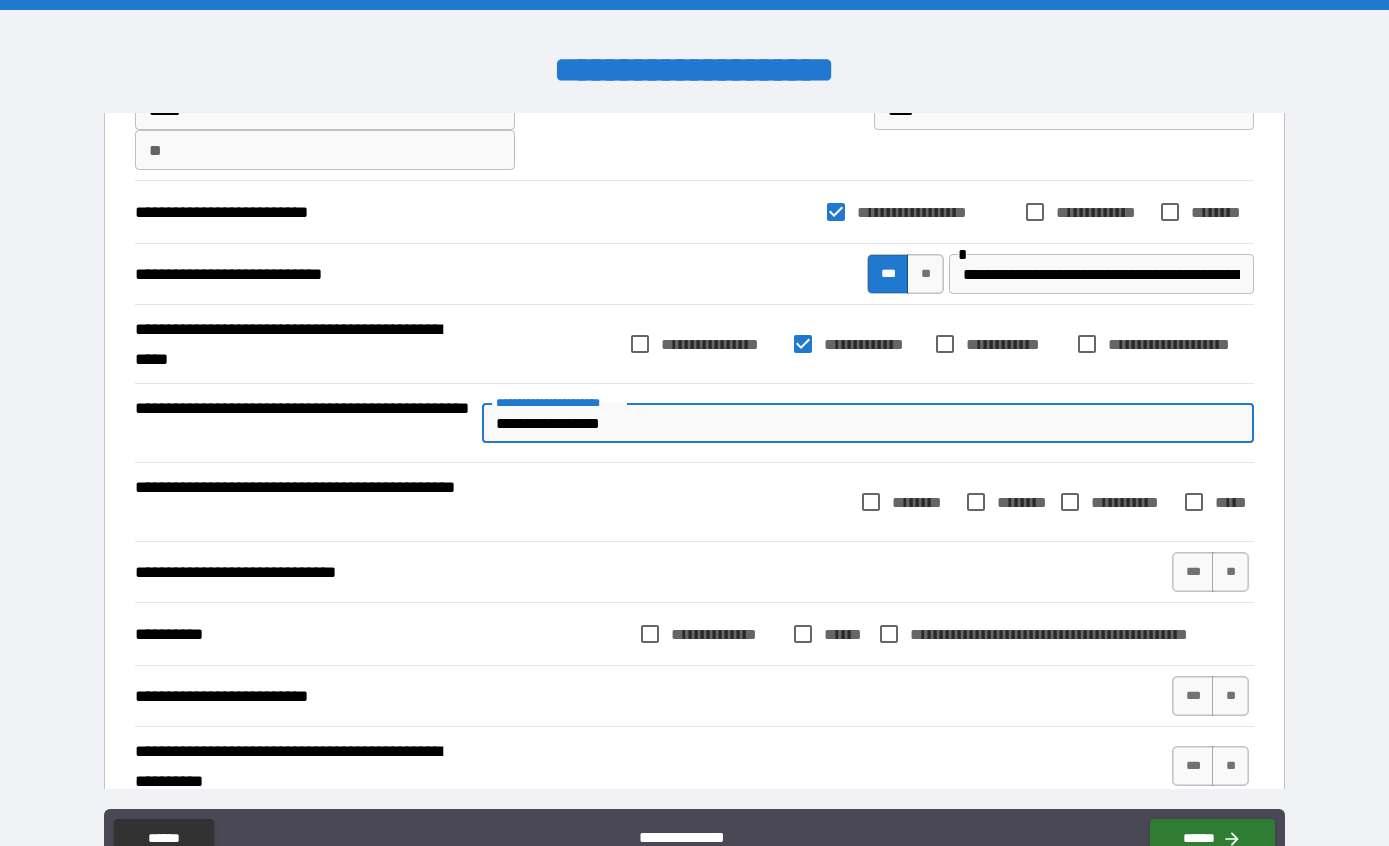type on "*" 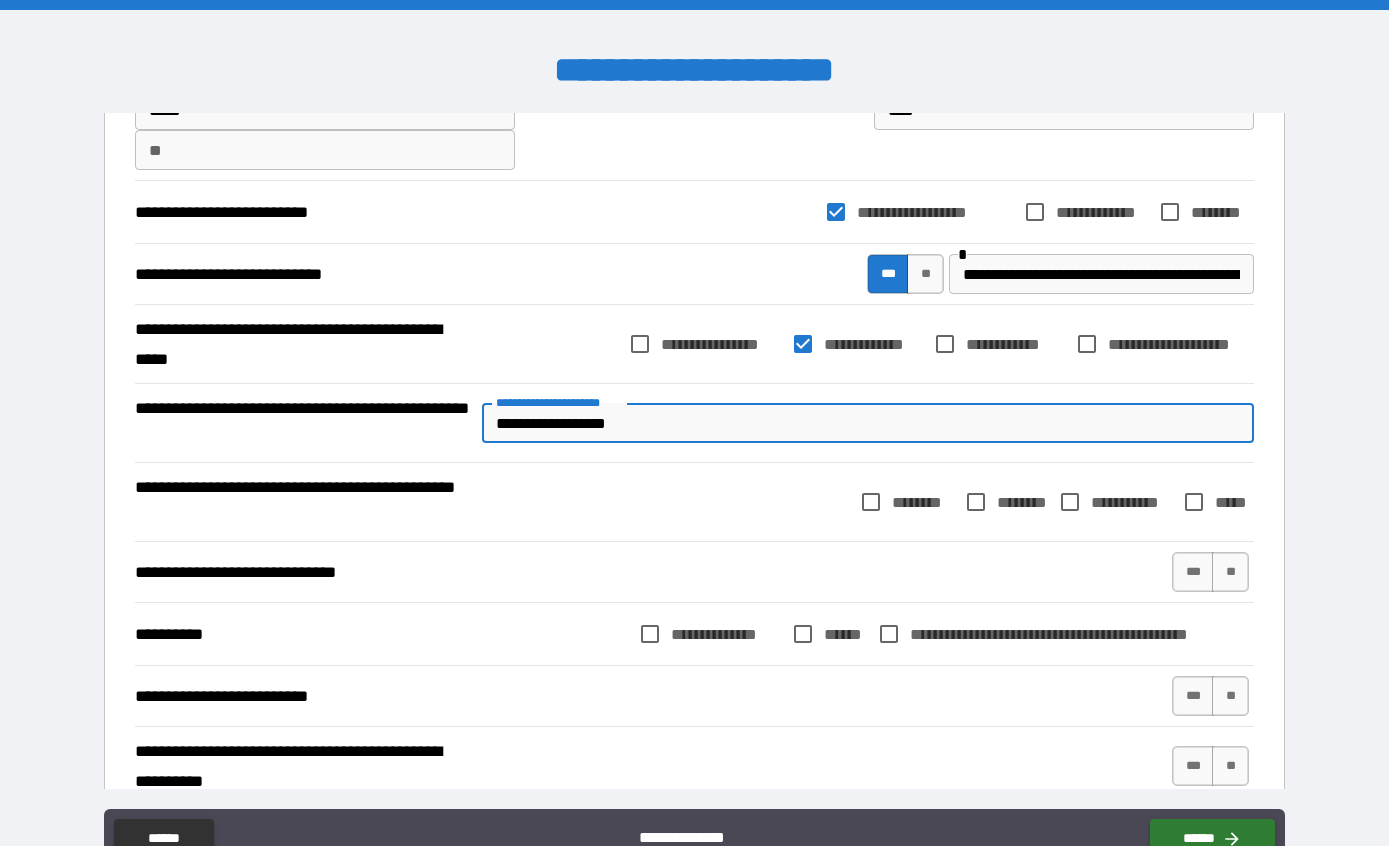 type on "*" 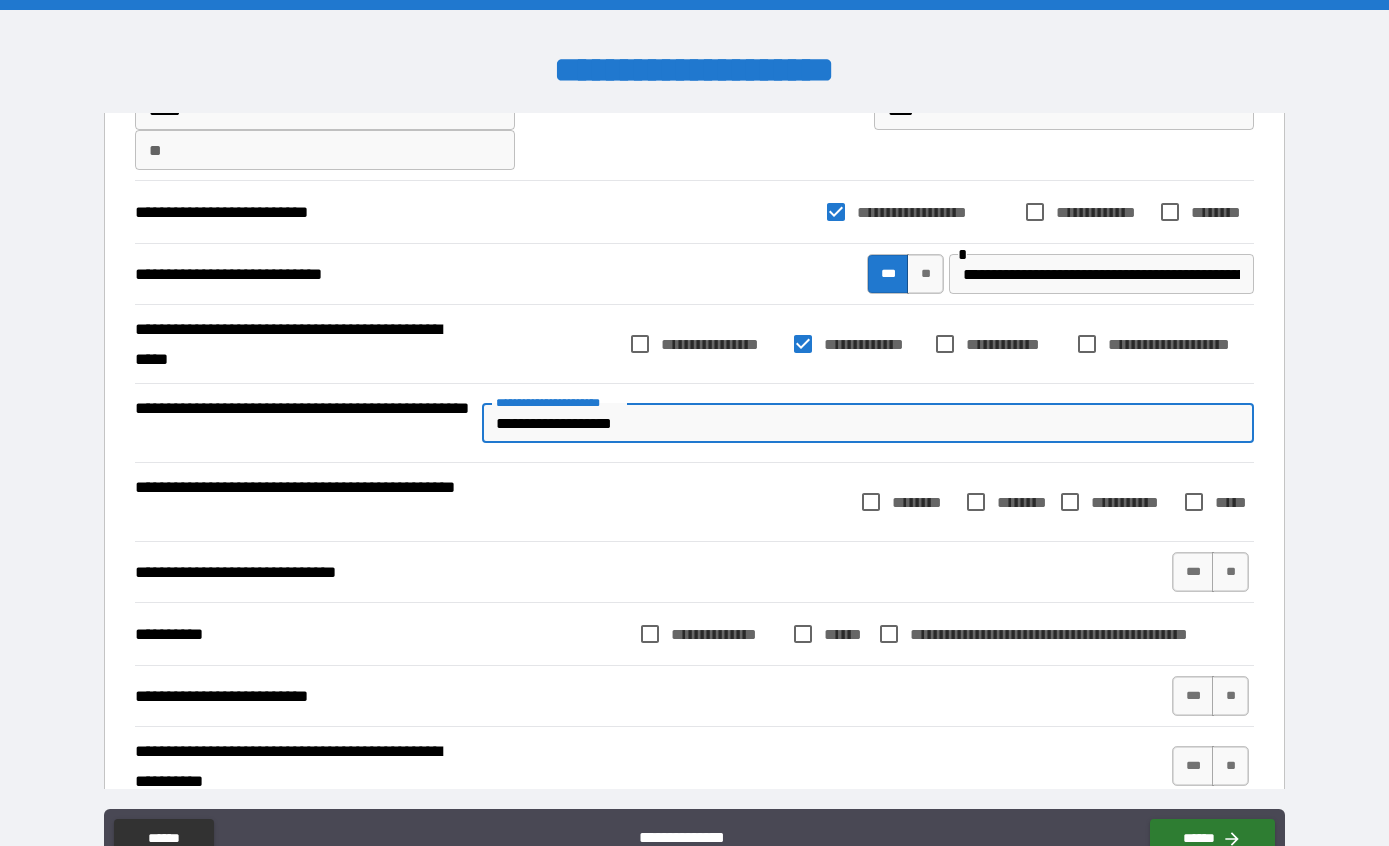 type on "*" 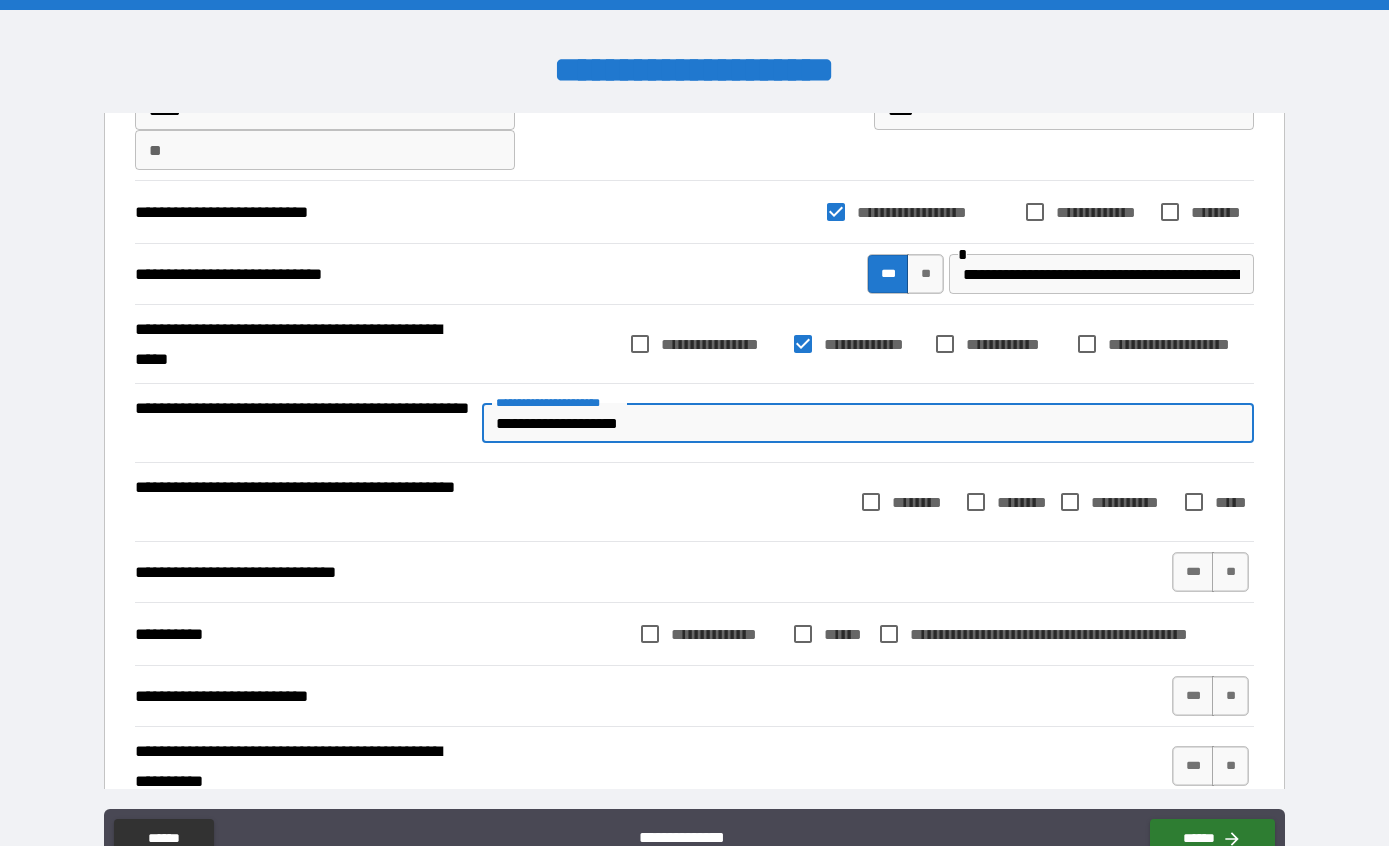 type on "*" 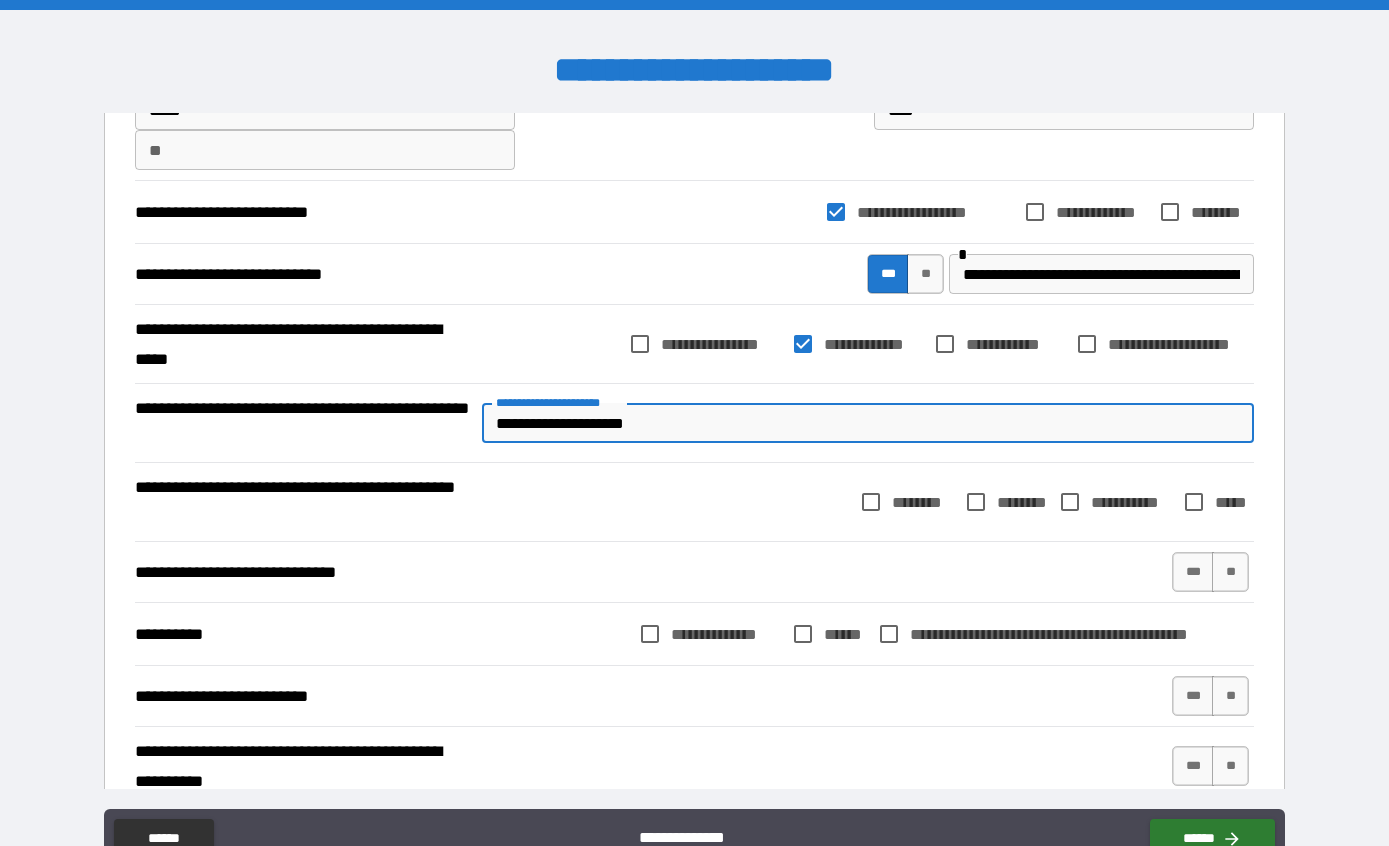 type on "*" 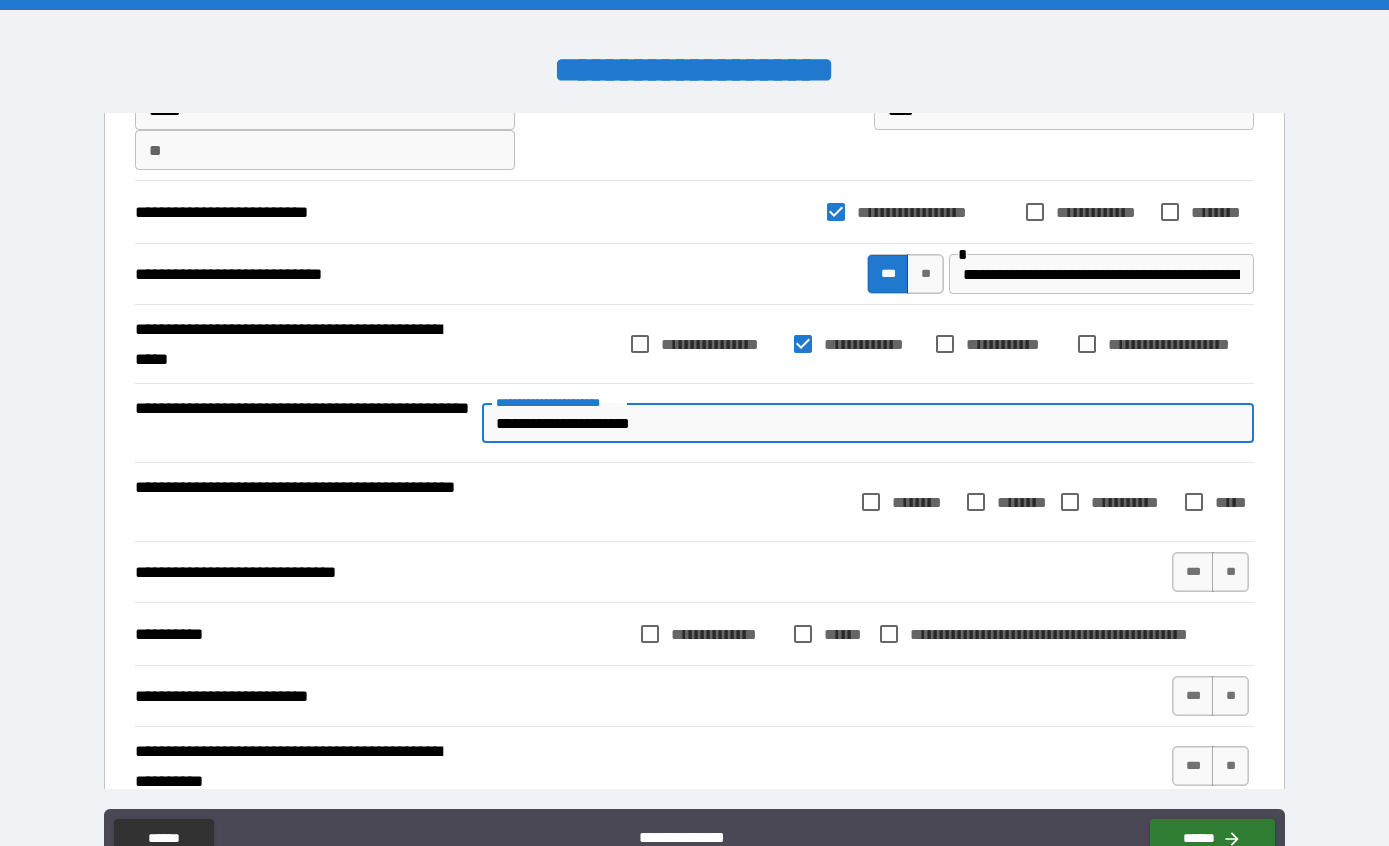 type on "*" 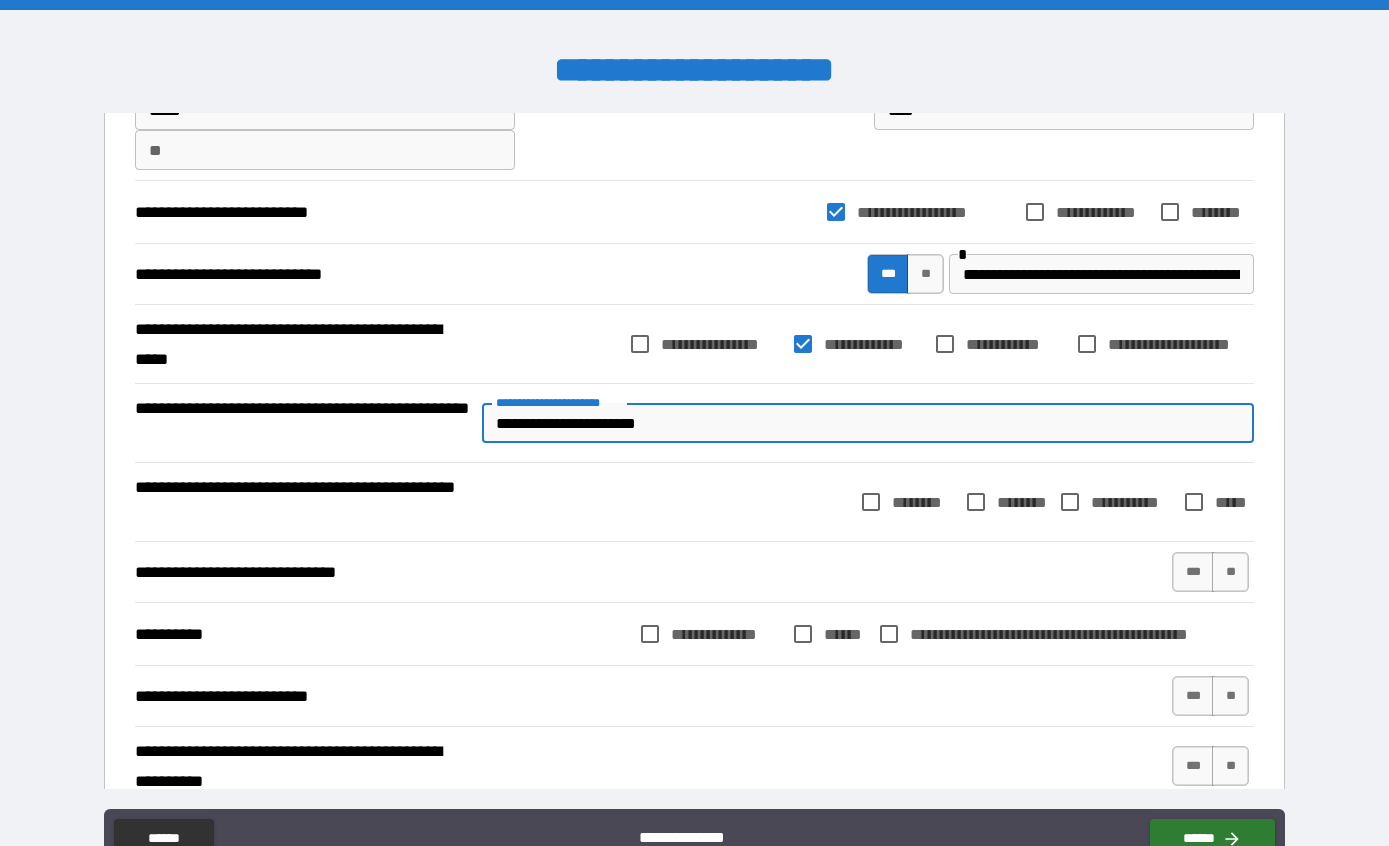 type on "*" 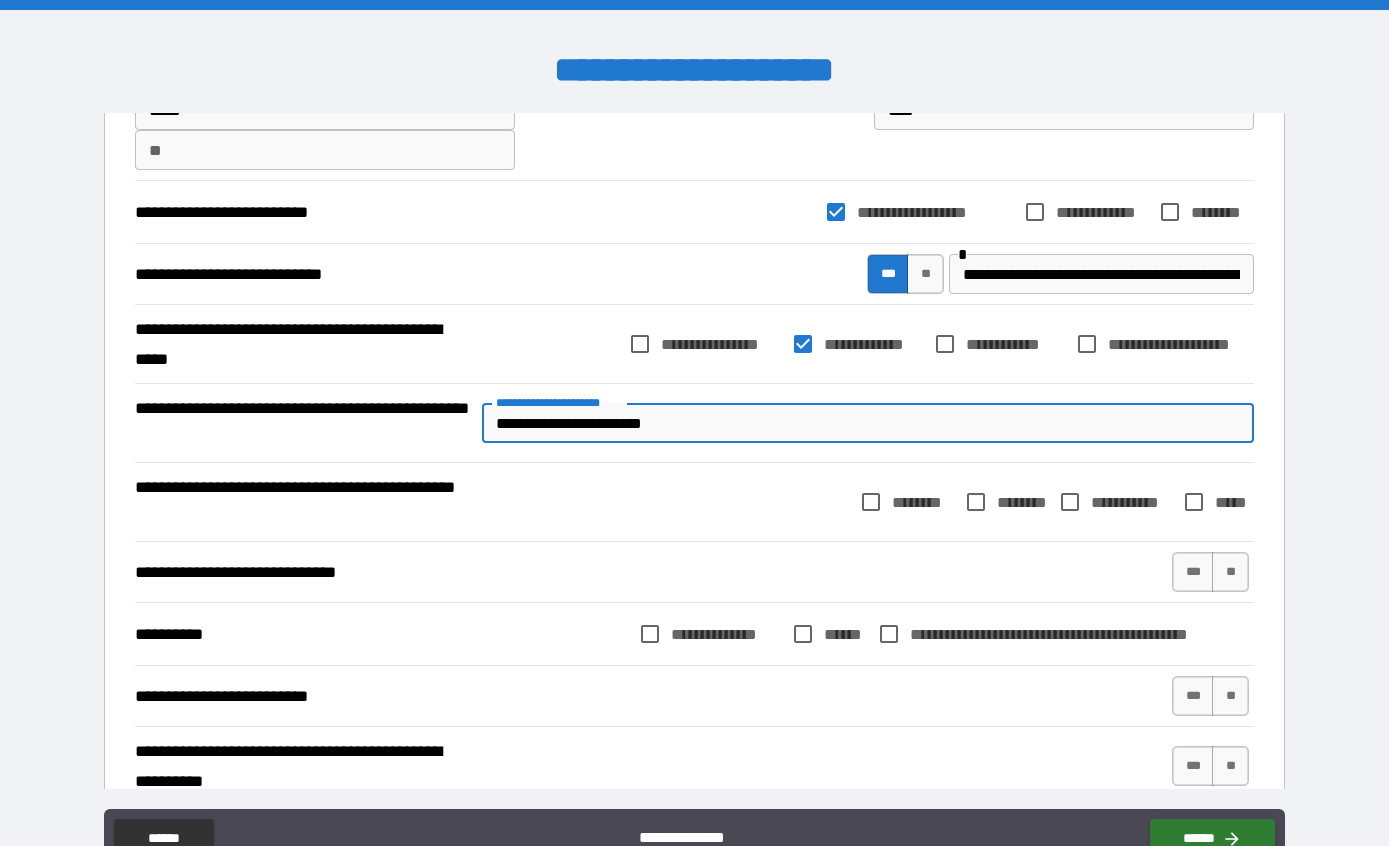 type on "*" 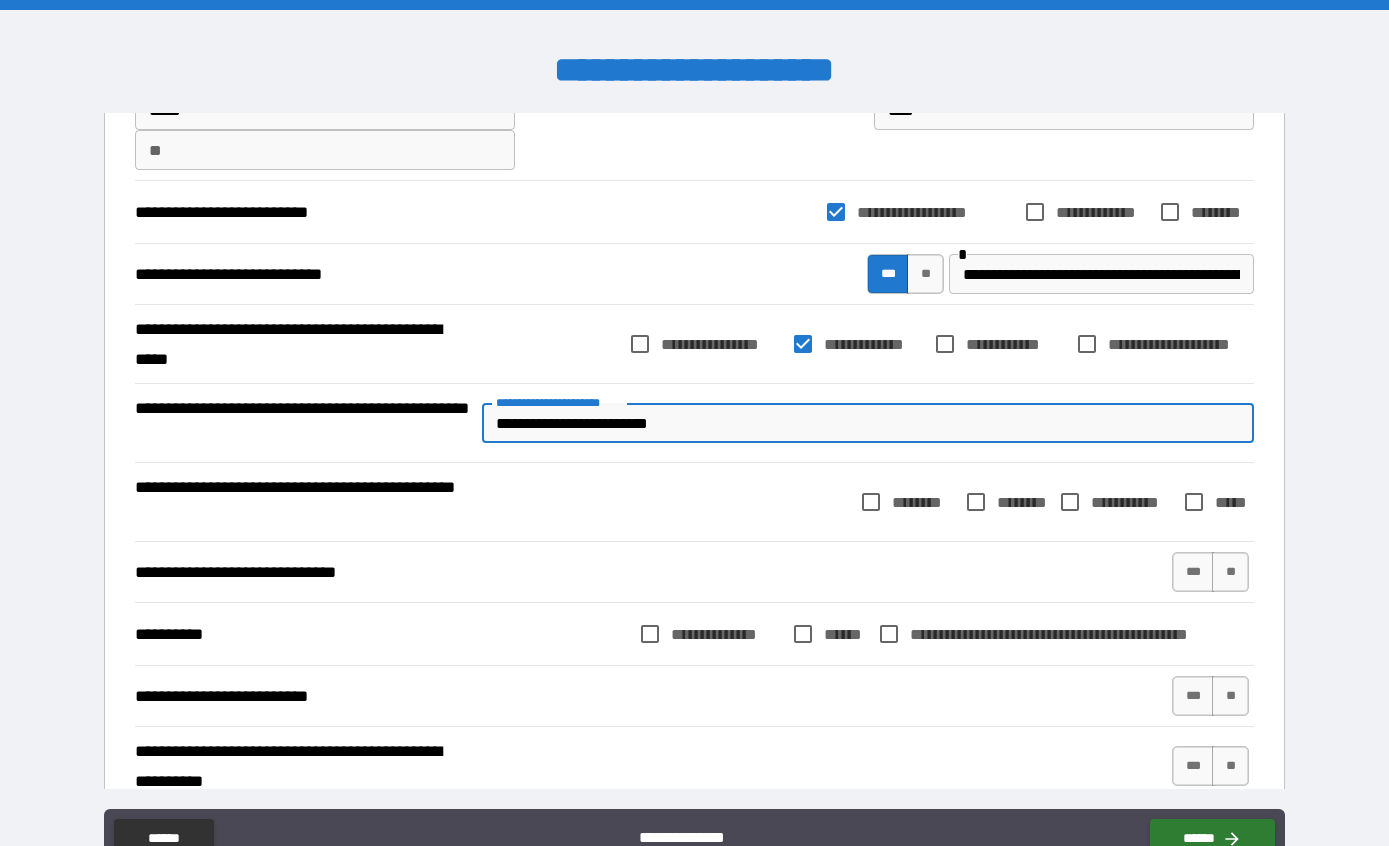 type on "*" 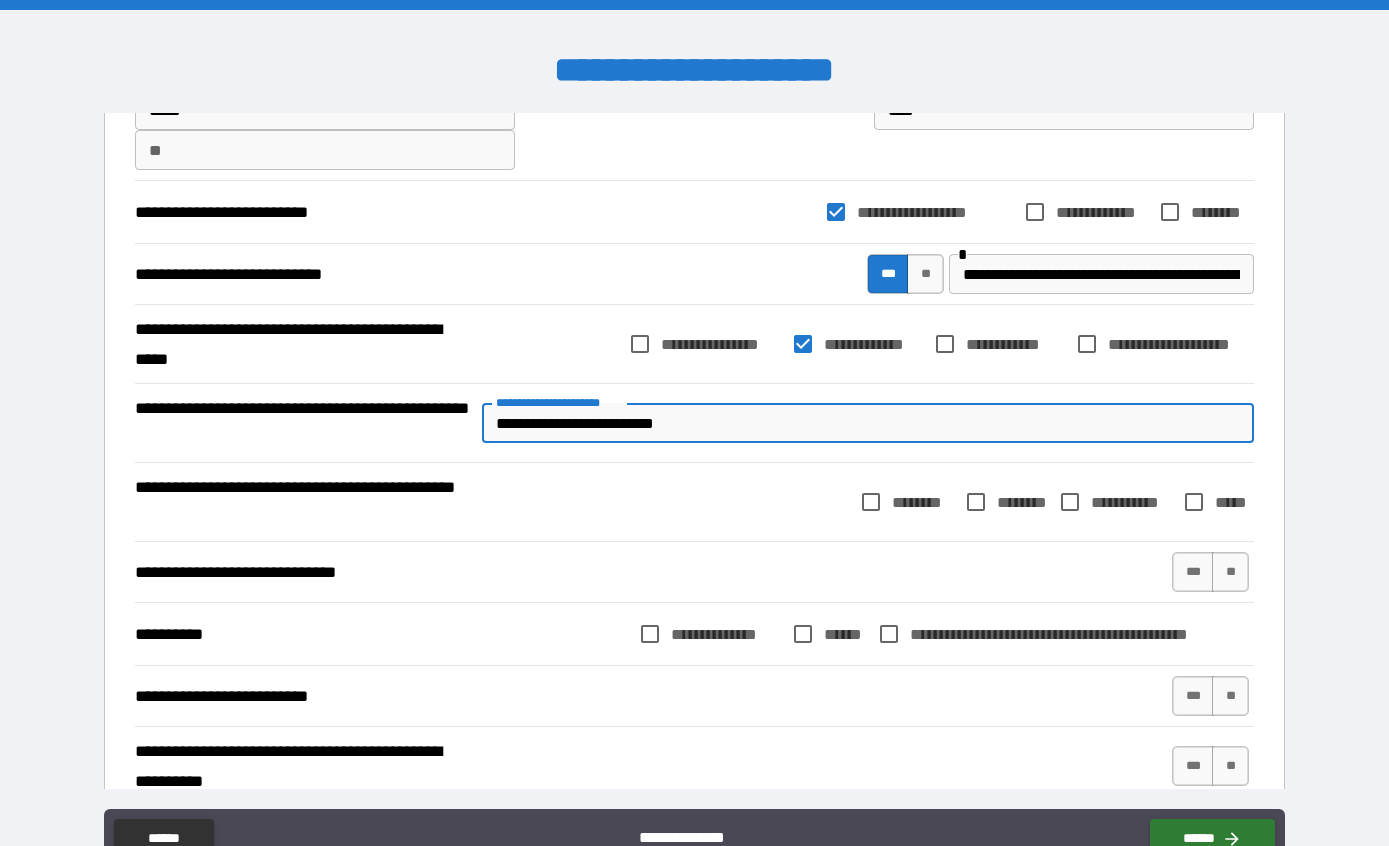 type on "*" 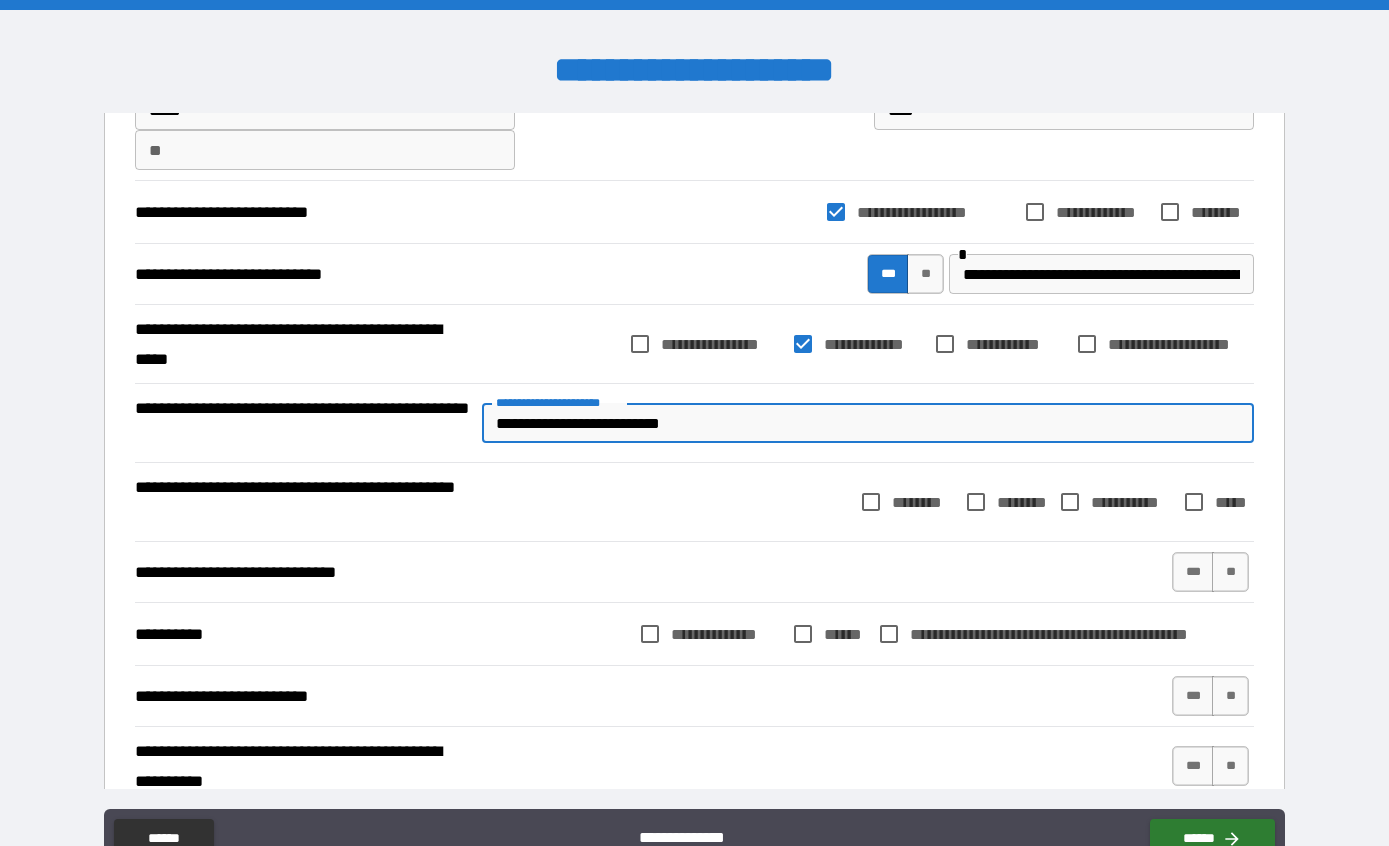 type on "*" 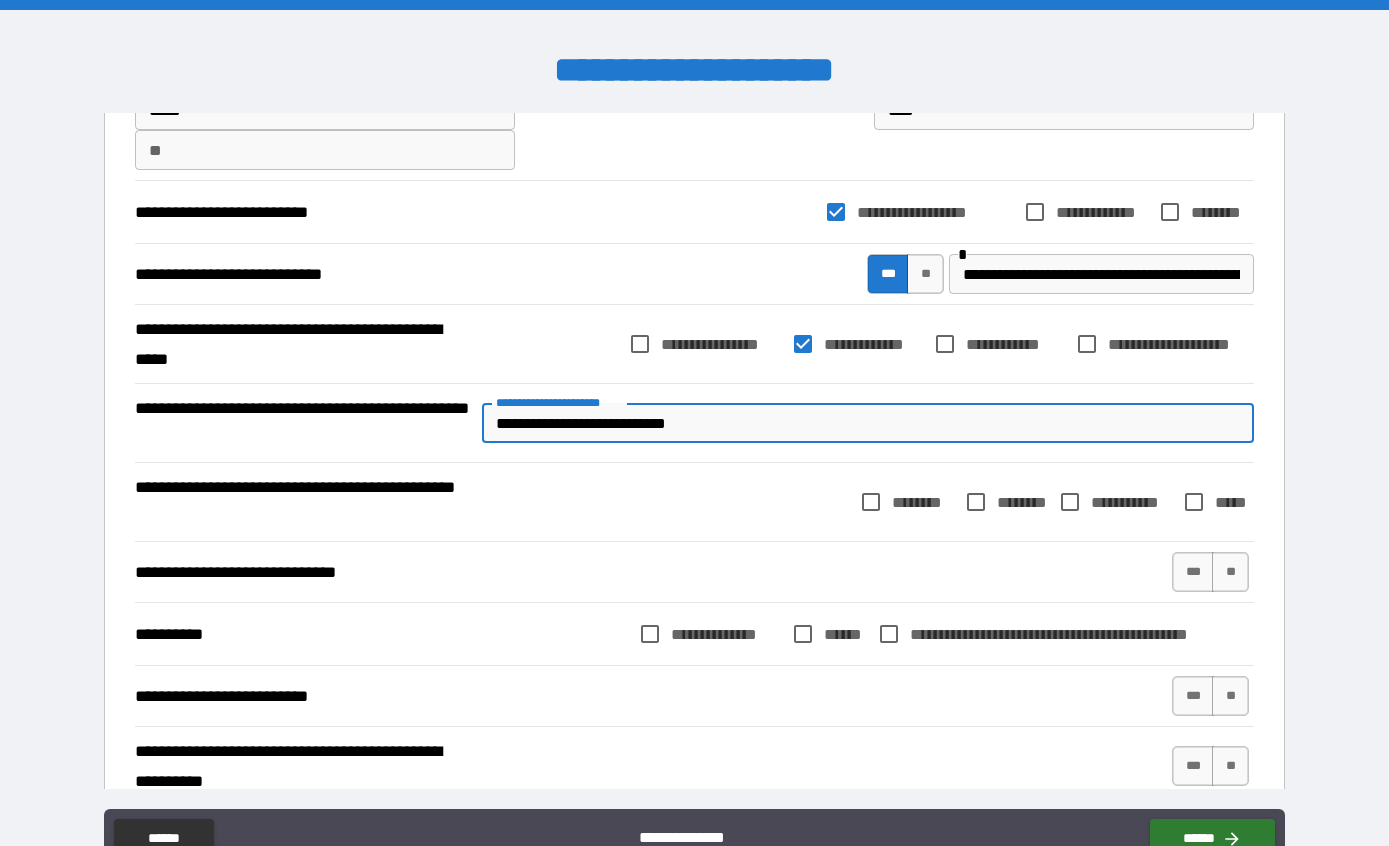 type on "*" 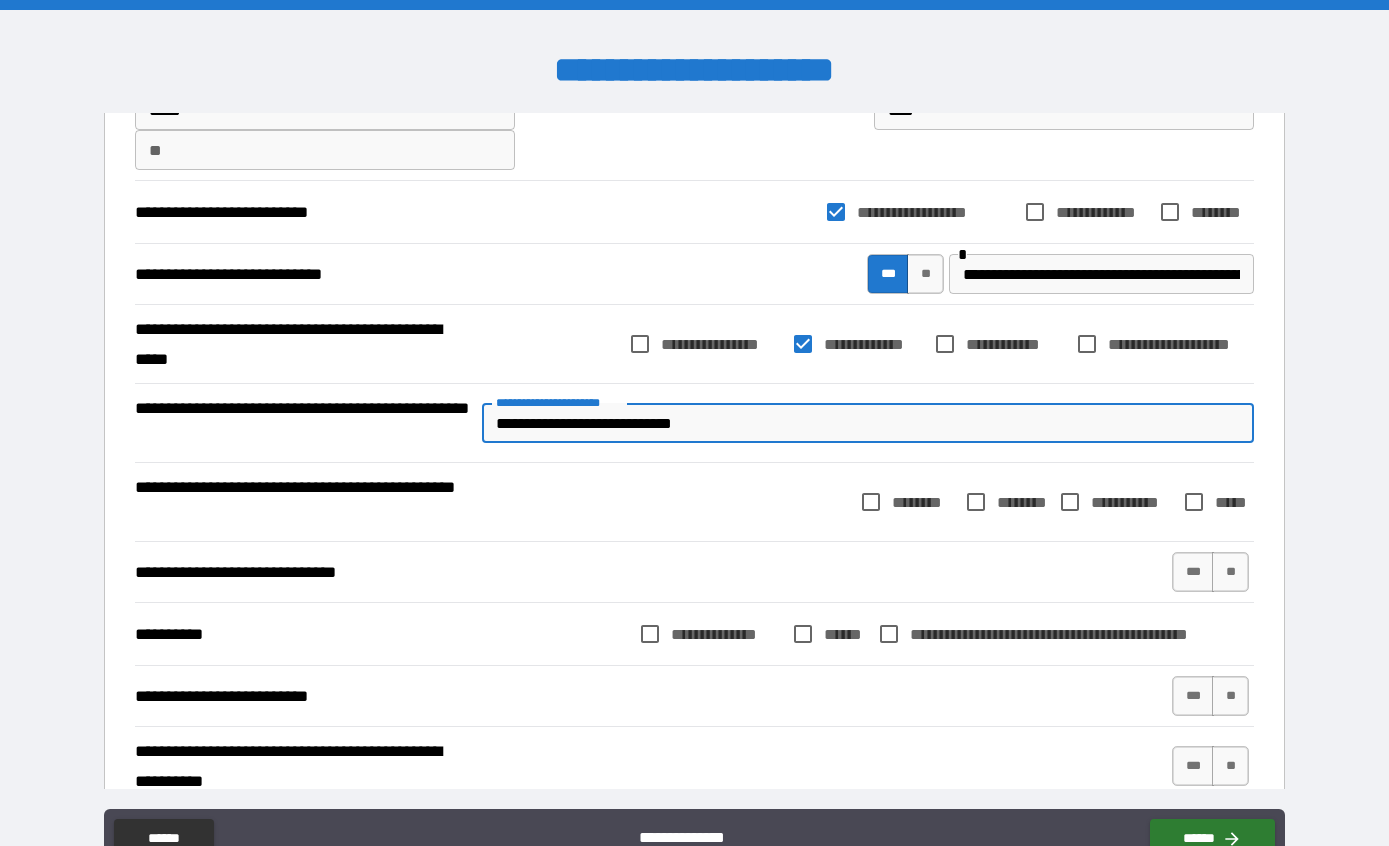 type on "*" 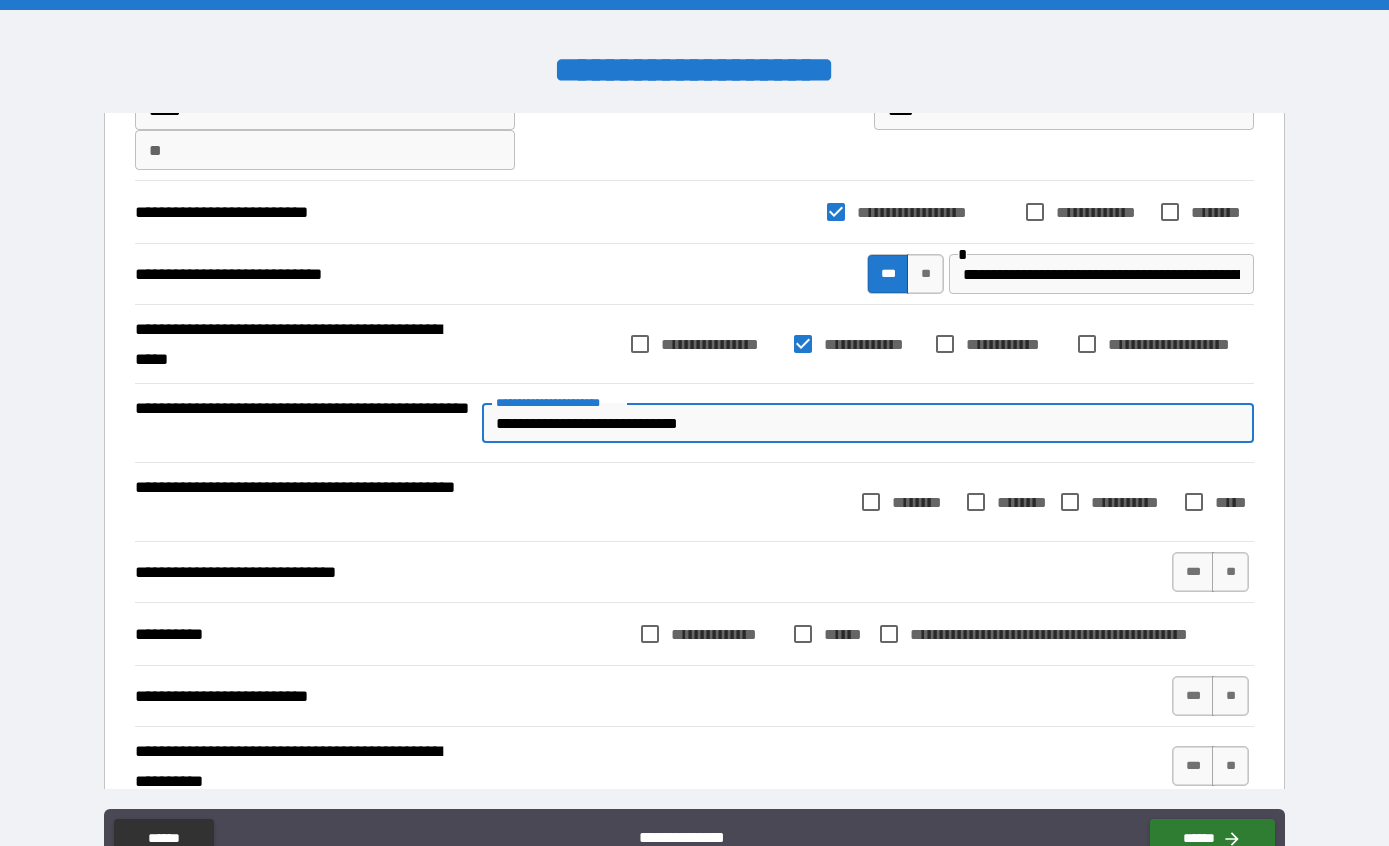 type on "*" 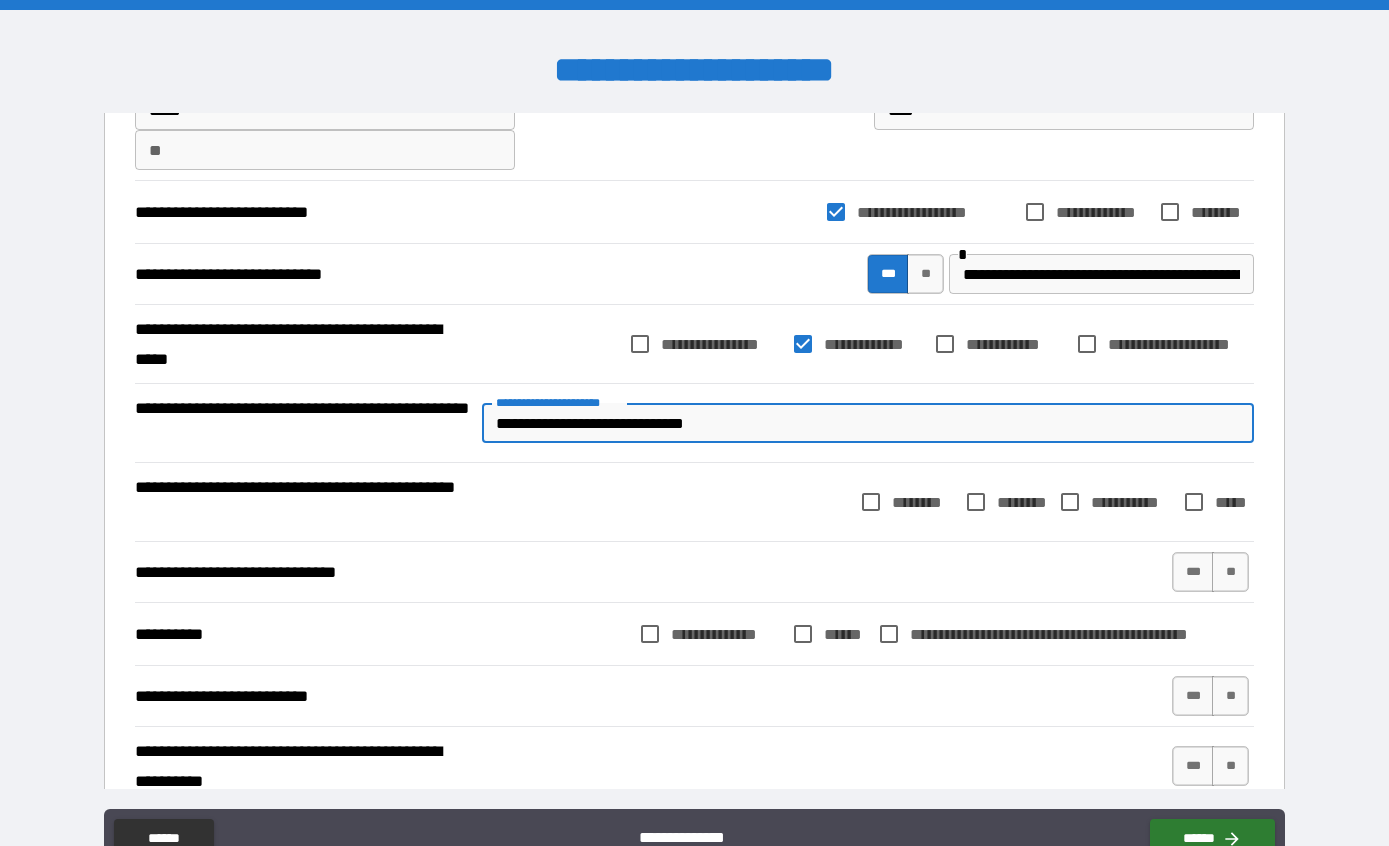 type on "*" 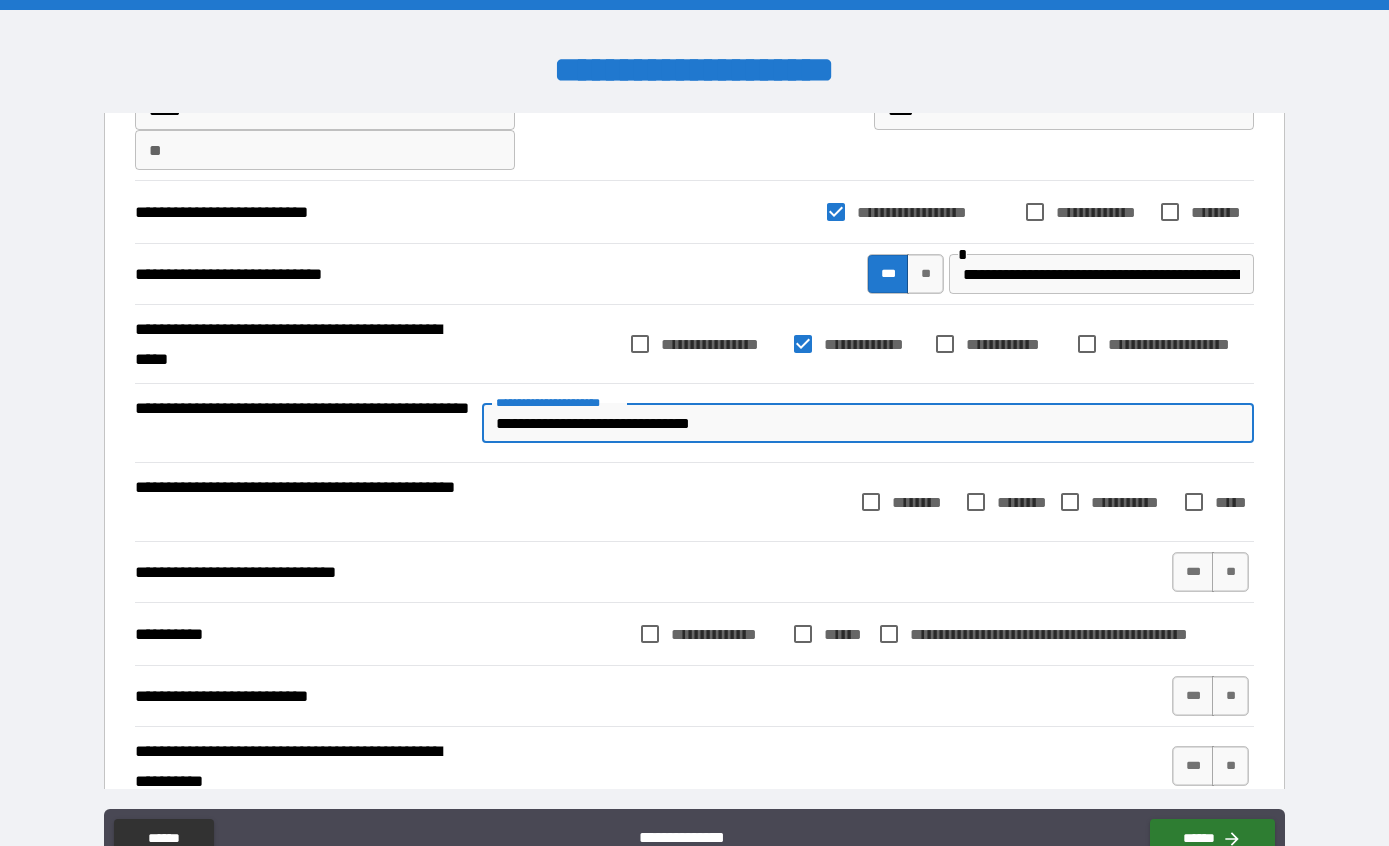 type on "*" 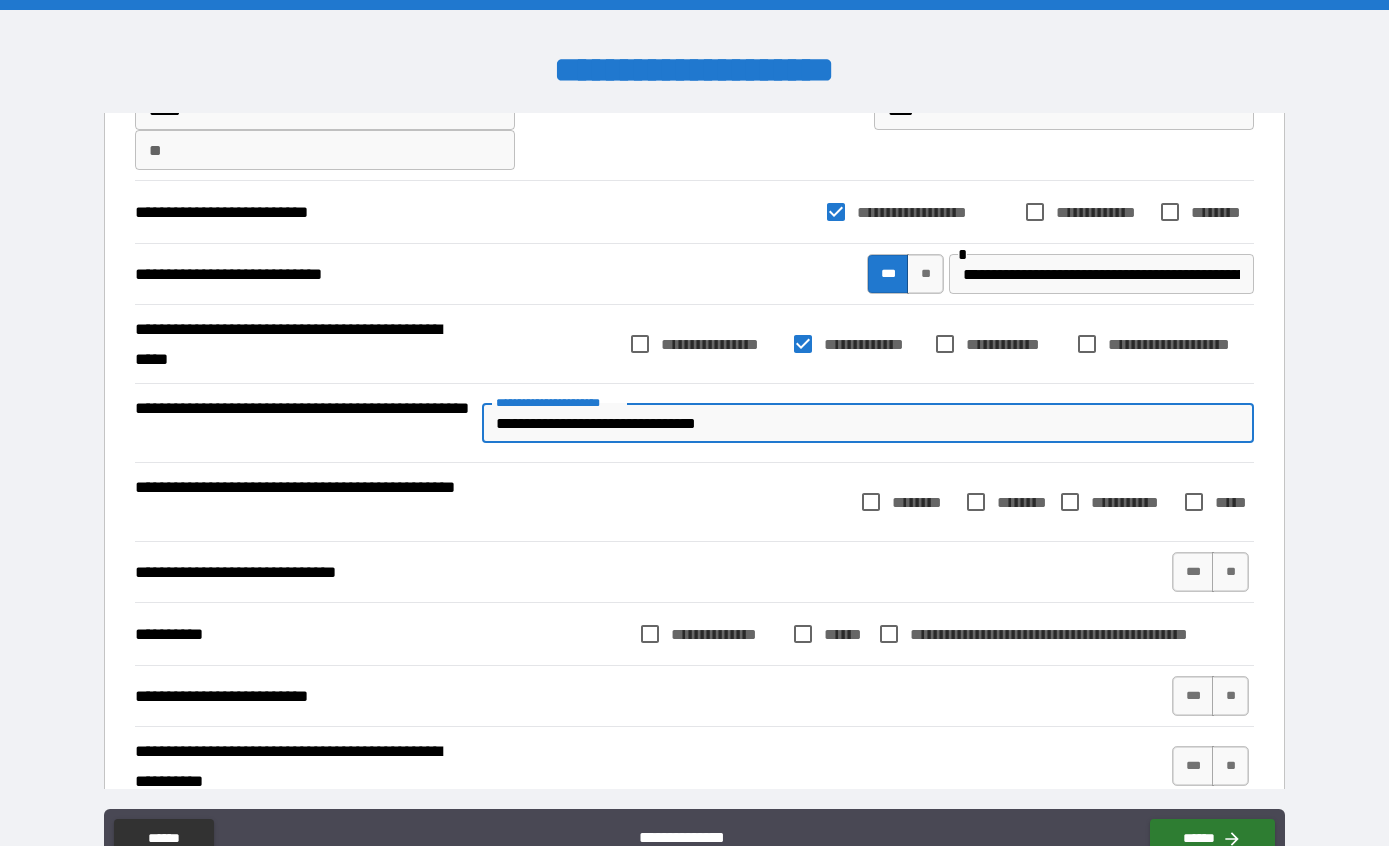 type on "*" 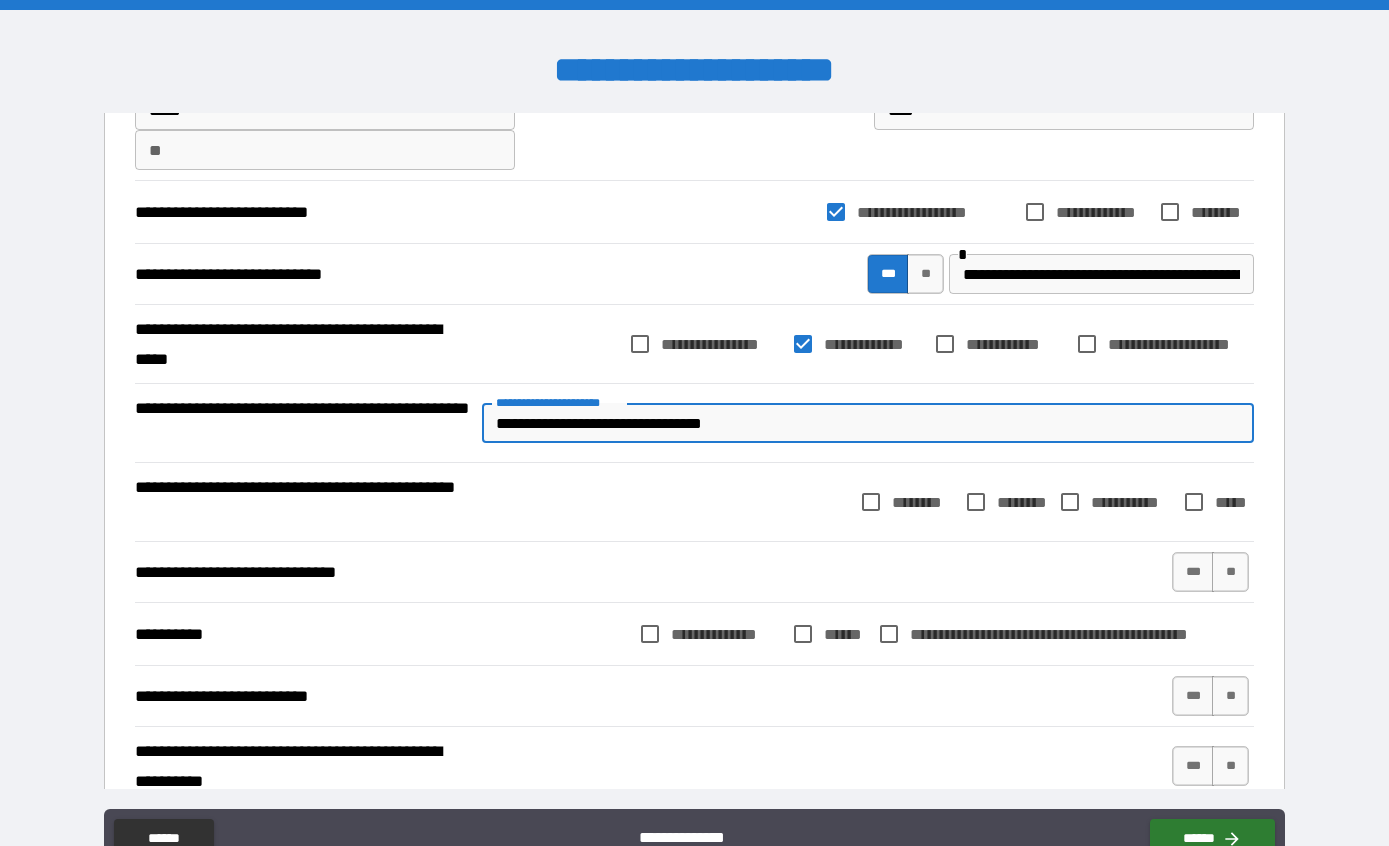 type on "*" 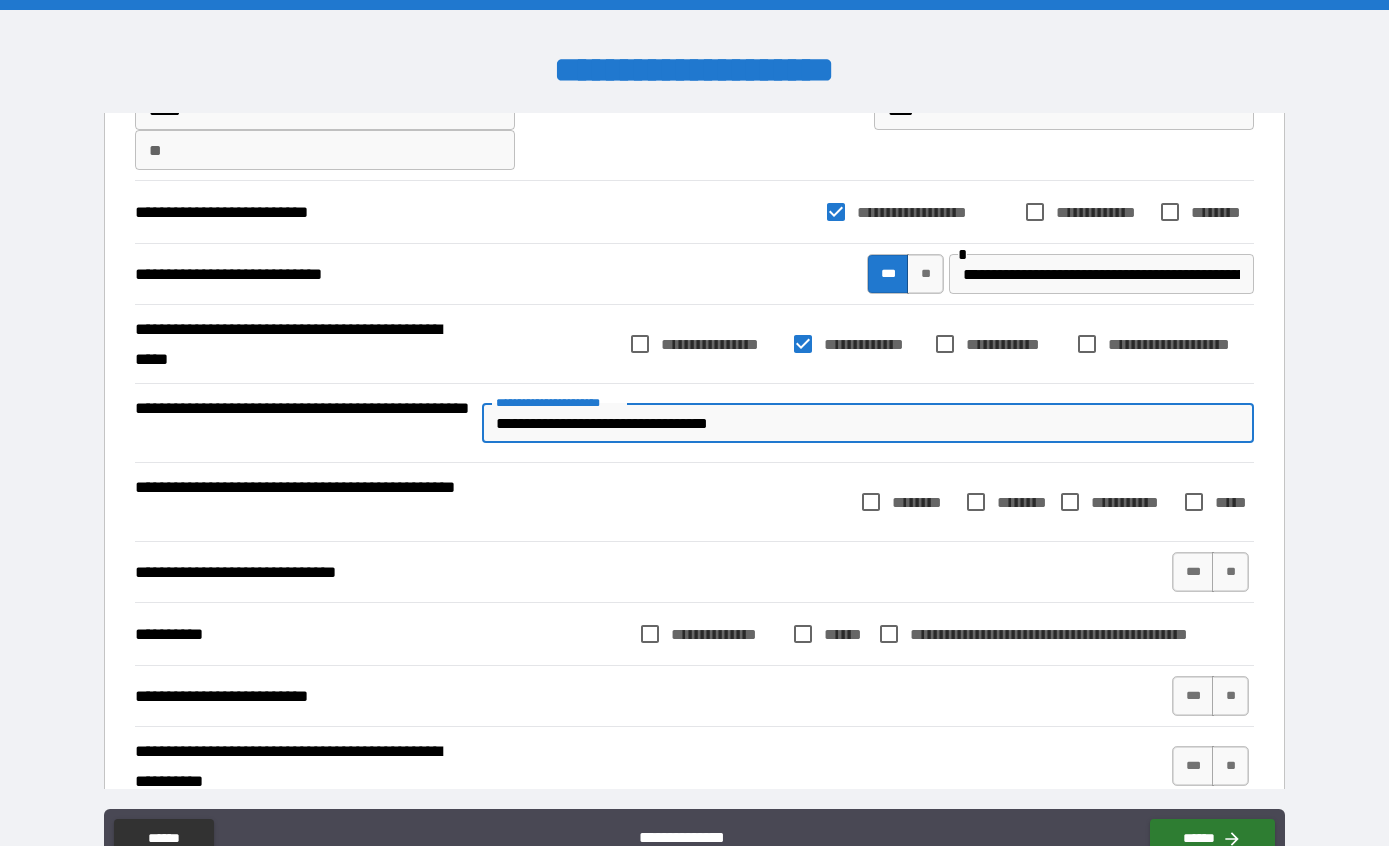 type on "*" 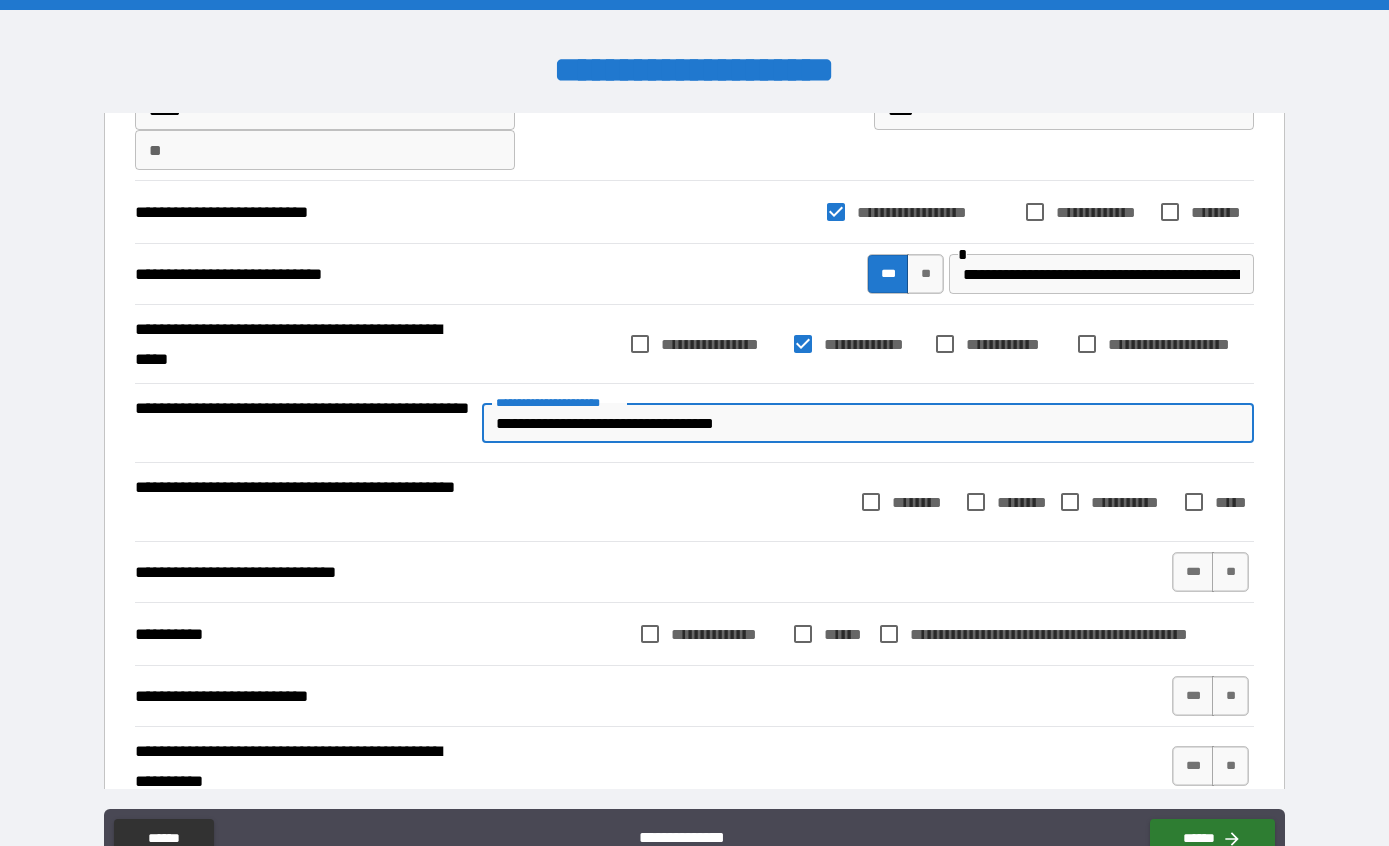 type on "*" 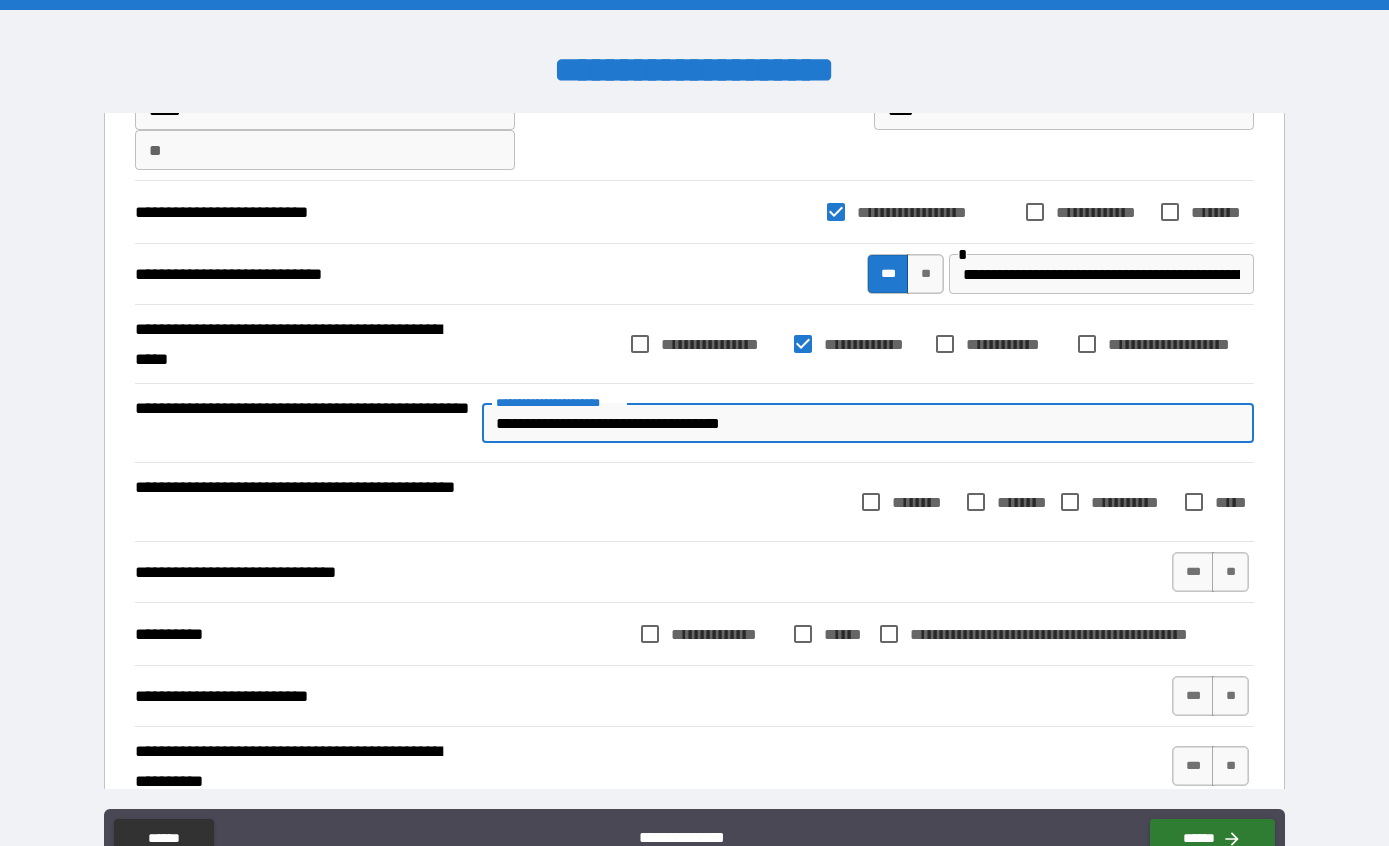 type on "*" 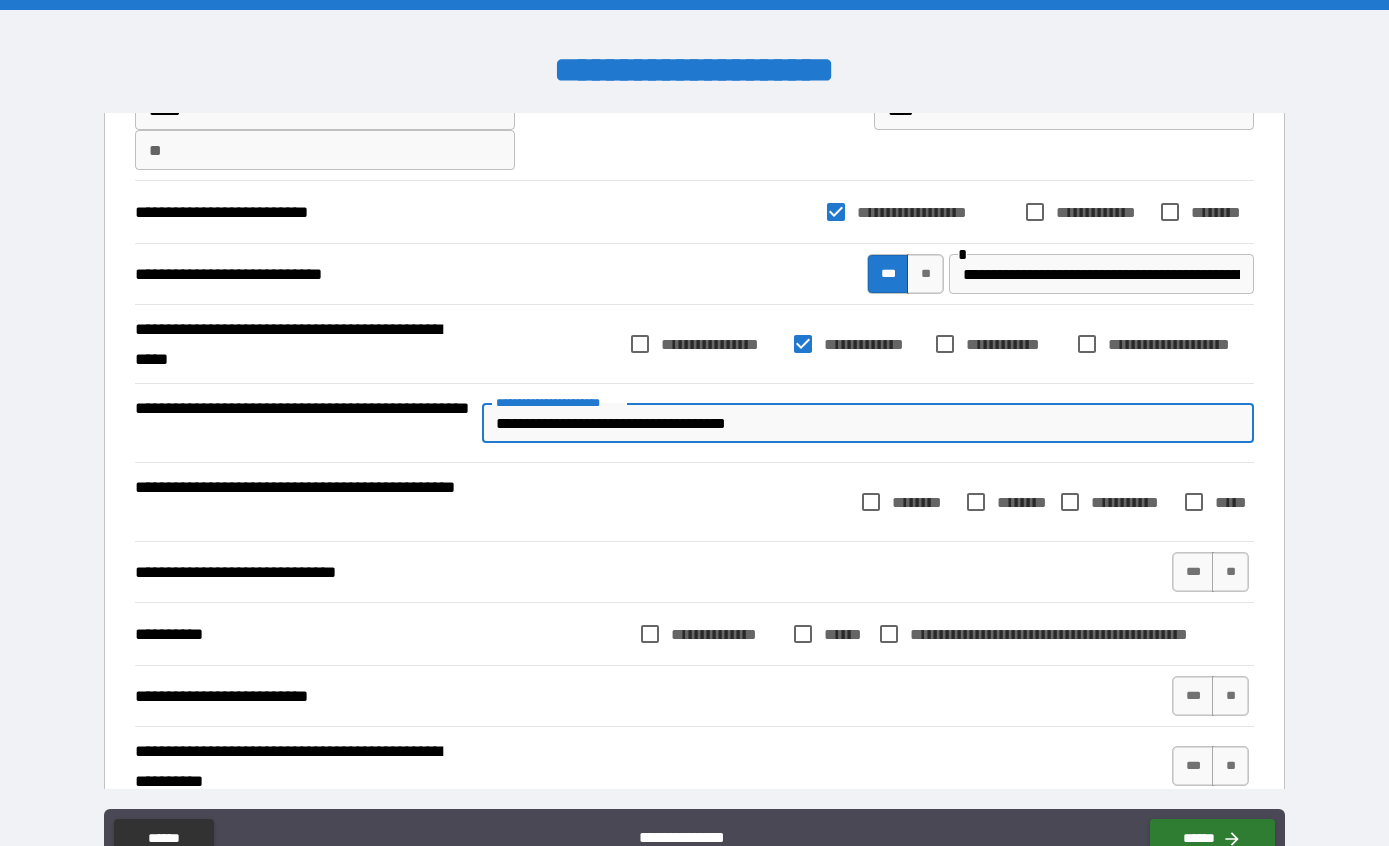 type on "*" 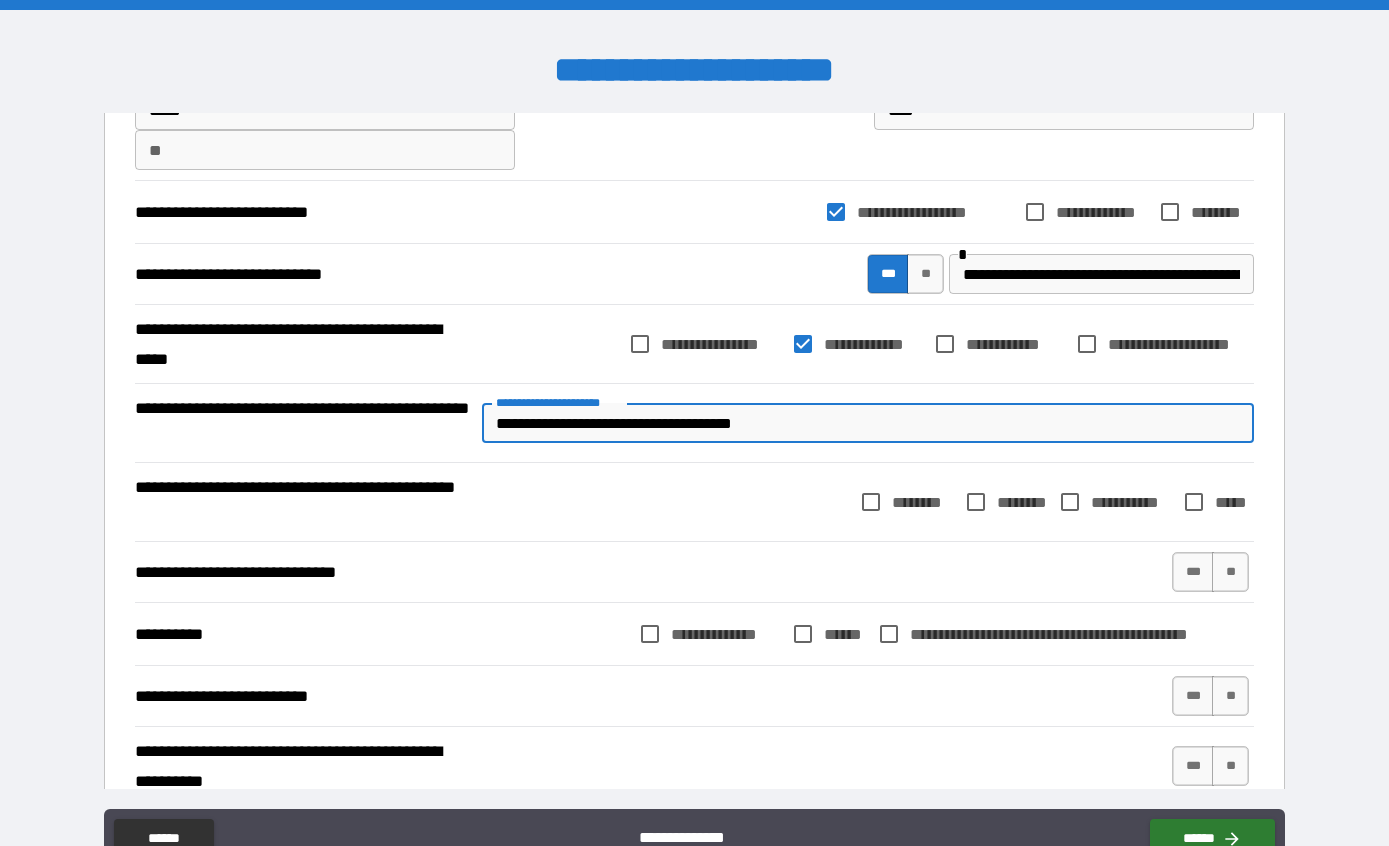 type on "*" 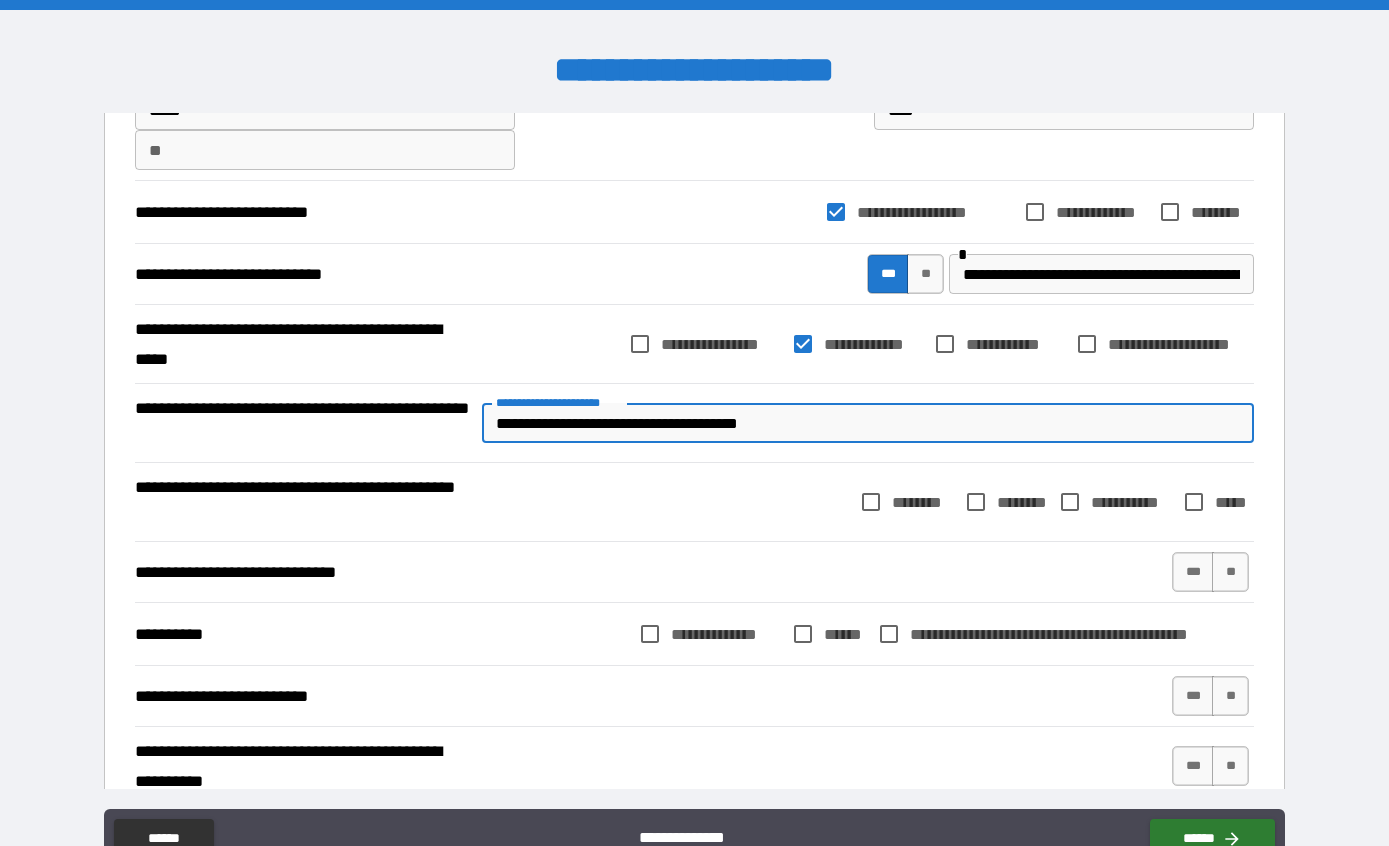 type on "*" 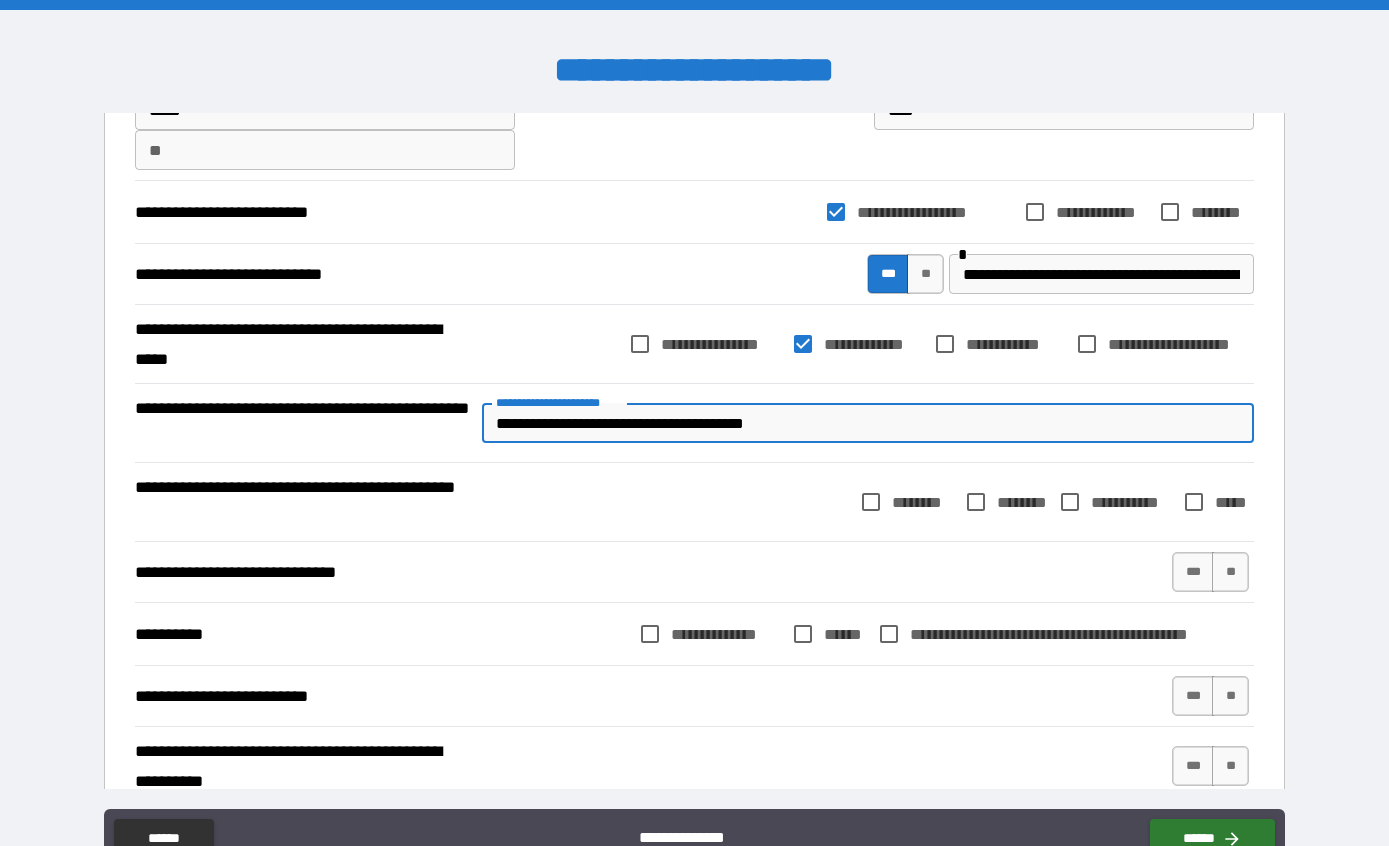 type on "*" 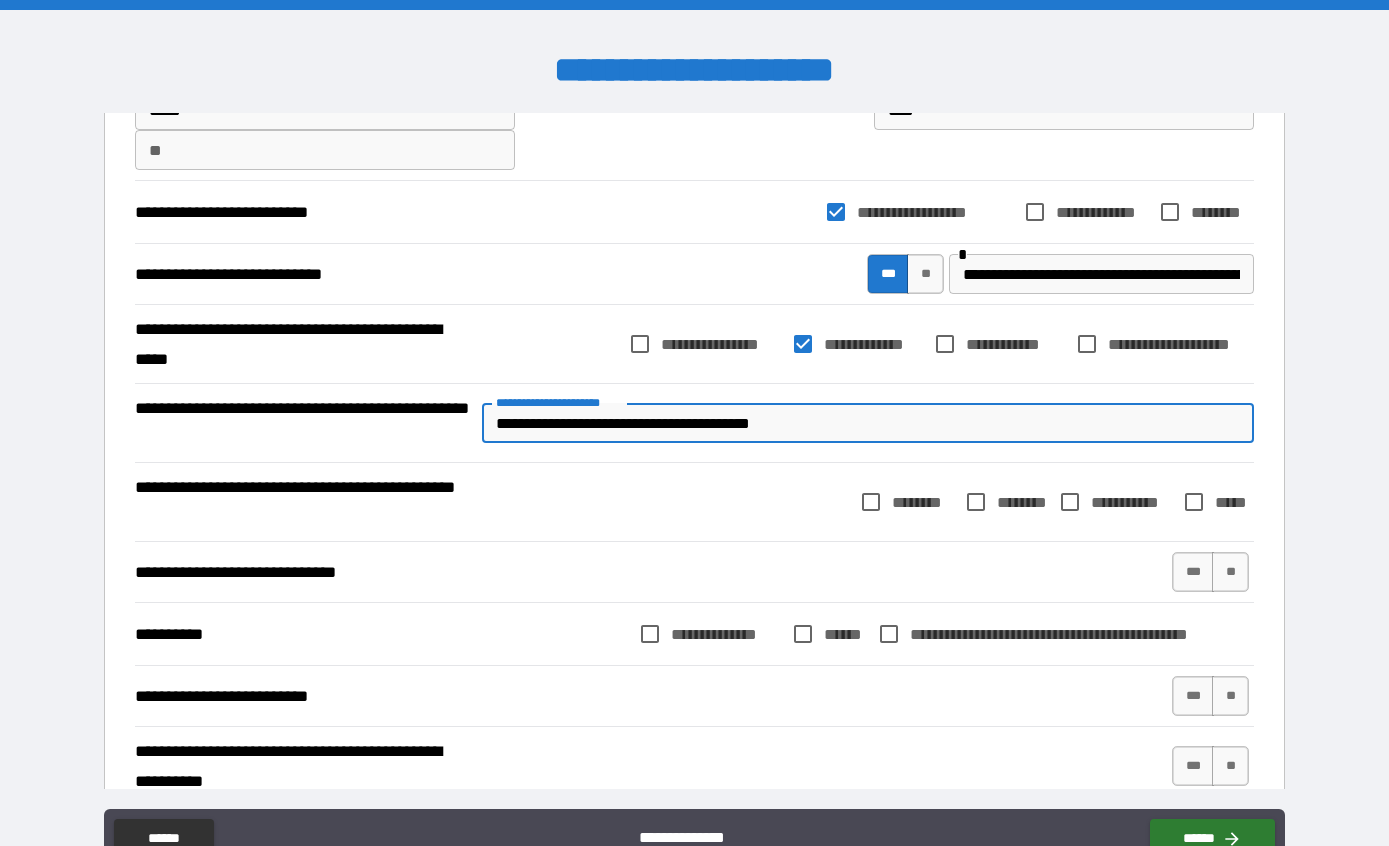 type on "*" 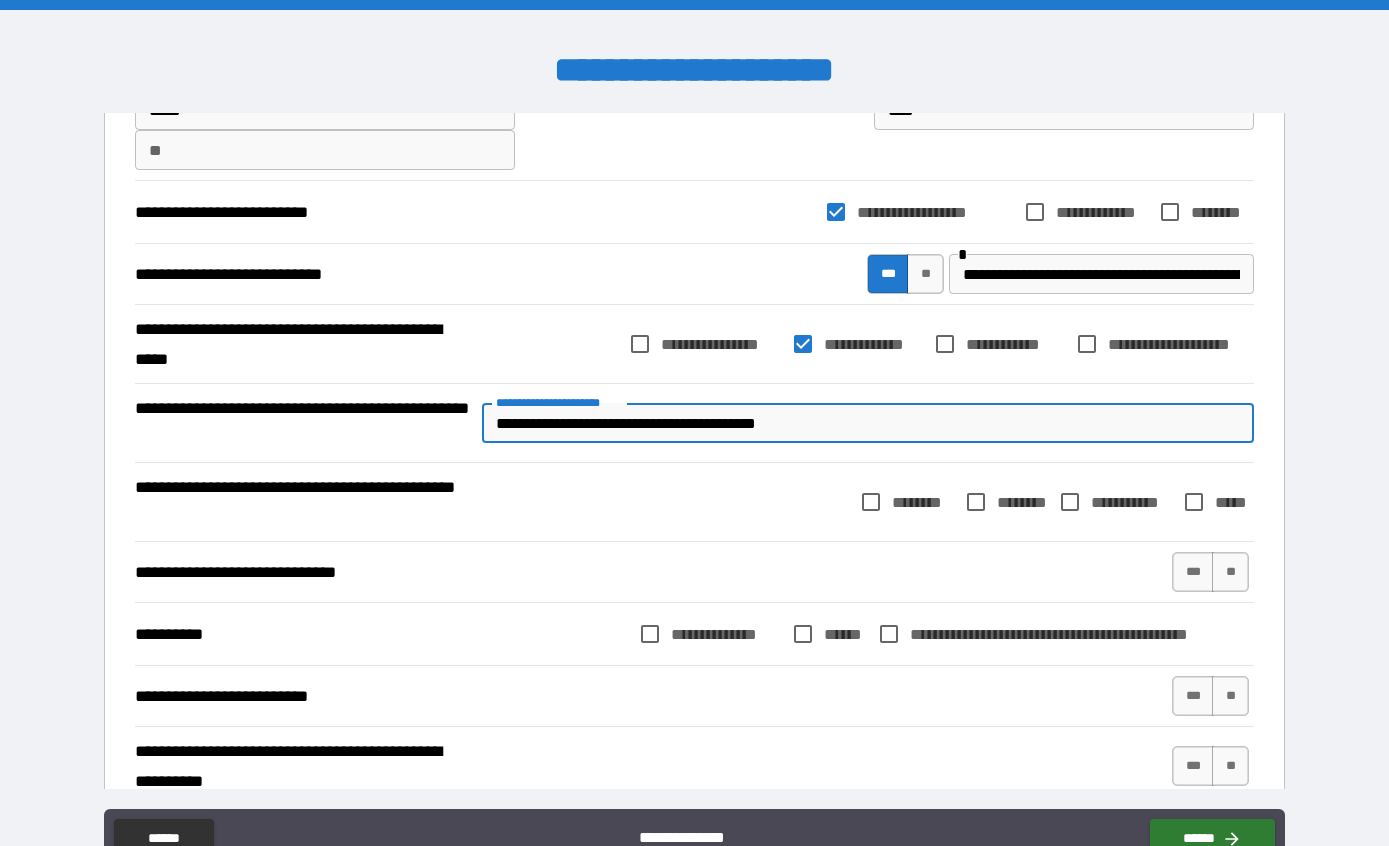type on "*" 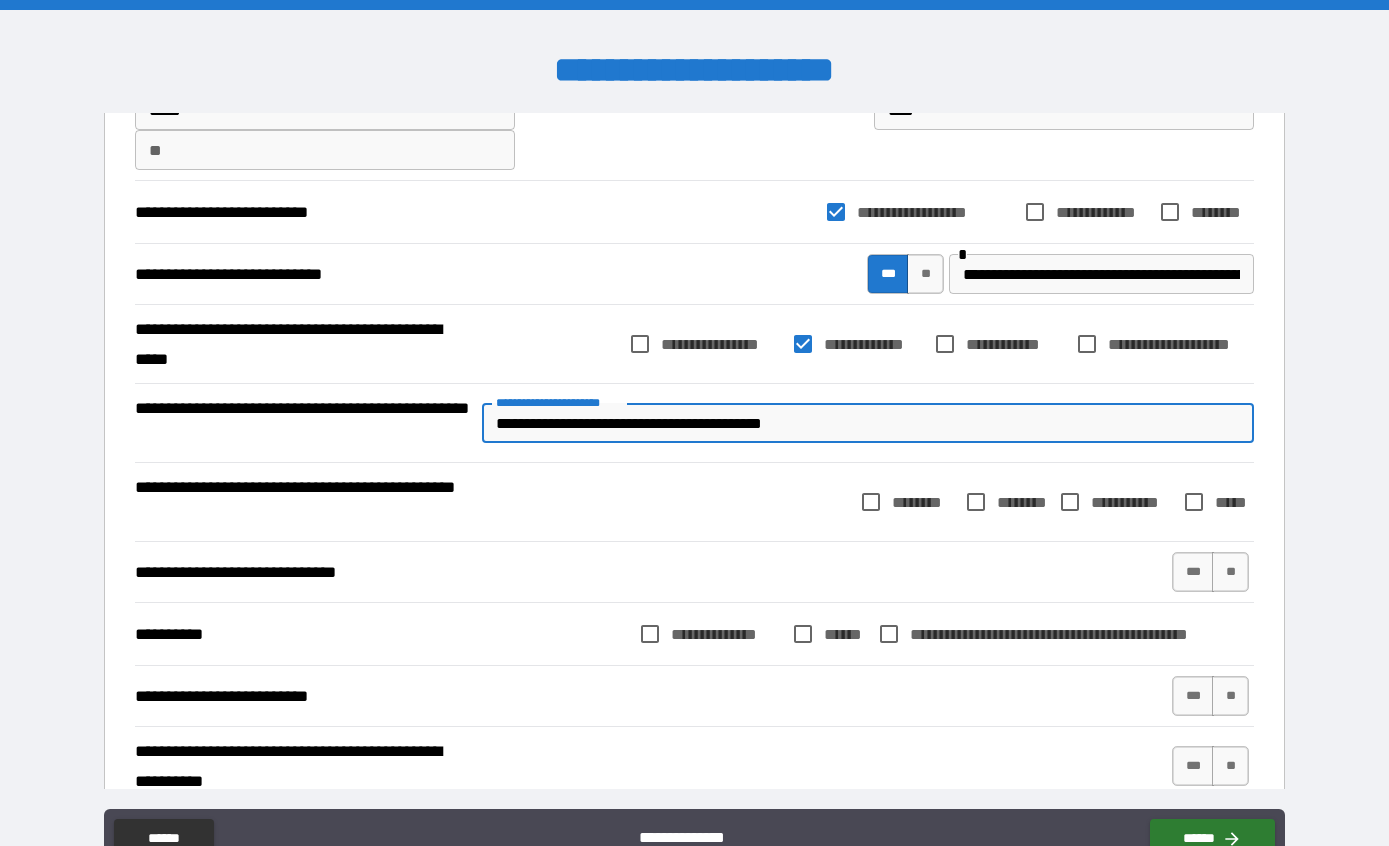 type on "*" 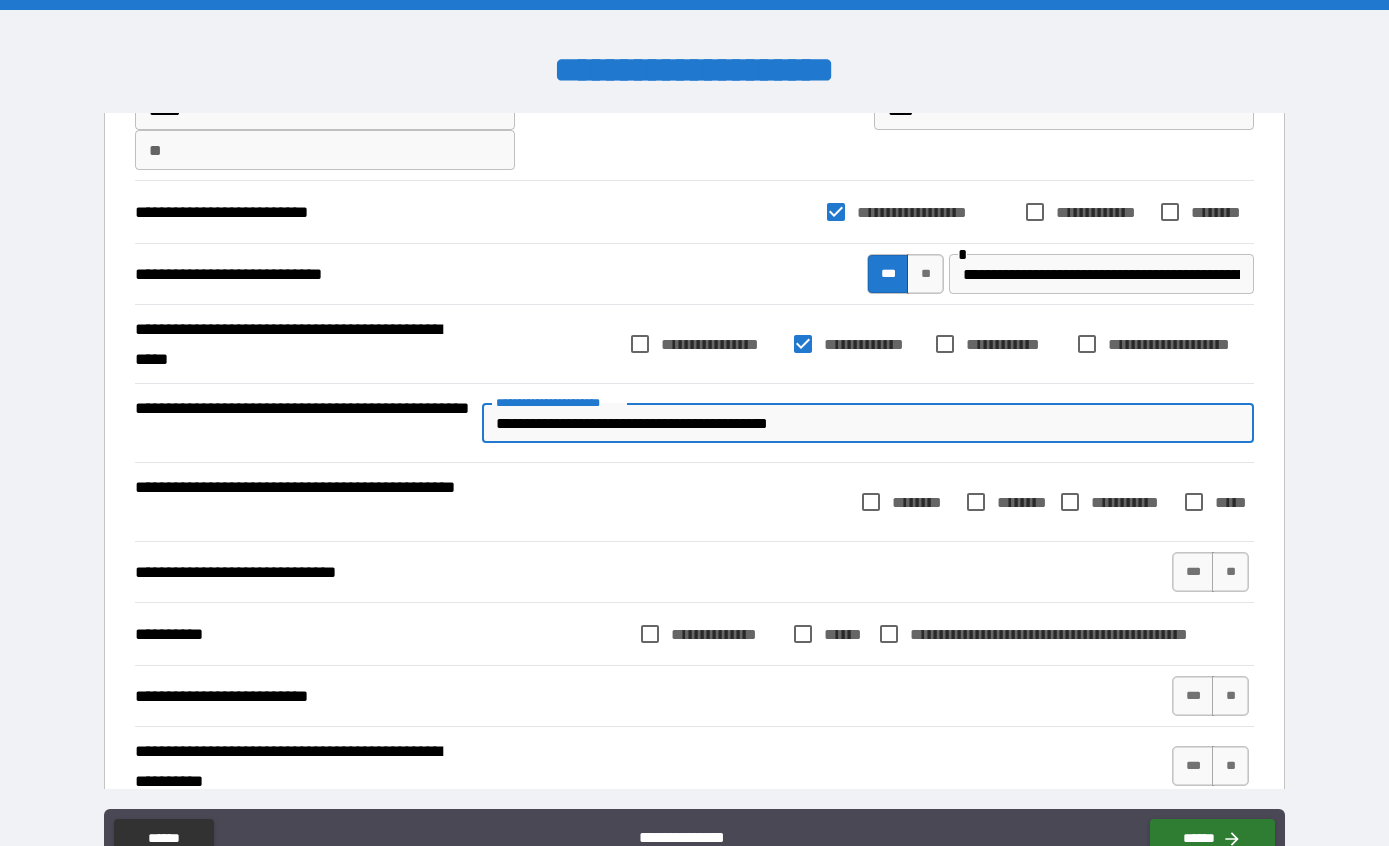 type on "*" 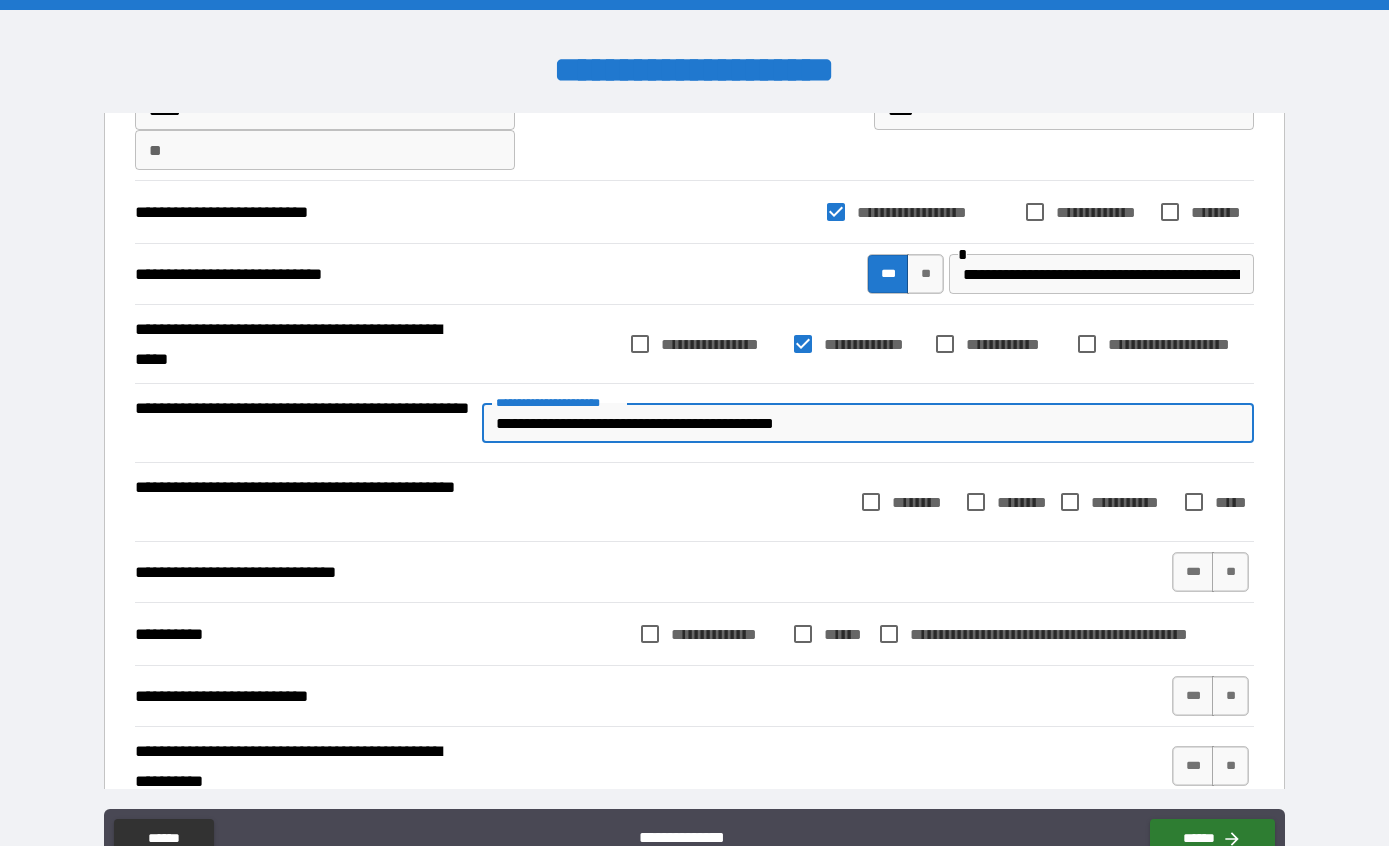 type on "*" 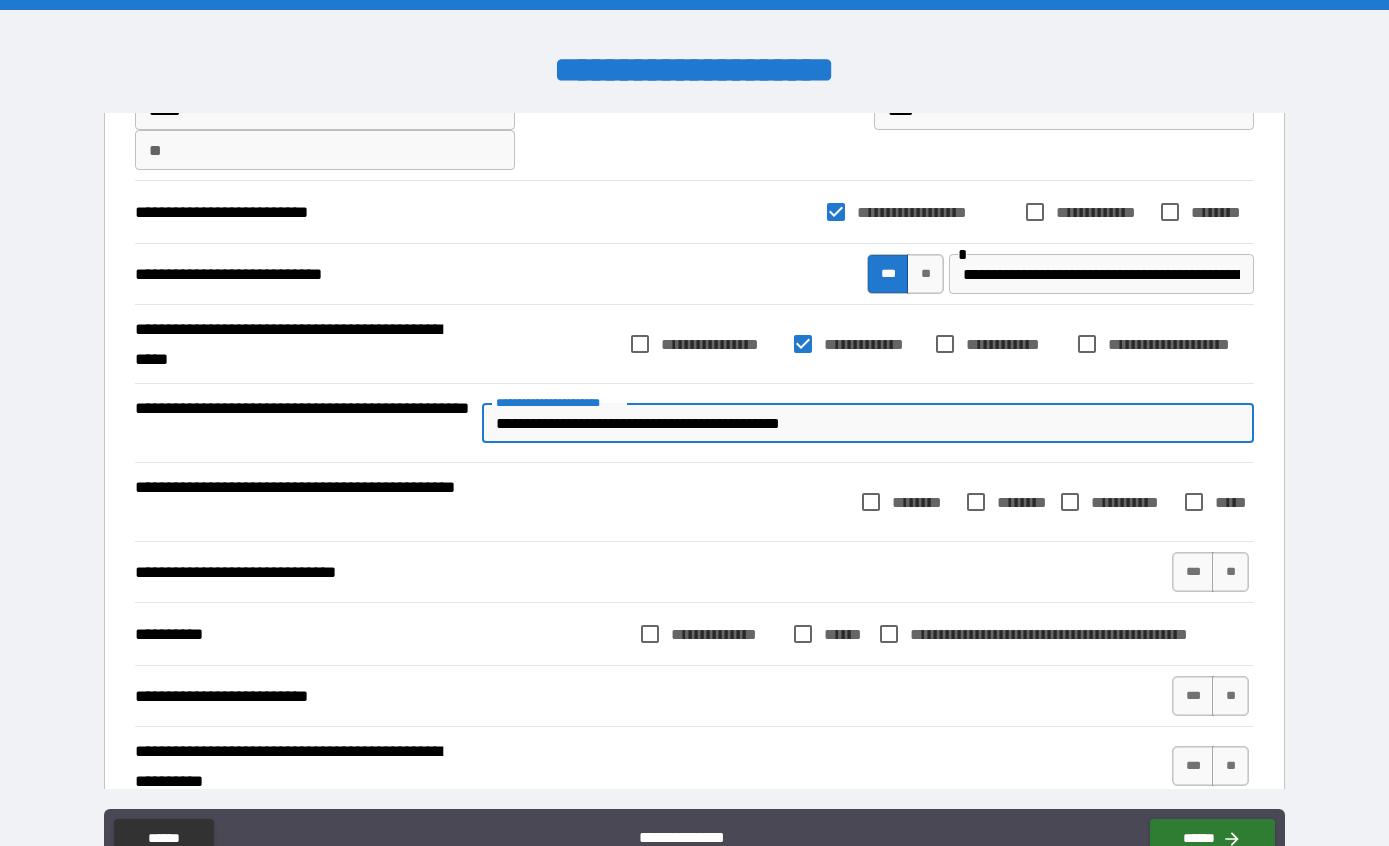 type on "*" 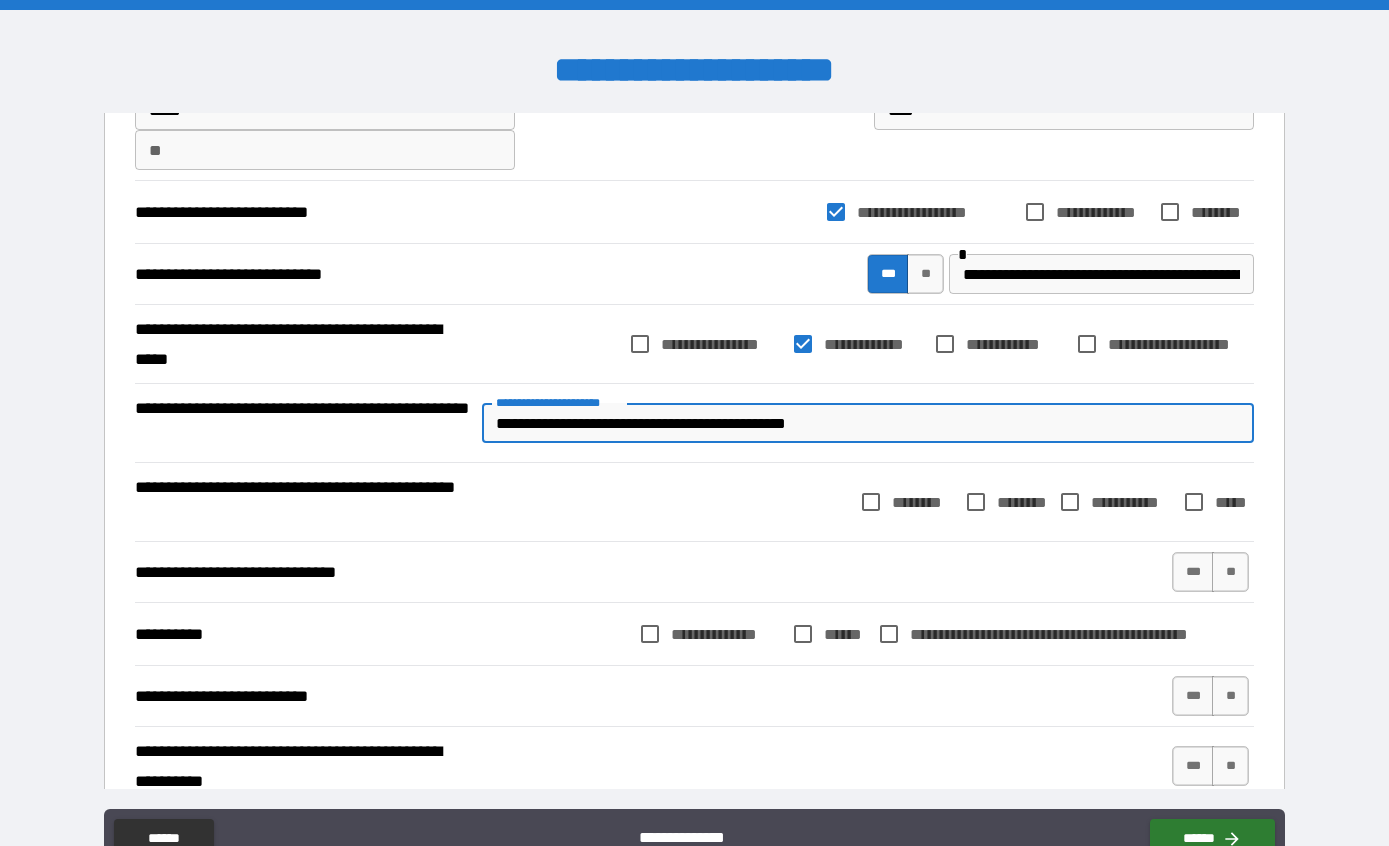 type on "*" 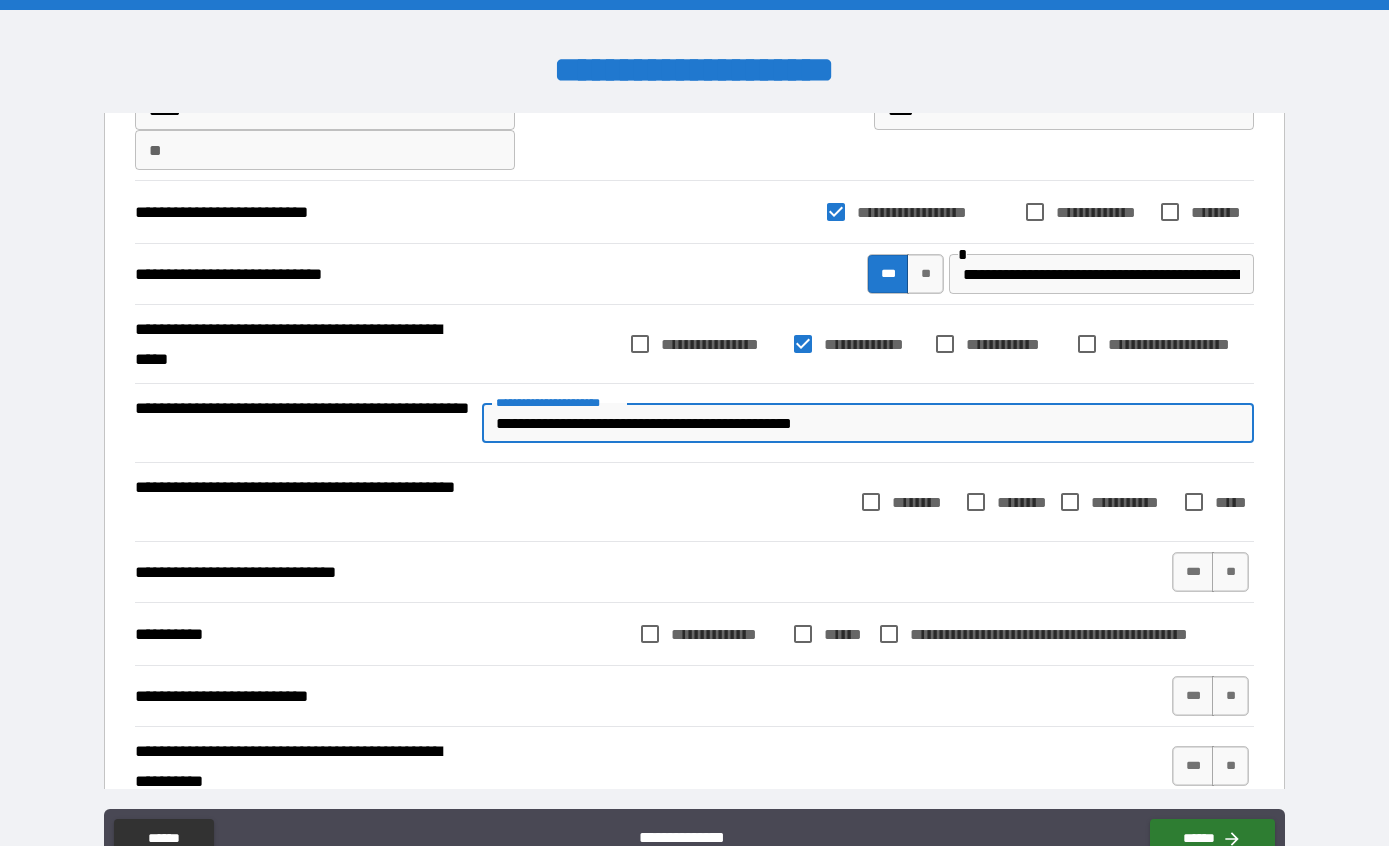 type on "*" 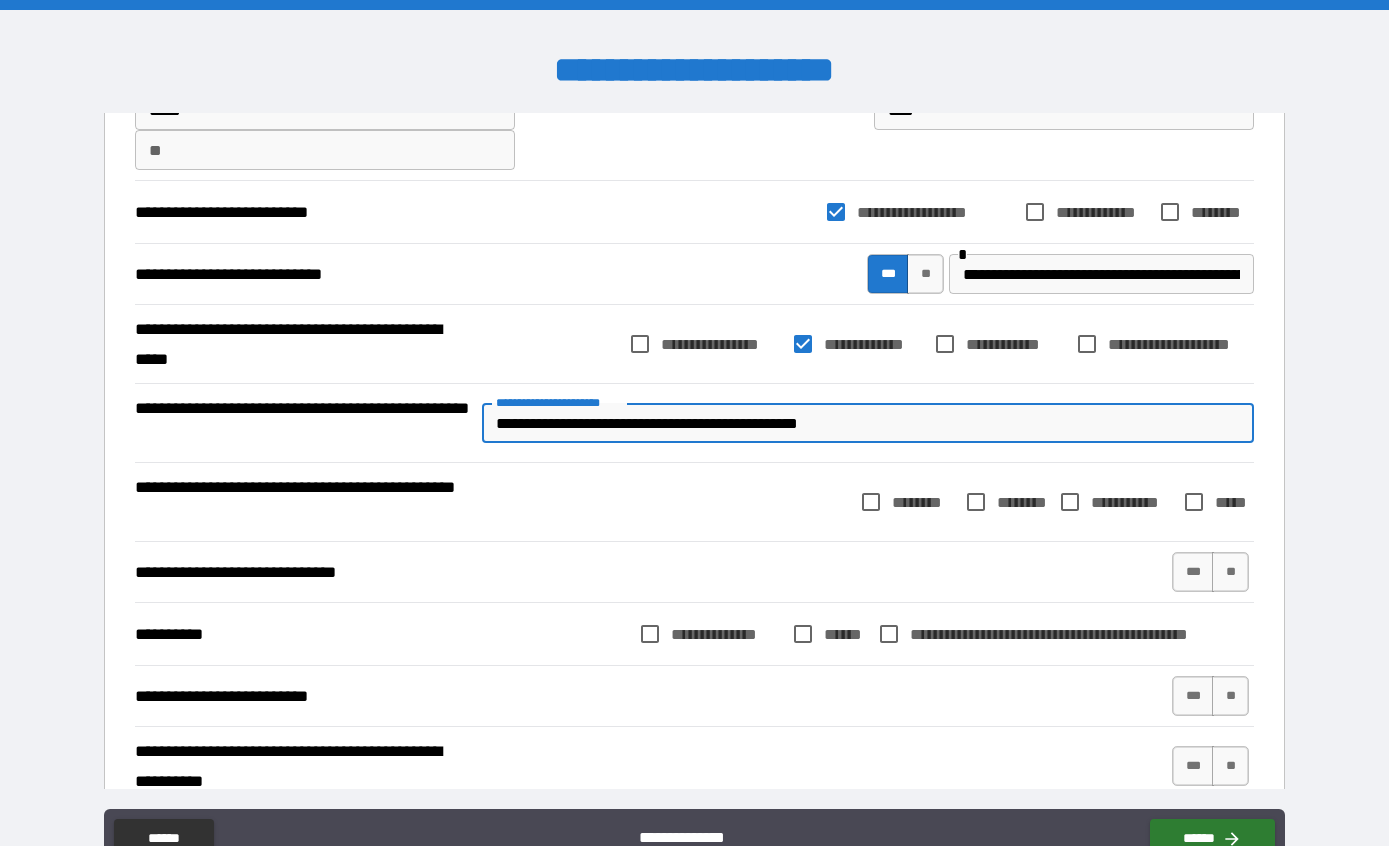type on "*" 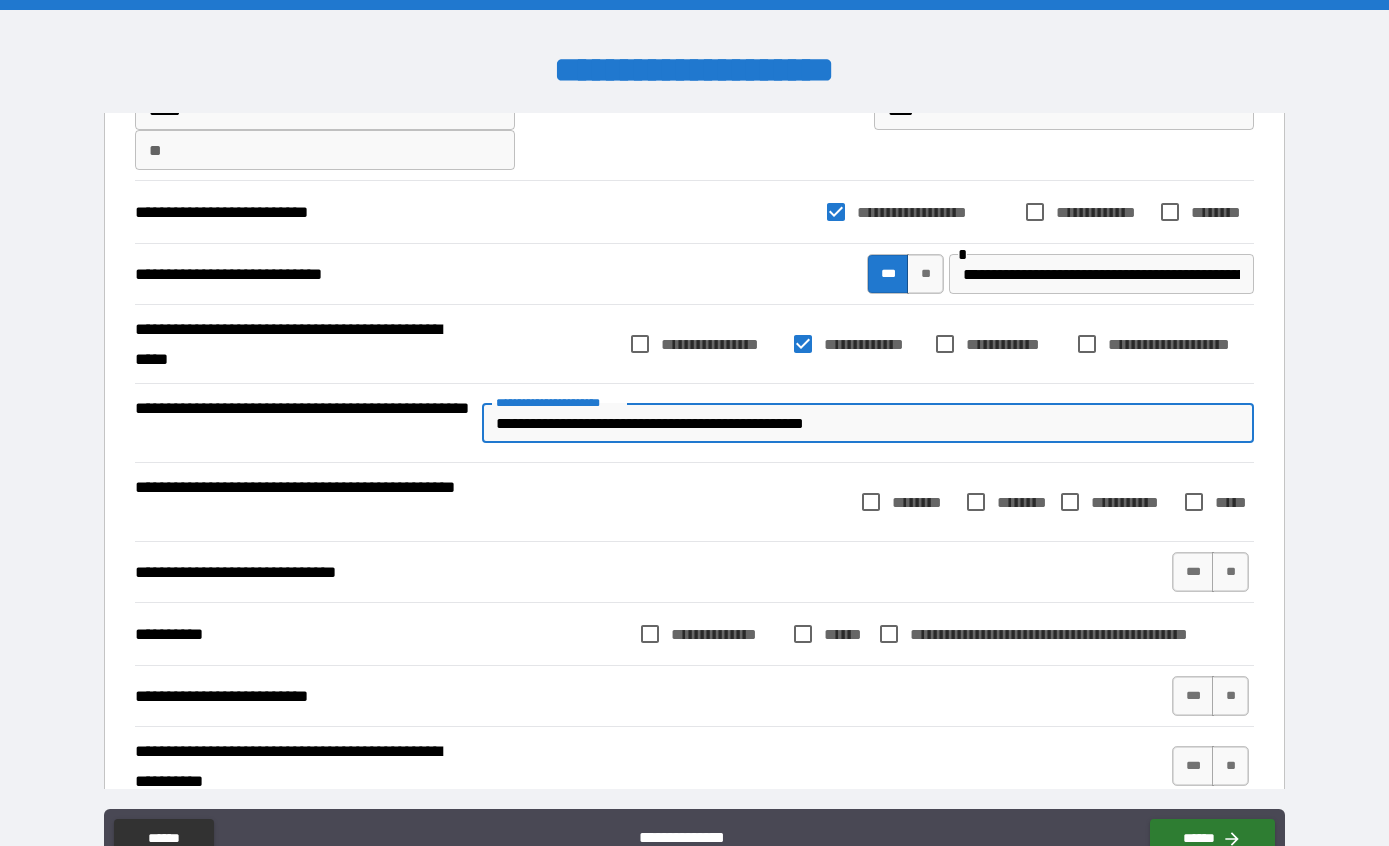 type on "*" 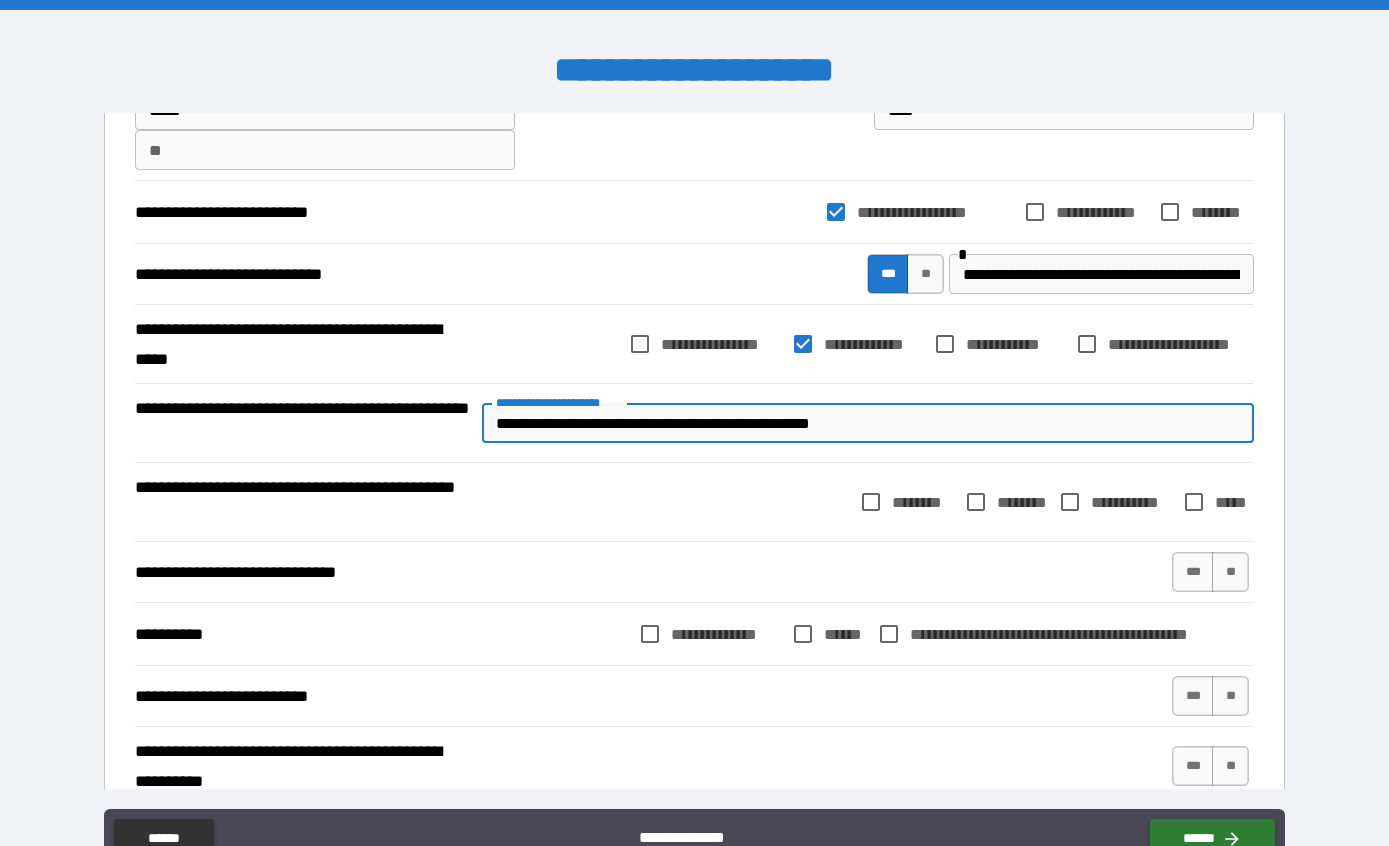type on "*" 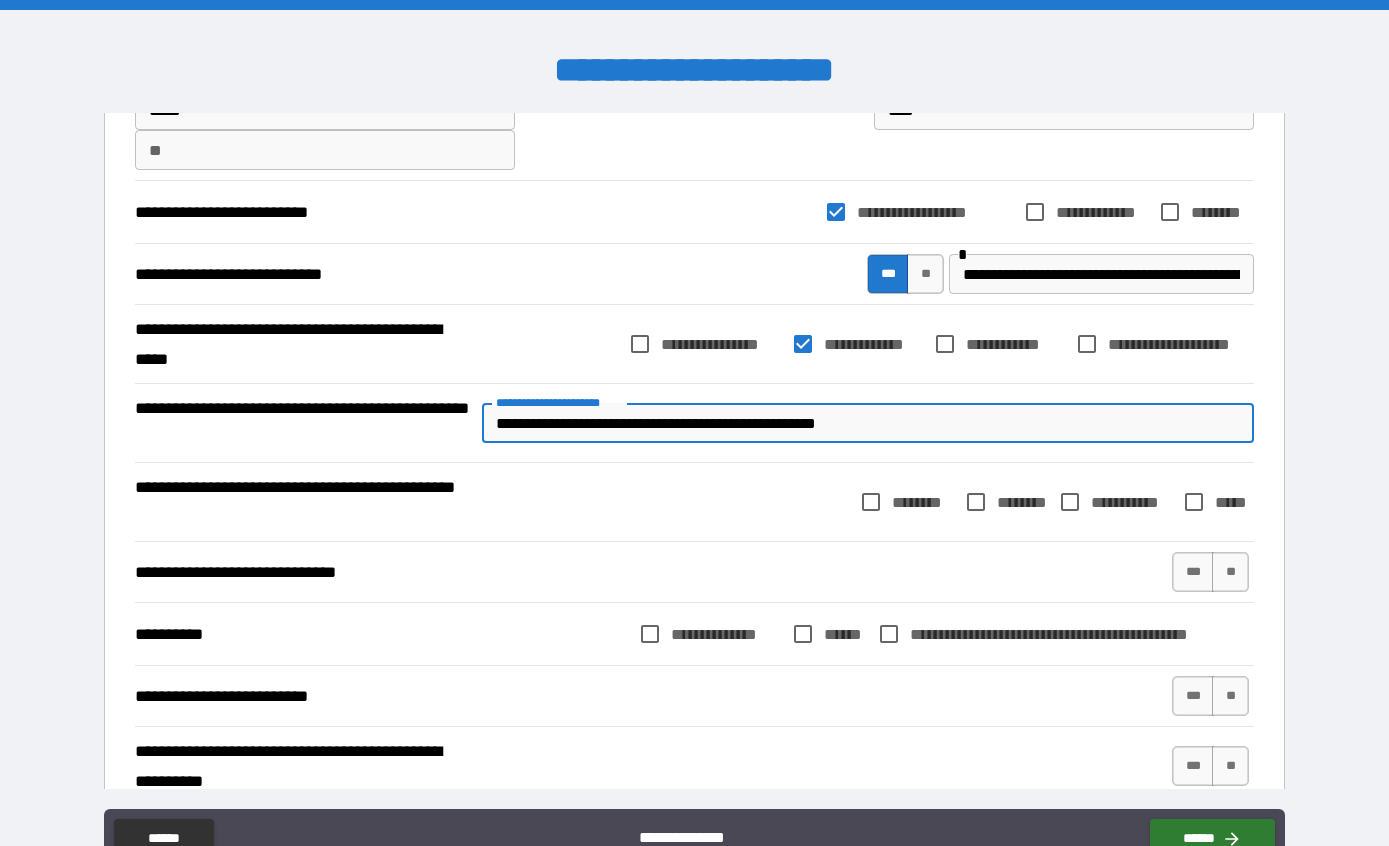 type on "*" 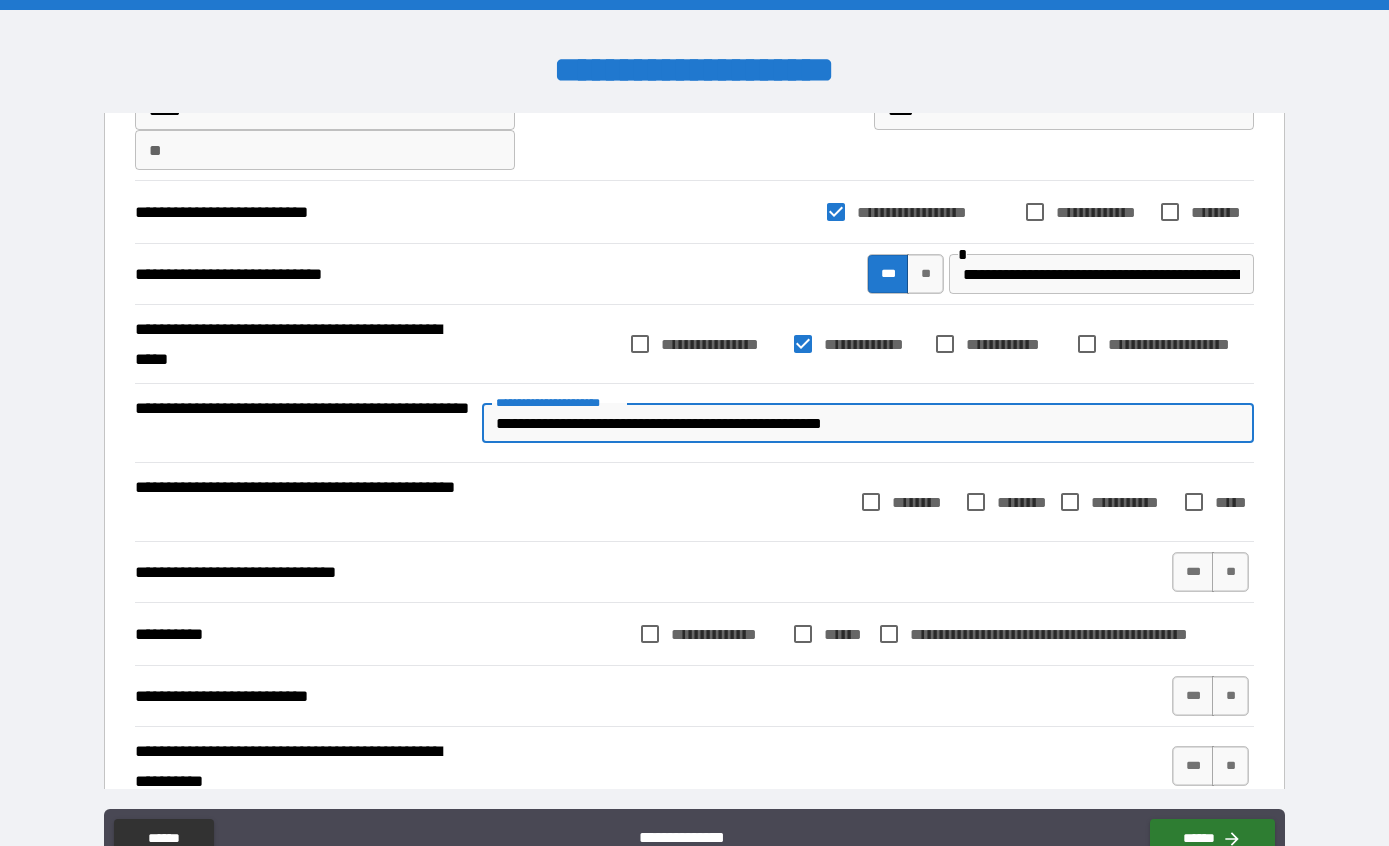 type on "*" 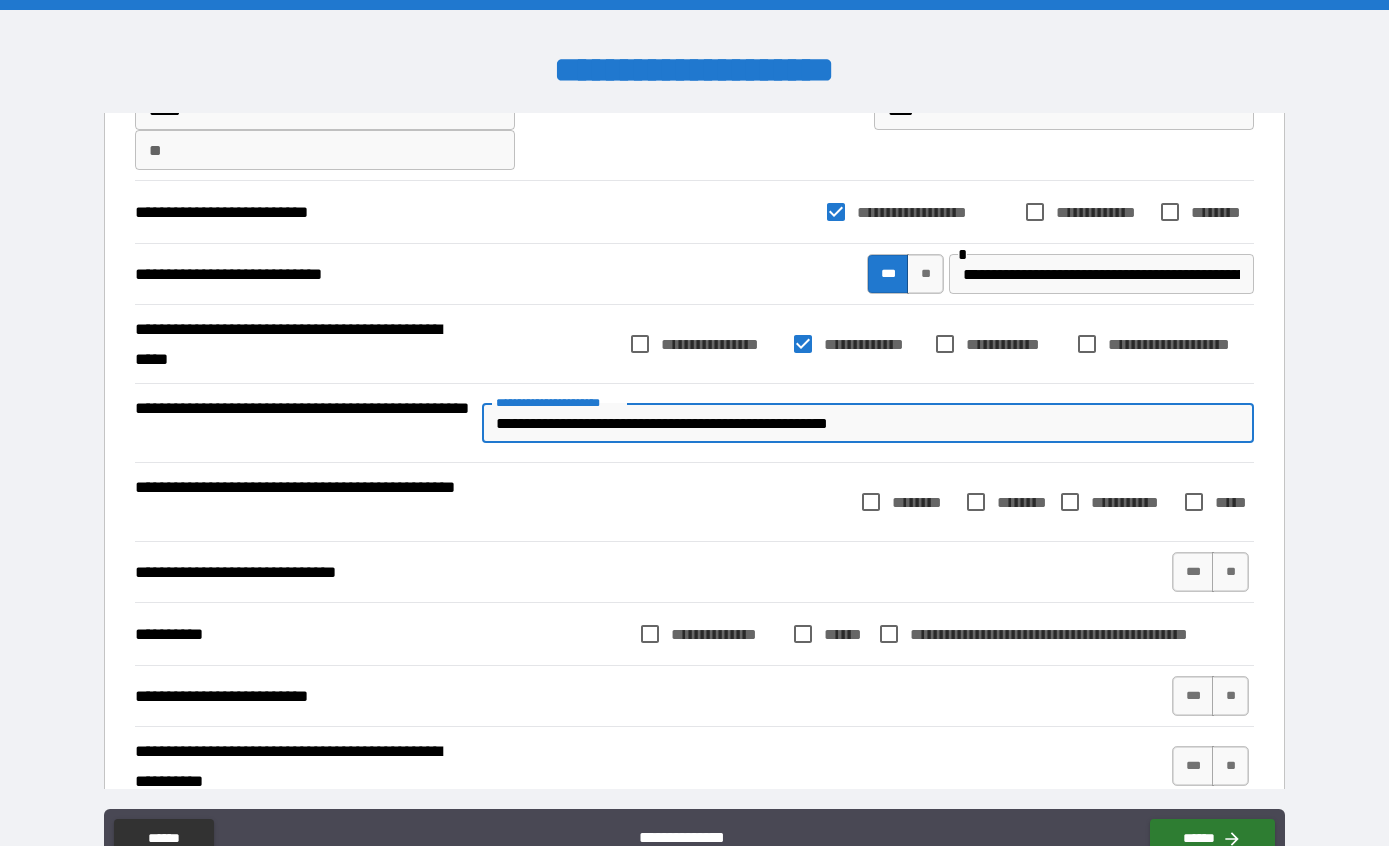 type on "*" 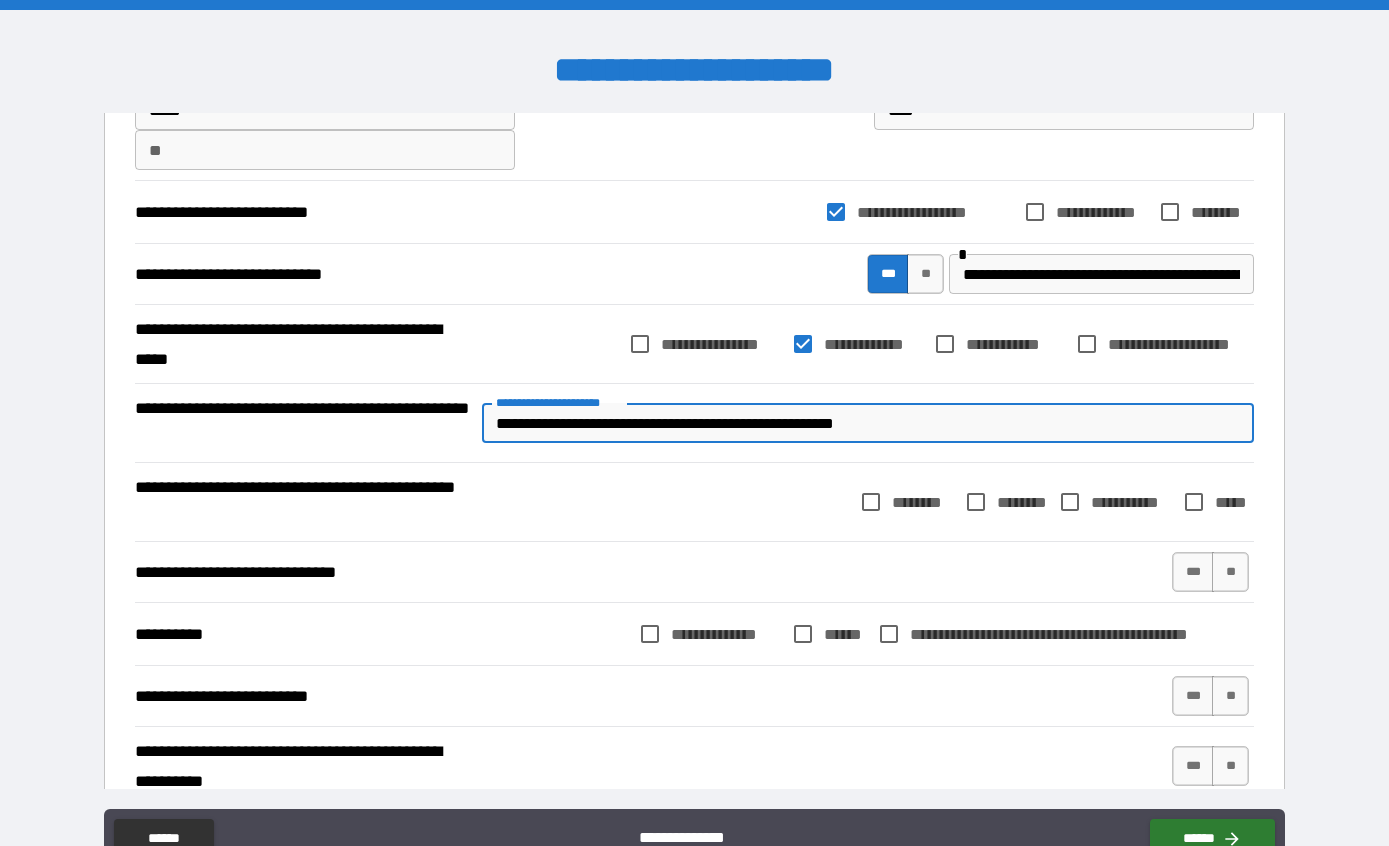 type on "*" 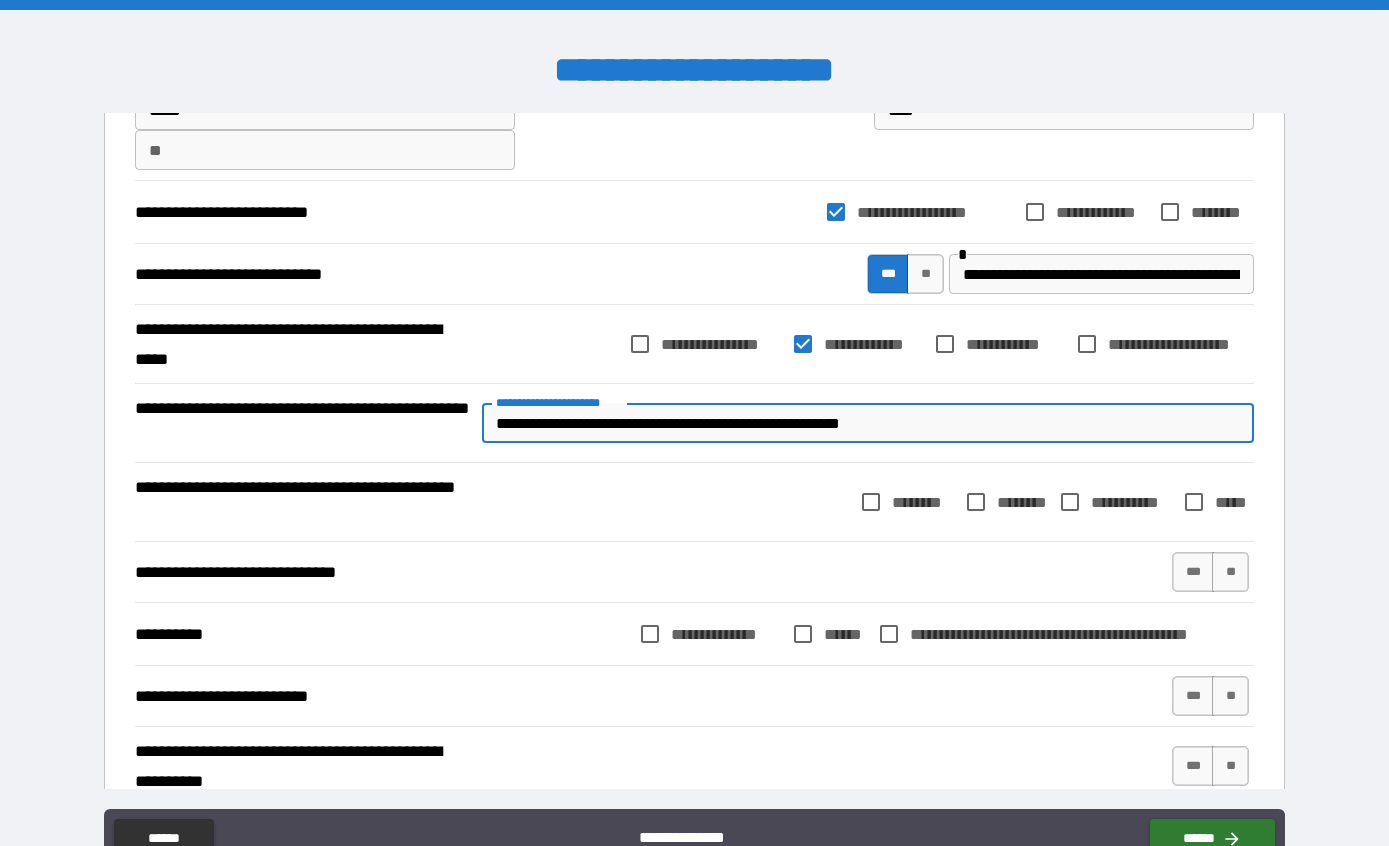 type on "*" 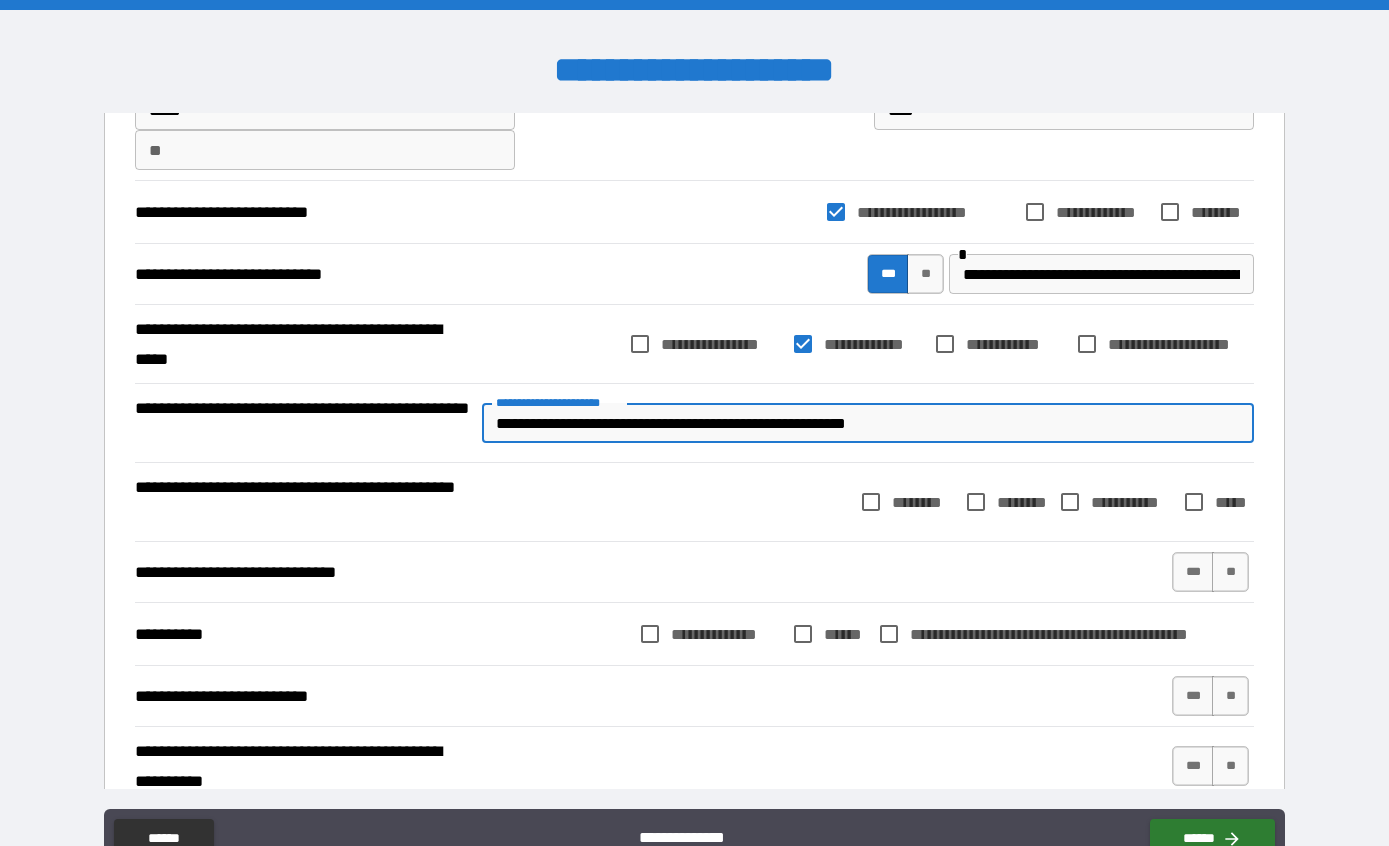 type on "*" 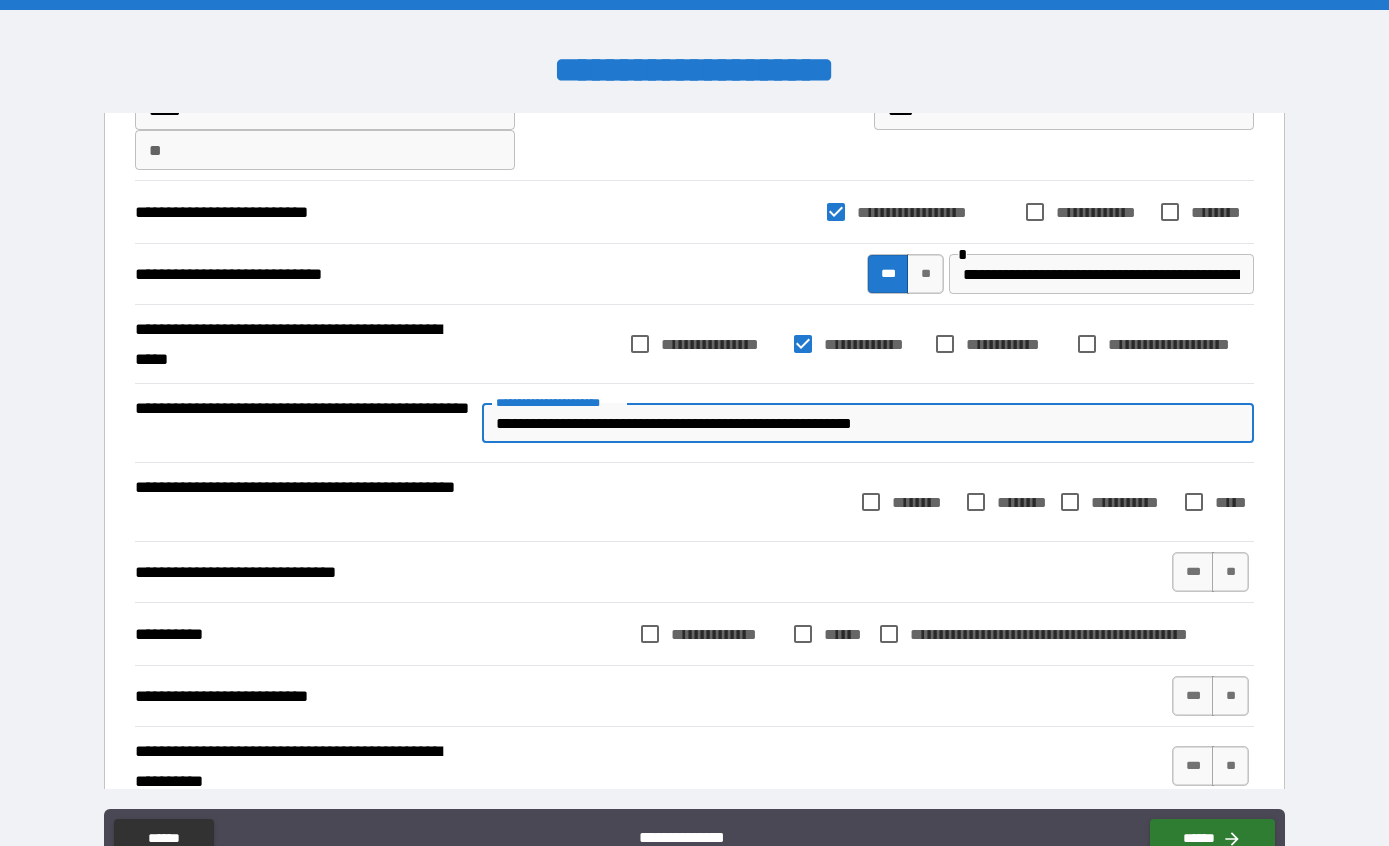 type on "*" 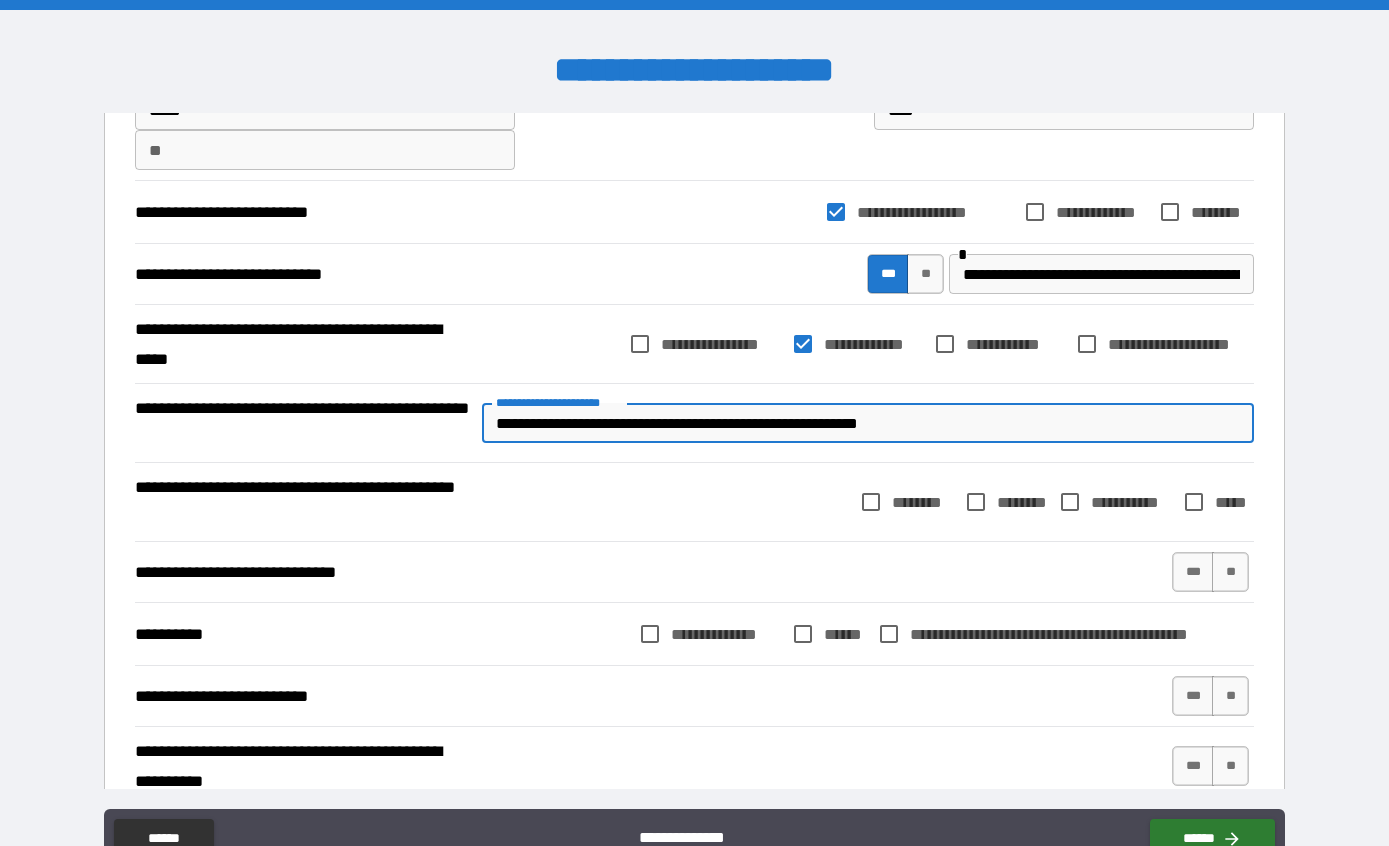 type on "*" 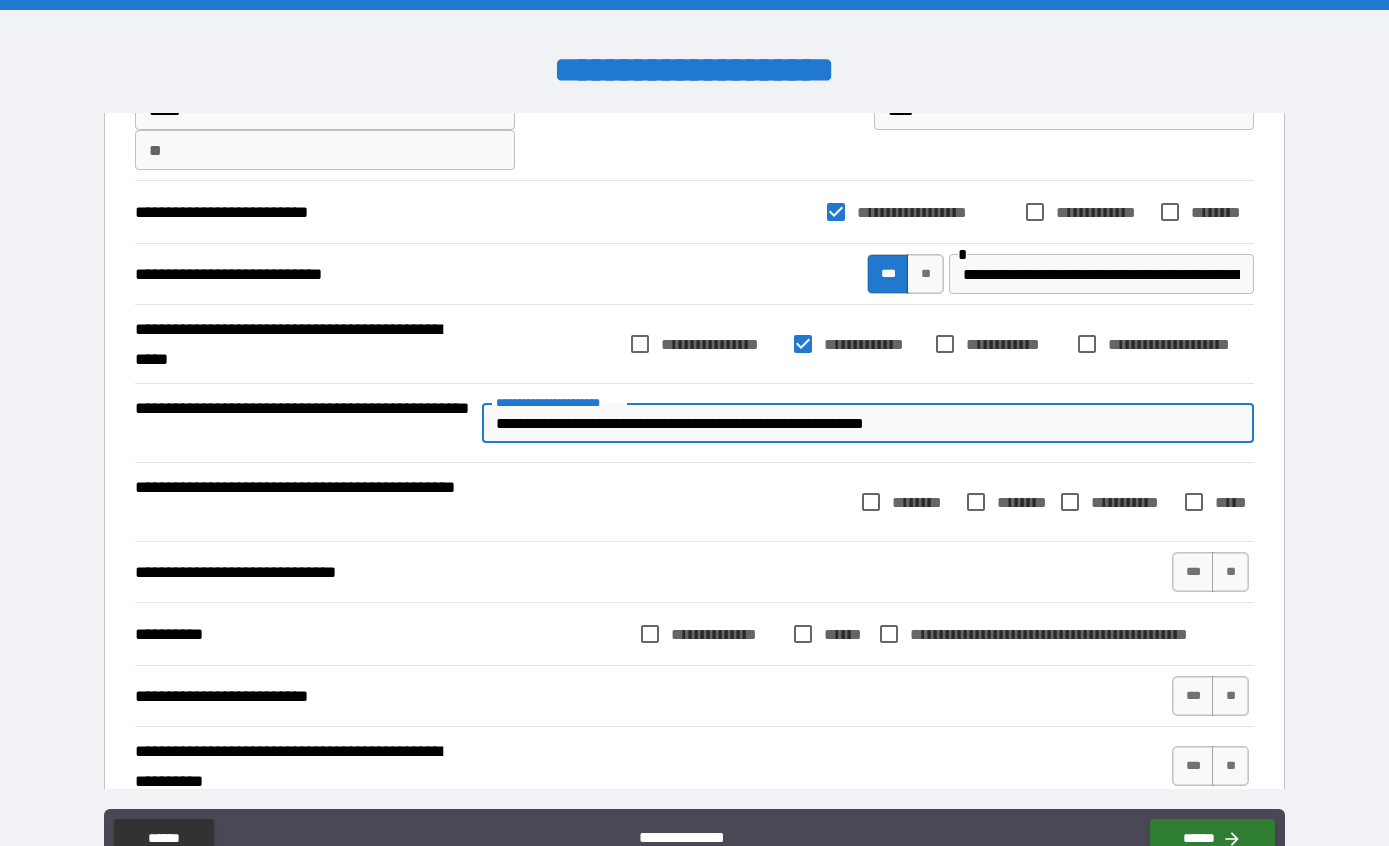 type on "*" 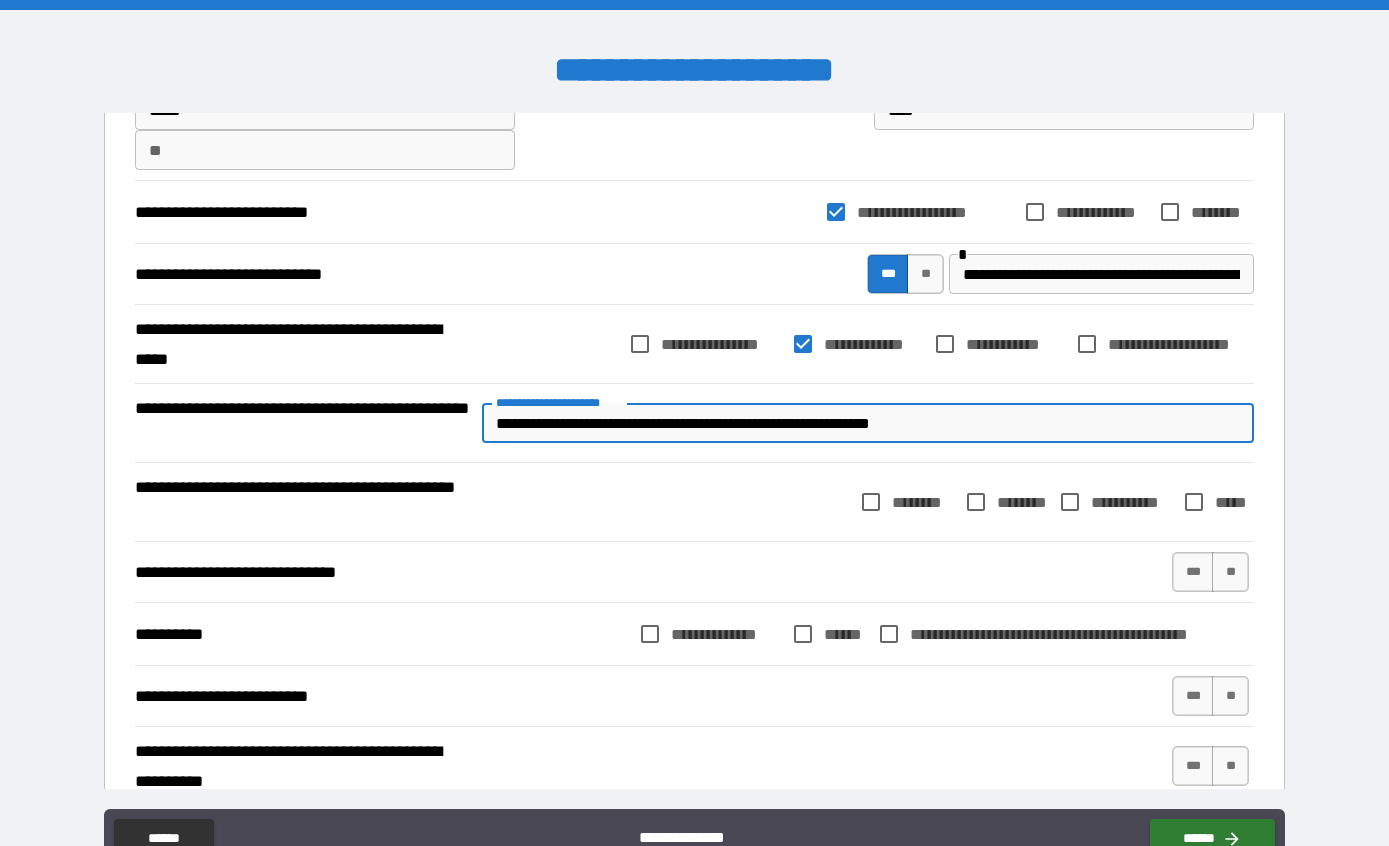 type on "*" 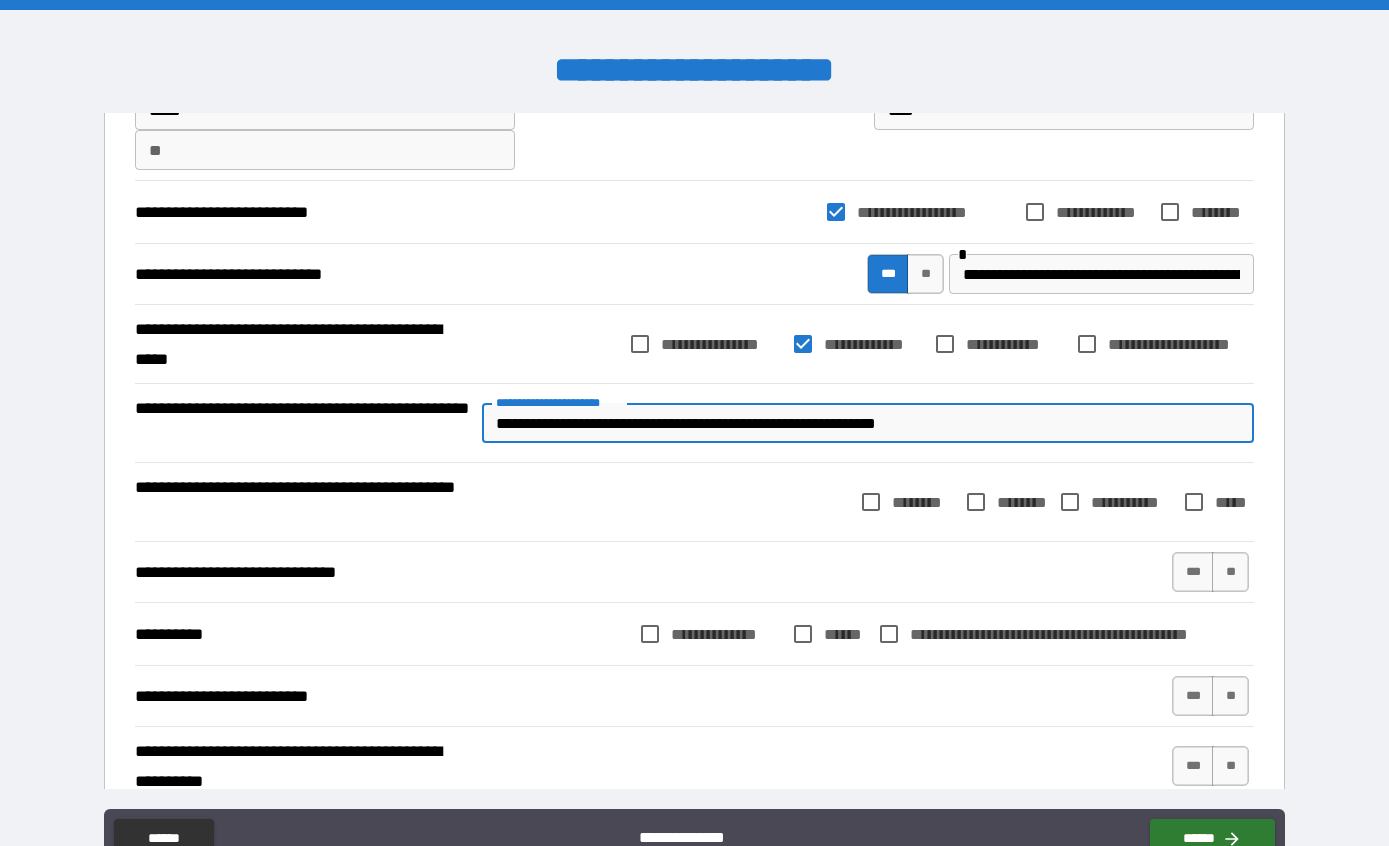 type on "*" 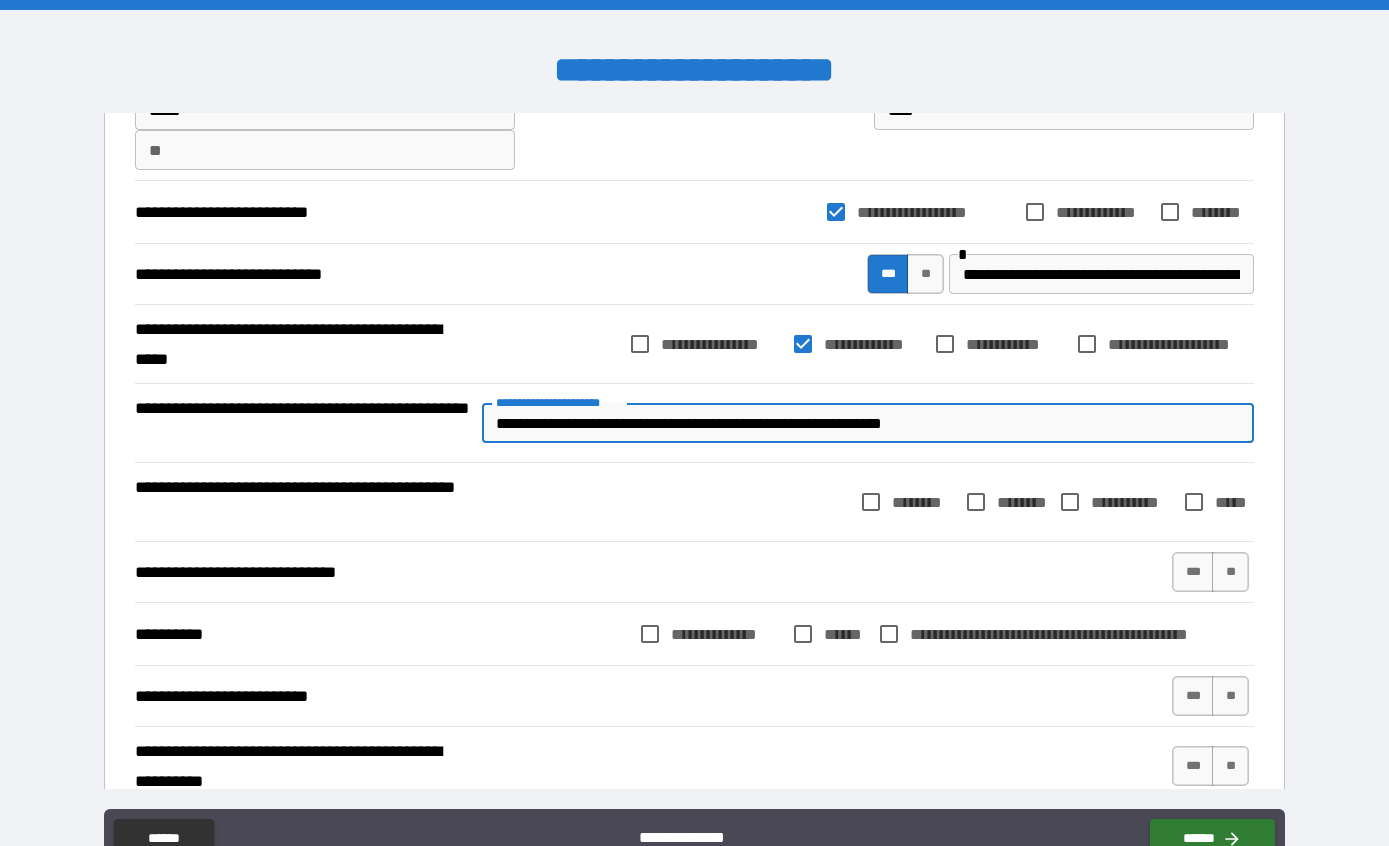 type on "*" 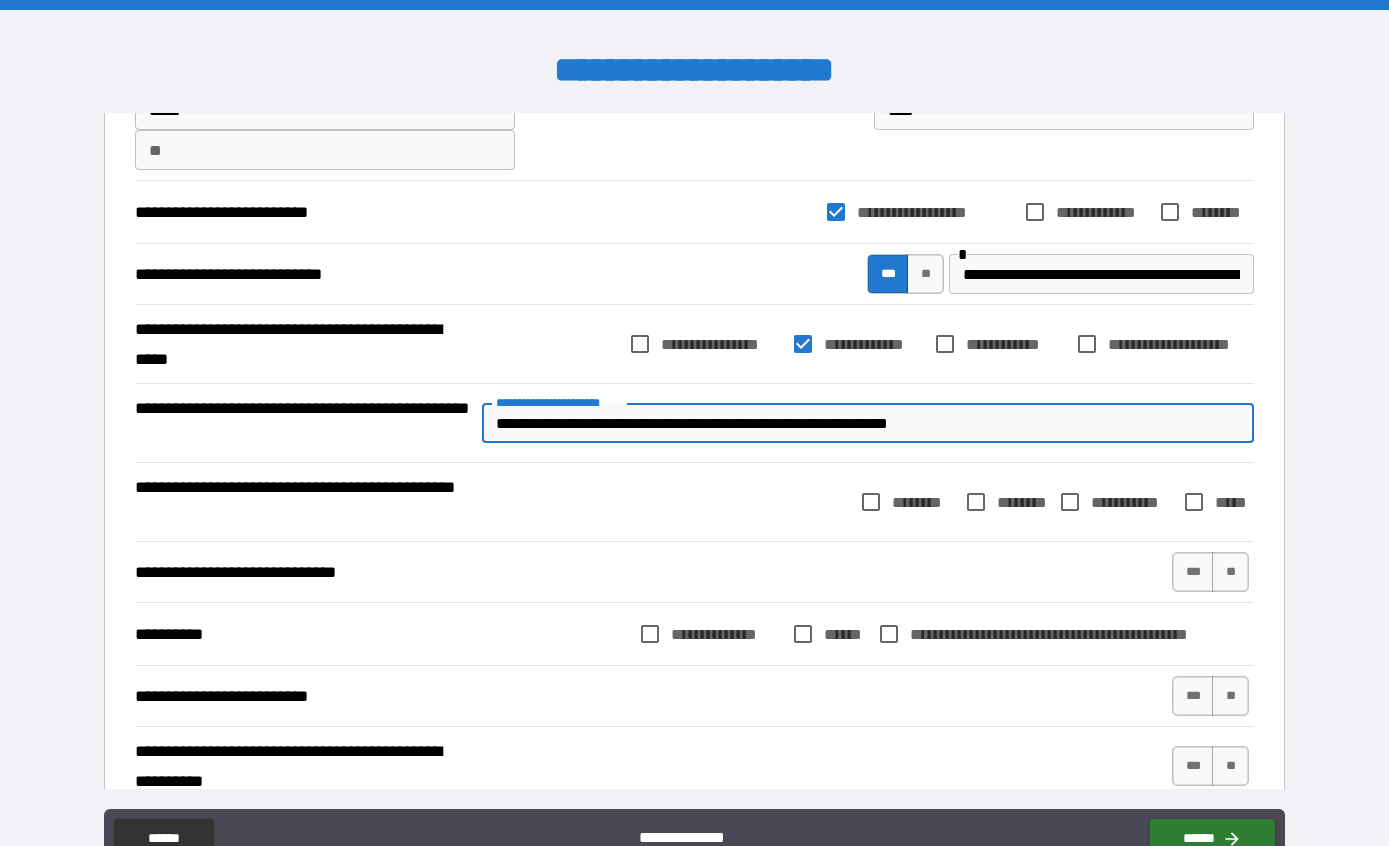 type on "*" 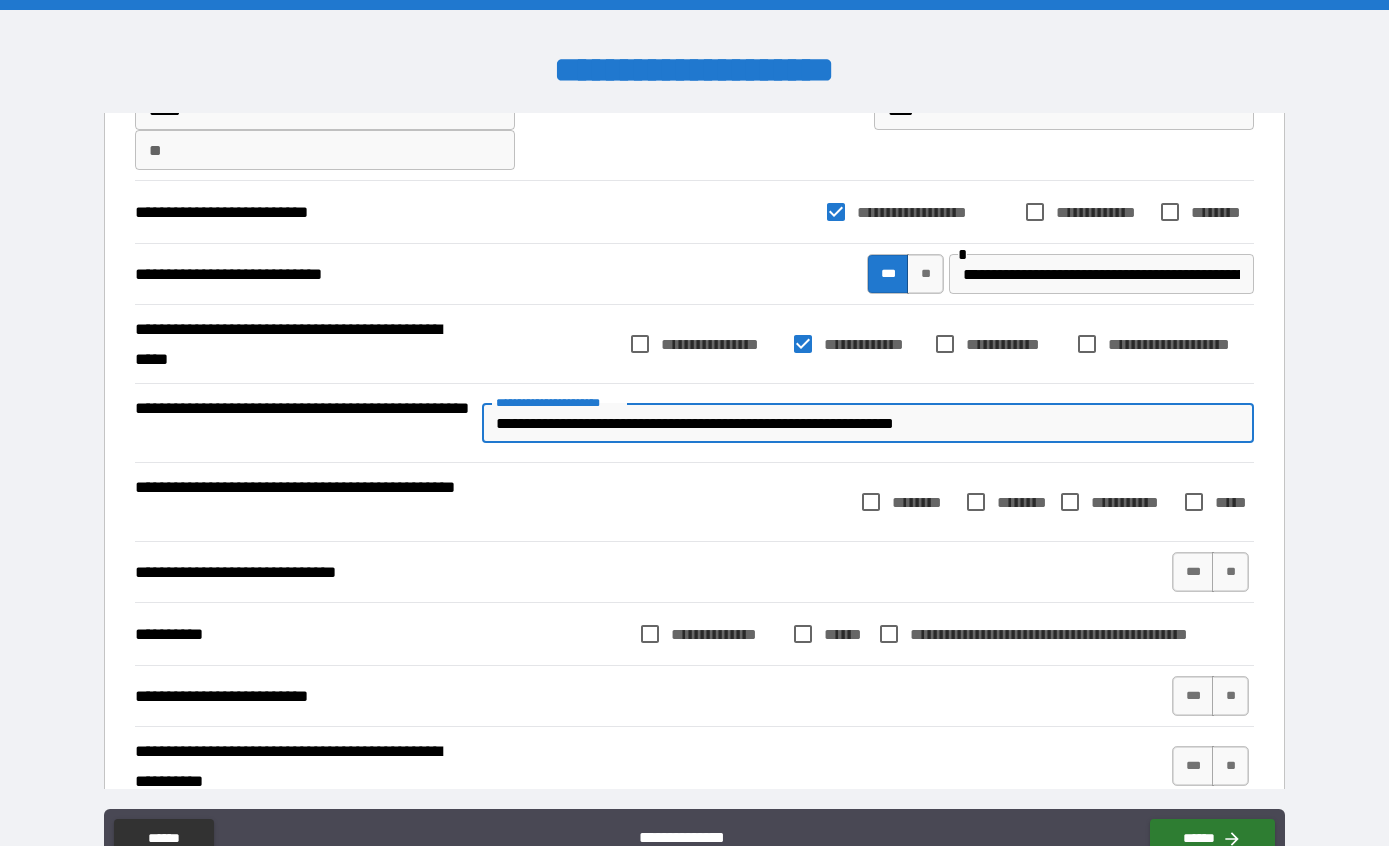 type on "*" 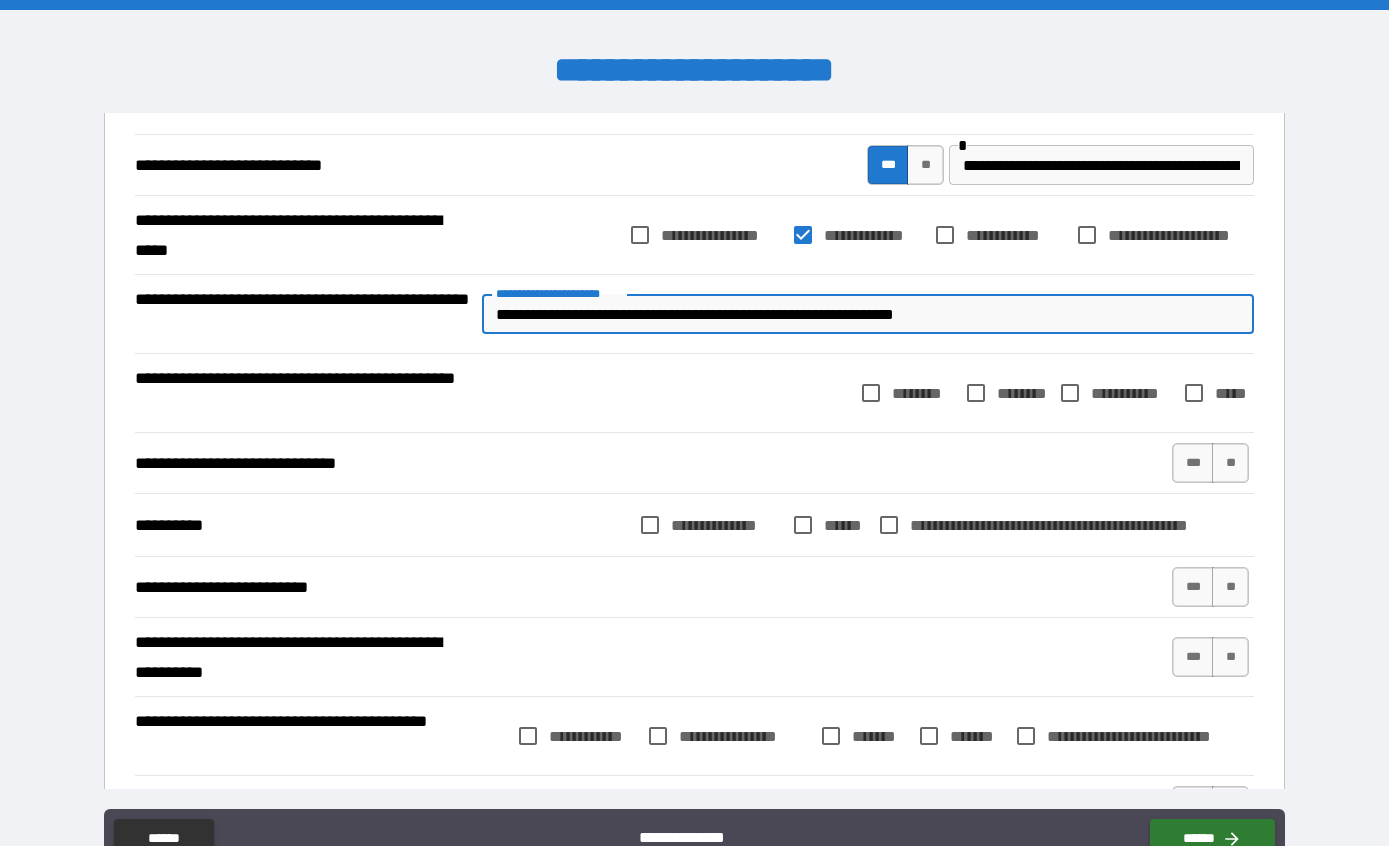 scroll, scrollTop: 214, scrollLeft: 0, axis: vertical 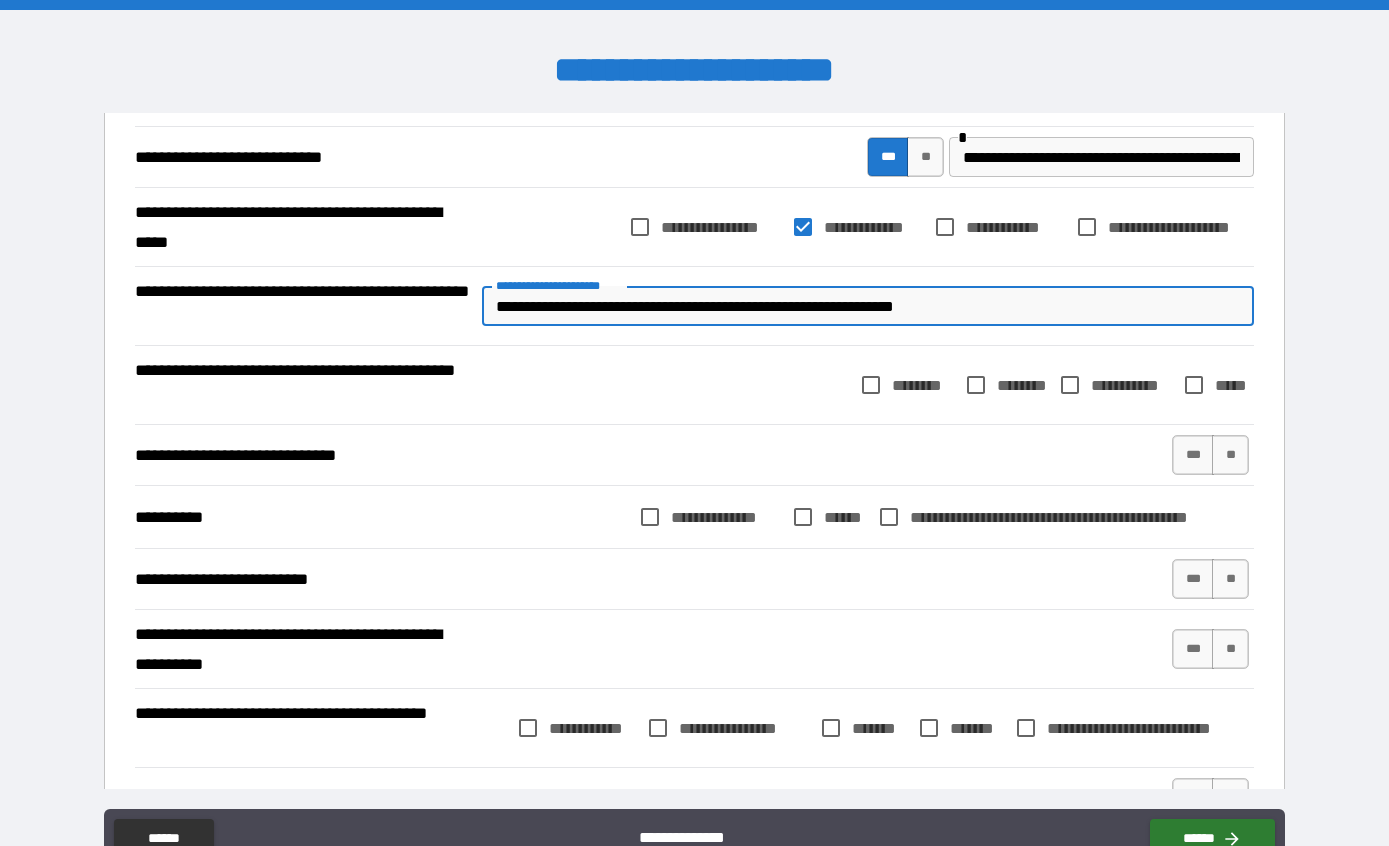 type on "**********" 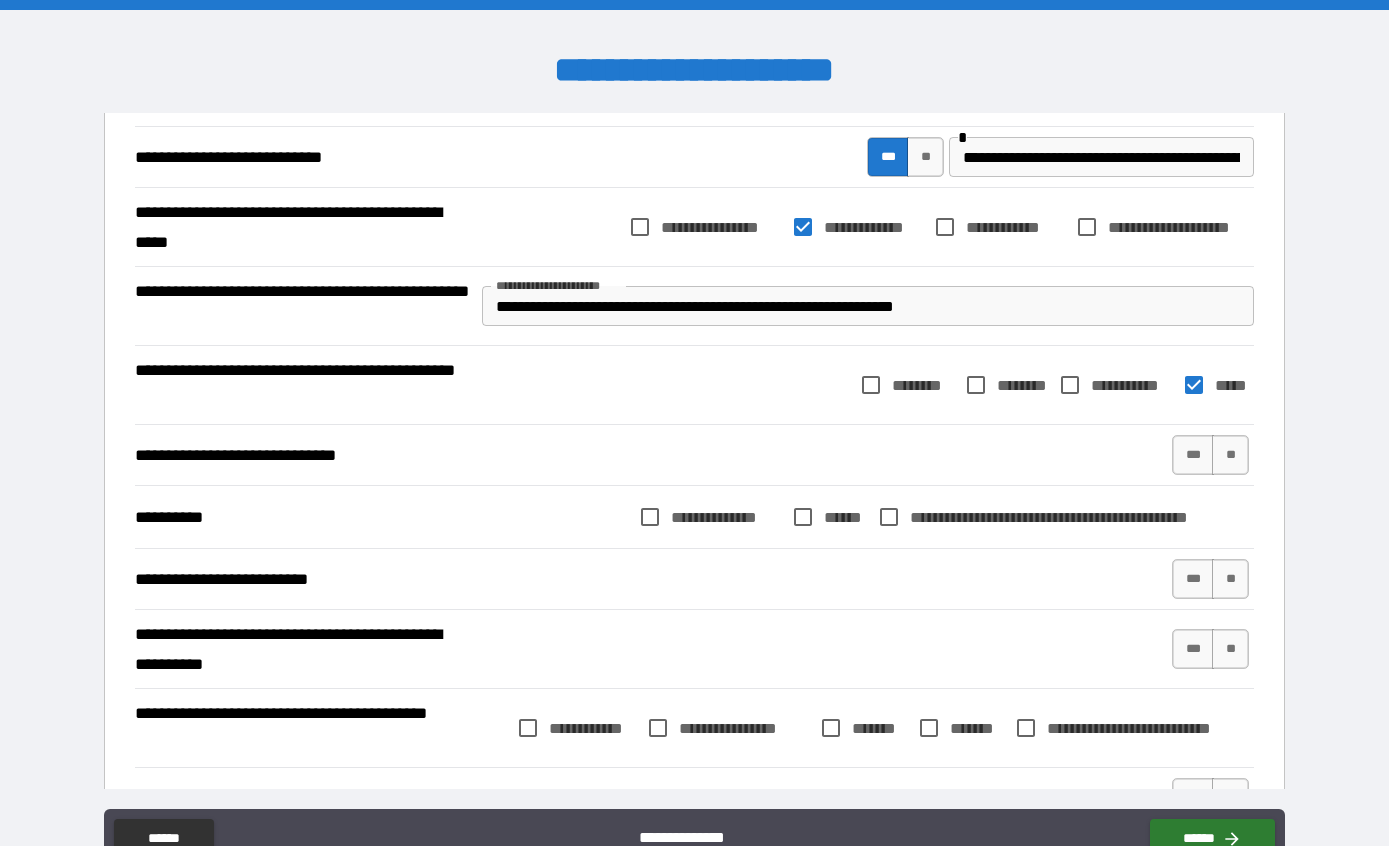 click on "***" at bounding box center [1193, 455] 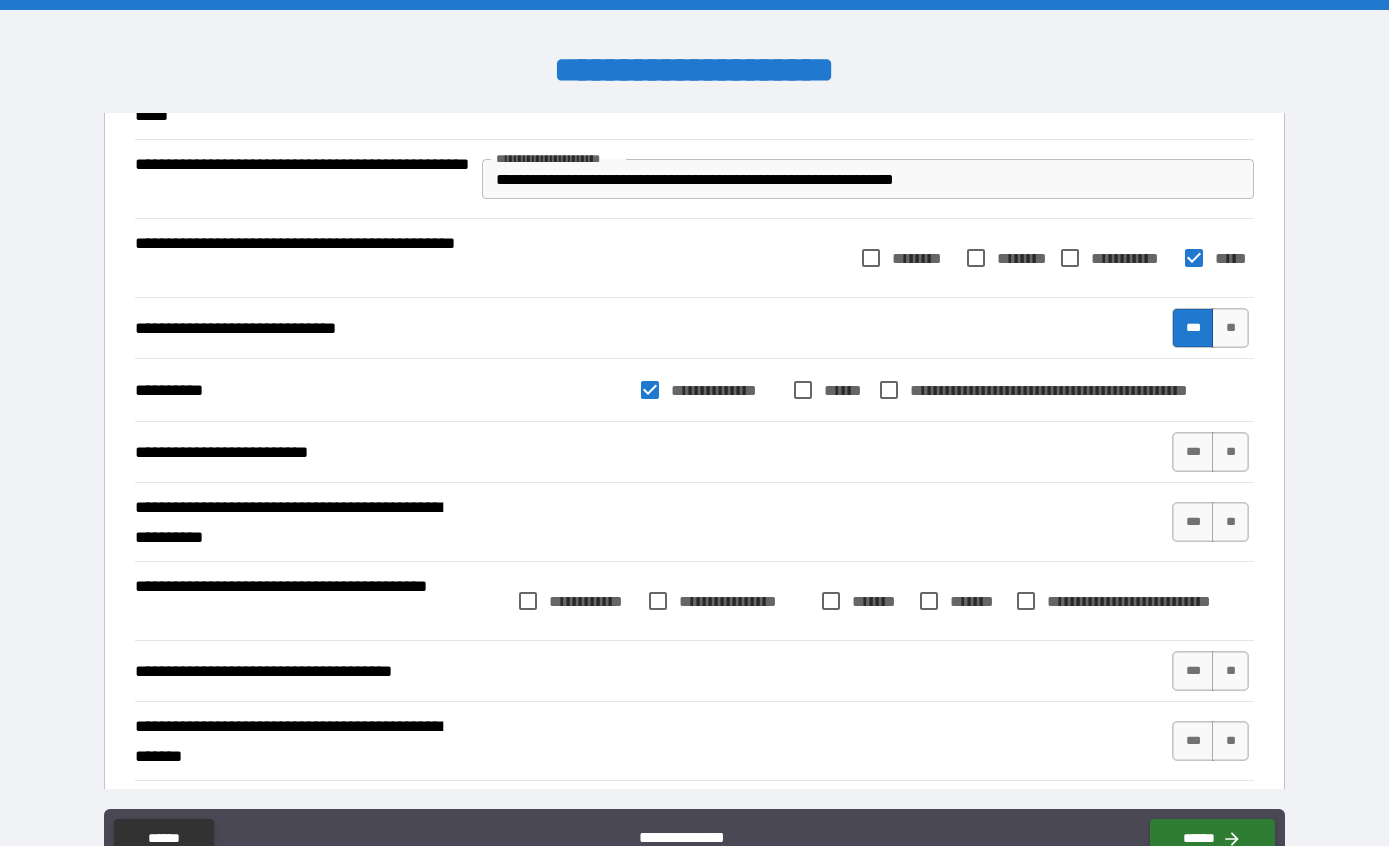 scroll, scrollTop: 346, scrollLeft: 0, axis: vertical 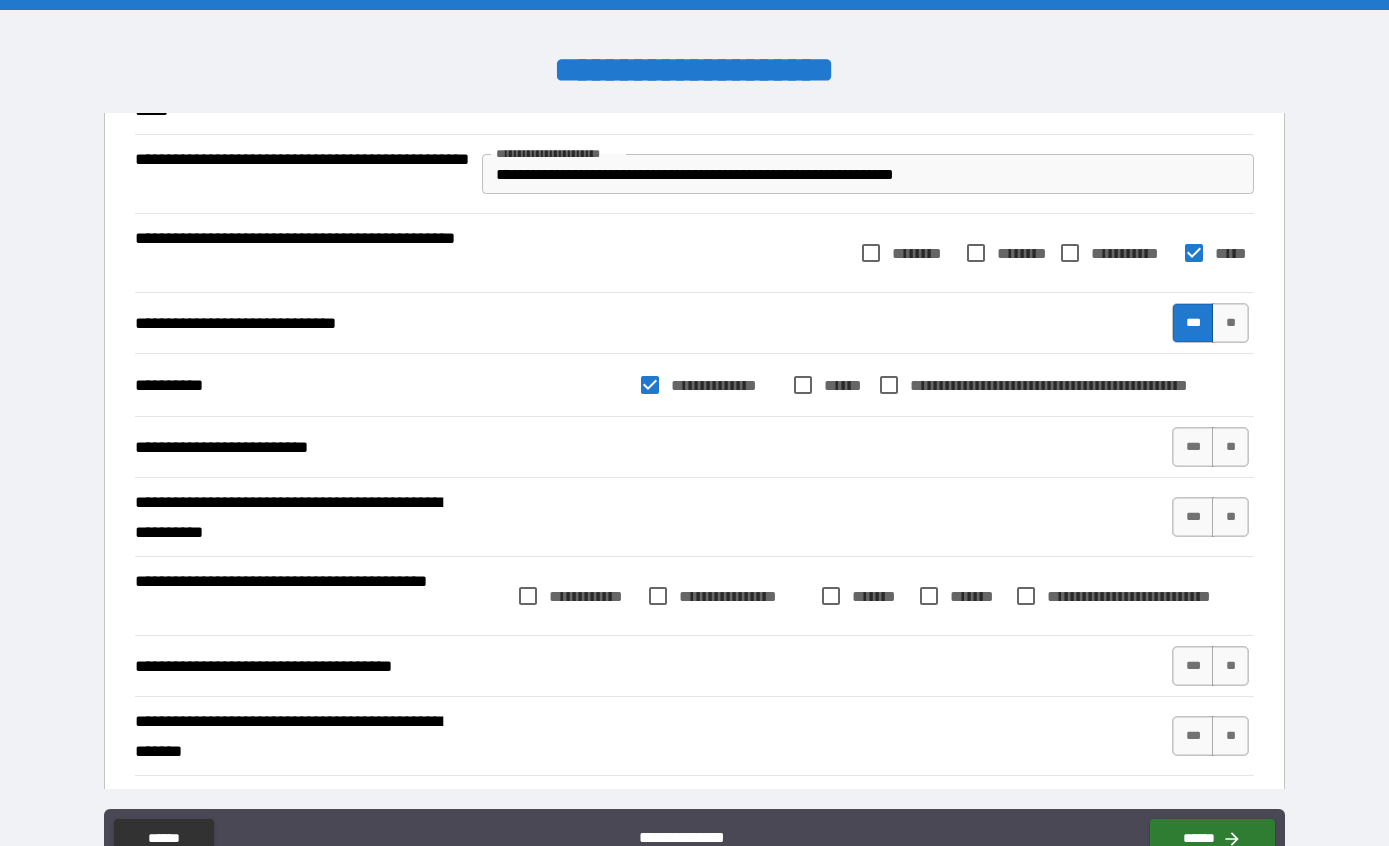 click on "***" at bounding box center [1193, 447] 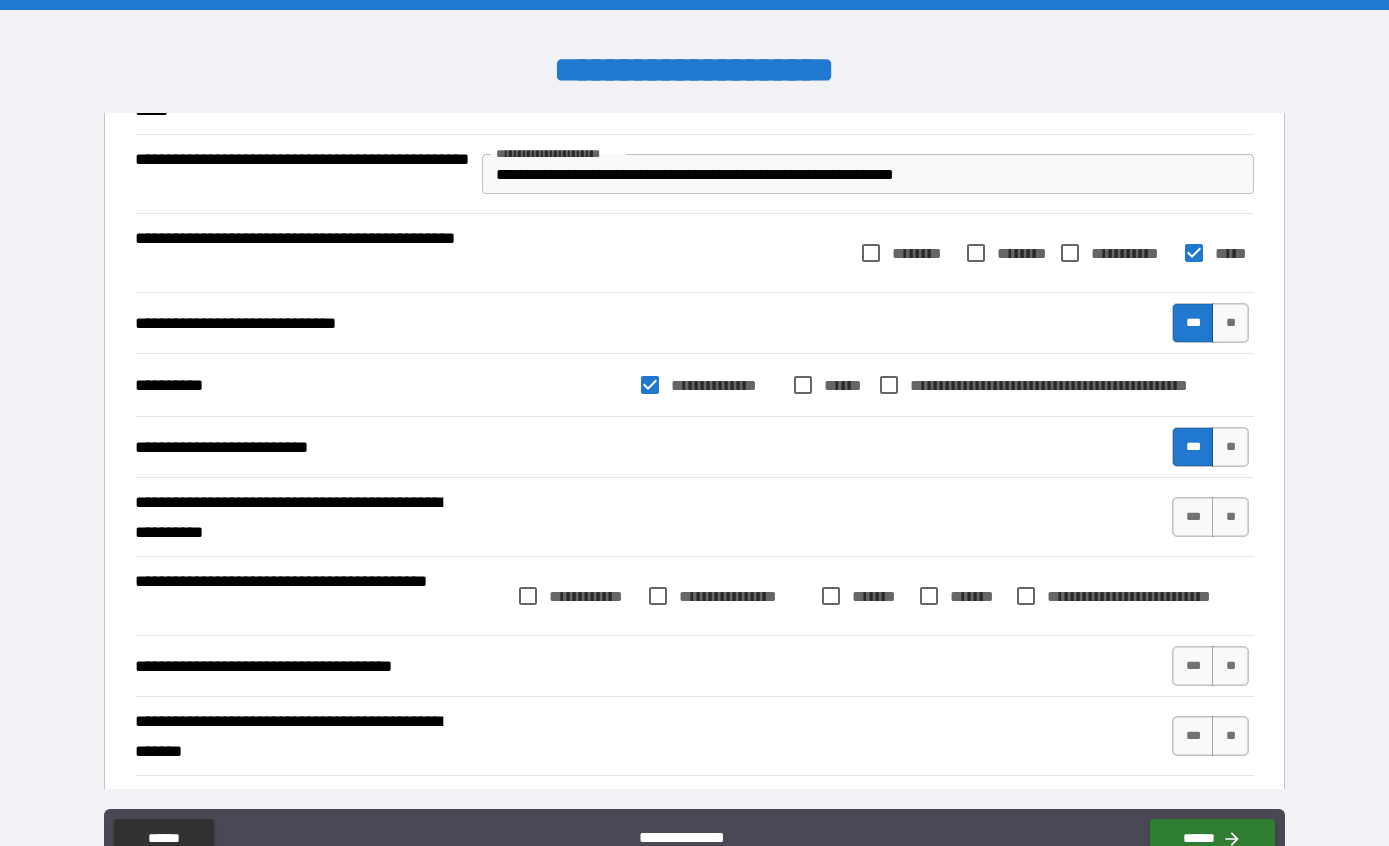 click on "**" at bounding box center (1230, 517) 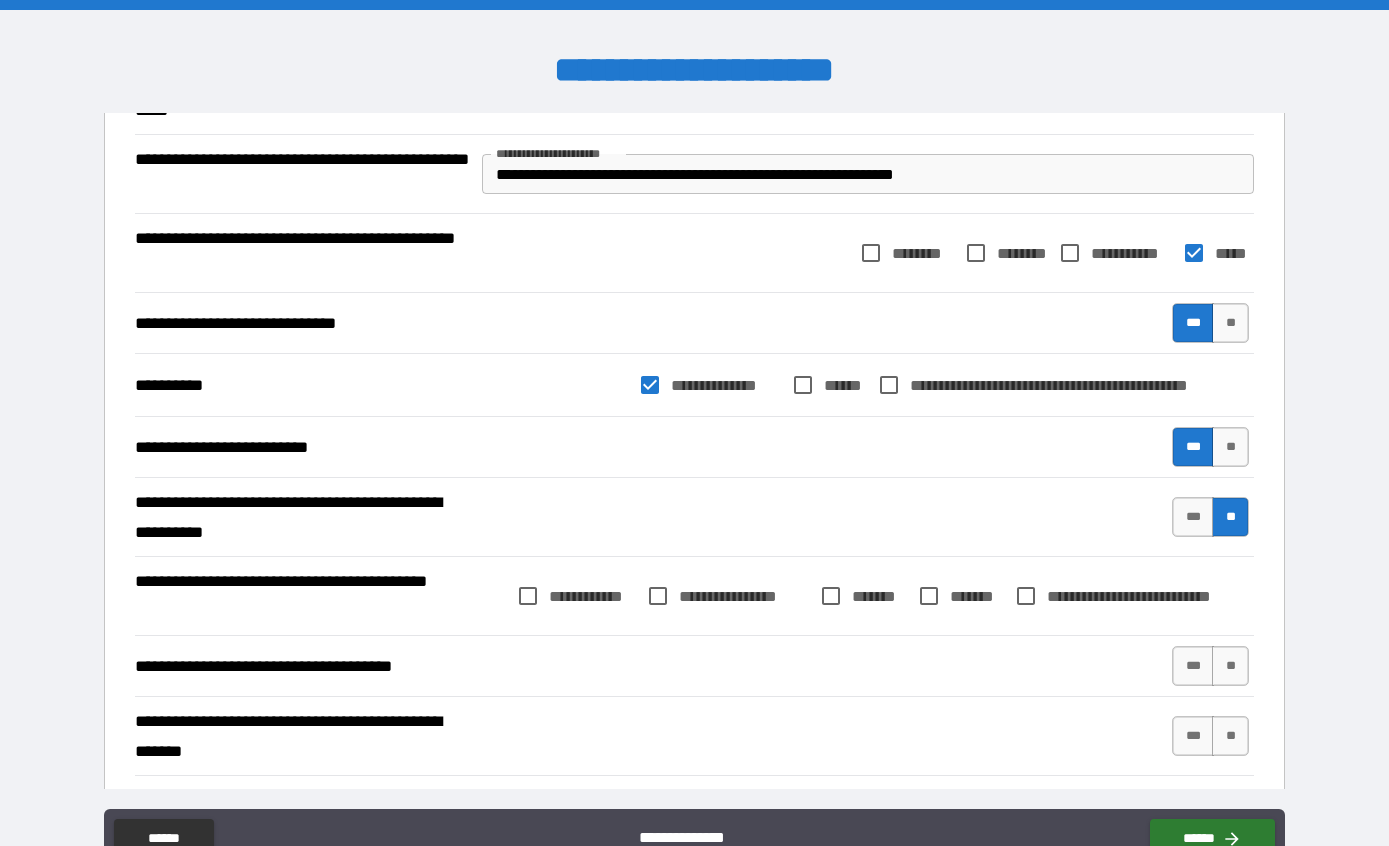 click on "***" at bounding box center (1193, 517) 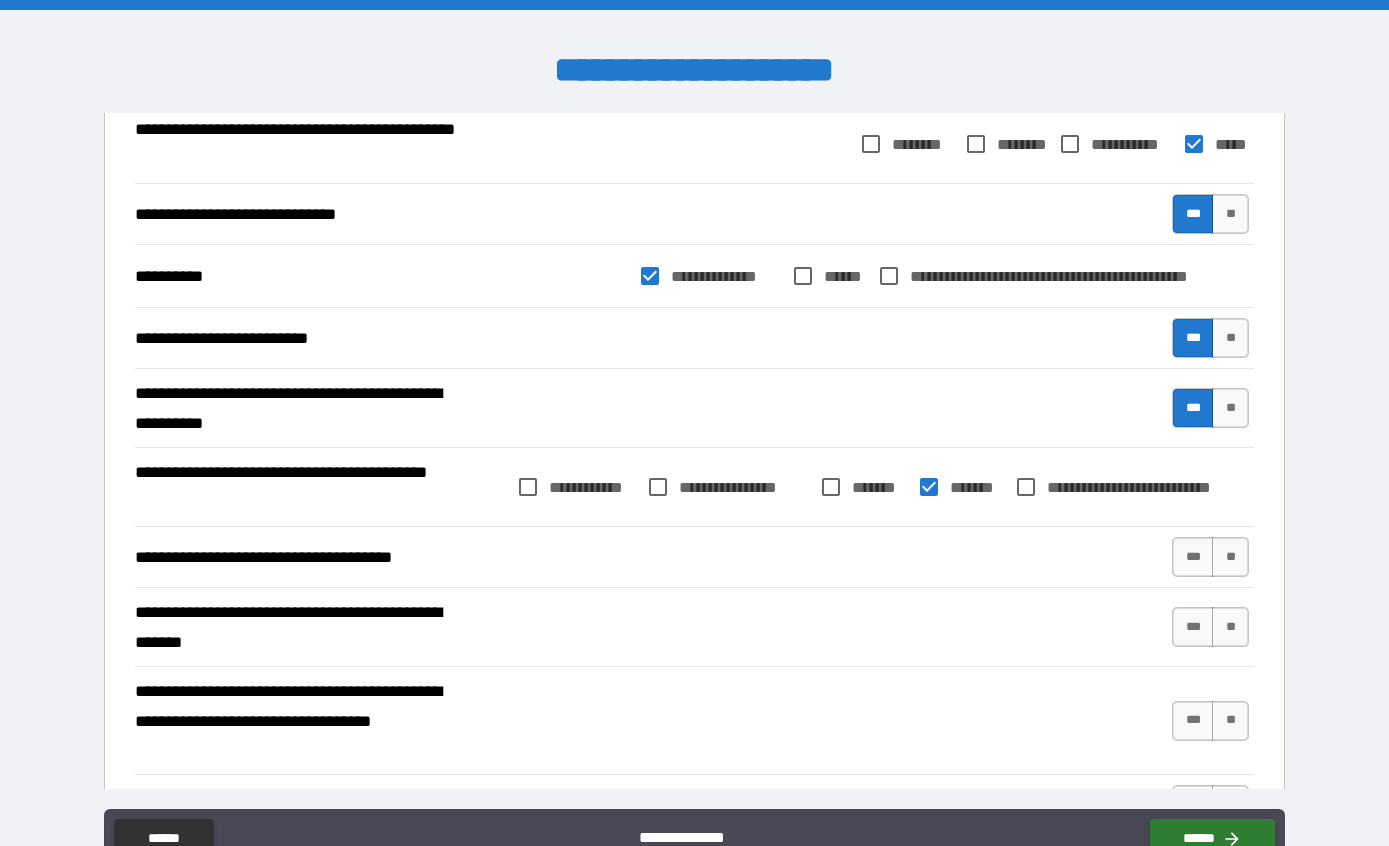 scroll, scrollTop: 467, scrollLeft: 0, axis: vertical 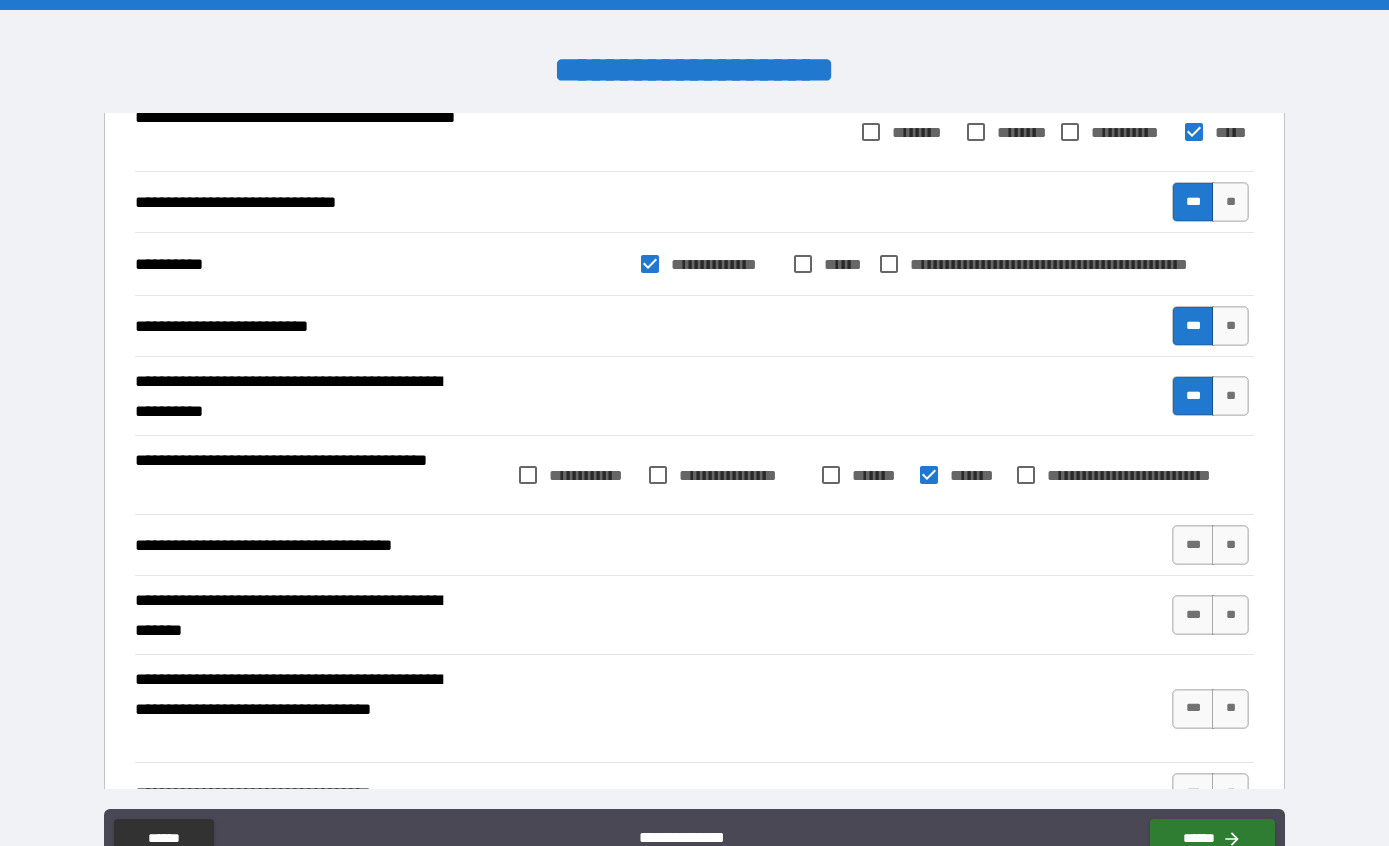 click on "***" at bounding box center (1193, 545) 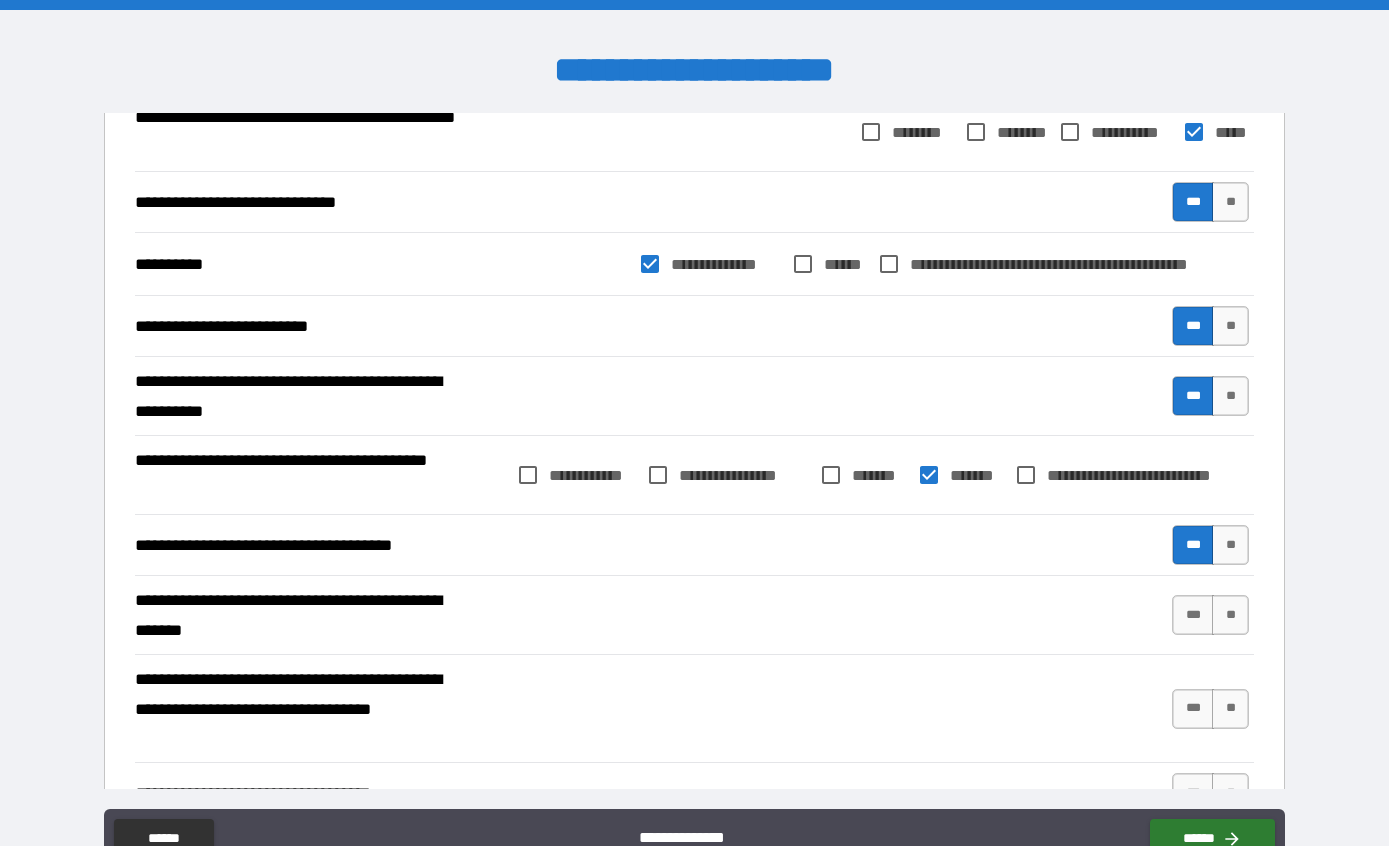 click on "**" at bounding box center (1230, 615) 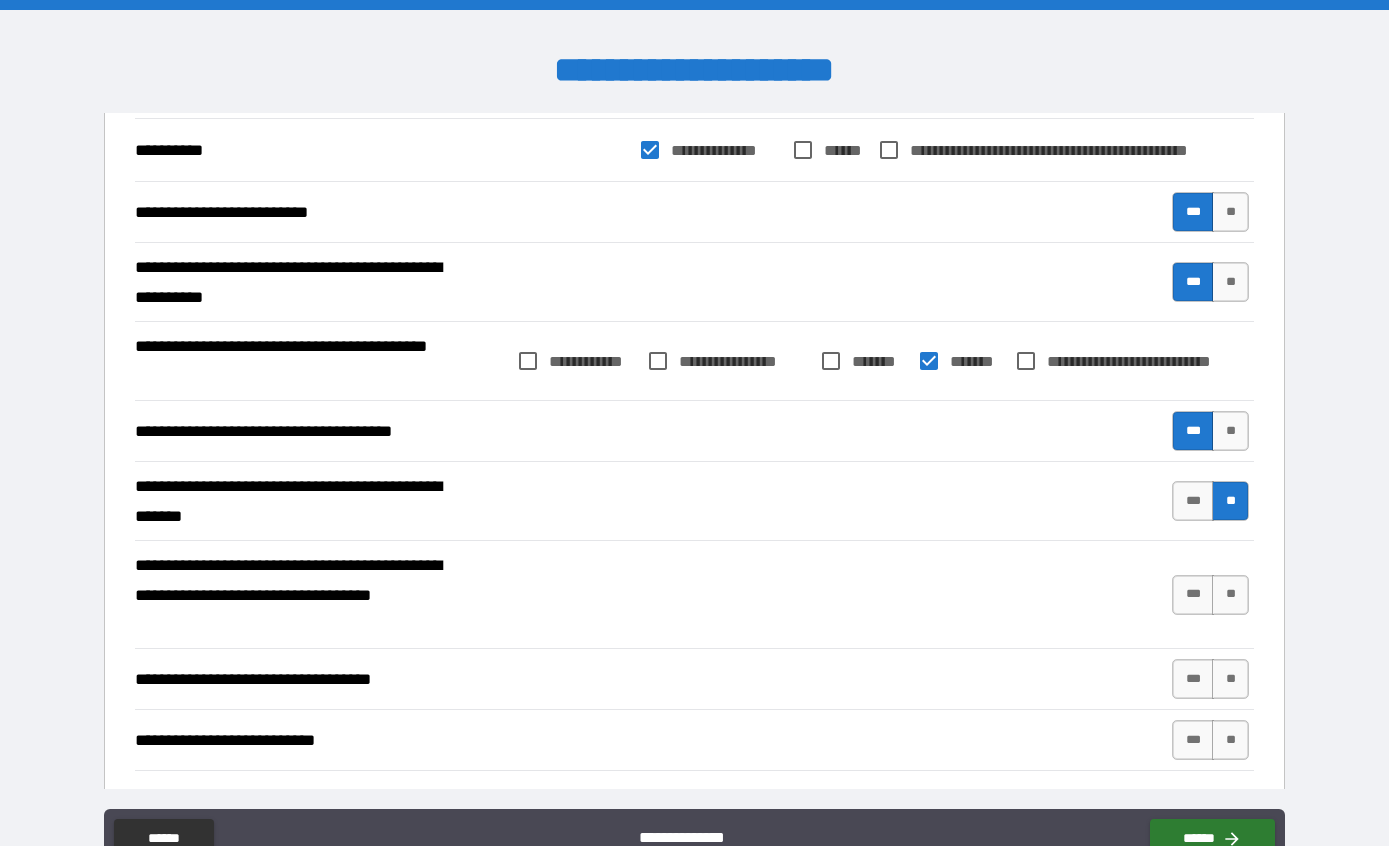 scroll, scrollTop: 586, scrollLeft: 0, axis: vertical 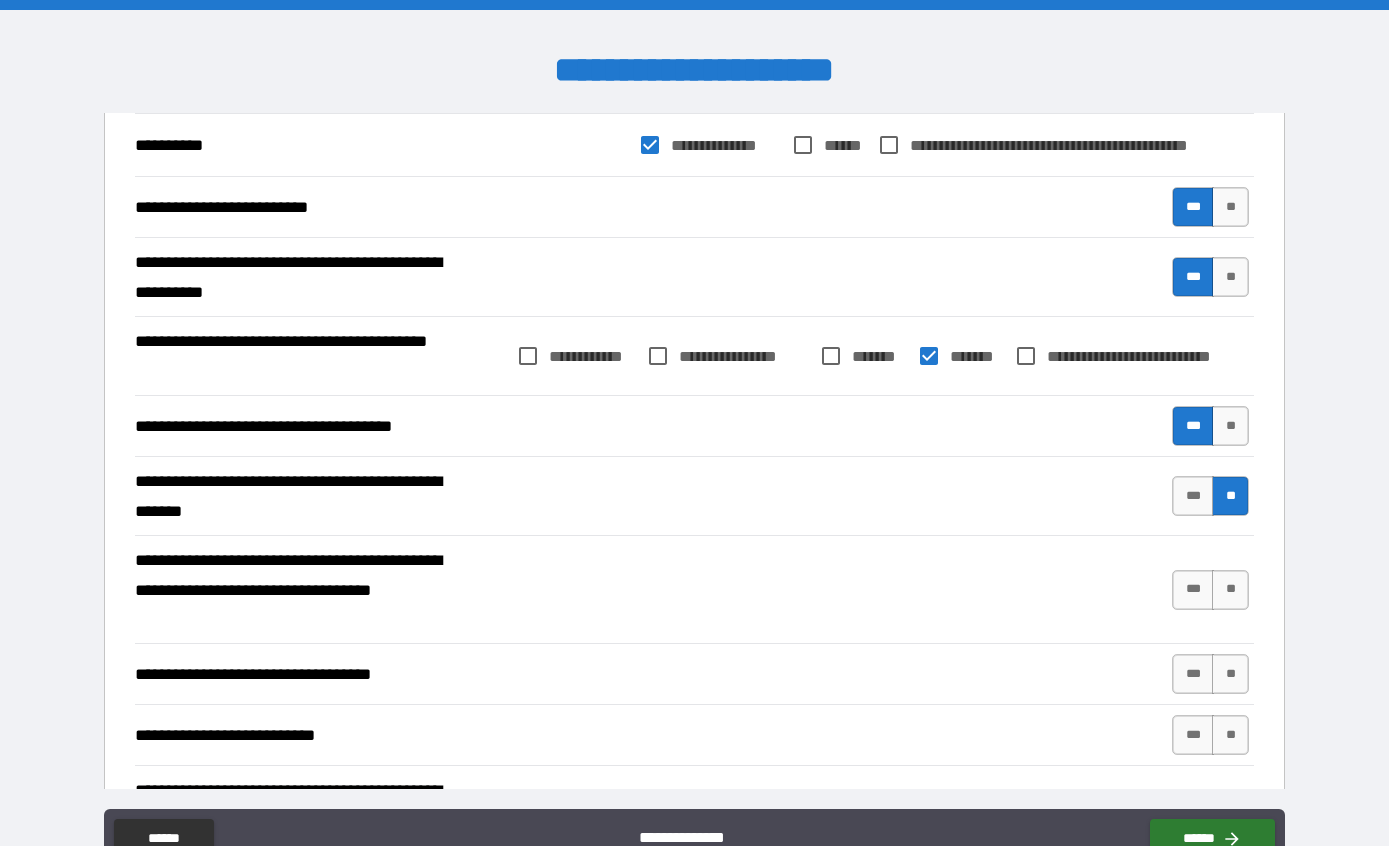 click on "**" at bounding box center (1230, 590) 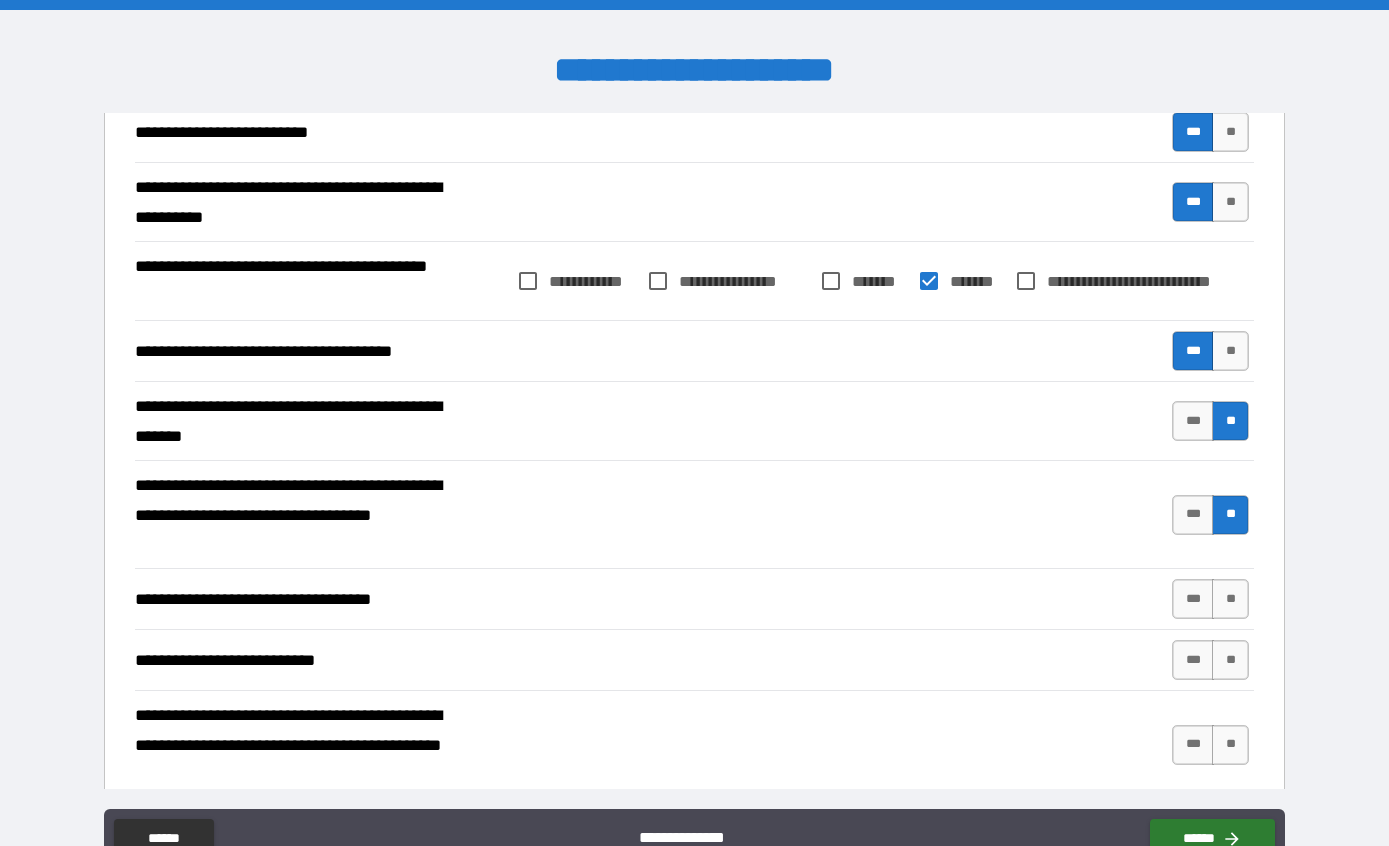 scroll, scrollTop: 700, scrollLeft: 0, axis: vertical 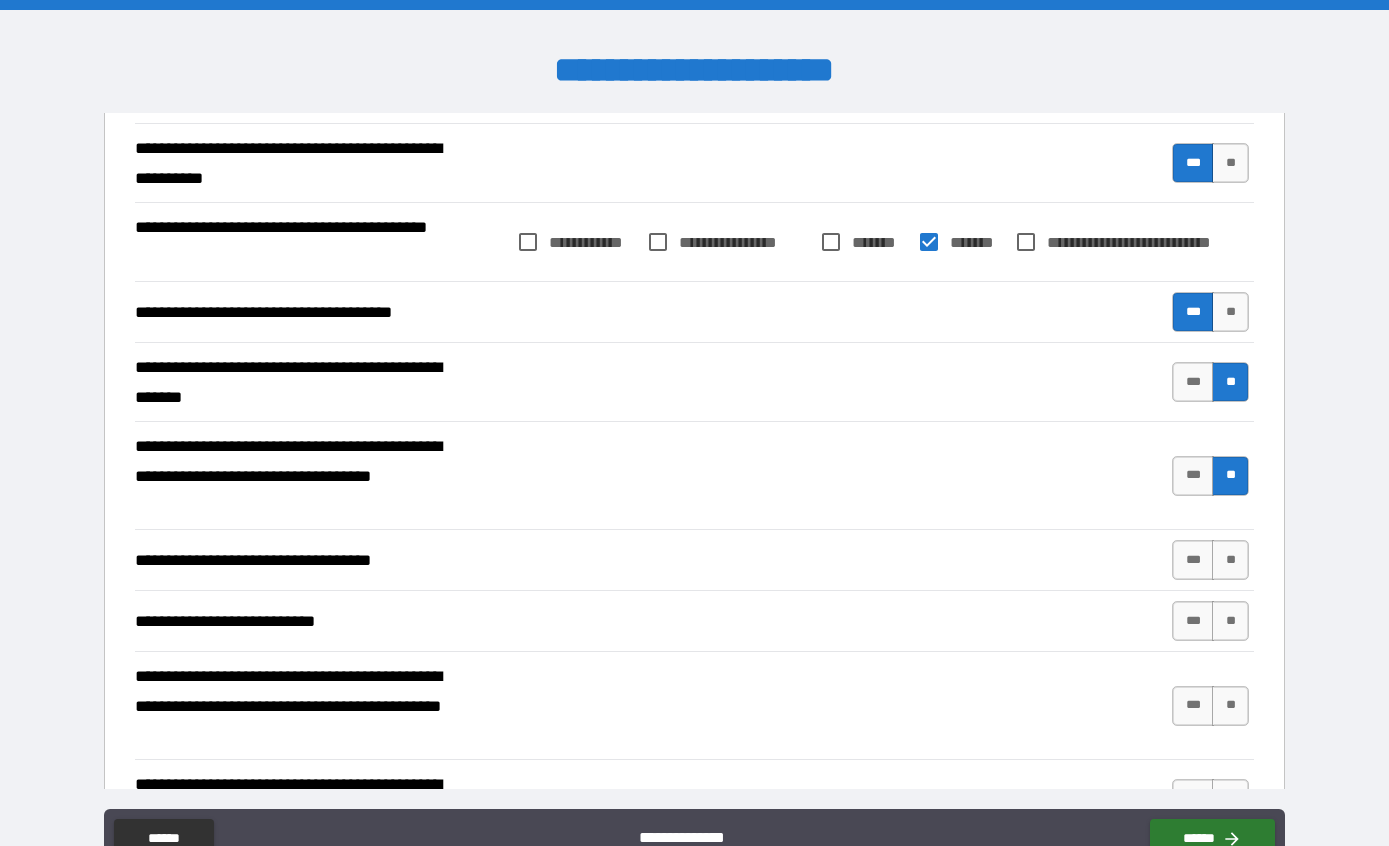 click on "**" at bounding box center [1230, 560] 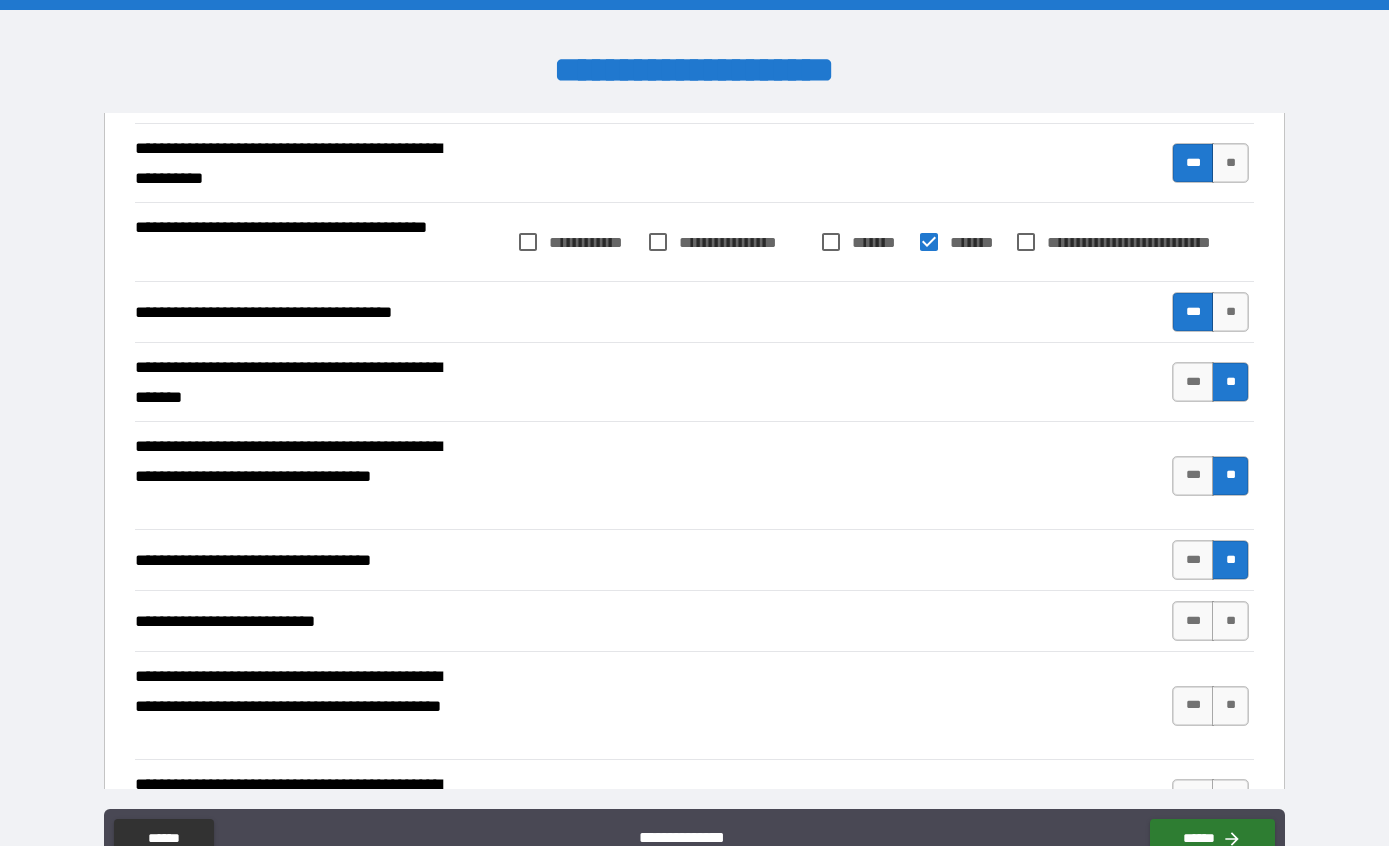 click on "***" at bounding box center (1193, 621) 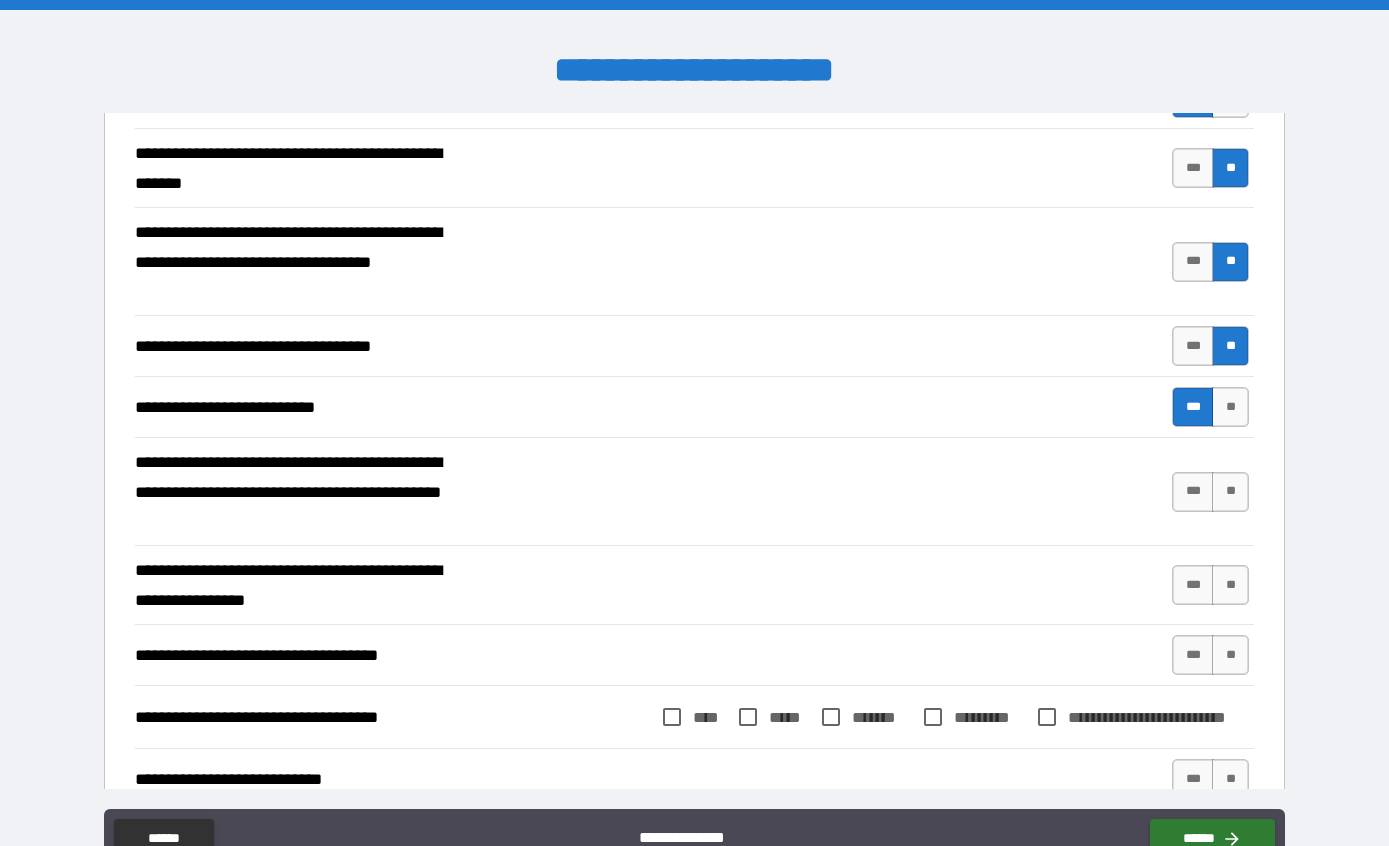 scroll, scrollTop: 917, scrollLeft: 0, axis: vertical 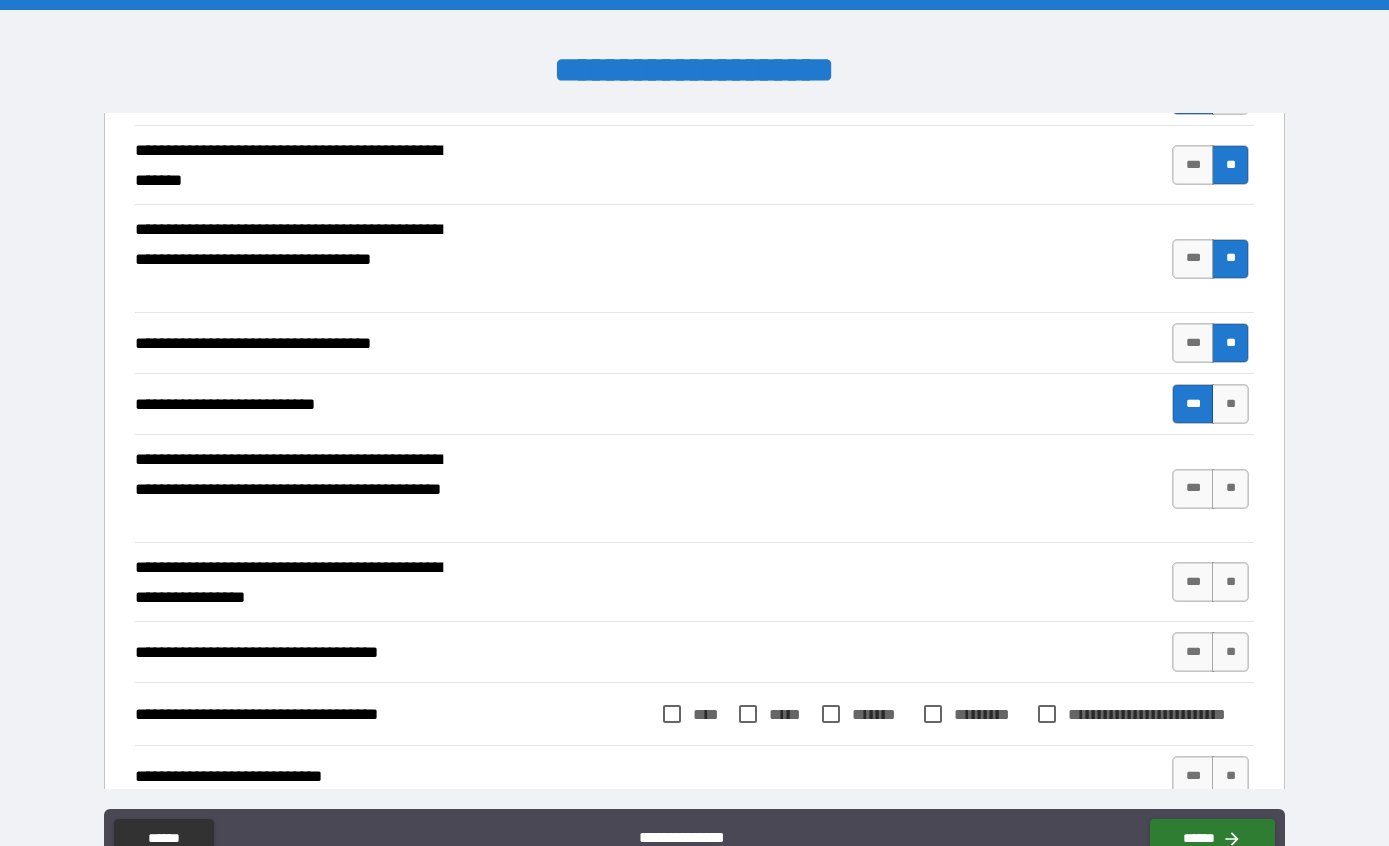 click on "***" at bounding box center [1193, 489] 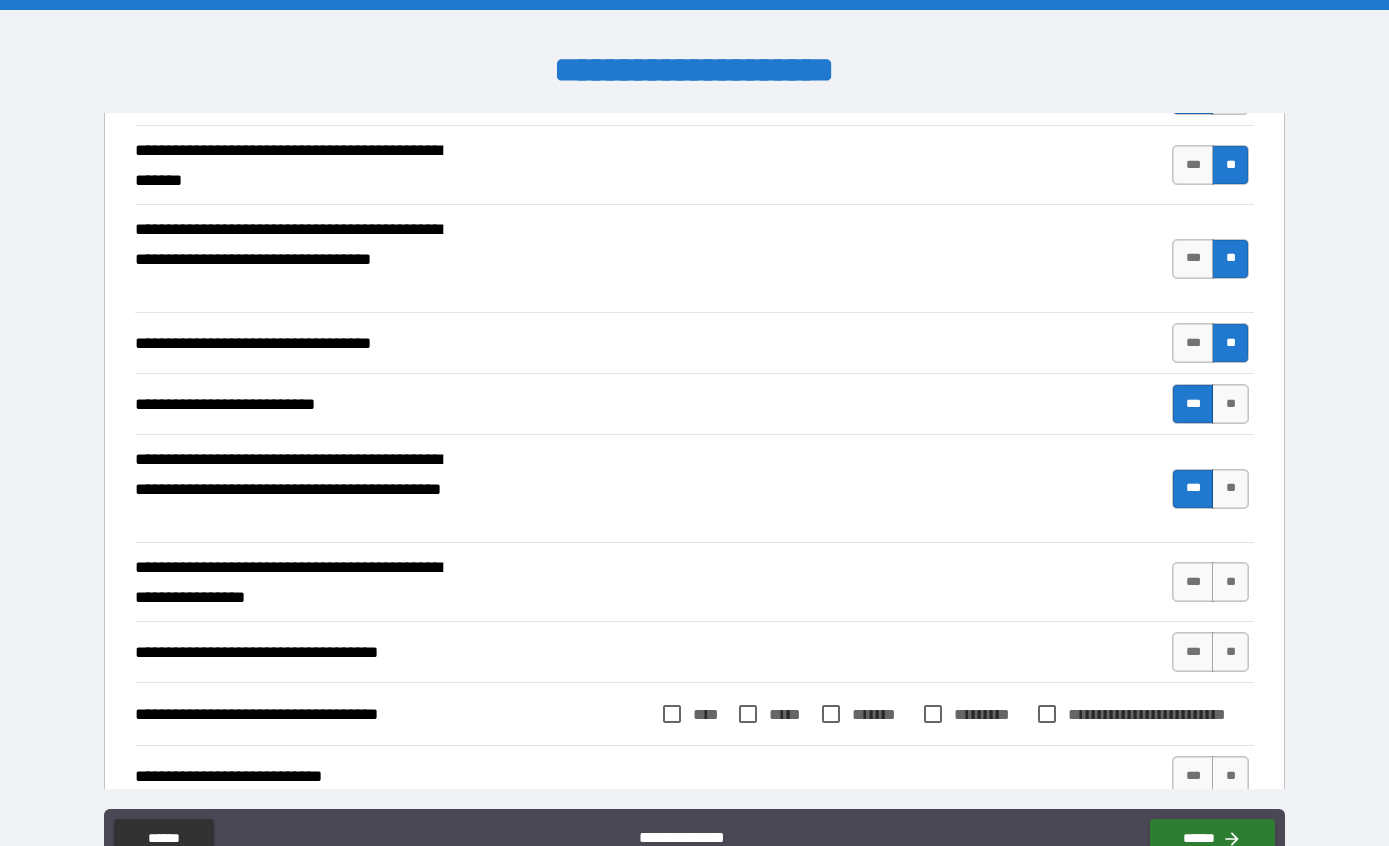 click on "**" at bounding box center (1230, 582) 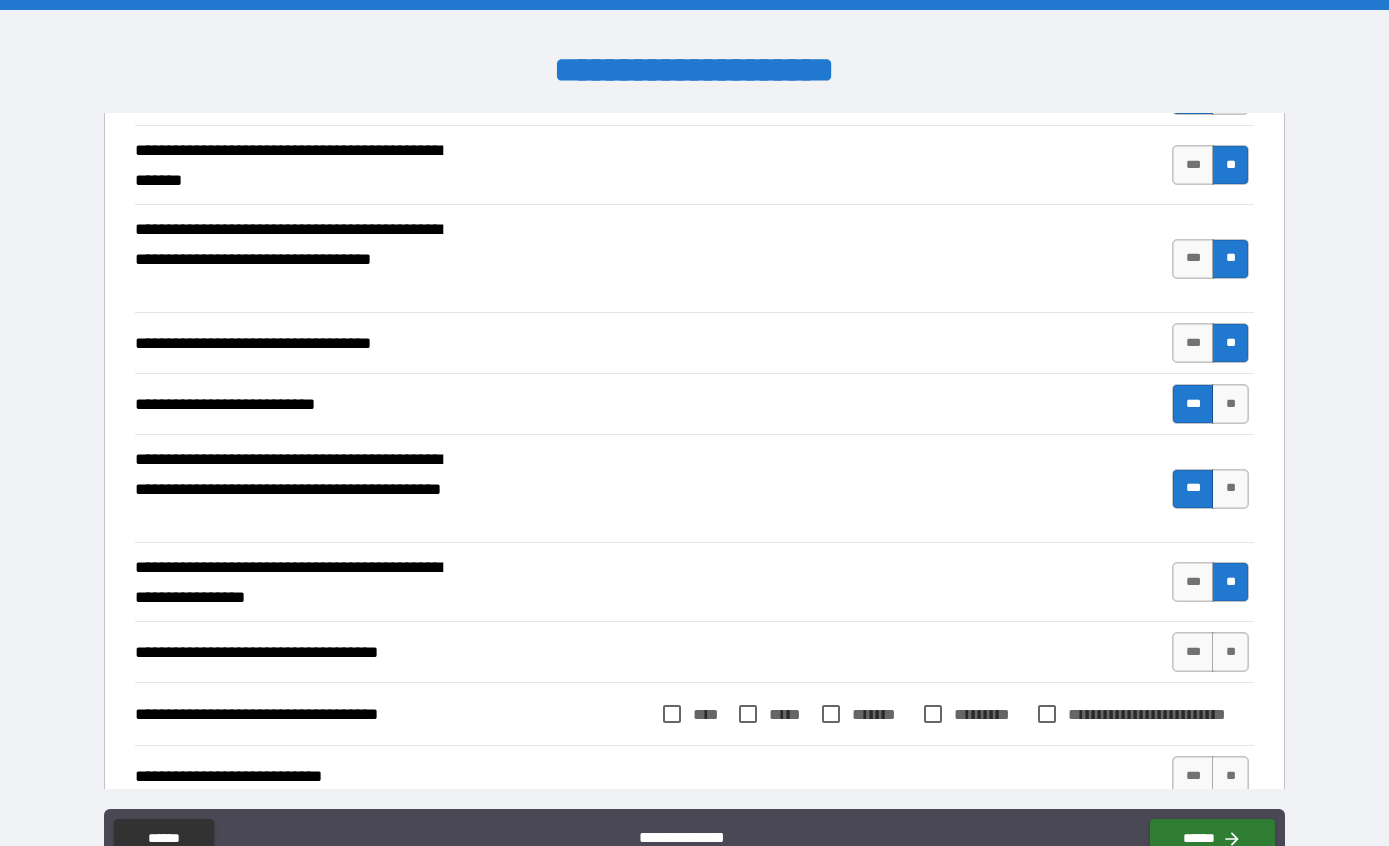 click on "***" at bounding box center (1193, 652) 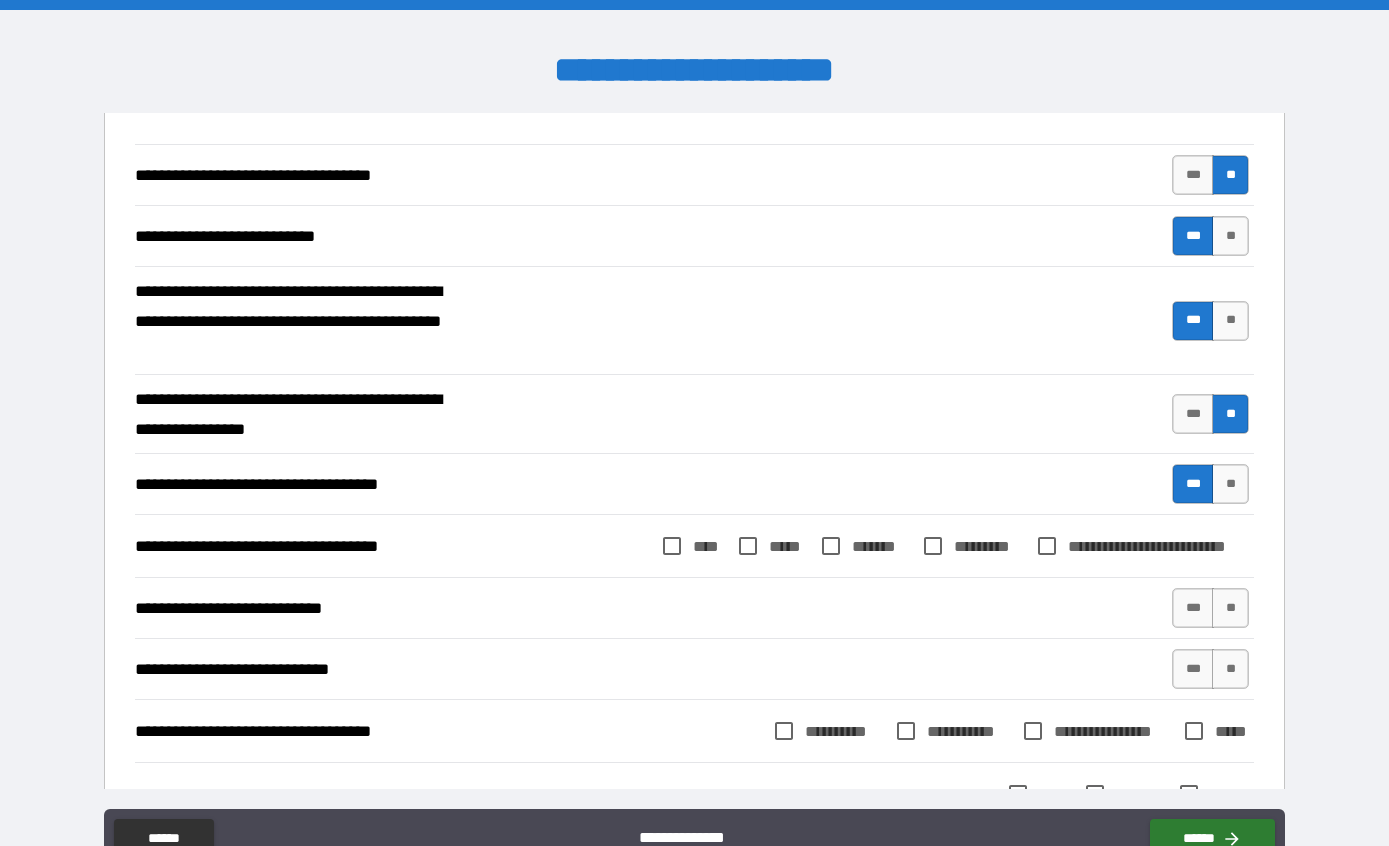 scroll, scrollTop: 1088, scrollLeft: 0, axis: vertical 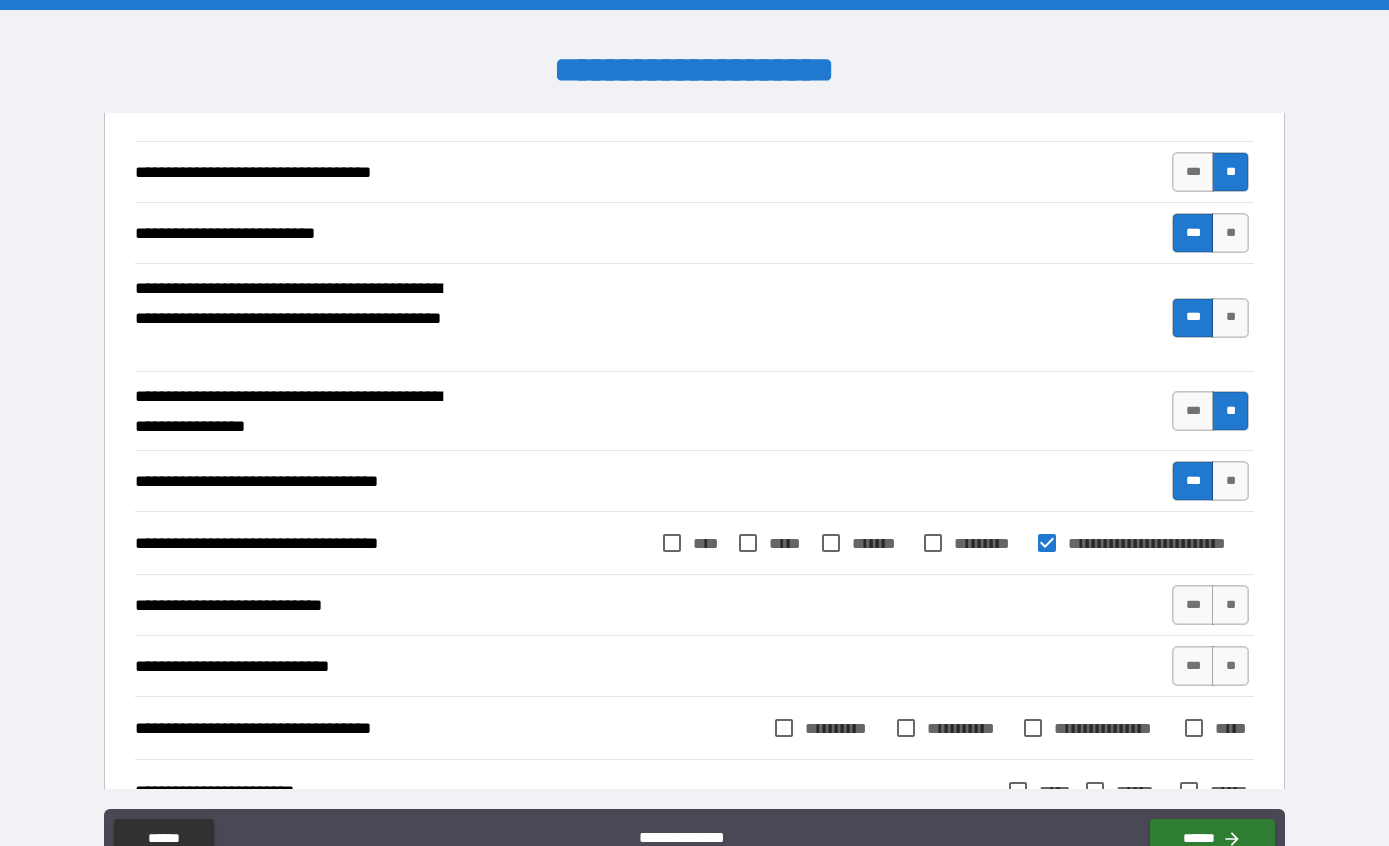 click on "**" at bounding box center [1230, 605] 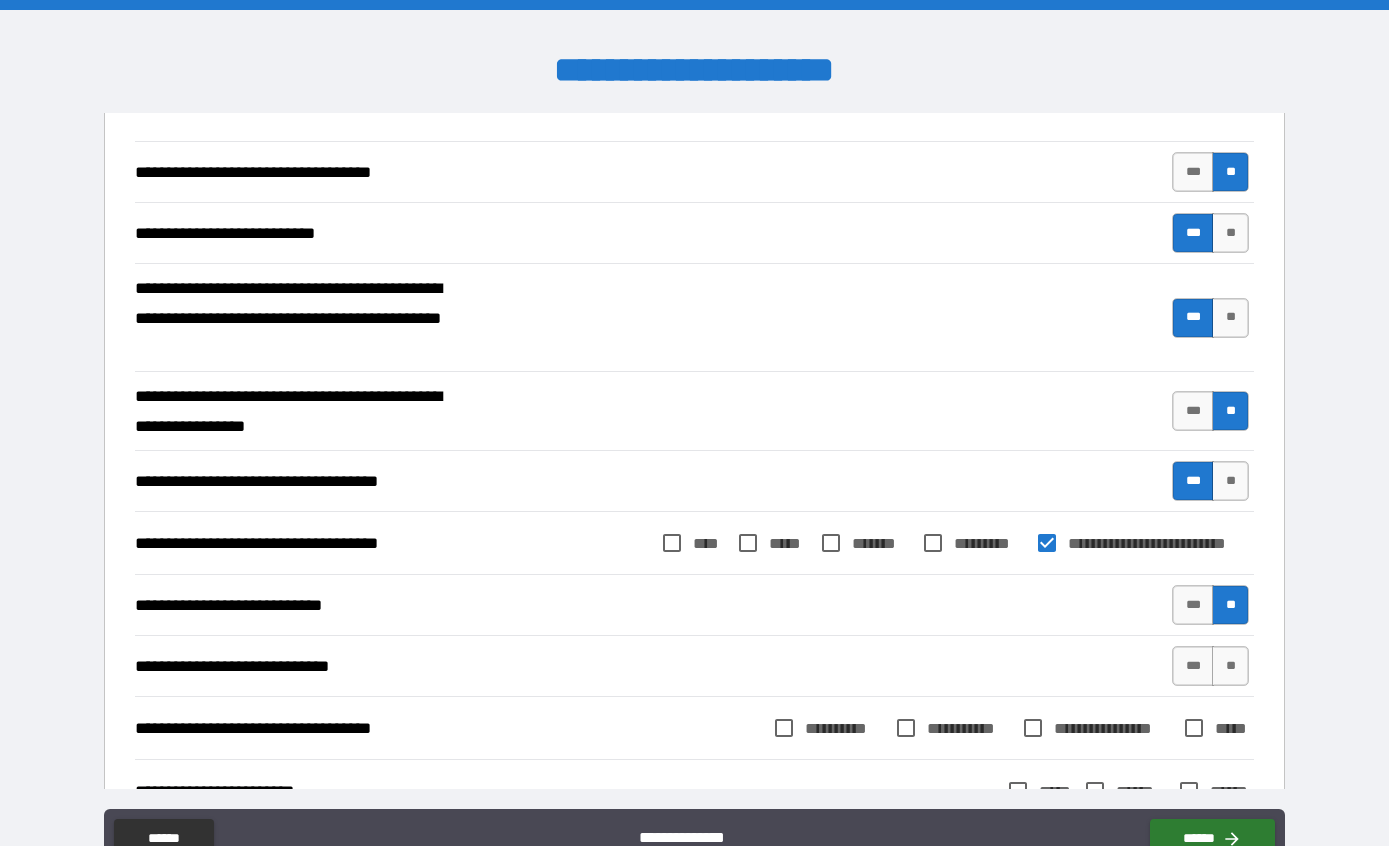 click on "**" at bounding box center [1230, 666] 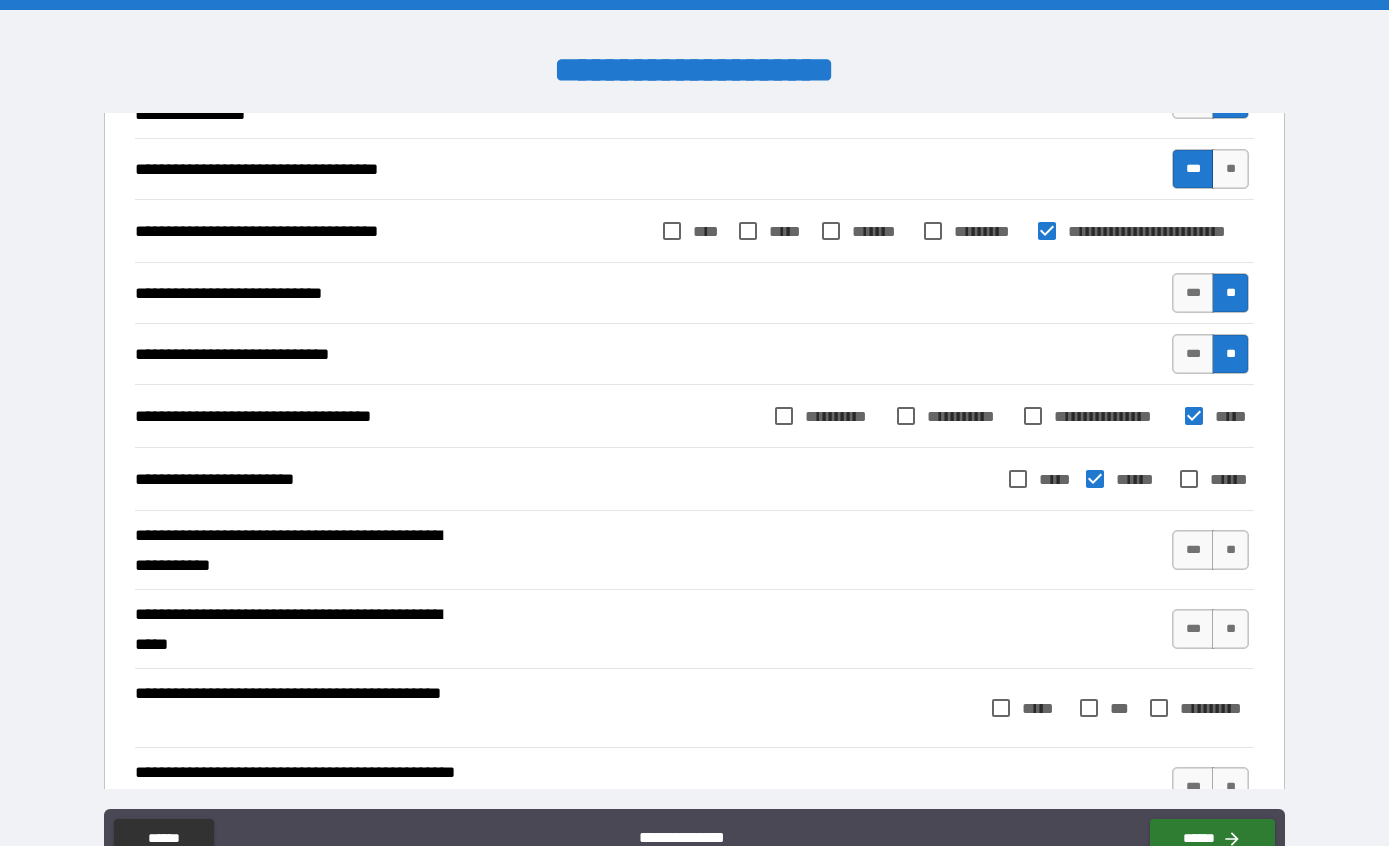 scroll, scrollTop: 1406, scrollLeft: 0, axis: vertical 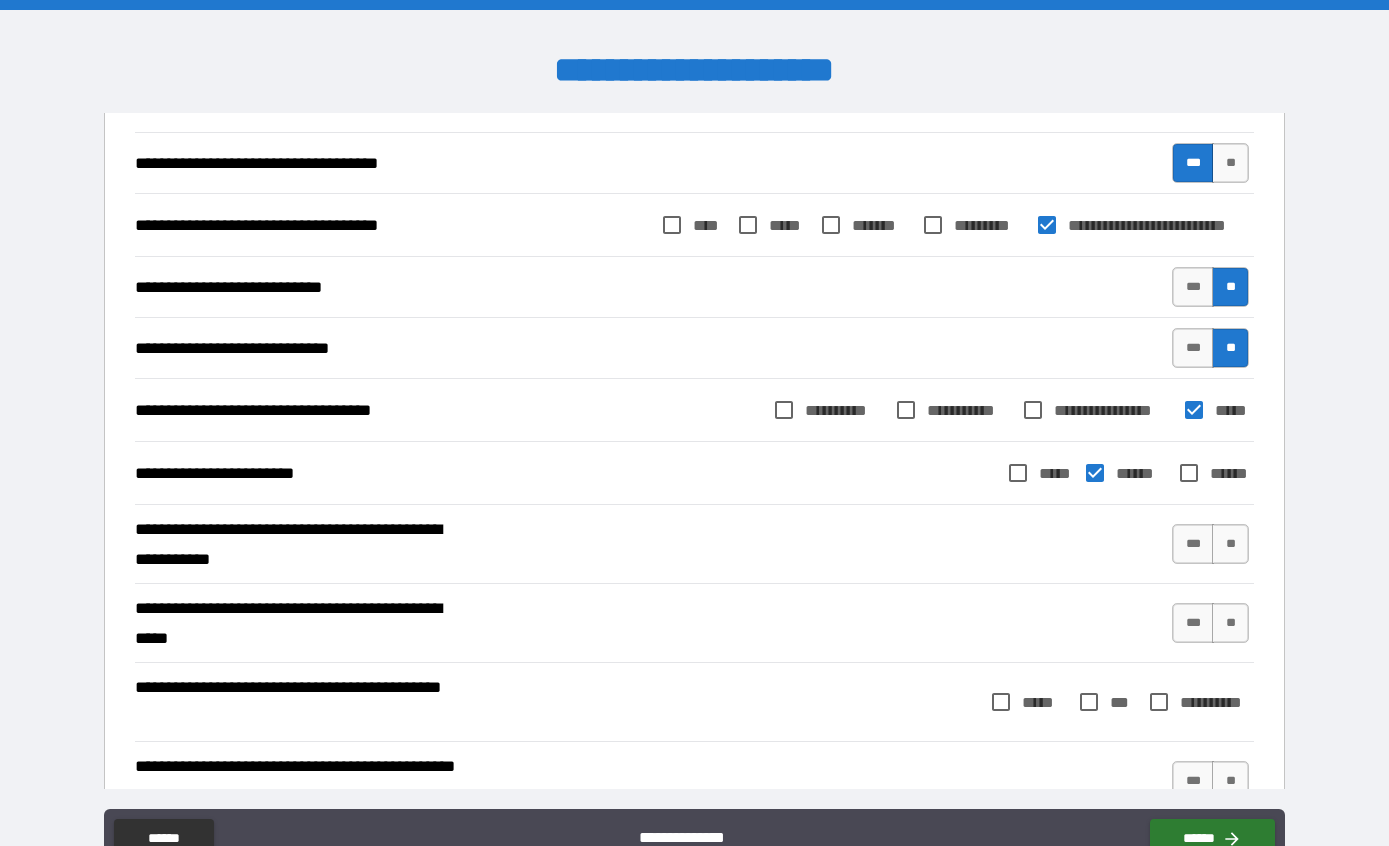 click on "**" at bounding box center [1230, 544] 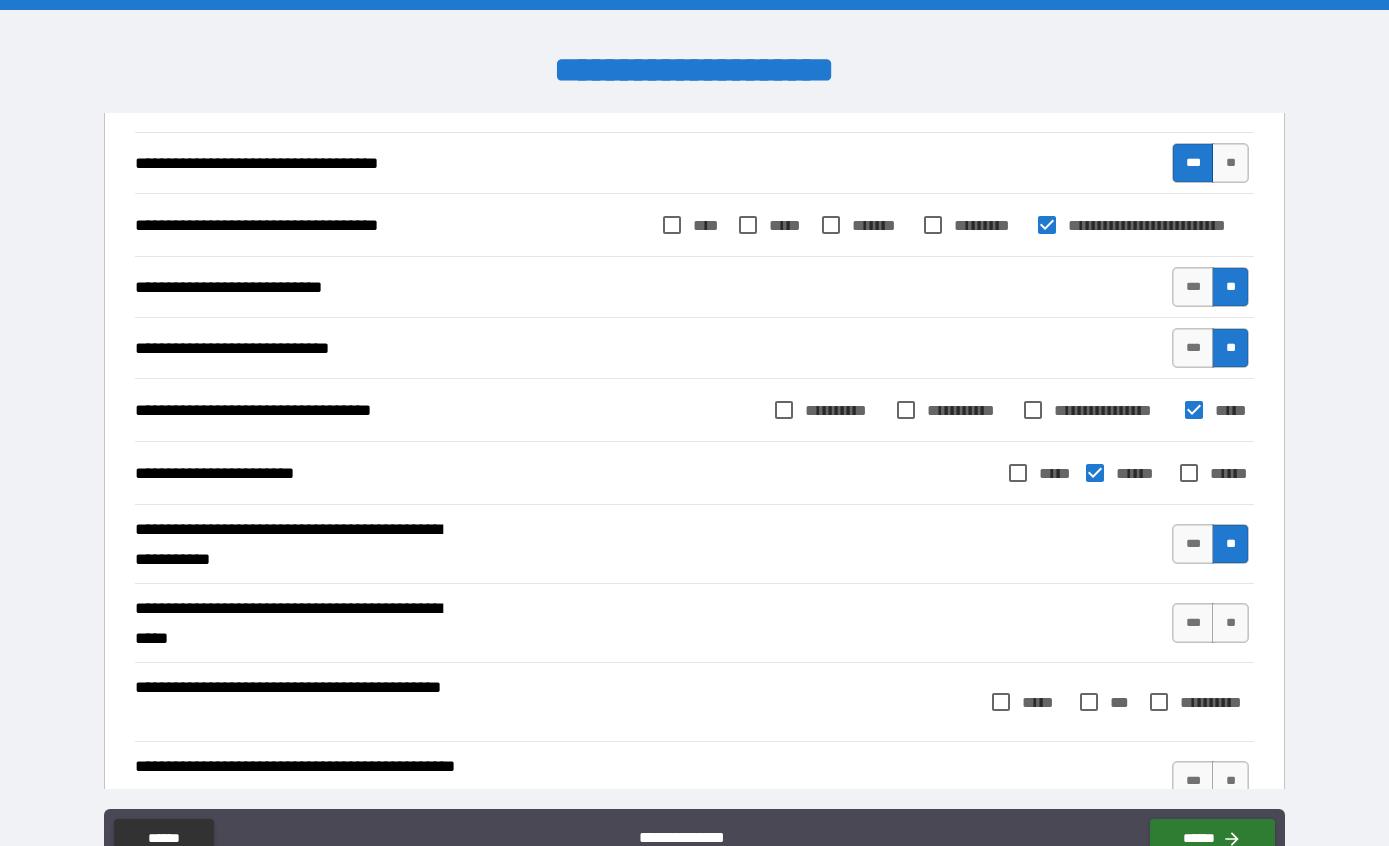 click on "***" at bounding box center [1193, 544] 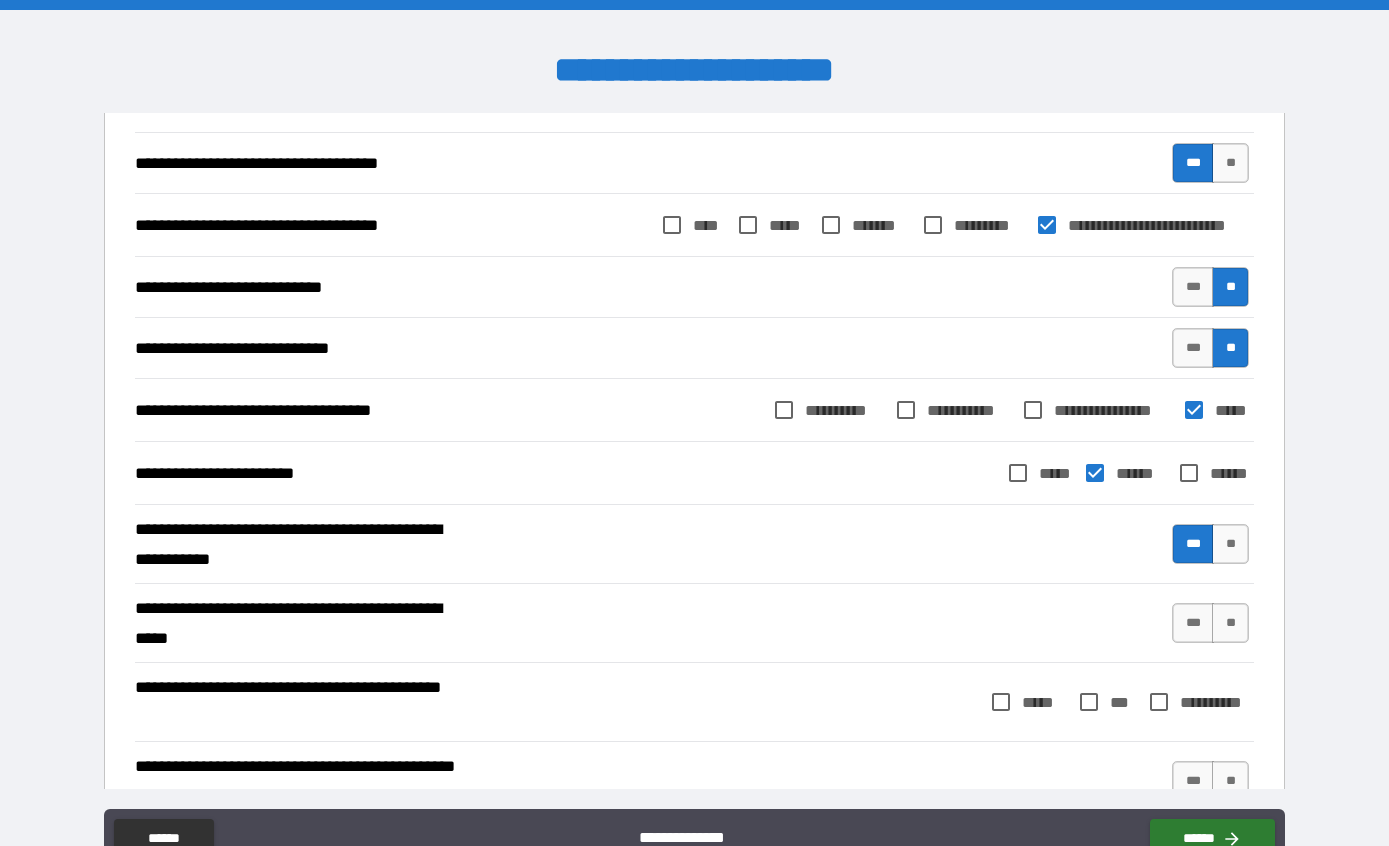 click on "***" at bounding box center [1193, 623] 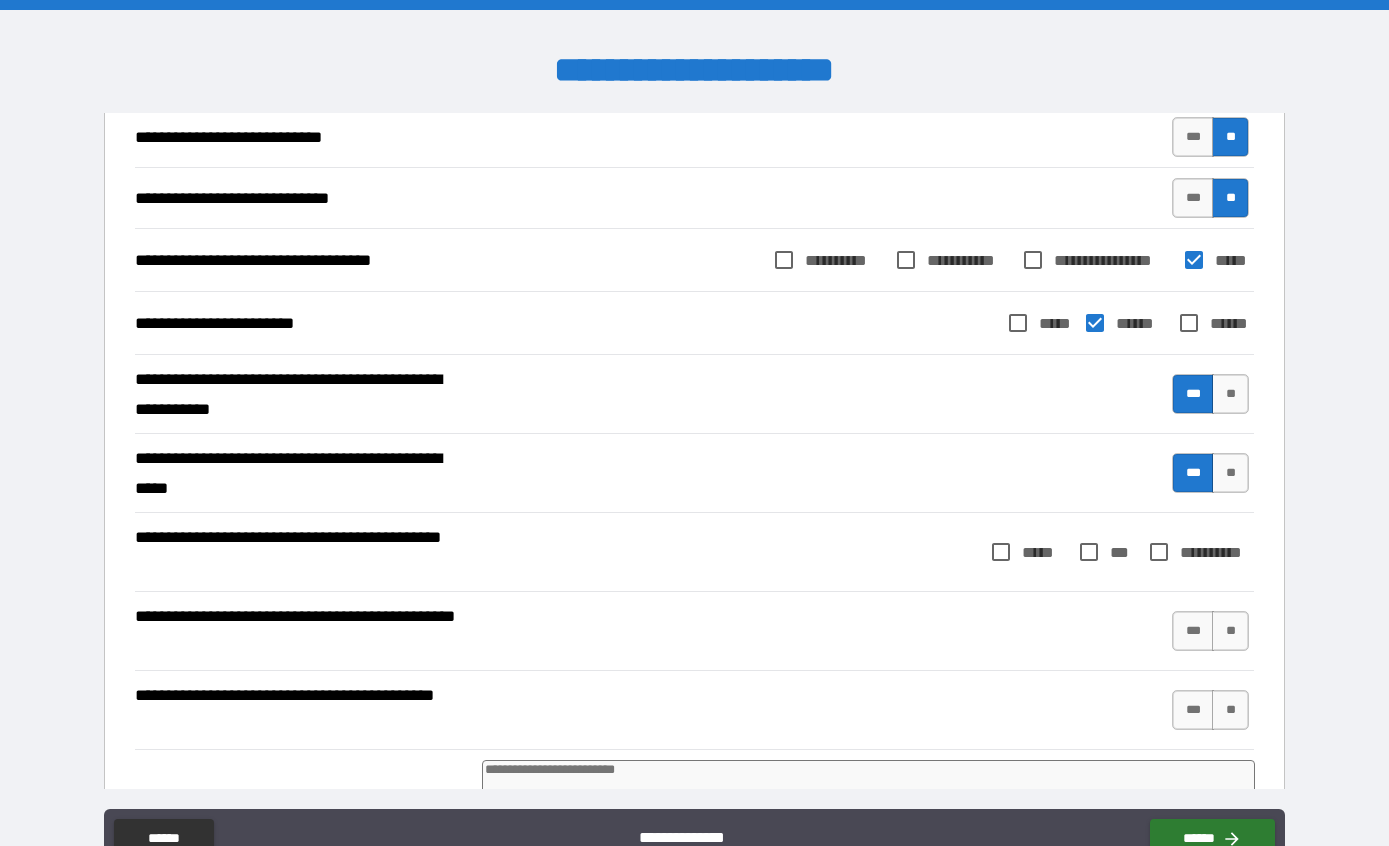 scroll, scrollTop: 1576, scrollLeft: 0, axis: vertical 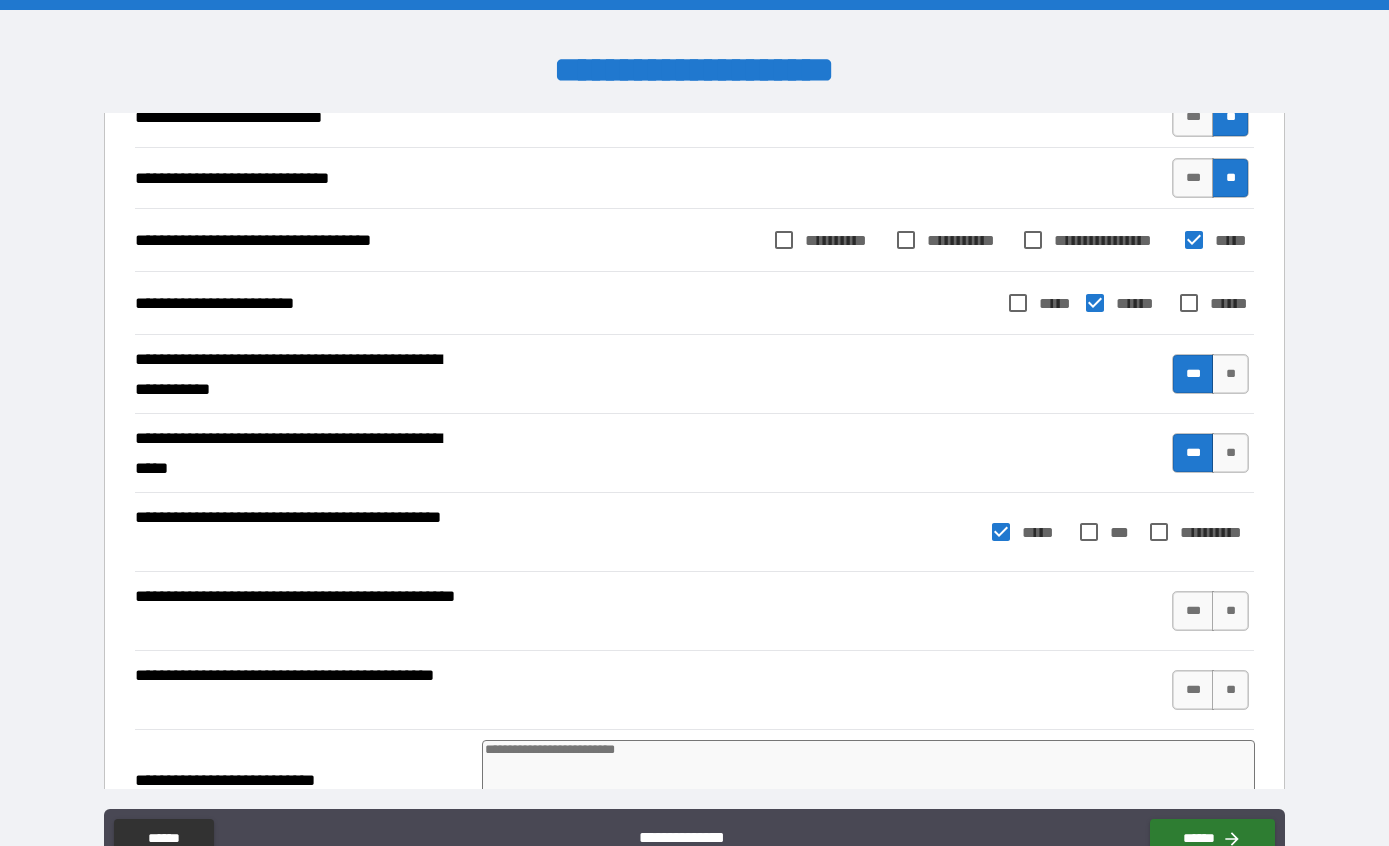 click on "***" at bounding box center (1193, 611) 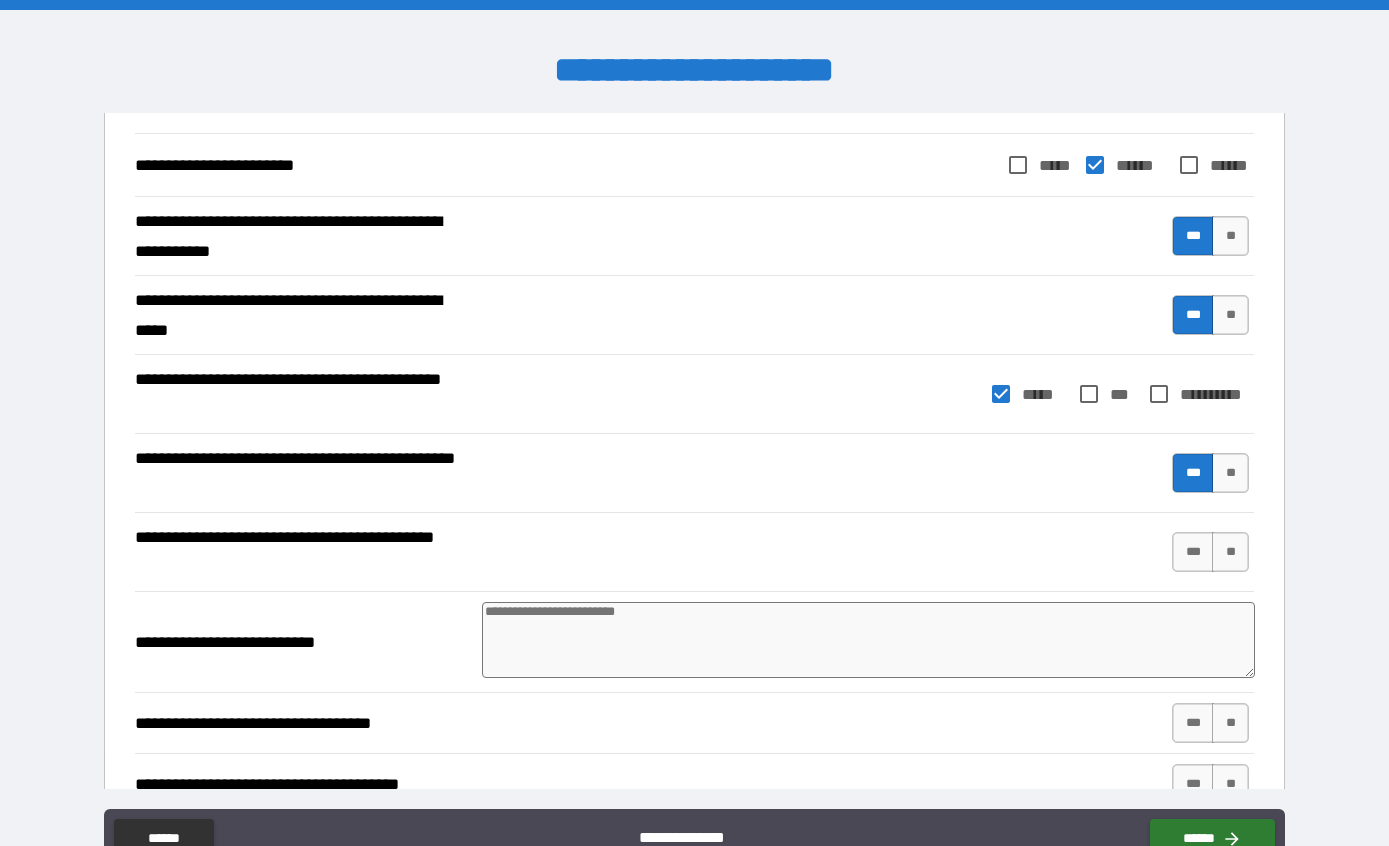 scroll, scrollTop: 1755, scrollLeft: 0, axis: vertical 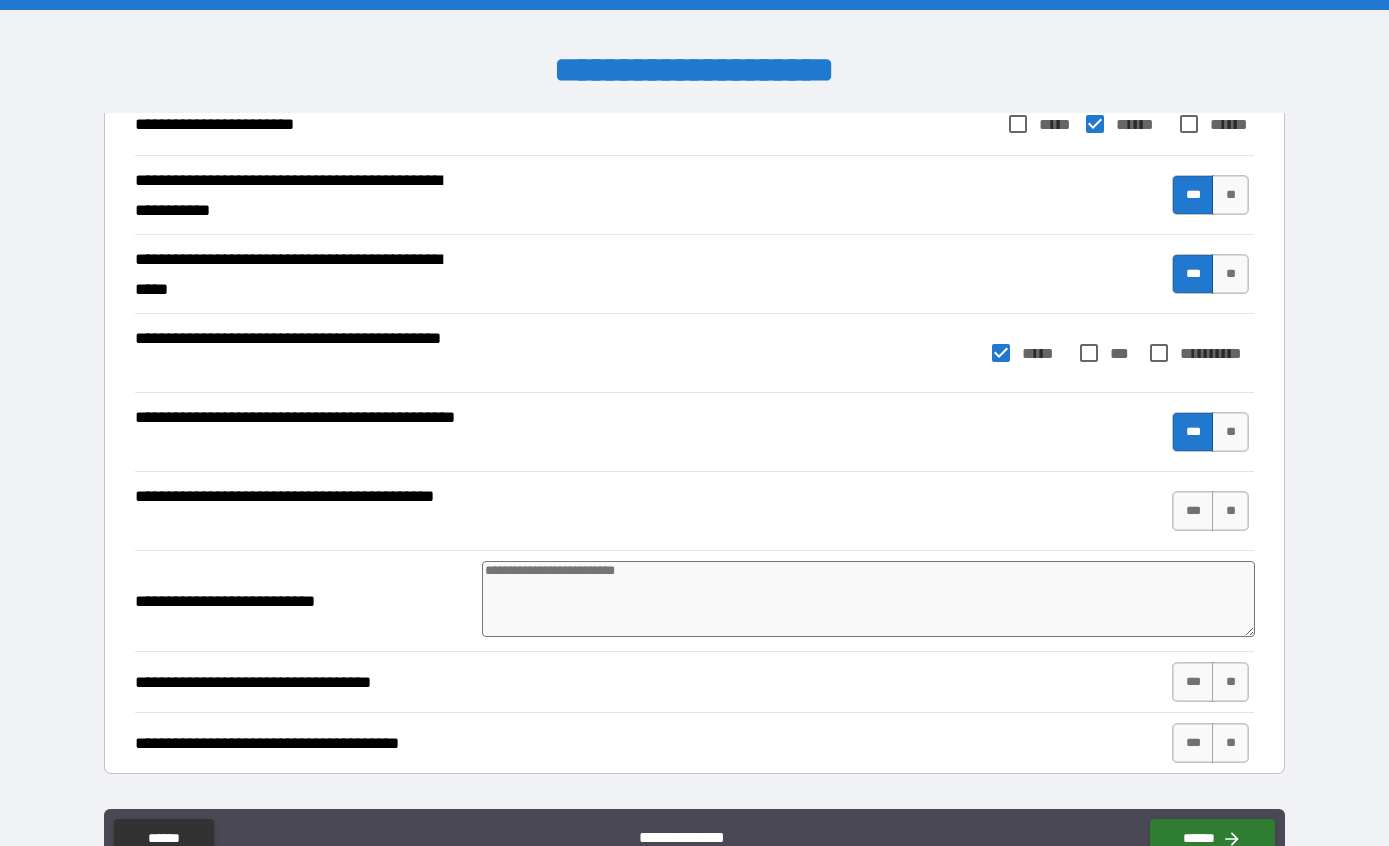 click on "**" at bounding box center [1230, 511] 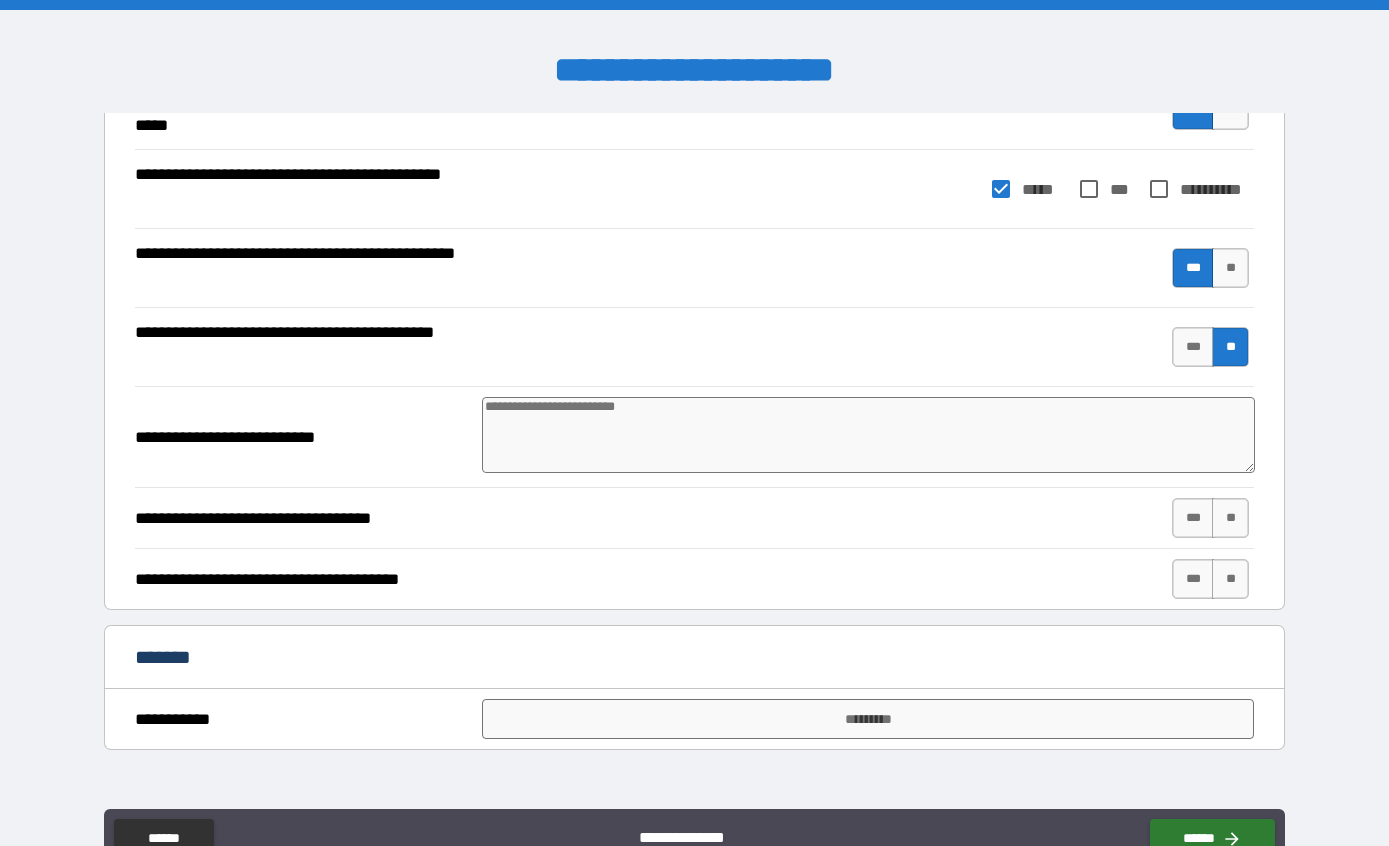 scroll, scrollTop: 1936, scrollLeft: 0, axis: vertical 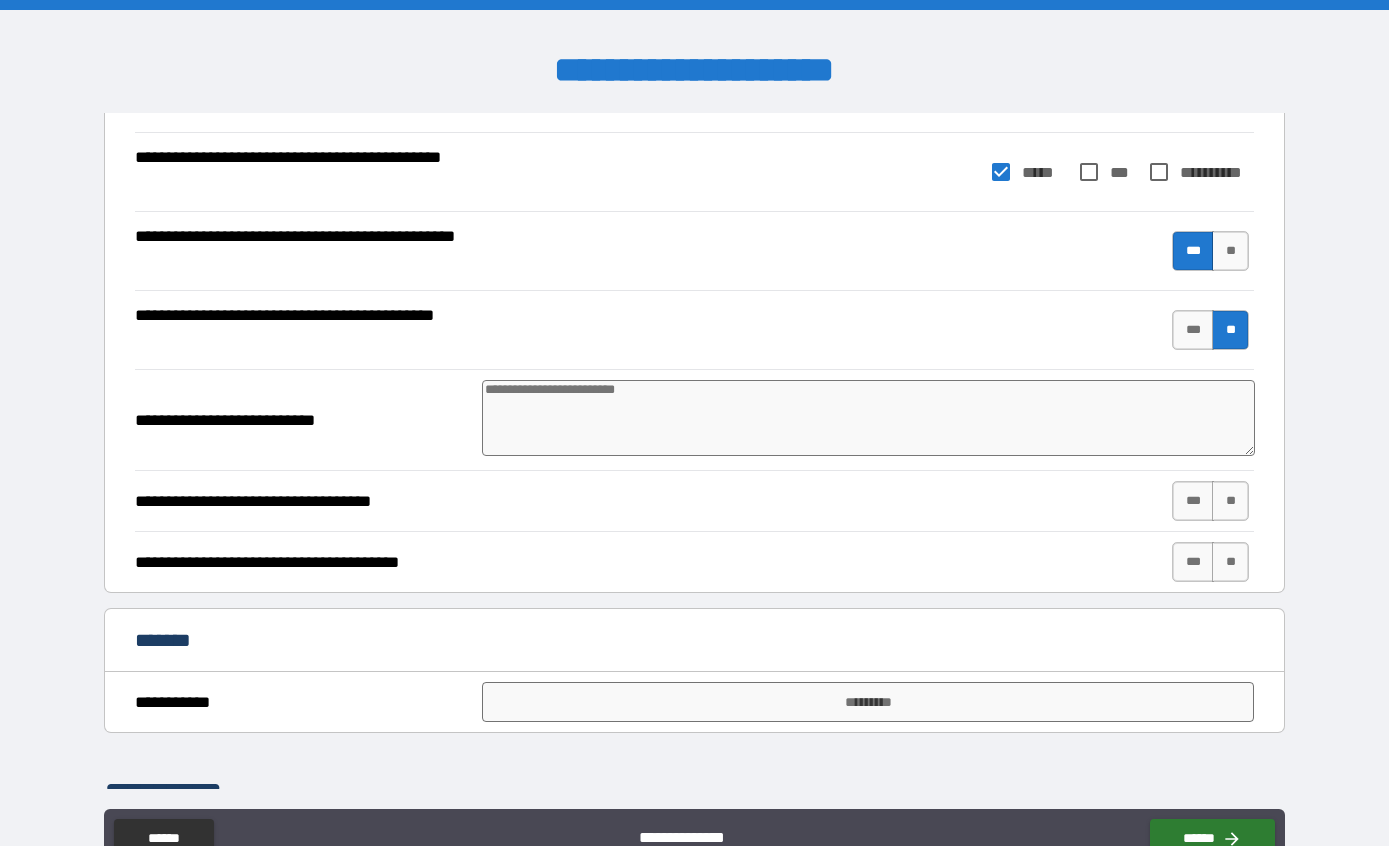 click on "**" at bounding box center [1230, 501] 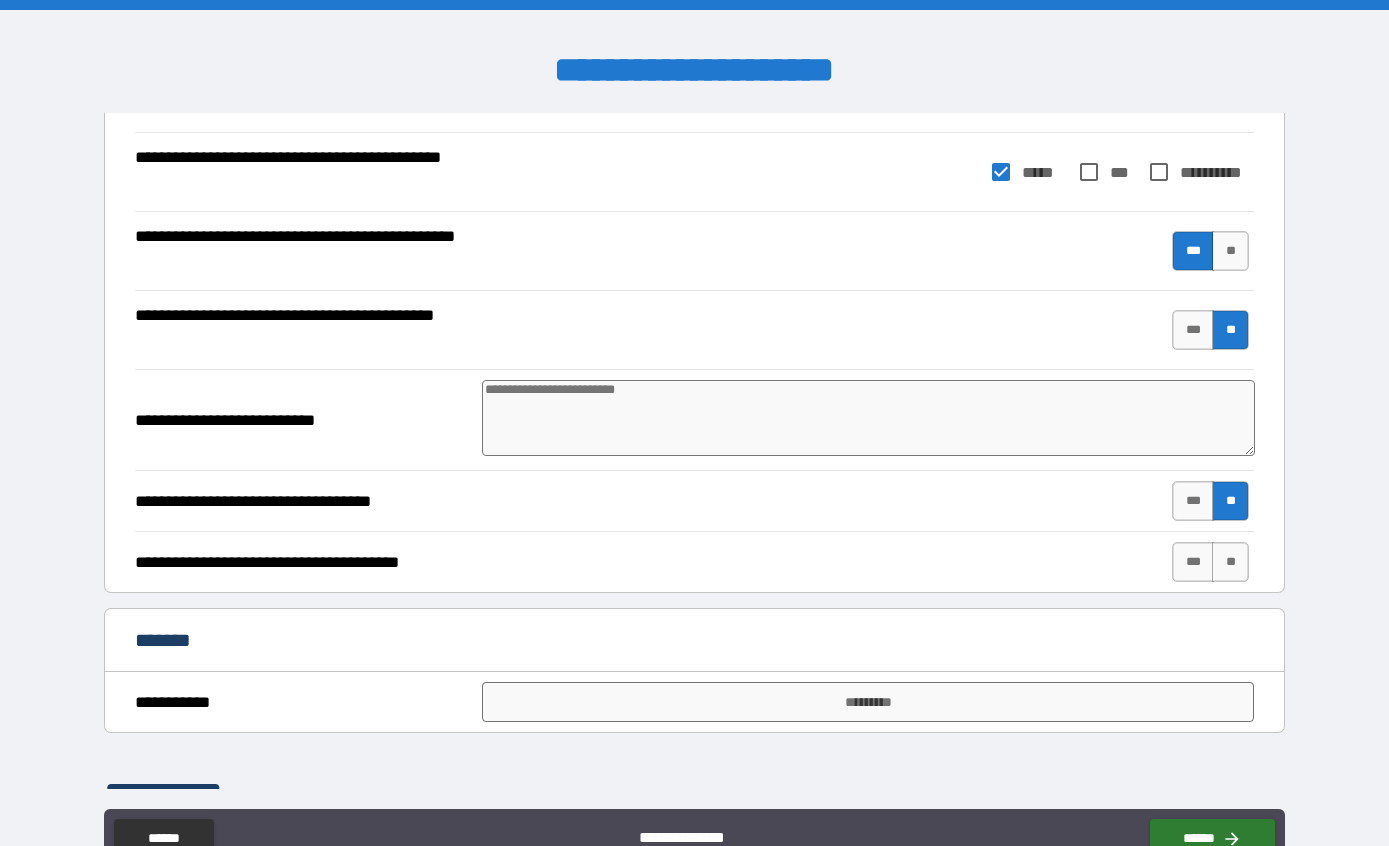 click on "**" at bounding box center [1230, 562] 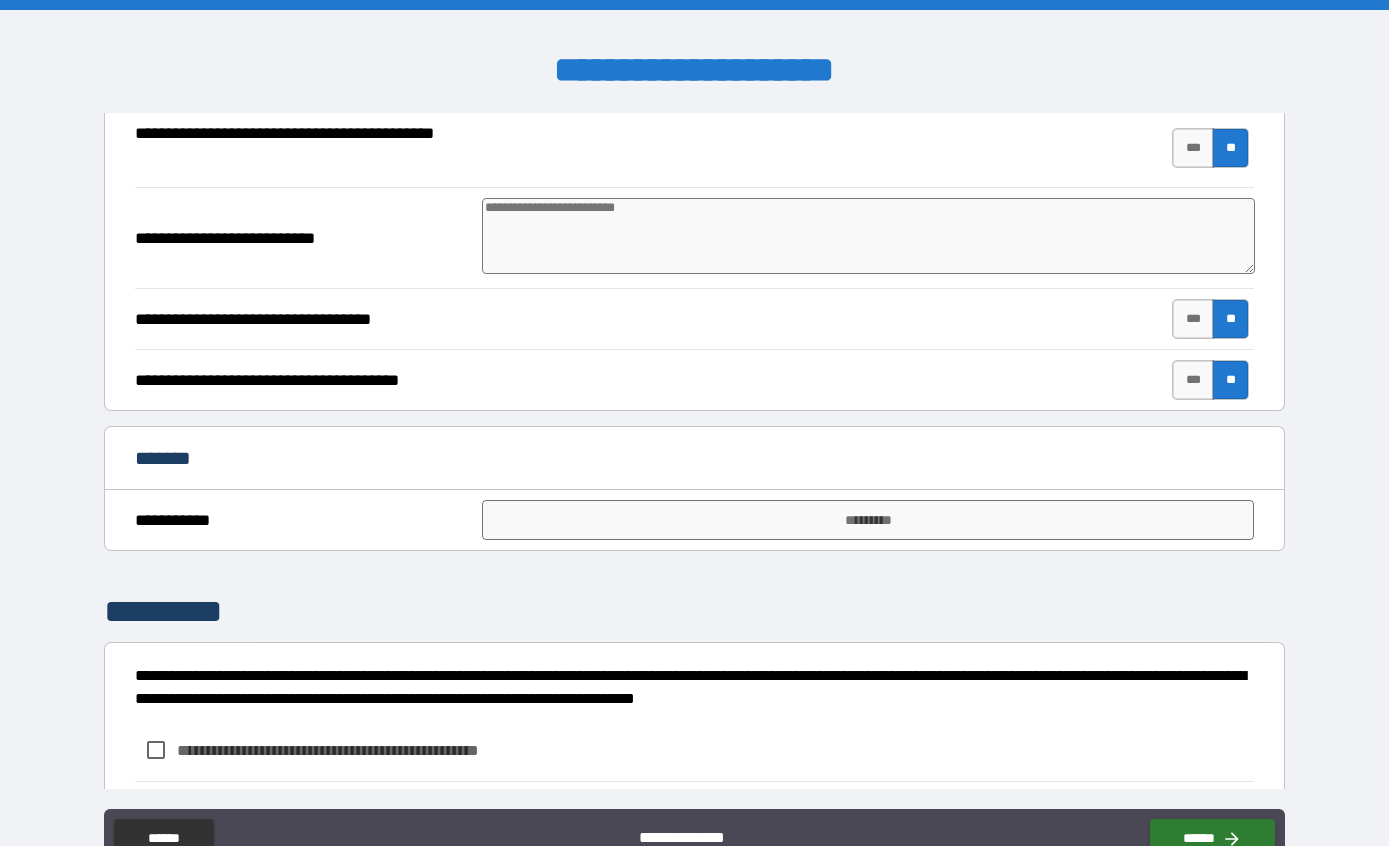 scroll, scrollTop: 2122, scrollLeft: 0, axis: vertical 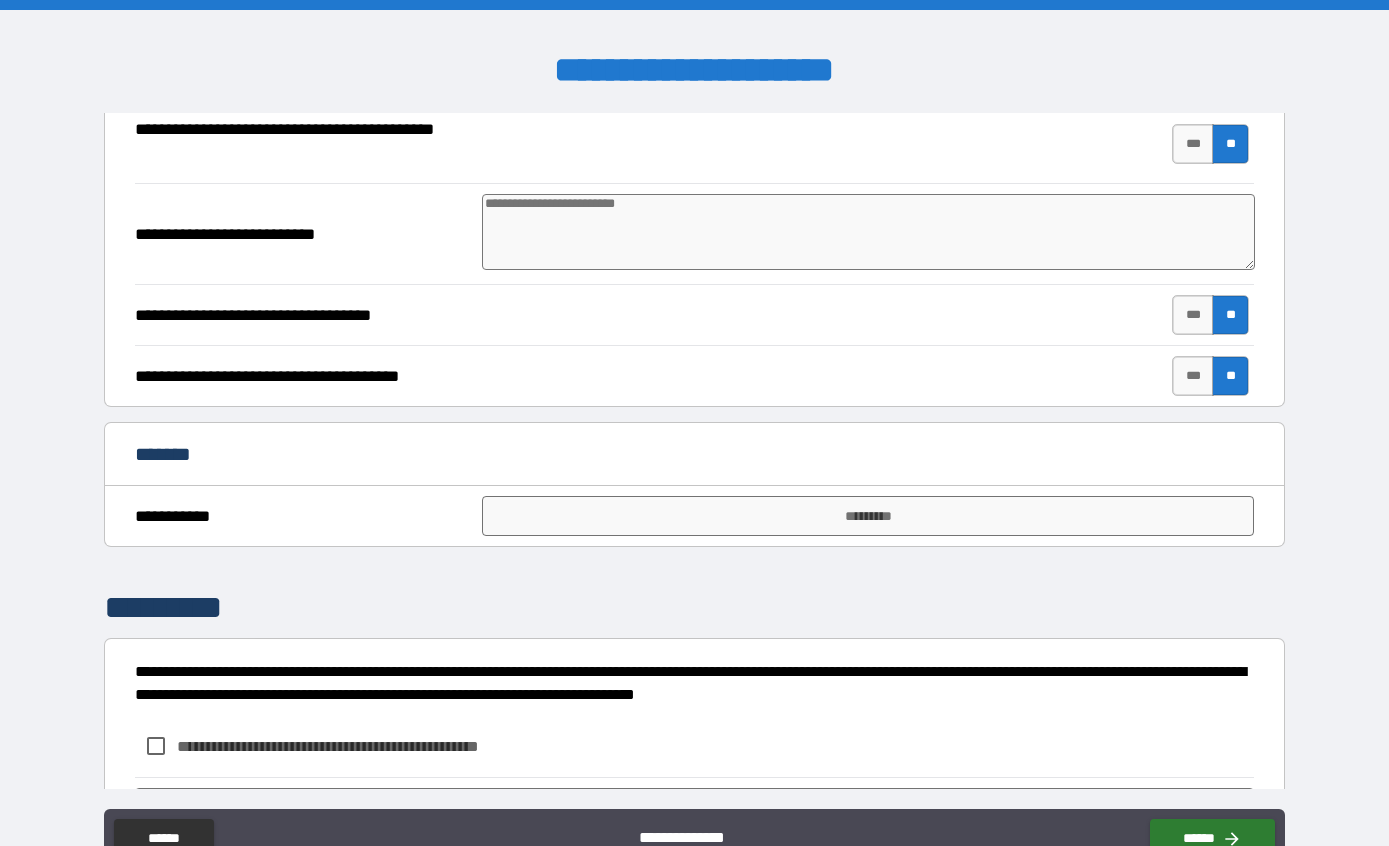 click on "*********" at bounding box center (868, 516) 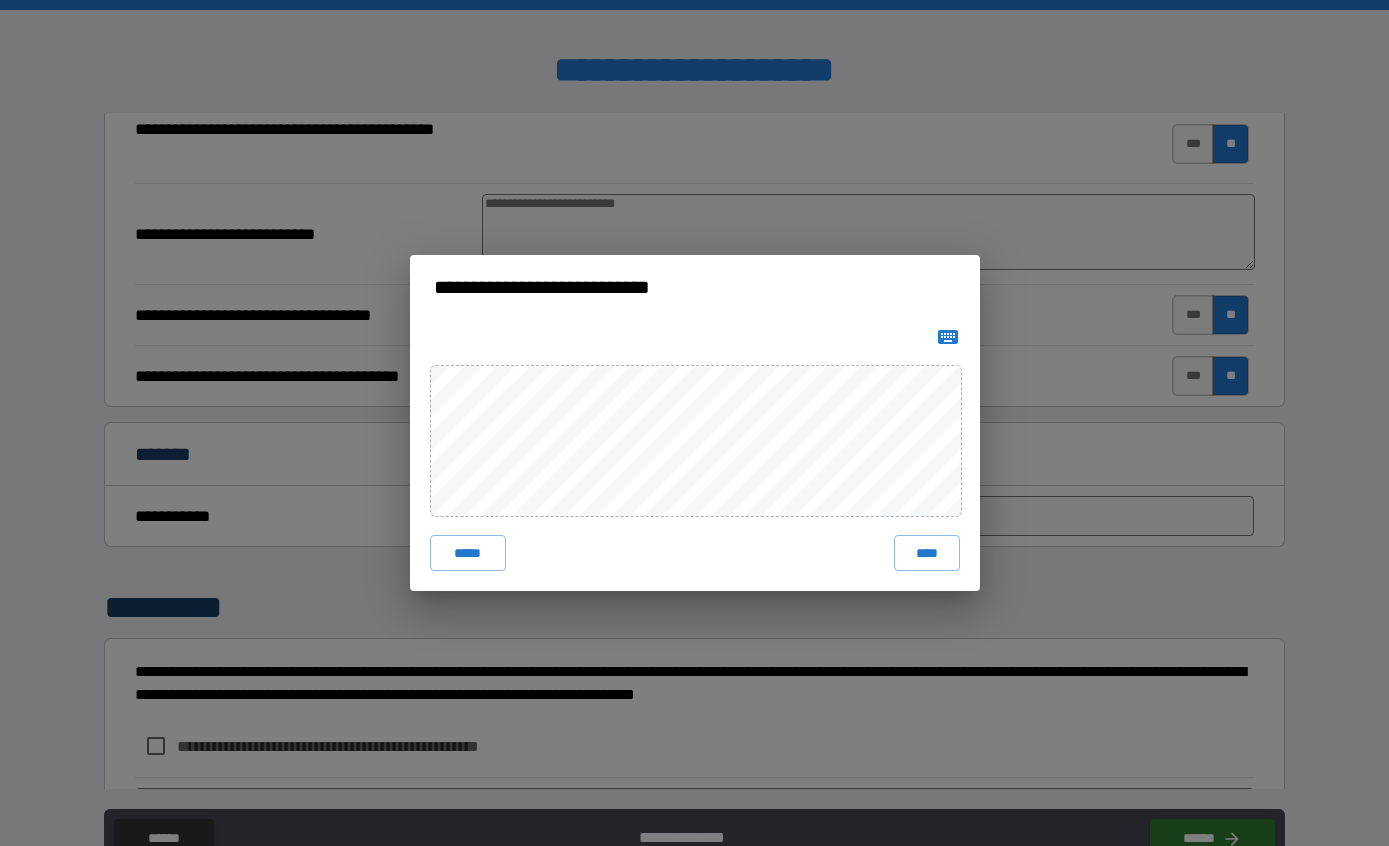 click on "****" at bounding box center [927, 553] 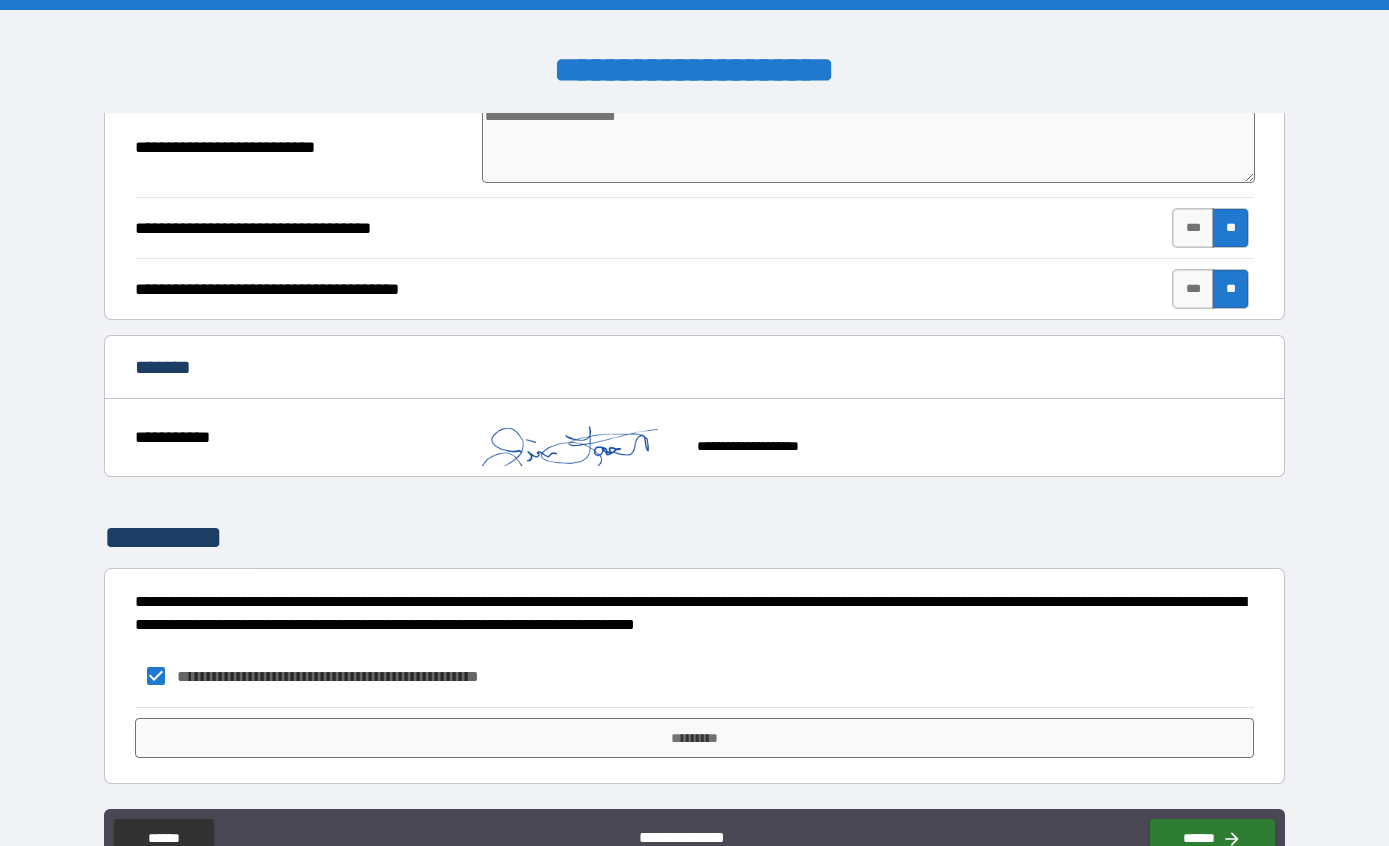 scroll, scrollTop: 2209, scrollLeft: 0, axis: vertical 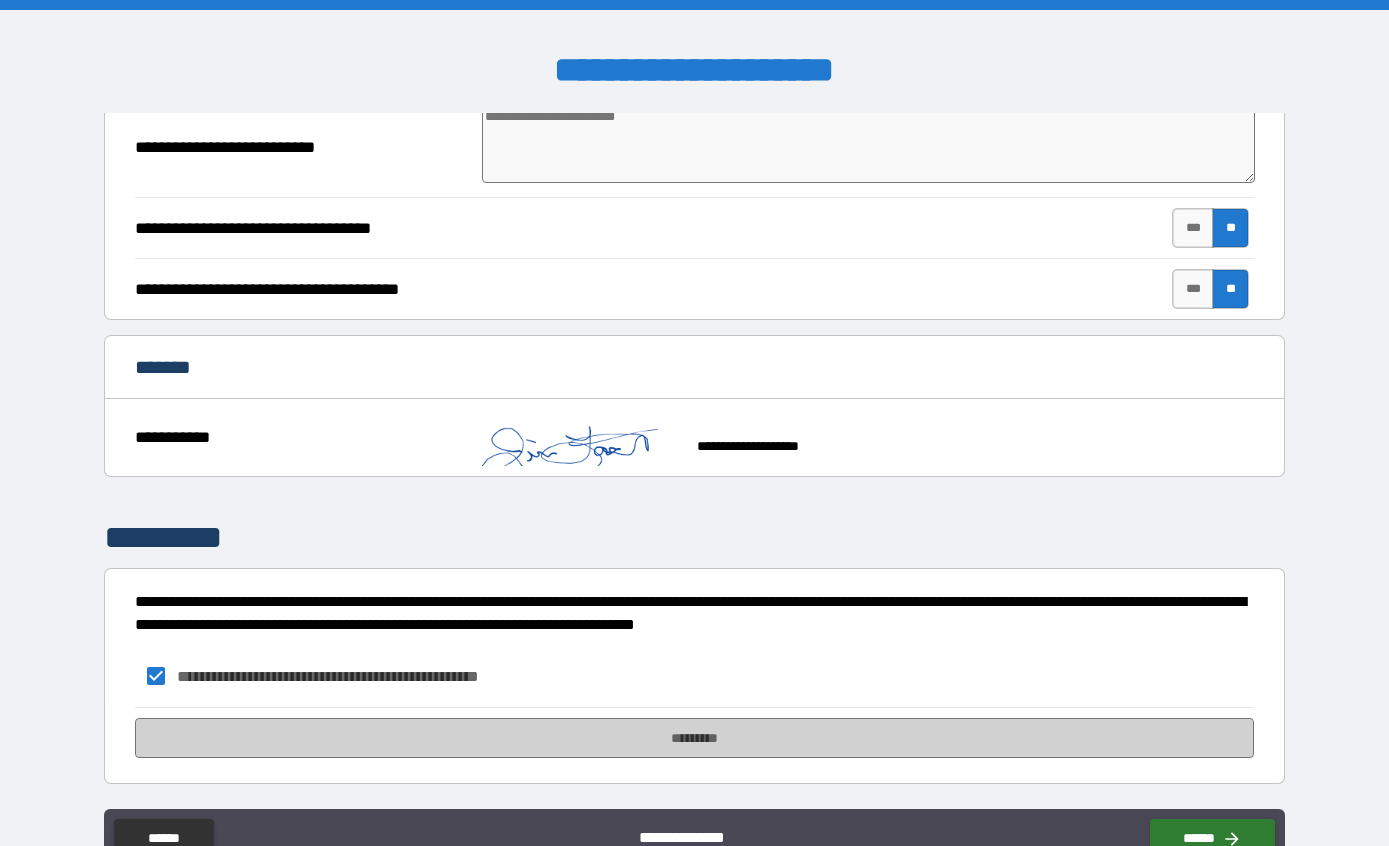 click on "*********" at bounding box center (695, 738) 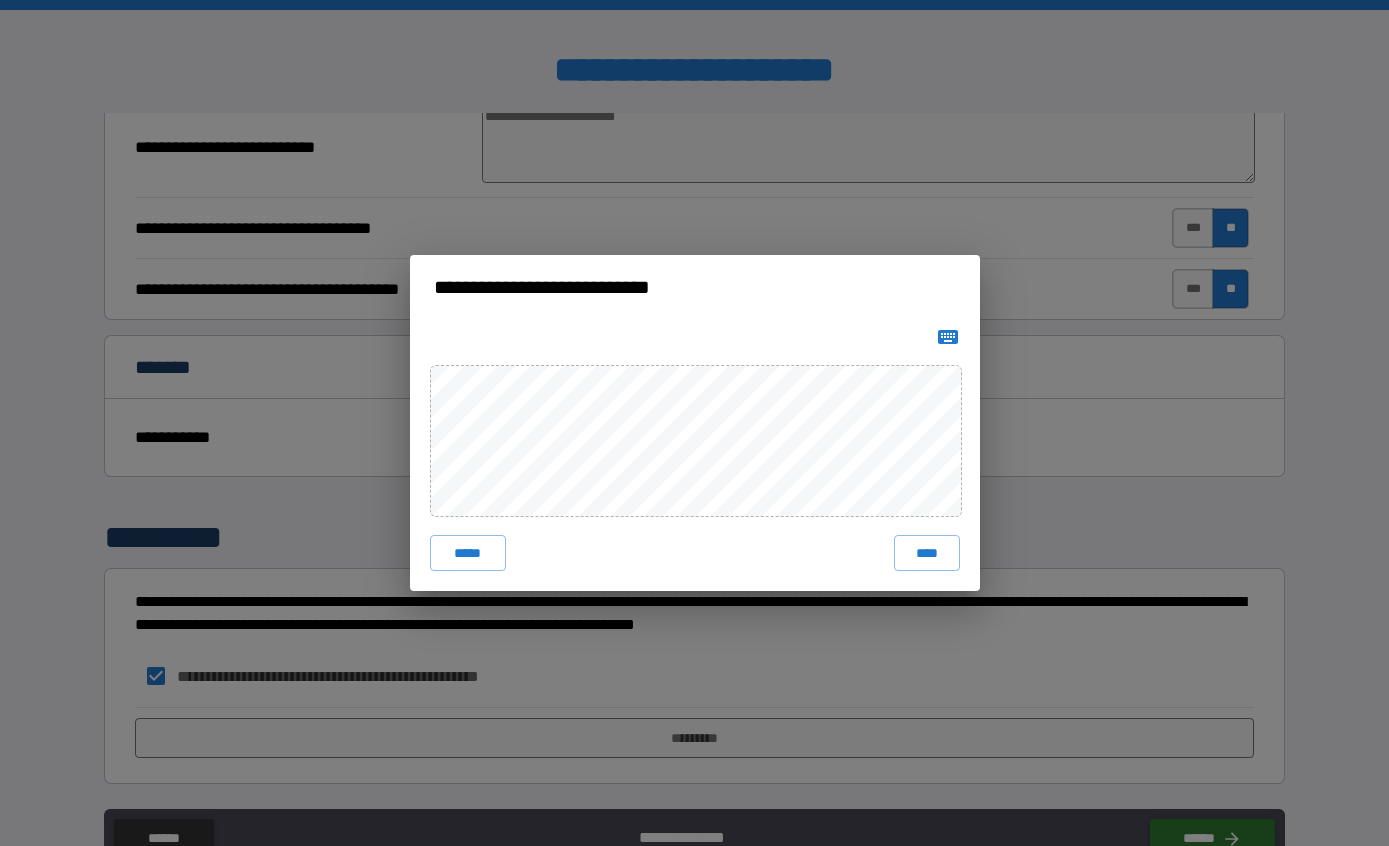 click on "****" at bounding box center [927, 553] 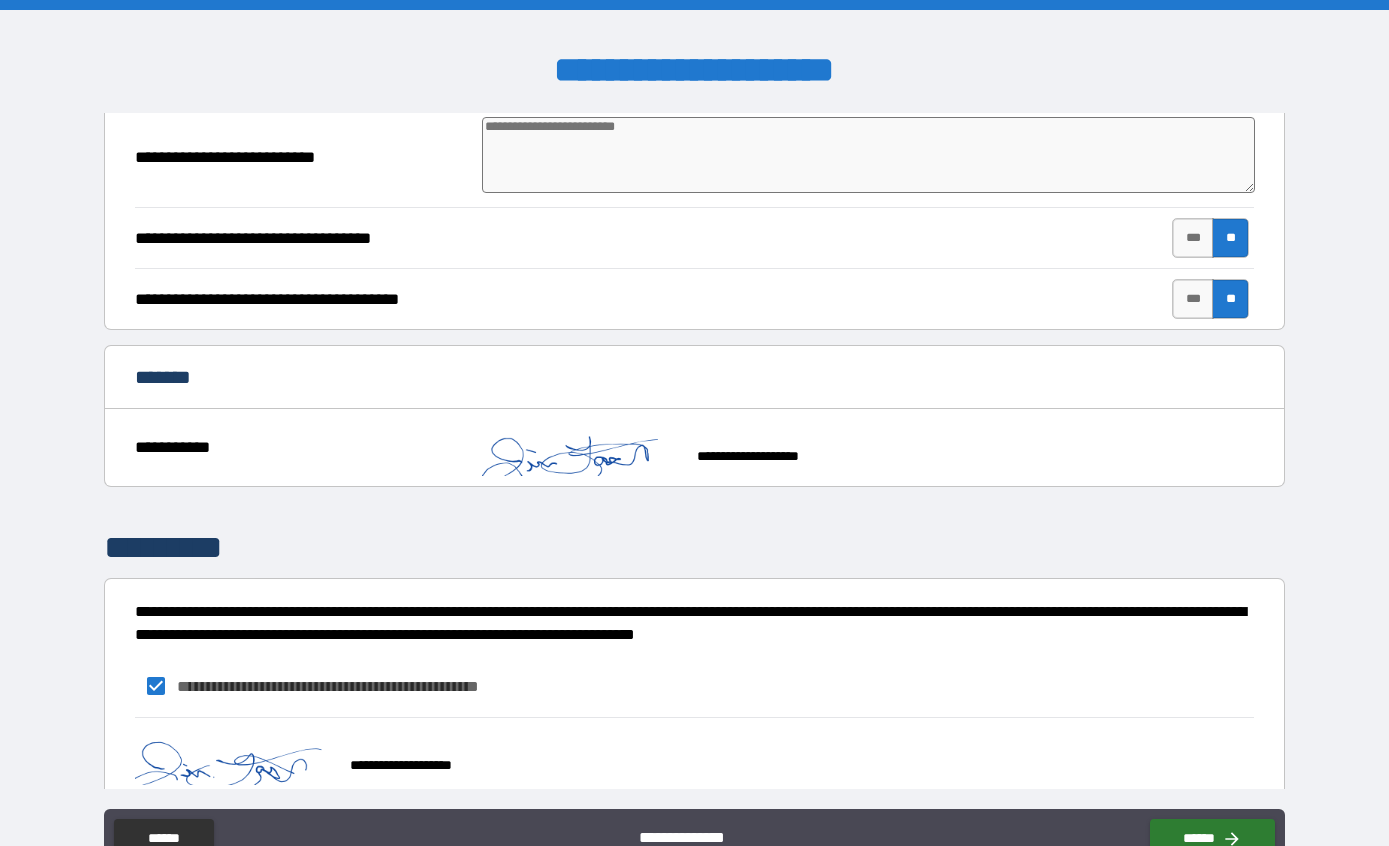 type on "*" 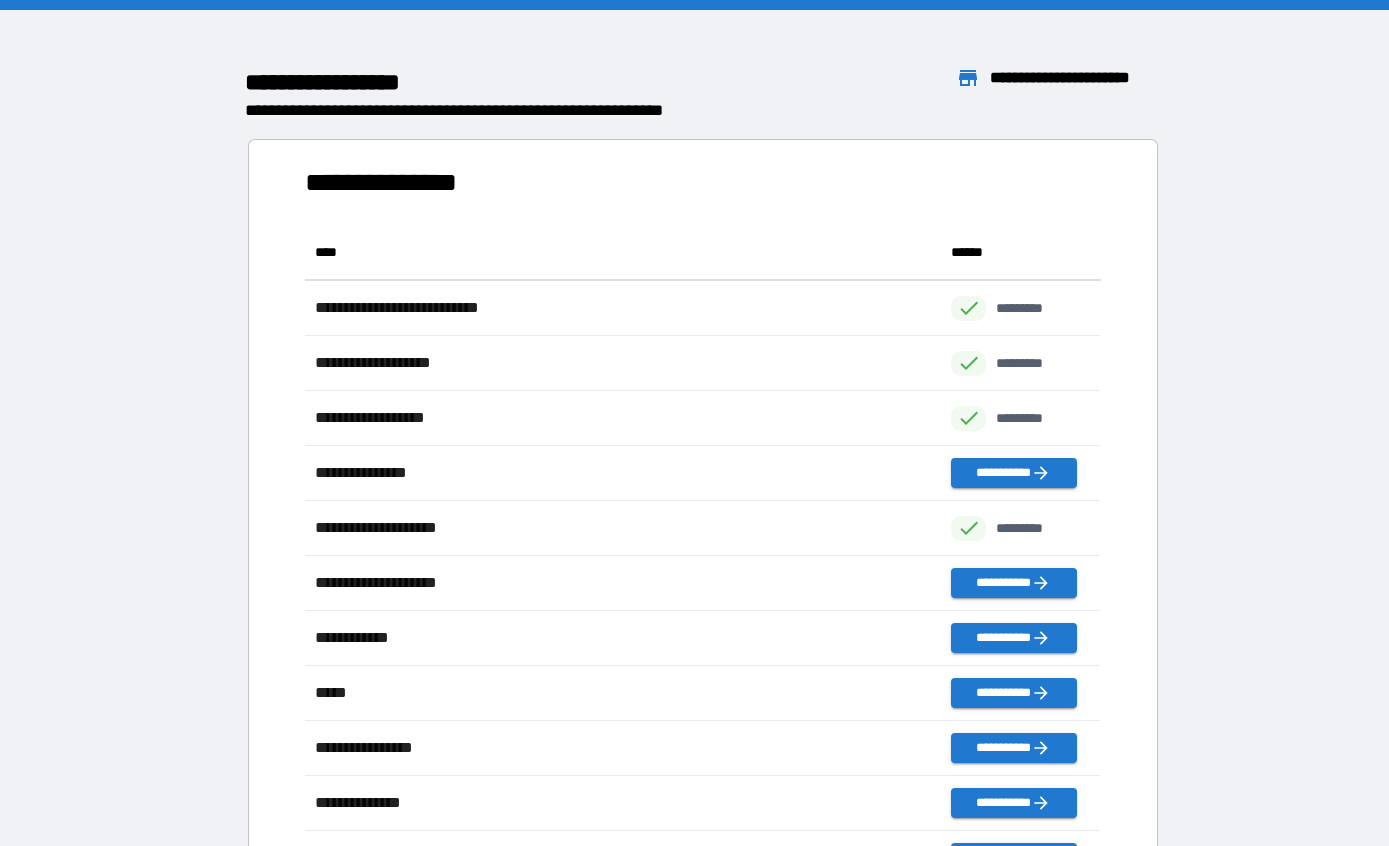 scroll, scrollTop: 1, scrollLeft: 1, axis: both 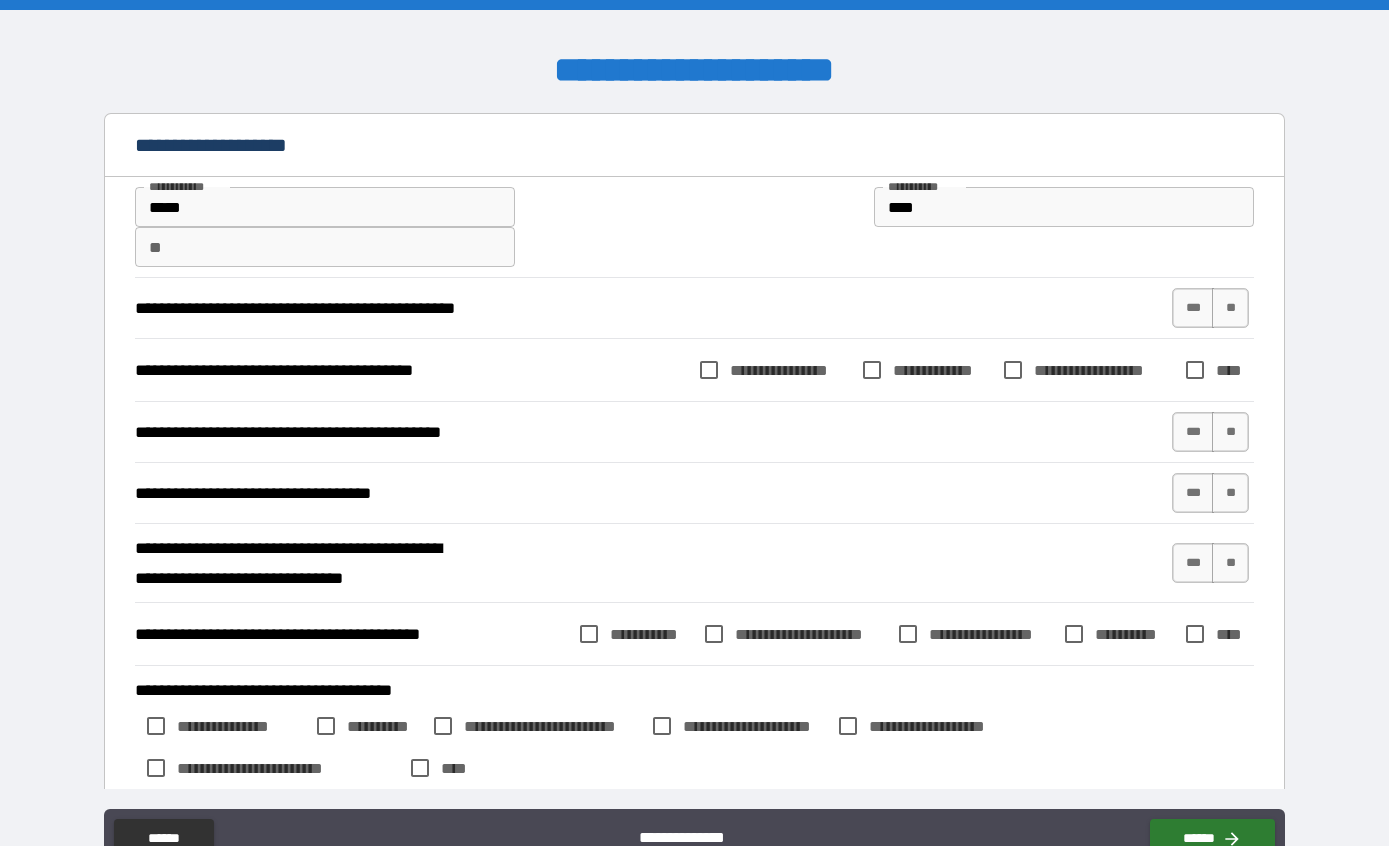 click on "**" at bounding box center (1230, 308) 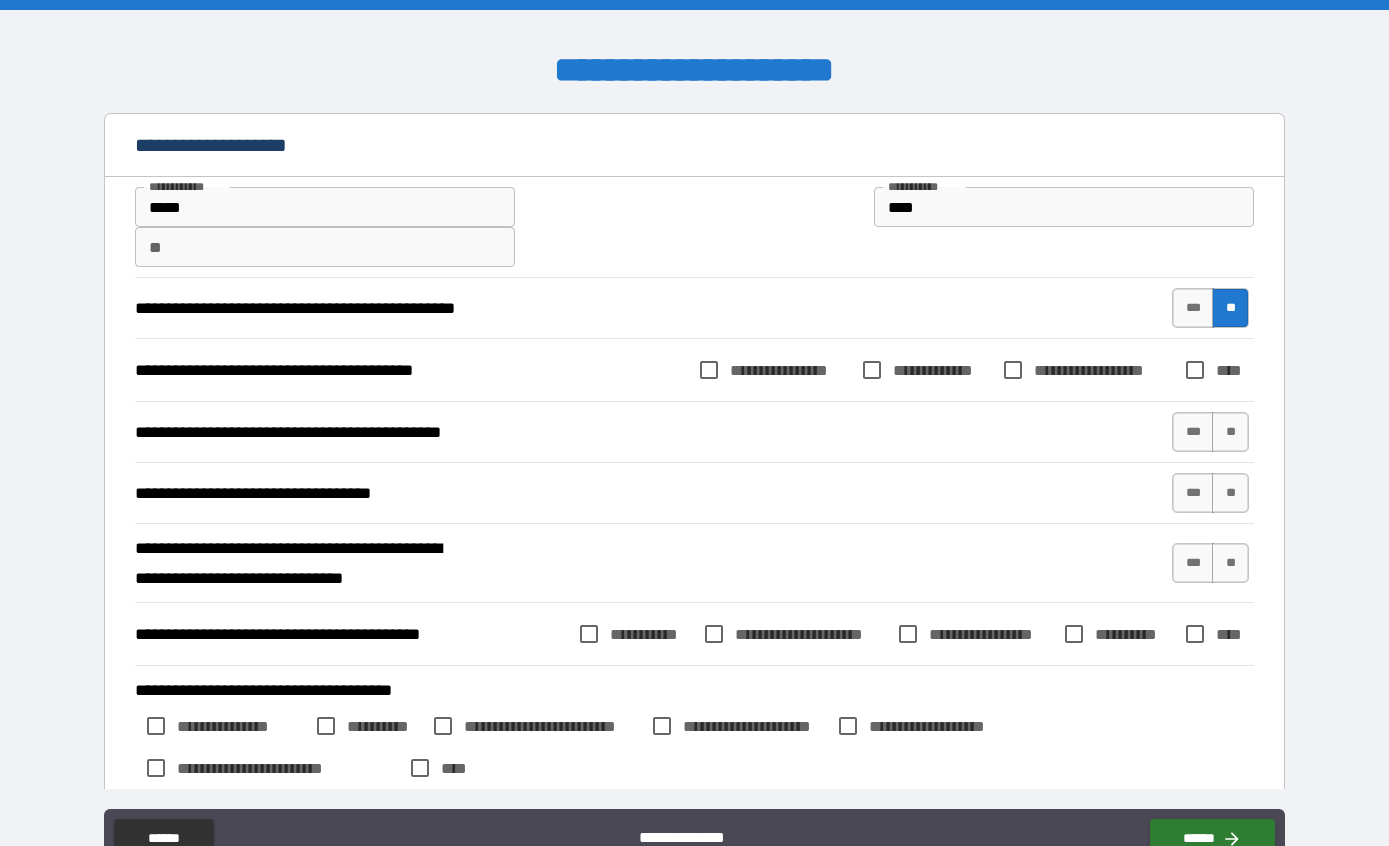 scroll, scrollTop: 0, scrollLeft: 0, axis: both 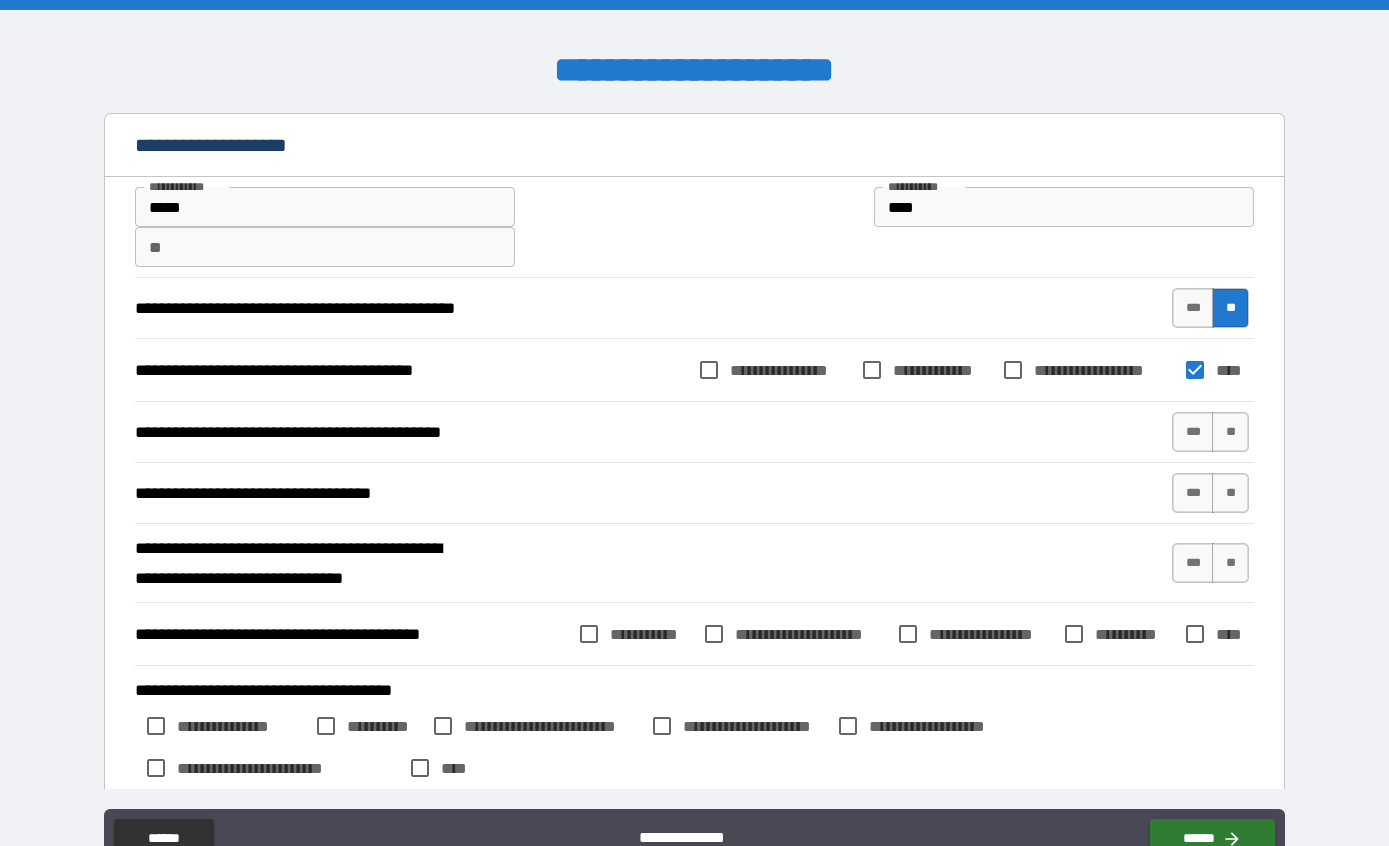 click on "**" at bounding box center [1230, 432] 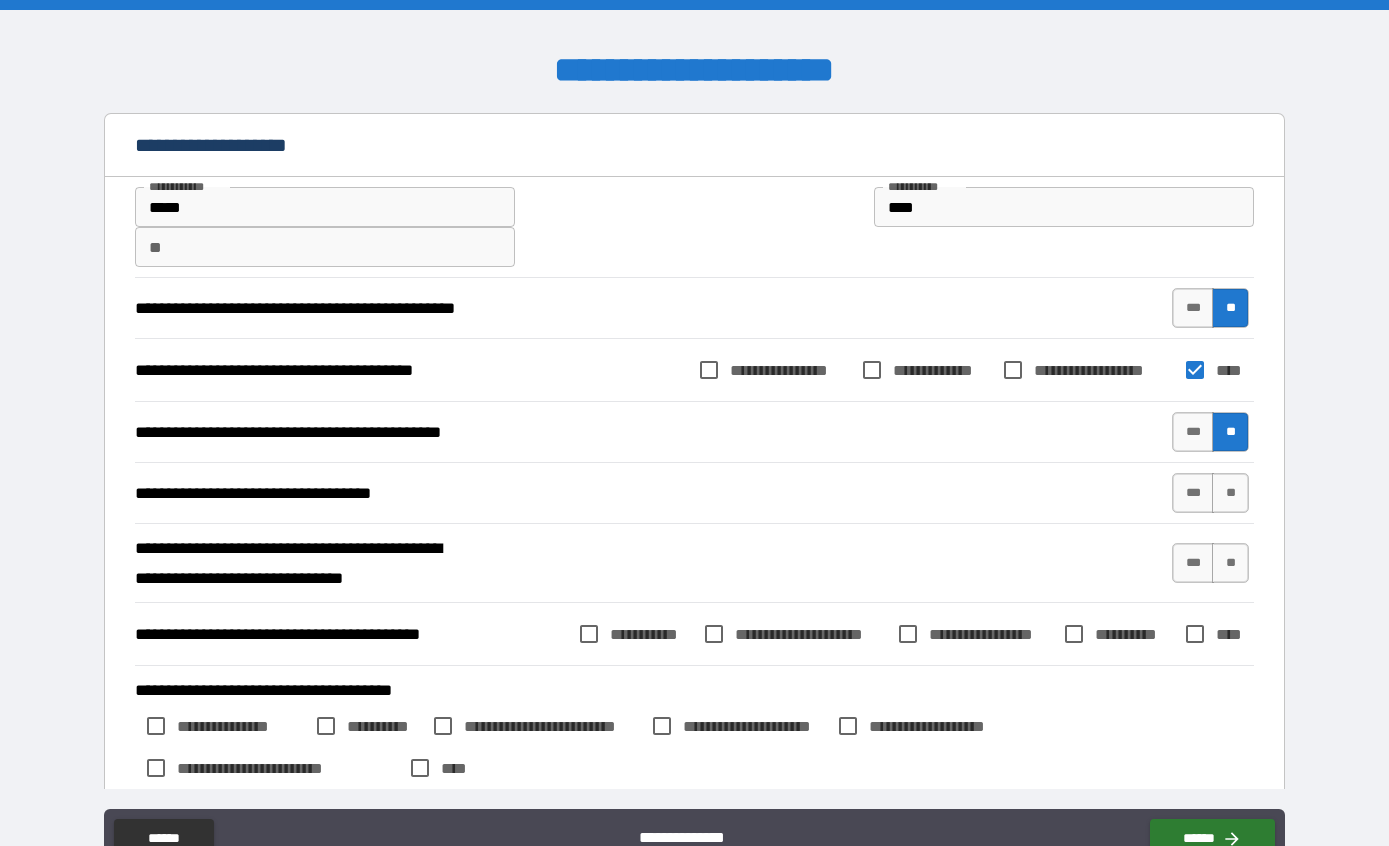 click on "**" at bounding box center (1230, 493) 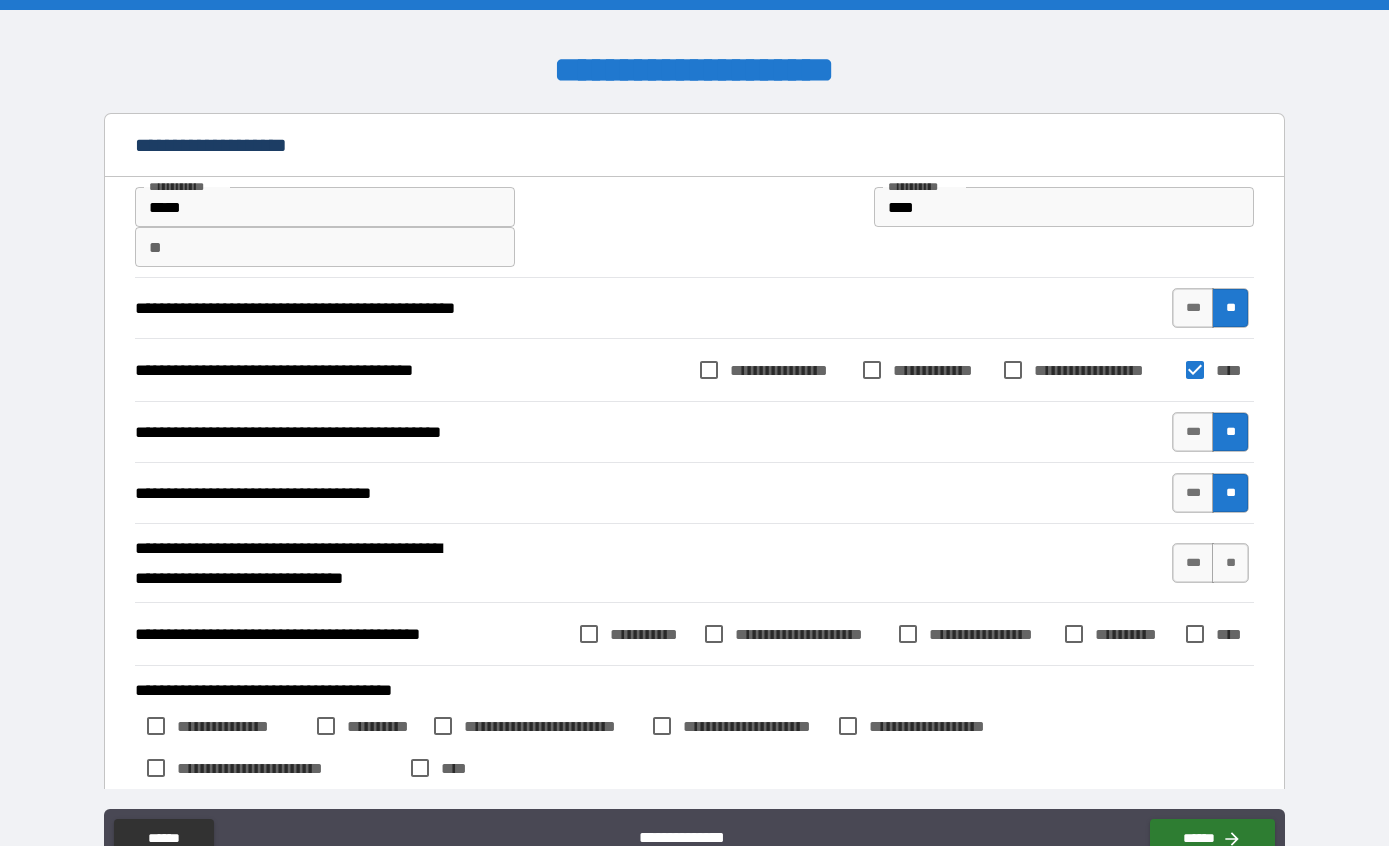click on "**" at bounding box center (1230, 563) 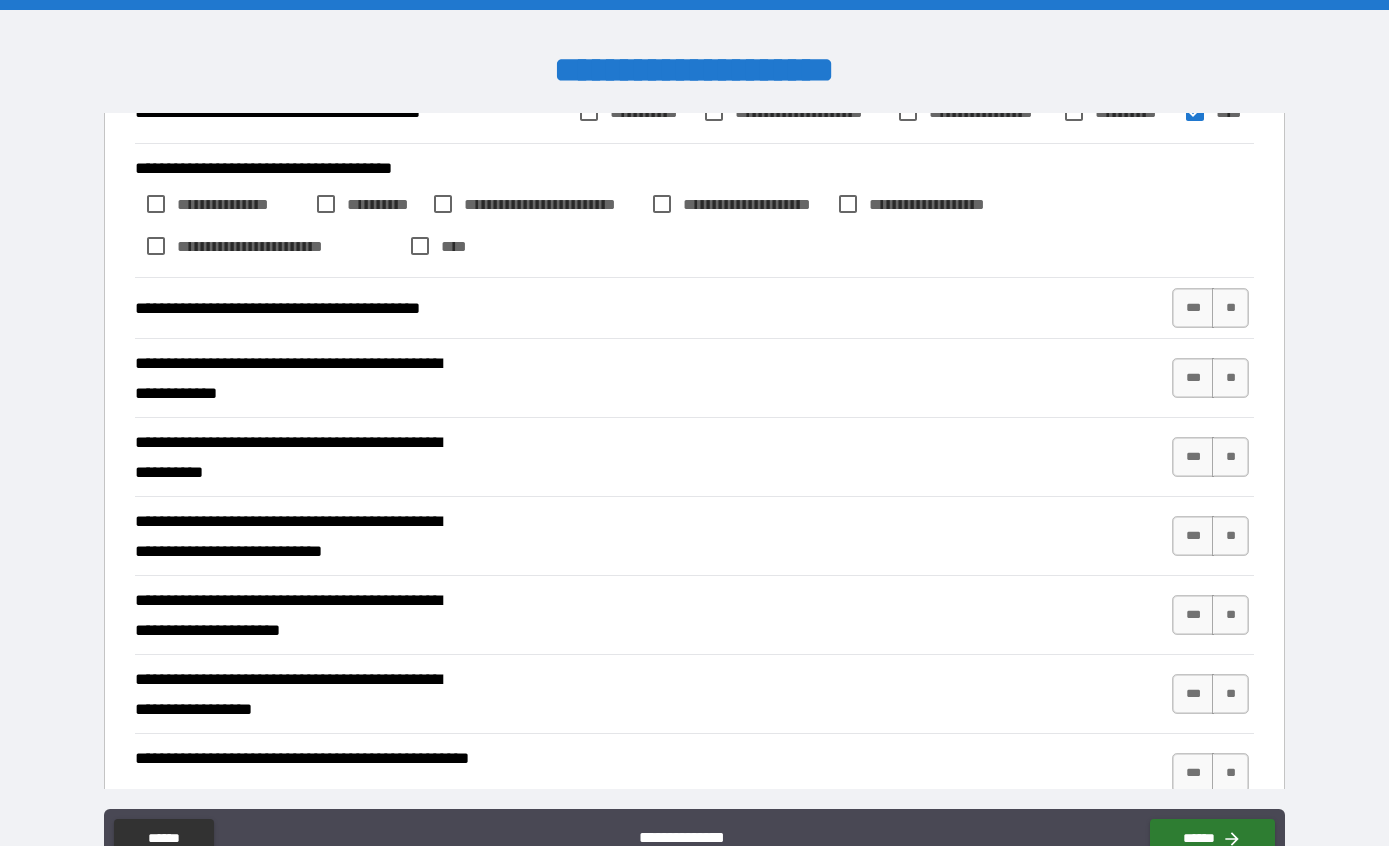scroll, scrollTop: 472, scrollLeft: 0, axis: vertical 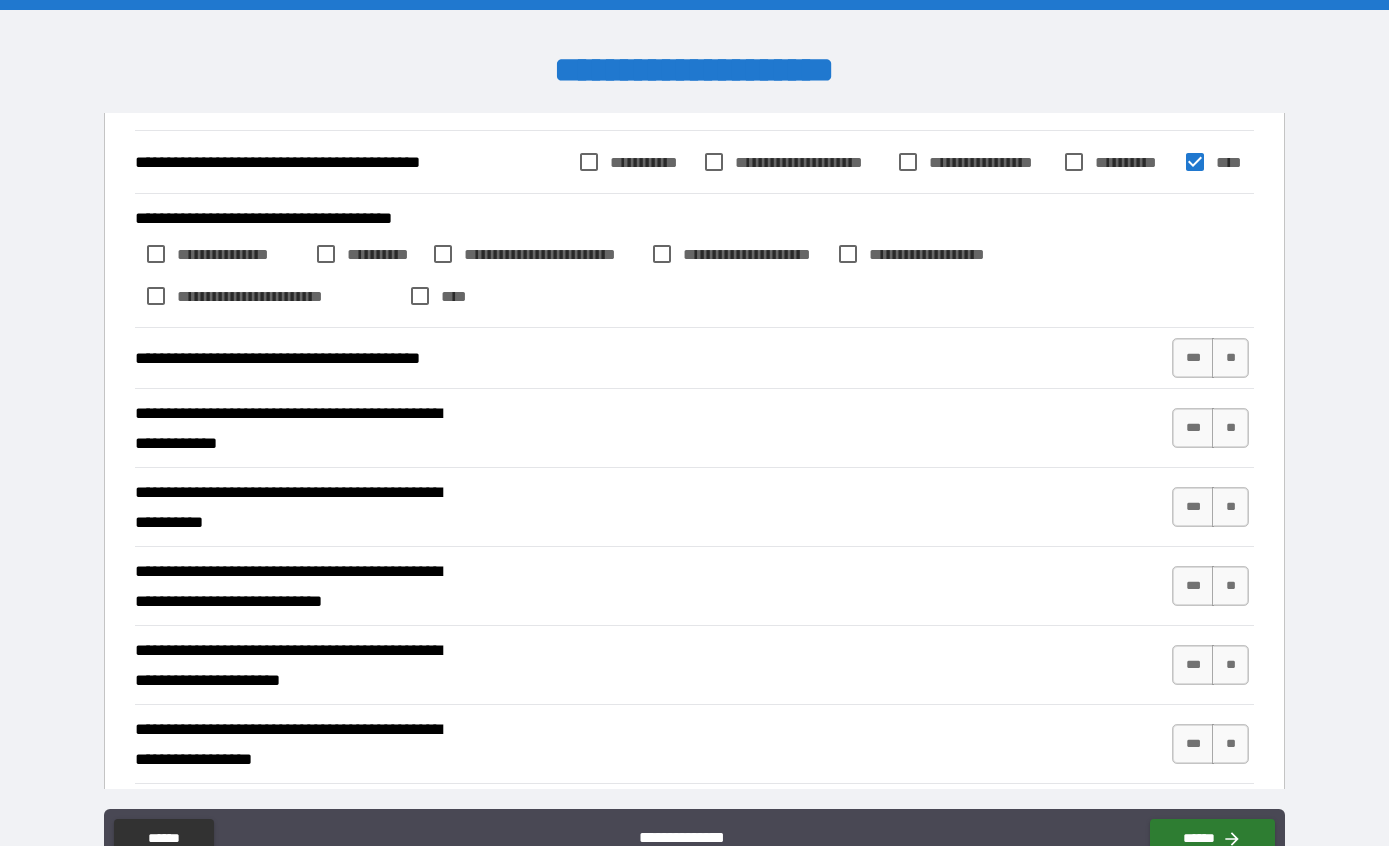 click on "**" at bounding box center (1230, 358) 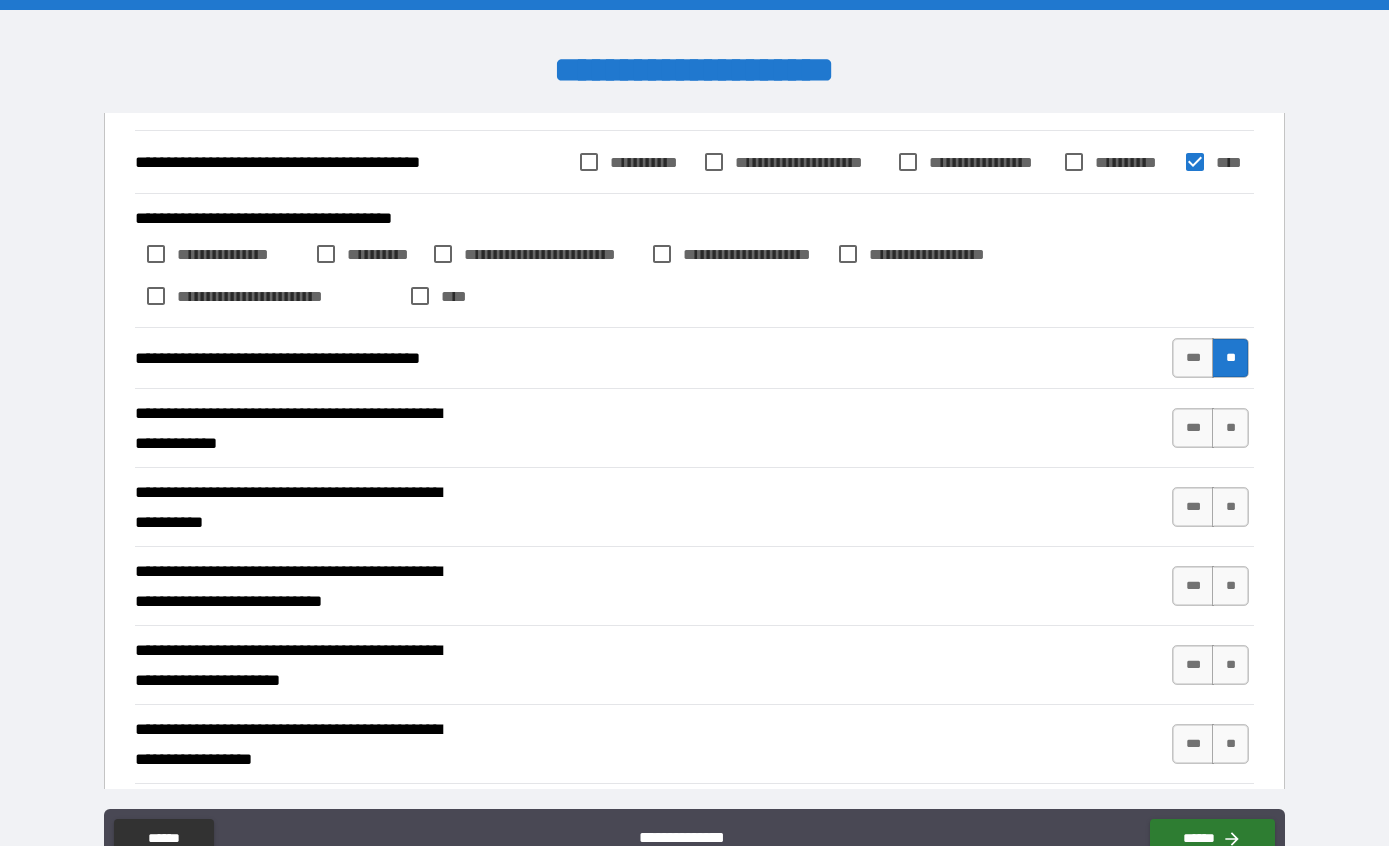 click on "**" at bounding box center [1230, 428] 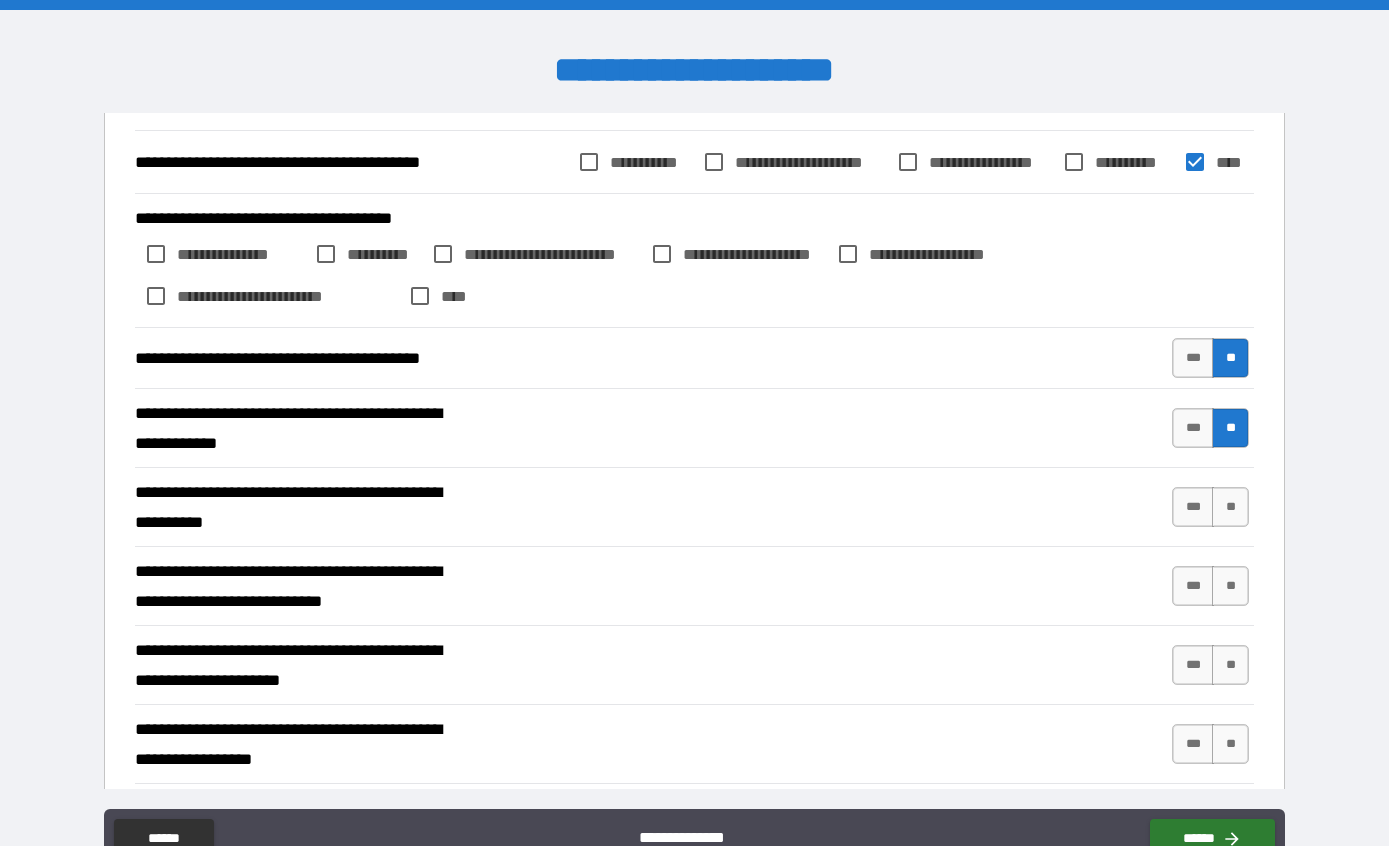 click on "**" at bounding box center [1230, 507] 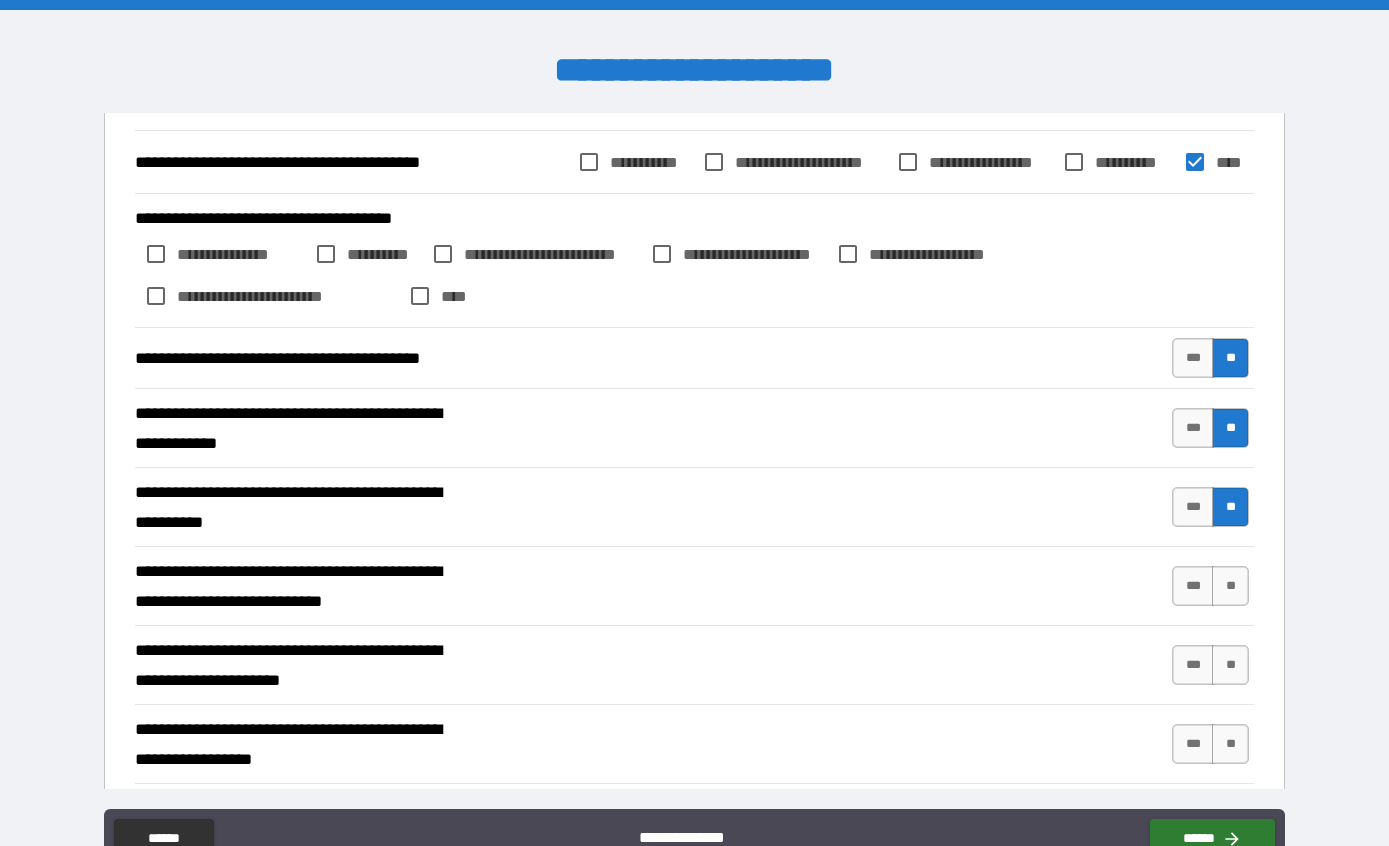 click on "**" at bounding box center (1230, 586) 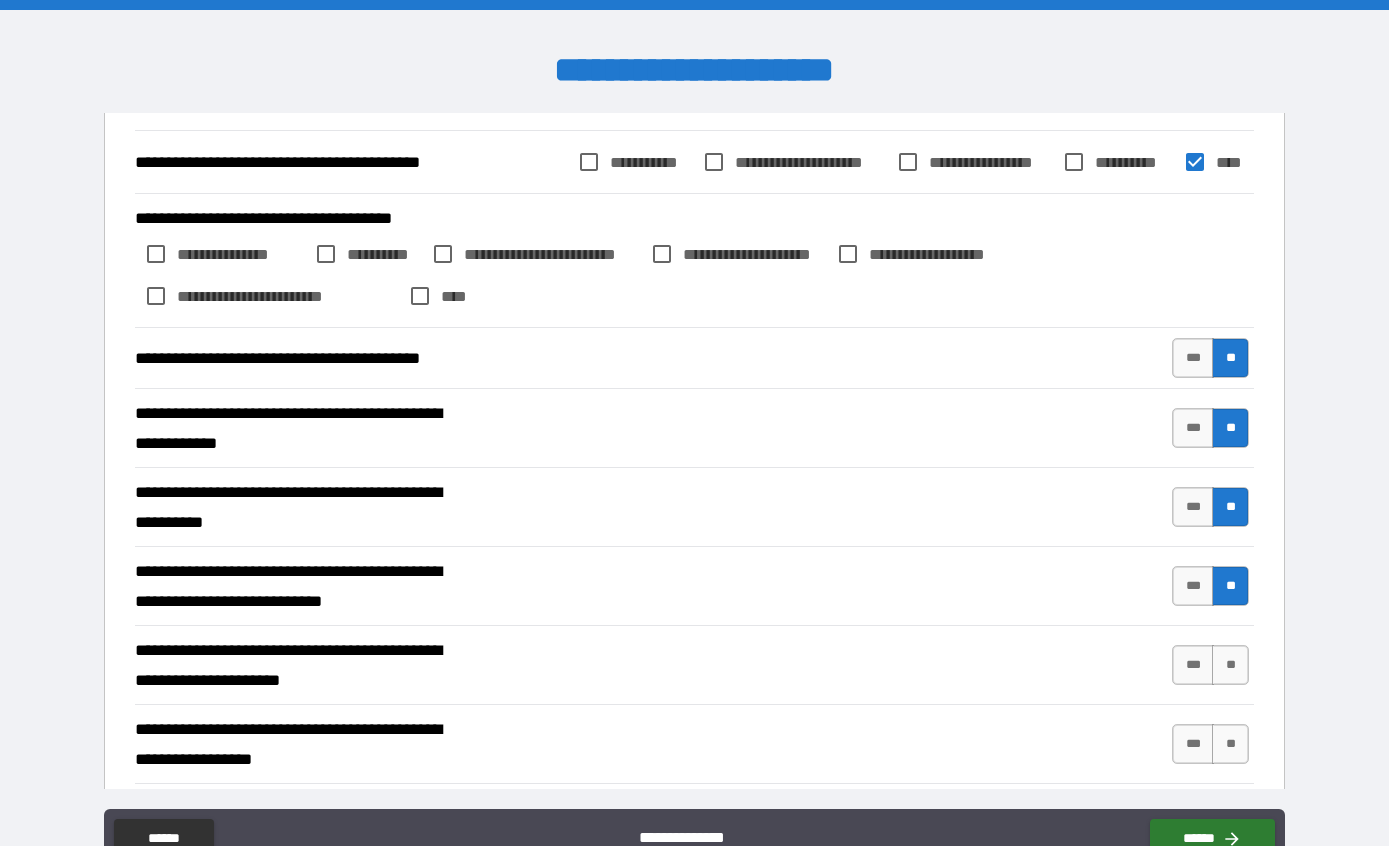 click on "**" at bounding box center [1230, 665] 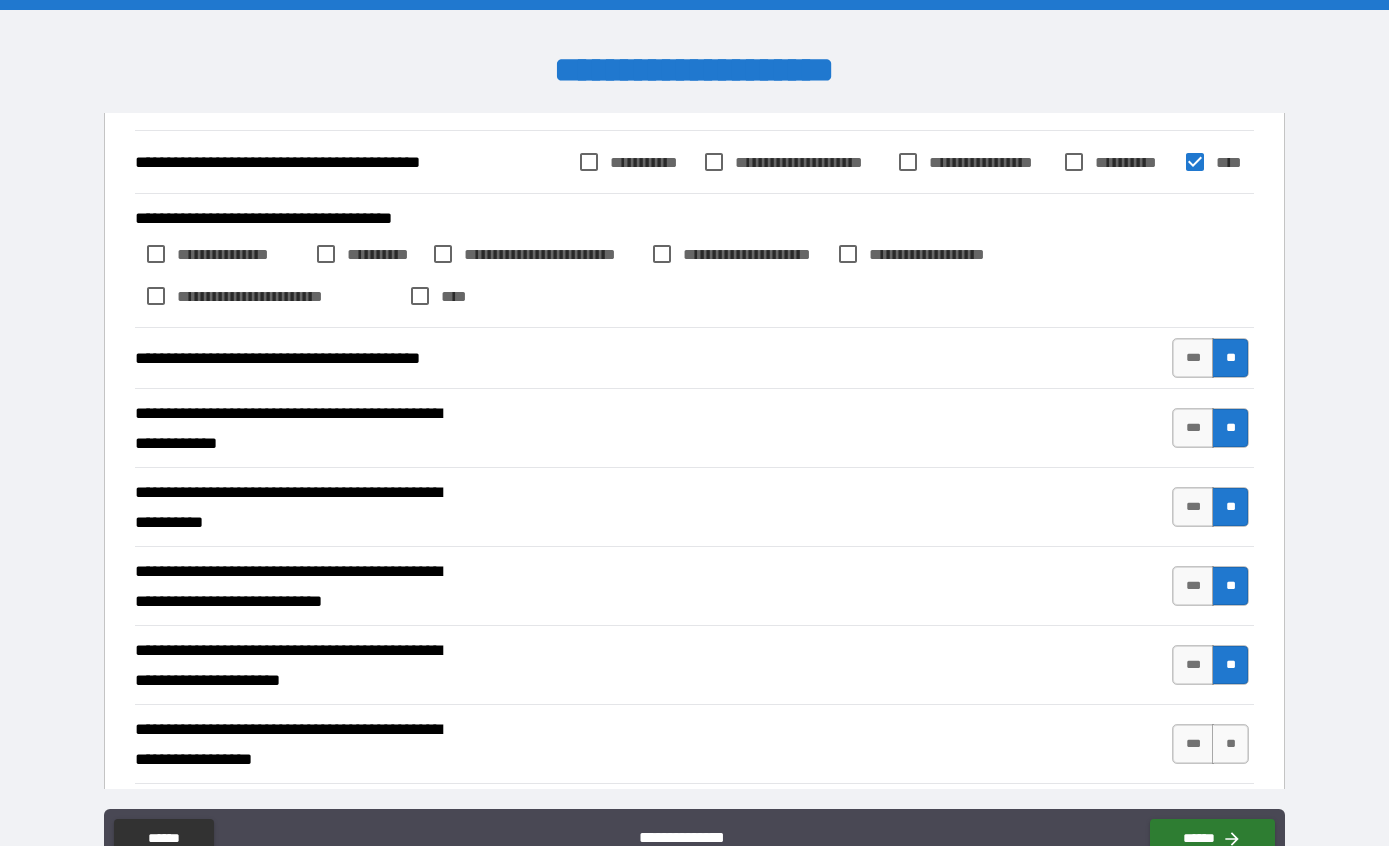 click on "**" at bounding box center (1230, 744) 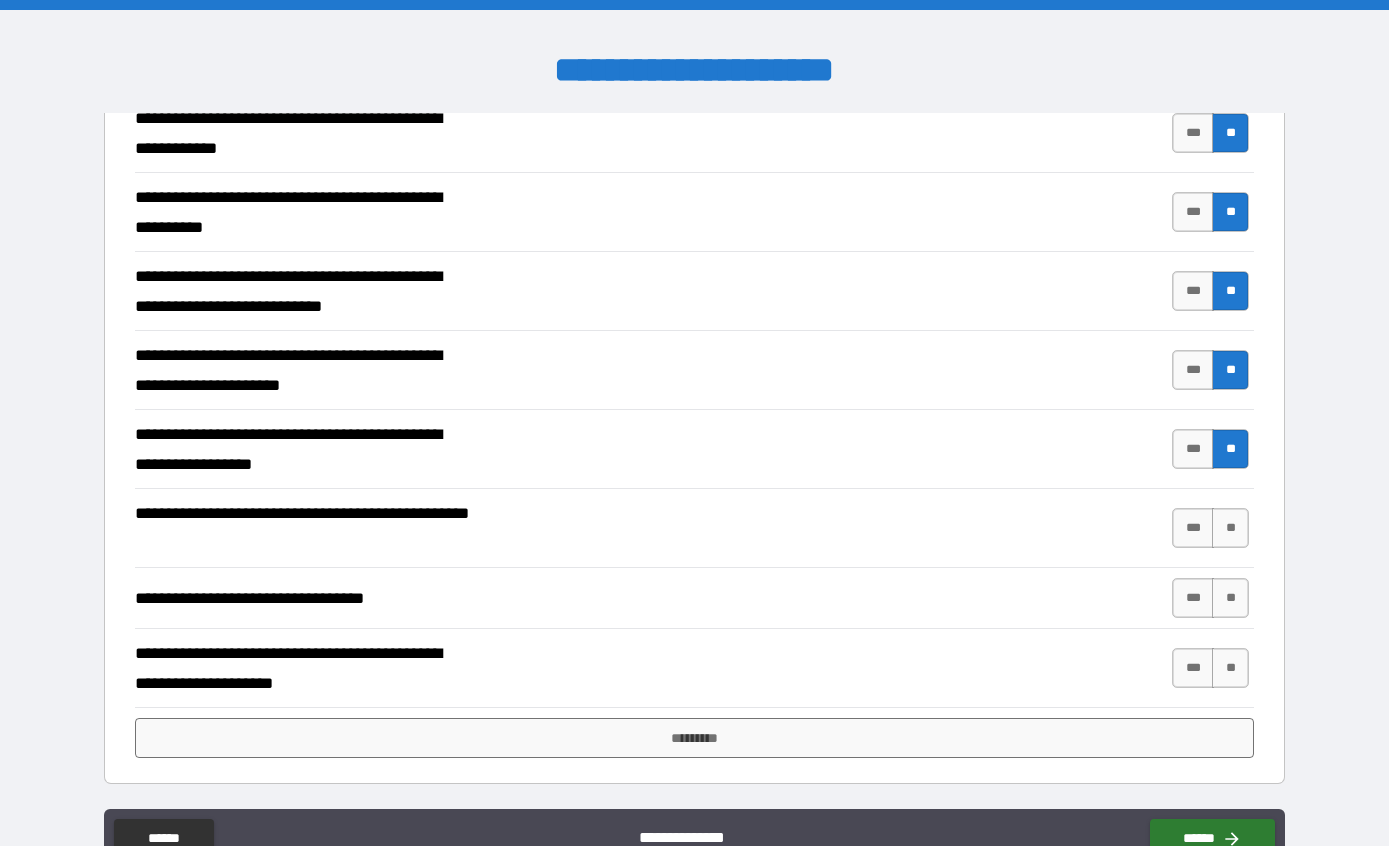 scroll, scrollTop: 767, scrollLeft: 0, axis: vertical 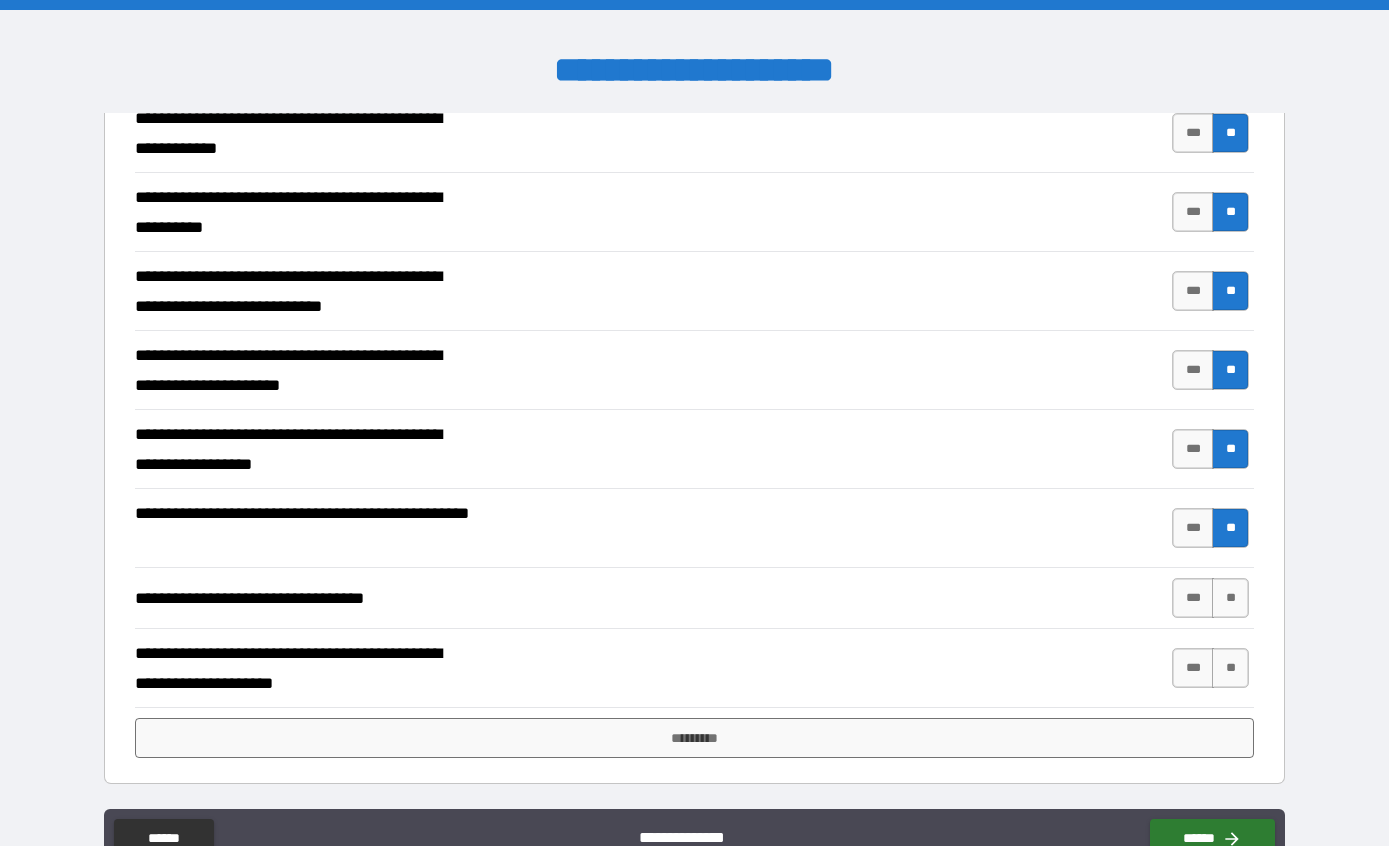 click on "**" at bounding box center [1230, 598] 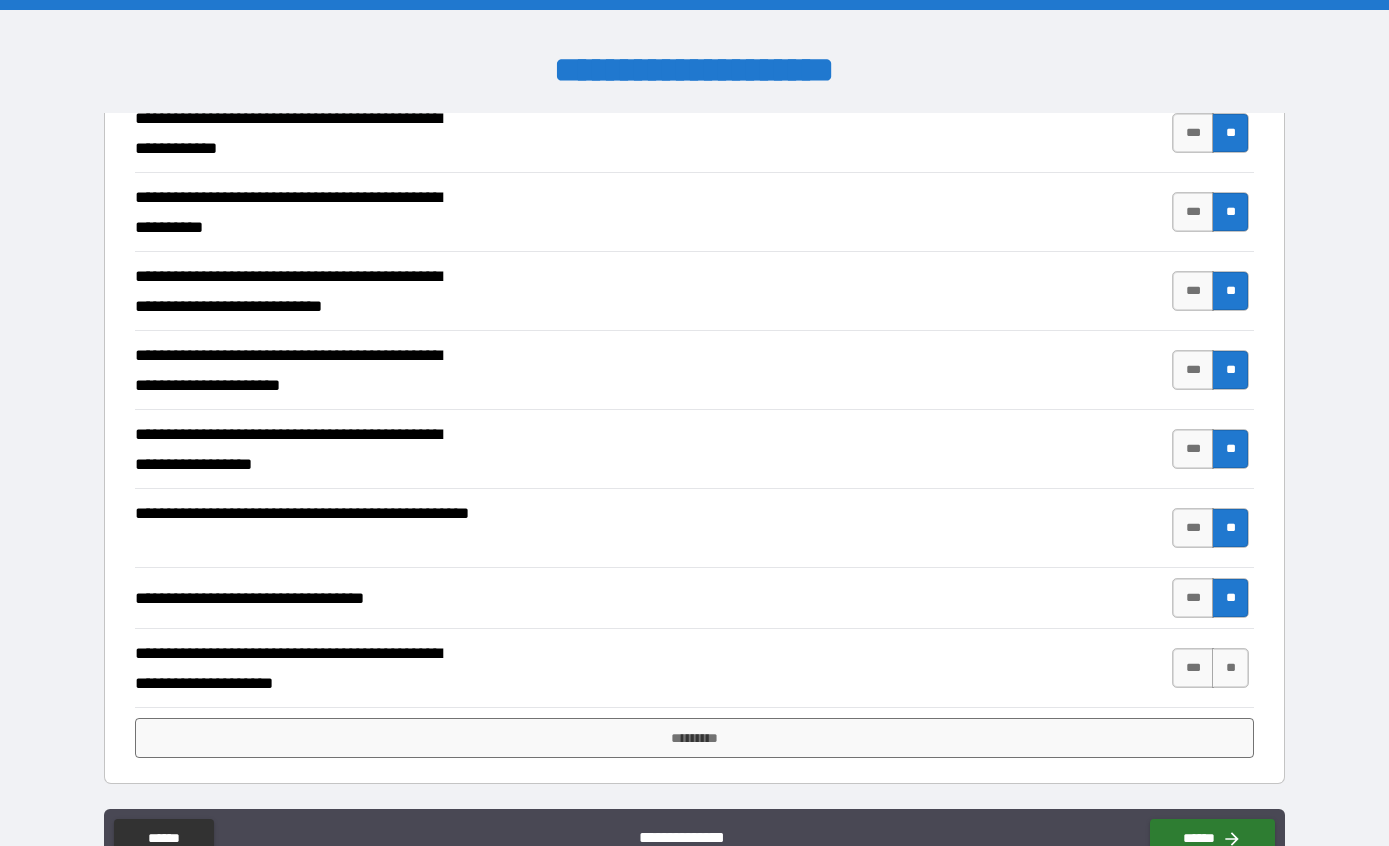 click on "**" at bounding box center [1230, 668] 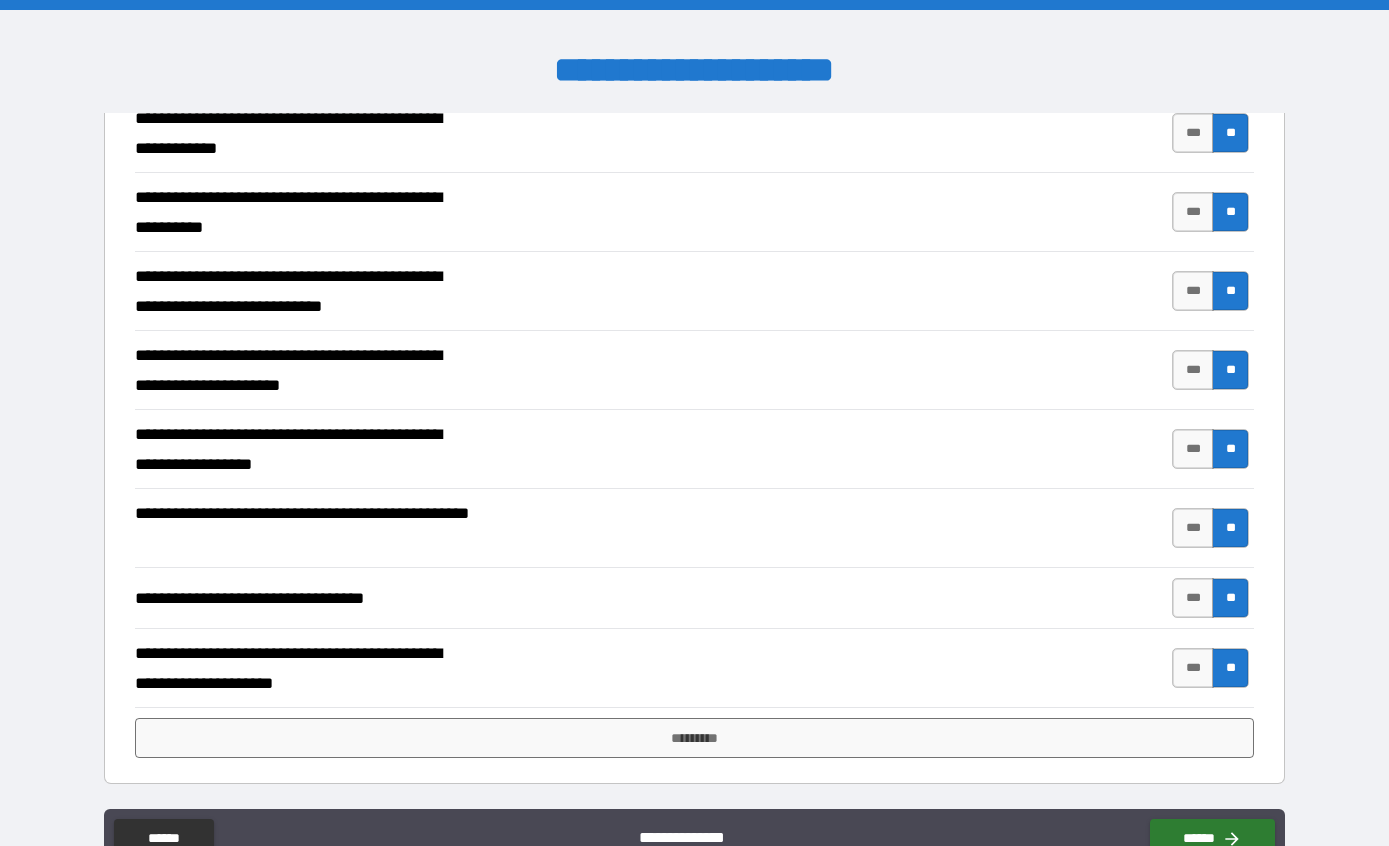 click on "*********" at bounding box center [695, 738] 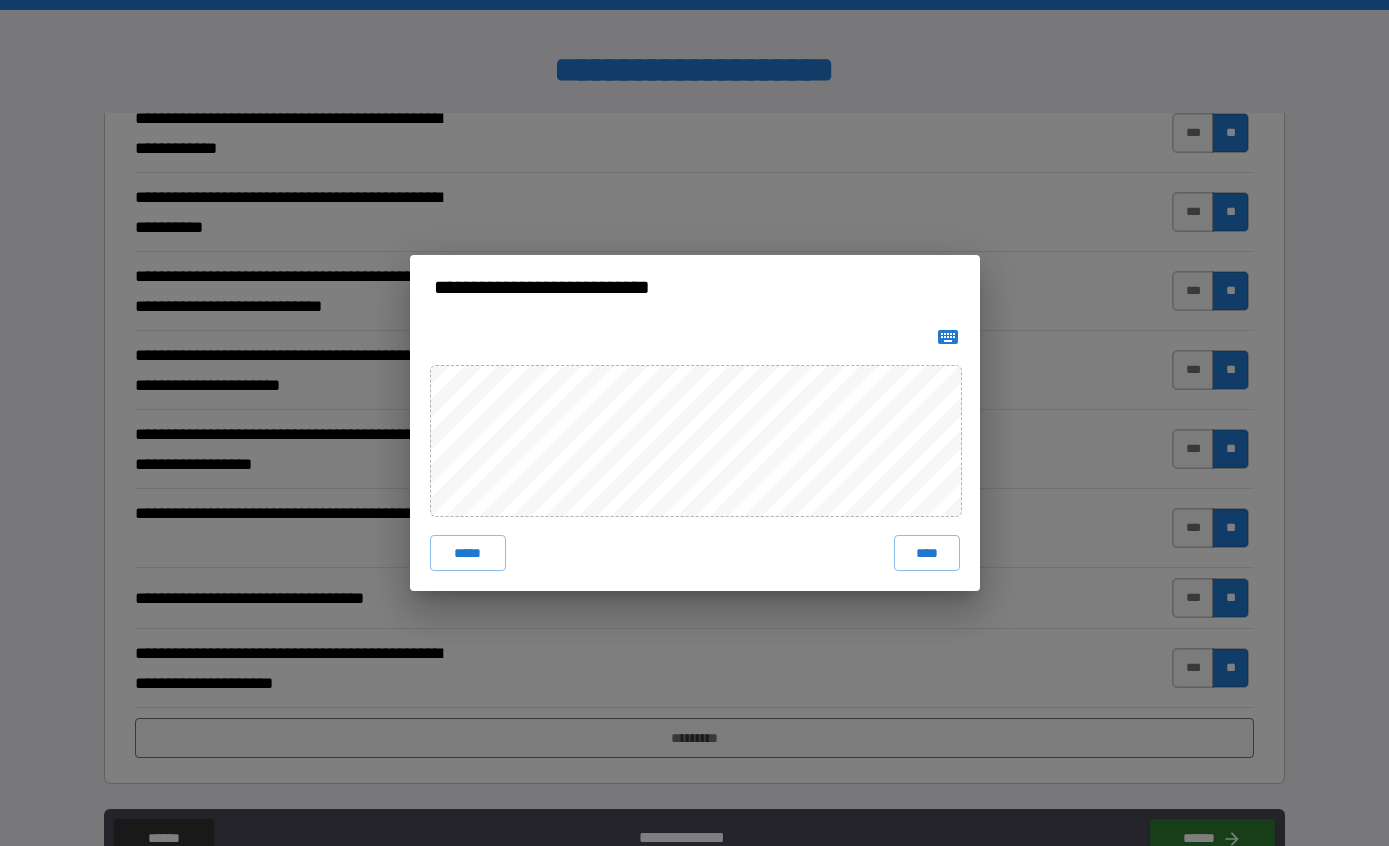 click on "****" at bounding box center (927, 553) 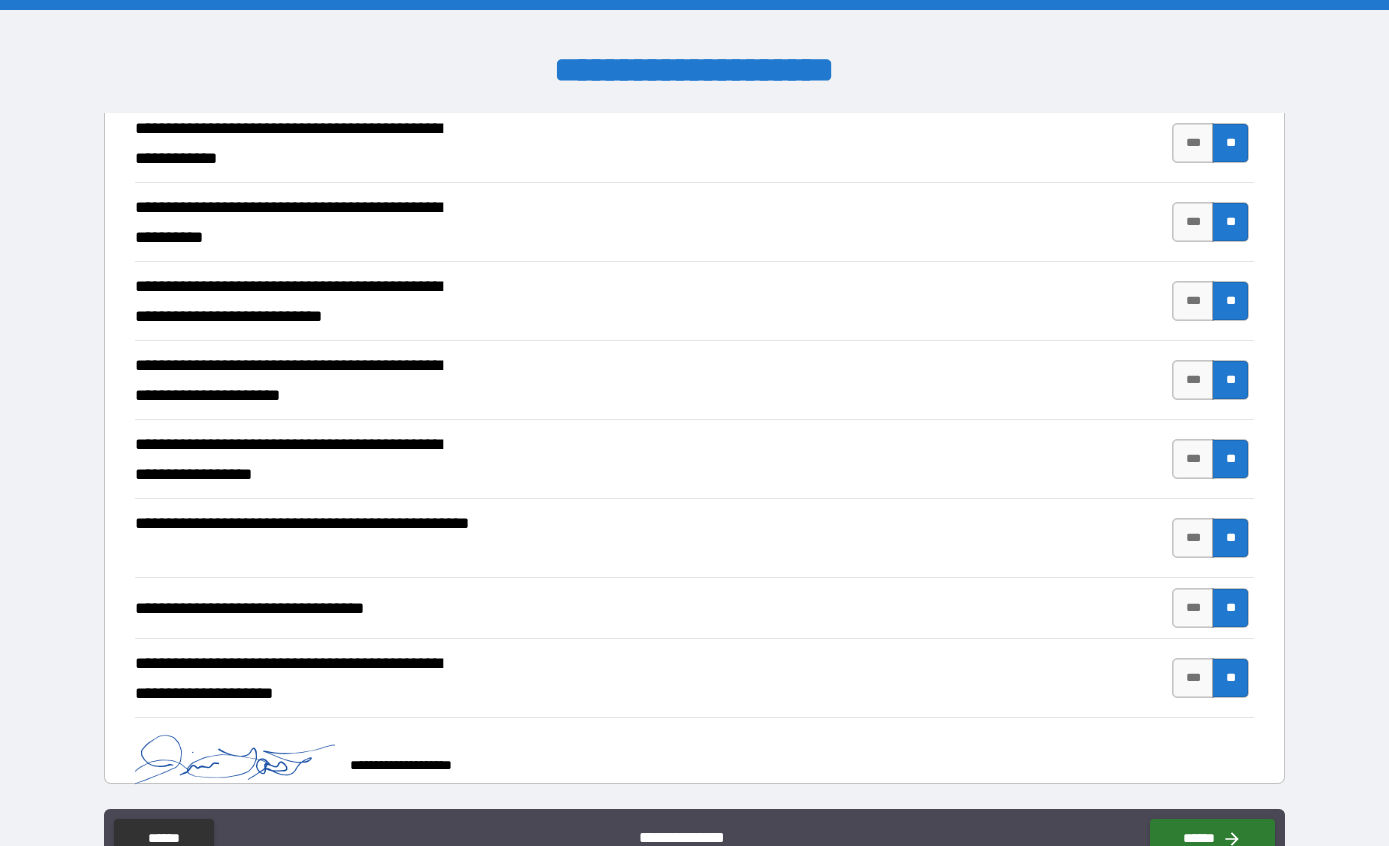 scroll, scrollTop: 757, scrollLeft: 0, axis: vertical 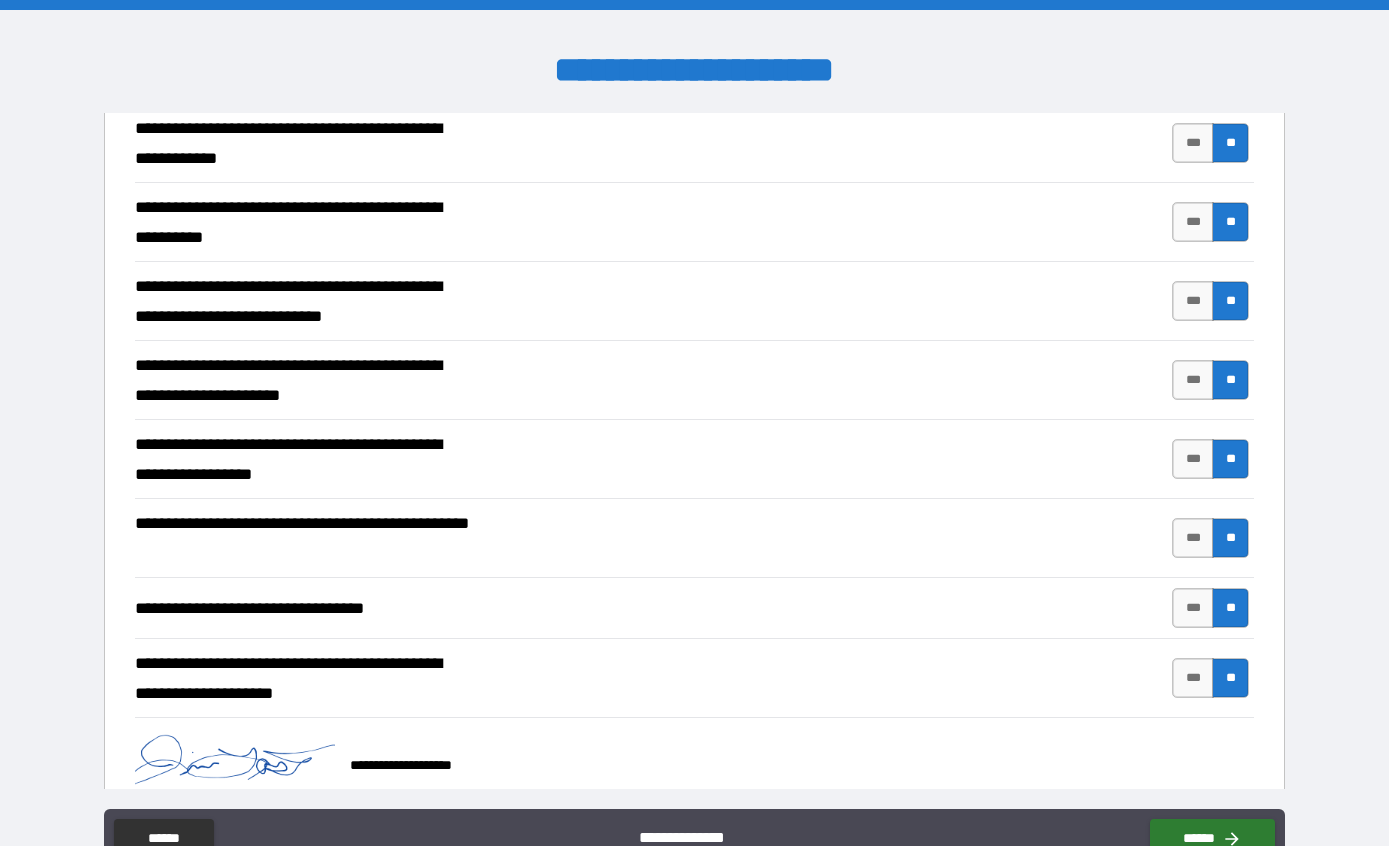 click on "******" at bounding box center (1212, 839) 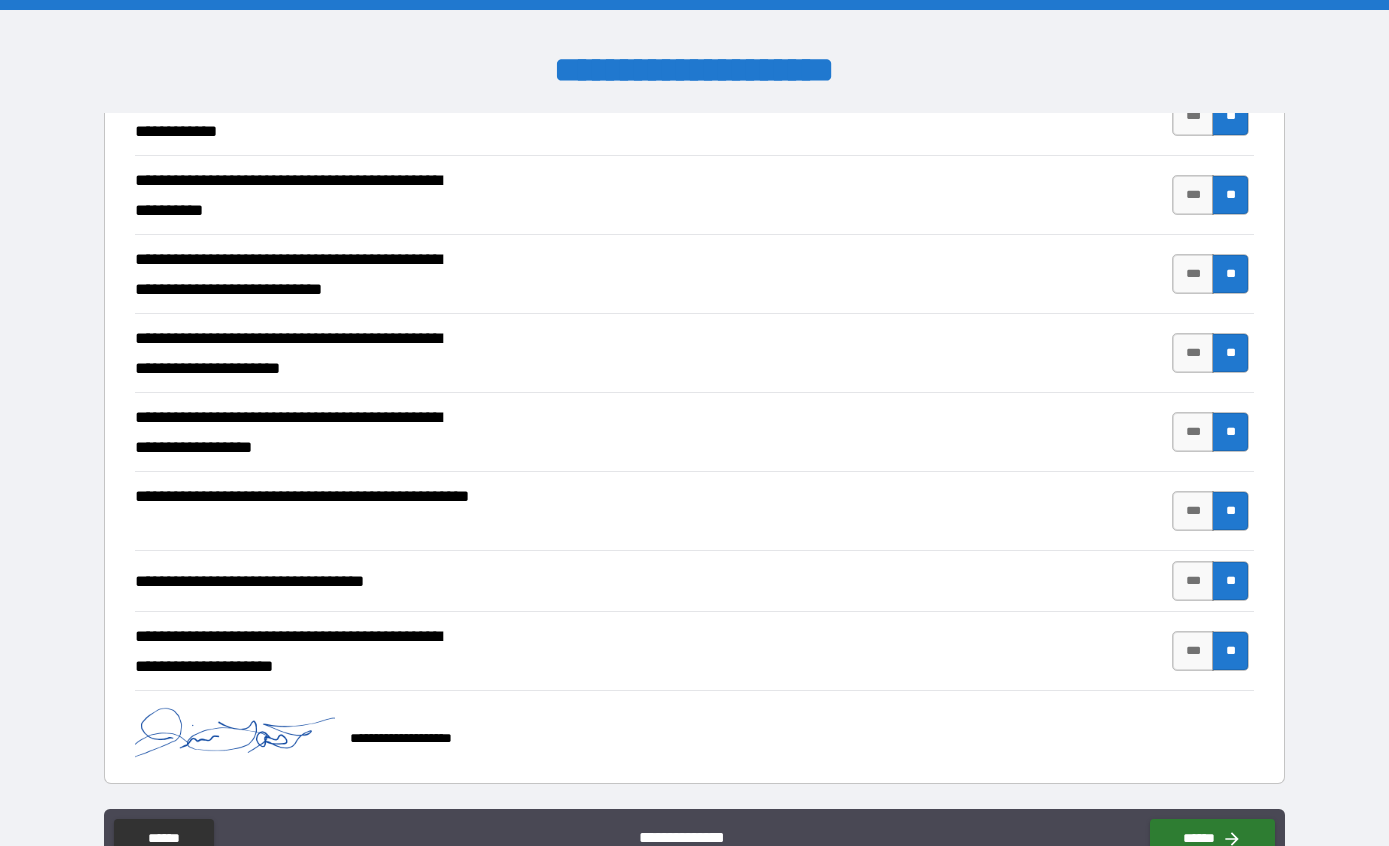 scroll, scrollTop: 784, scrollLeft: 0, axis: vertical 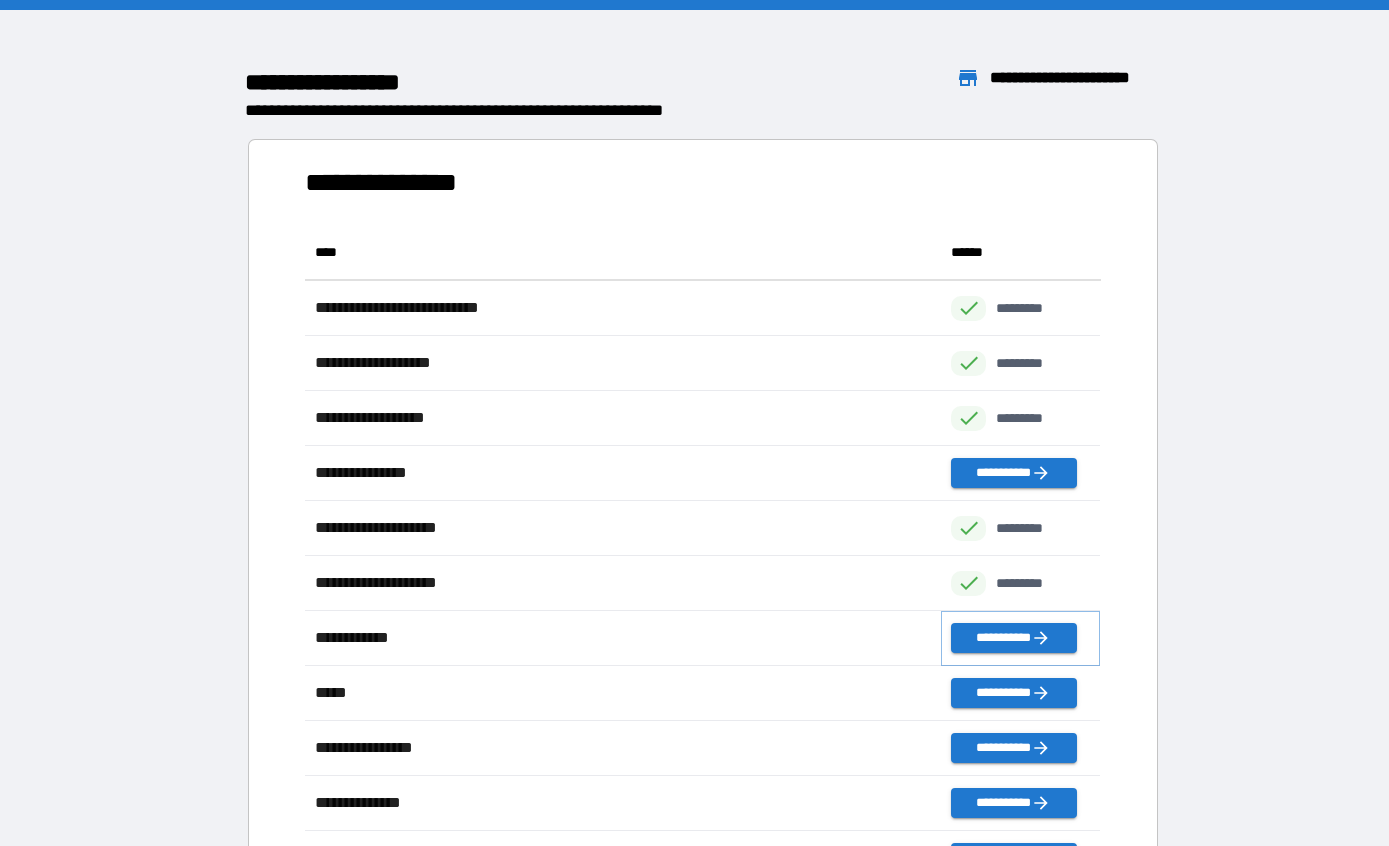 click on "**********" at bounding box center [1013, 638] 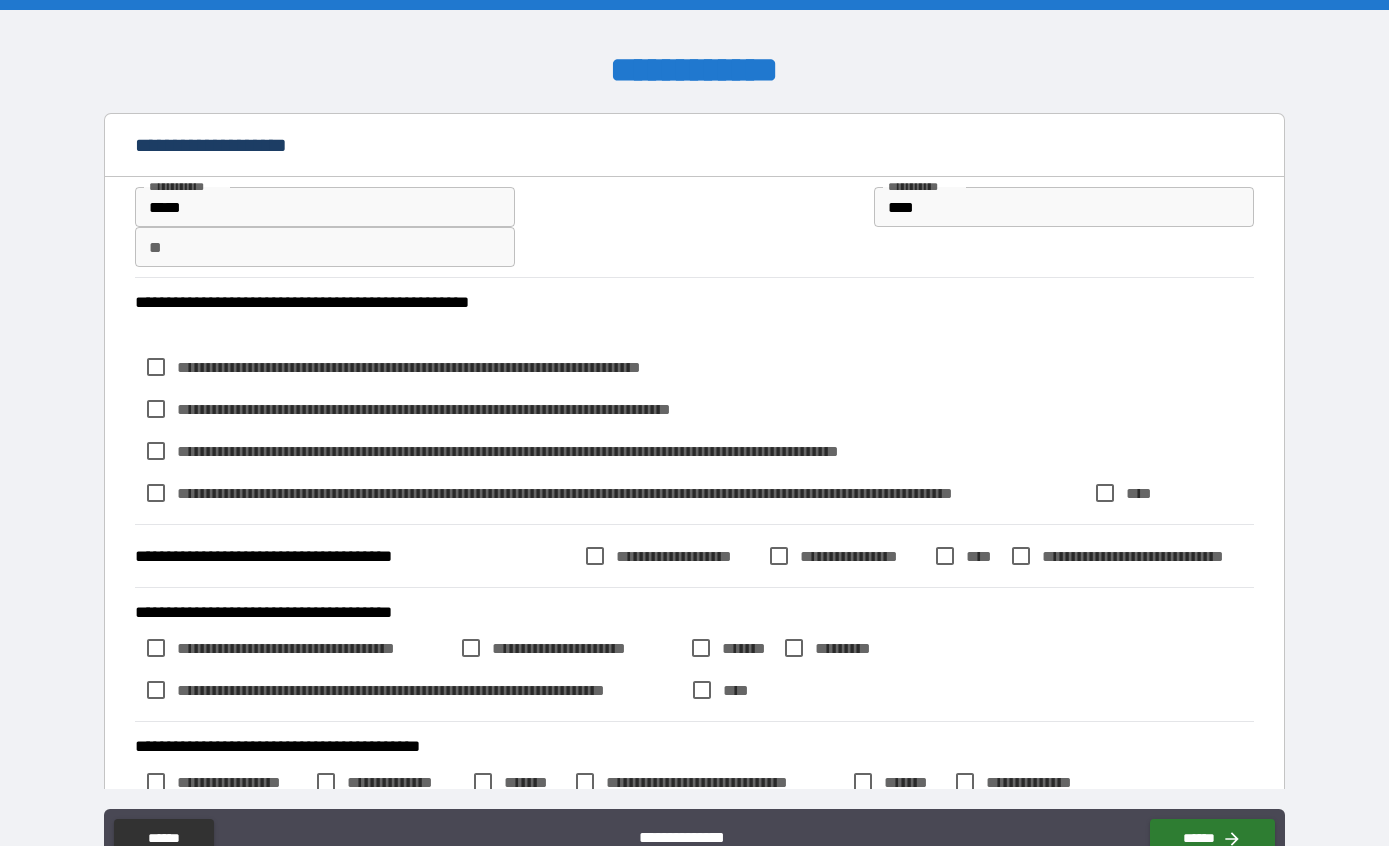 type on "*" 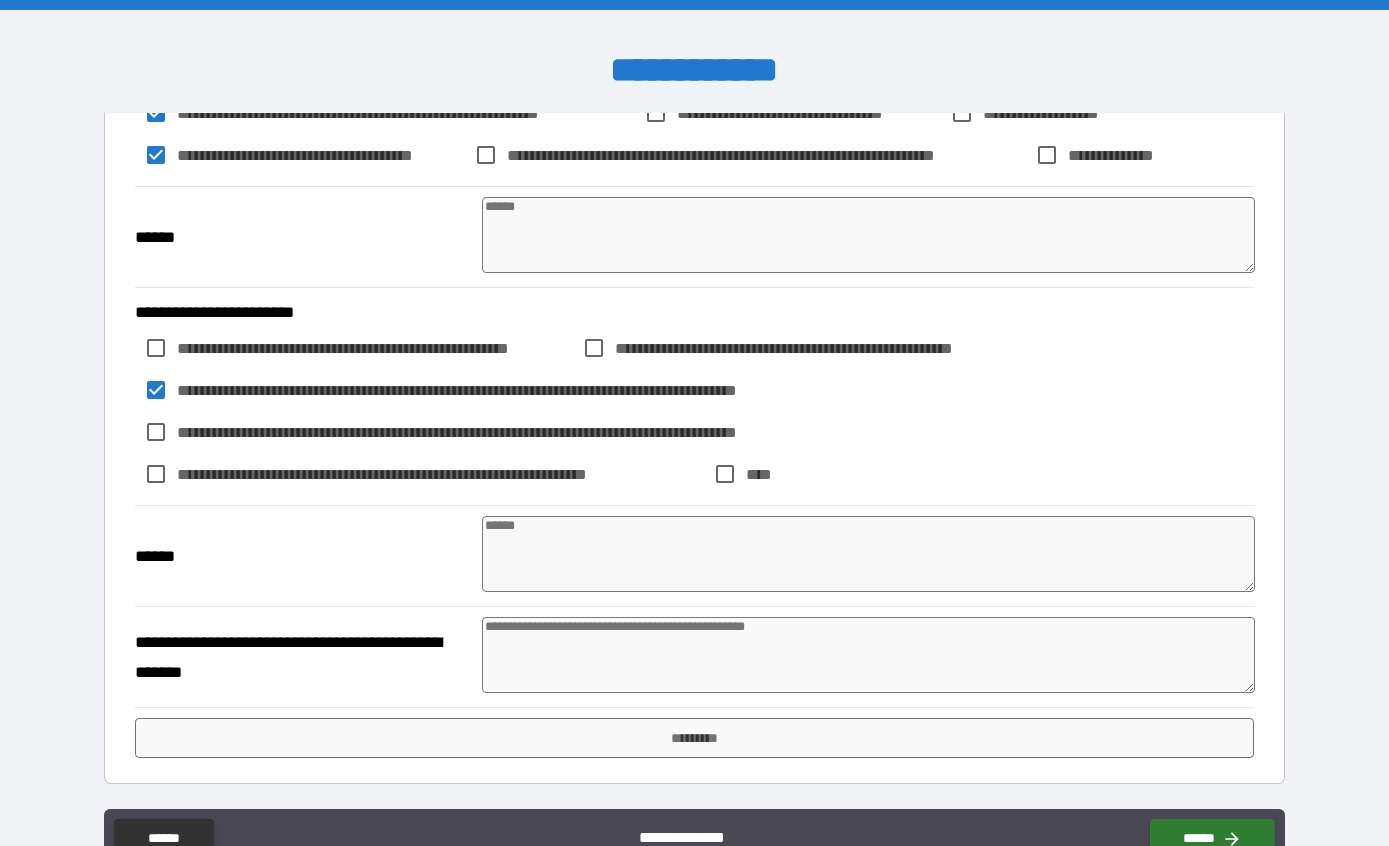 scroll, scrollTop: 1080, scrollLeft: 0, axis: vertical 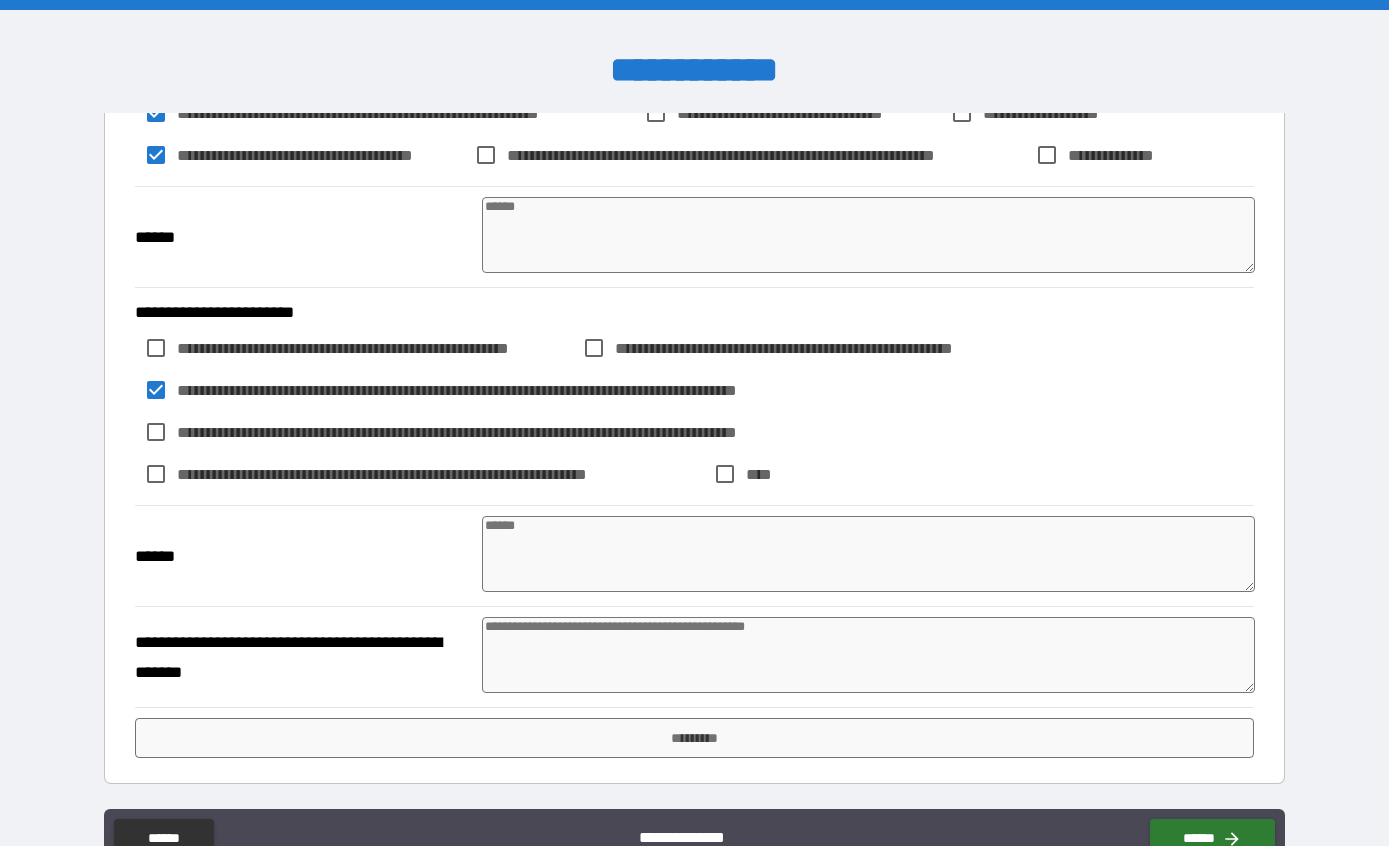 click at bounding box center [869, 655] 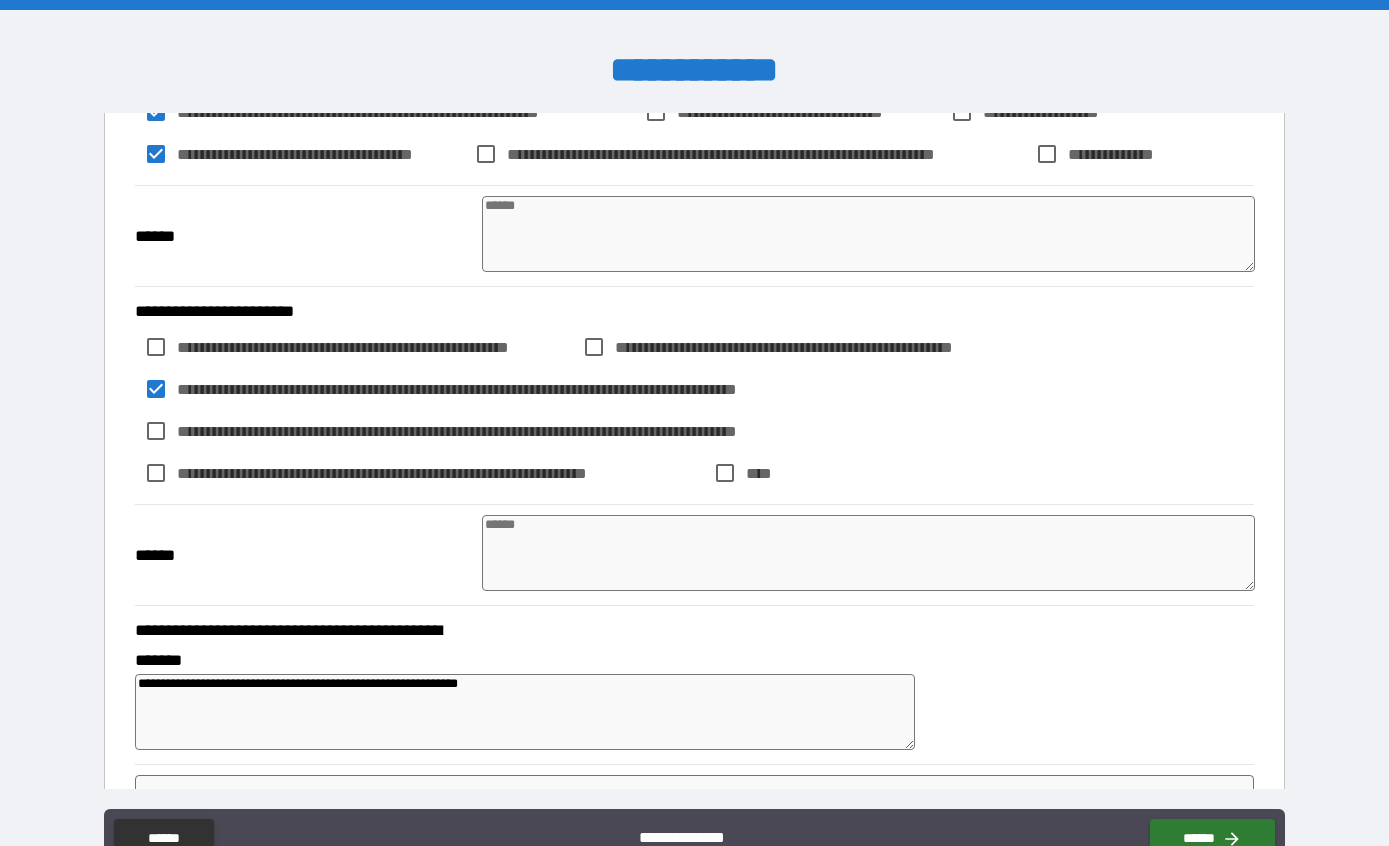 scroll, scrollTop: 1080, scrollLeft: 0, axis: vertical 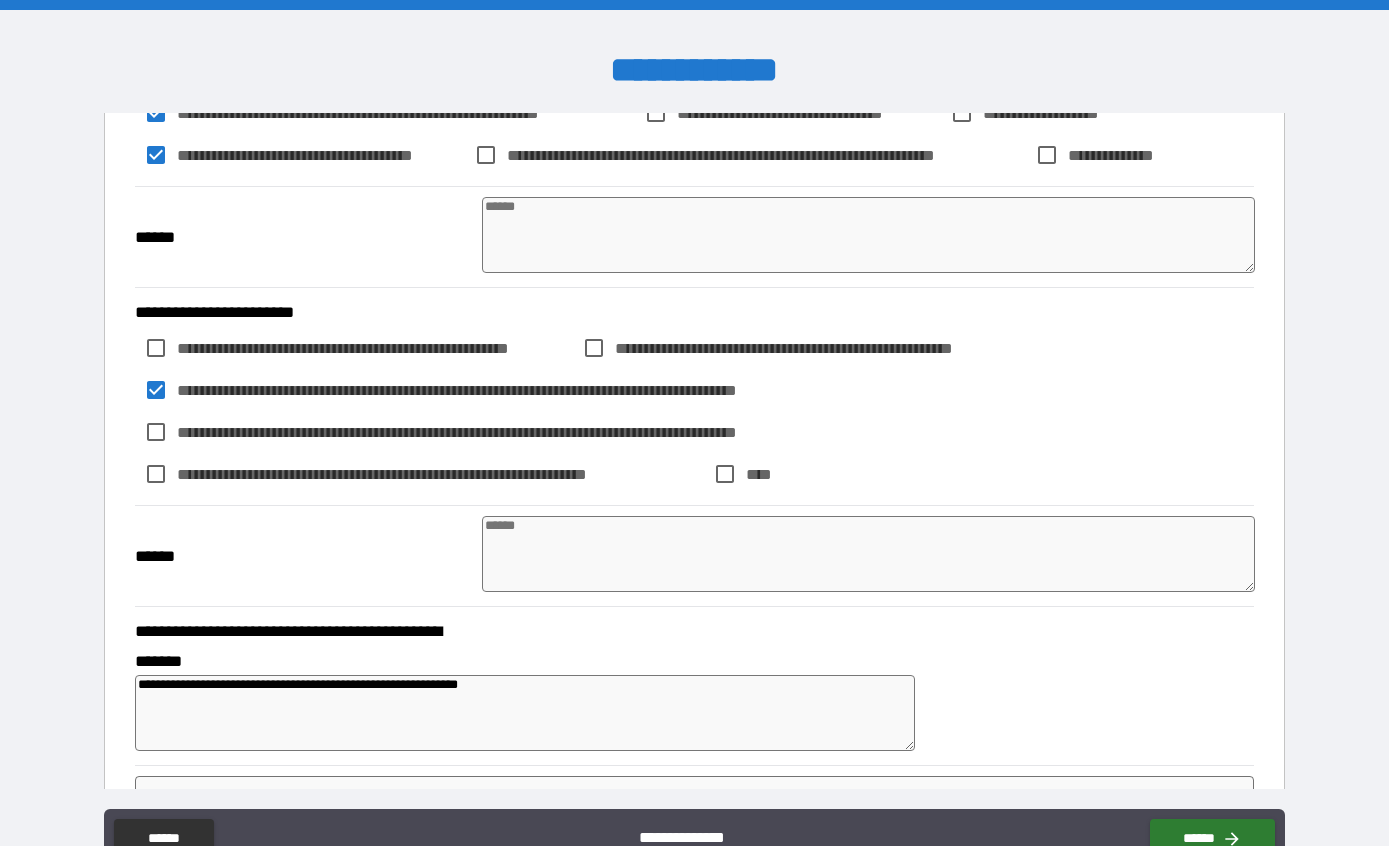 click on "*********" at bounding box center (695, 796) 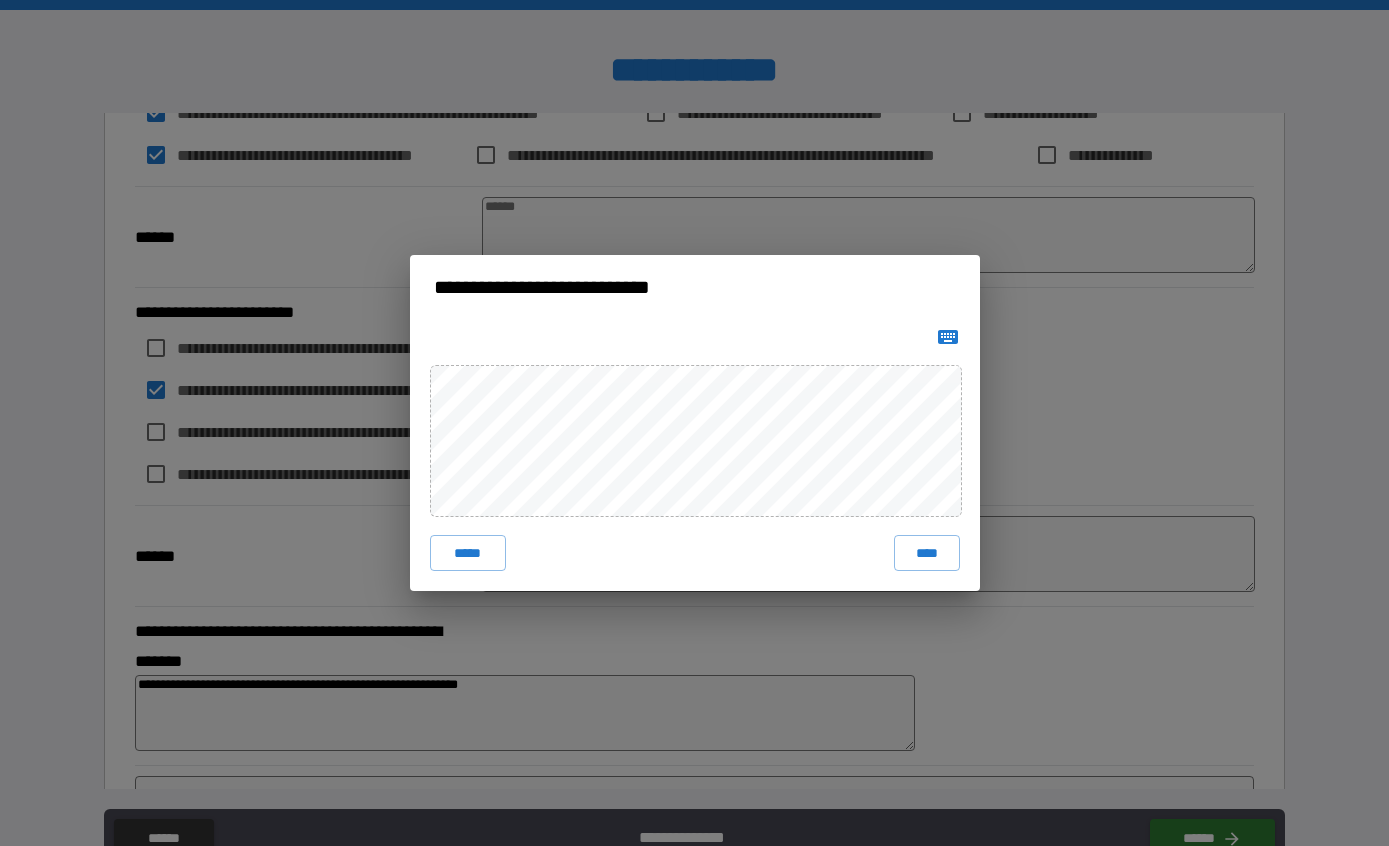 click on "****" at bounding box center [927, 553] 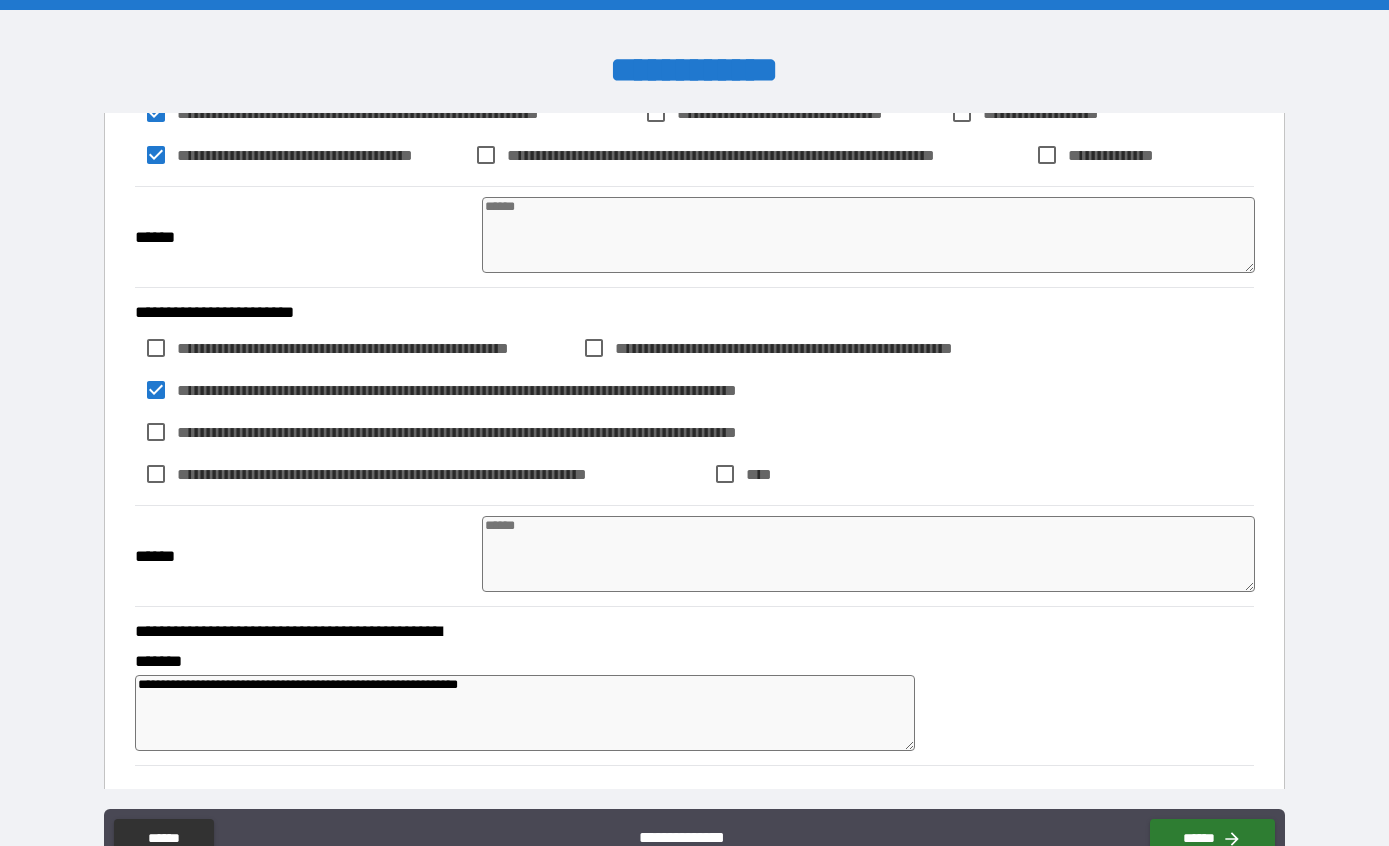 scroll, scrollTop: 1070, scrollLeft: 0, axis: vertical 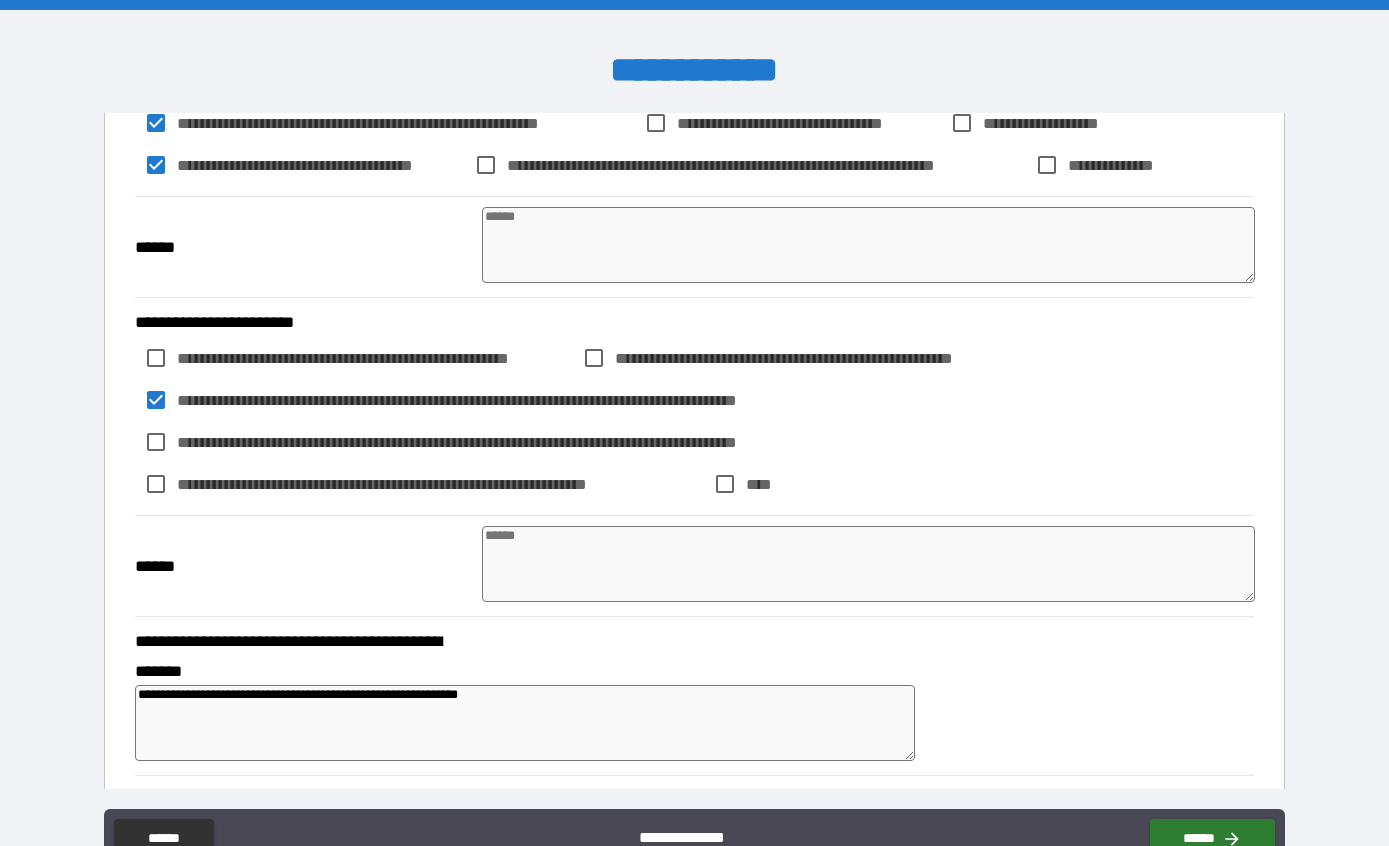 click on "******" at bounding box center [1212, 839] 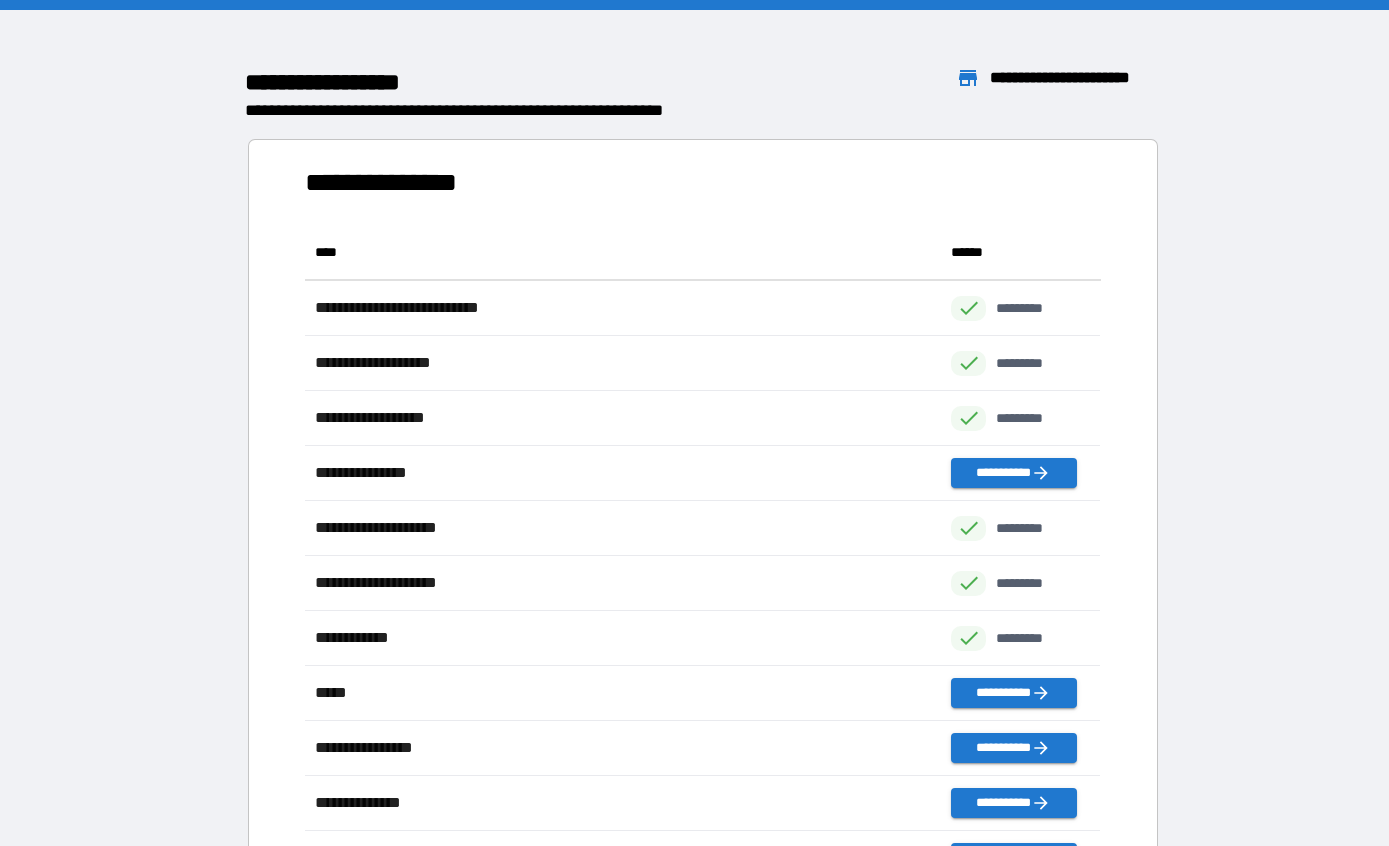 scroll, scrollTop: 1, scrollLeft: 1, axis: both 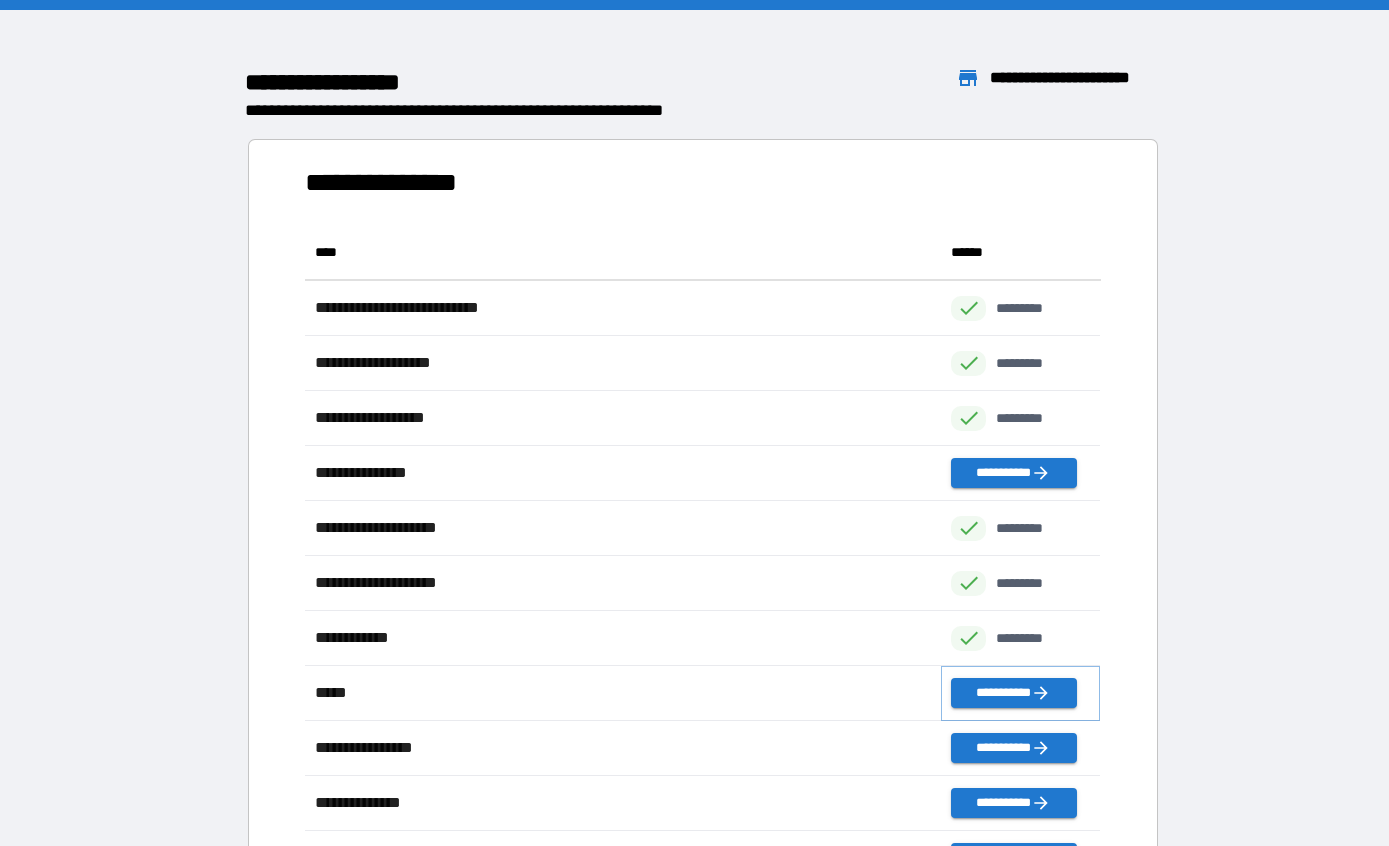 click on "**********" at bounding box center [1013, 693] 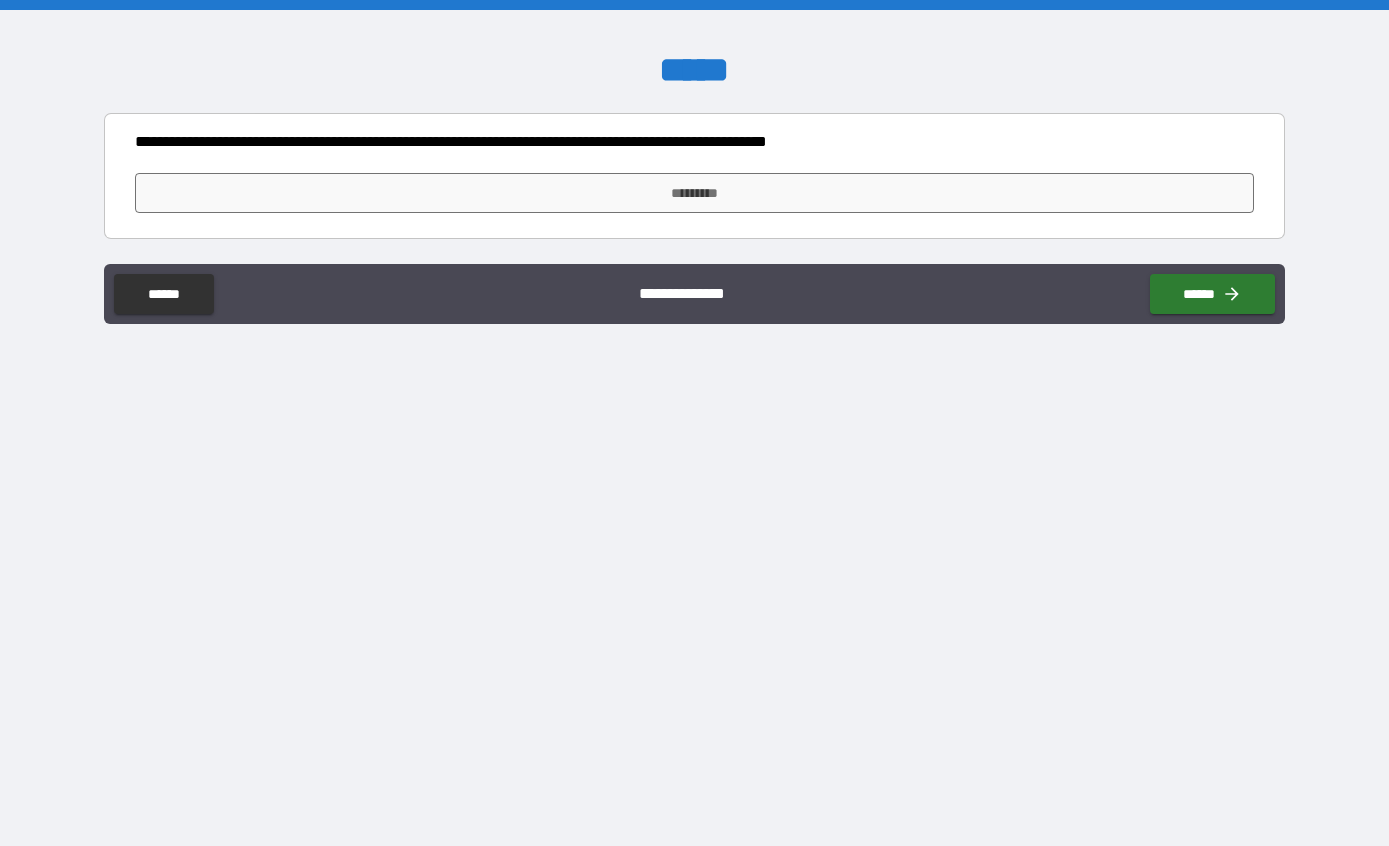 click on "*********" at bounding box center [695, 193] 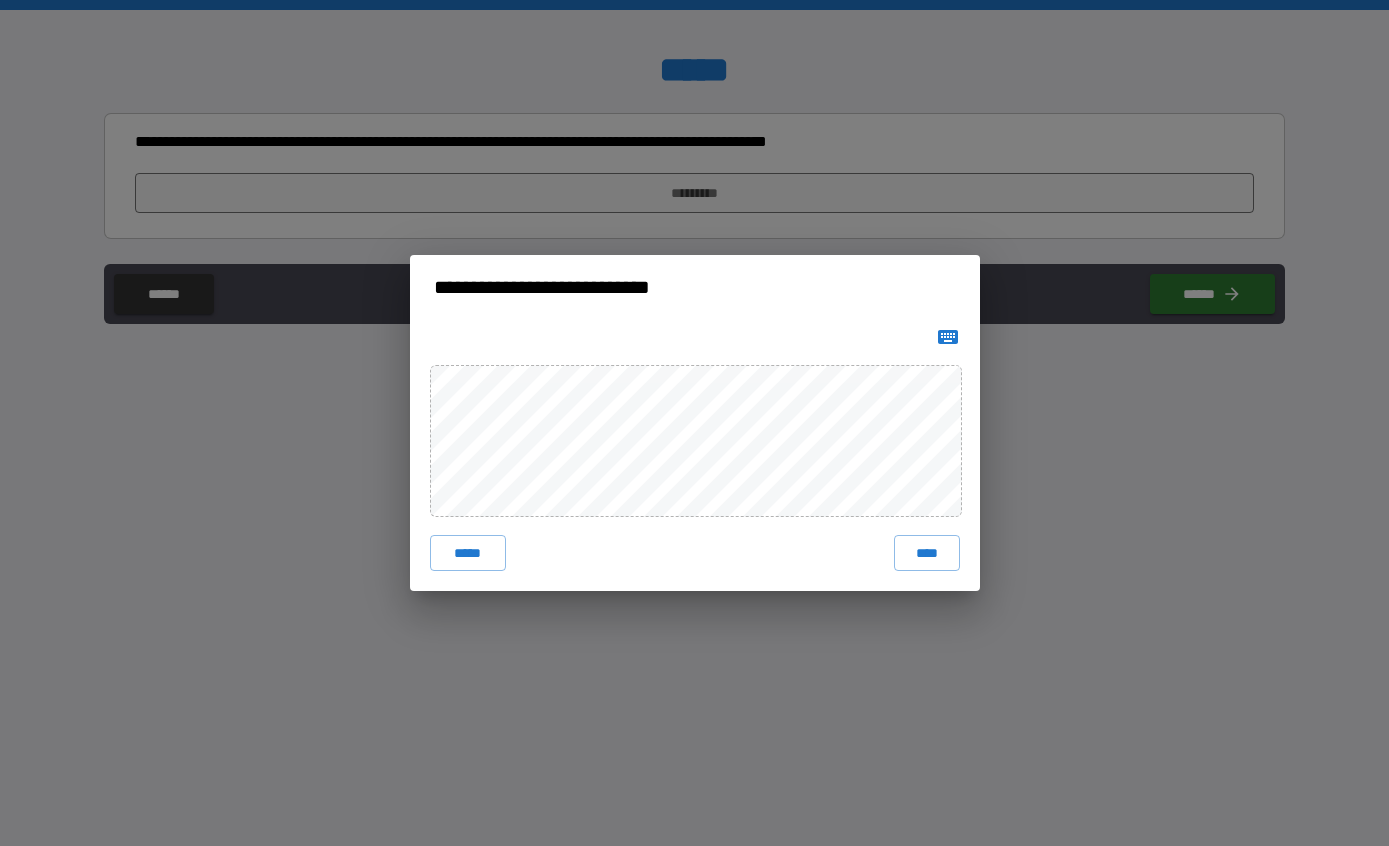 click on "****" at bounding box center (927, 553) 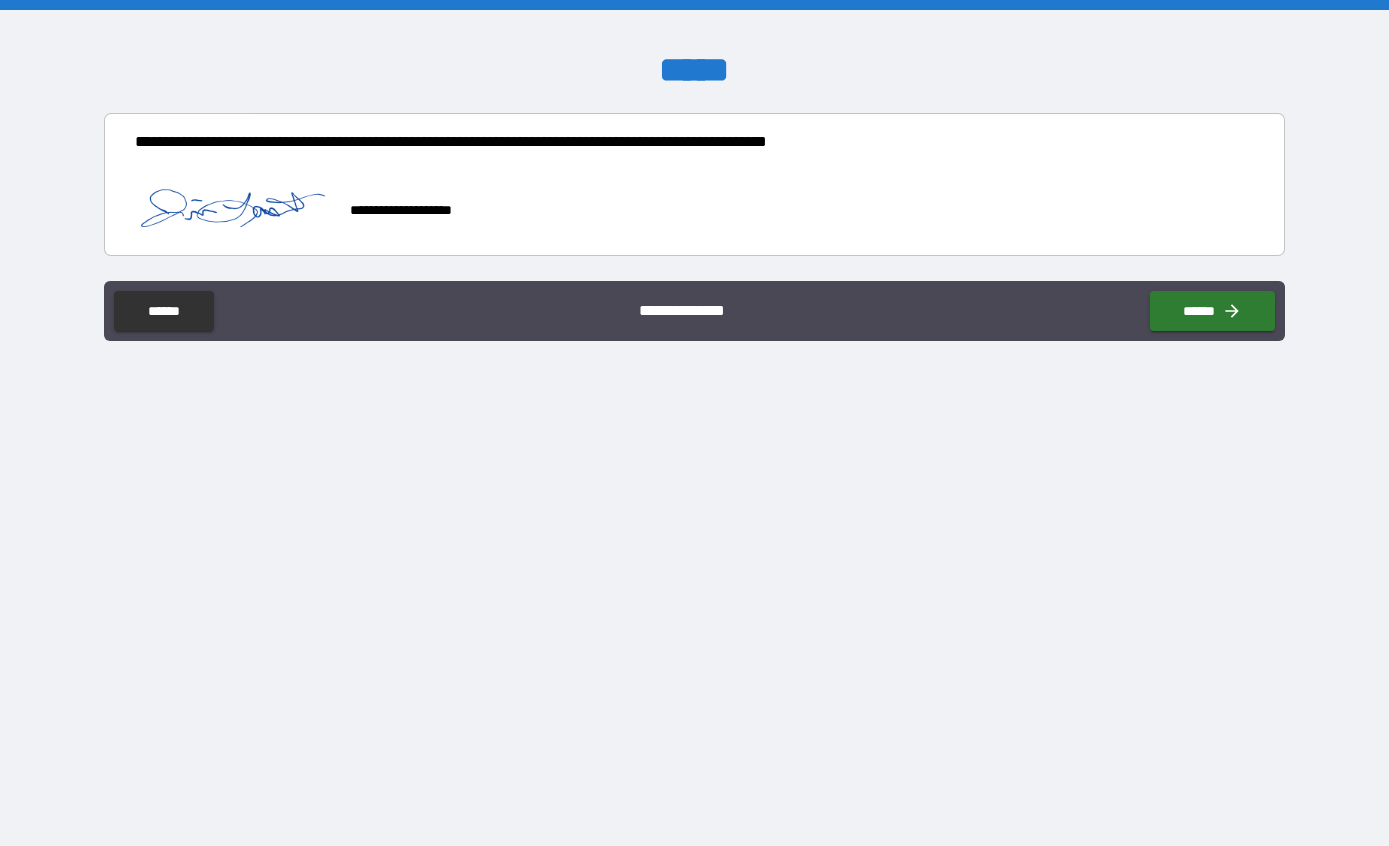 click on "******" at bounding box center [1212, 311] 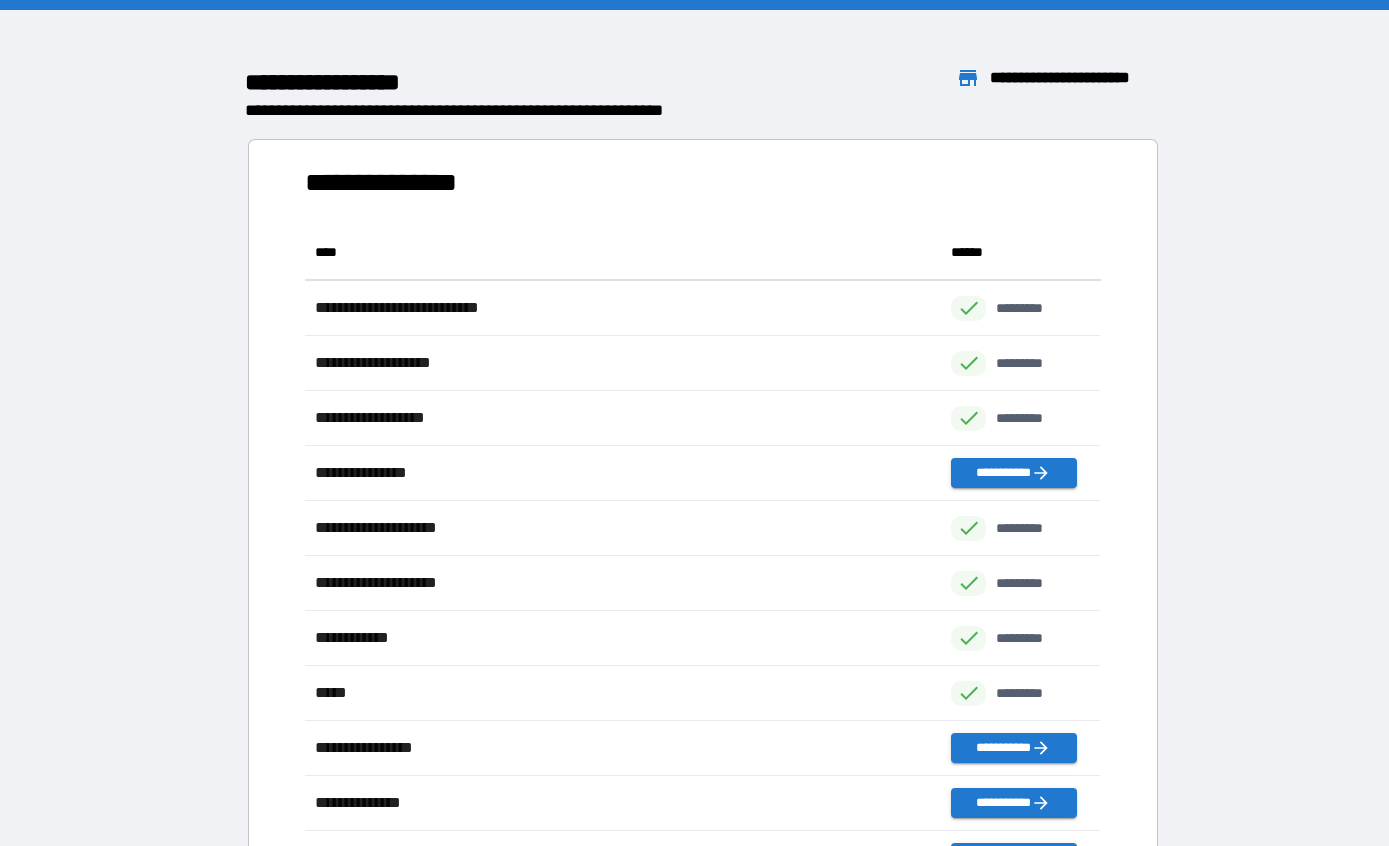 scroll, scrollTop: 1, scrollLeft: 1, axis: both 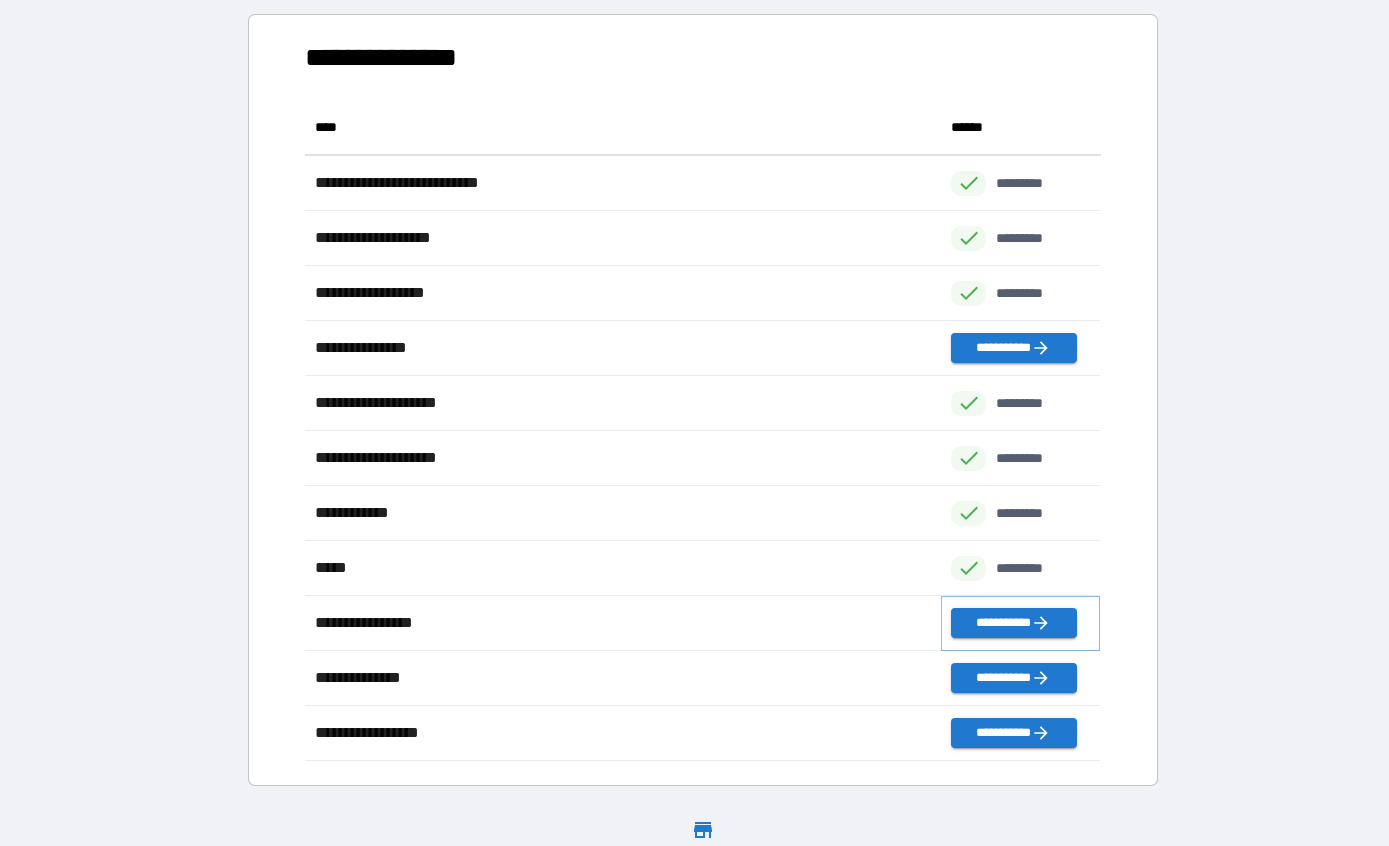 click on "**********" at bounding box center (1013, 623) 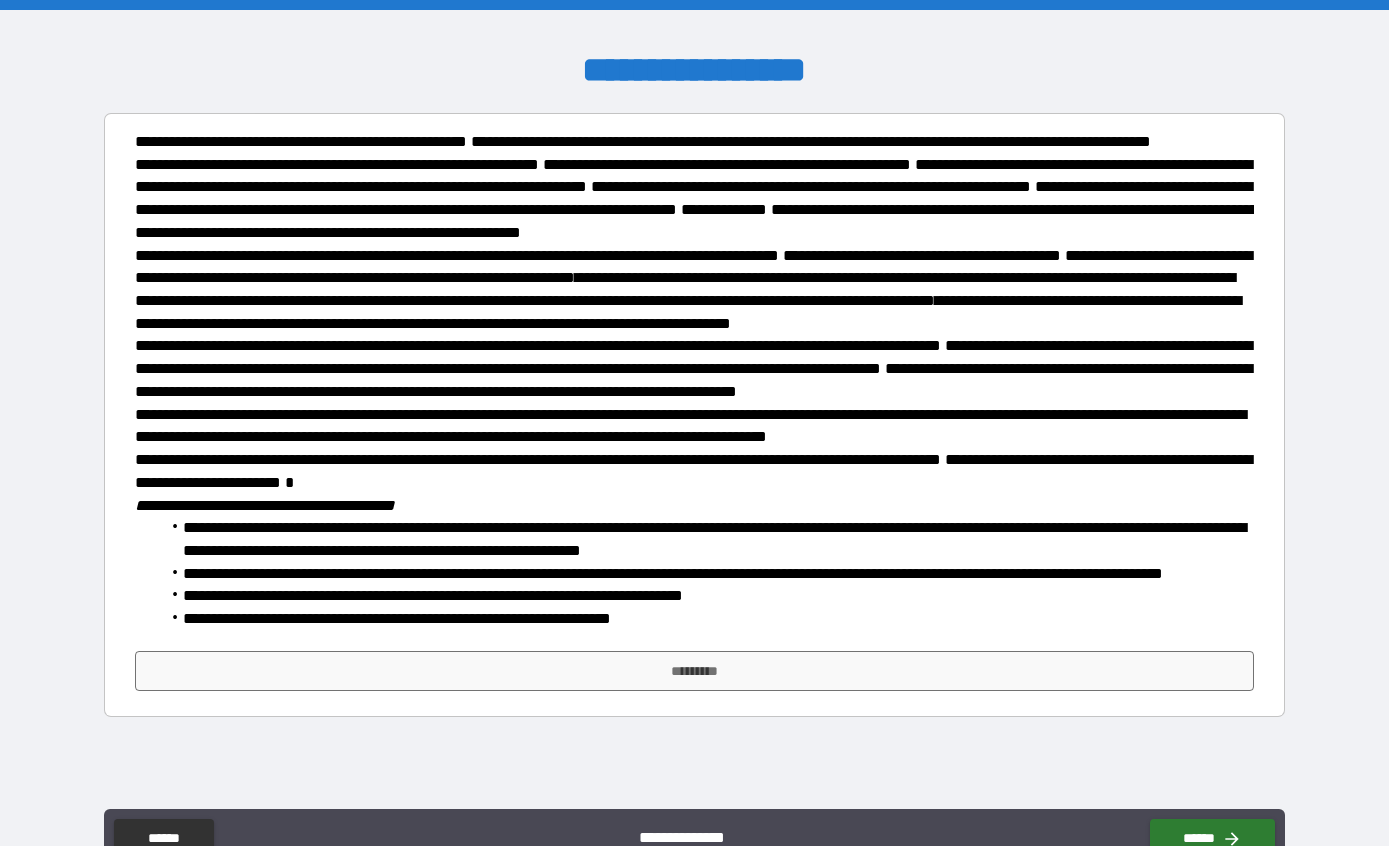 scroll, scrollTop: 5, scrollLeft: 0, axis: vertical 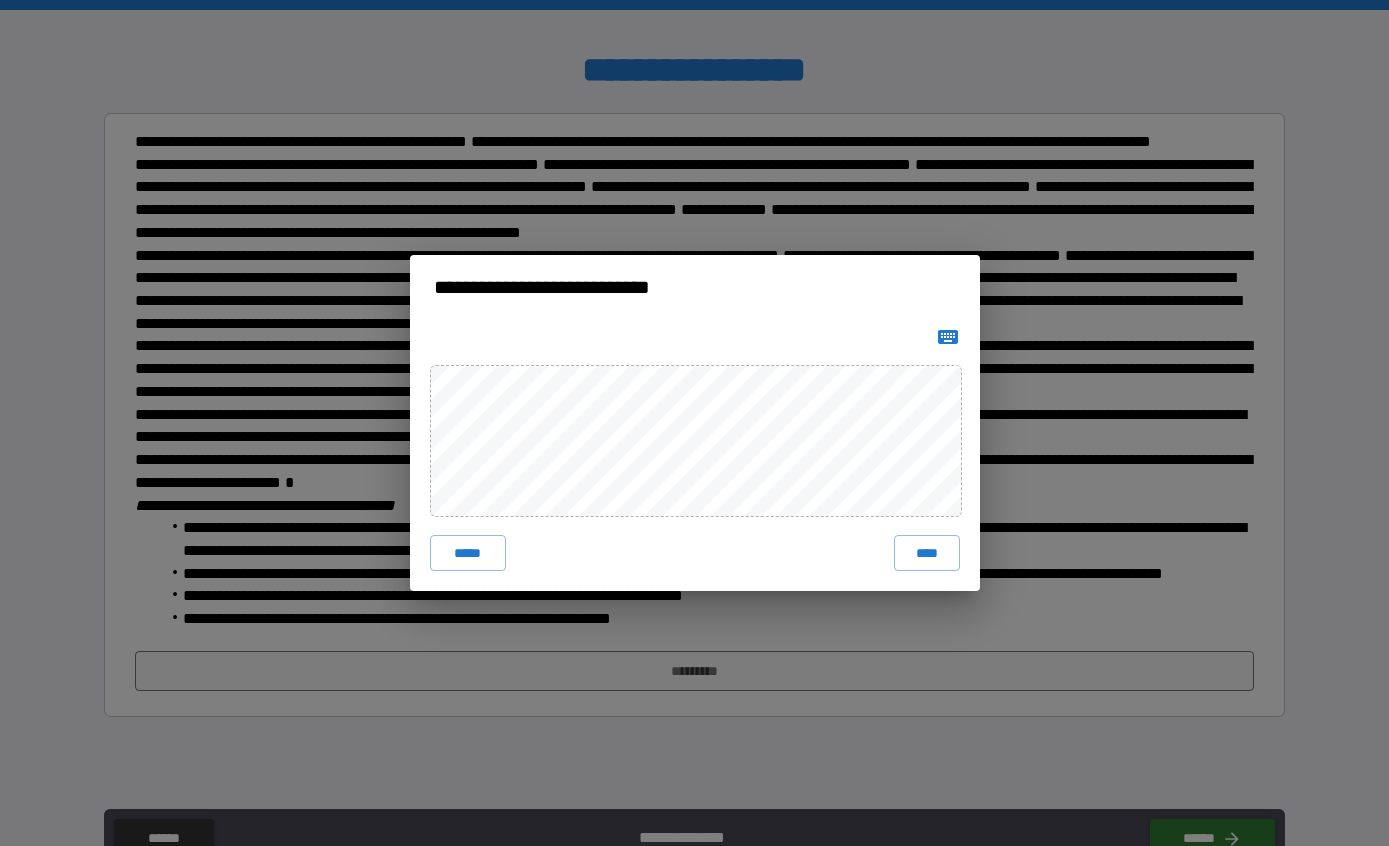 click on "****" at bounding box center [927, 553] 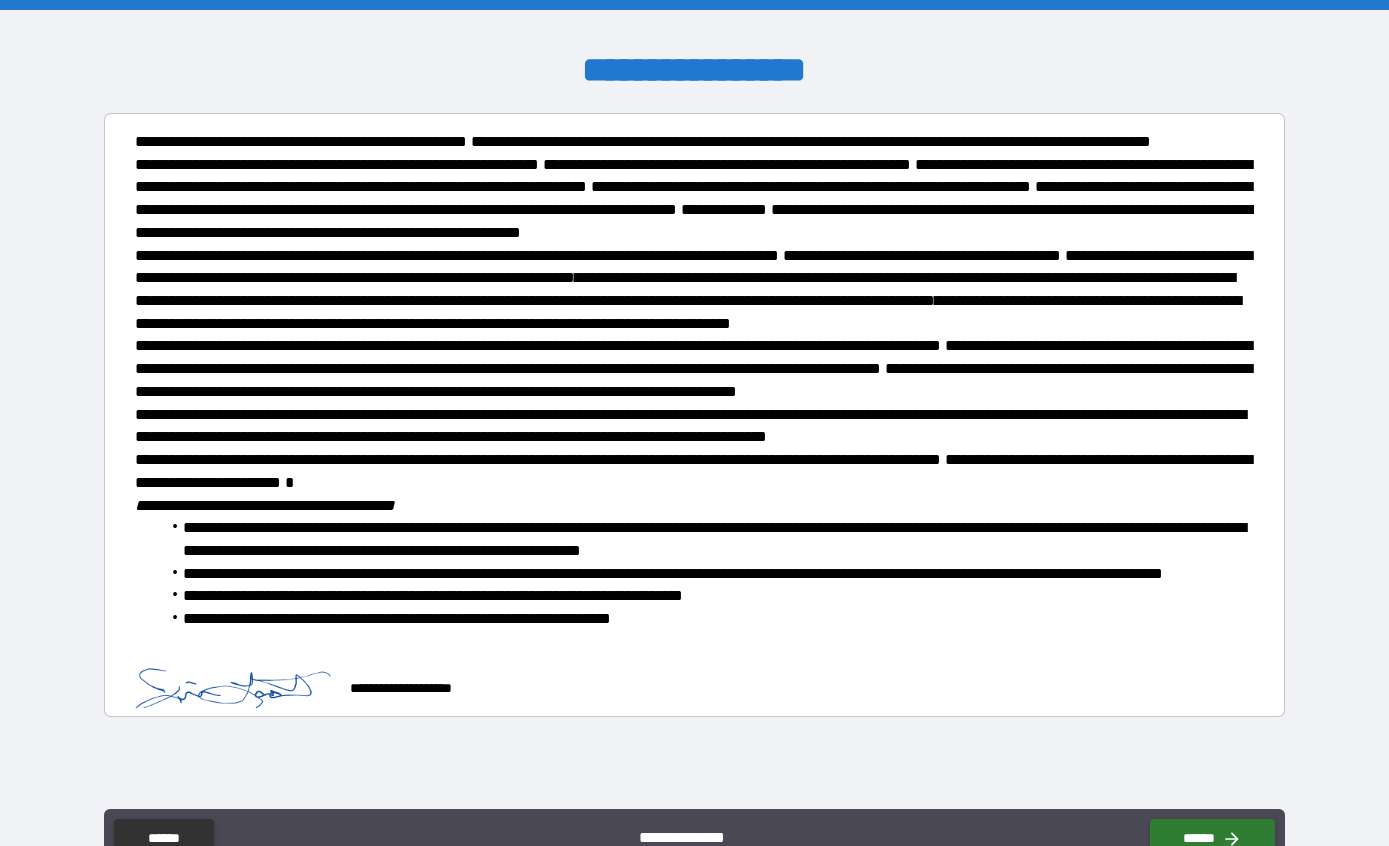 scroll, scrollTop: 0, scrollLeft: 0, axis: both 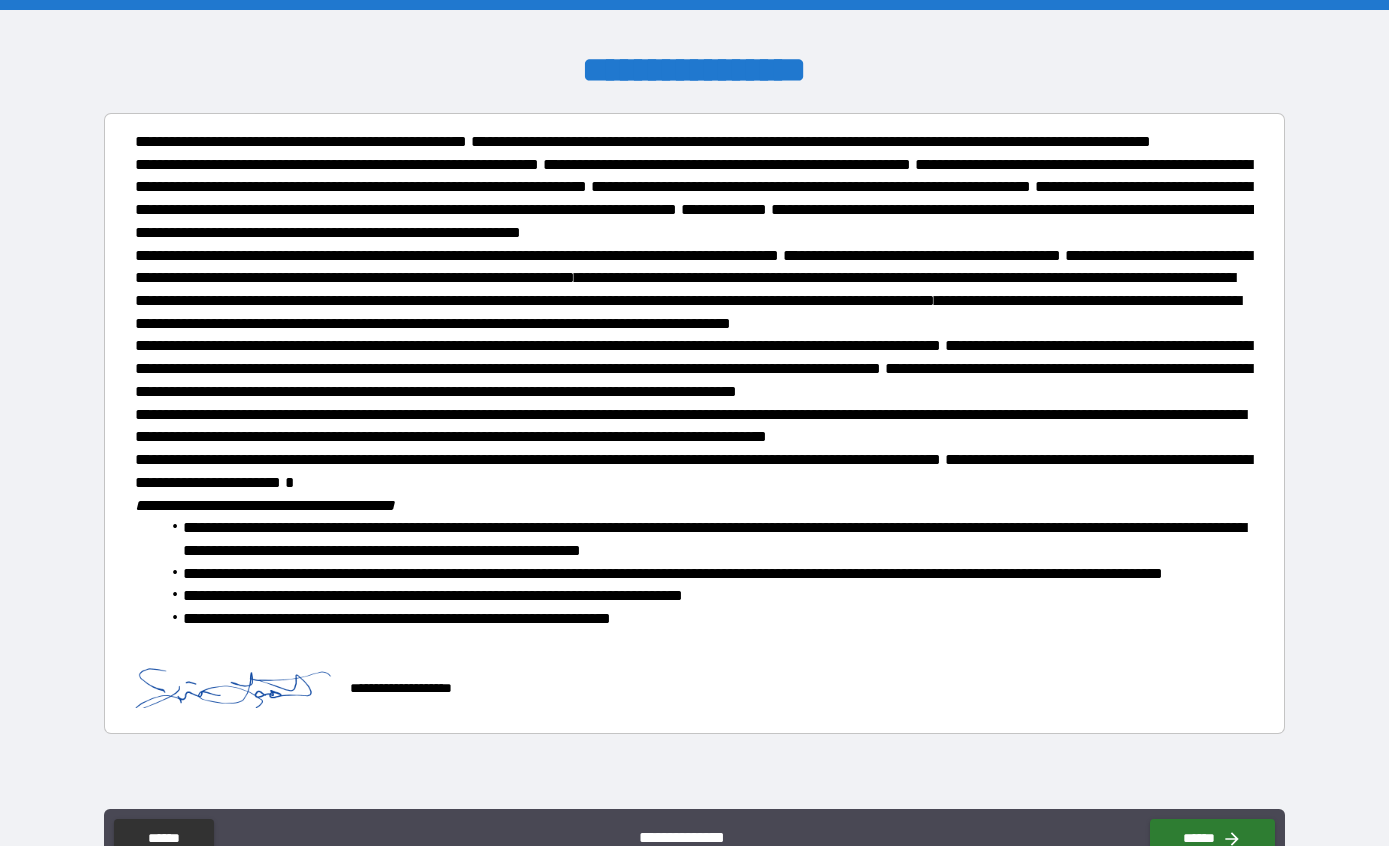 click on "******" at bounding box center (1212, 839) 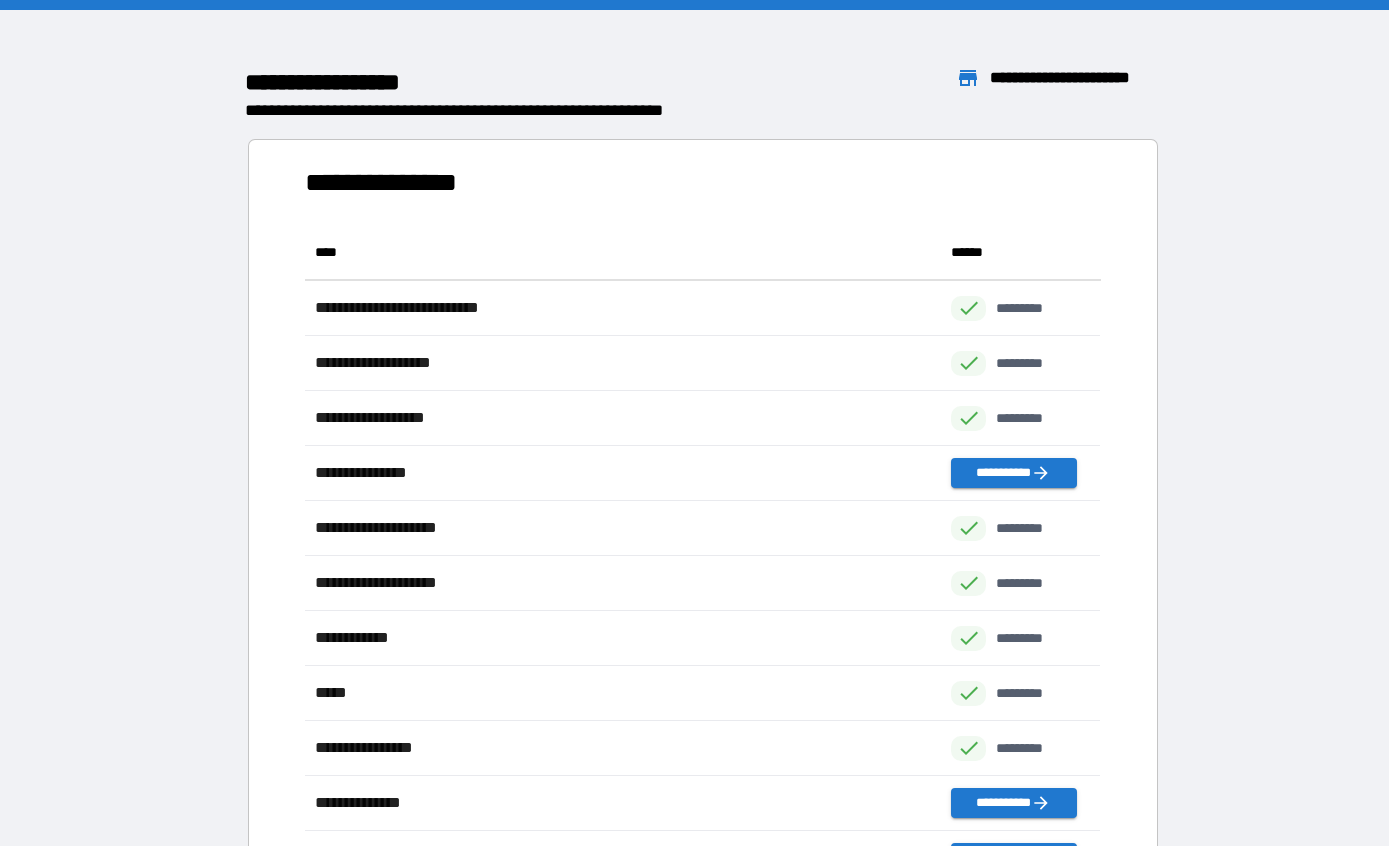 scroll, scrollTop: 1, scrollLeft: 1, axis: both 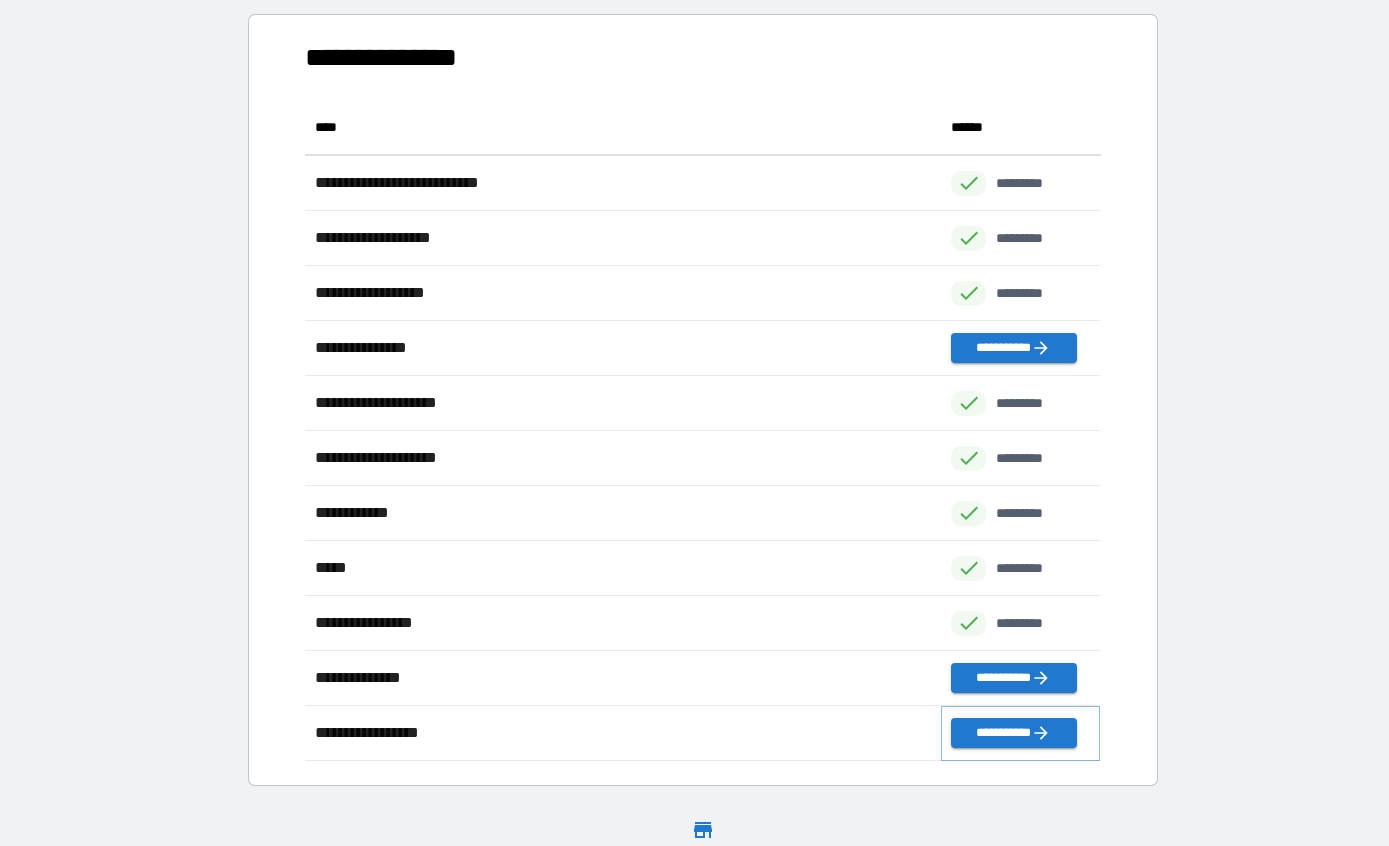 click on "**********" at bounding box center (1013, 733) 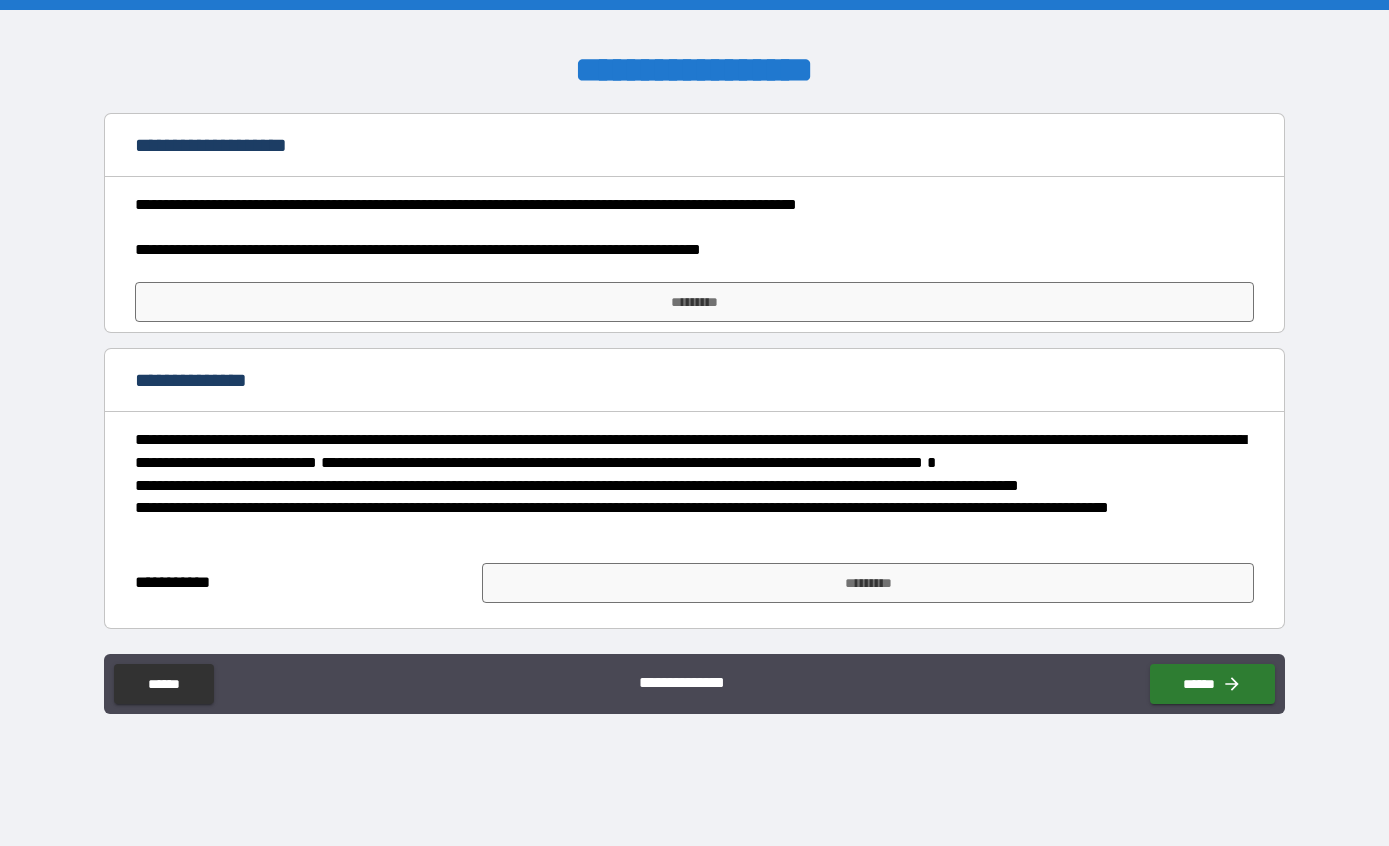 click on "*********" at bounding box center [695, 302] 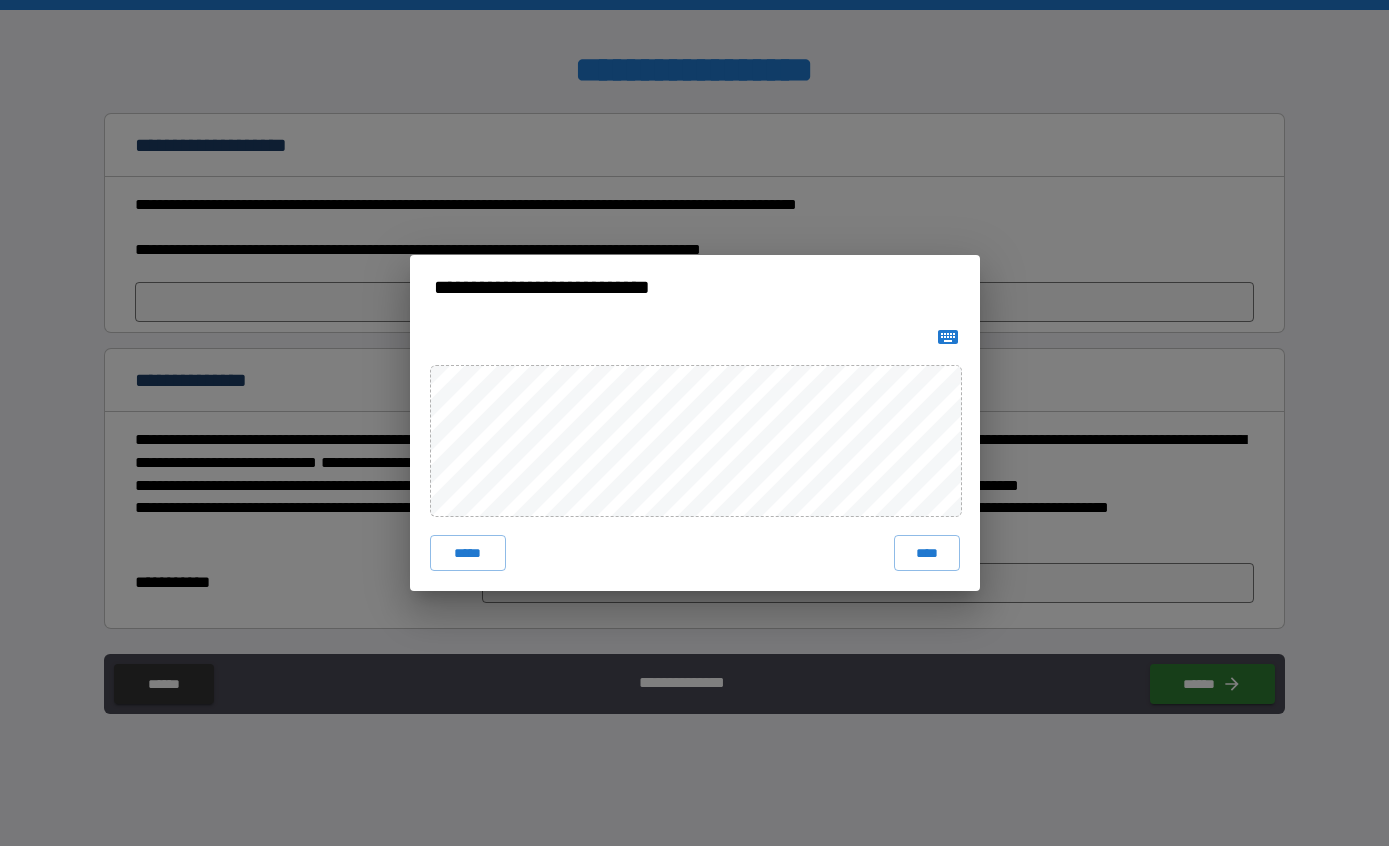 click on "****" at bounding box center [927, 553] 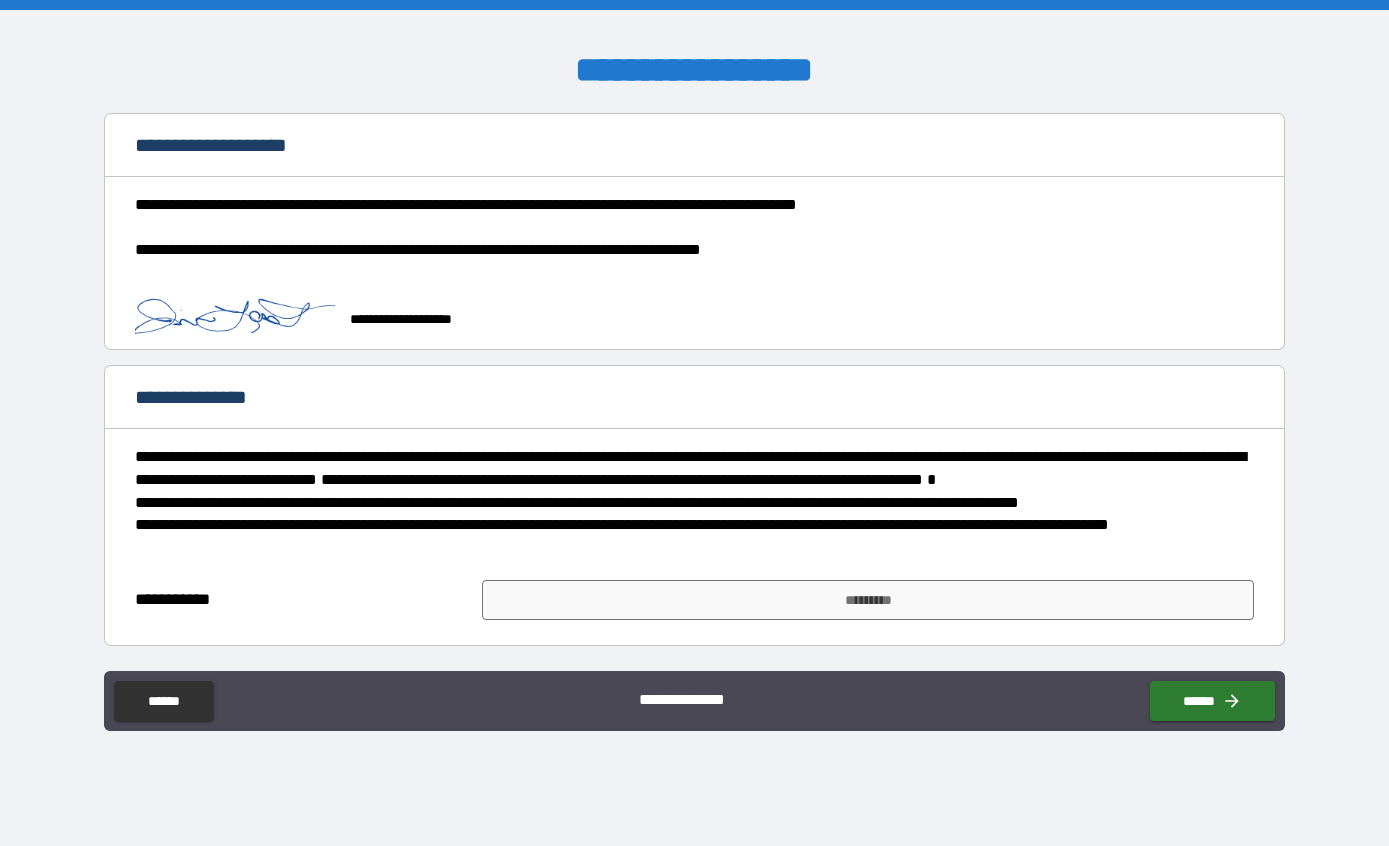 click on "*********" at bounding box center (868, 600) 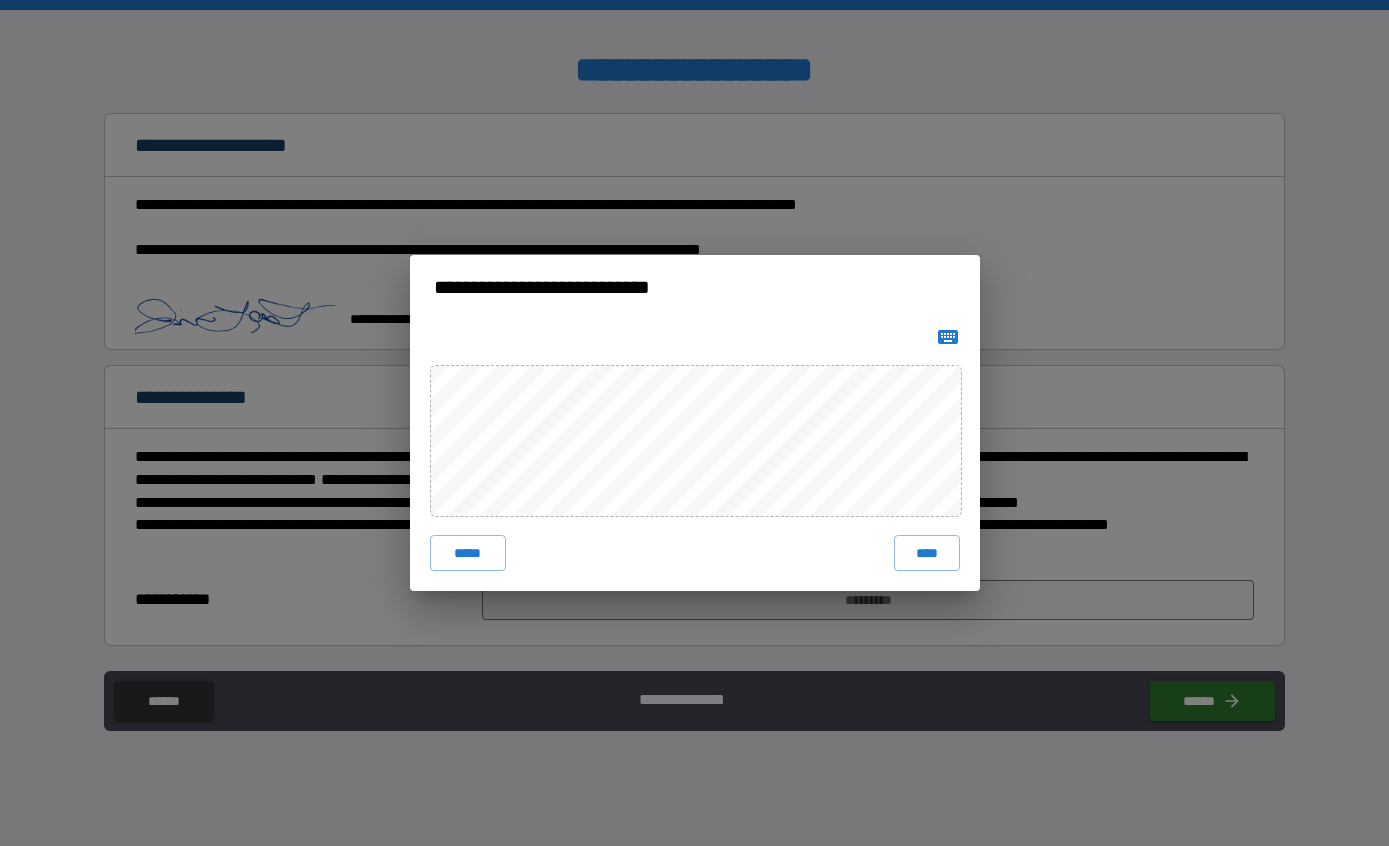 click on "****" at bounding box center (927, 553) 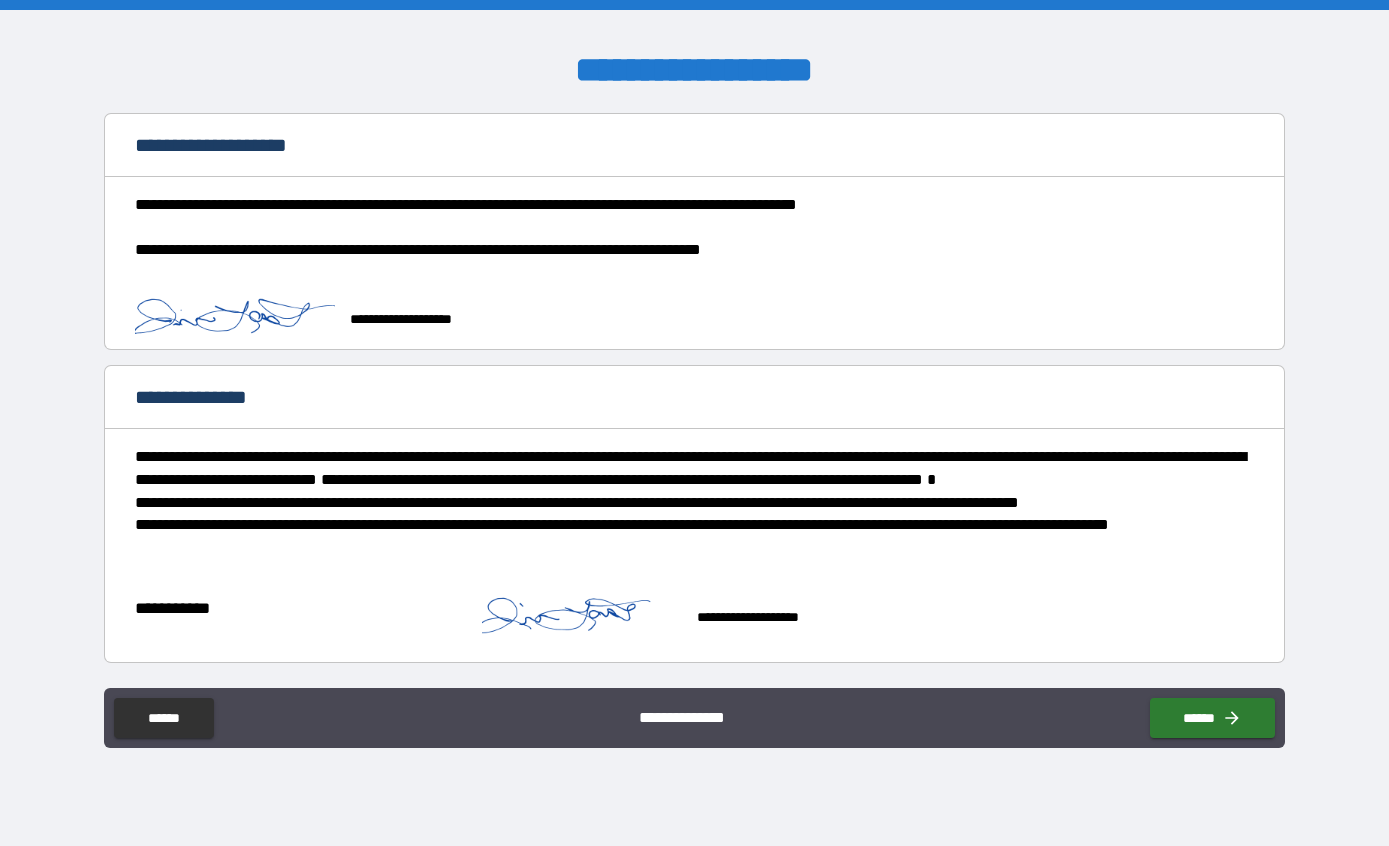 click on "******" at bounding box center [1212, 718] 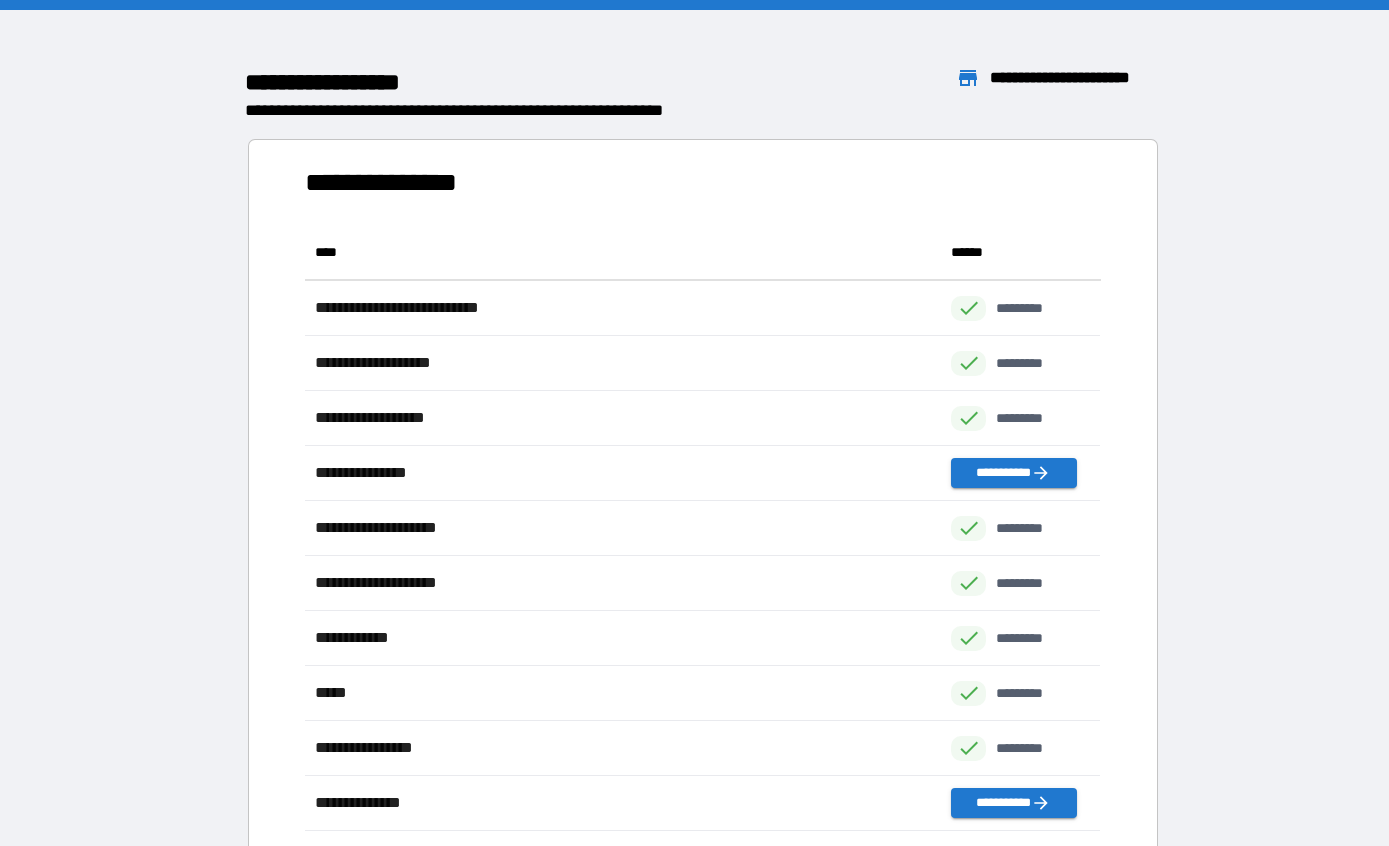 scroll, scrollTop: 661, scrollLeft: 796, axis: both 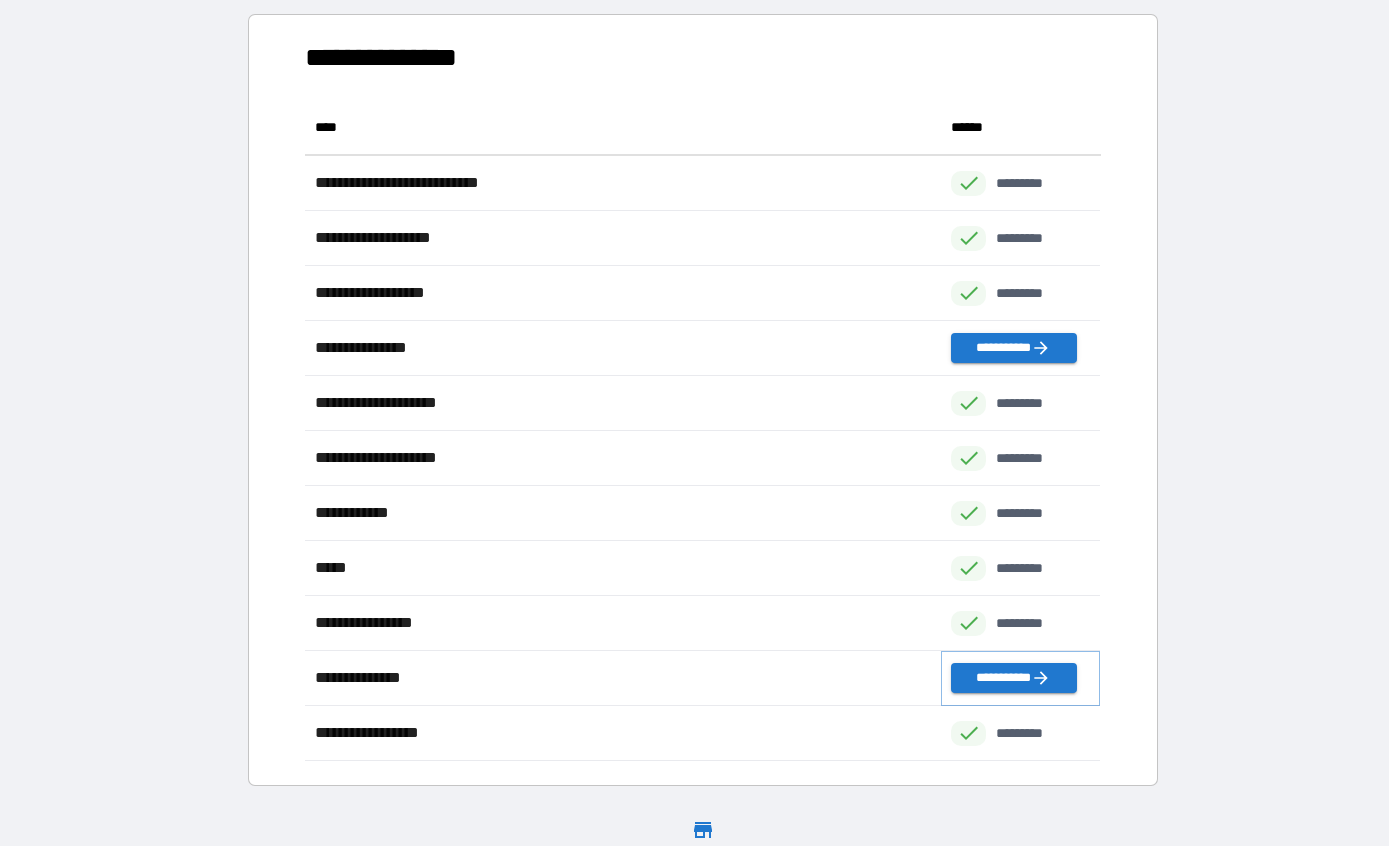 click on "**********" at bounding box center [1013, 678] 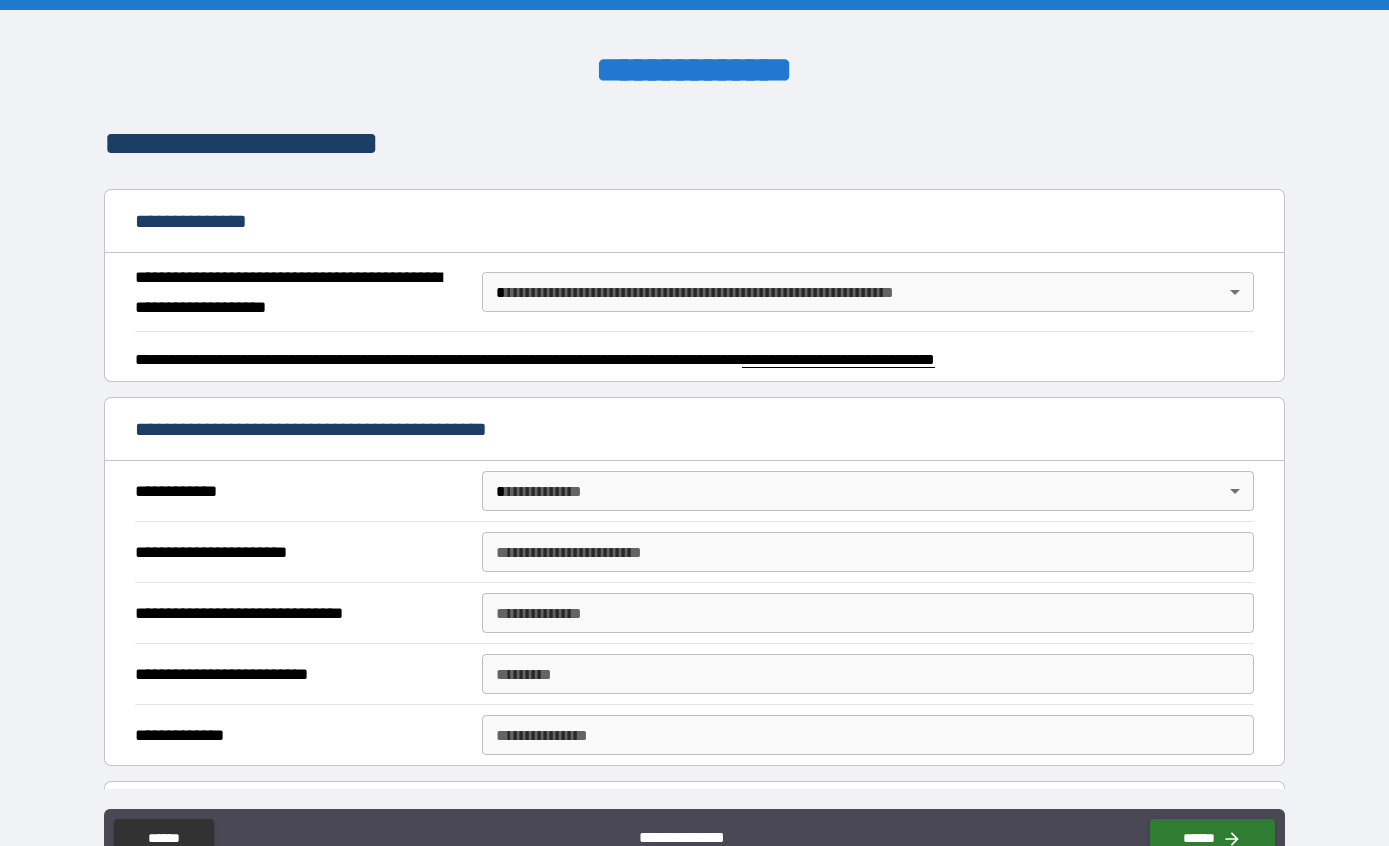 click on "**********" at bounding box center [694, 463] 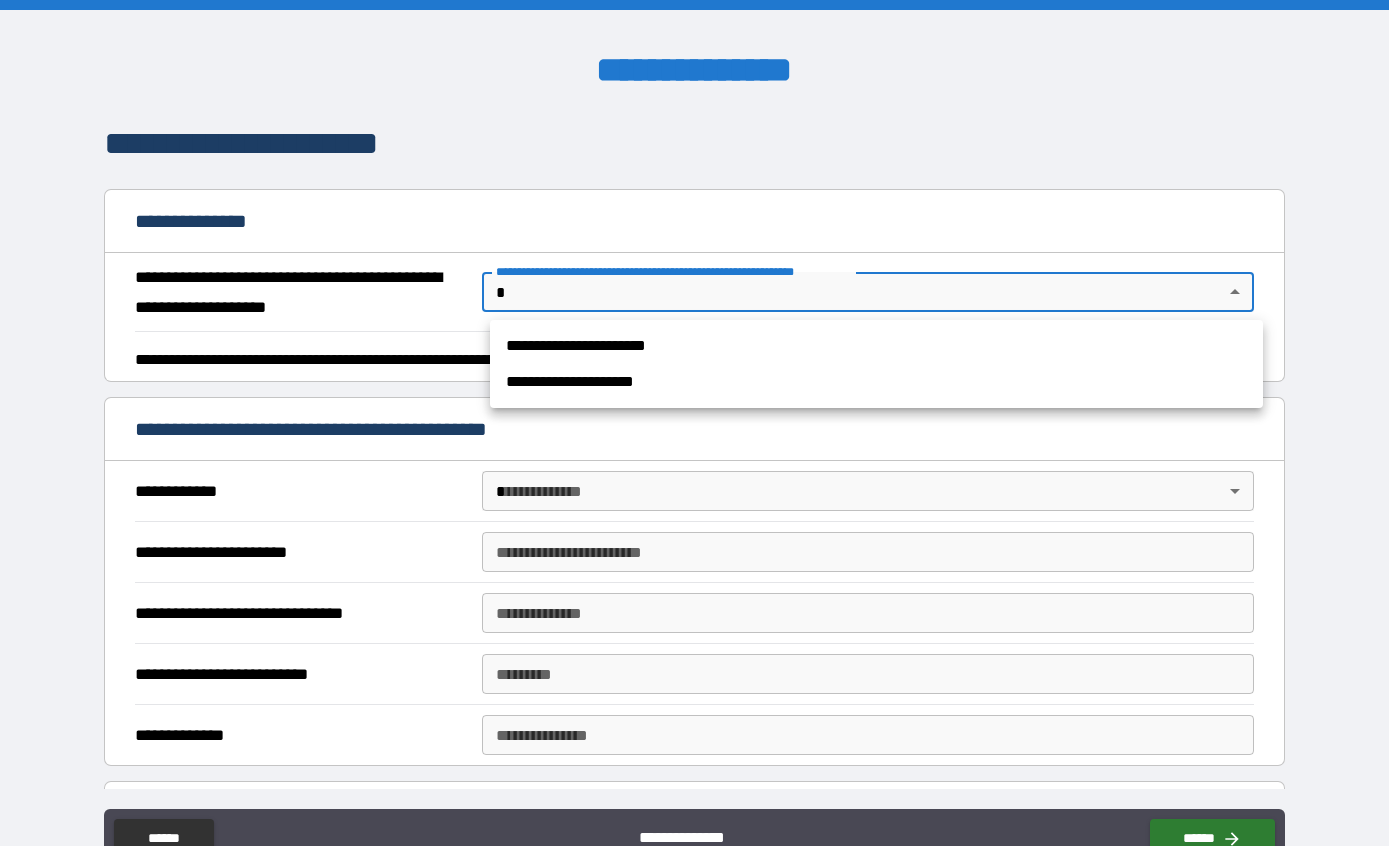 click on "**********" at bounding box center (876, 346) 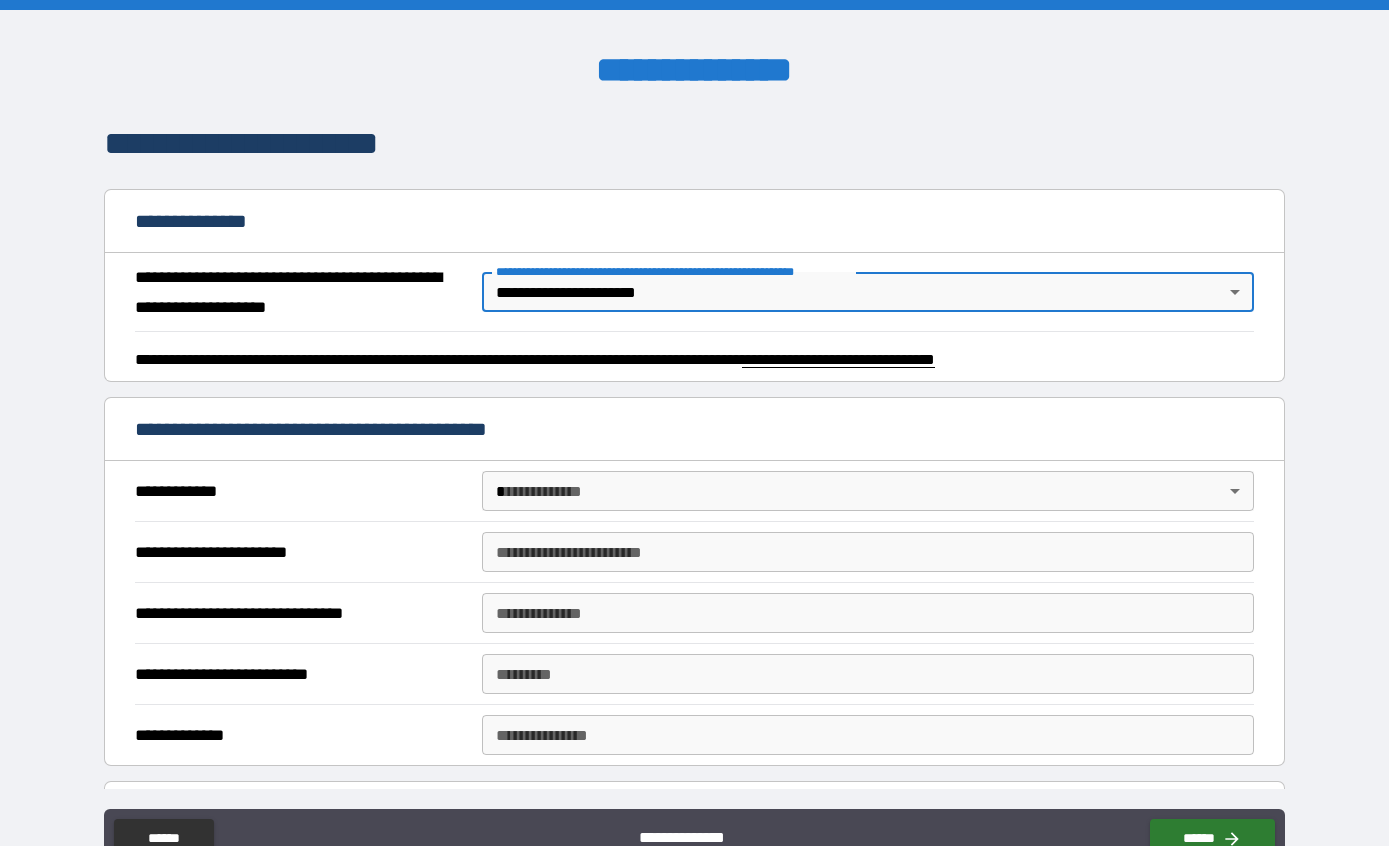 click on "**********" at bounding box center [694, 463] 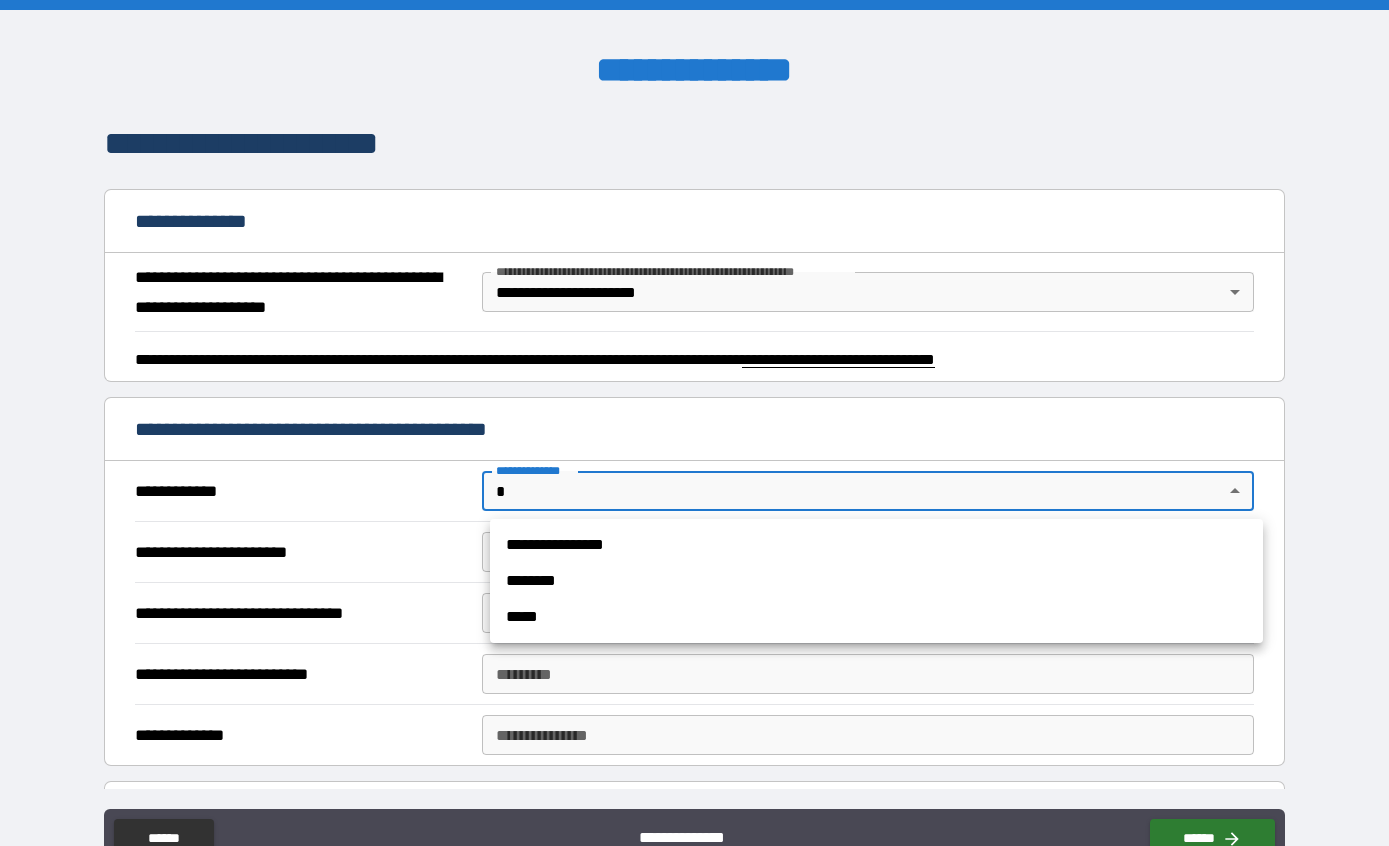 click on "********" at bounding box center [876, 581] 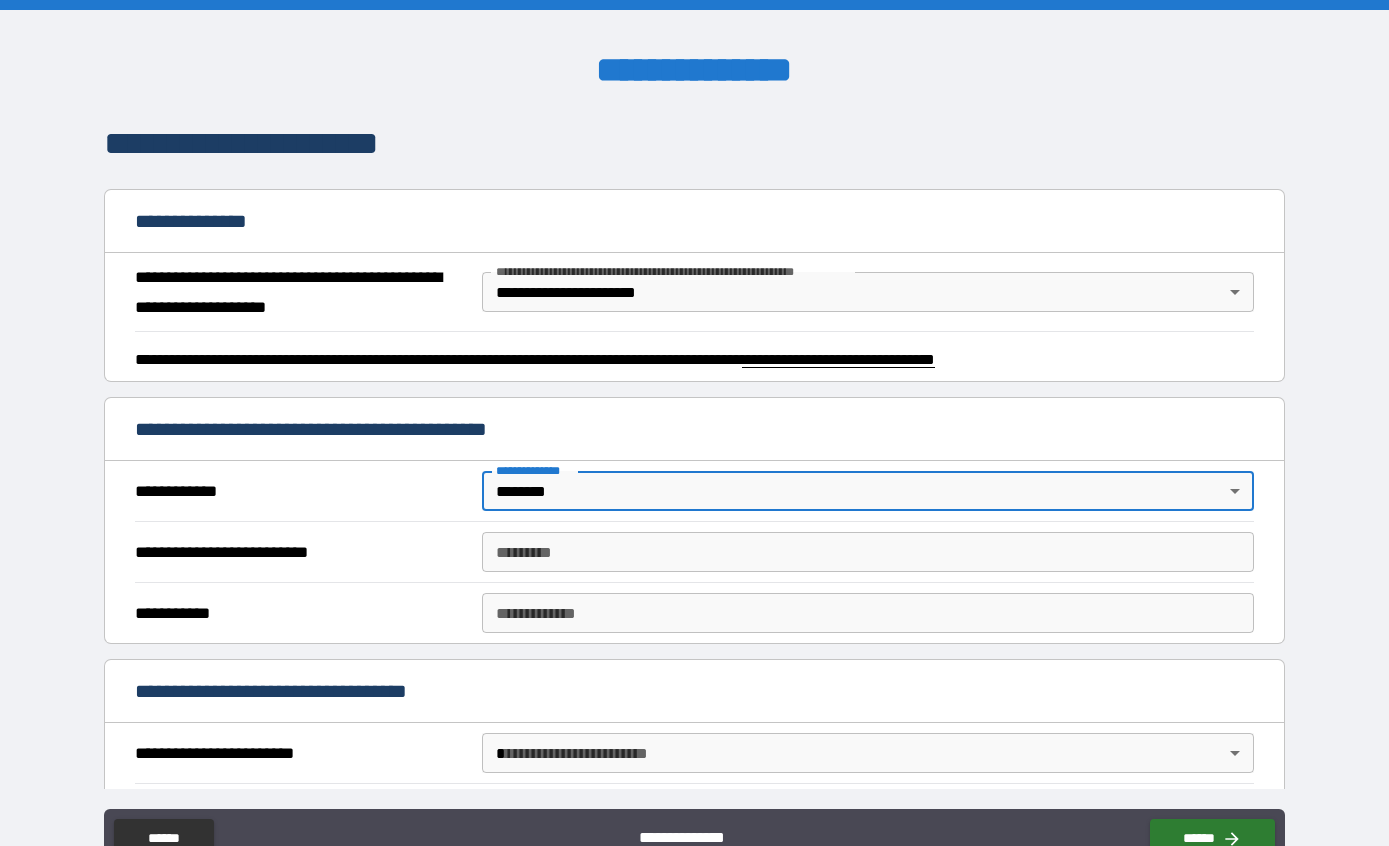 click on "**********" at bounding box center [694, 463] 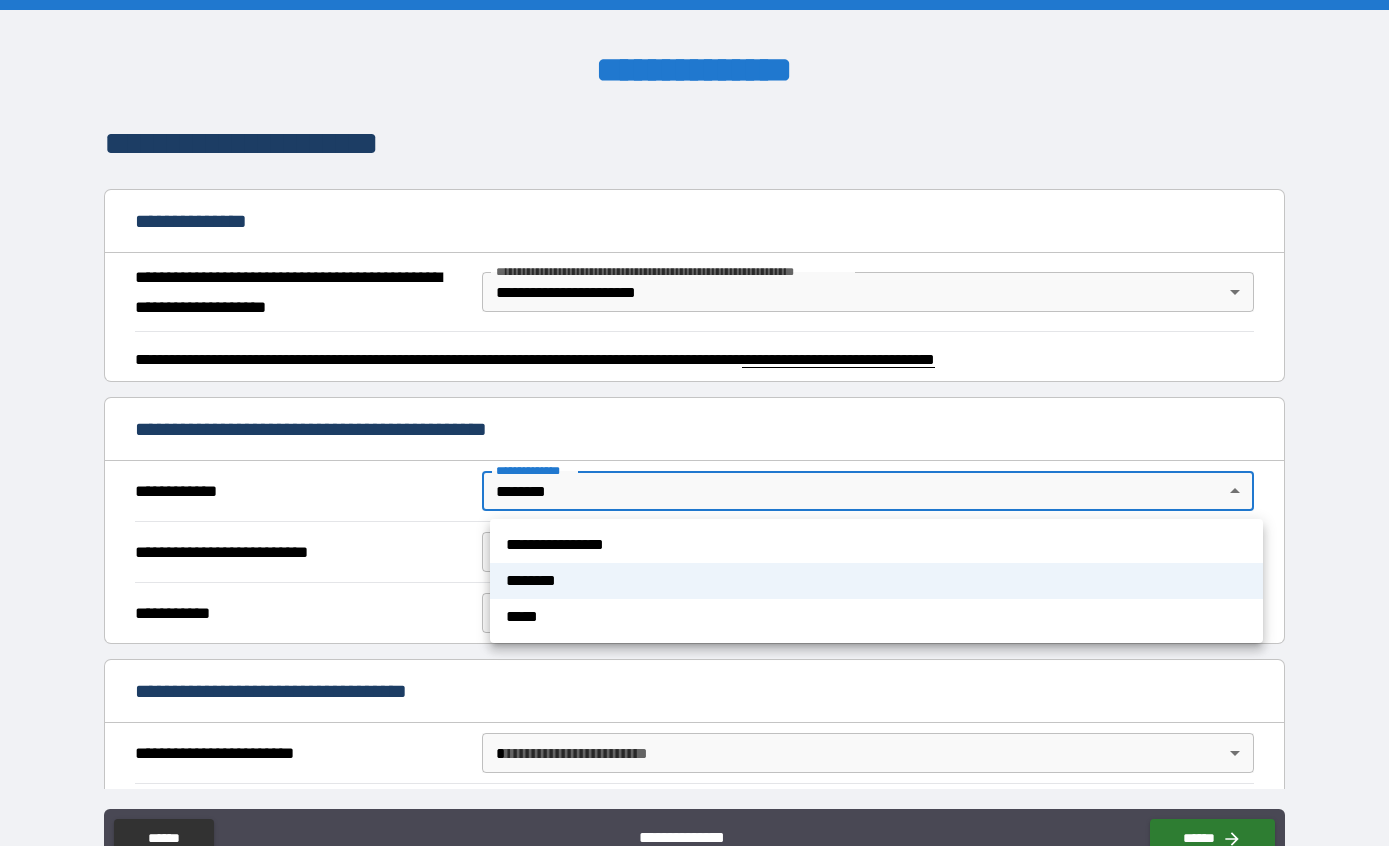 click on "**********" at bounding box center (876, 545) 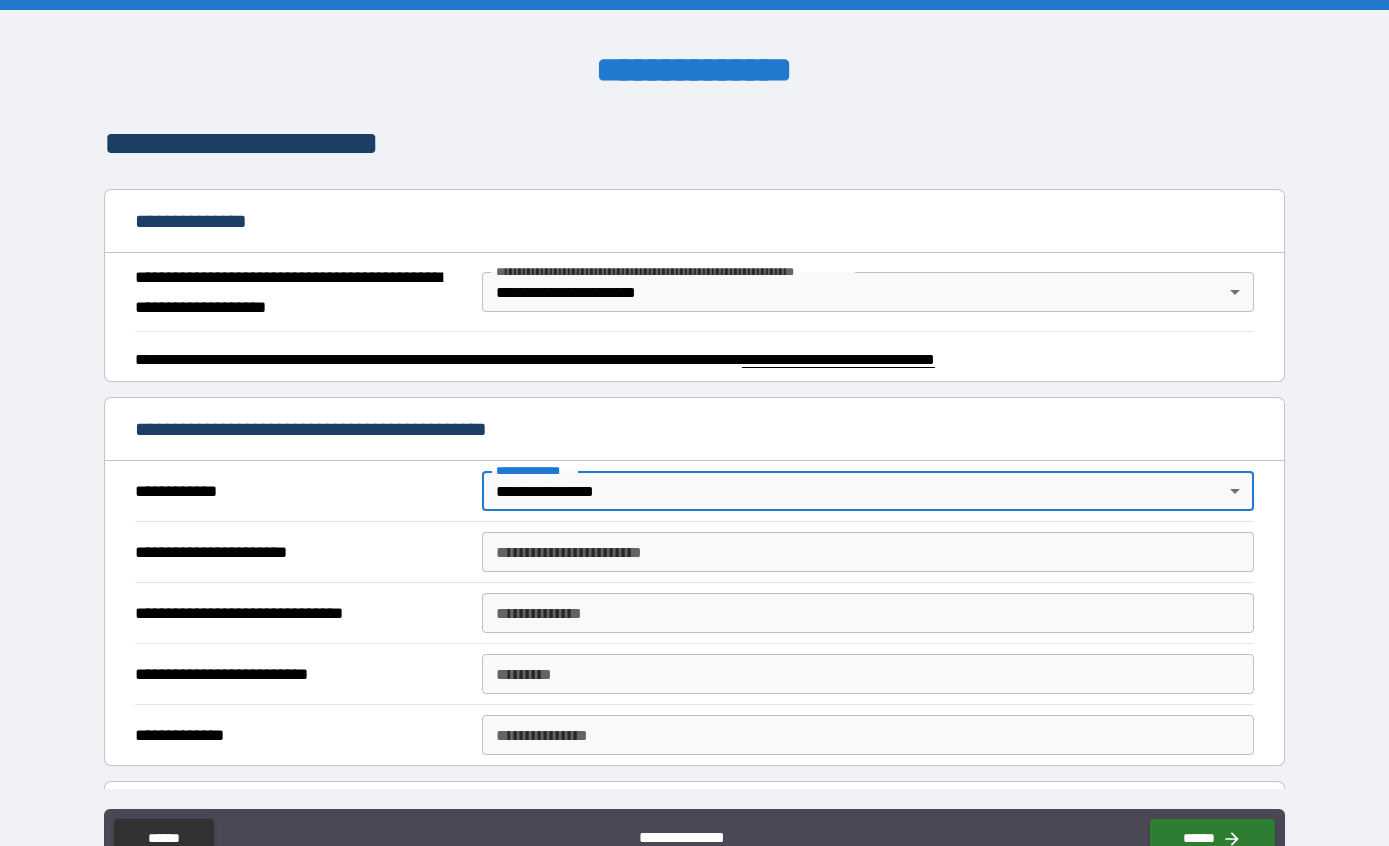 click on "**********" at bounding box center (868, 552) 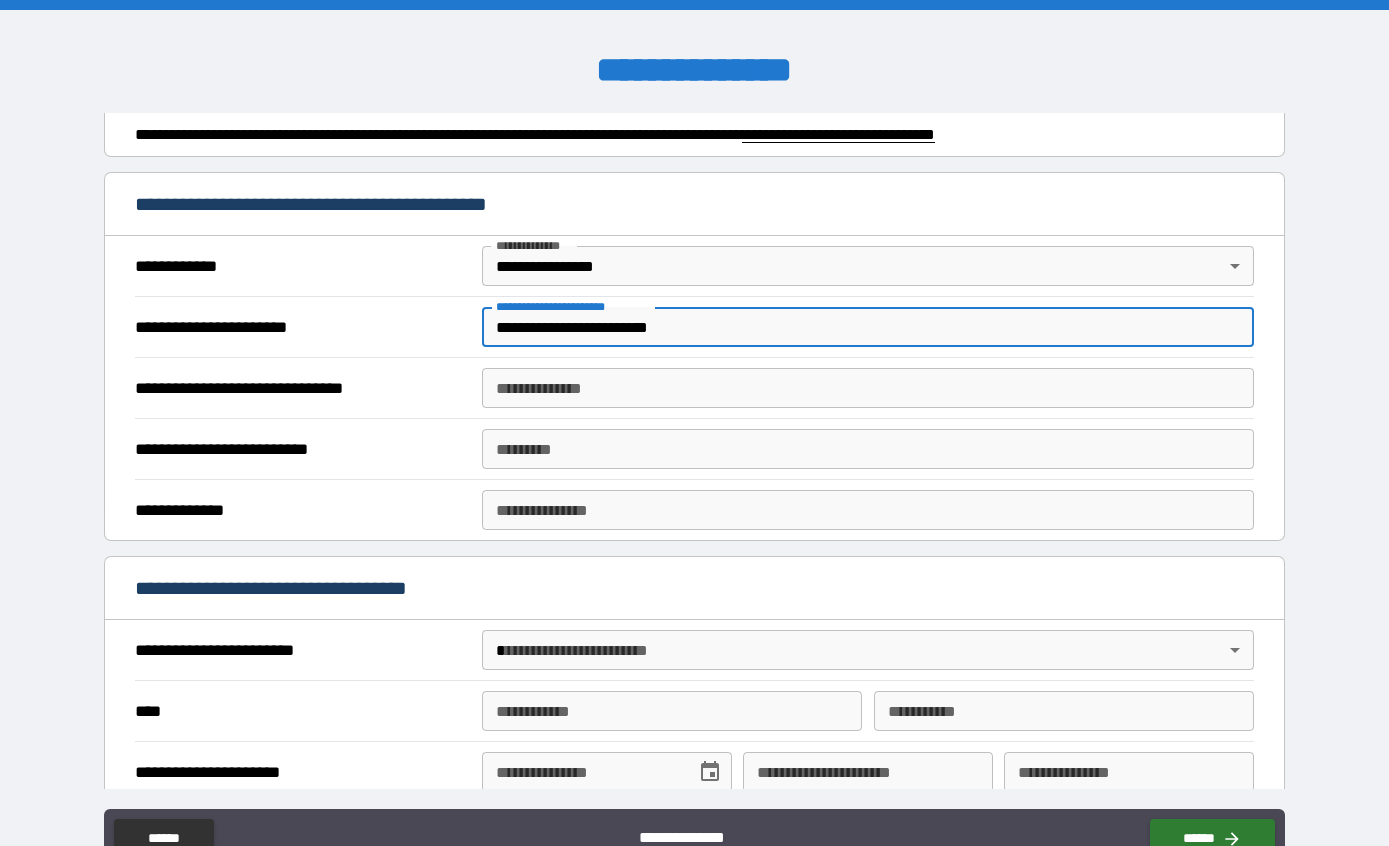 scroll, scrollTop: 226, scrollLeft: 0, axis: vertical 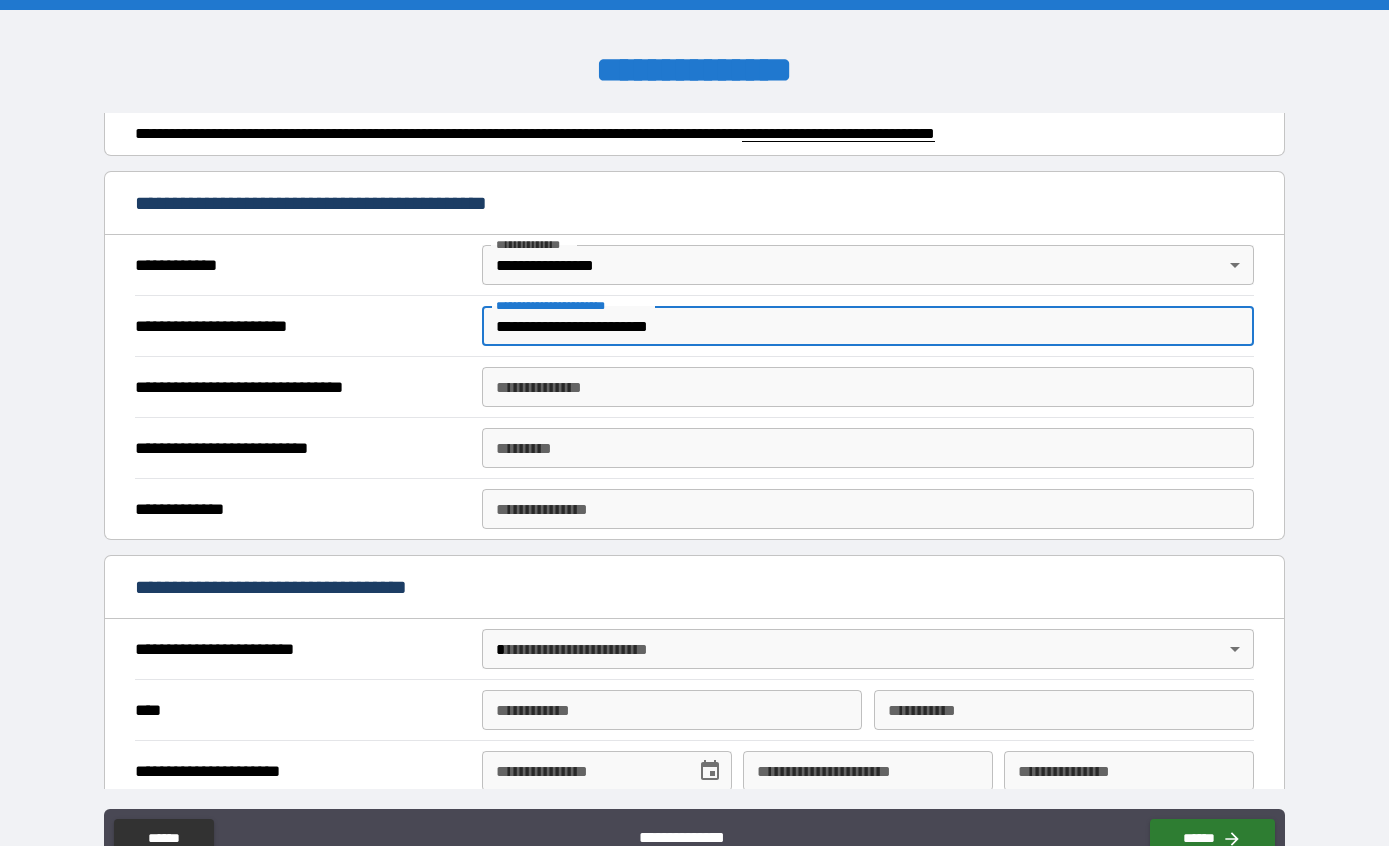 click on "**********" at bounding box center (868, 387) 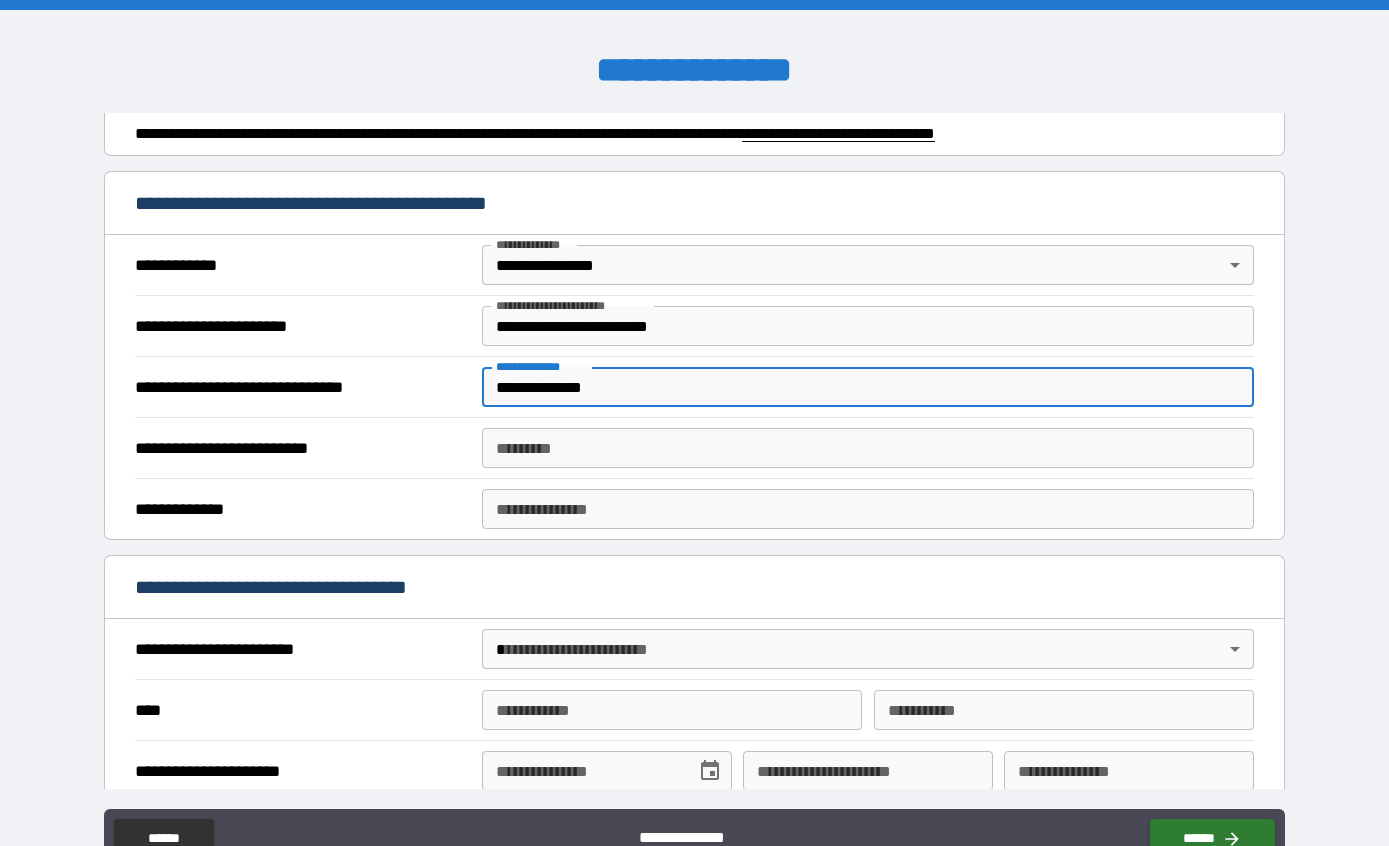 click on "*********" at bounding box center [868, 448] 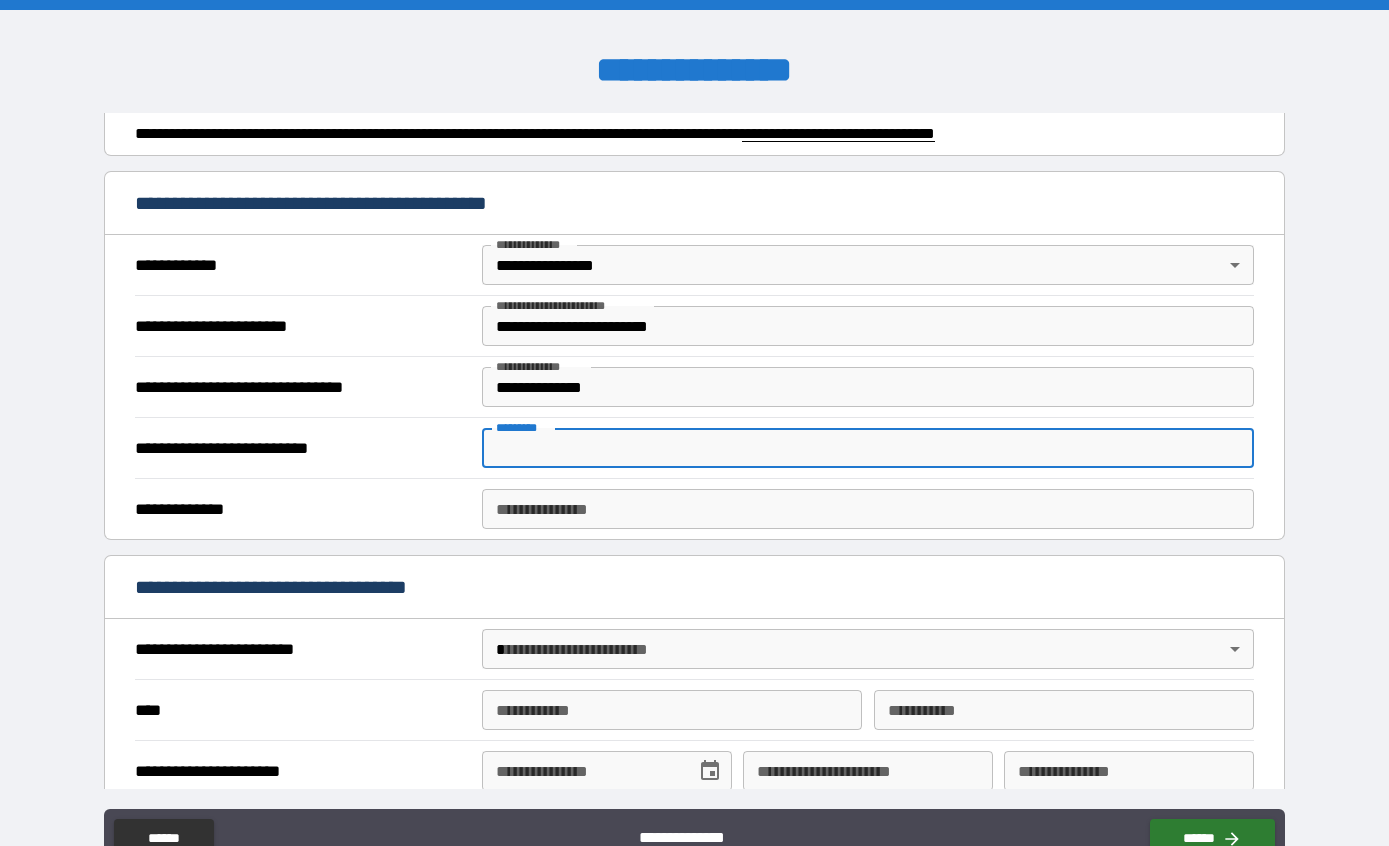 click on "**********" at bounding box center (694, 463) 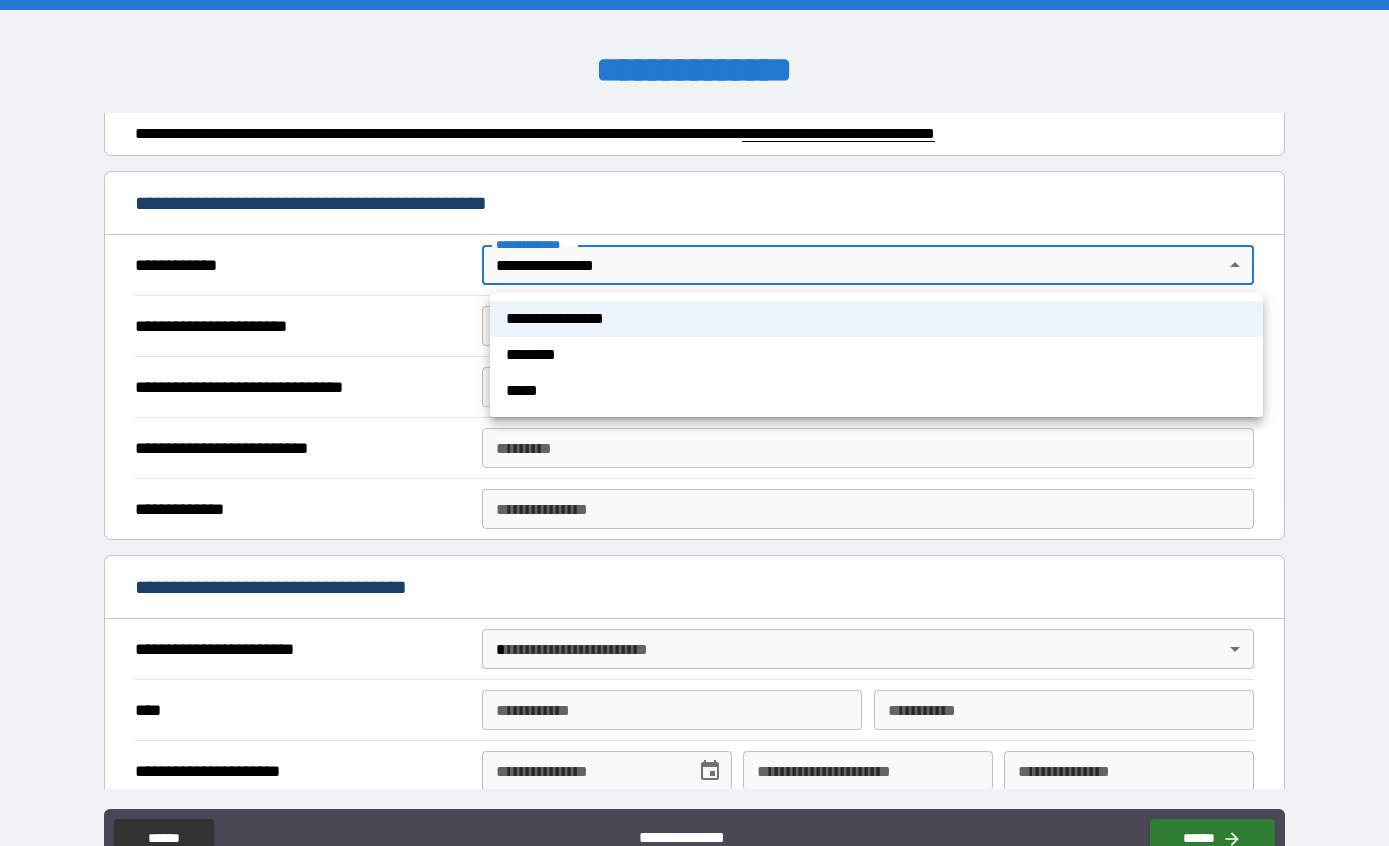 click on "**********" at bounding box center (876, 319) 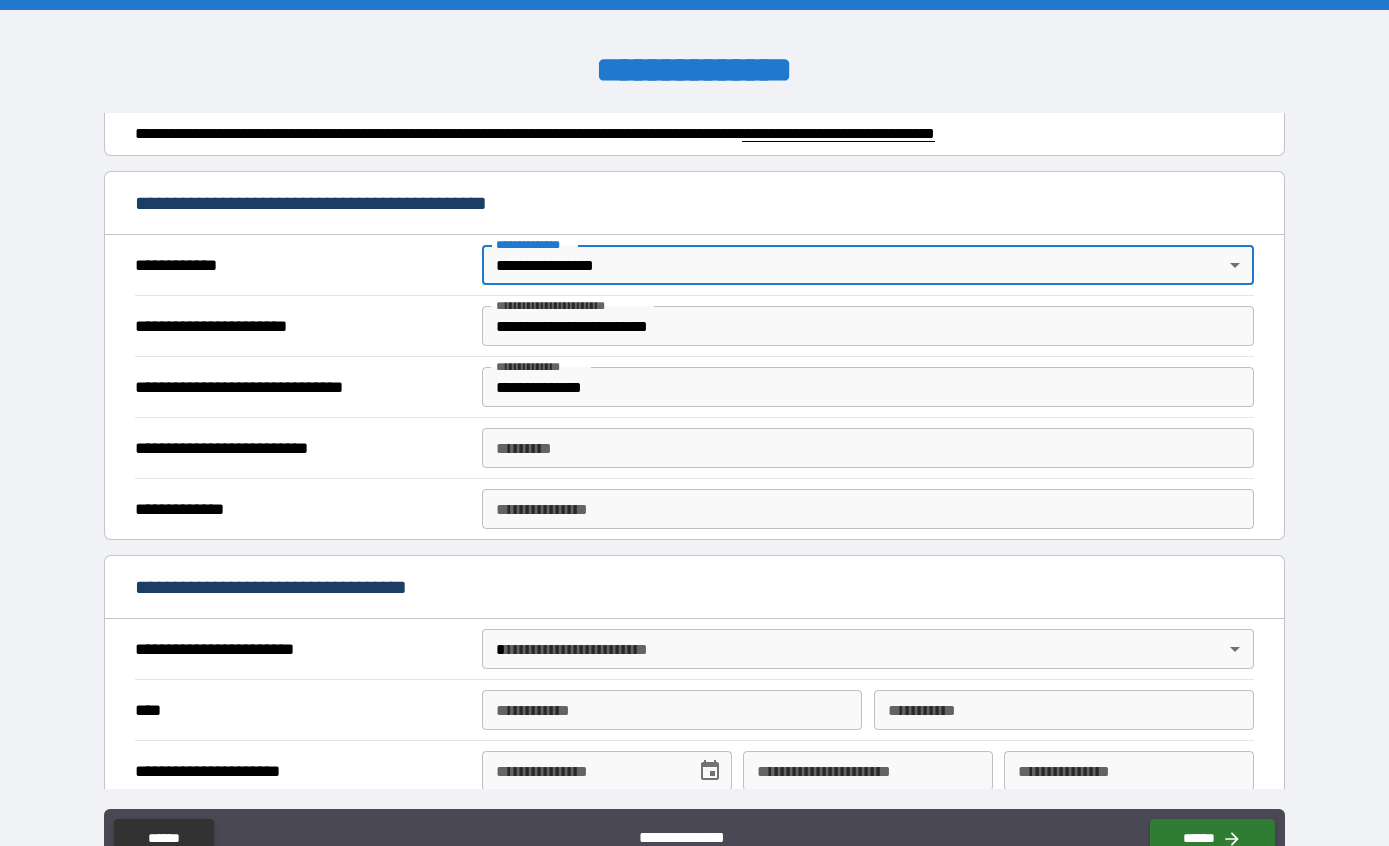 click on "**********" at bounding box center [868, 387] 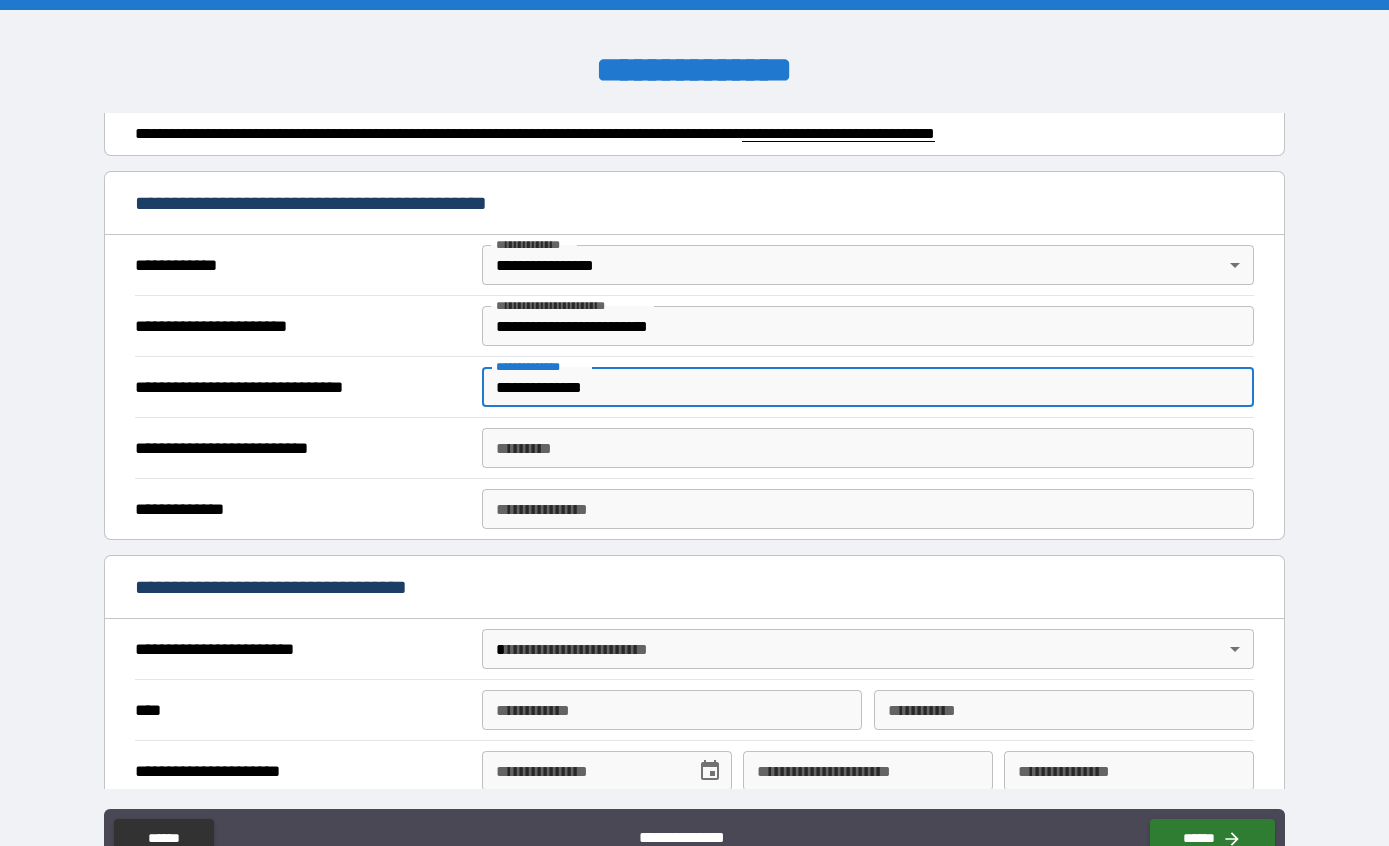 click on "*********" at bounding box center (868, 448) 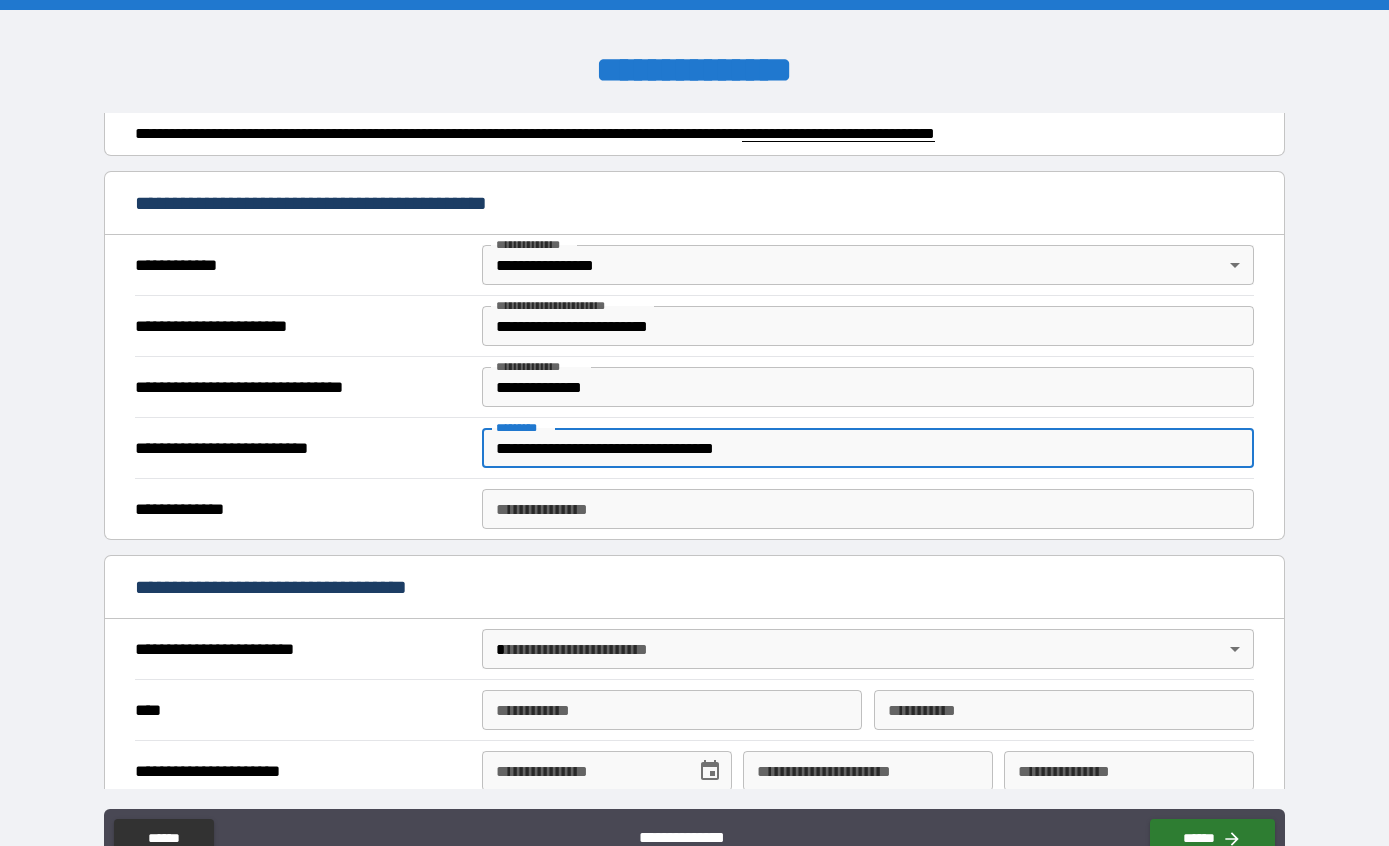 click on "**********" at bounding box center (868, 326) 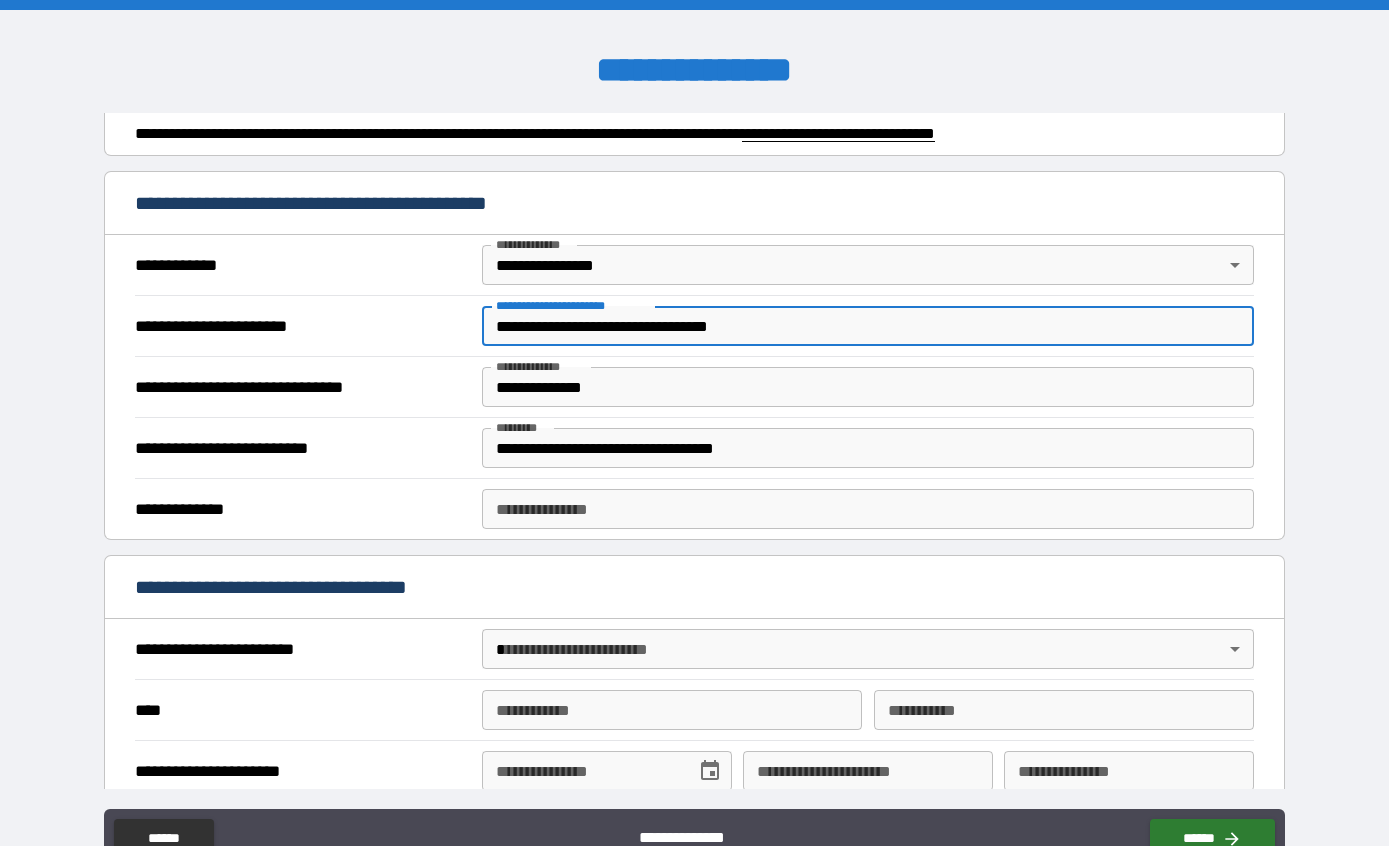 click on "**********" at bounding box center [868, 509] 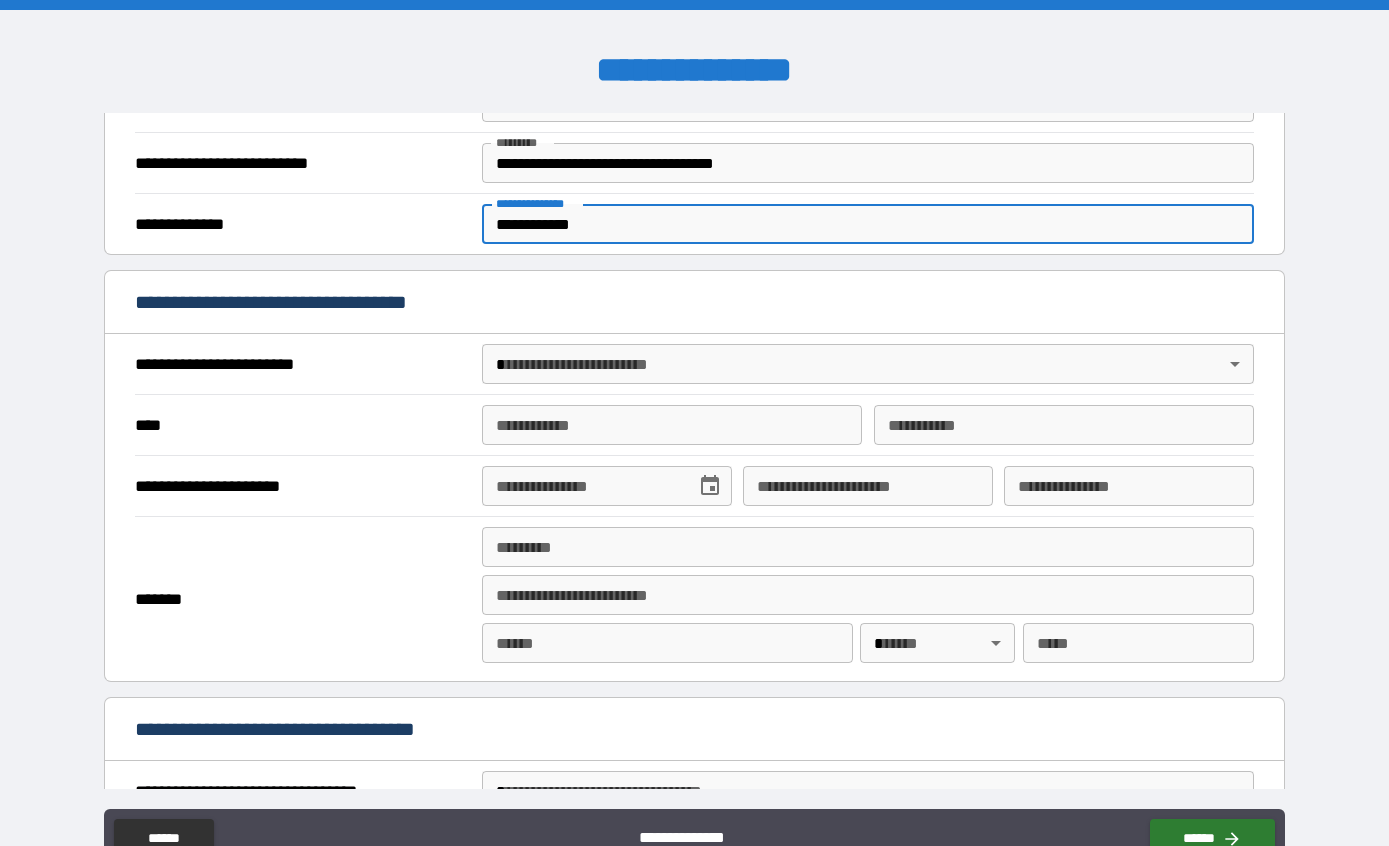 scroll, scrollTop: 513, scrollLeft: 0, axis: vertical 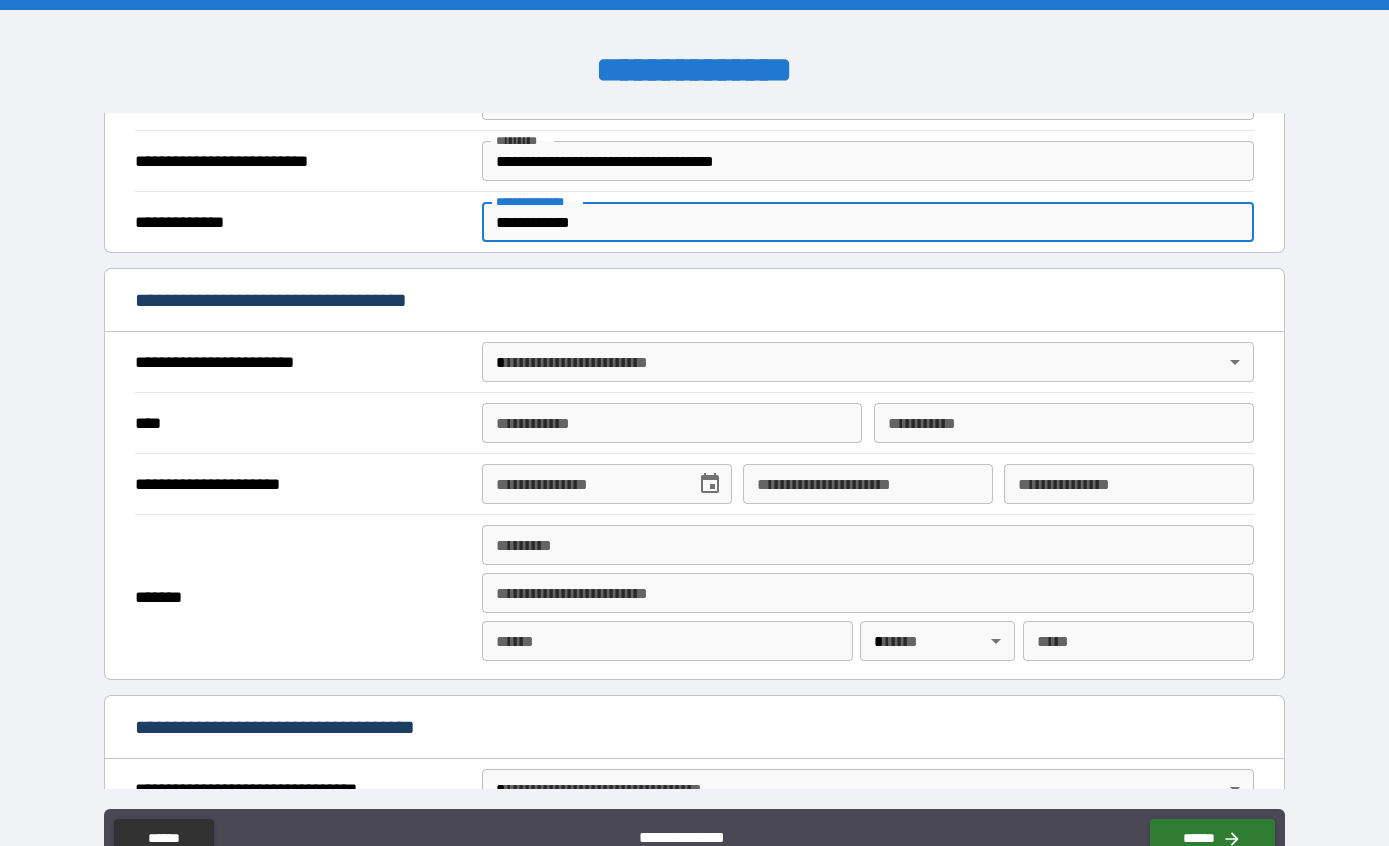 click on "**********" at bounding box center [694, 463] 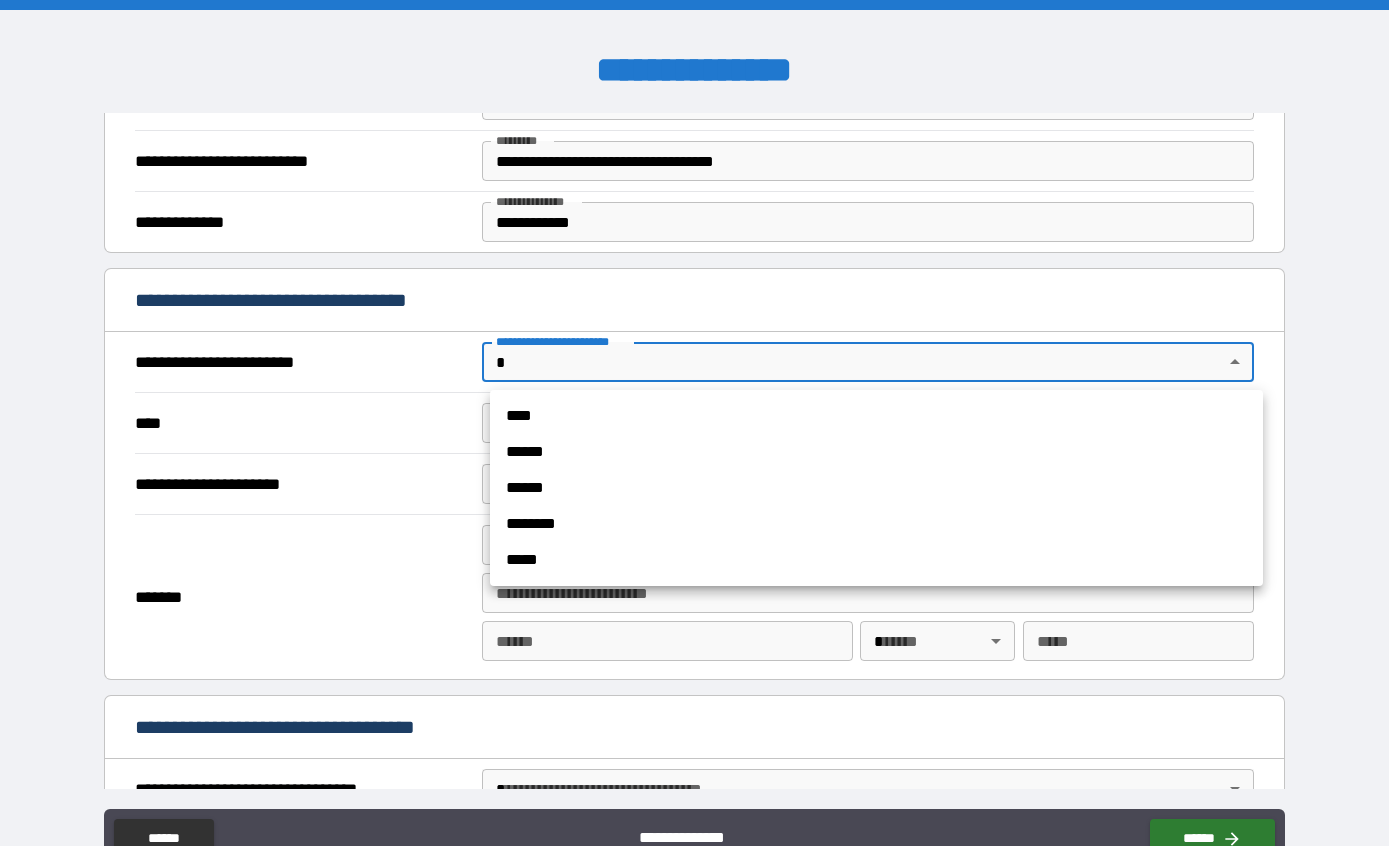 click on "****" at bounding box center (876, 416) 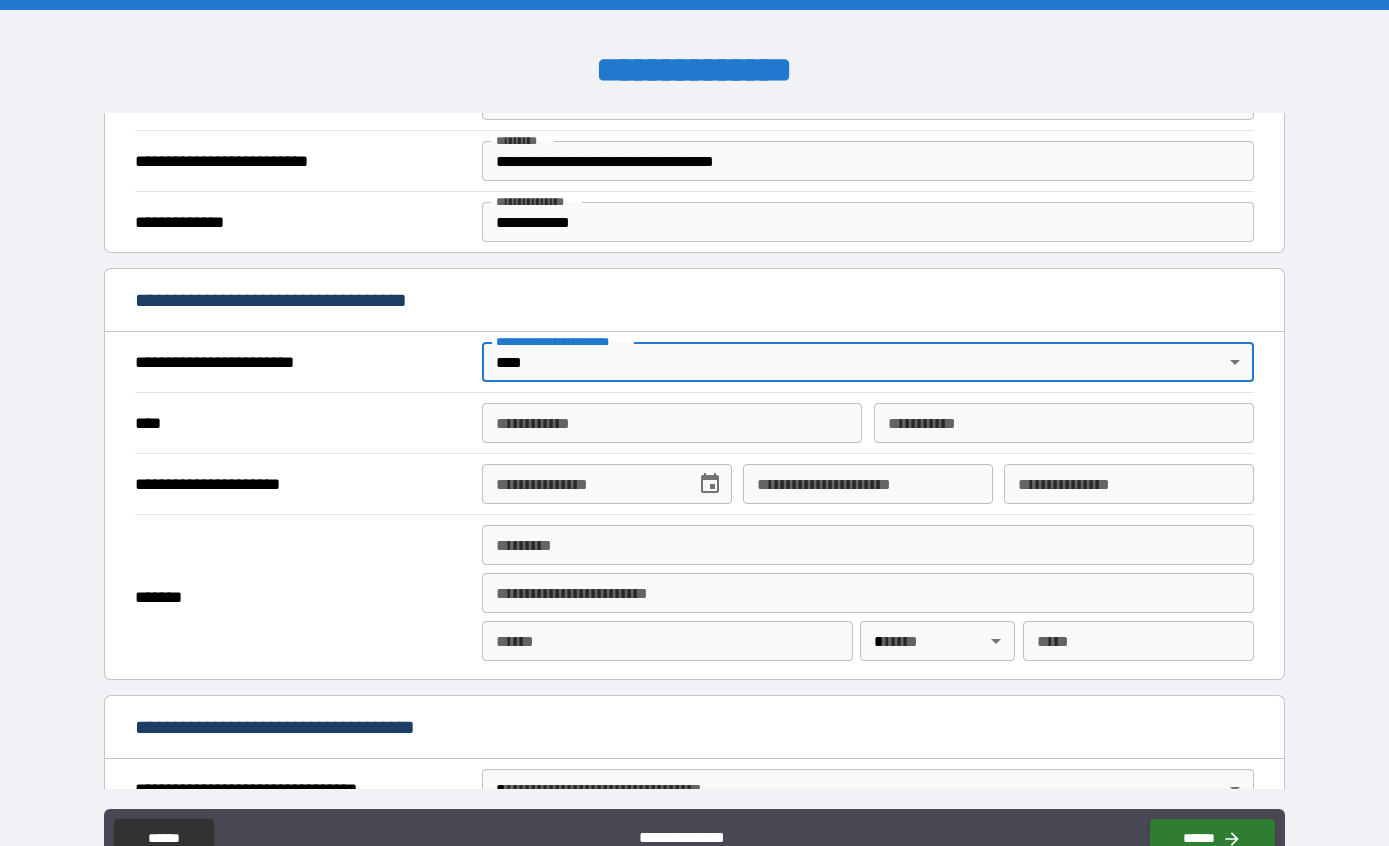 click on "**********" at bounding box center [672, 423] 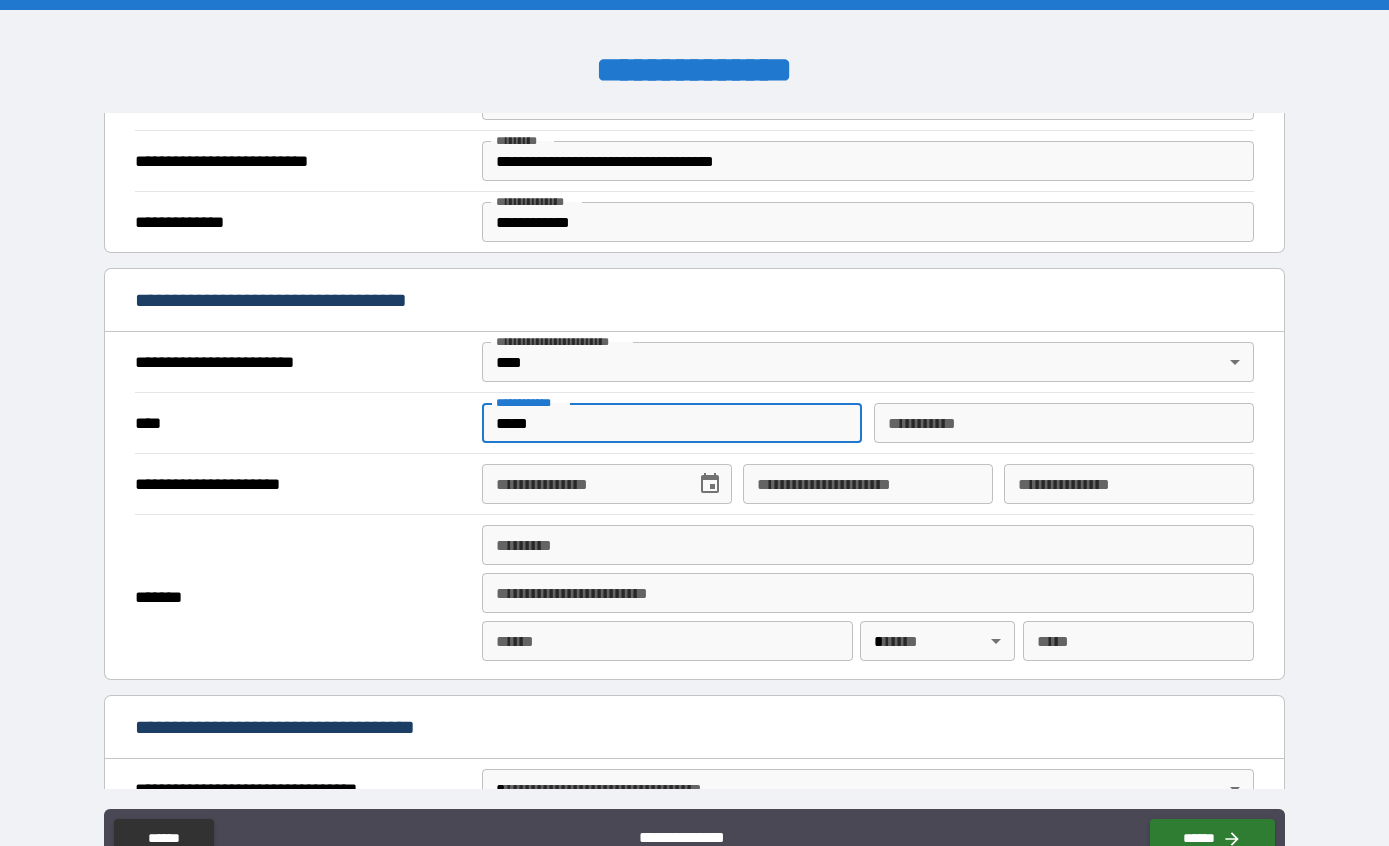 click on "*********   *" at bounding box center (1064, 423) 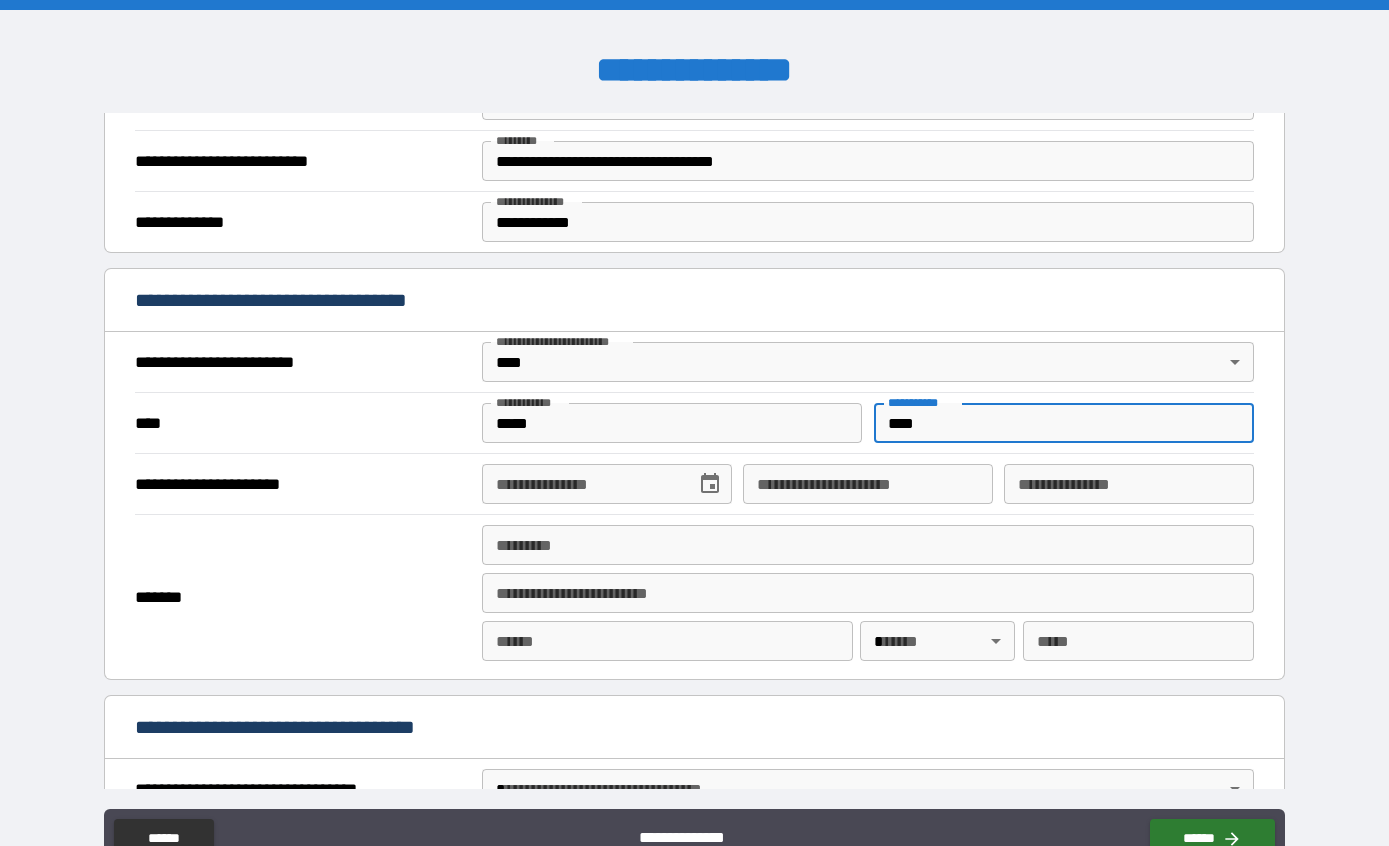 click on "**********" at bounding box center (582, 484) 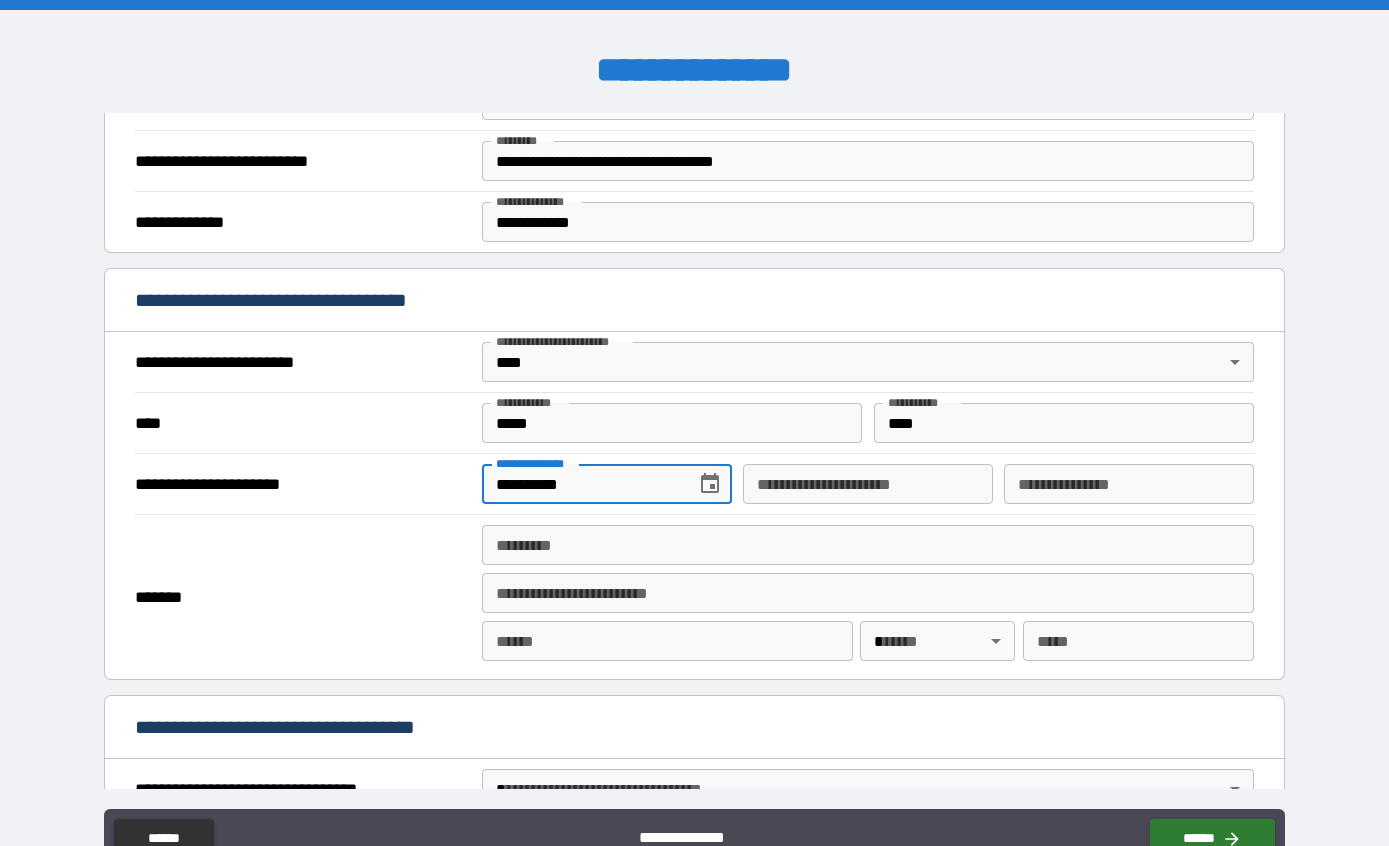 click on "**********" at bounding box center [868, 484] 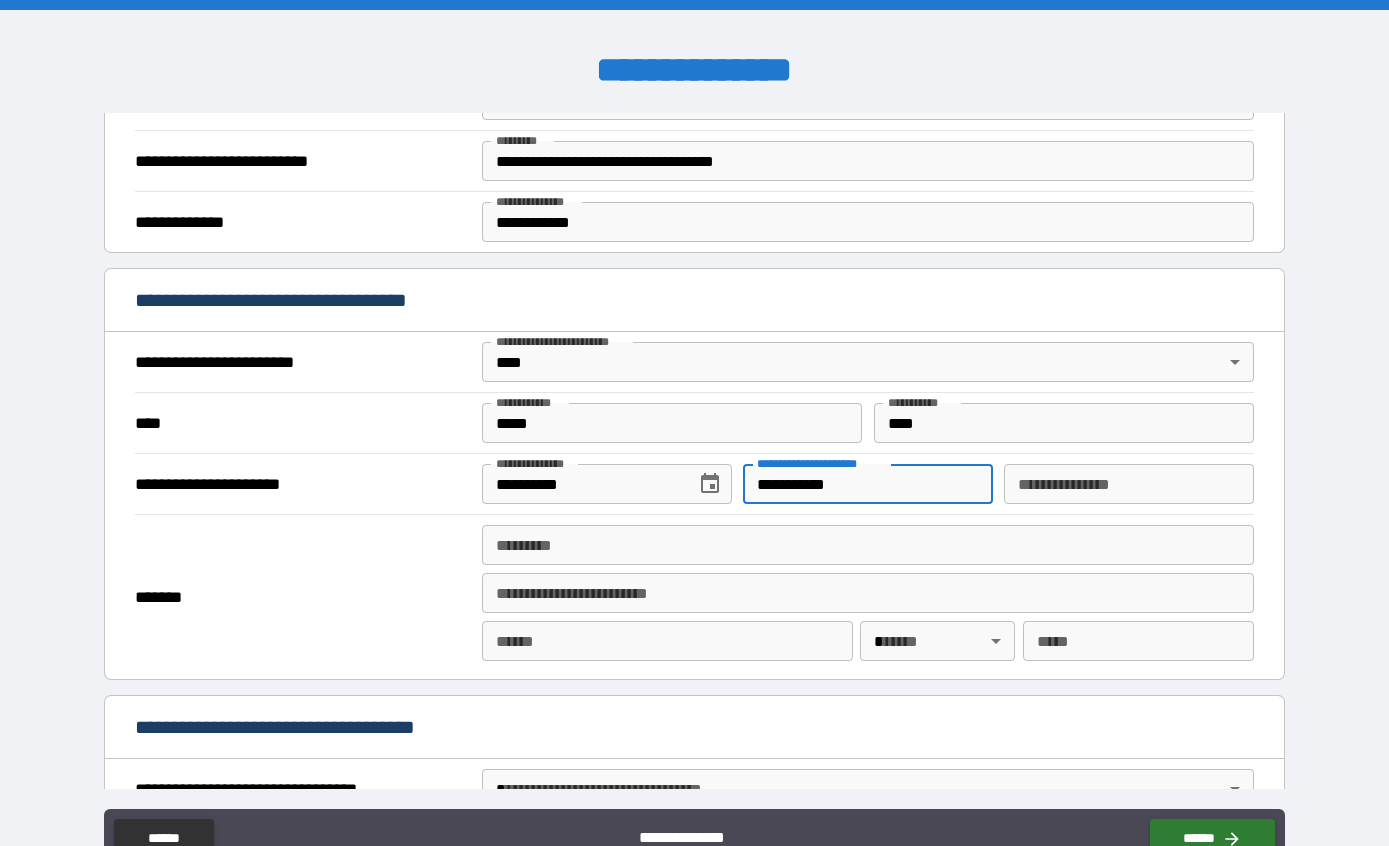 click on "**********" at bounding box center [1129, 484] 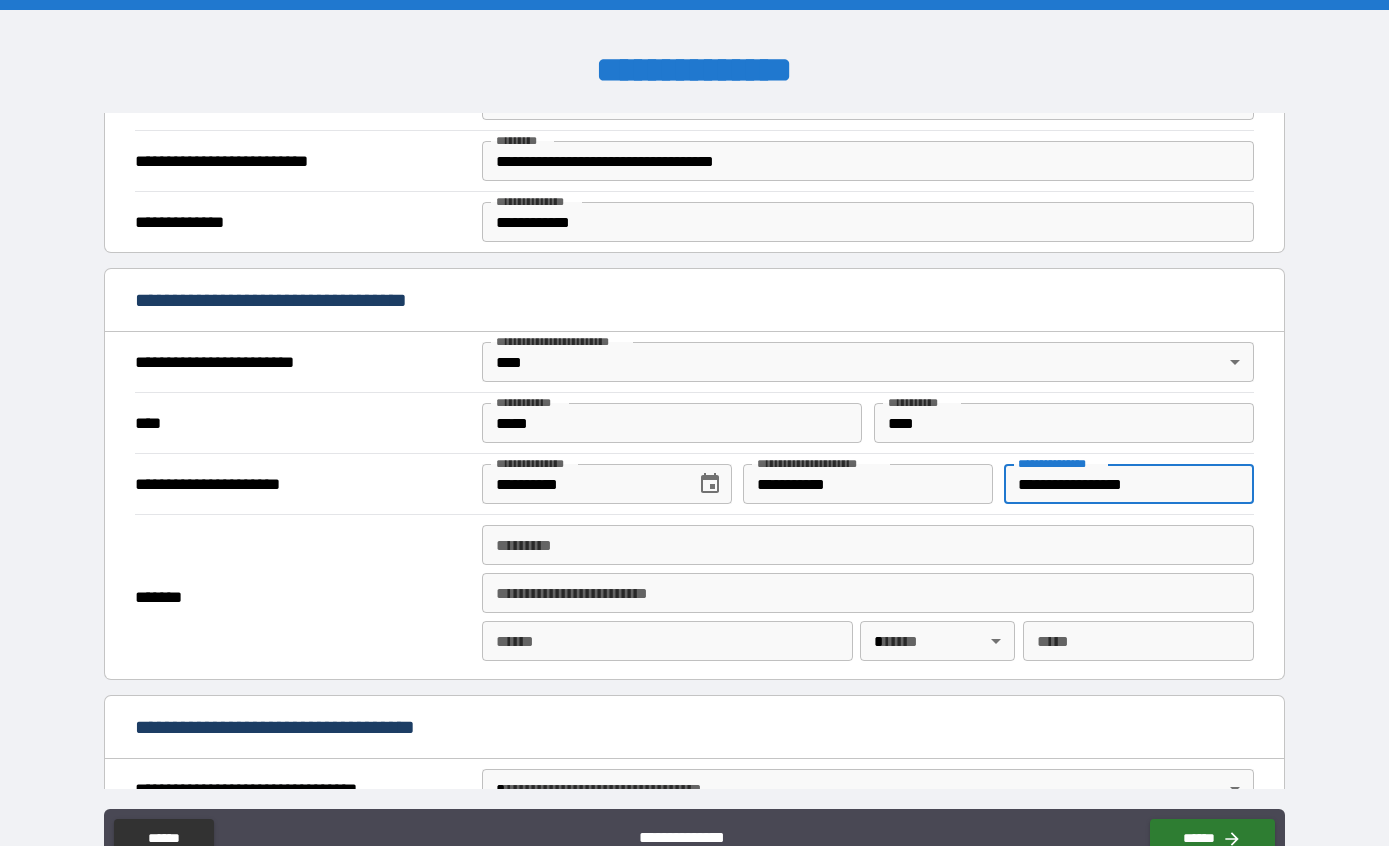 click on "*******   *" at bounding box center [868, 545] 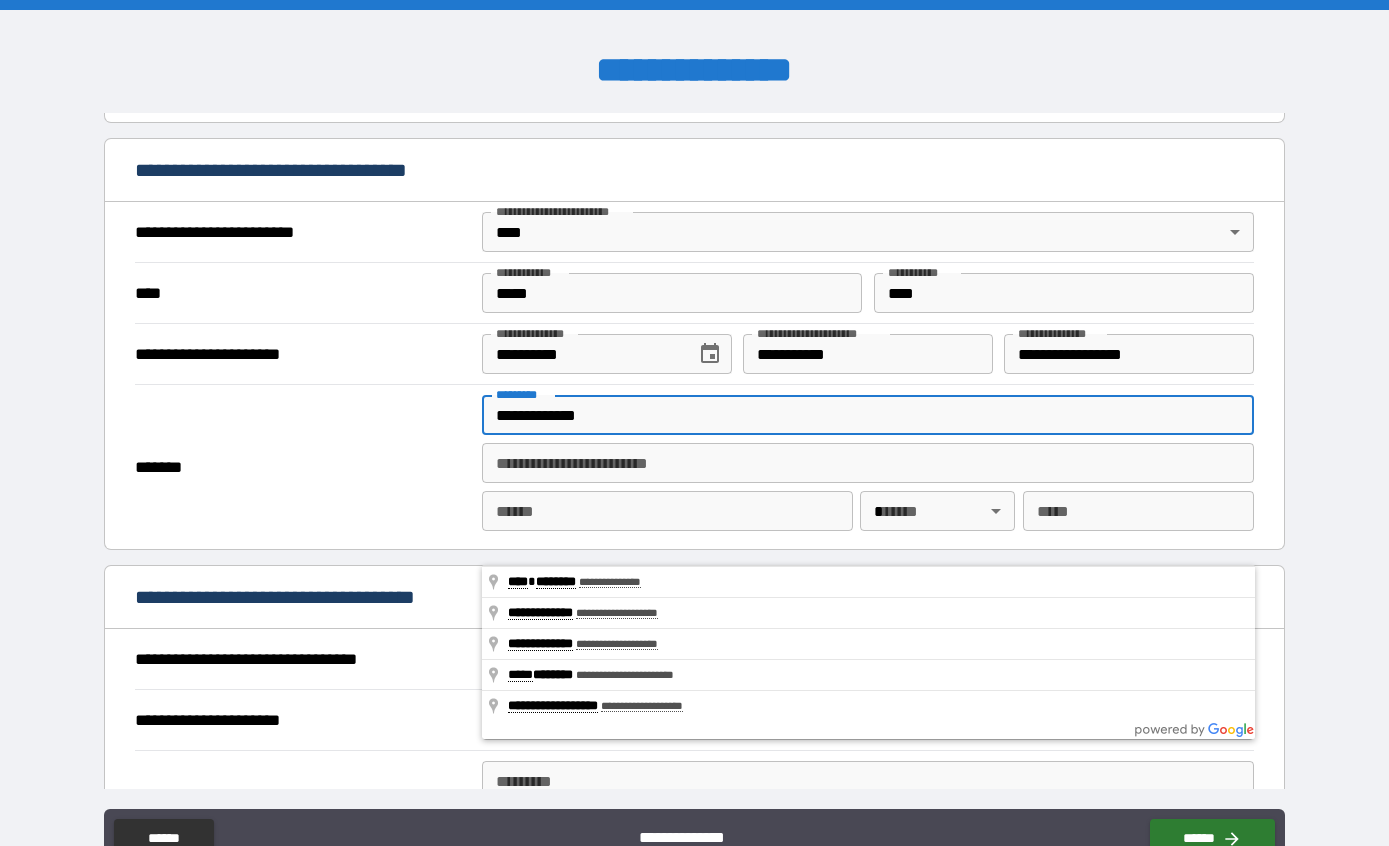 scroll, scrollTop: 669, scrollLeft: 0, axis: vertical 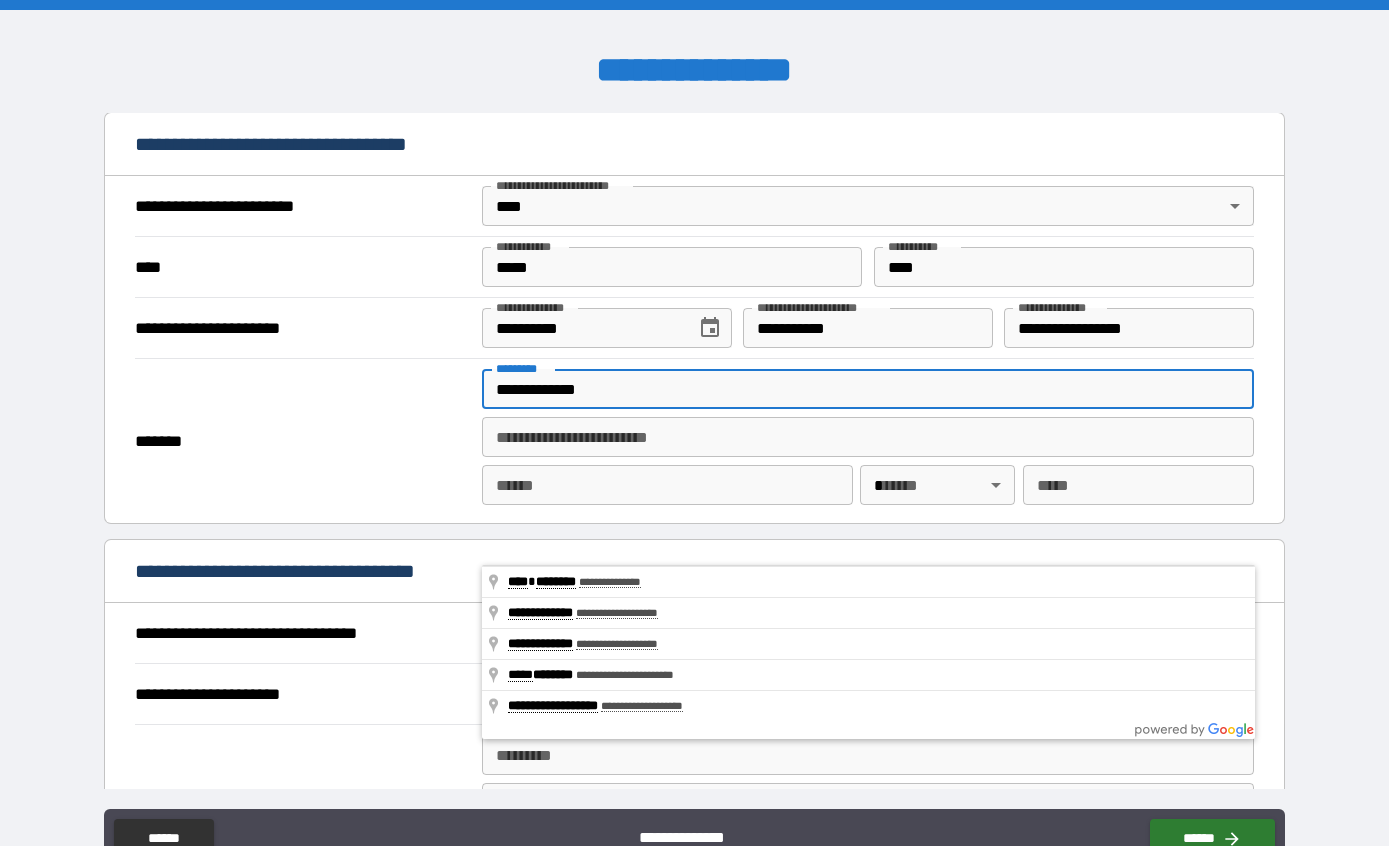 click on "****   *" at bounding box center [667, 485] 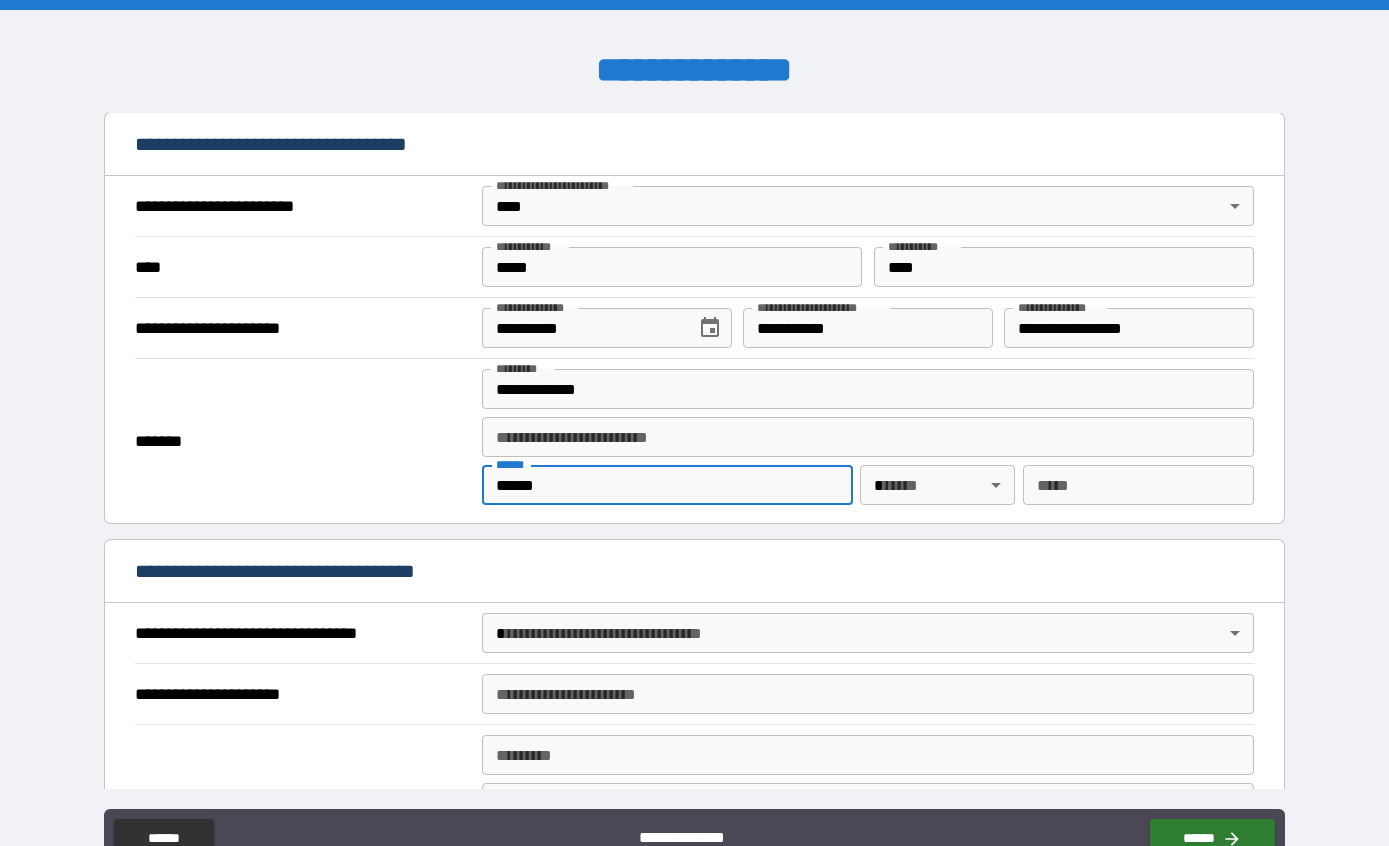 click on "**********" at bounding box center [694, 463] 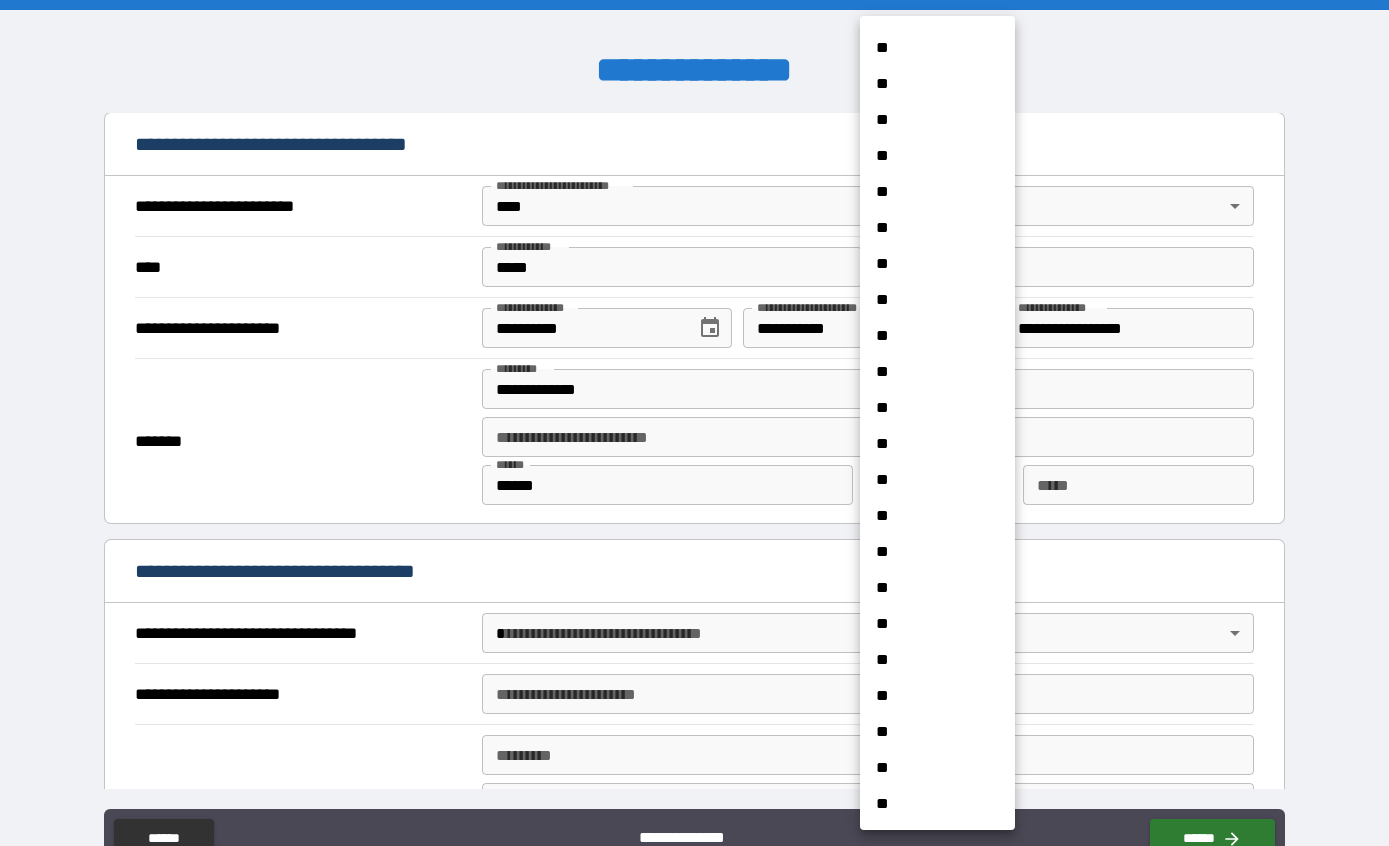 scroll, scrollTop: 1326, scrollLeft: 0, axis: vertical 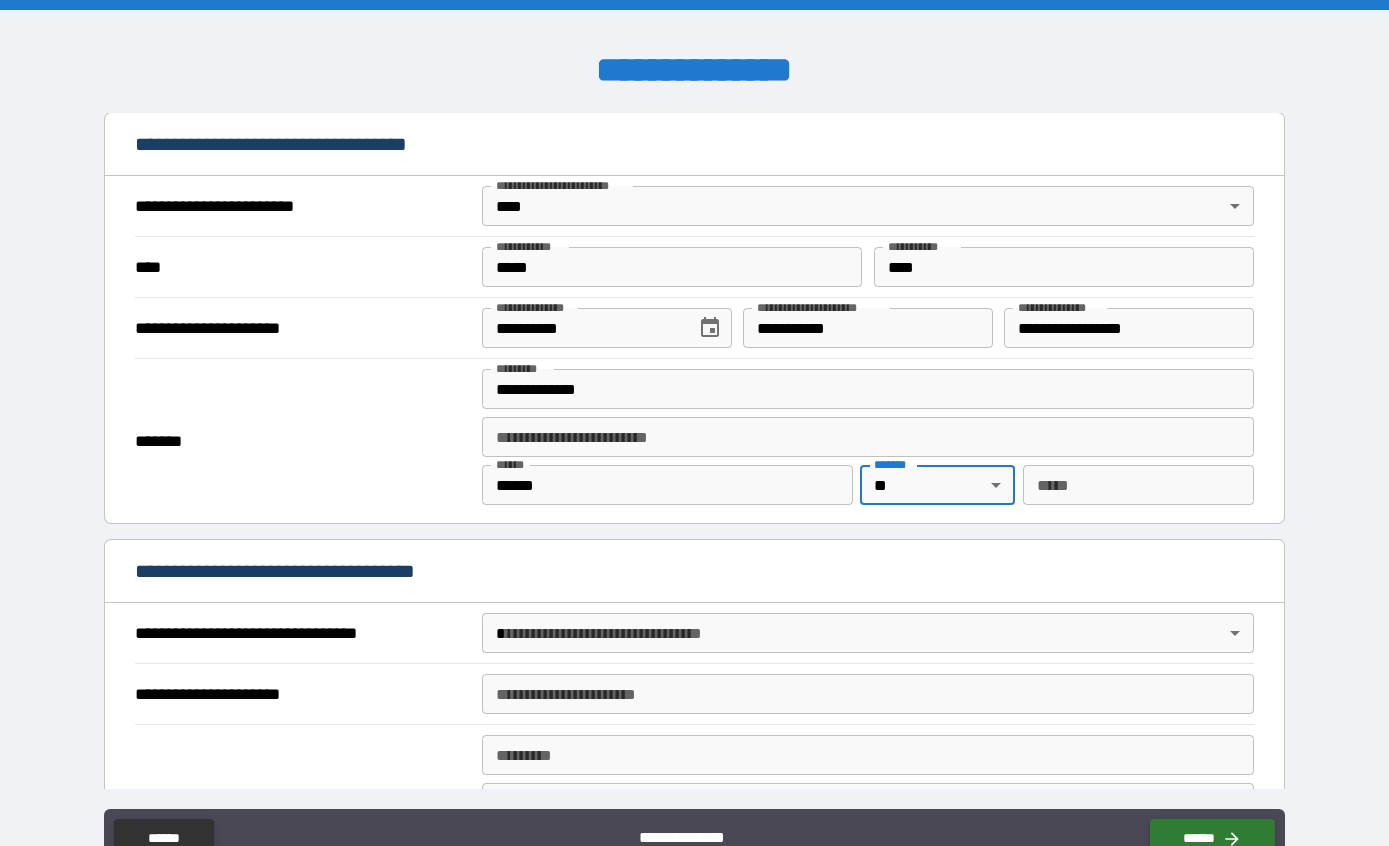 click on "*******   *" at bounding box center (868, 755) 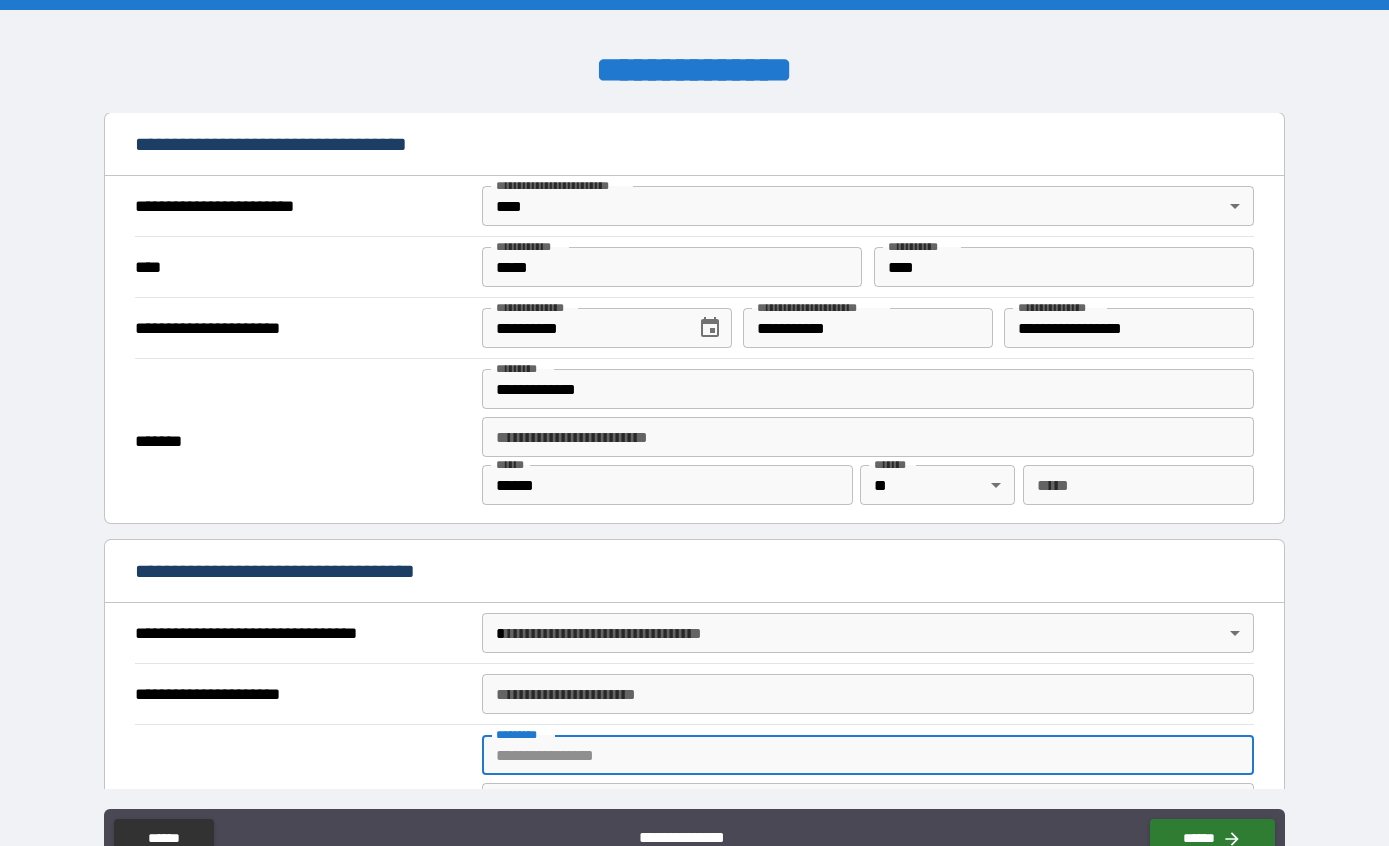 click on "***   *" at bounding box center (1139, 485) 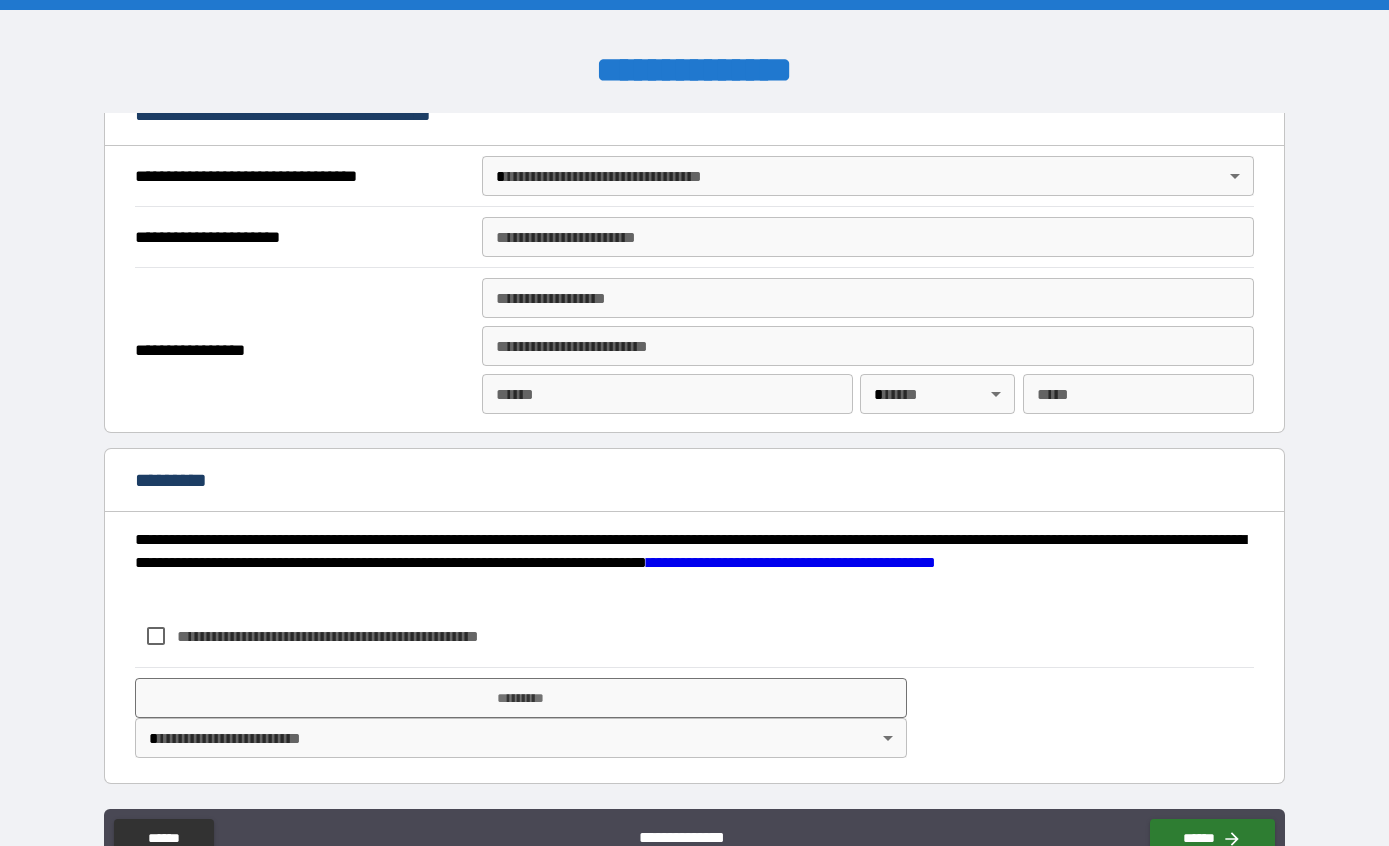 scroll, scrollTop: 2382, scrollLeft: 0, axis: vertical 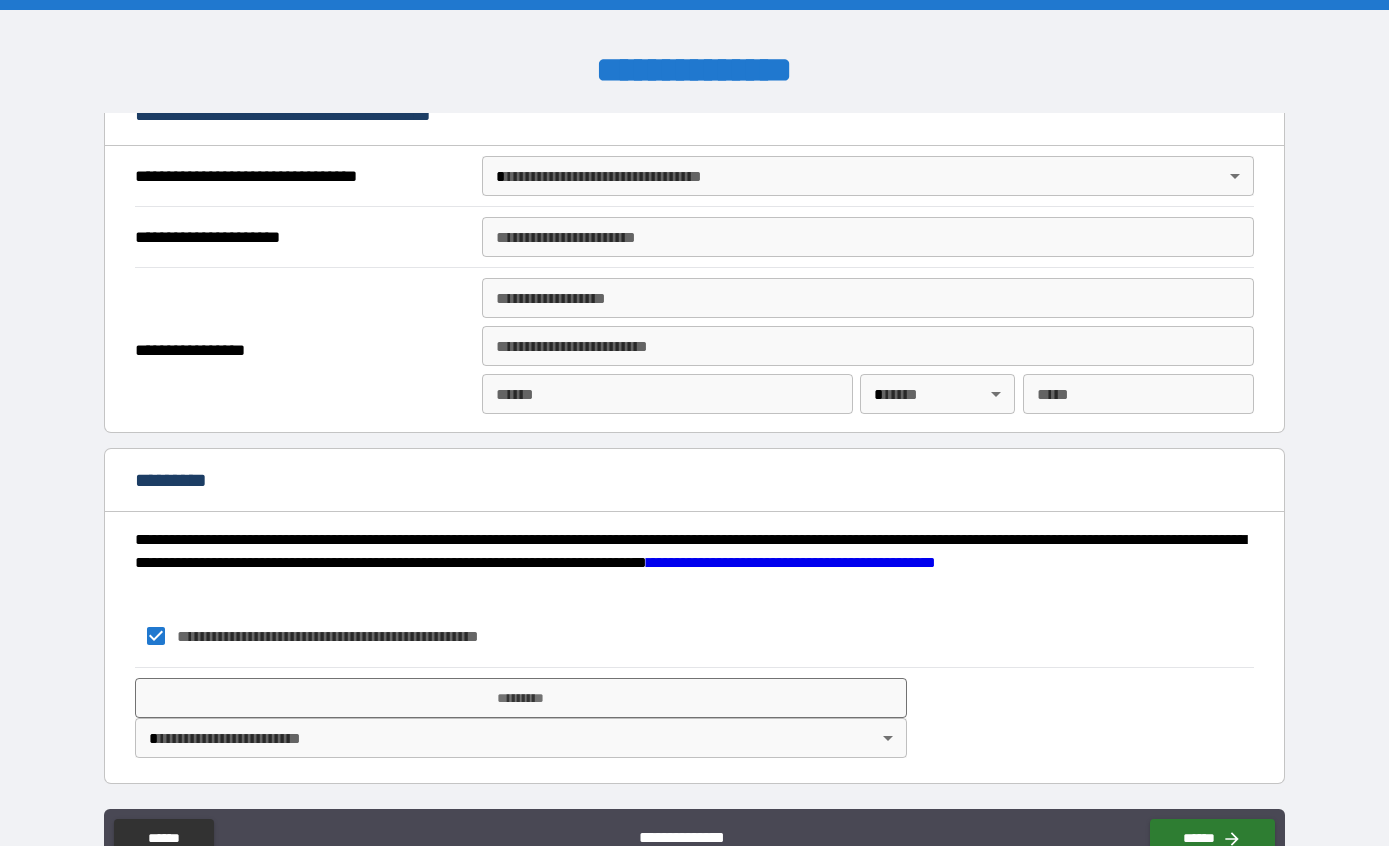 click on "*********" at bounding box center [521, 698] 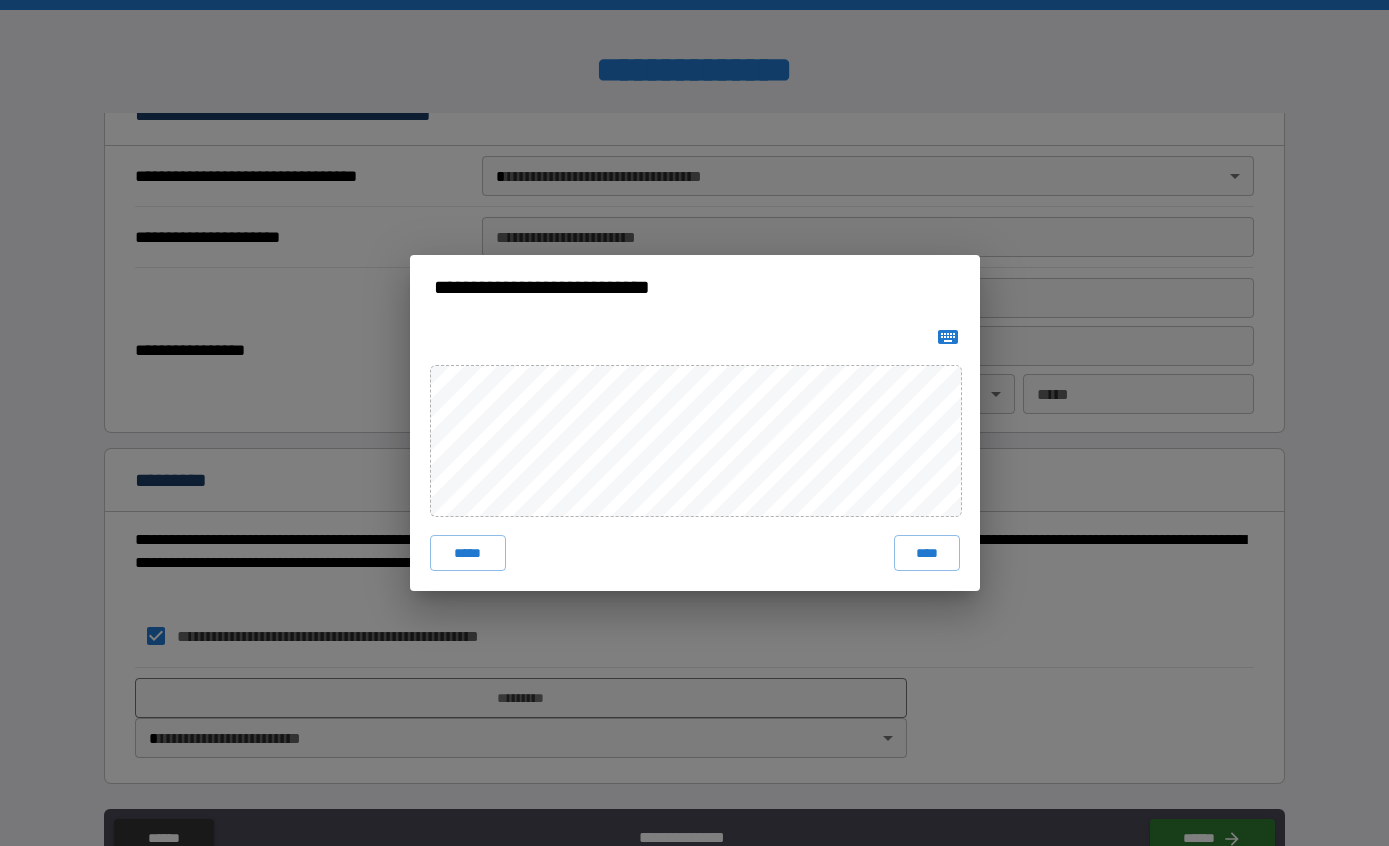 click on "****" at bounding box center [927, 553] 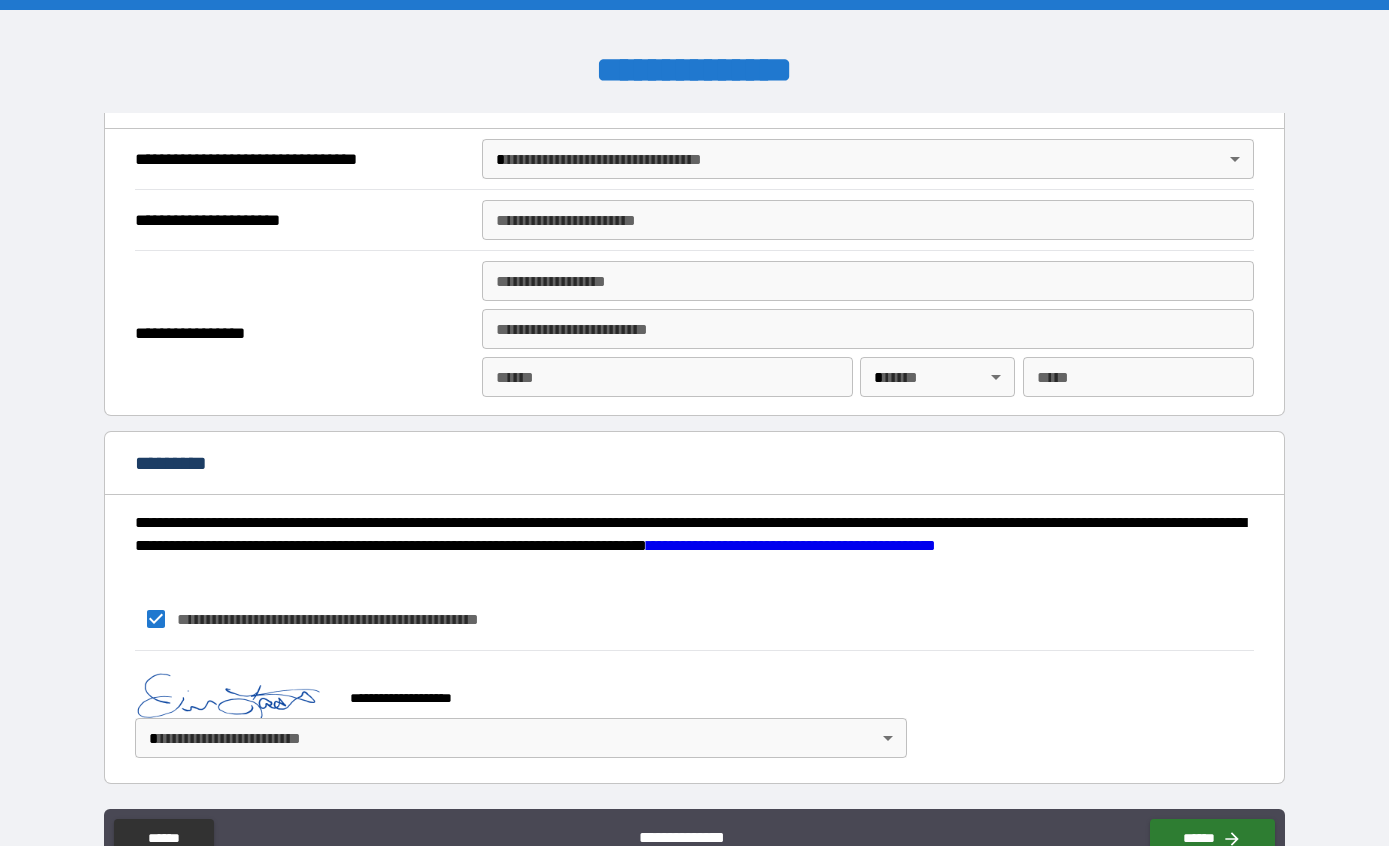 scroll, scrollTop: 2399, scrollLeft: 0, axis: vertical 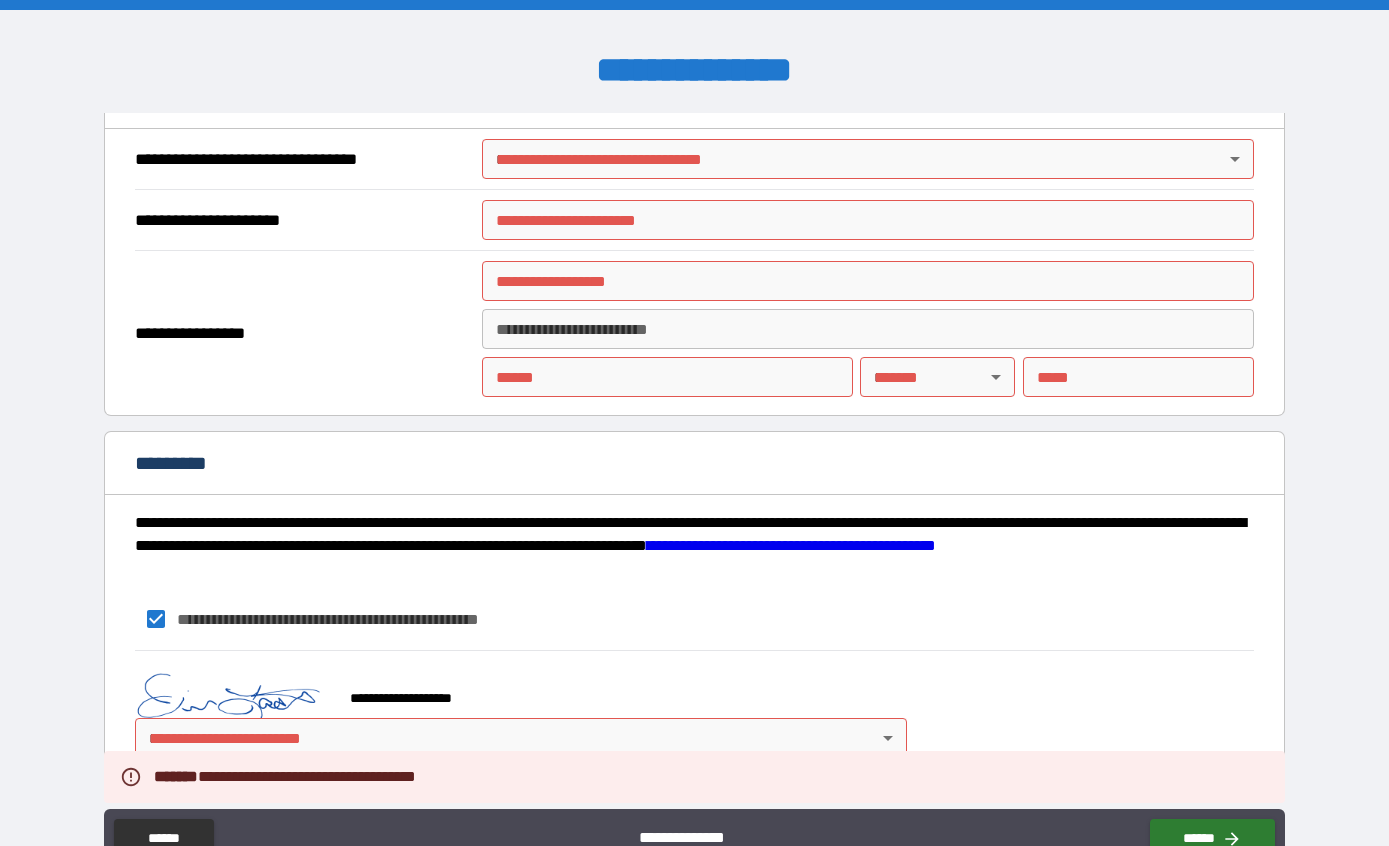 click on "******" at bounding box center (1212, 839) 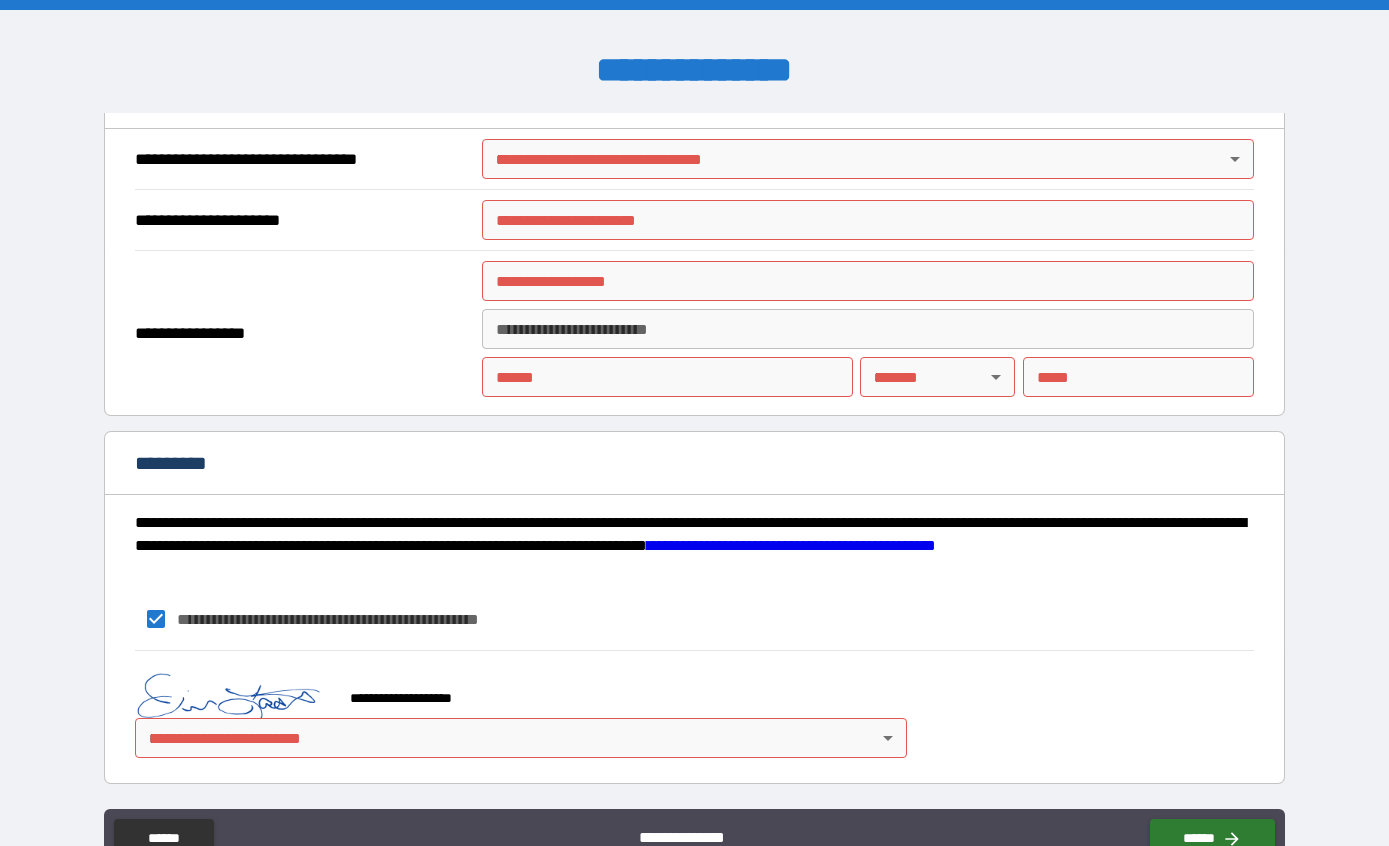 click on "**********" at bounding box center (694, 463) 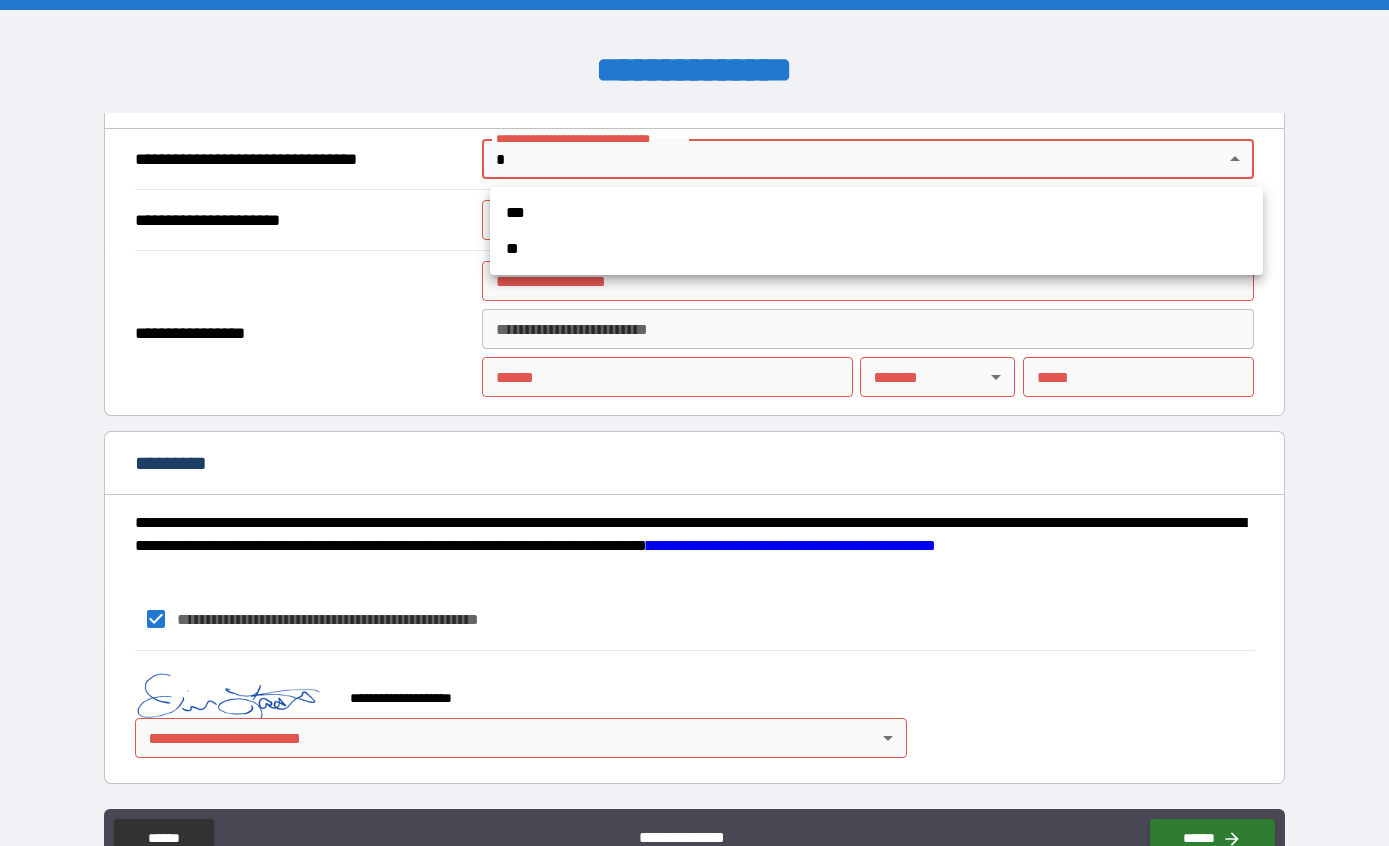 click on "**" at bounding box center (876, 249) 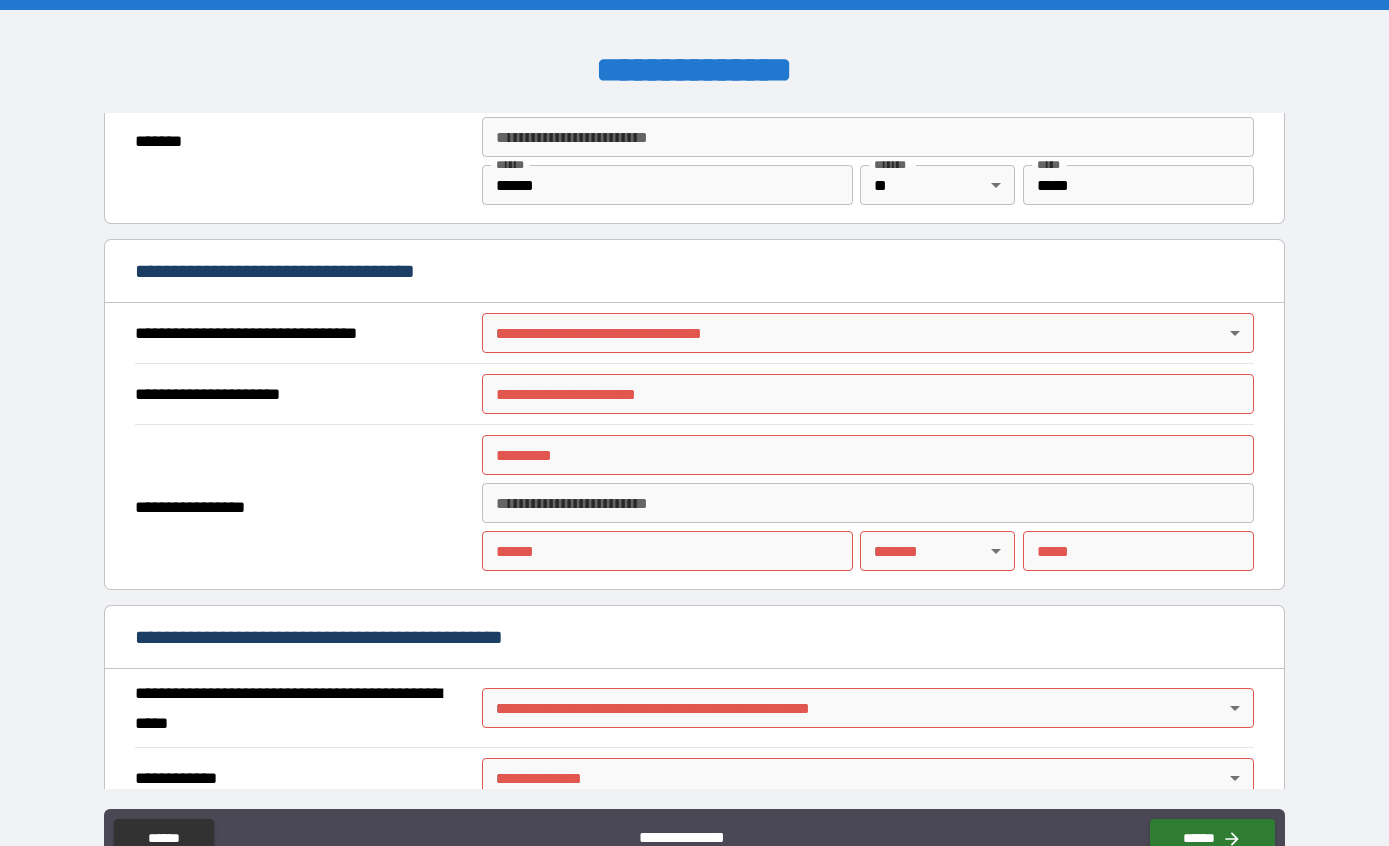 scroll, scrollTop: 971, scrollLeft: 0, axis: vertical 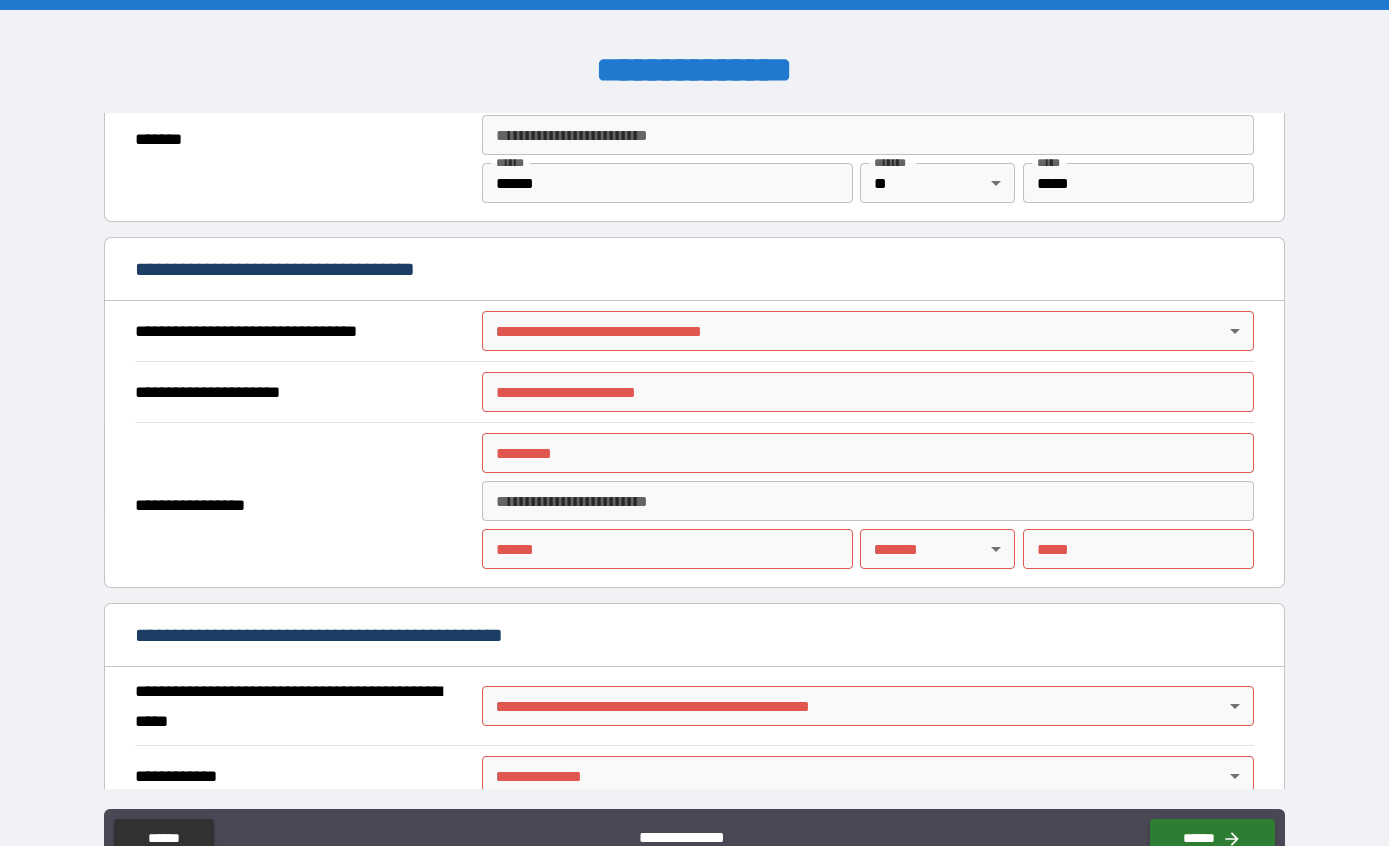 click on "**********" at bounding box center (694, 463) 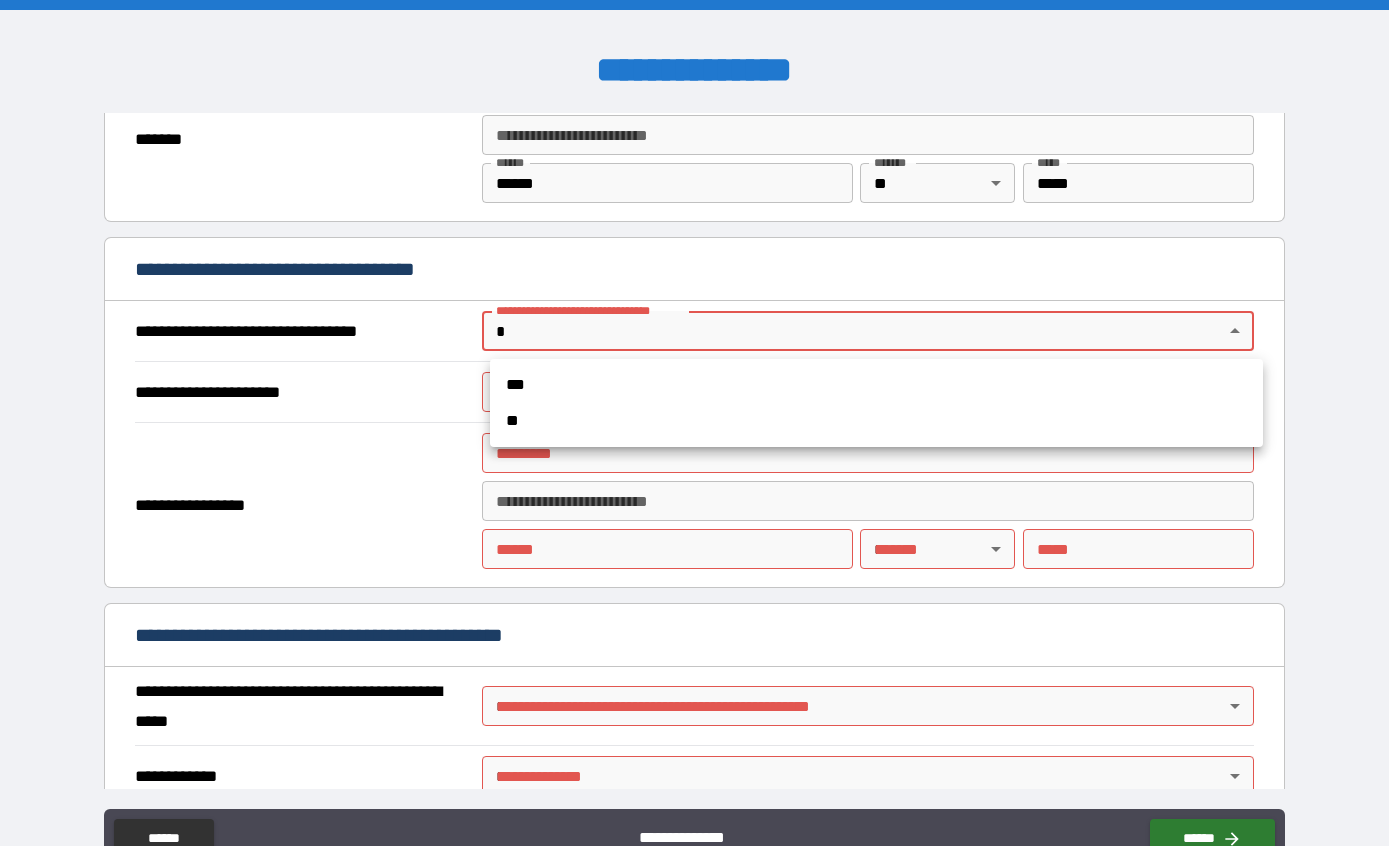 click on "**" at bounding box center [876, 421] 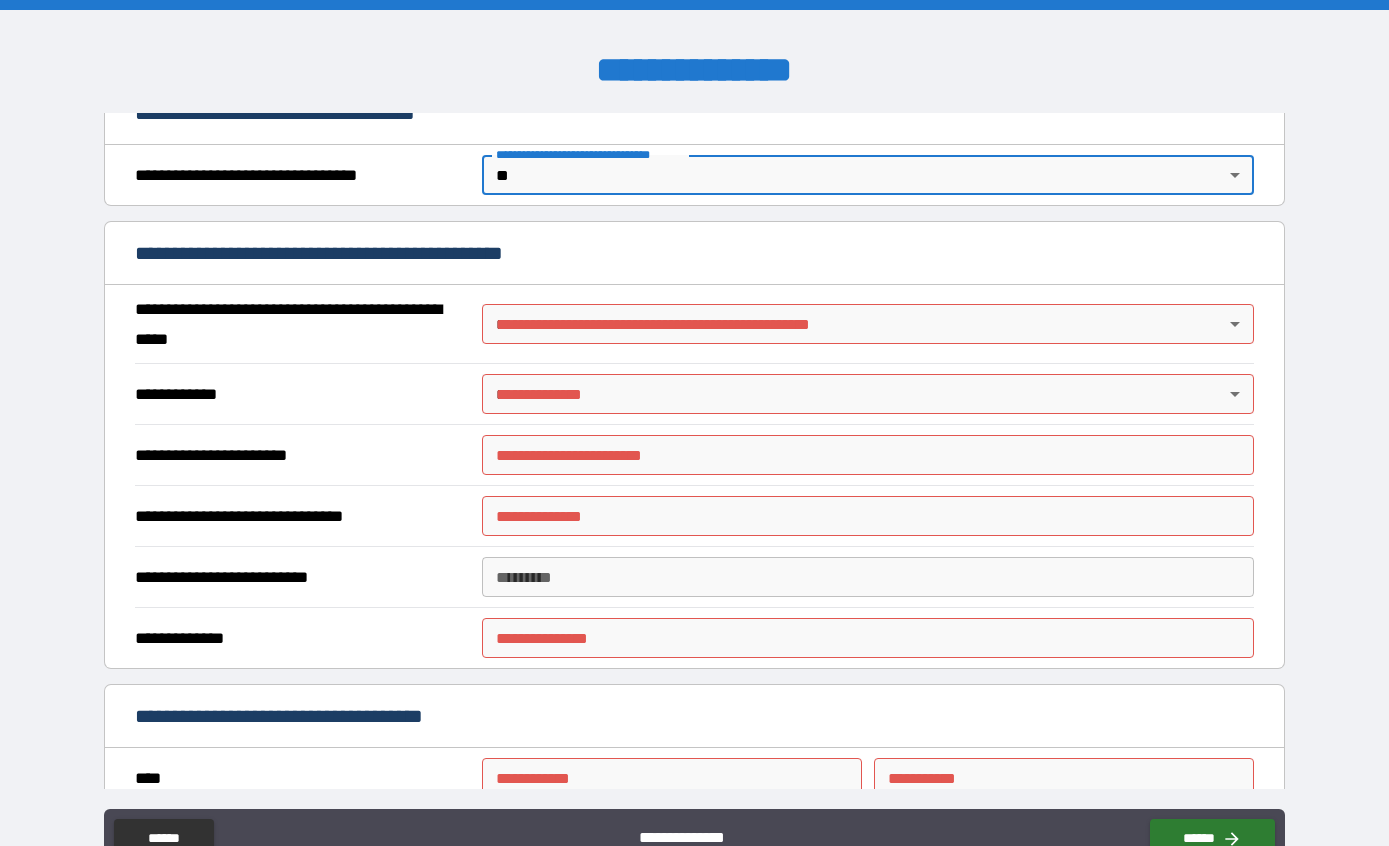 scroll, scrollTop: 1126, scrollLeft: 0, axis: vertical 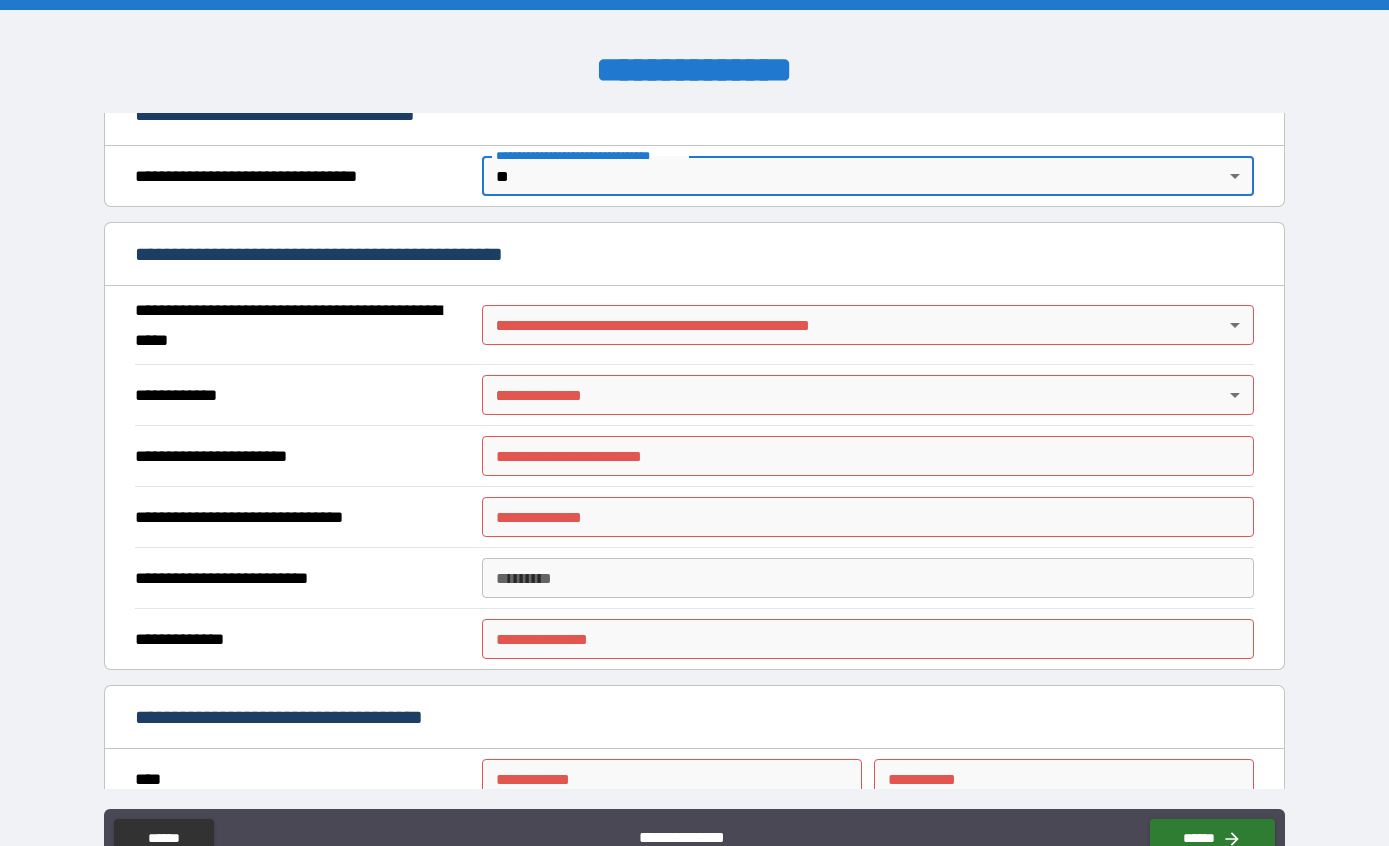 click on "**********" at bounding box center [694, 463] 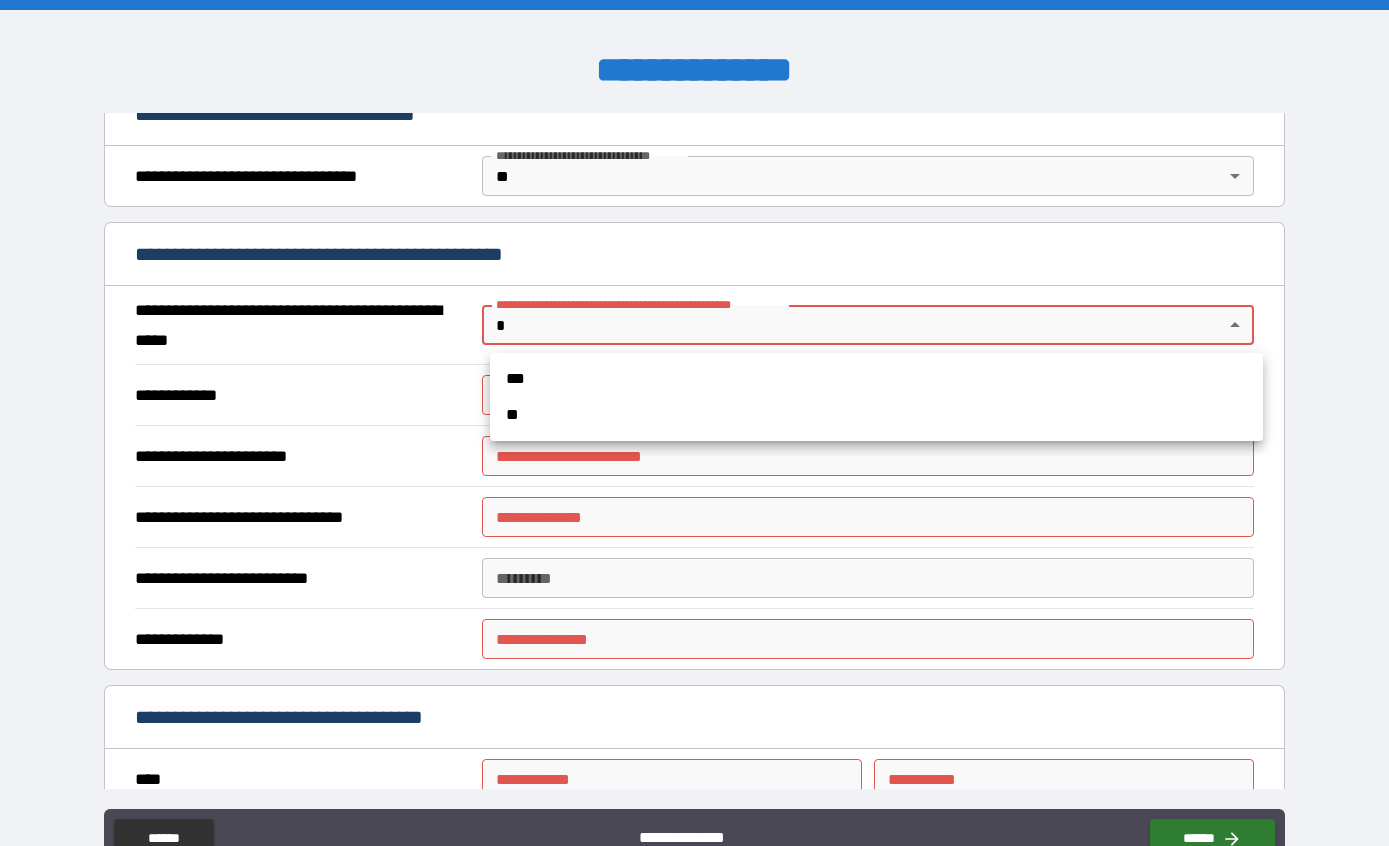 click on "**" at bounding box center (876, 415) 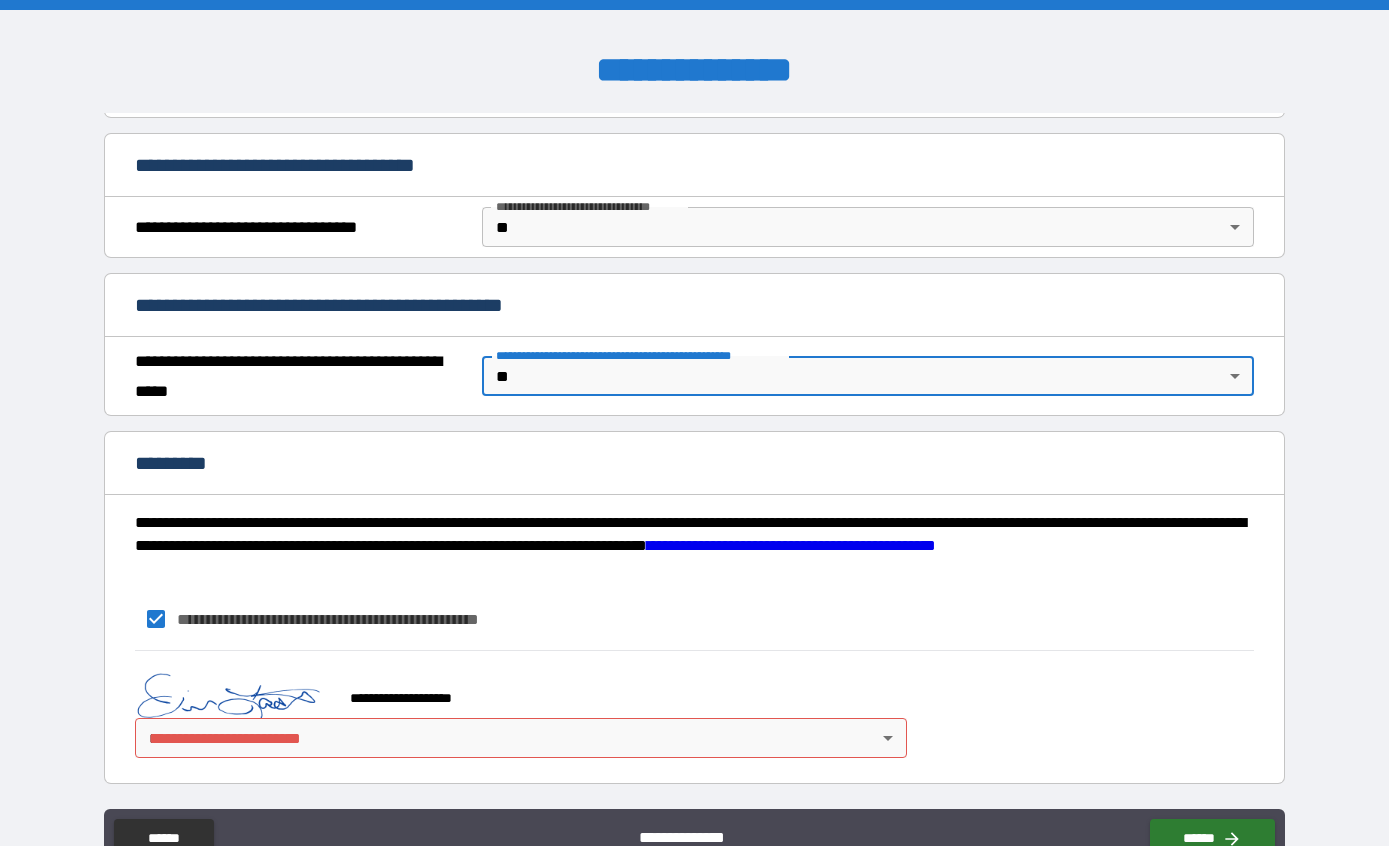 scroll, scrollTop: 1075, scrollLeft: 0, axis: vertical 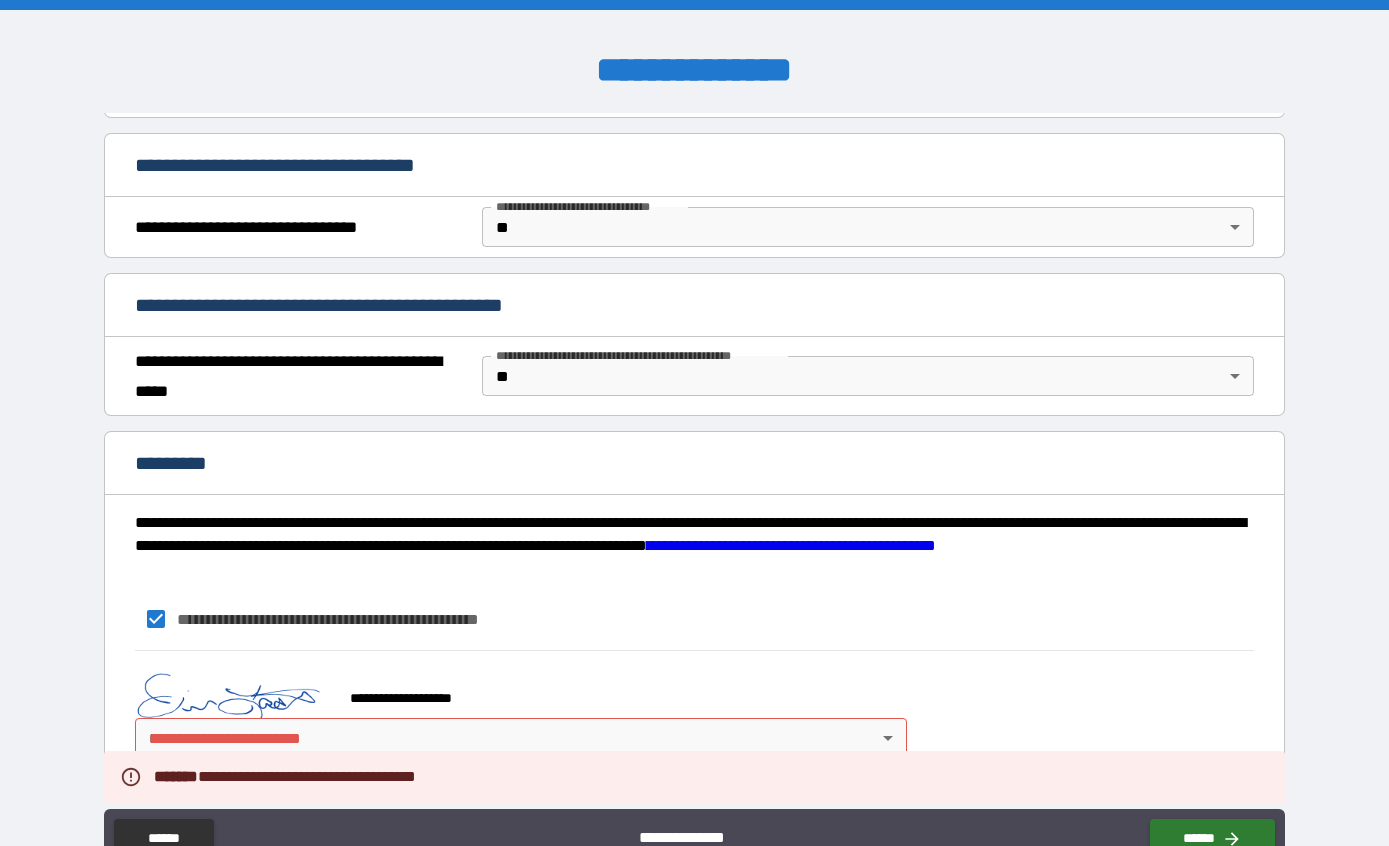 click on "**********" at bounding box center [694, 463] 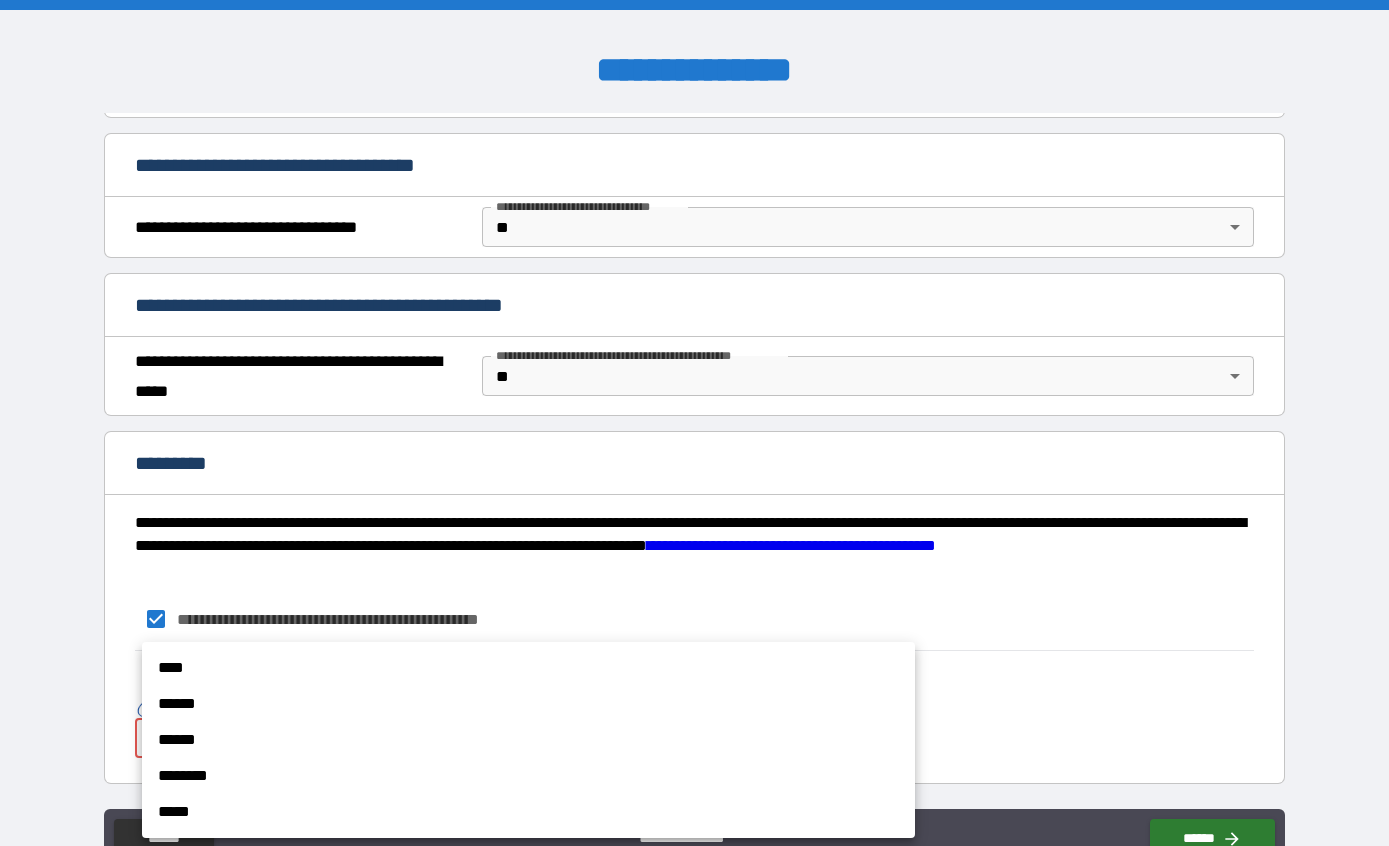 click on "****" at bounding box center [528, 668] 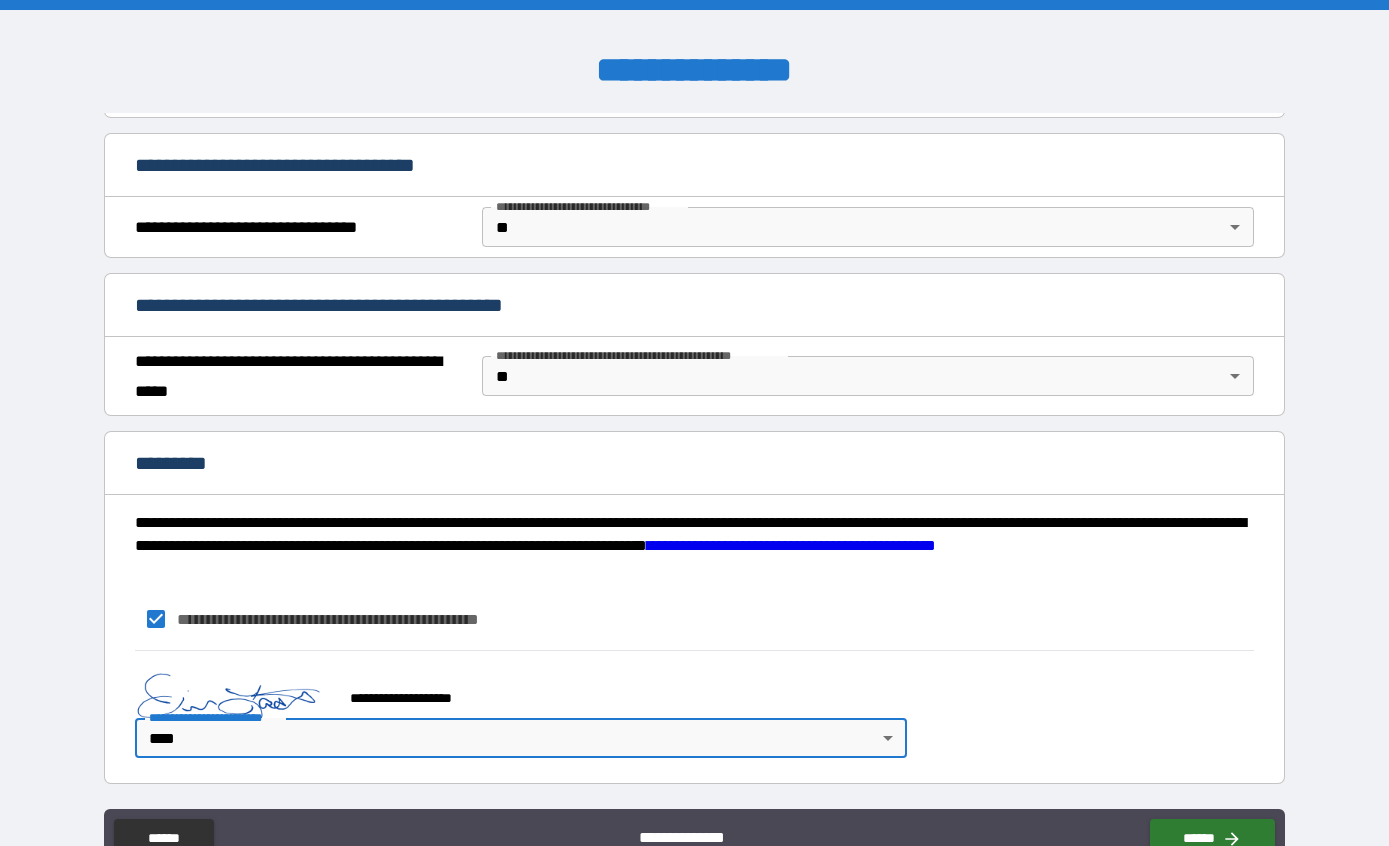 click on "******" at bounding box center [1212, 839] 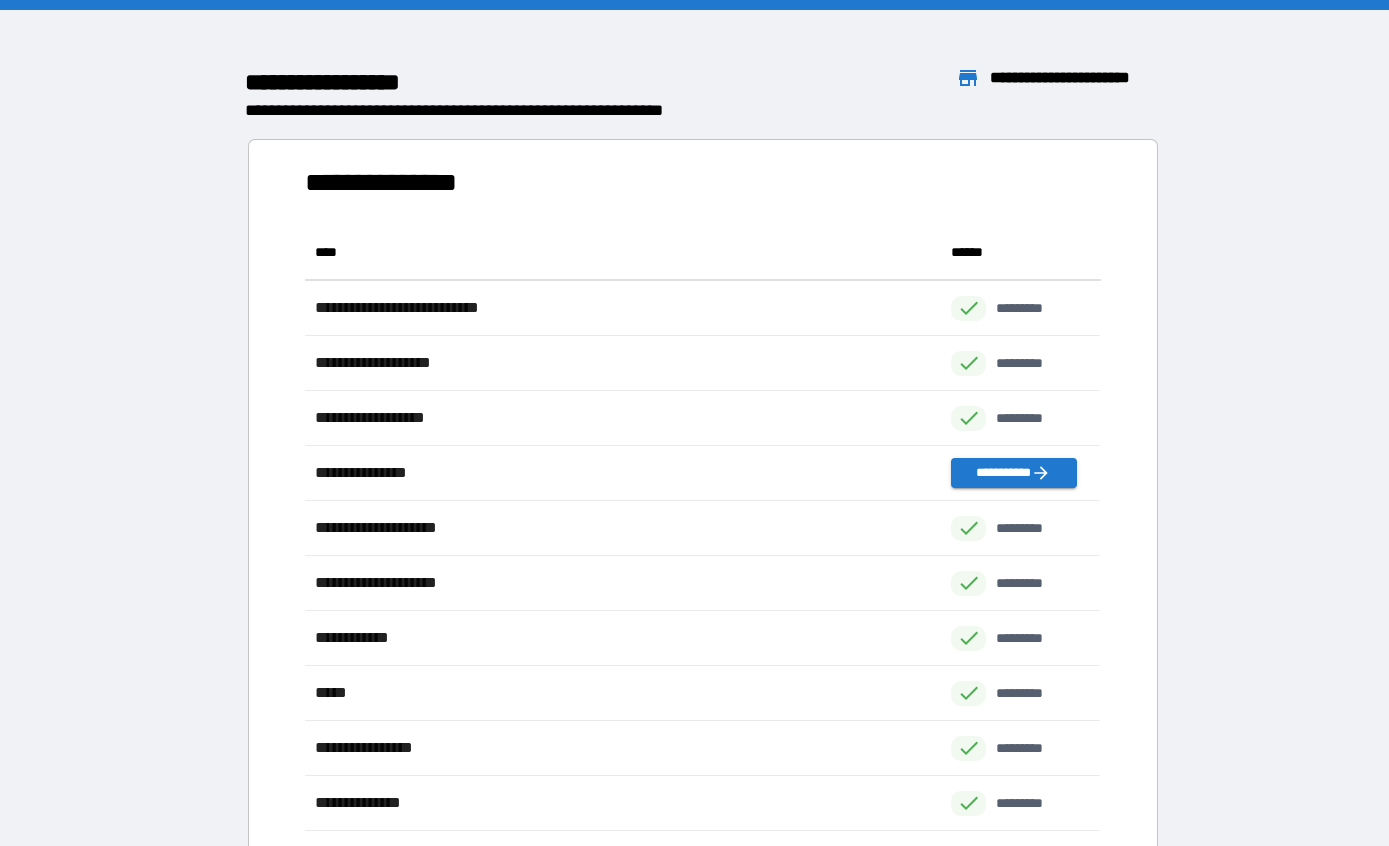 scroll, scrollTop: 1, scrollLeft: 1, axis: both 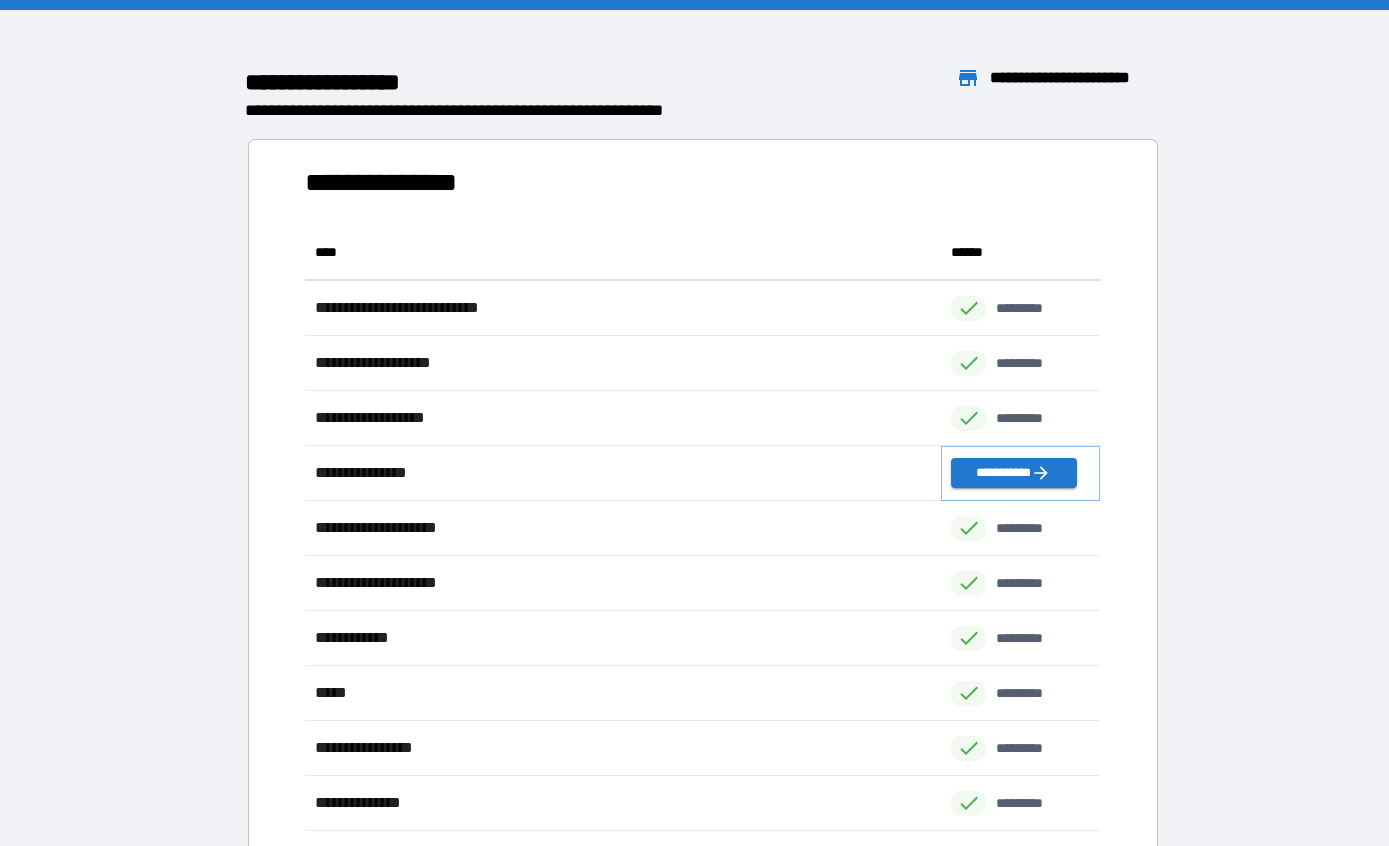 click on "**********" at bounding box center [1013, 473] 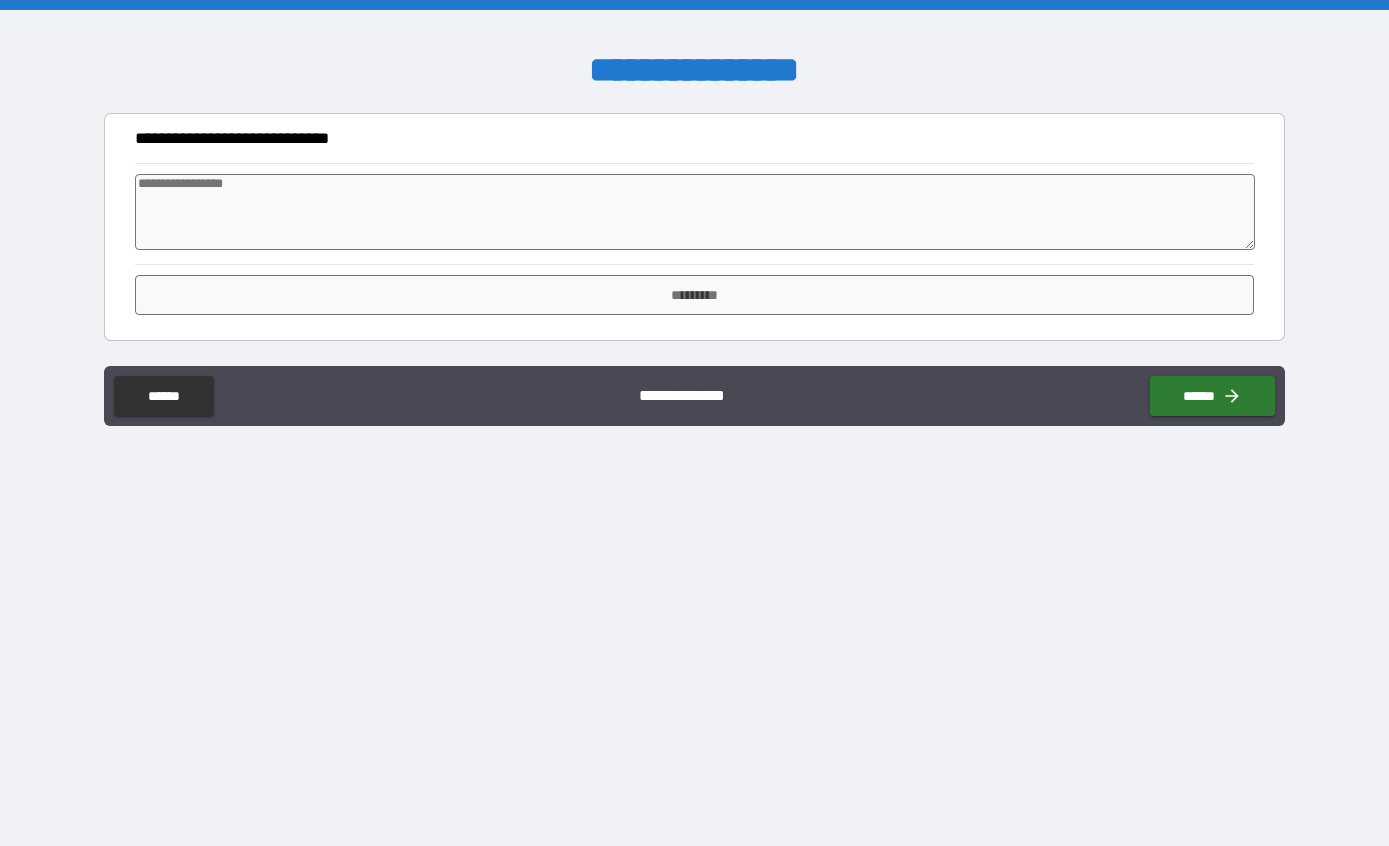 click at bounding box center (695, 212) 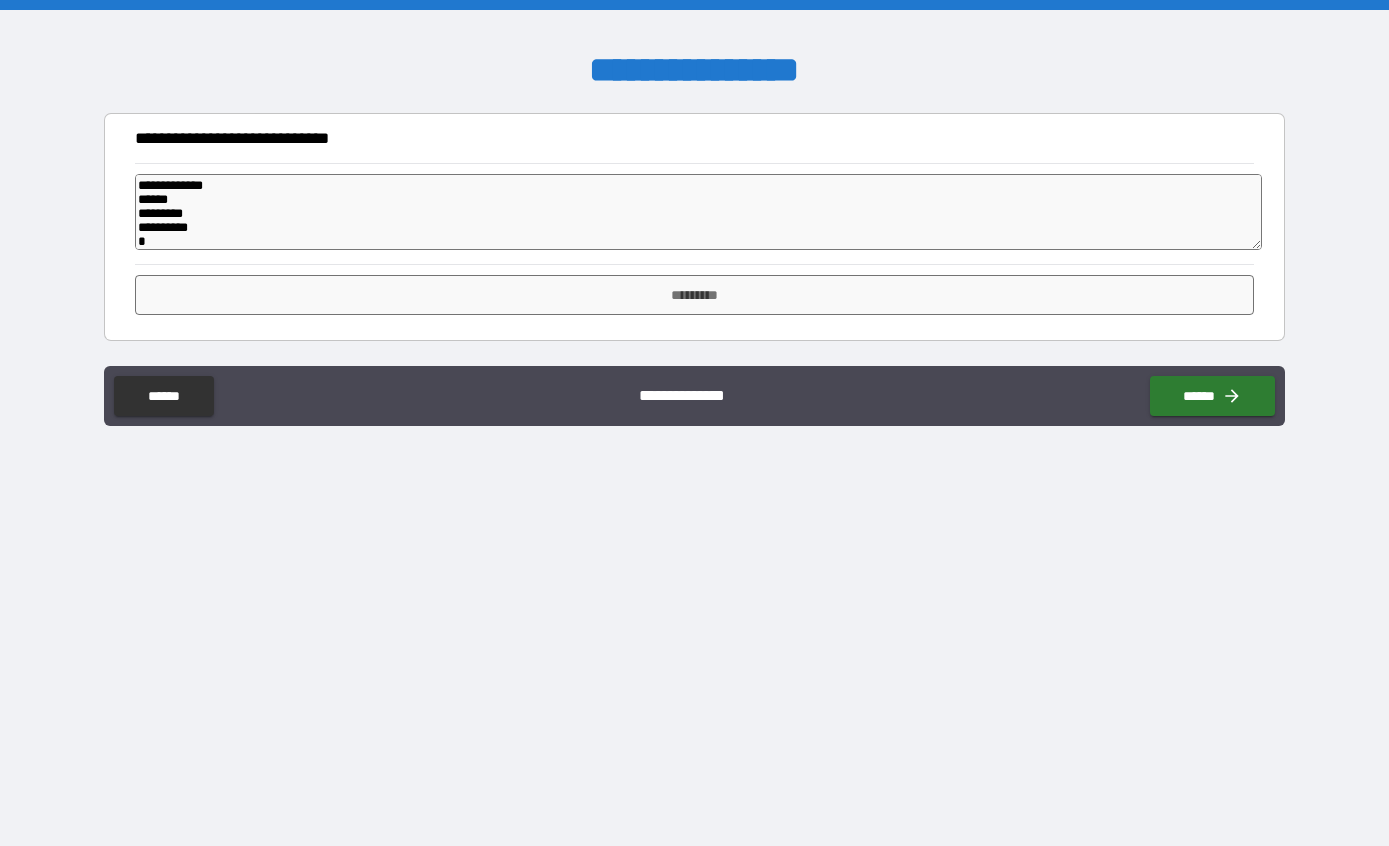 scroll, scrollTop: 82, scrollLeft: 0, axis: vertical 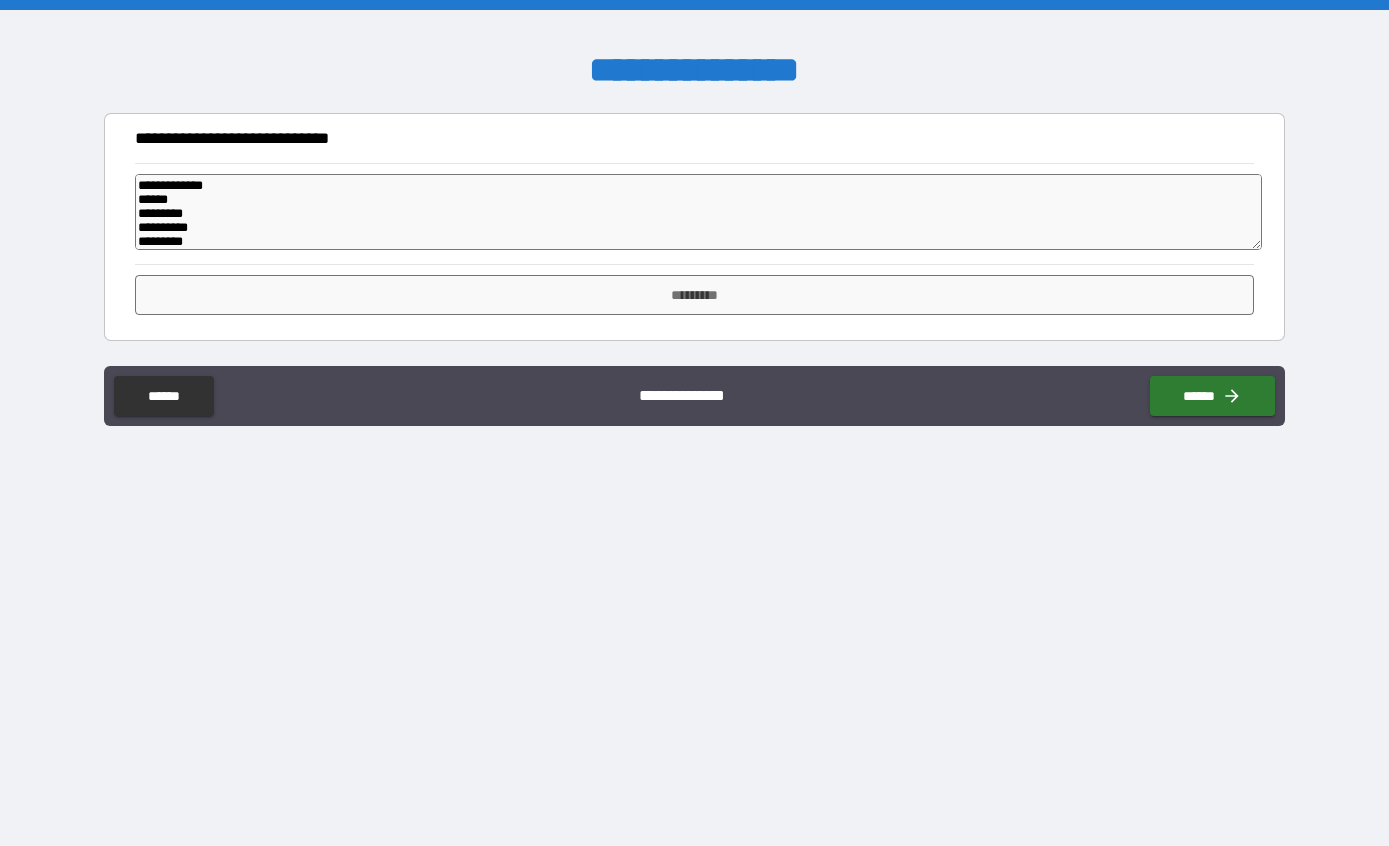 click 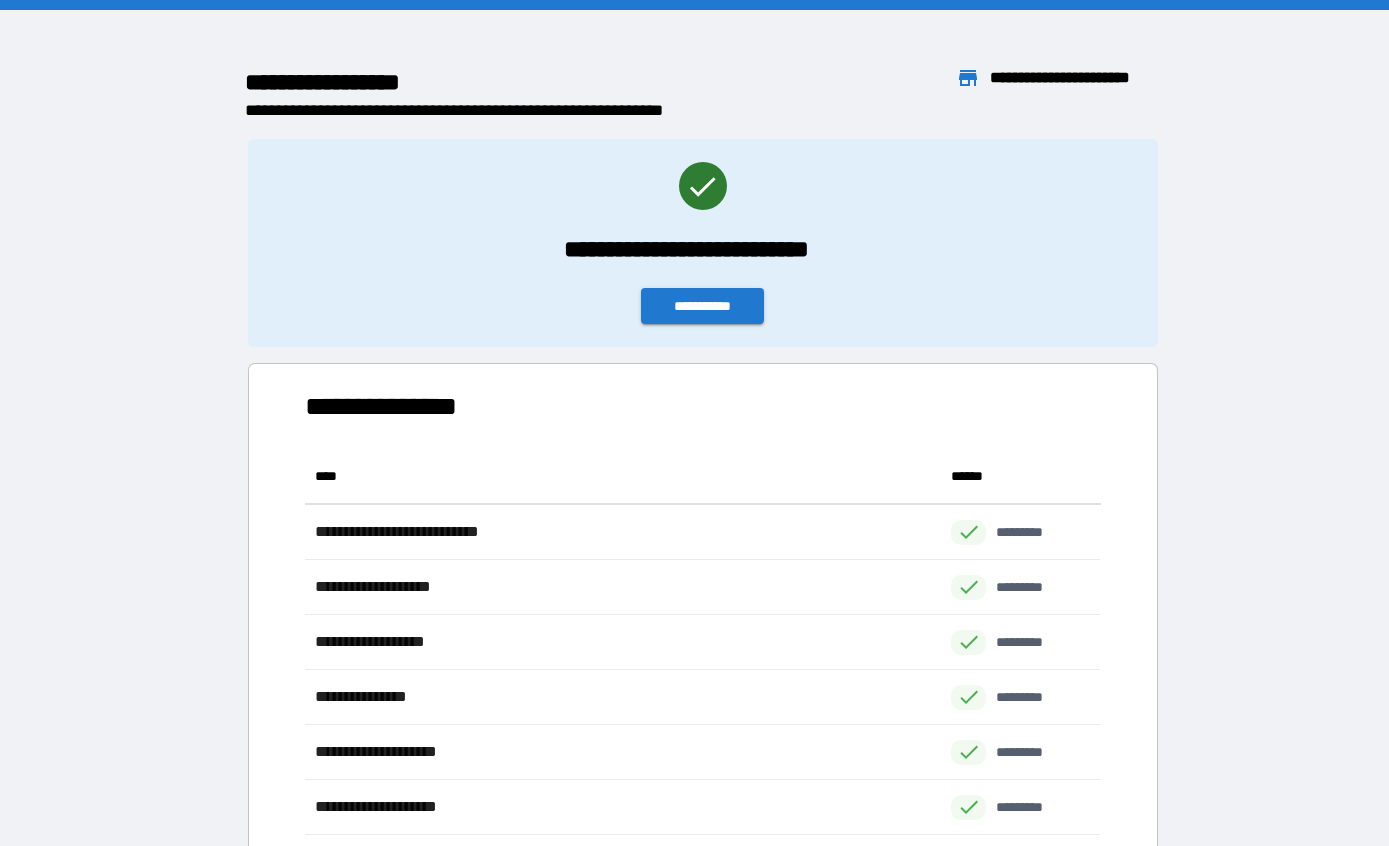 scroll, scrollTop: 1, scrollLeft: 1, axis: both 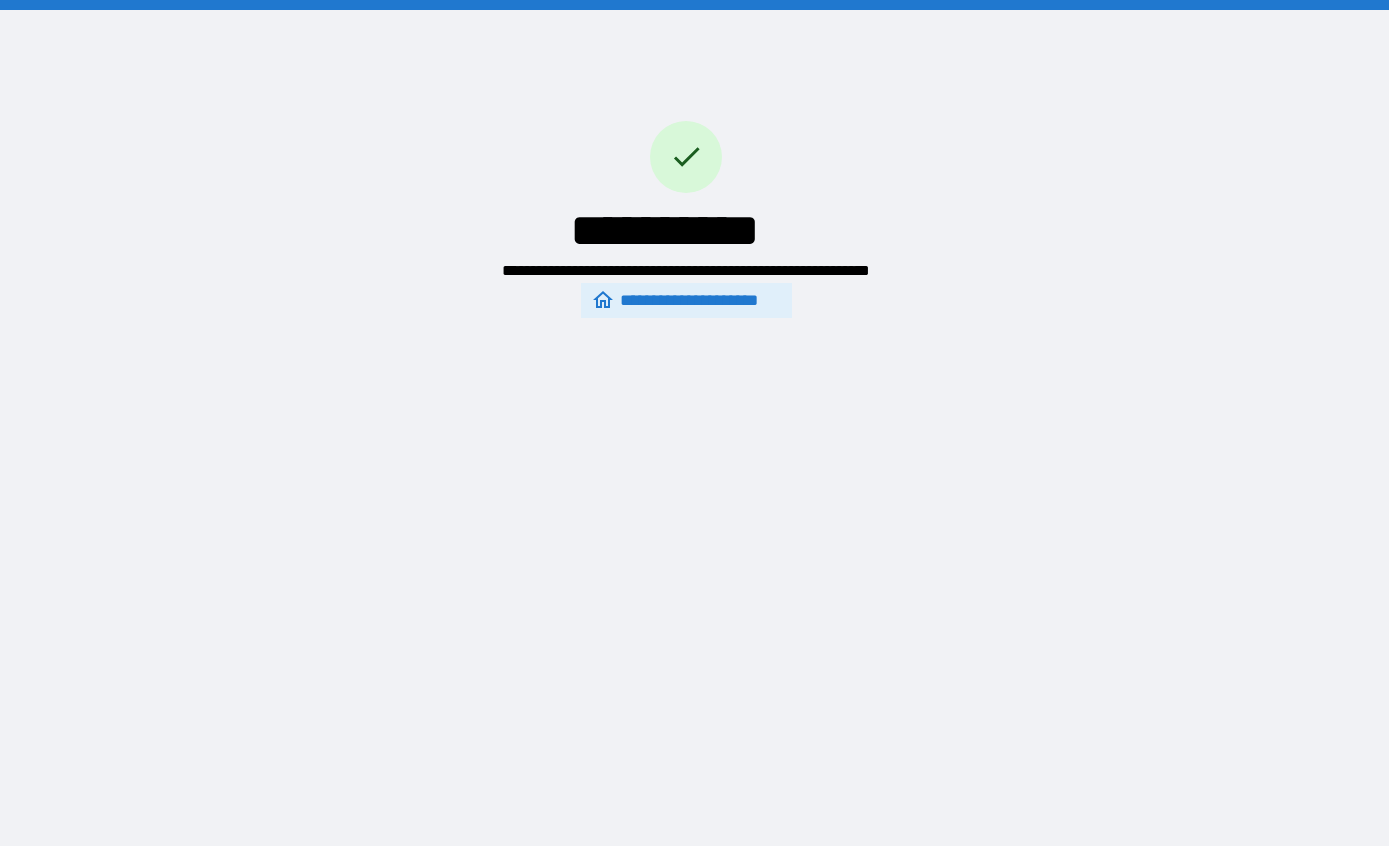 click on "**********" at bounding box center (687, 300) 